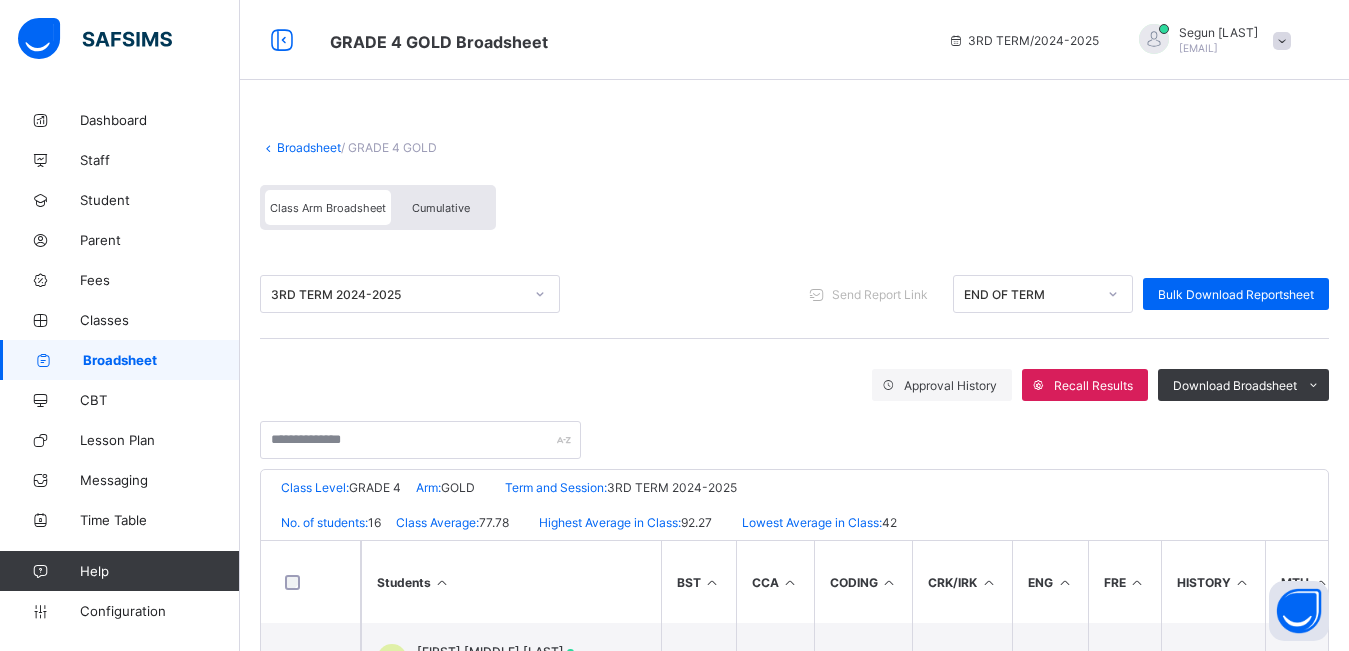 scroll, scrollTop: 0, scrollLeft: 0, axis: both 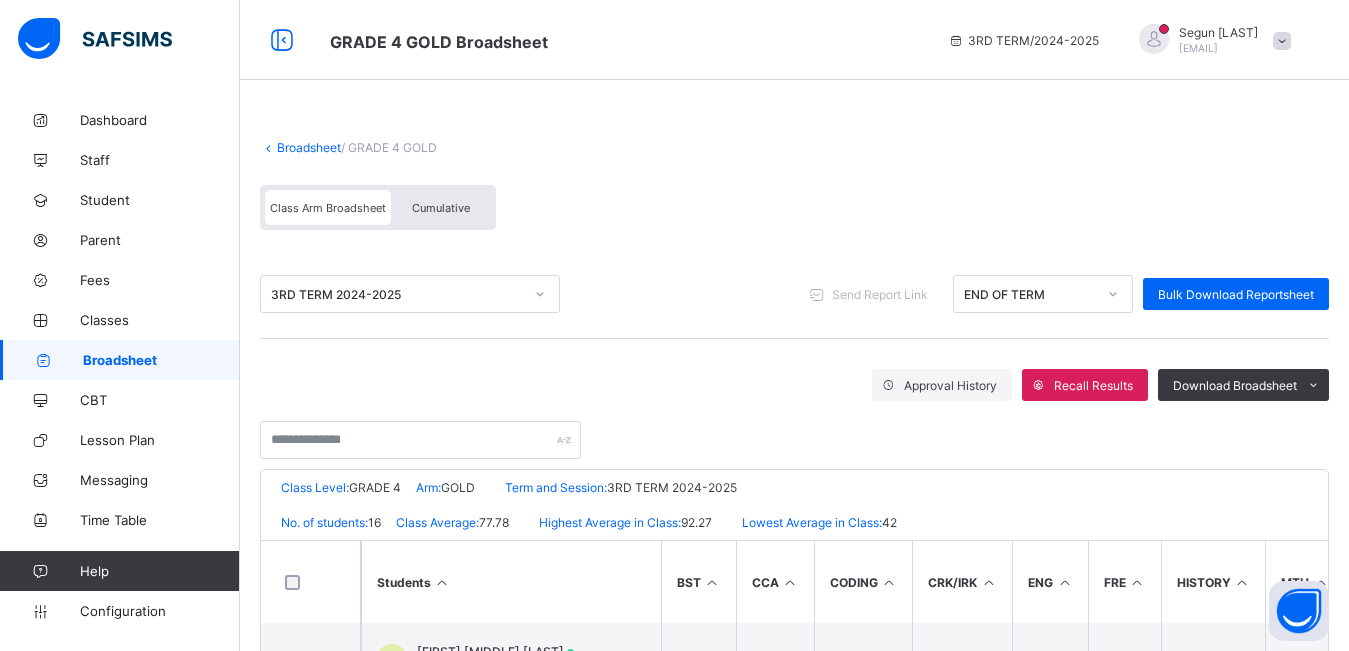 click on "Cumulative" at bounding box center [441, 207] 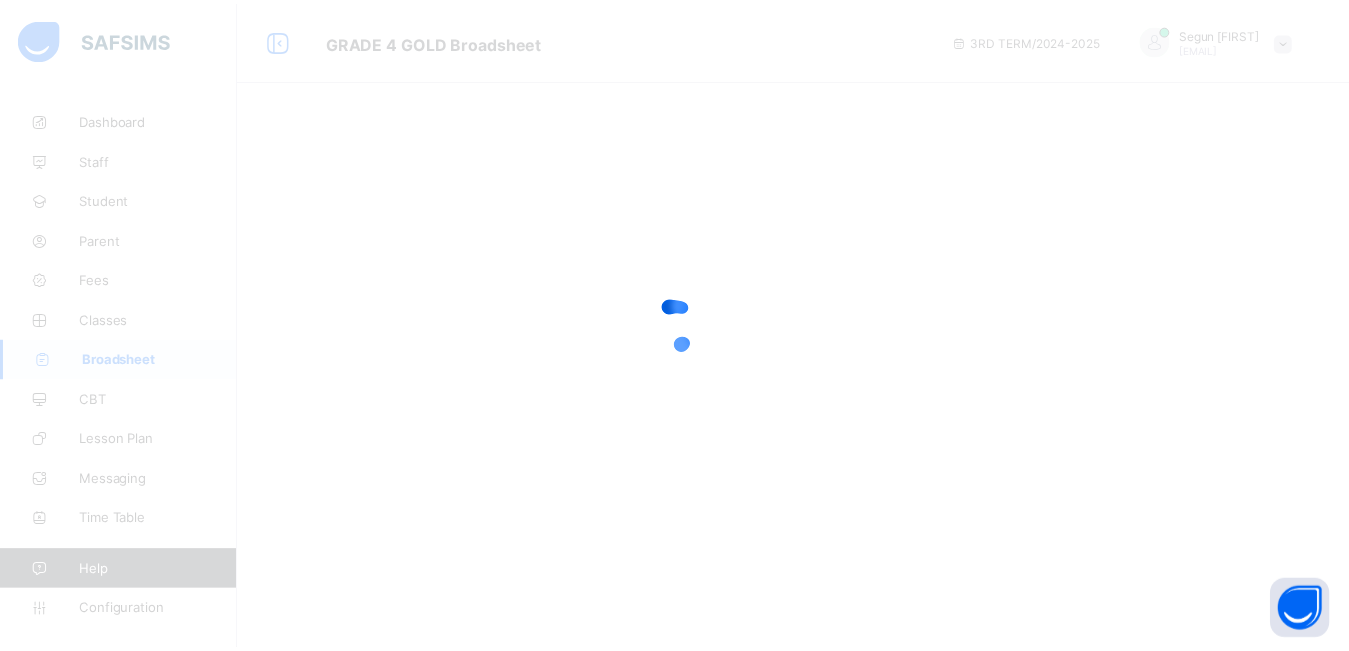 scroll, scrollTop: 0, scrollLeft: 0, axis: both 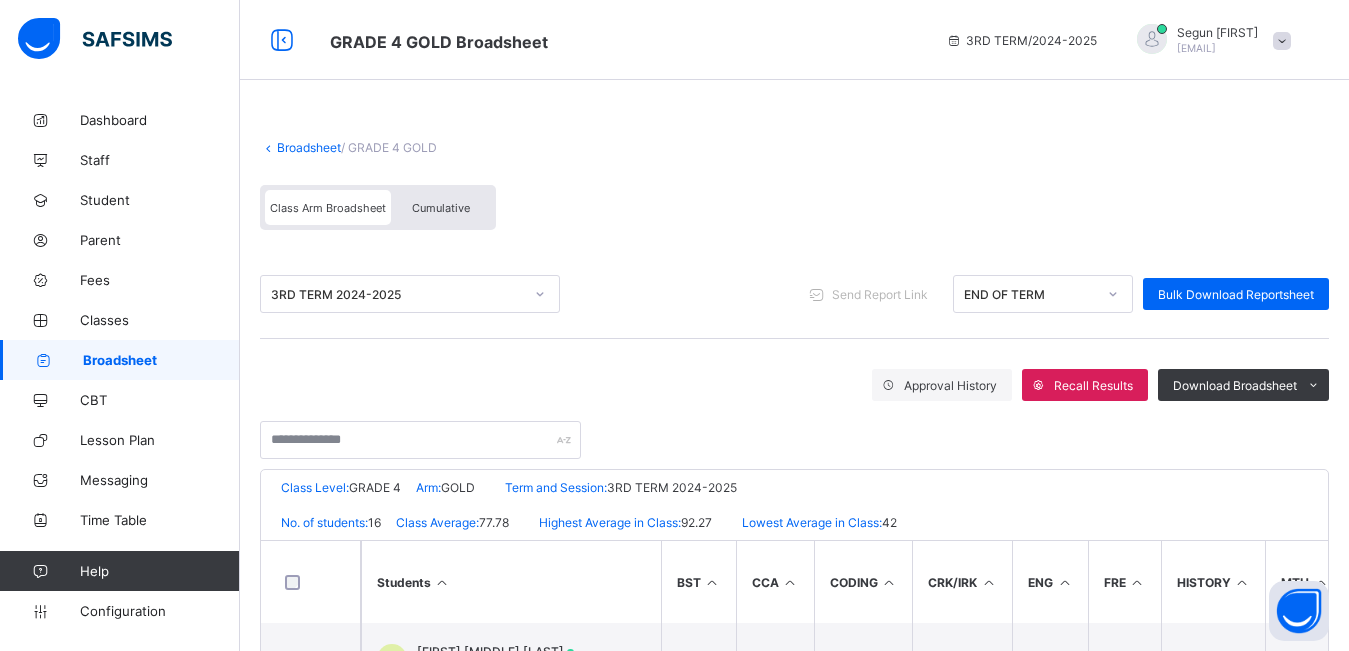 click on "Cumulative" at bounding box center [441, 207] 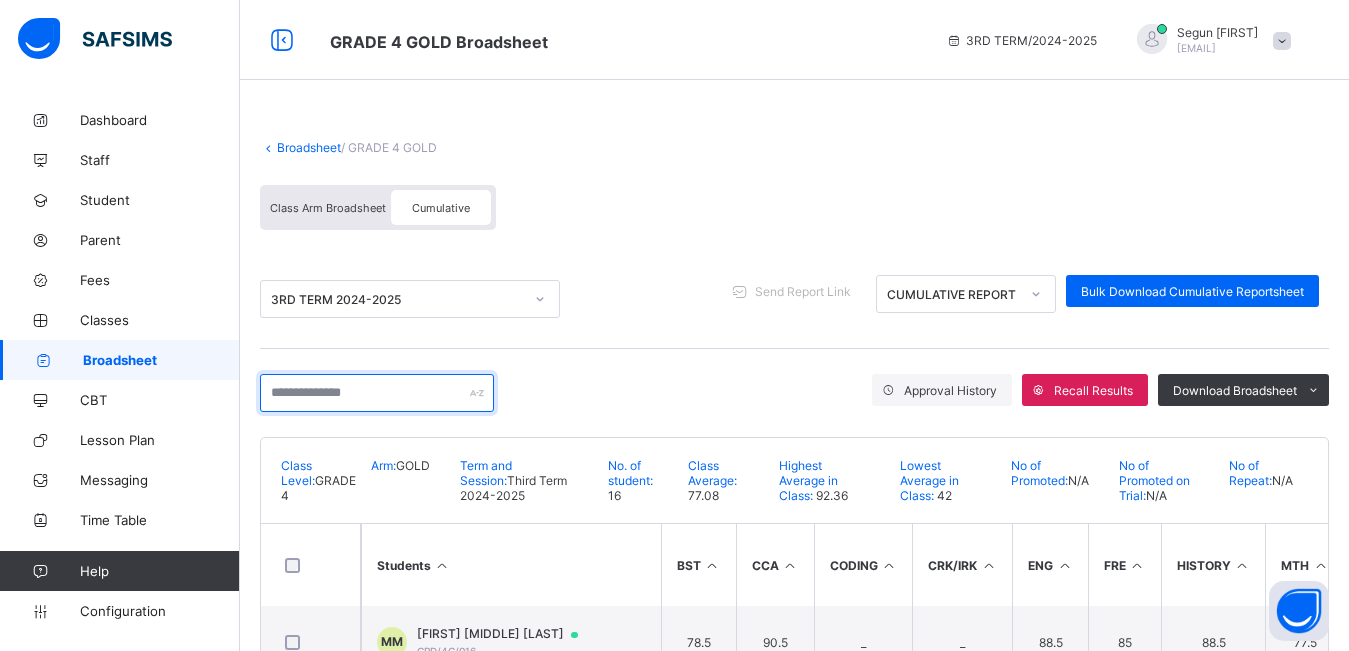 click at bounding box center [377, 393] 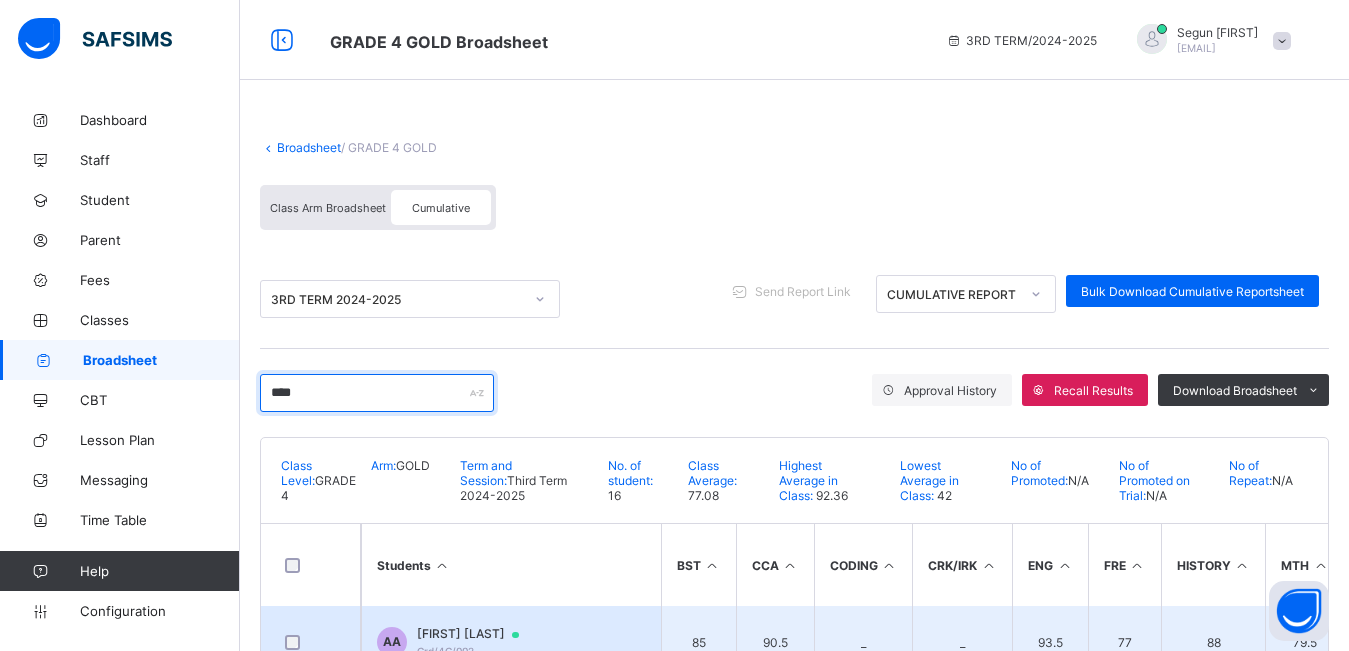 type on "****" 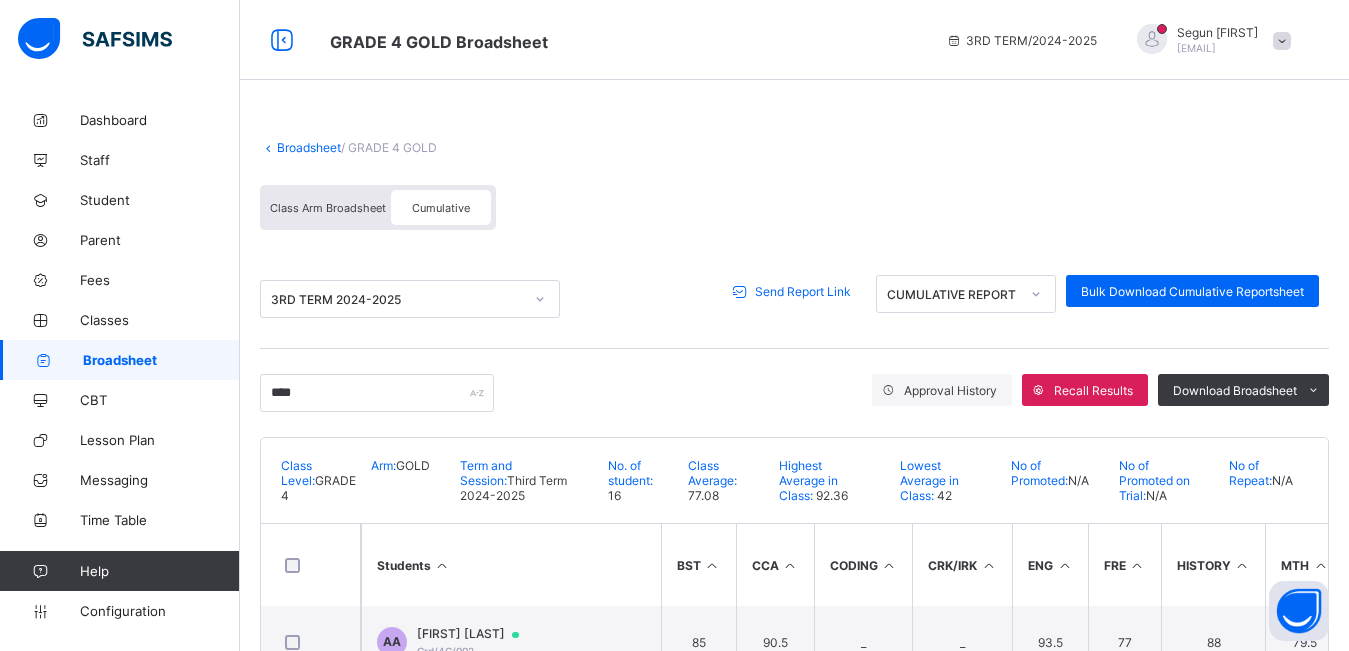 click on "Send Report Link" at bounding box center (803, 291) 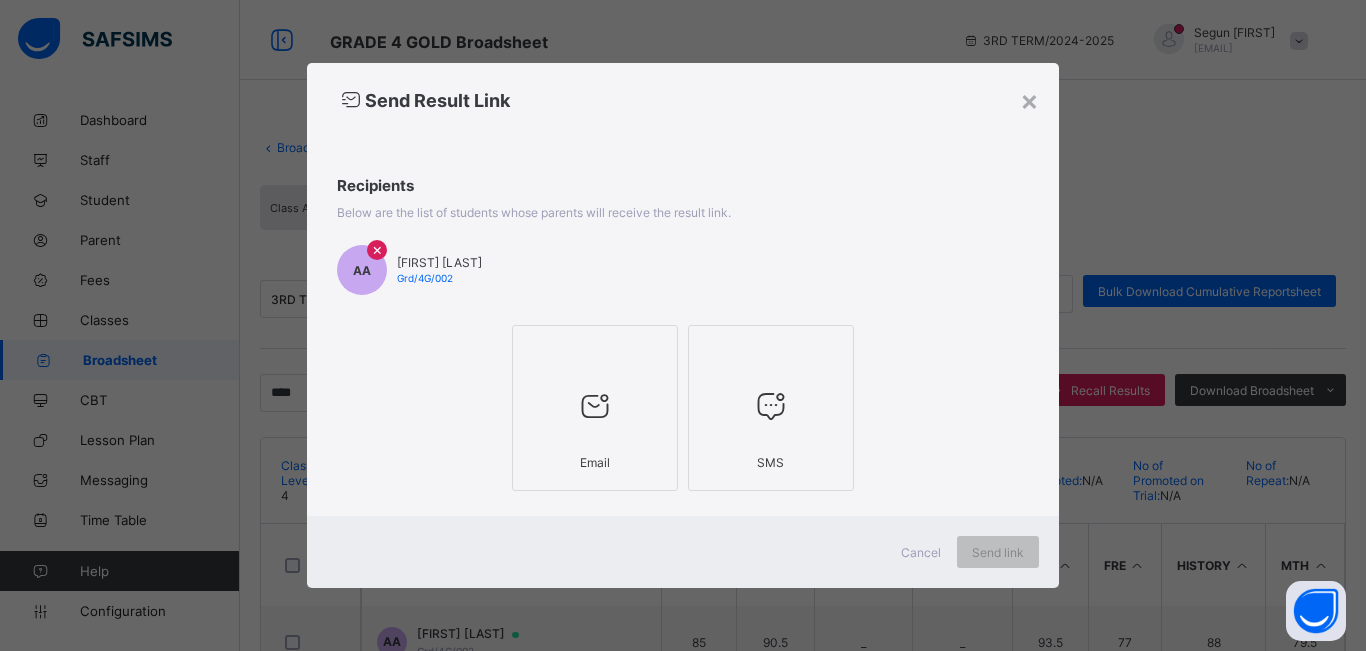 click at bounding box center (595, 405) 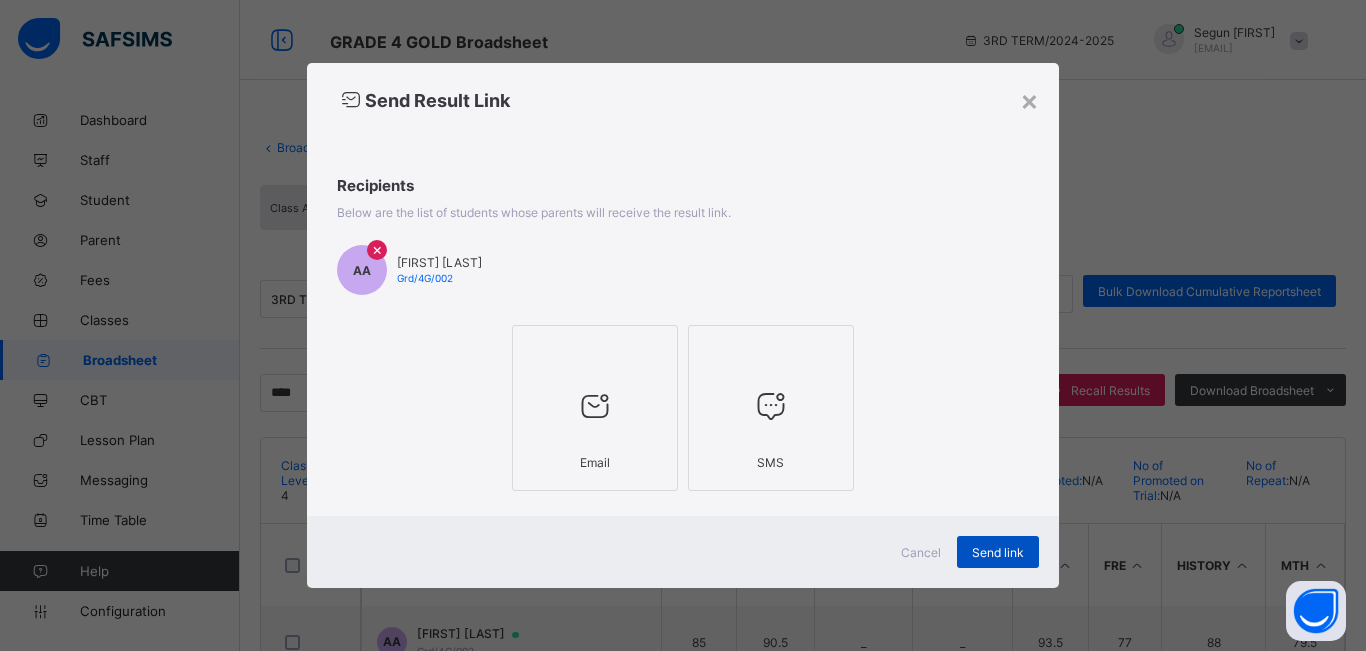click on "Send link" at bounding box center [998, 552] 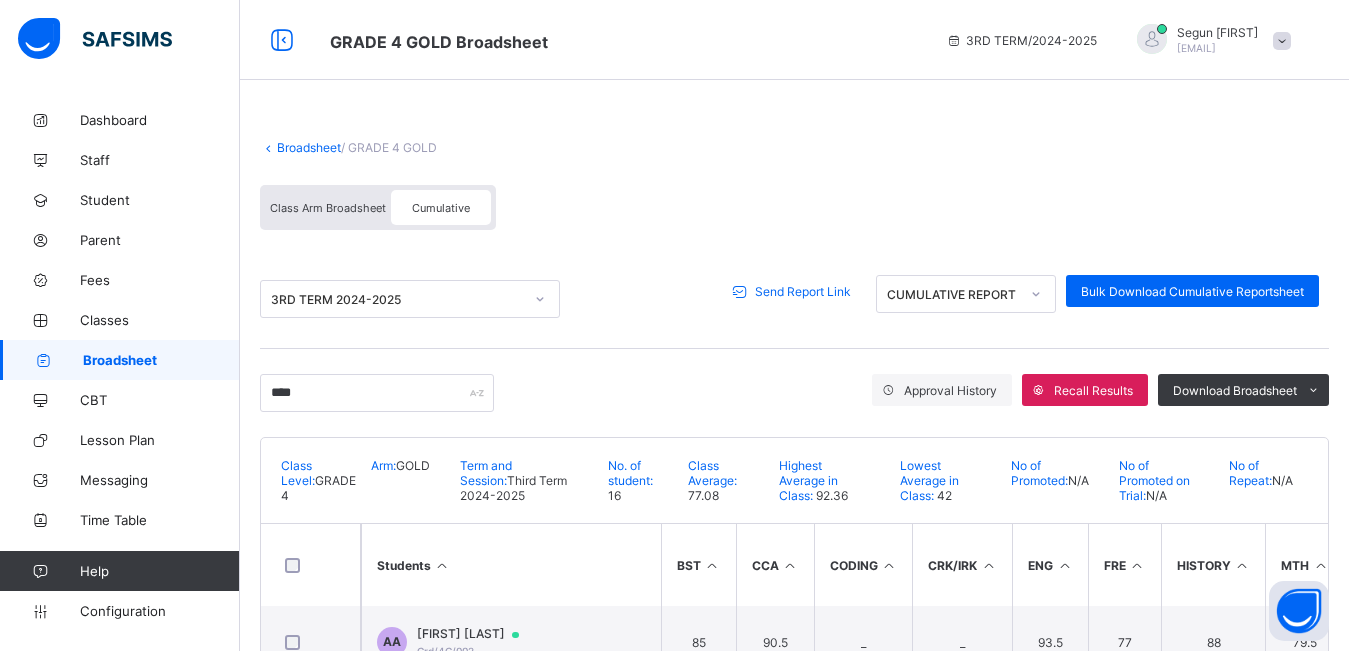click on "Send Report Link" at bounding box center [803, 291] 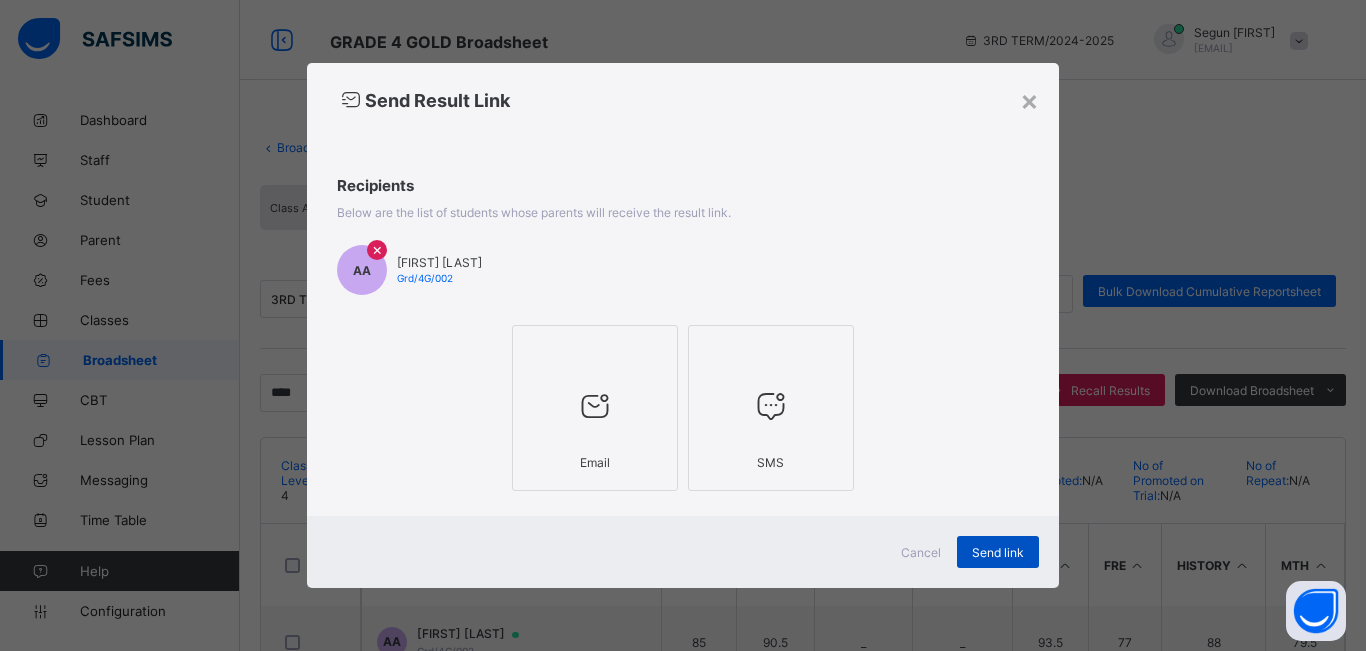 click on "Send link" at bounding box center [998, 552] 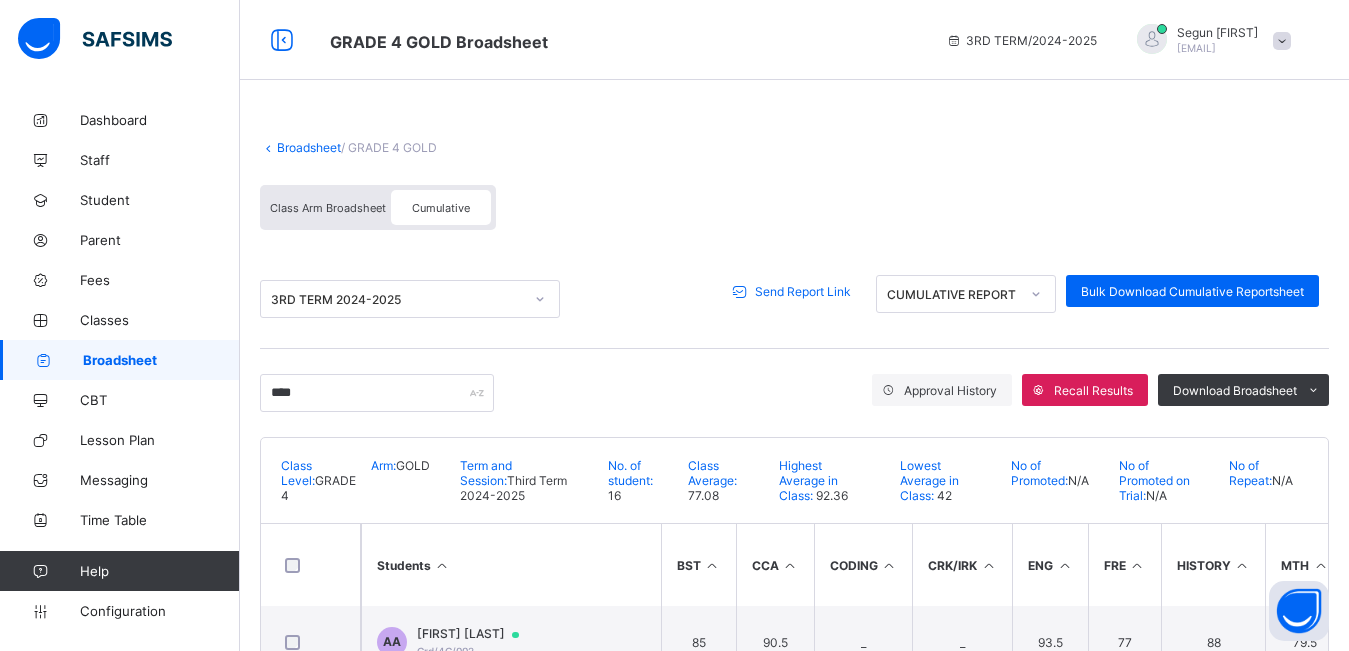 click on "Class Arm Broadsheet" at bounding box center (328, 207) 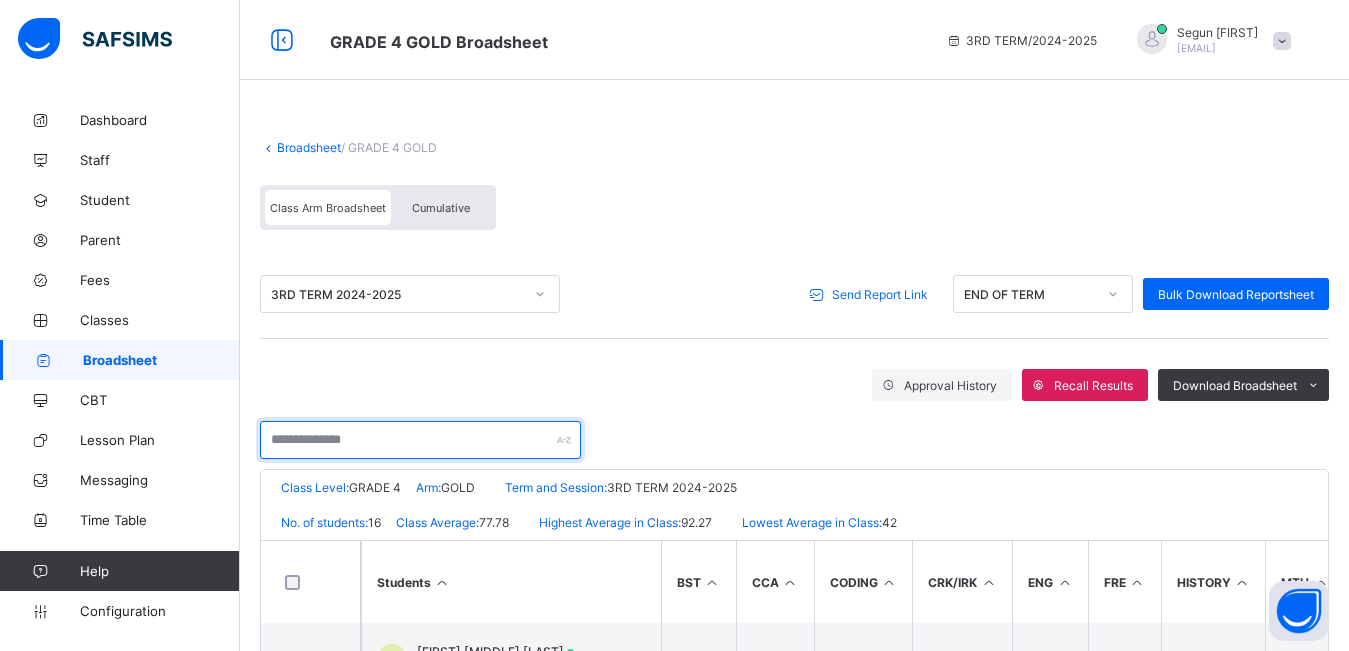 click at bounding box center (420, 440) 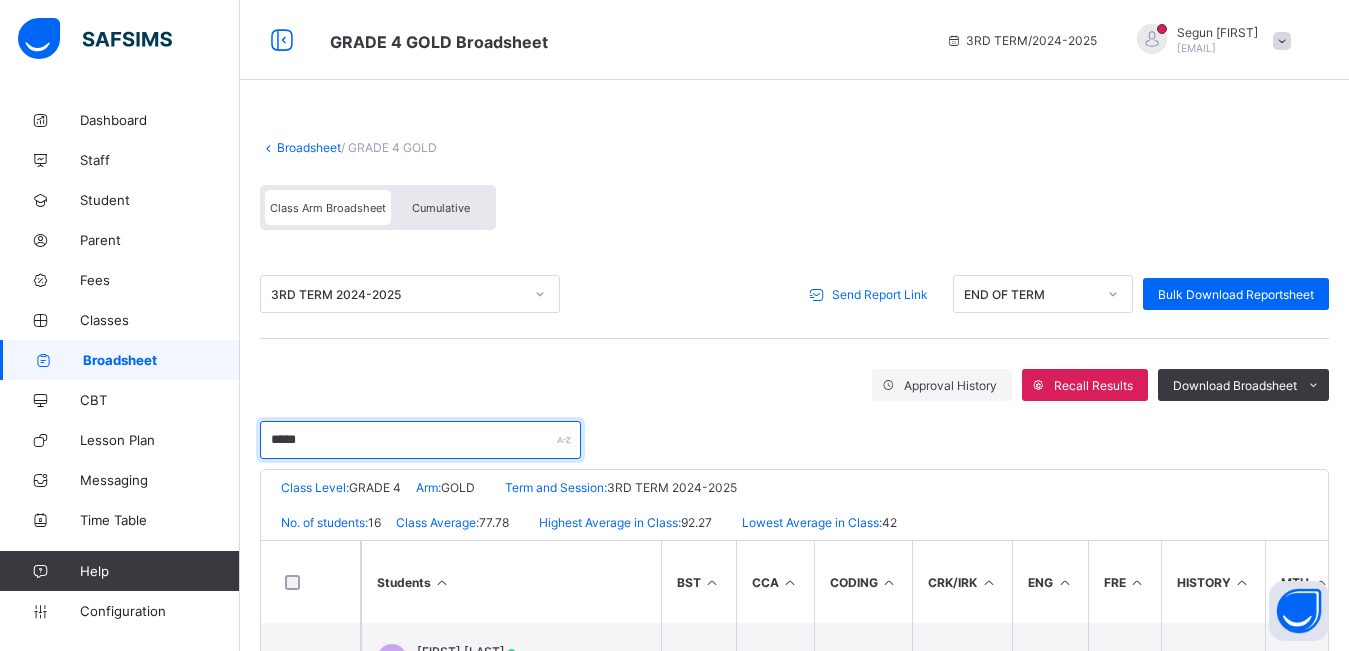 scroll, scrollTop: 70, scrollLeft: 0, axis: vertical 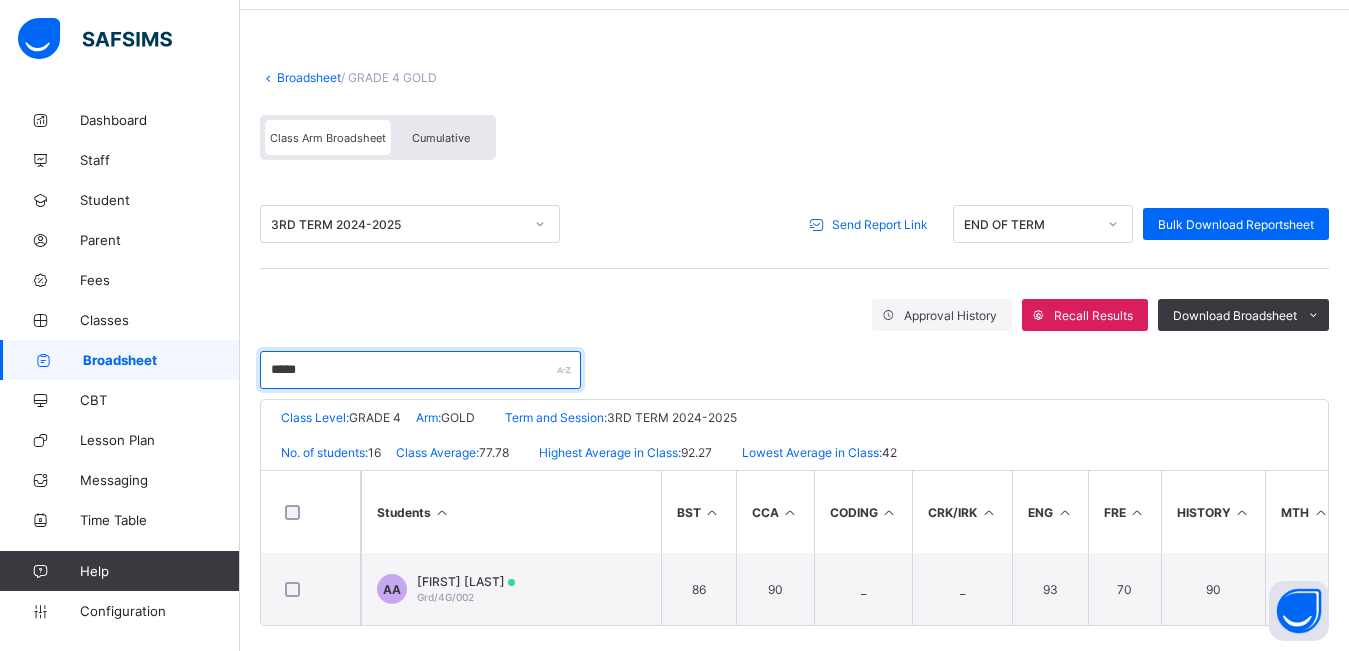 type on "*****" 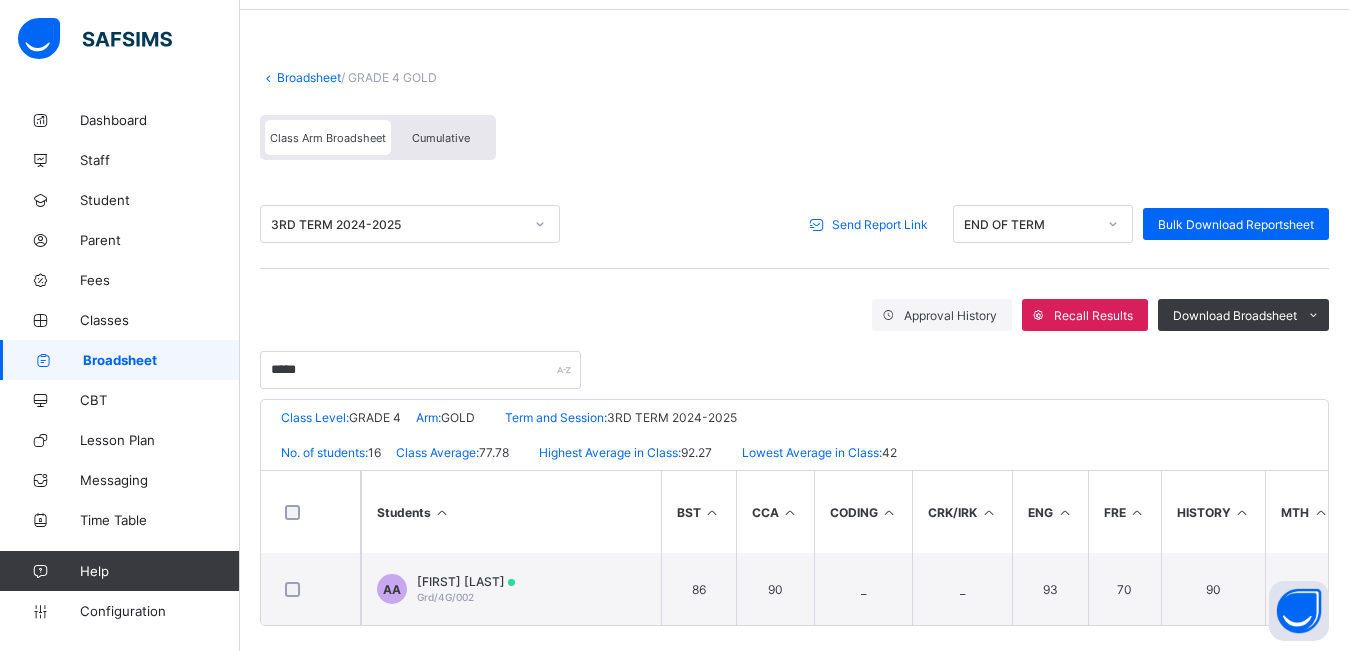 click on "Send Report Link" at bounding box center (880, 224) 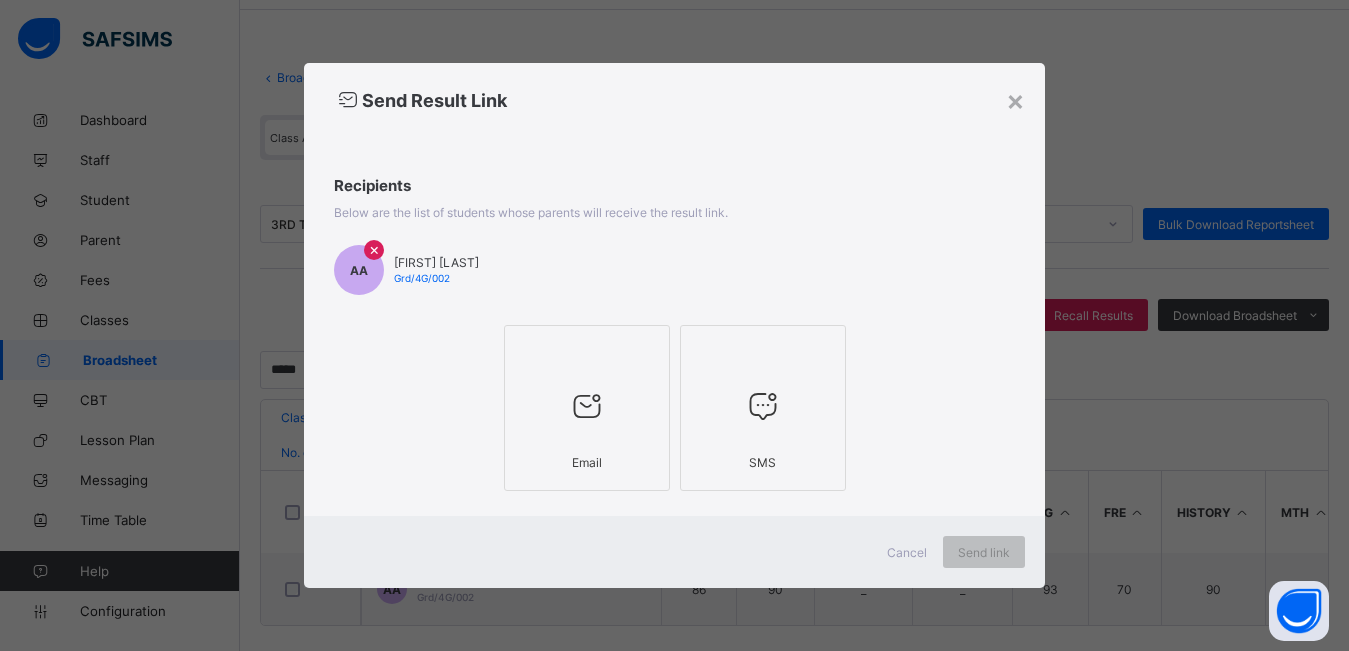 click at bounding box center (587, 405) 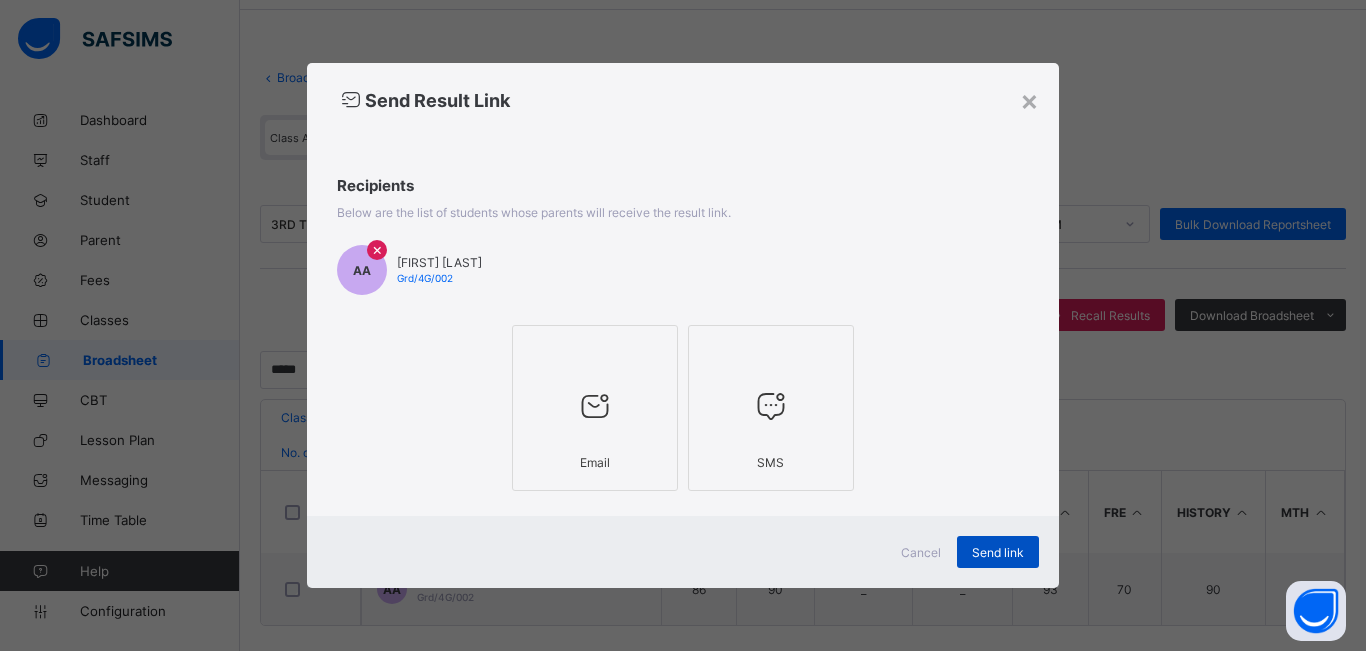 click on "Send link" at bounding box center [998, 552] 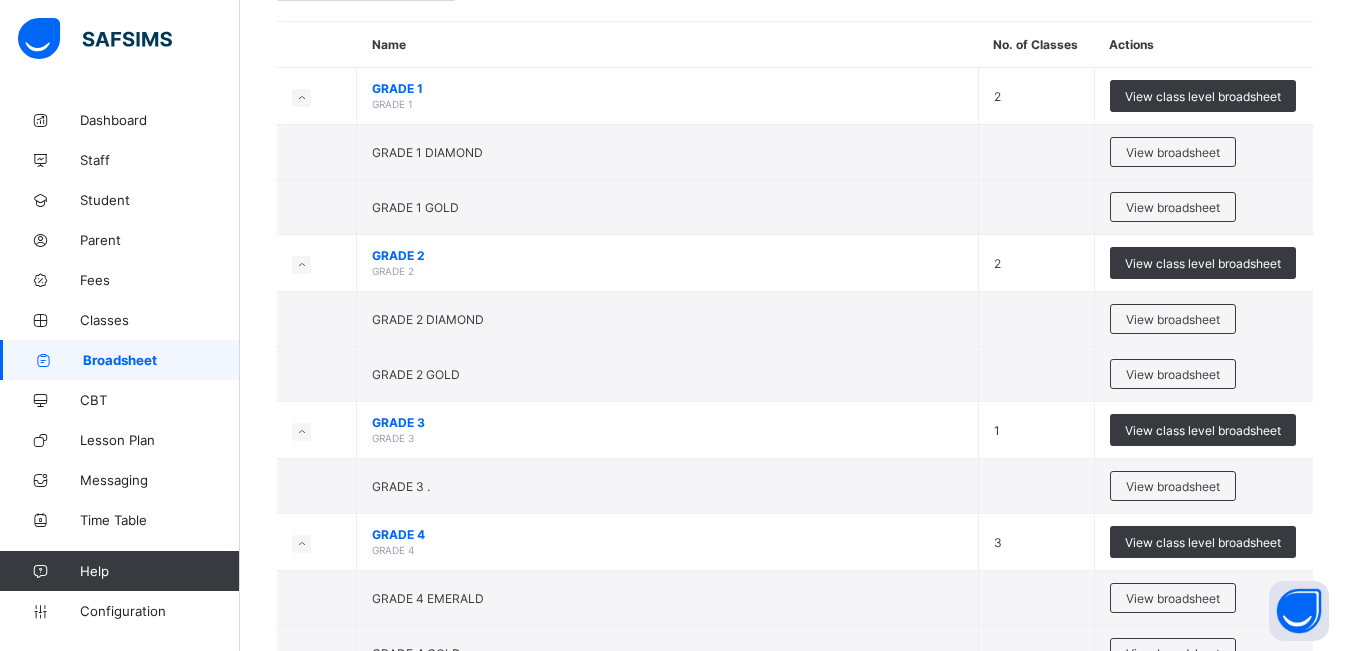 scroll, scrollTop: 185, scrollLeft: 0, axis: vertical 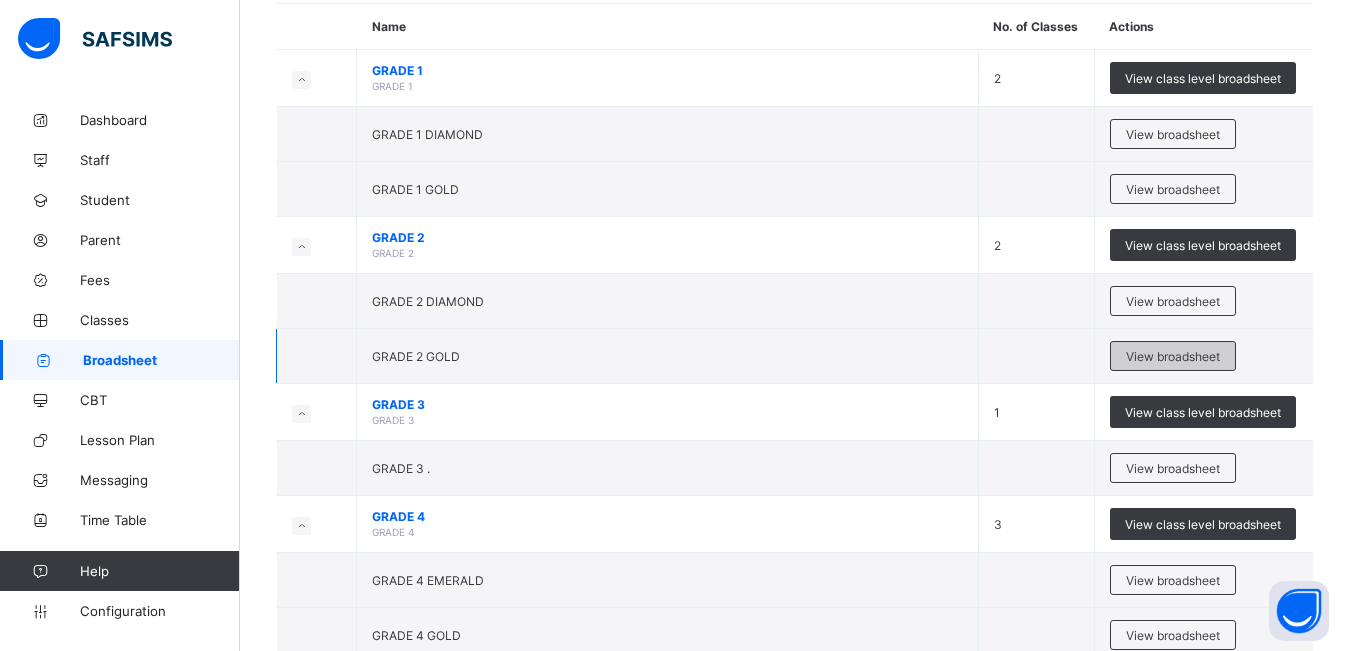 click on "View broadsheet" at bounding box center (1173, 356) 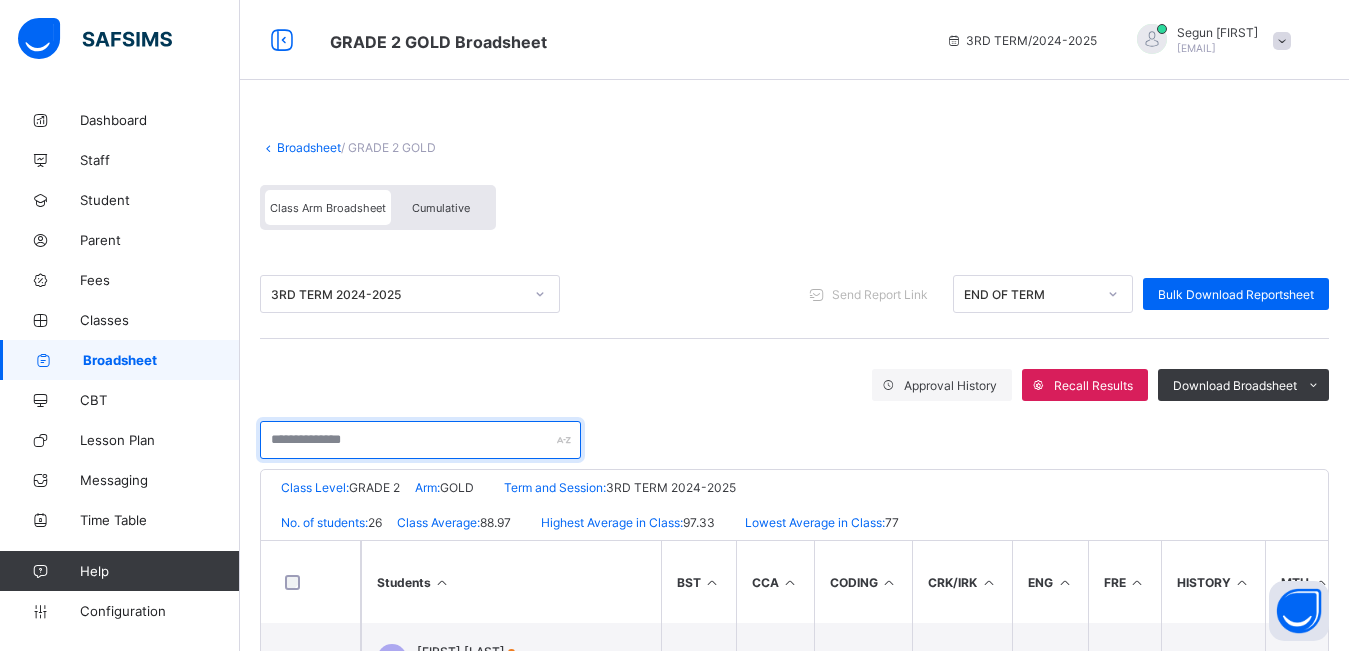 click at bounding box center (420, 440) 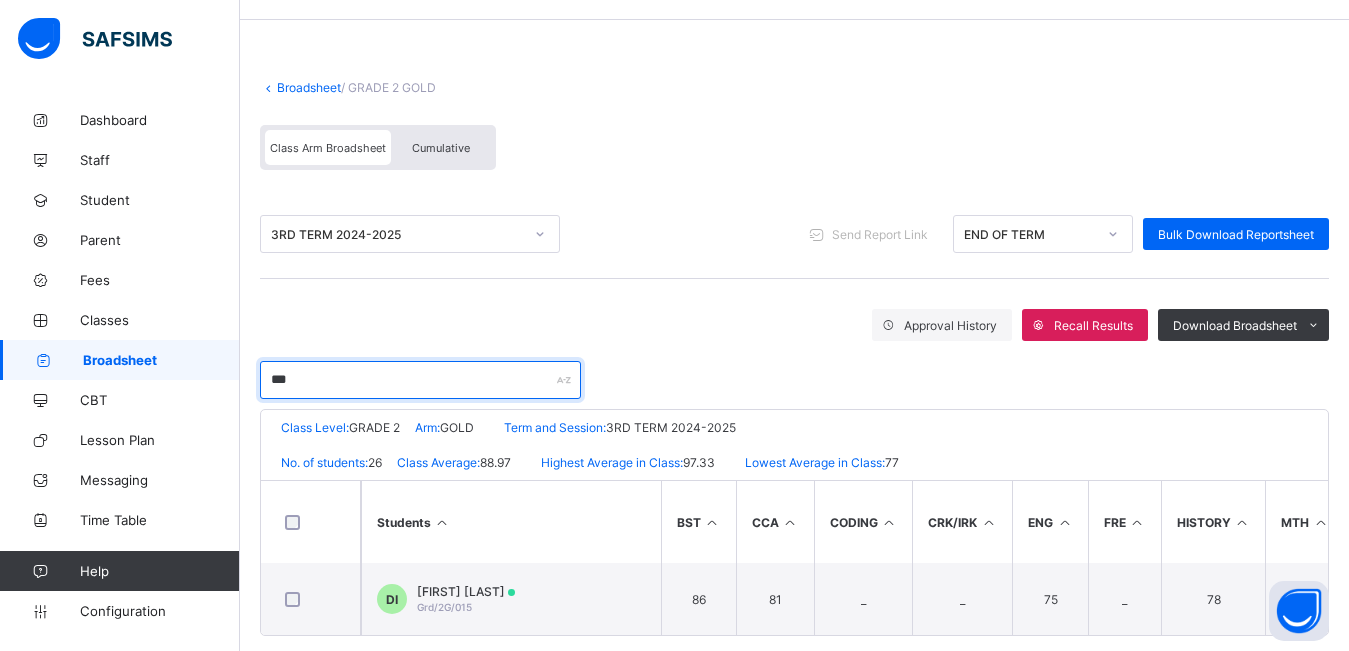 scroll, scrollTop: 68, scrollLeft: 0, axis: vertical 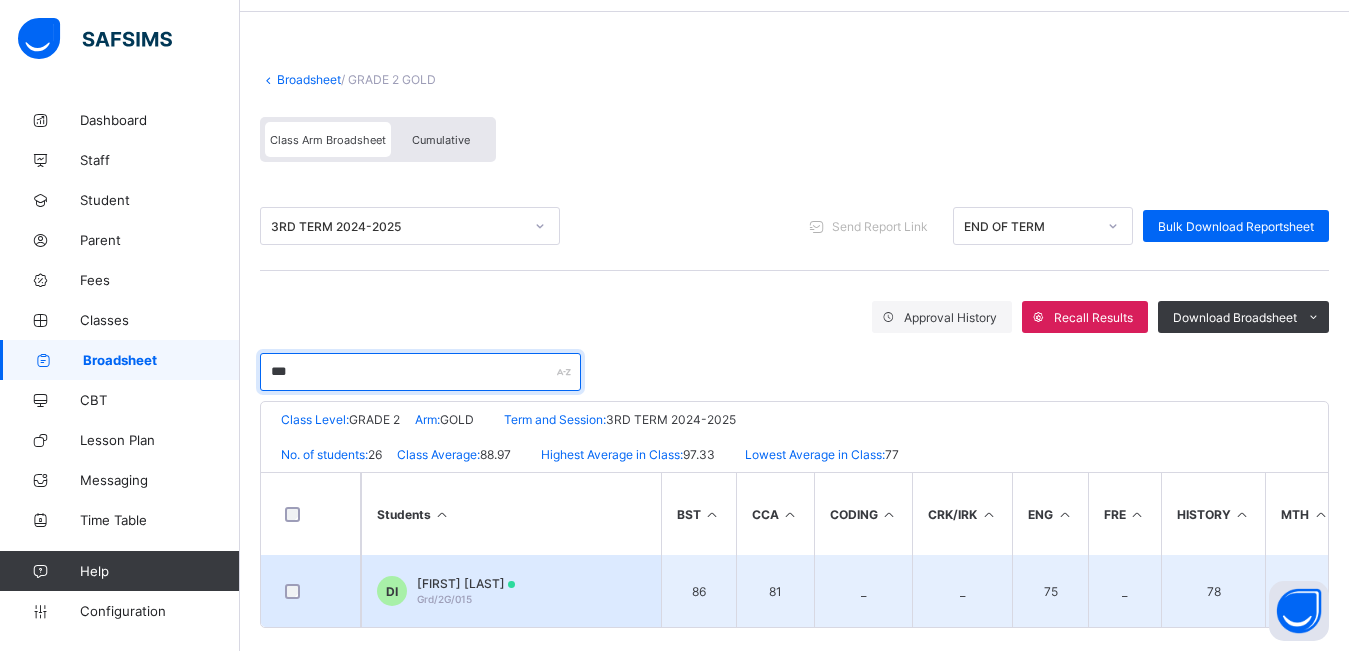 type on "***" 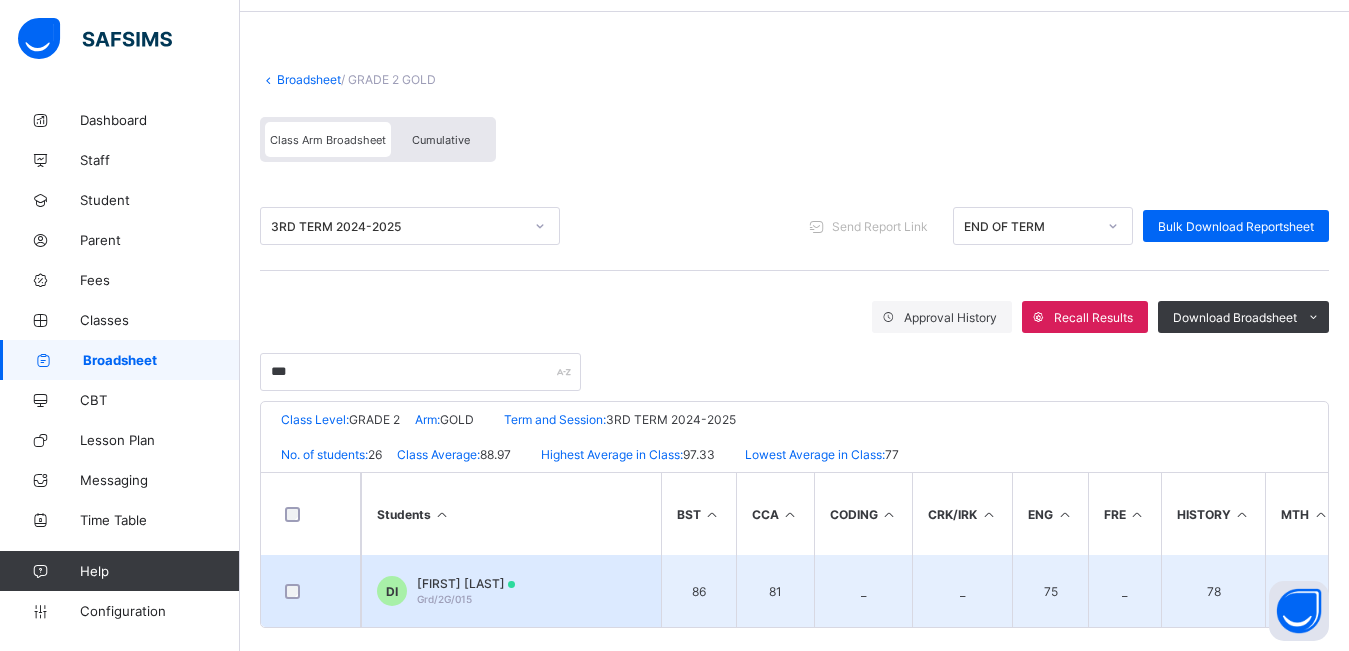 click on "DI David  Ifi   Grd/2G/015" at bounding box center [446, 591] 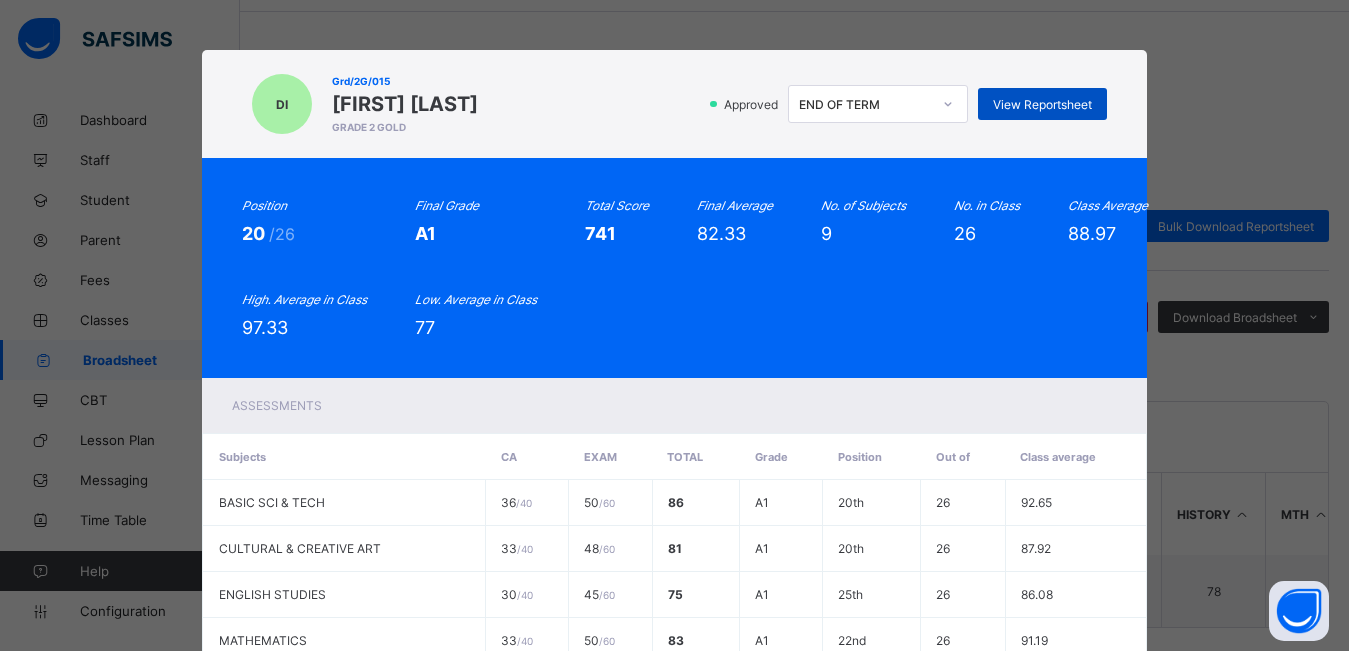 click on "View Reportsheet" at bounding box center [1042, 104] 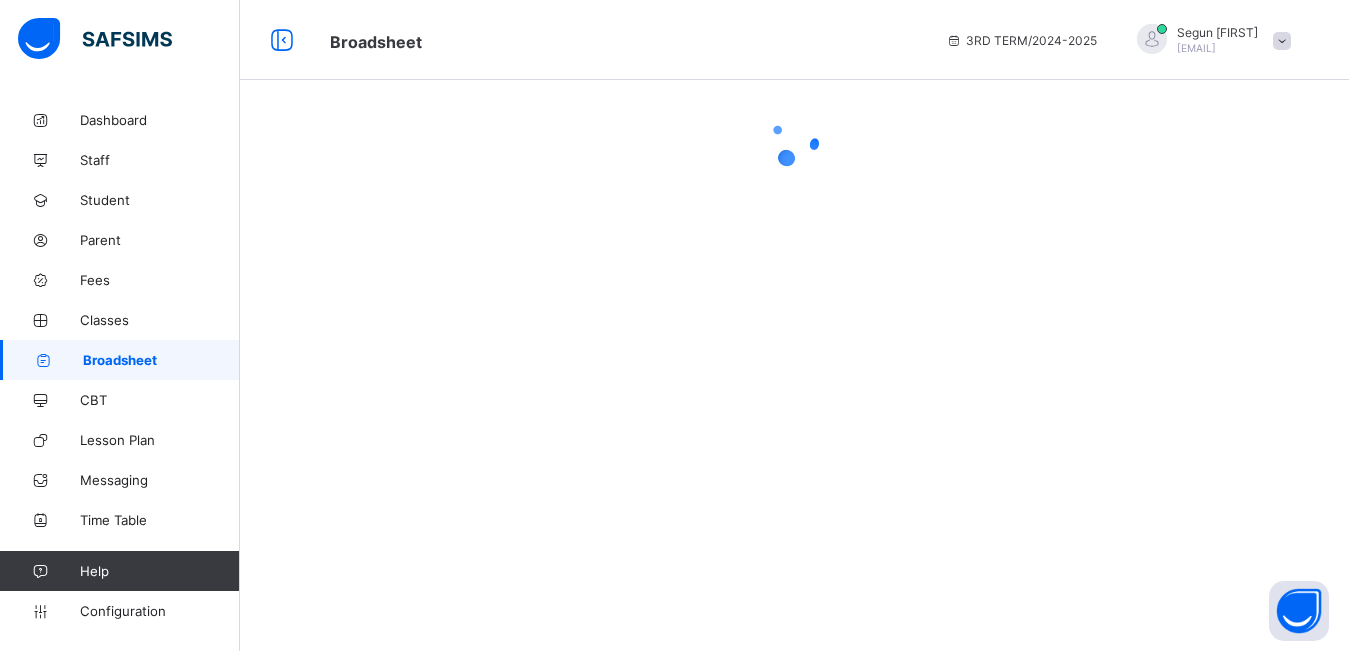scroll, scrollTop: 0, scrollLeft: 0, axis: both 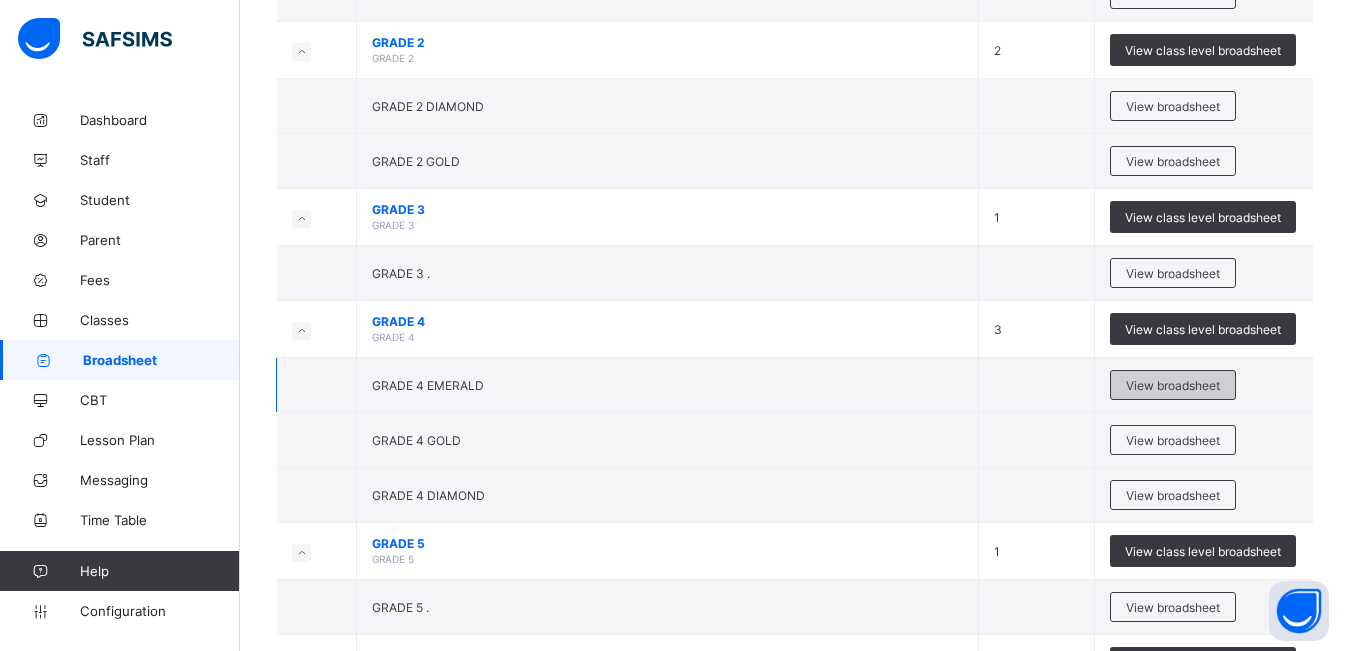 click on "View broadsheet" at bounding box center [1173, 385] 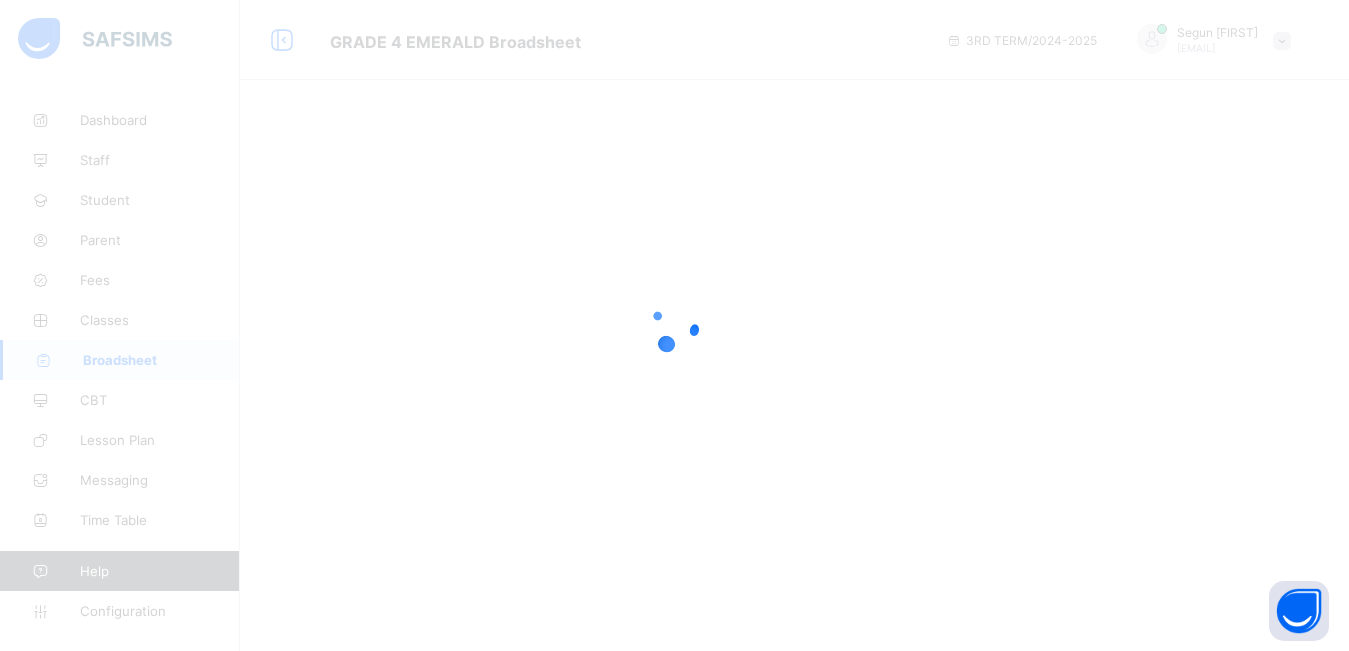 scroll, scrollTop: 0, scrollLeft: 0, axis: both 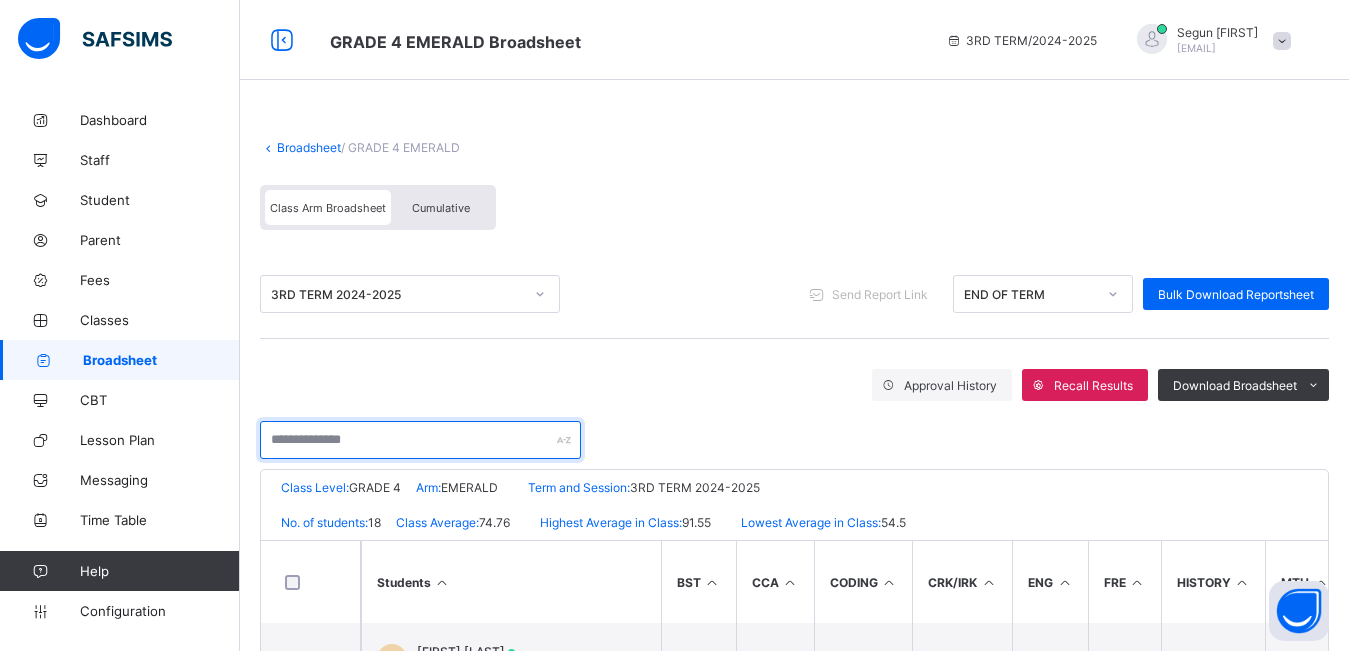click at bounding box center (420, 440) 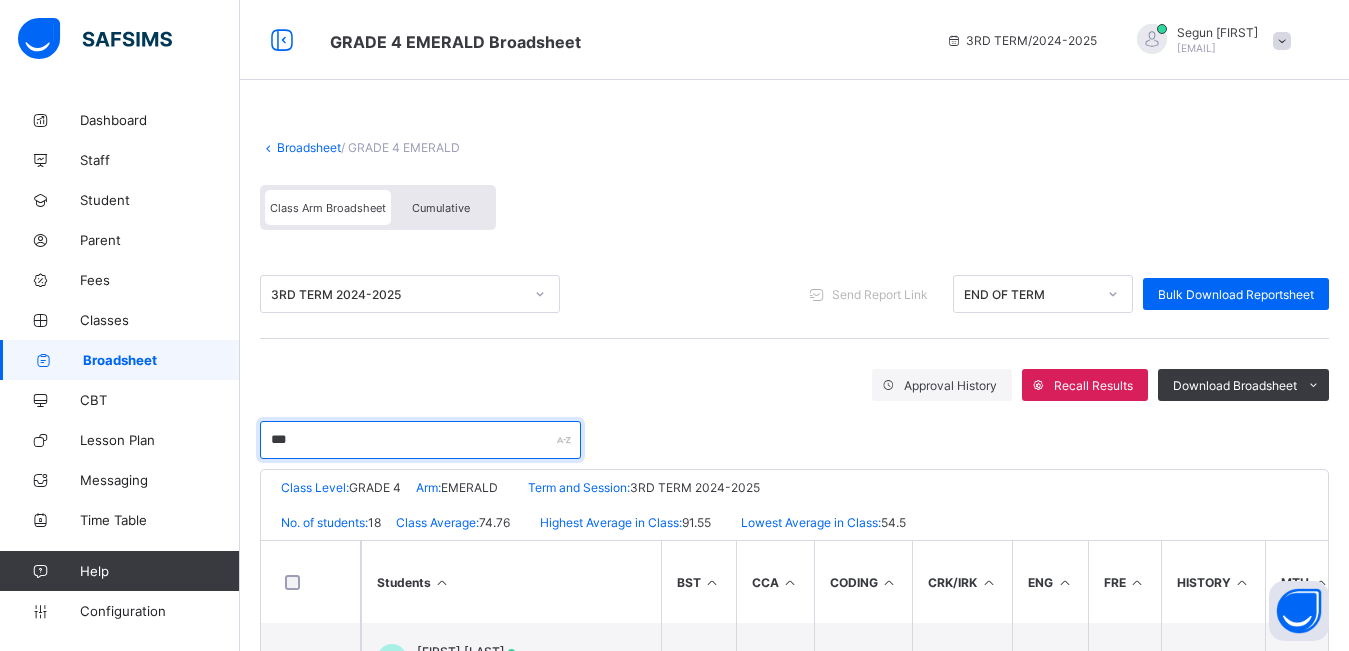 scroll, scrollTop: 93, scrollLeft: 0, axis: vertical 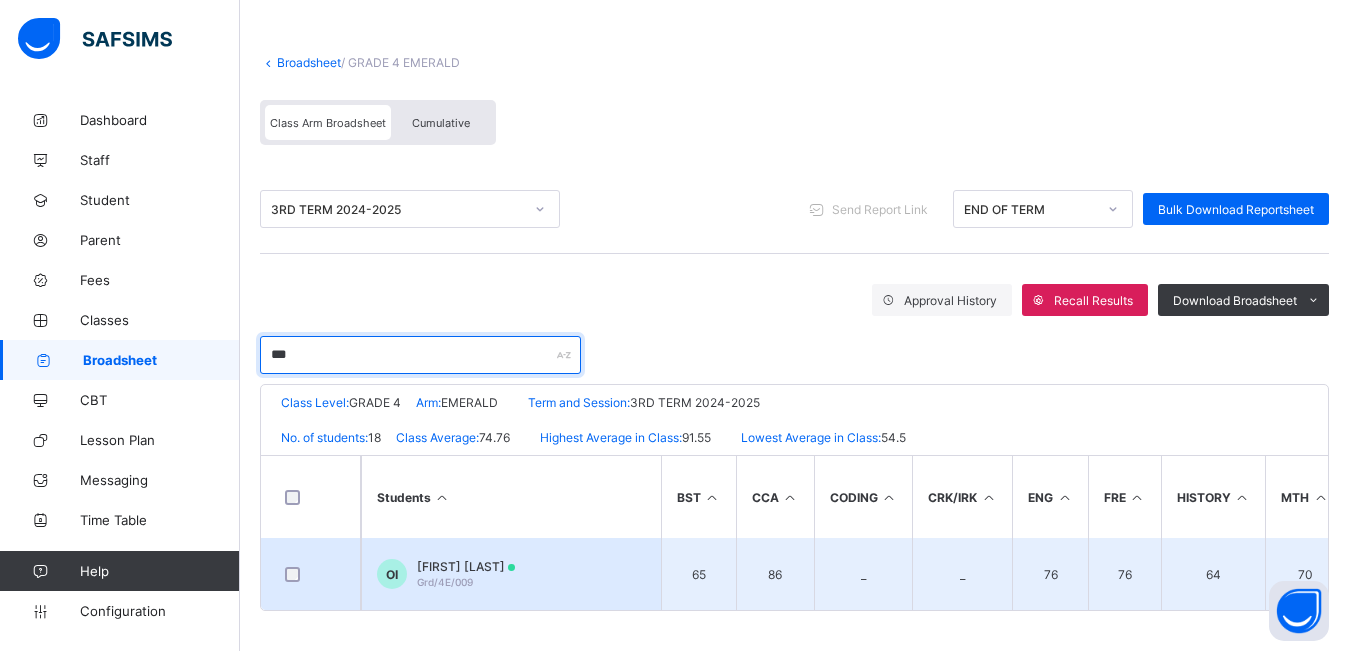 type on "***" 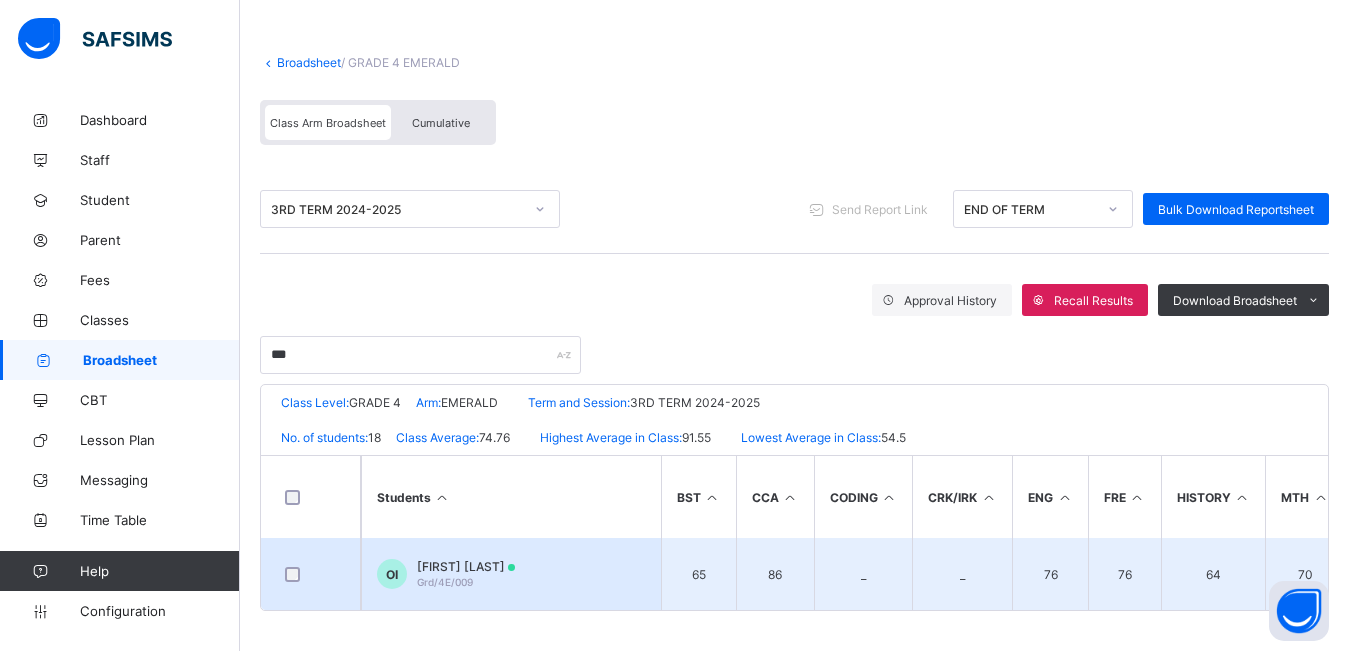 click on "Onyiyenchi  Ifi   Grd/4E/009" at bounding box center (466, 574) 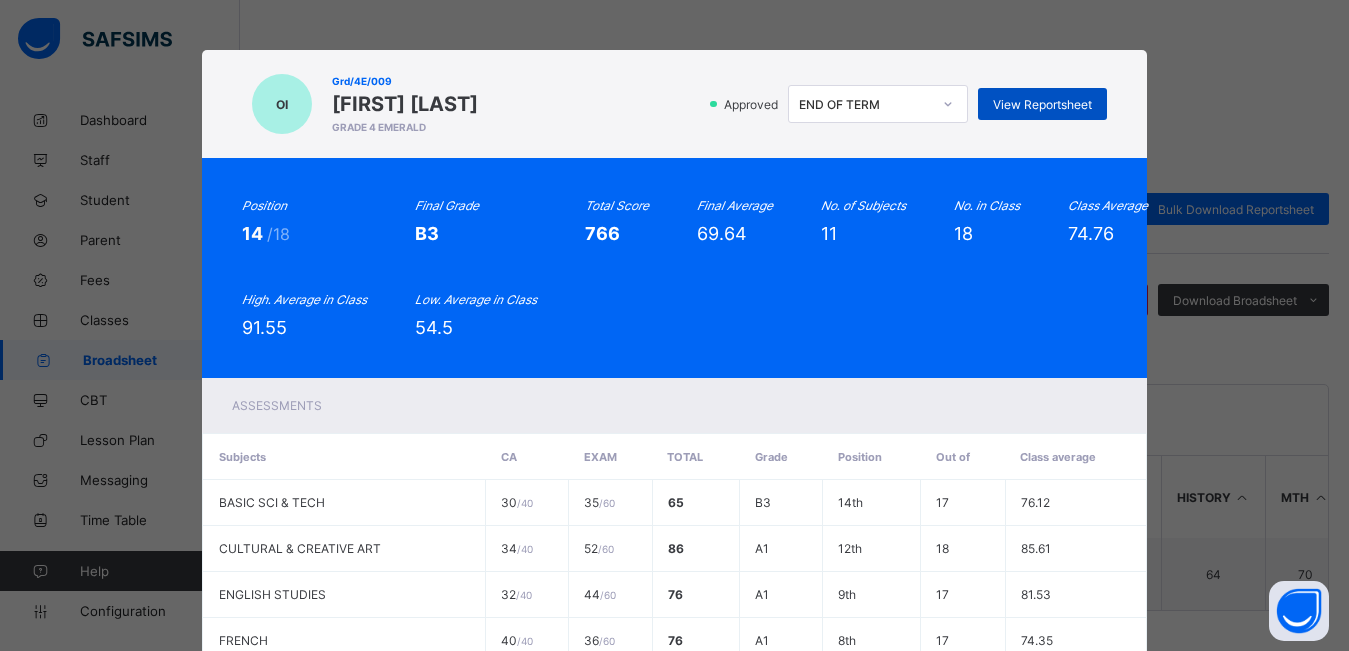 click on "View Reportsheet" at bounding box center (1042, 104) 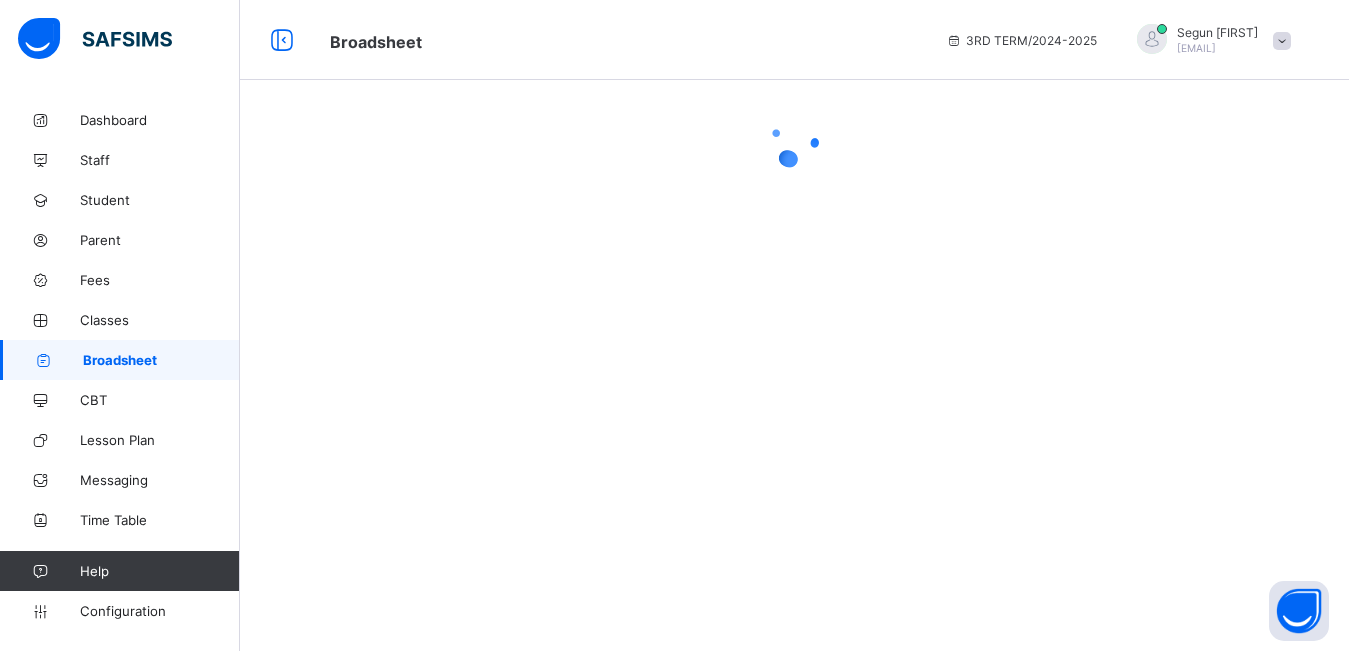scroll, scrollTop: 0, scrollLeft: 0, axis: both 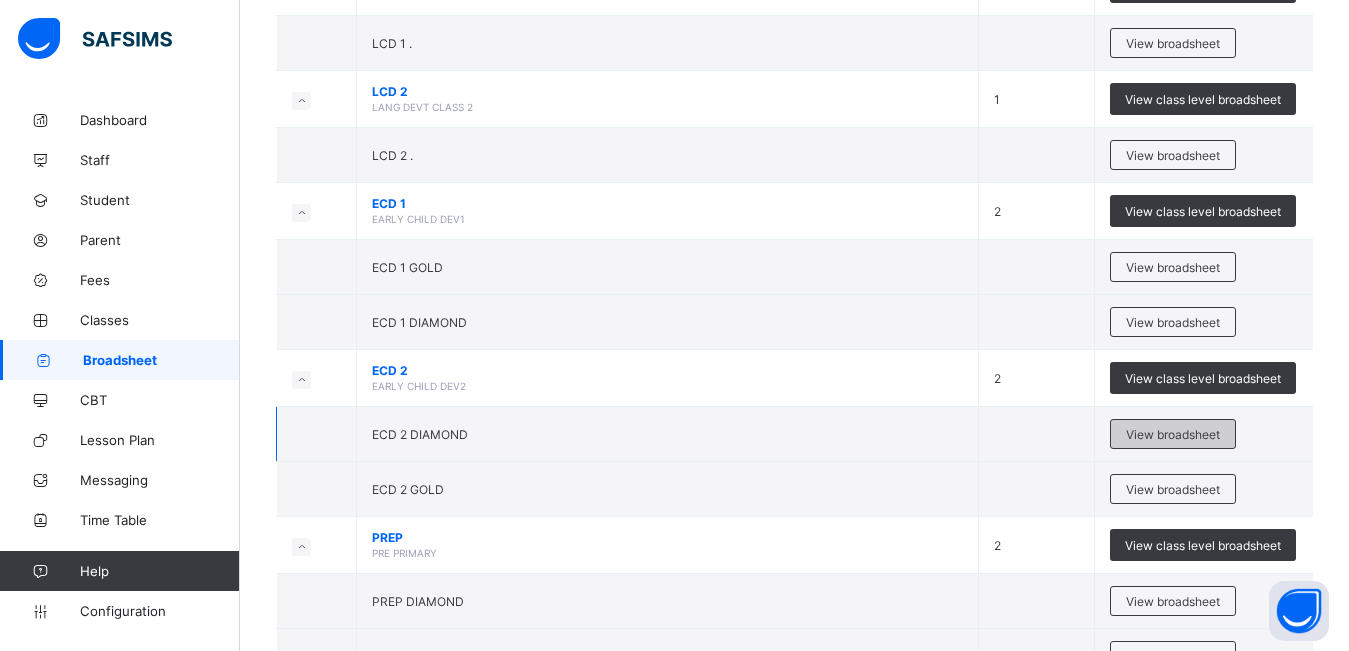 click on "View broadsheet" at bounding box center (1173, 434) 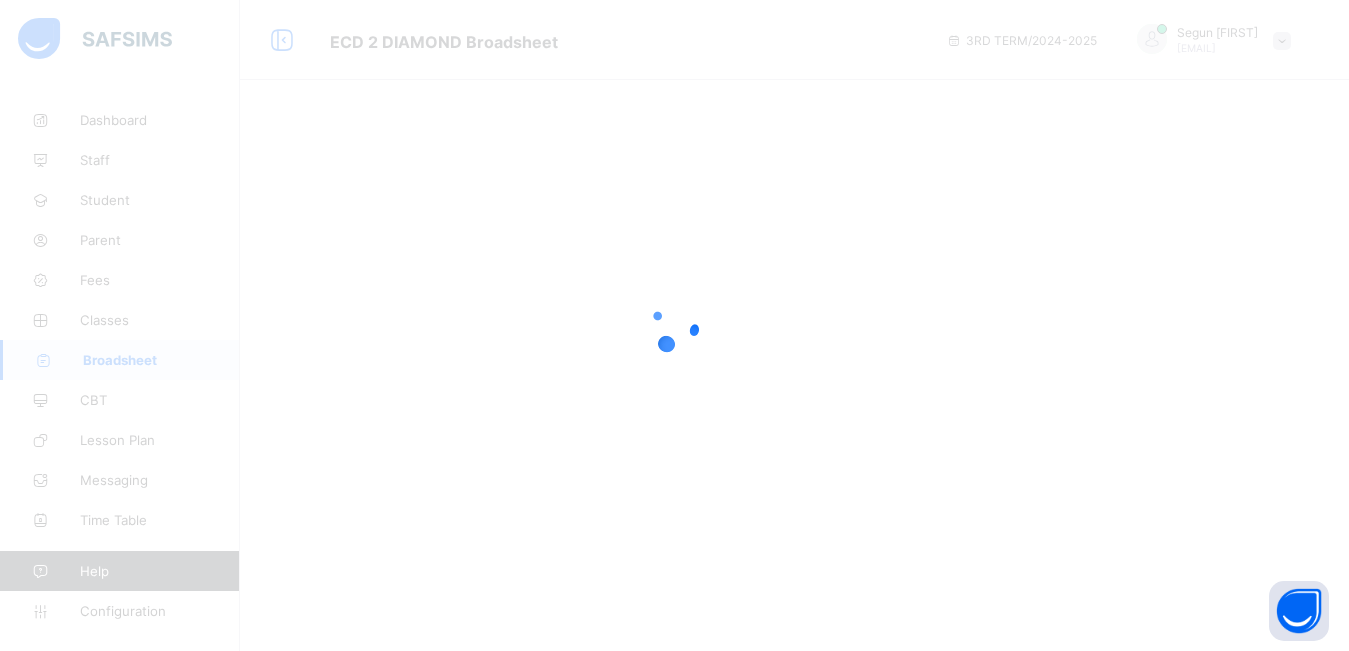 scroll, scrollTop: 0, scrollLeft: 0, axis: both 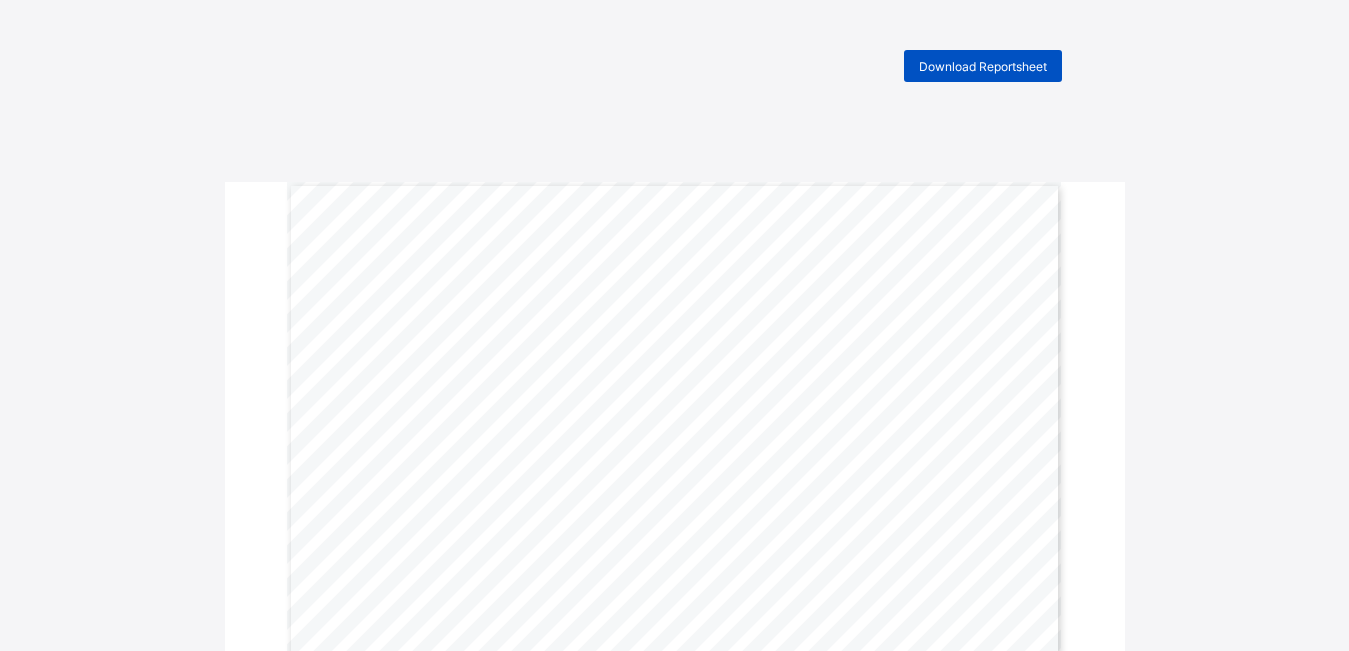 click on "Download Reportsheet" at bounding box center [983, 66] 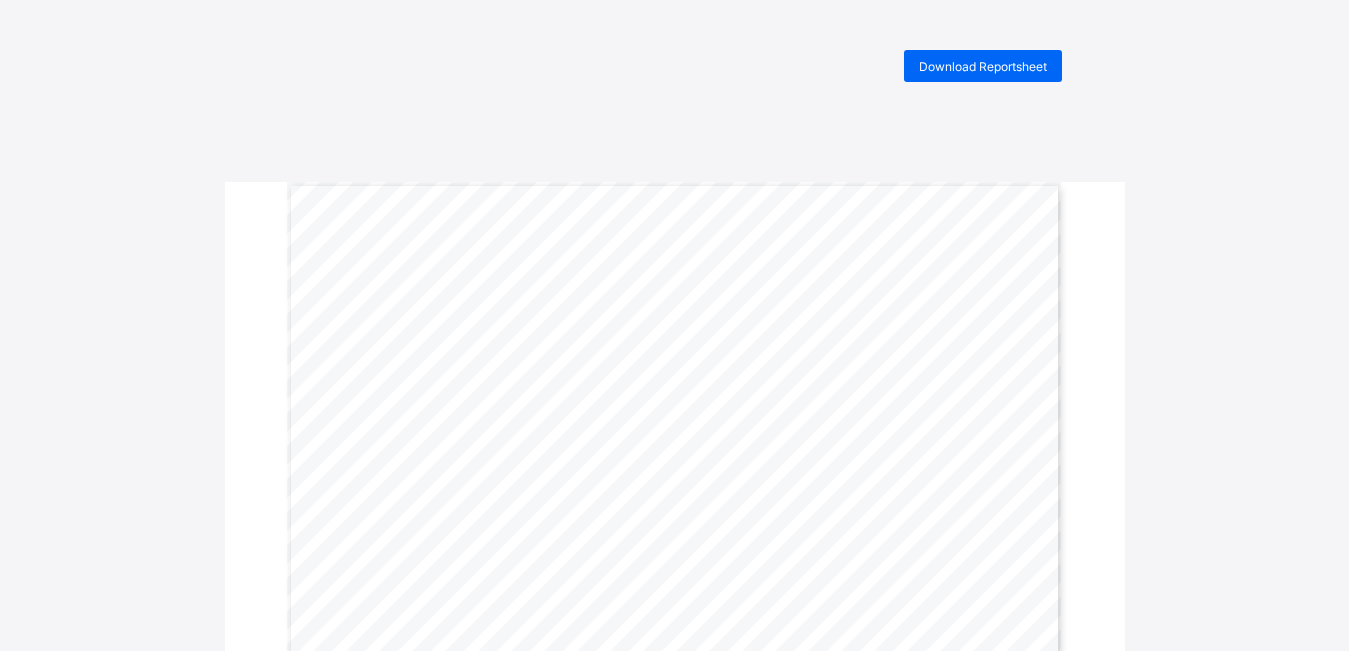 scroll, scrollTop: 0, scrollLeft: 0, axis: both 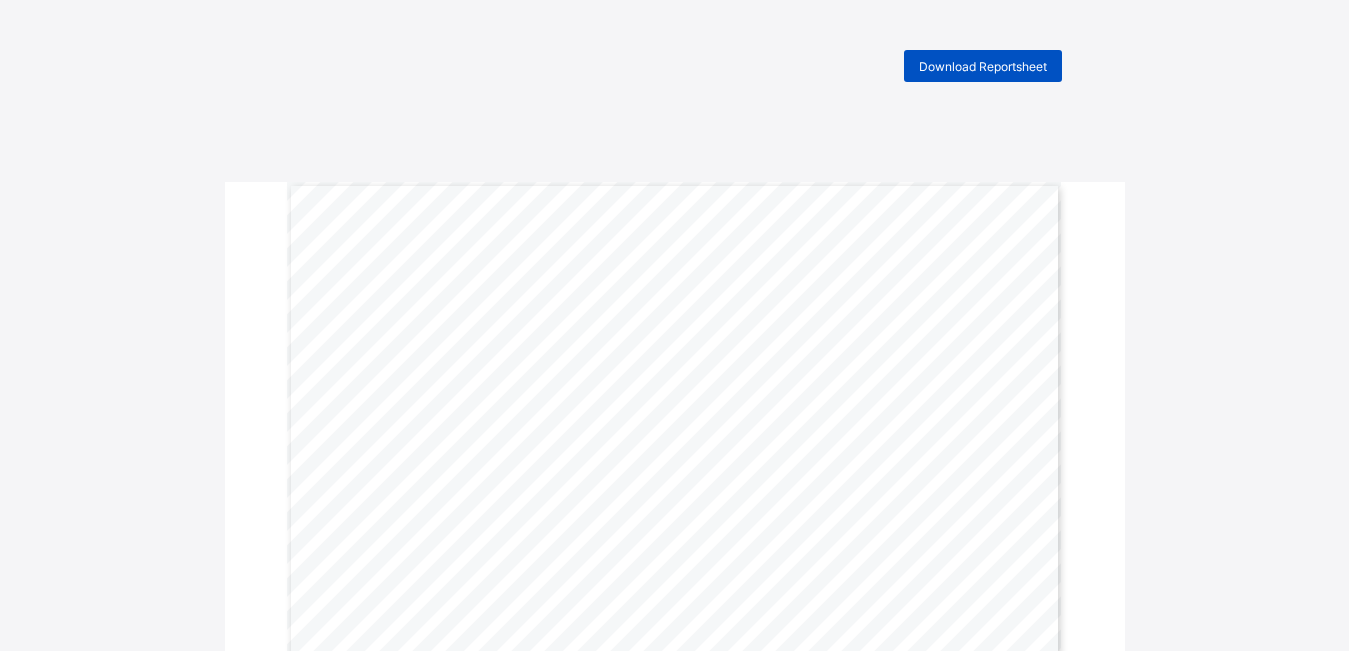click on "Download Reportsheet" at bounding box center [983, 66] 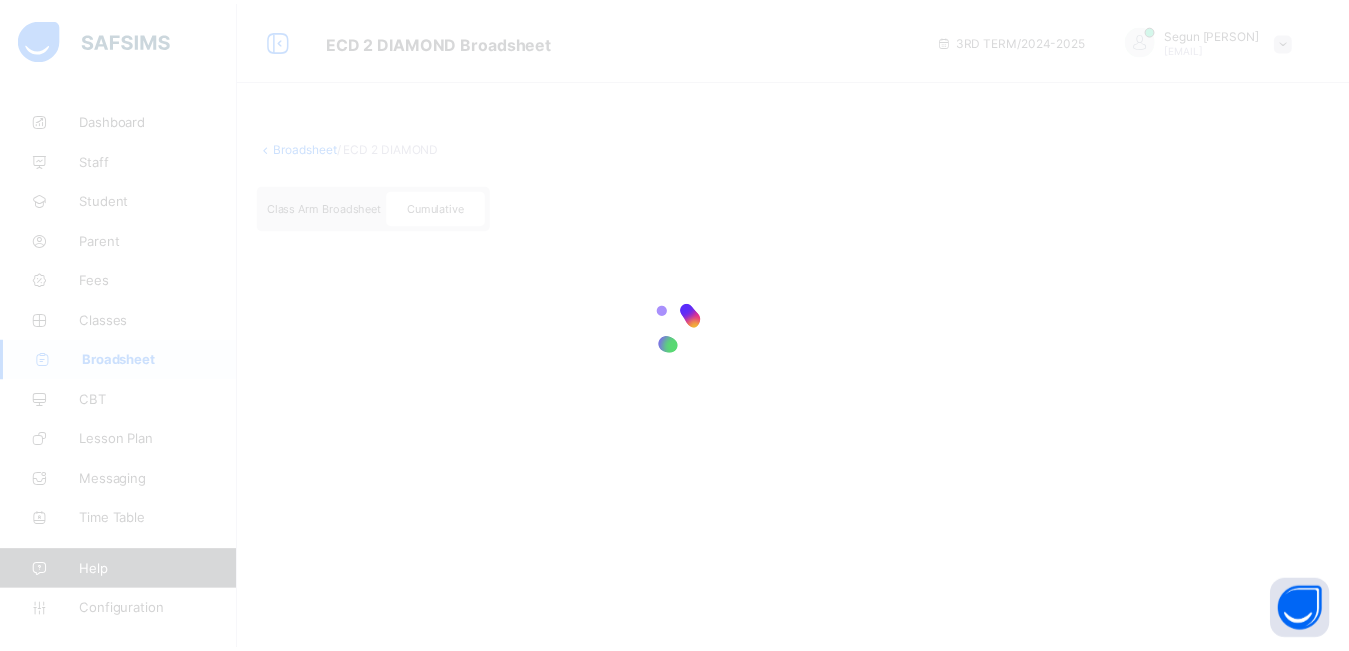scroll, scrollTop: 0, scrollLeft: 0, axis: both 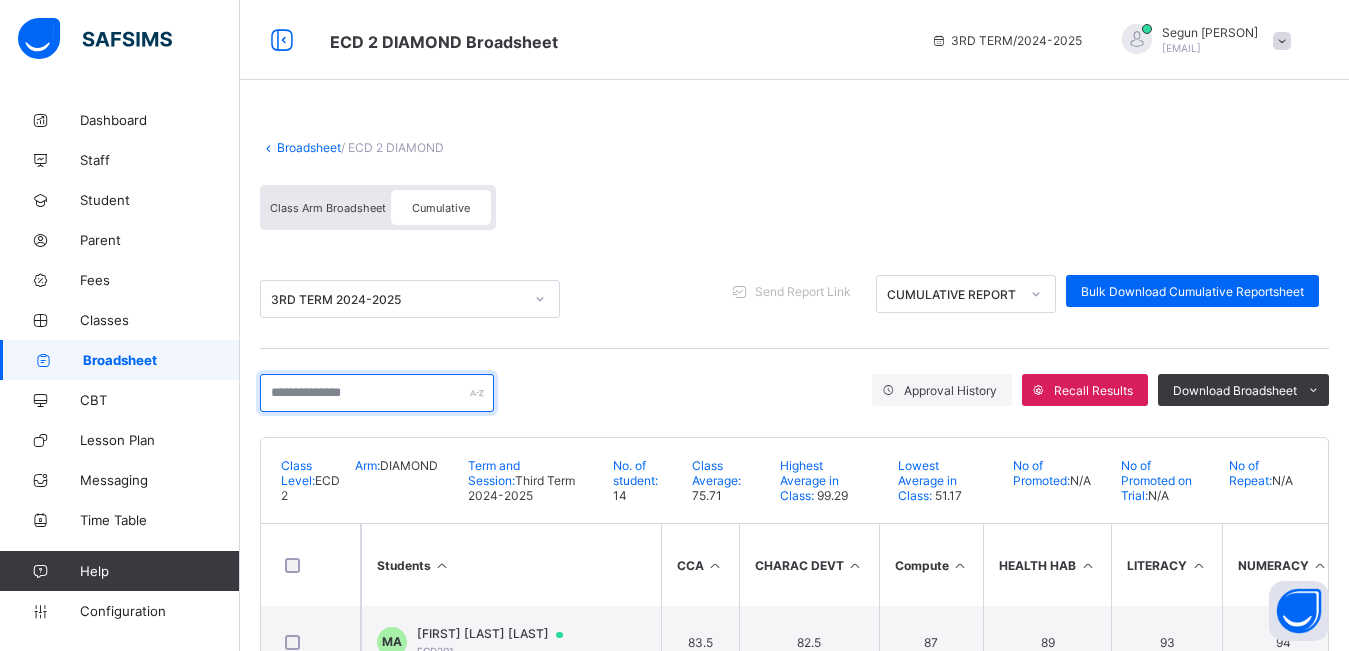 click at bounding box center [377, 393] 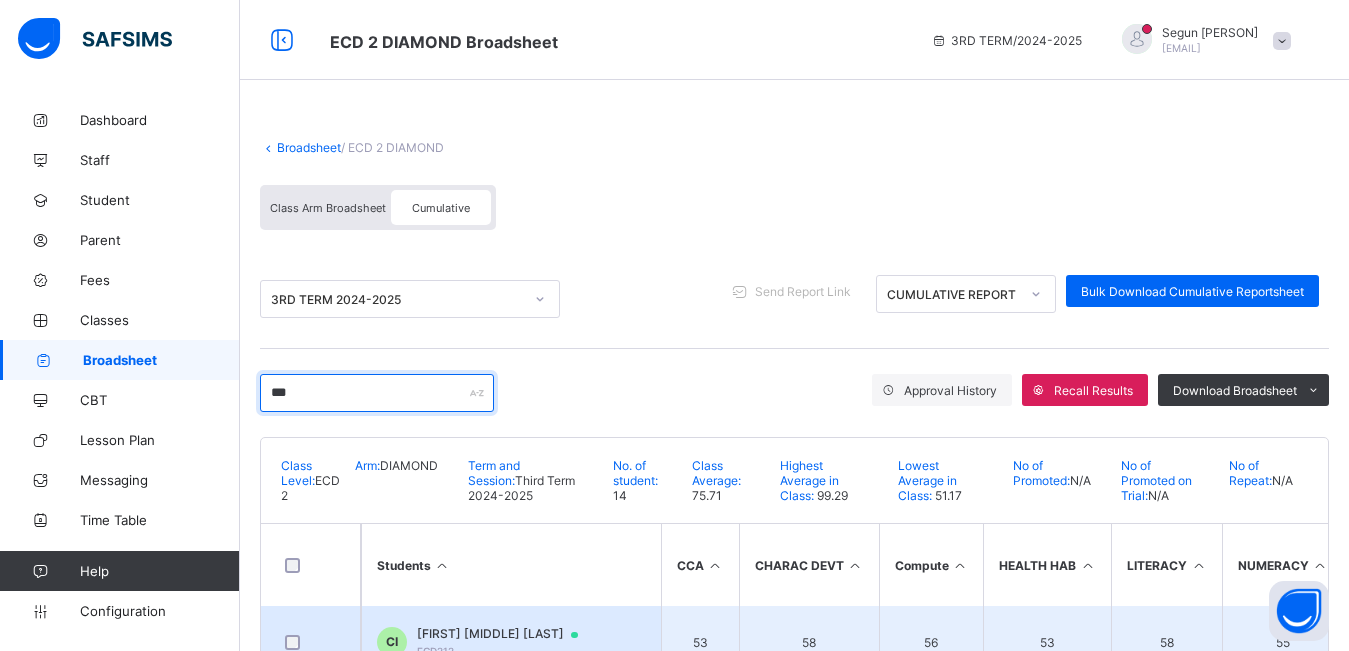 type on "***" 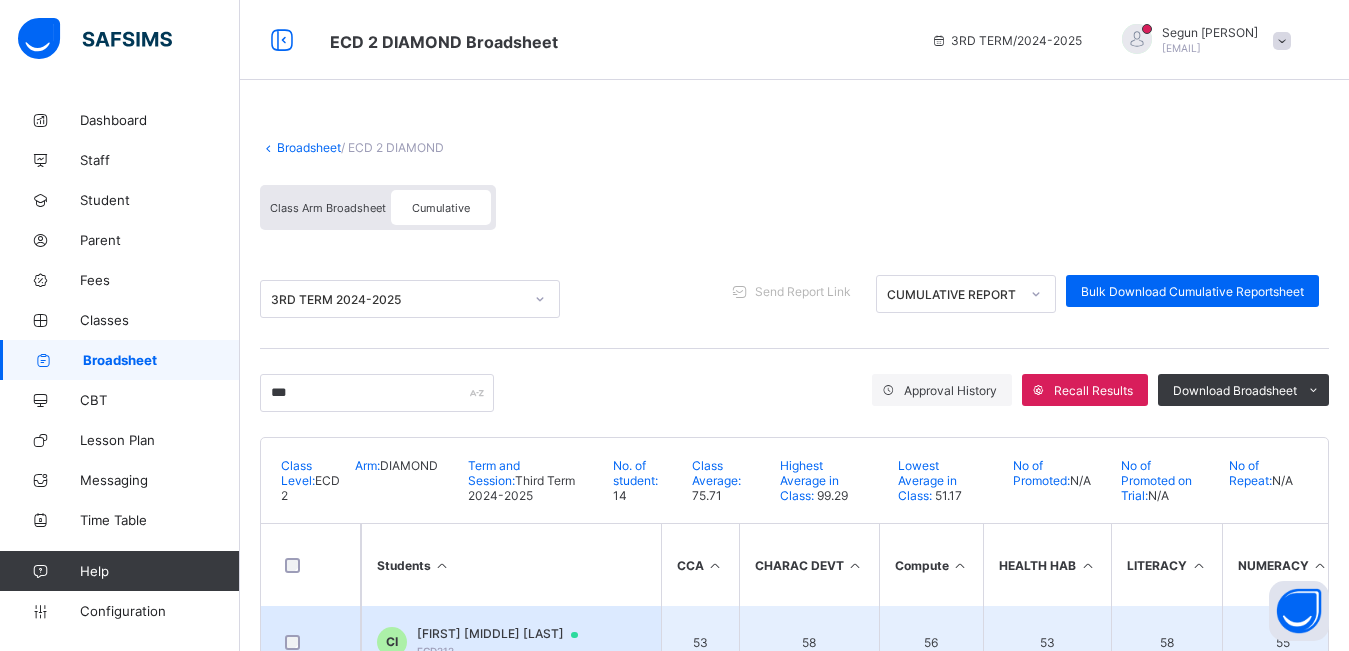 click on "Chisom Ifi Ifi" at bounding box center [507, 634] 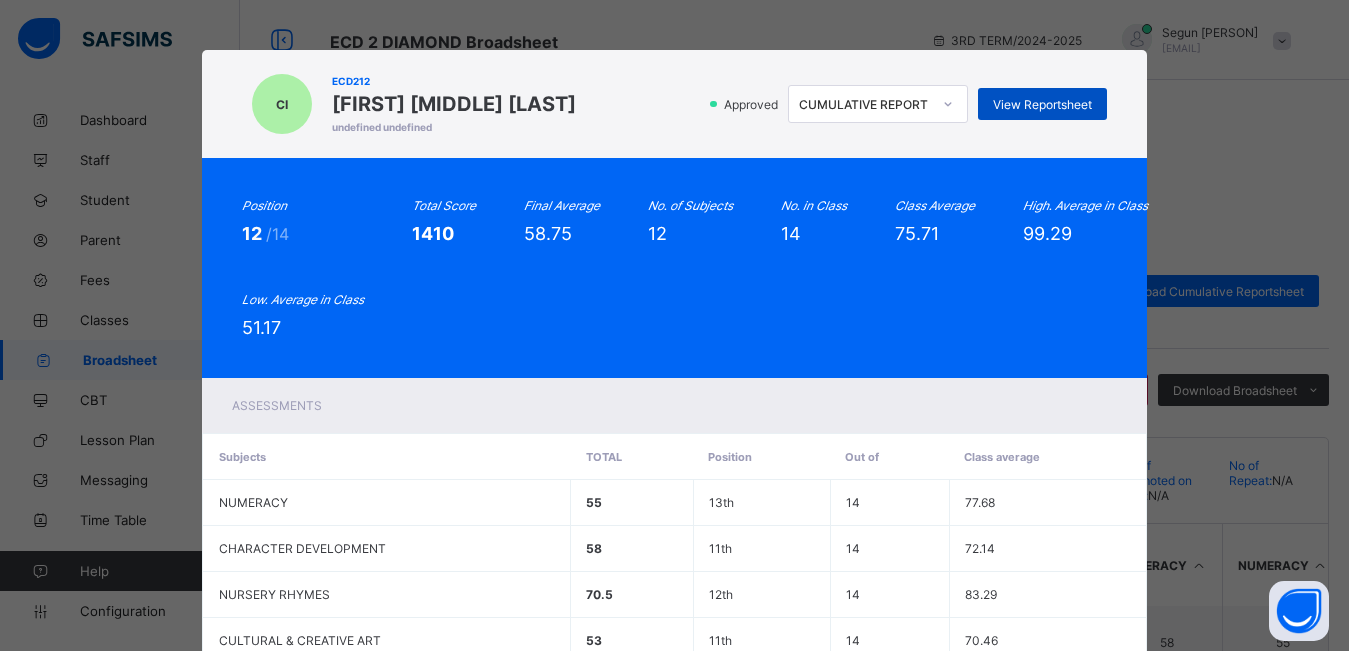 click on "View Reportsheet" at bounding box center [1042, 104] 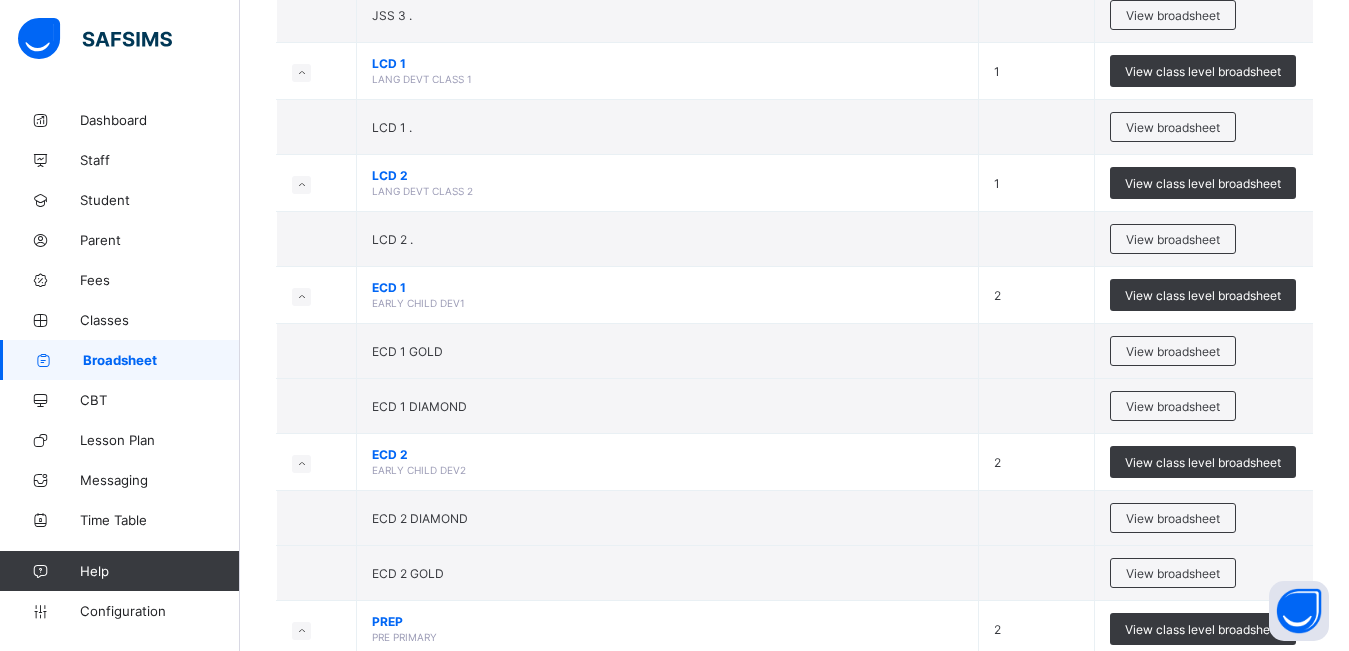 scroll, scrollTop: 1587, scrollLeft: 0, axis: vertical 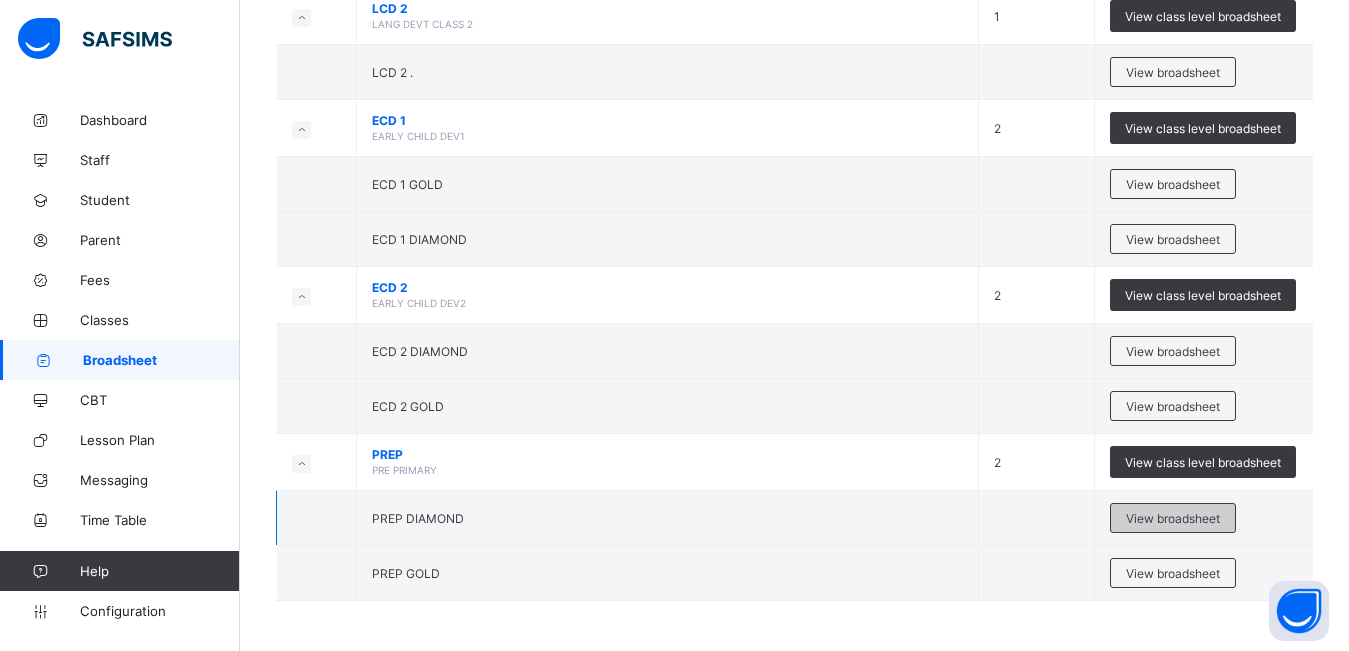 click on "View broadsheet" at bounding box center (1173, 518) 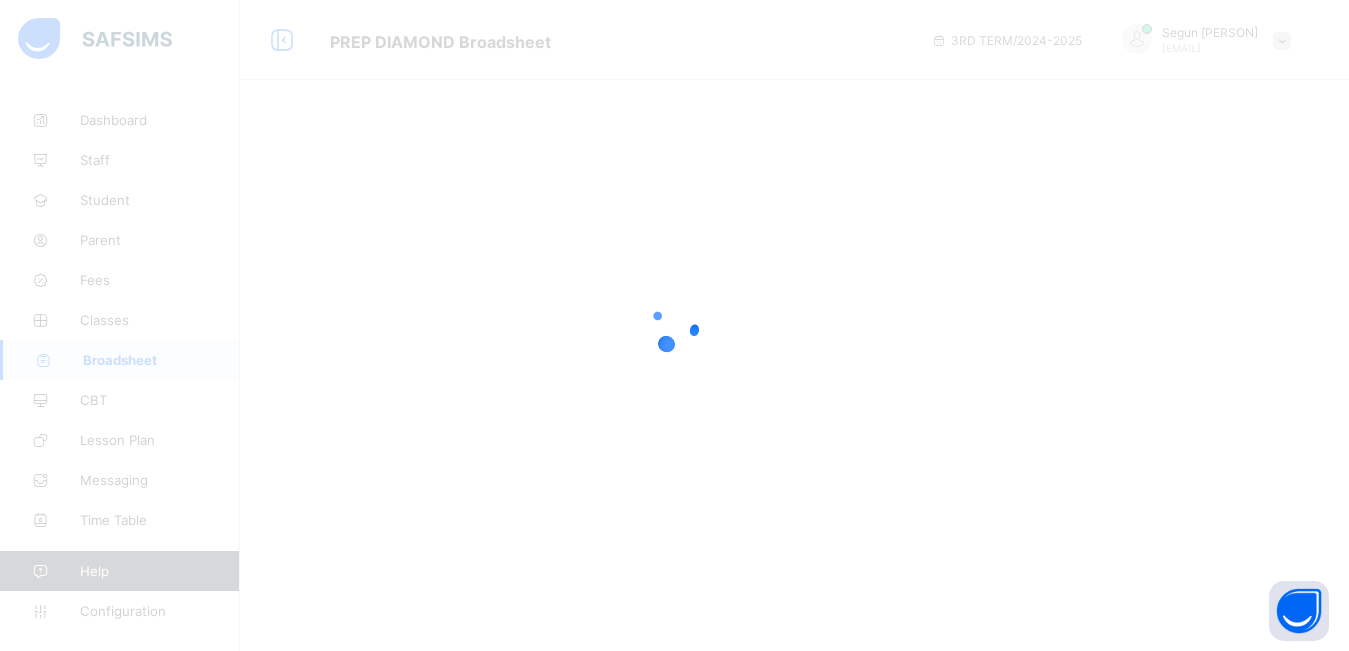 scroll, scrollTop: 0, scrollLeft: 0, axis: both 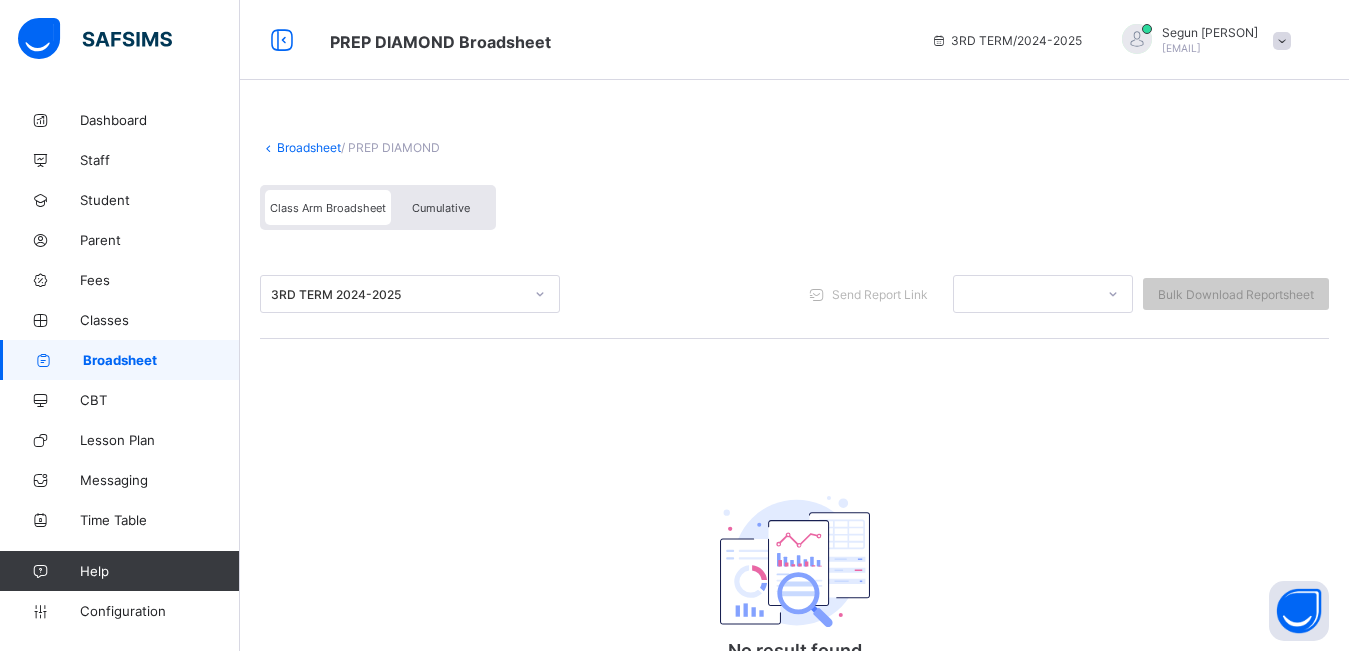 click on "Cumulative" at bounding box center (441, 207) 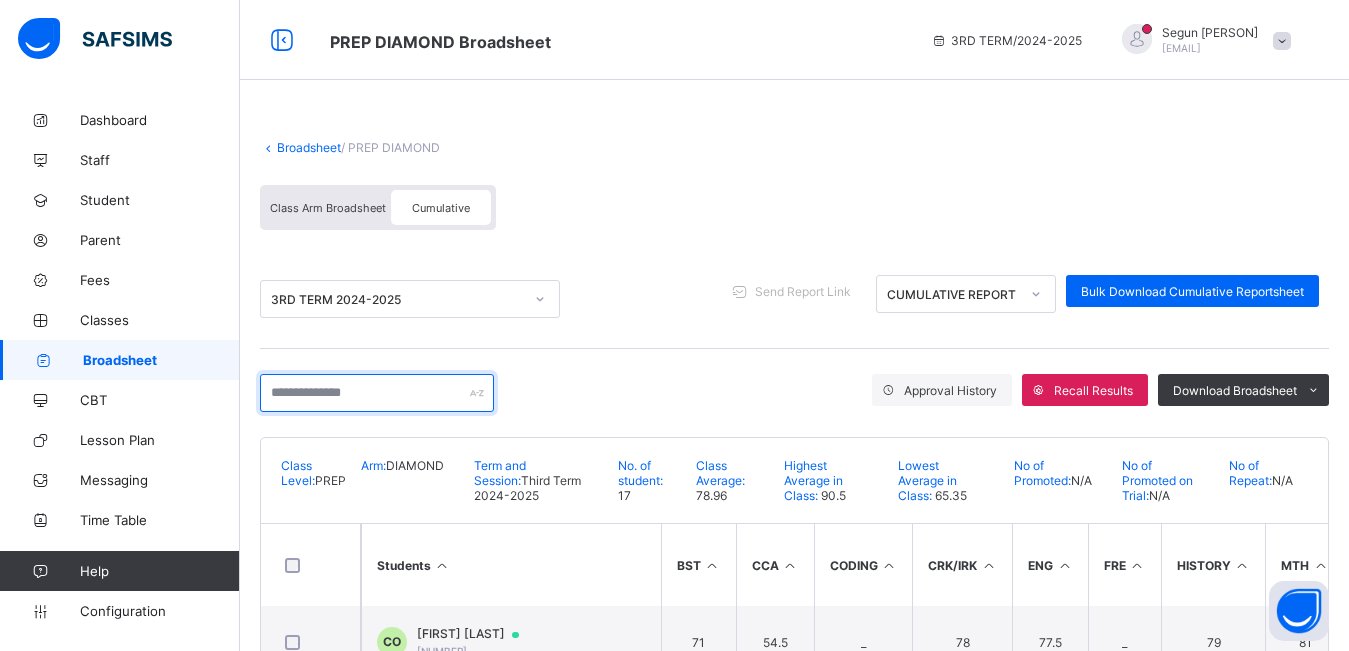 click at bounding box center [377, 393] 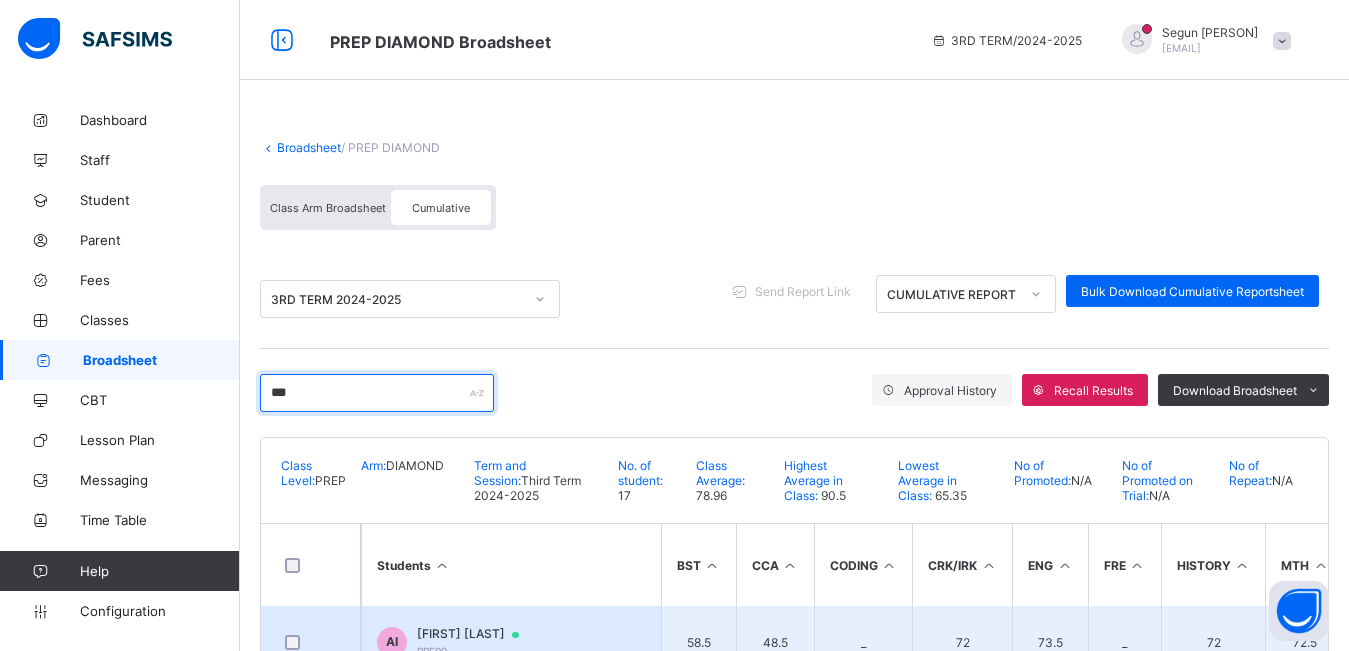 type on "***" 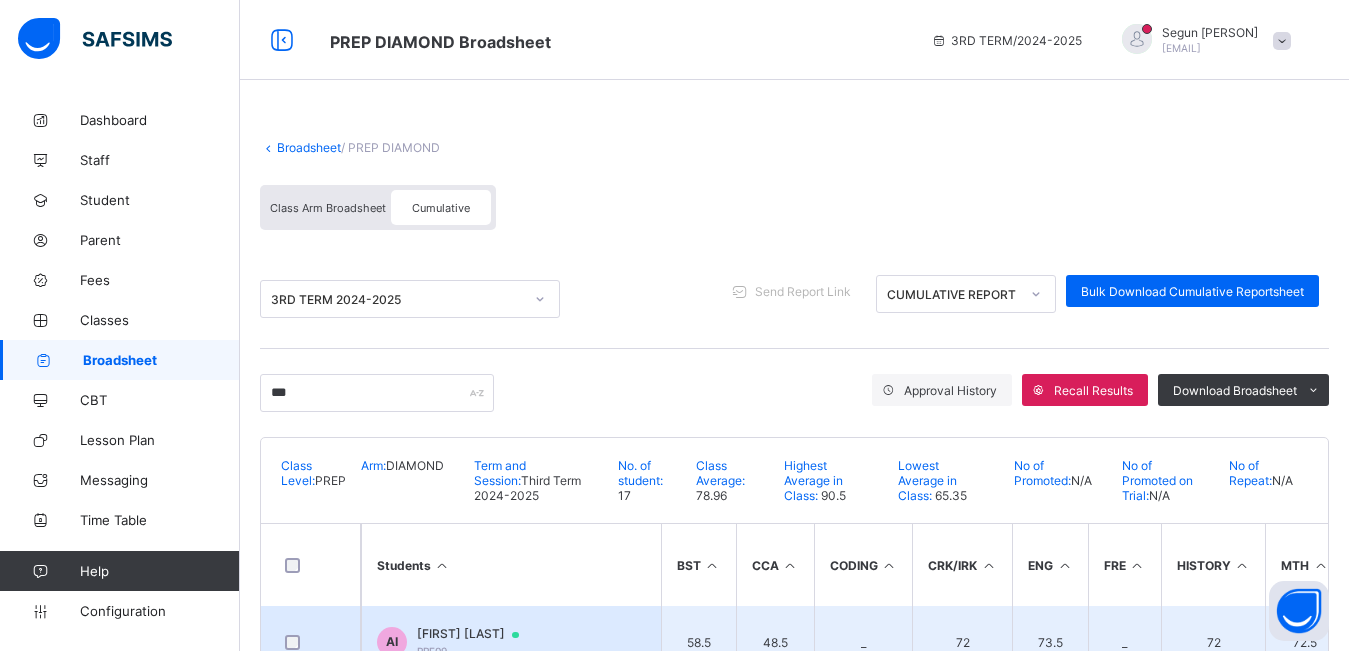 click on "AI Amanda Ifi Ifi     PRE09" at bounding box center (511, 642) 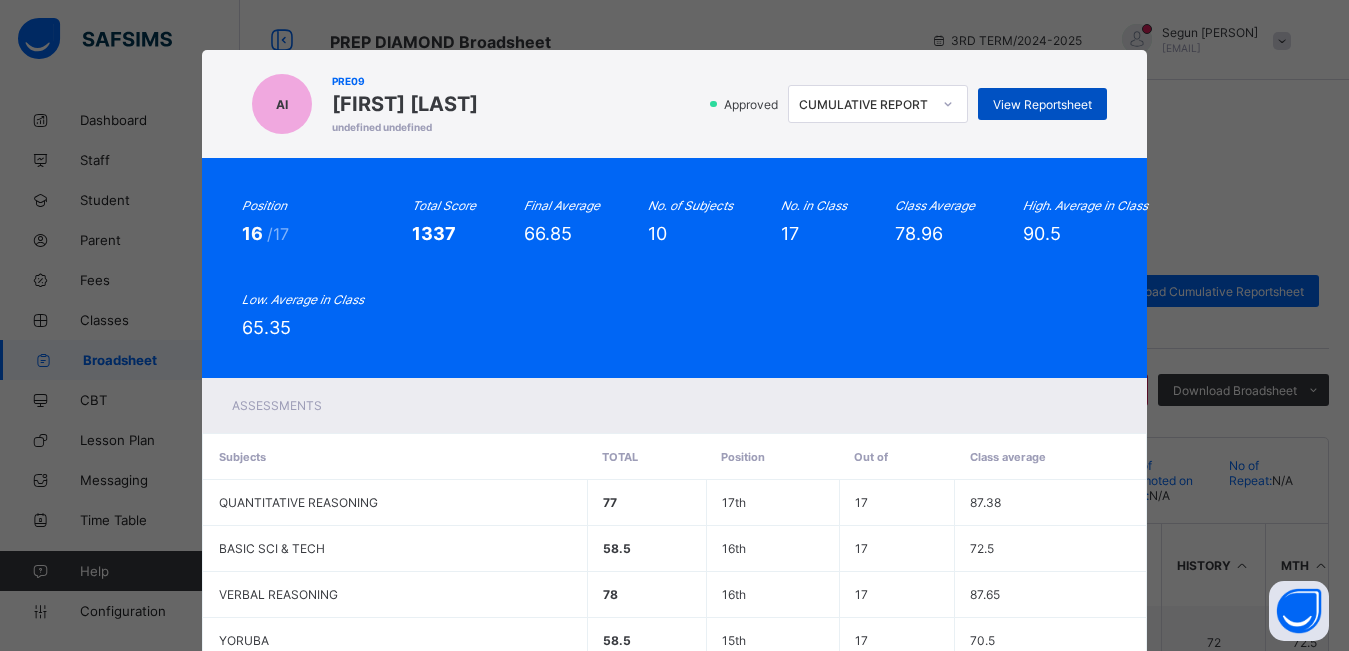 click on "View Reportsheet" at bounding box center (1042, 104) 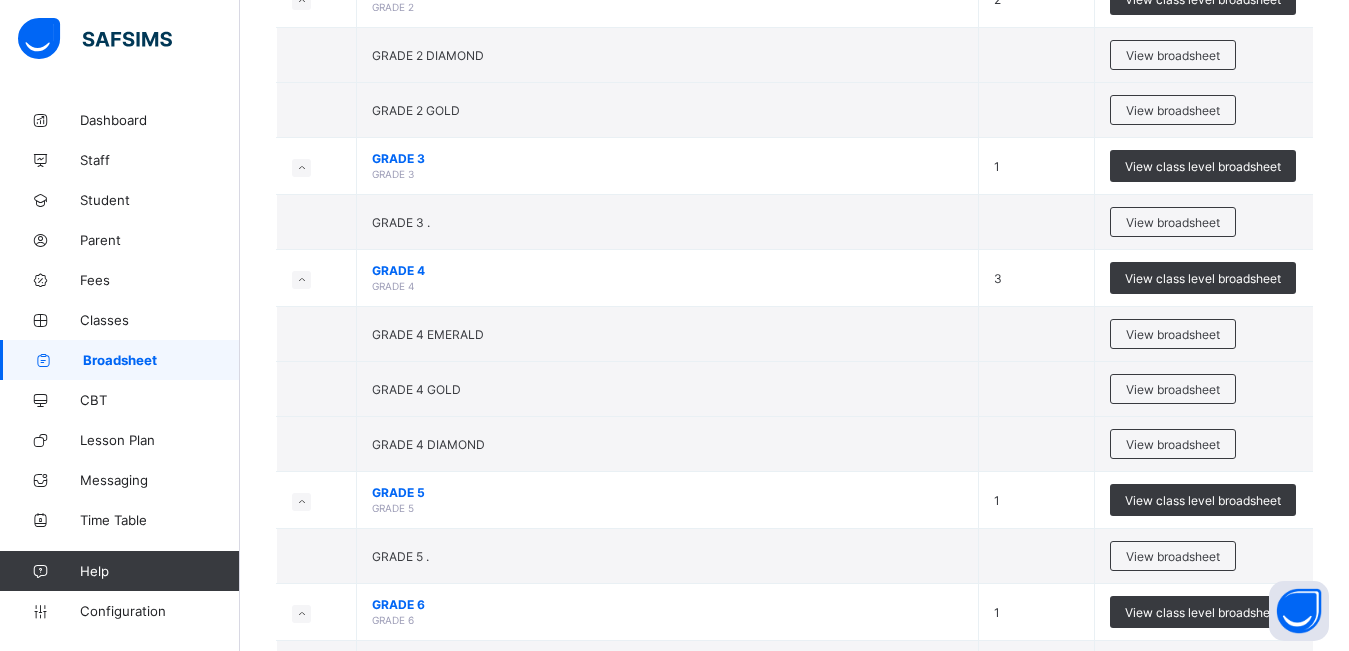 scroll, scrollTop: 438, scrollLeft: 0, axis: vertical 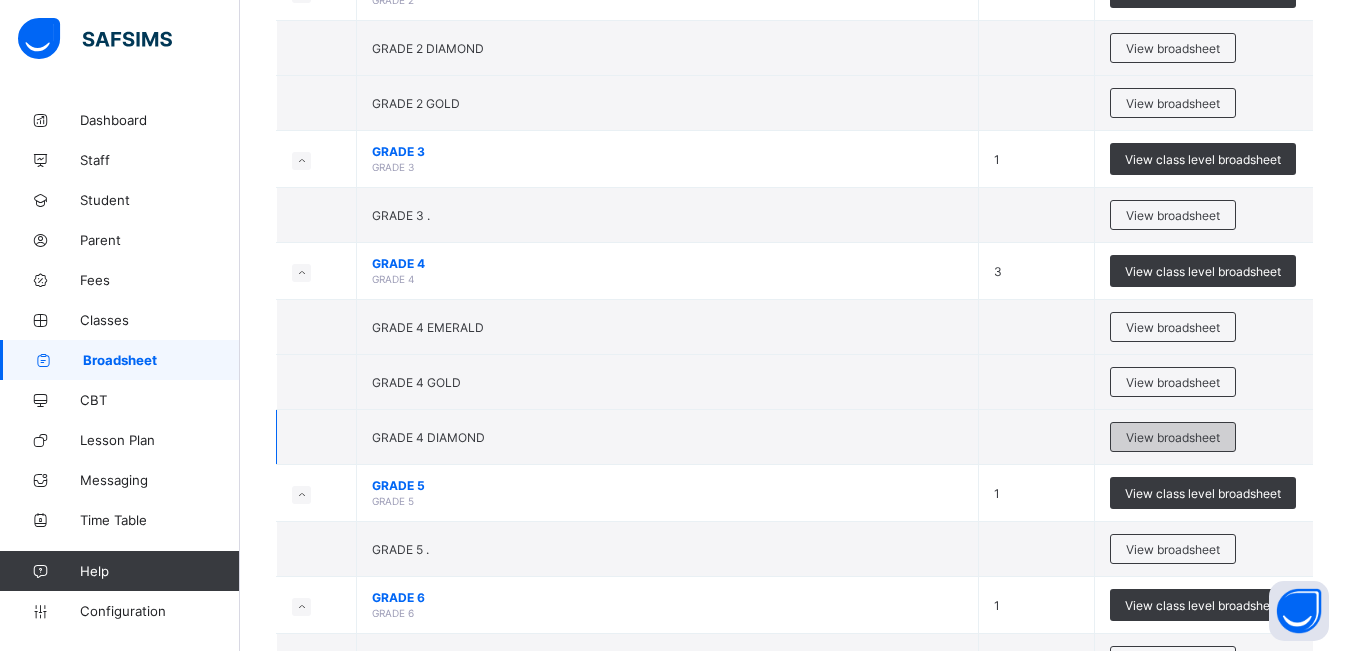 click on "View broadsheet" at bounding box center (1173, 437) 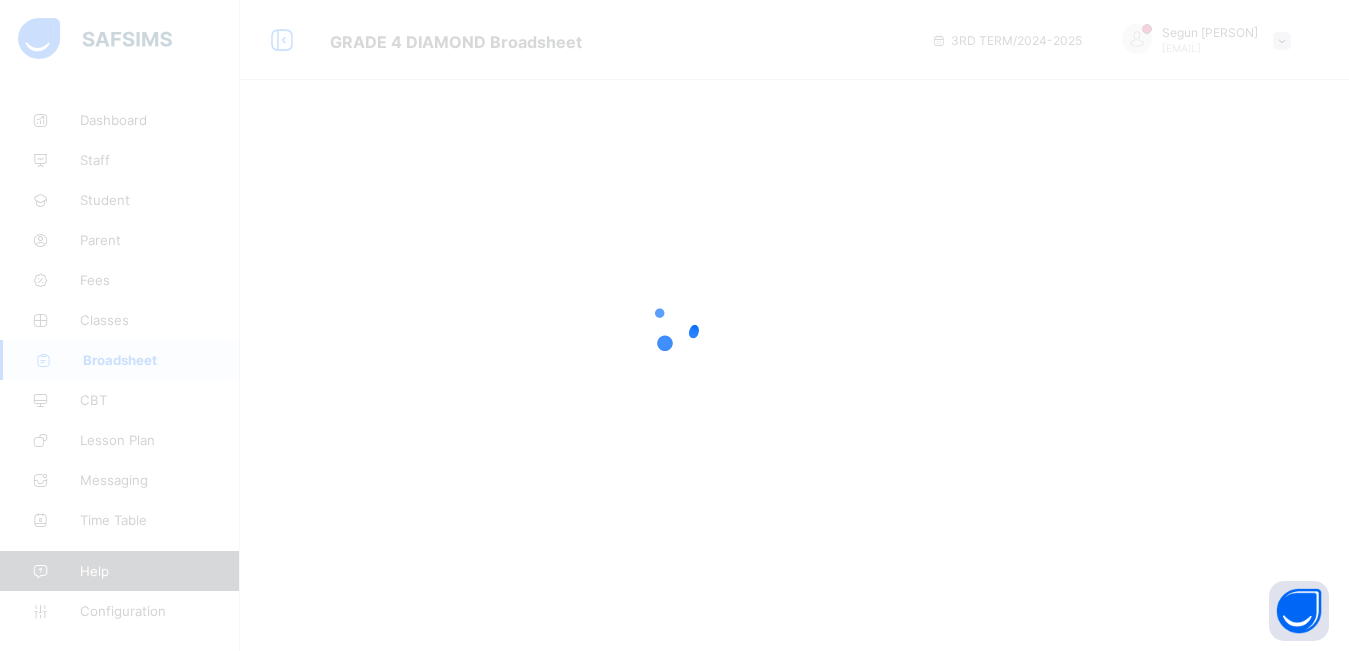 scroll, scrollTop: 0, scrollLeft: 0, axis: both 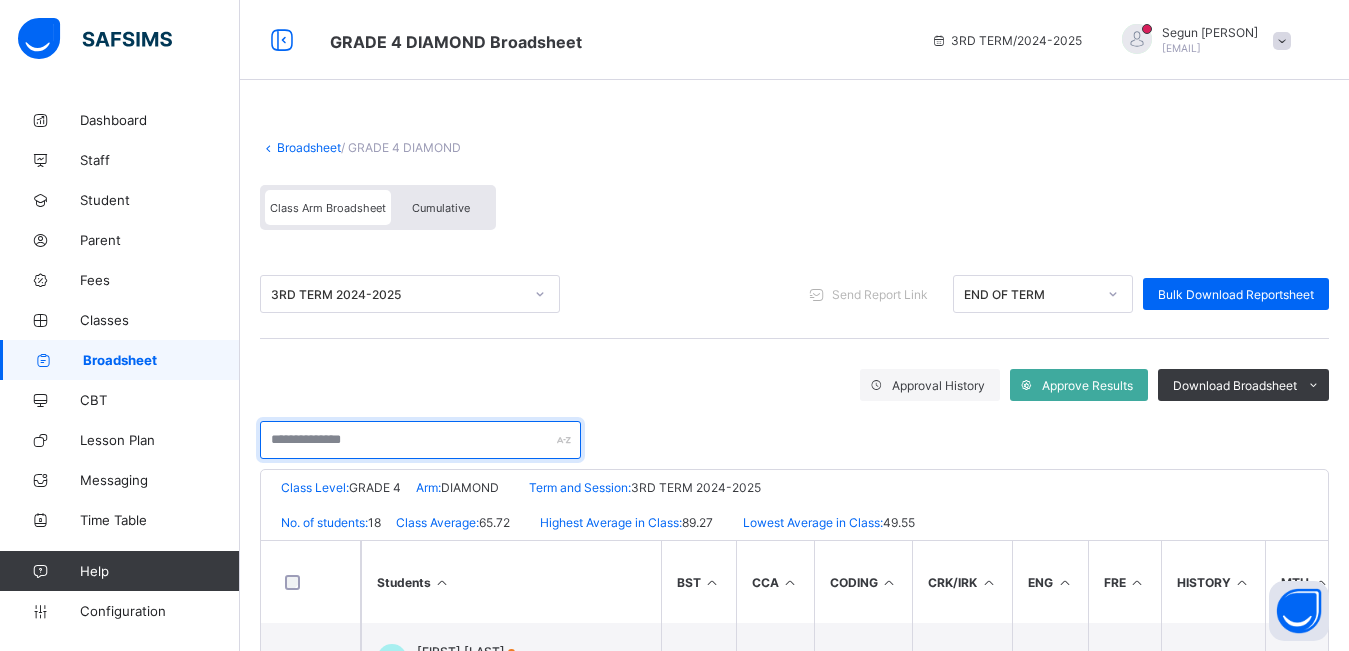 click at bounding box center [420, 440] 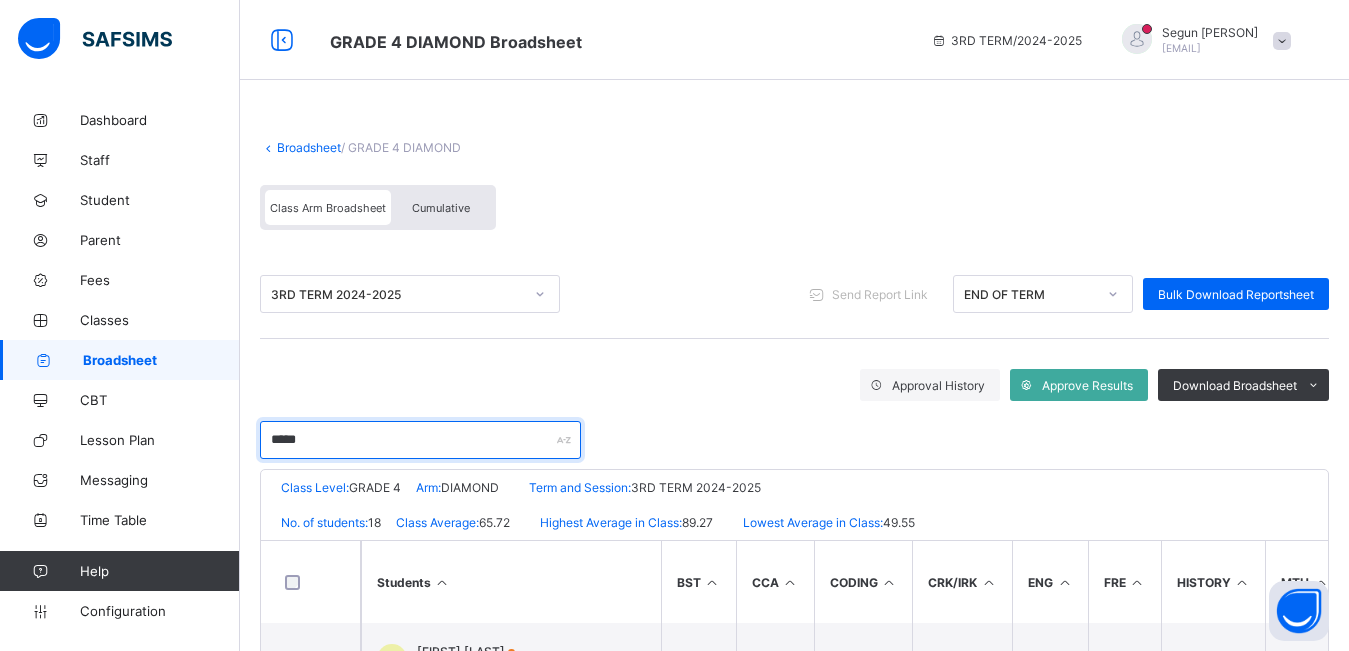 scroll, scrollTop: 93, scrollLeft: 0, axis: vertical 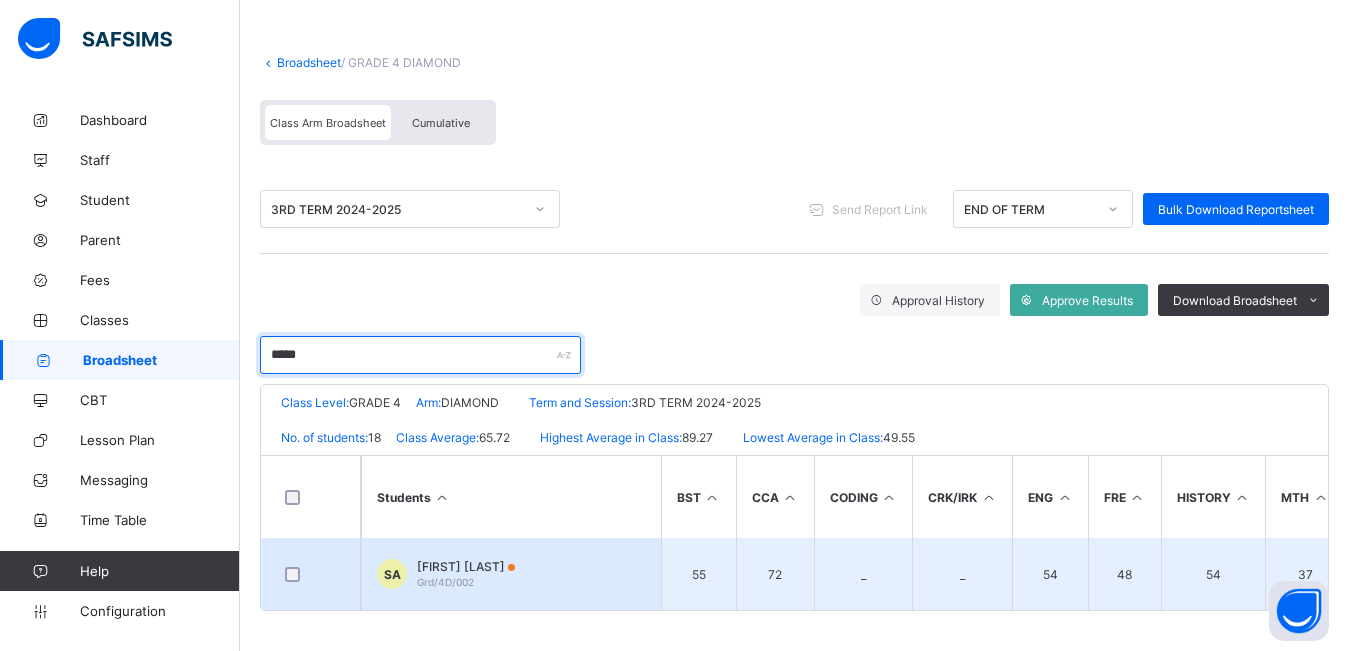type on "*****" 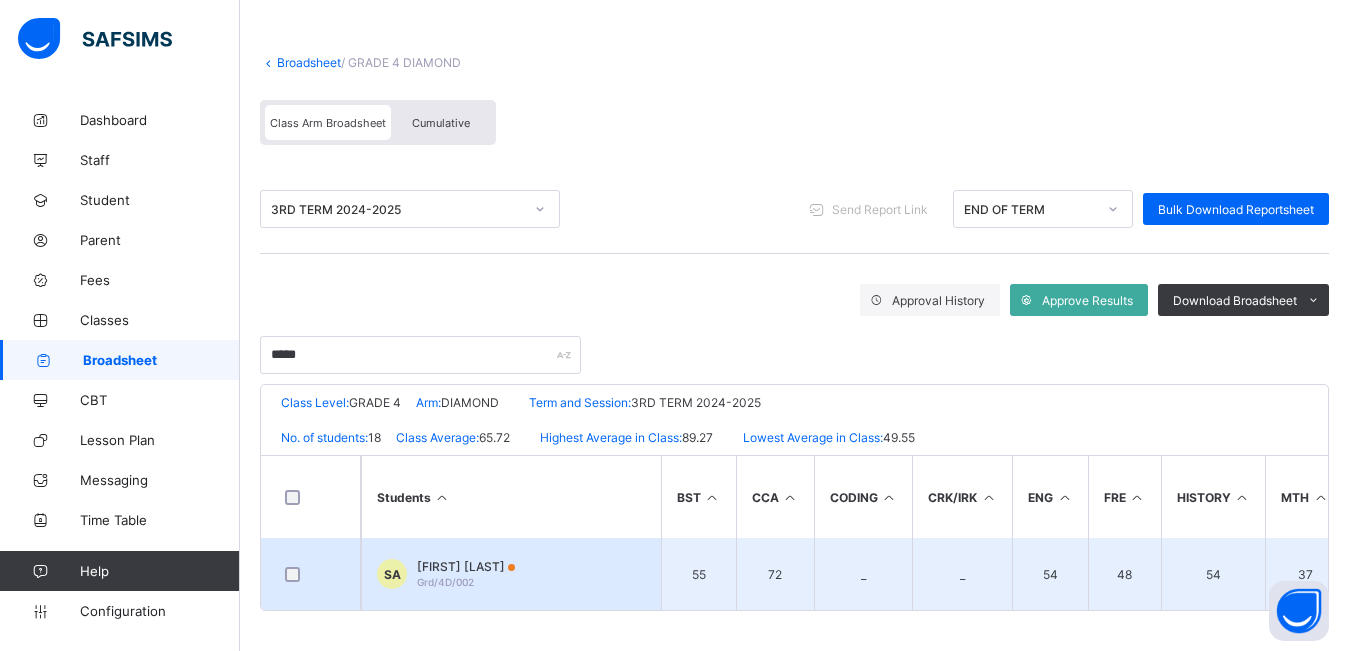click on "Stephen  Ajobi" at bounding box center [466, 566] 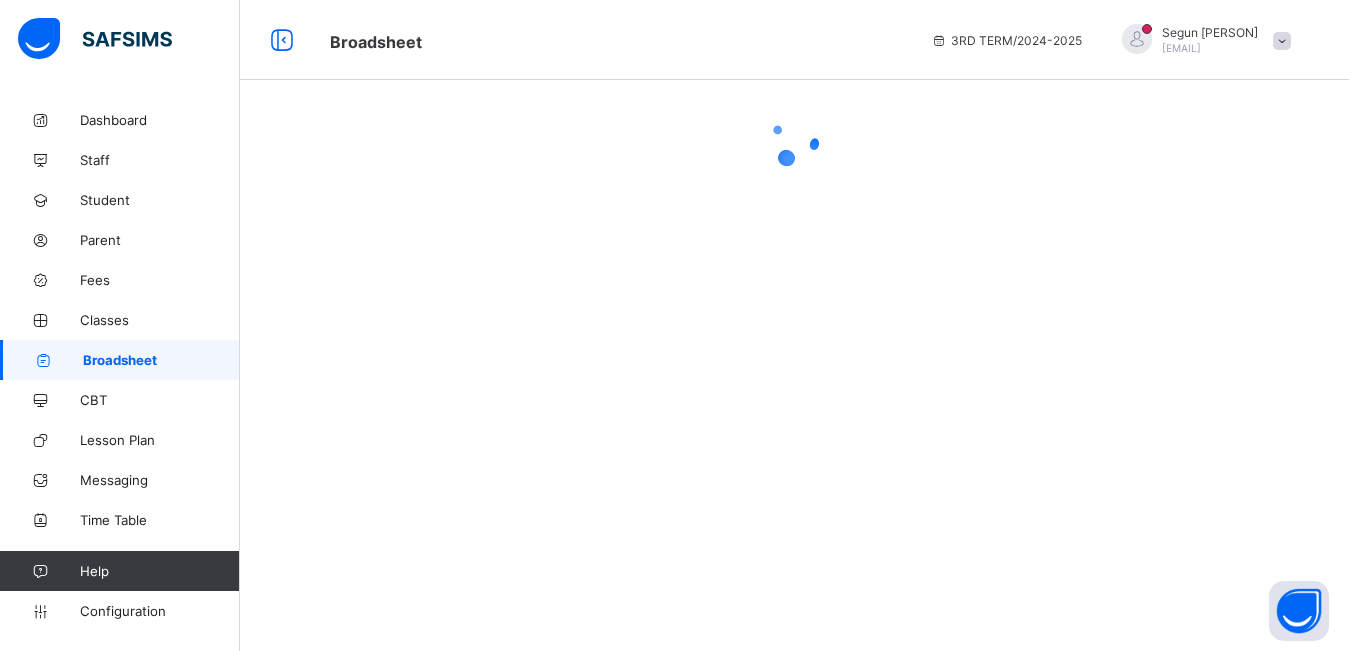 scroll, scrollTop: 0, scrollLeft: 0, axis: both 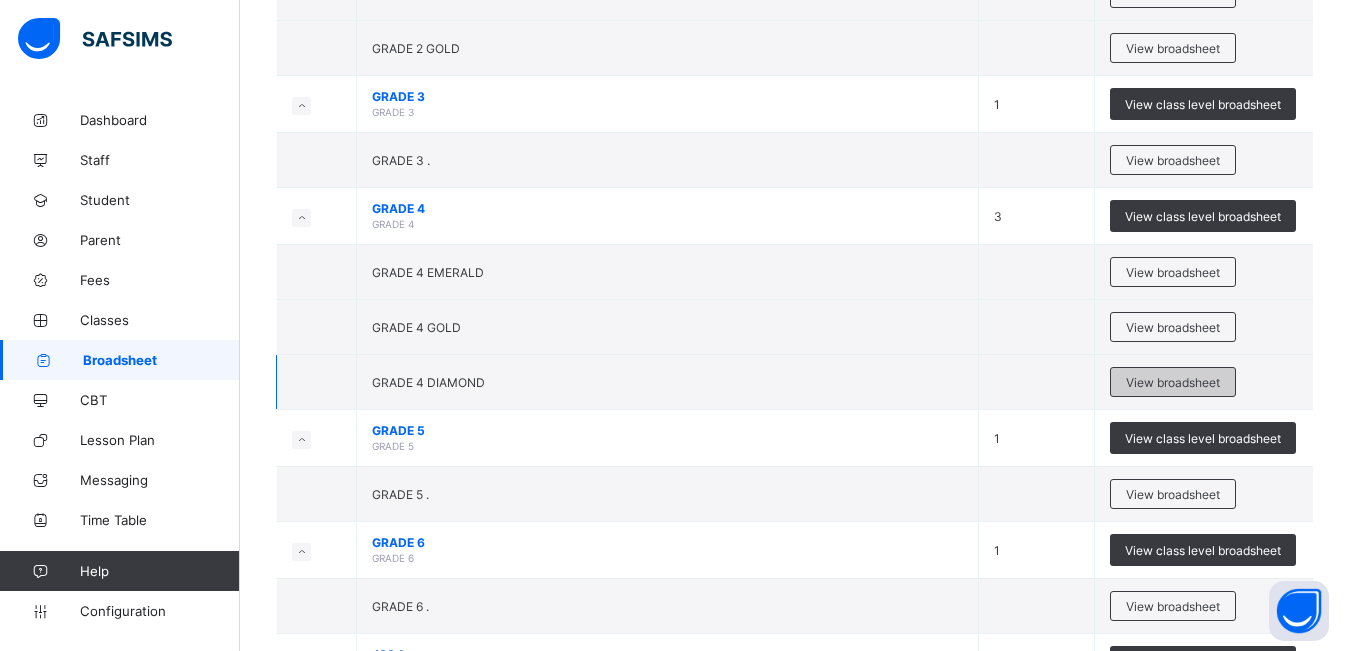 click on "View broadsheet" at bounding box center [1173, 382] 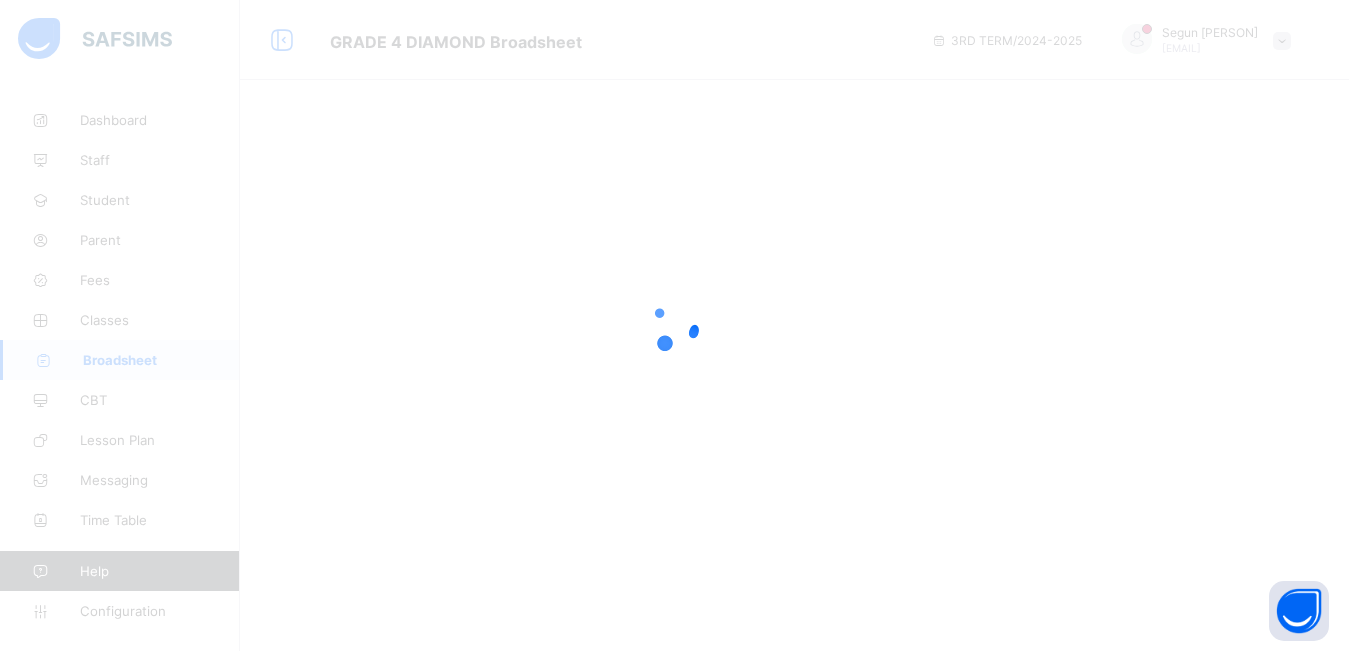 scroll, scrollTop: 0, scrollLeft: 0, axis: both 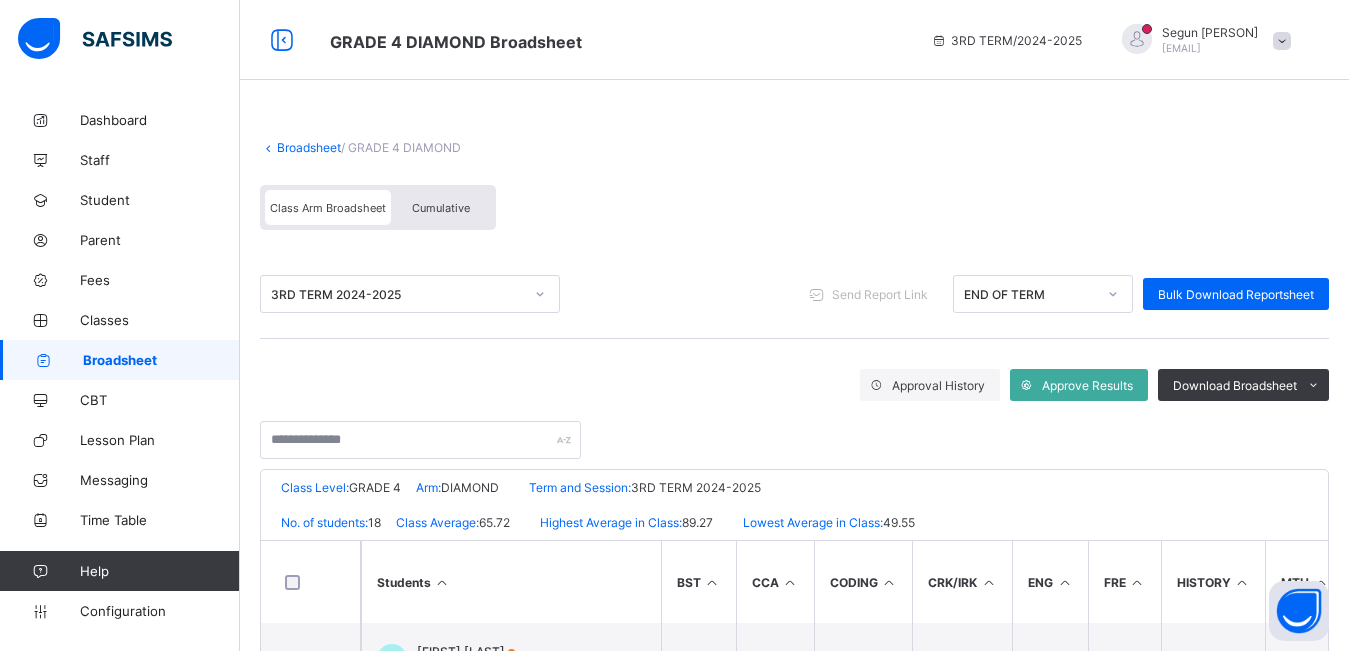 click on "Cumulative" at bounding box center (441, 208) 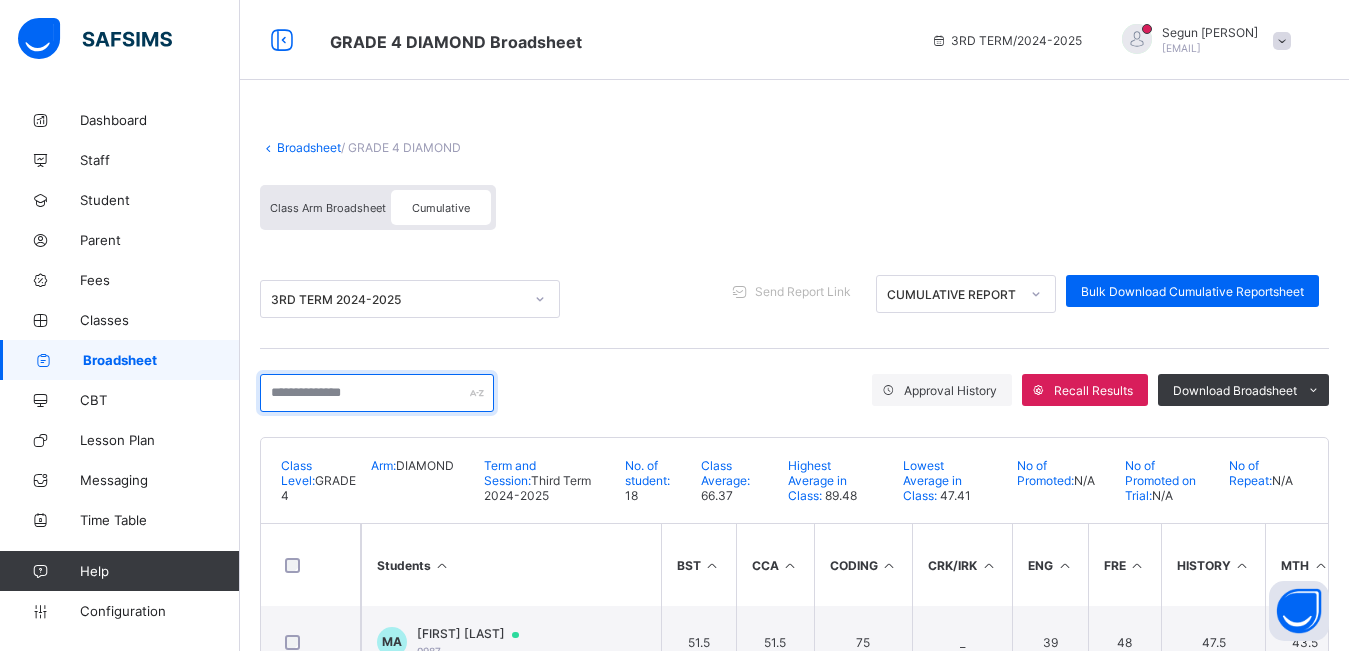 click at bounding box center (377, 393) 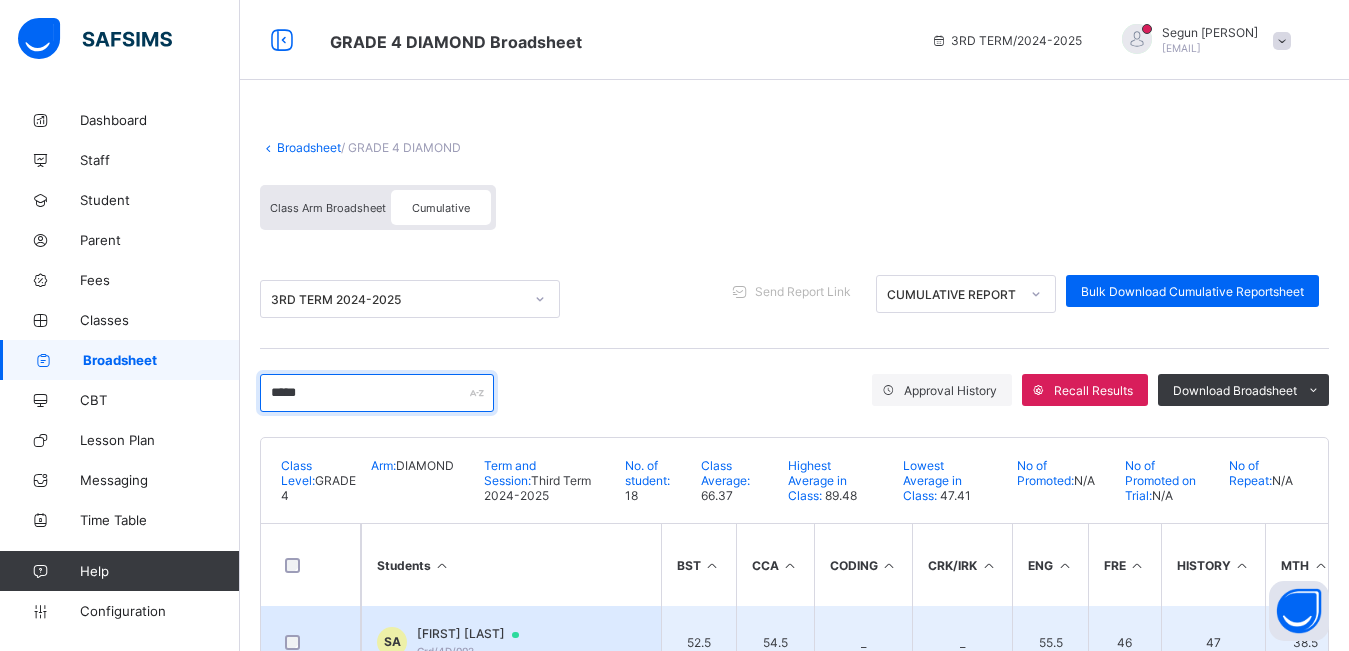 type on "*****" 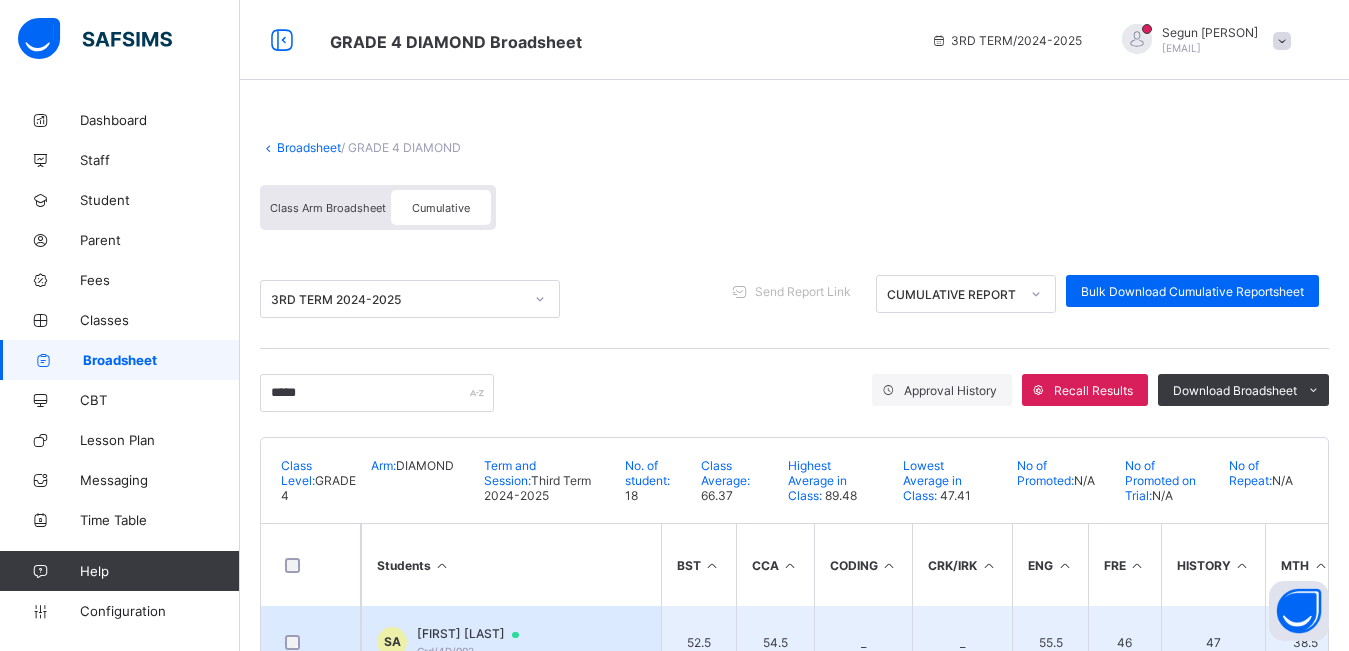 click on "SA Stephen  Ajobi     Grd/4D/002" at bounding box center [511, 642] 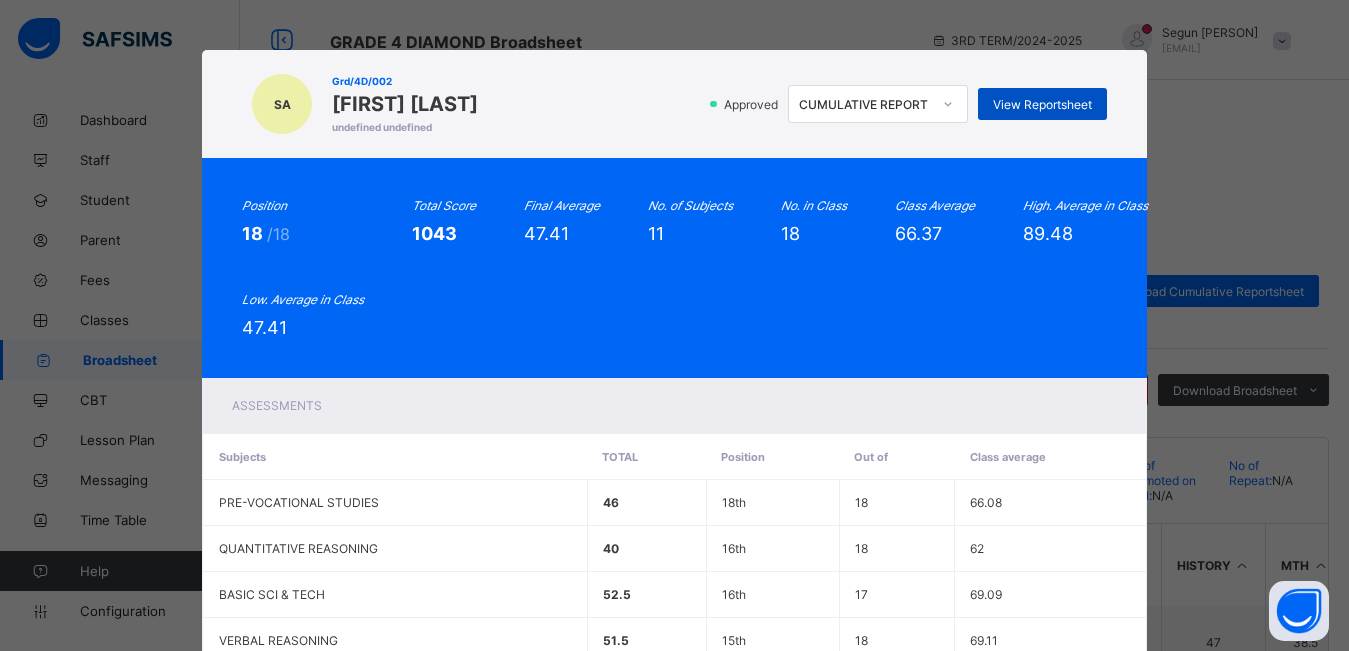 click on "View Reportsheet" at bounding box center [1042, 104] 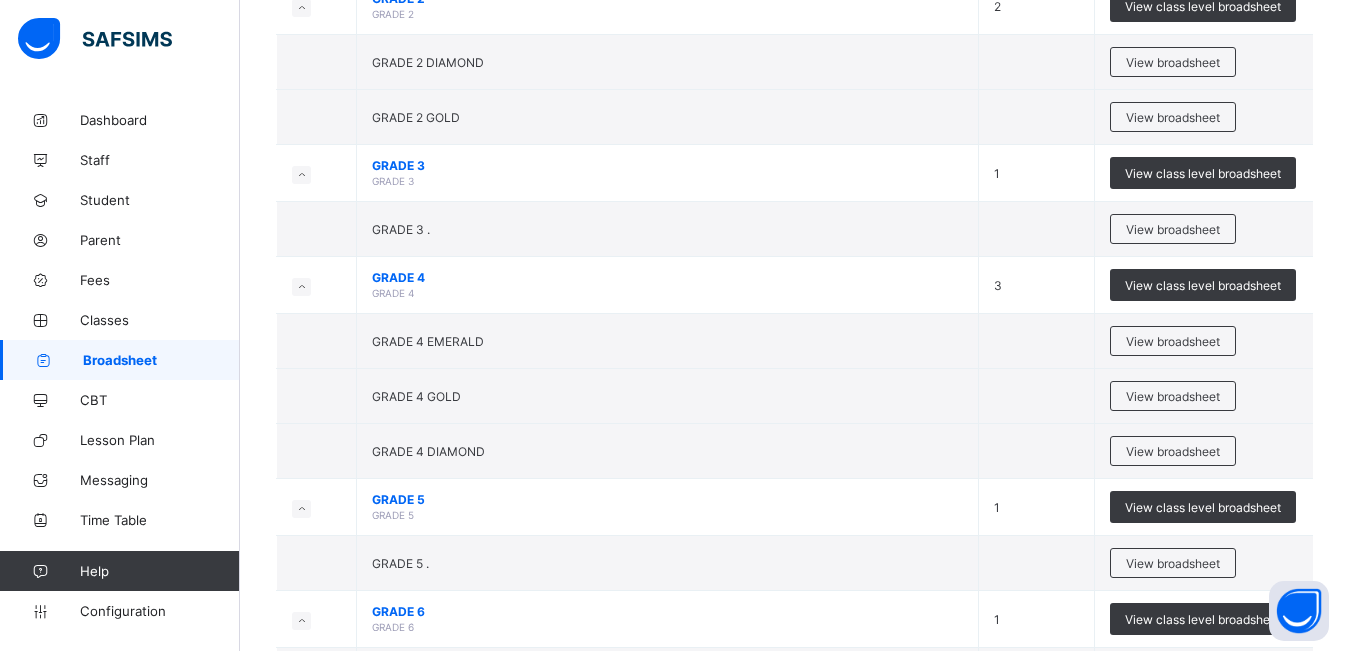 scroll, scrollTop: 504, scrollLeft: 0, axis: vertical 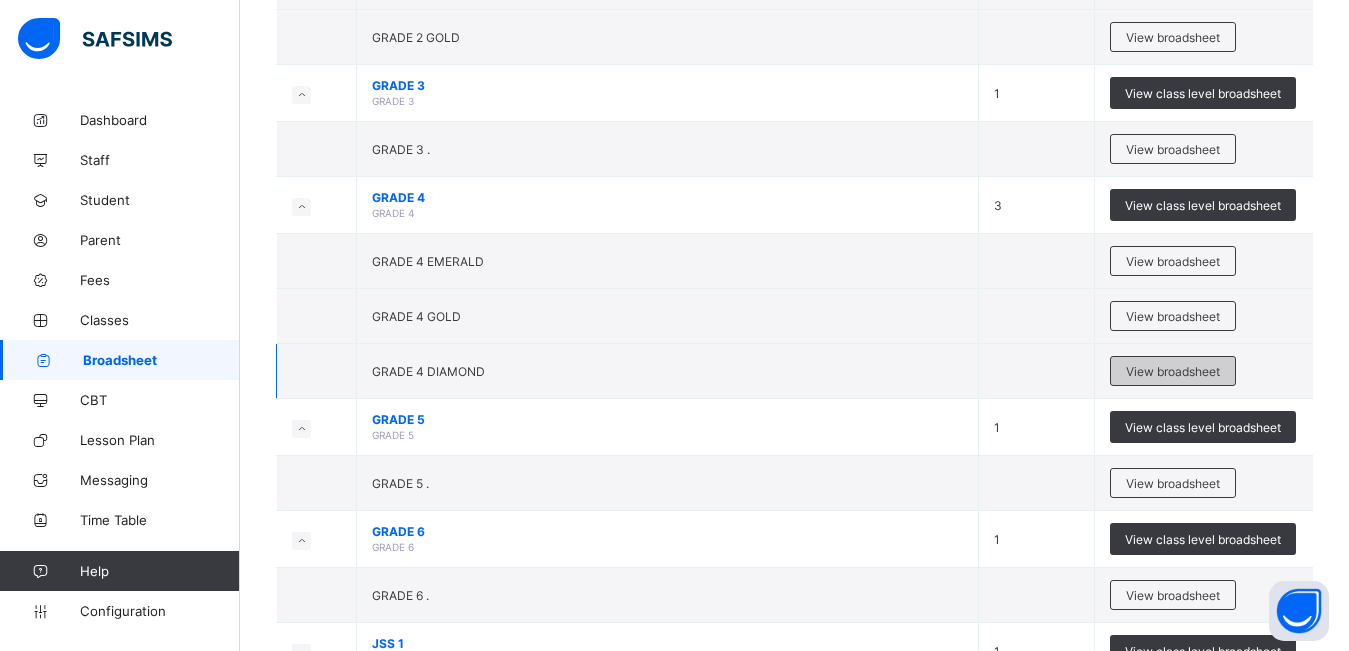 click on "View broadsheet" at bounding box center (1173, 371) 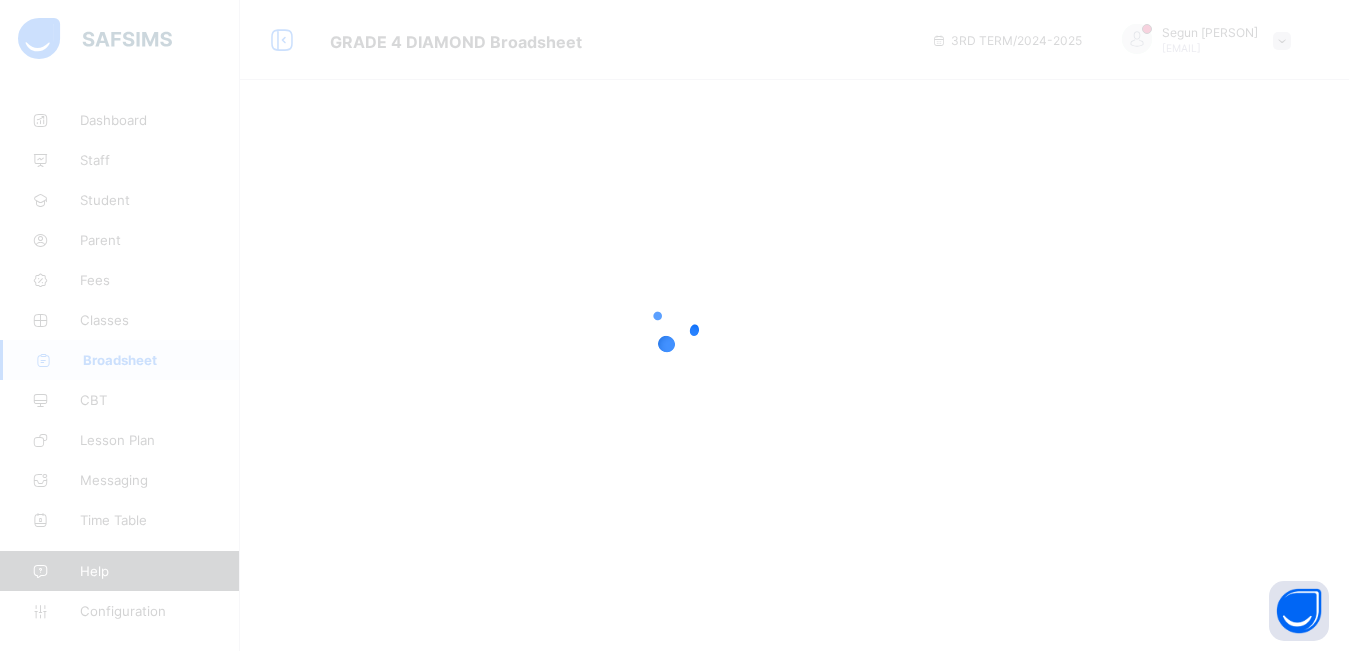 scroll, scrollTop: 0, scrollLeft: 0, axis: both 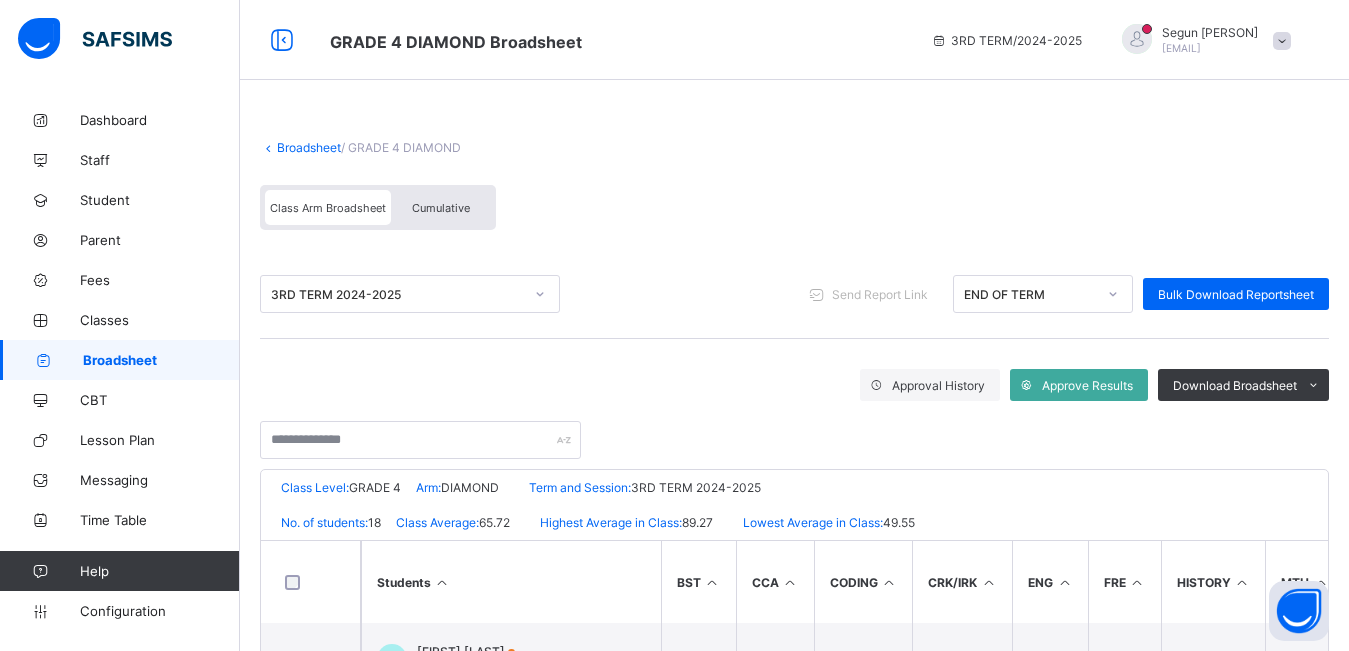 click on "Cumulative" at bounding box center (441, 207) 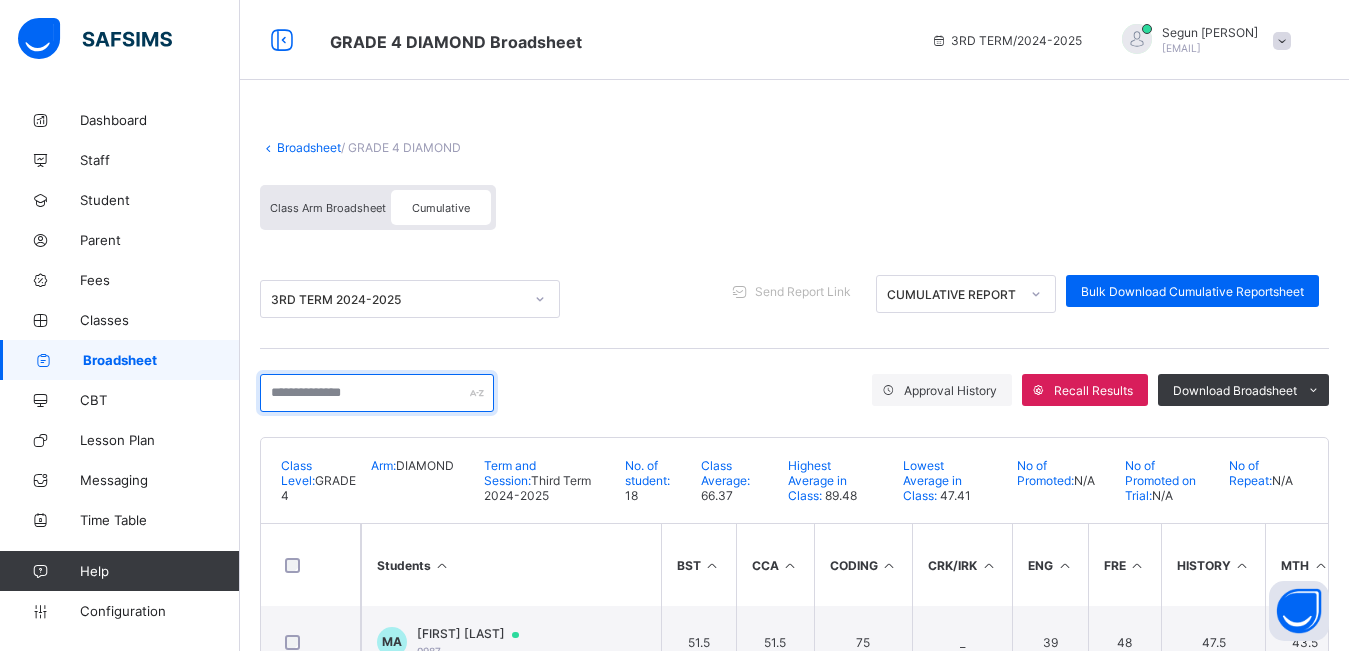 click at bounding box center (377, 393) 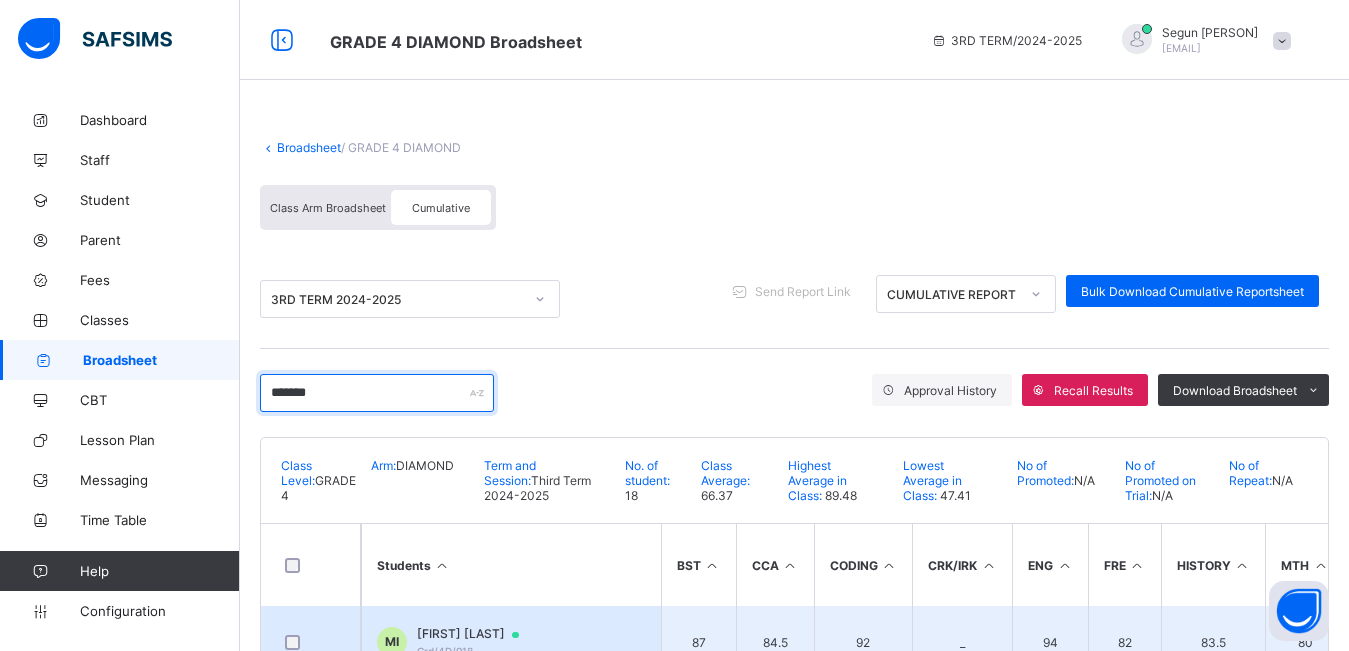 type on "*******" 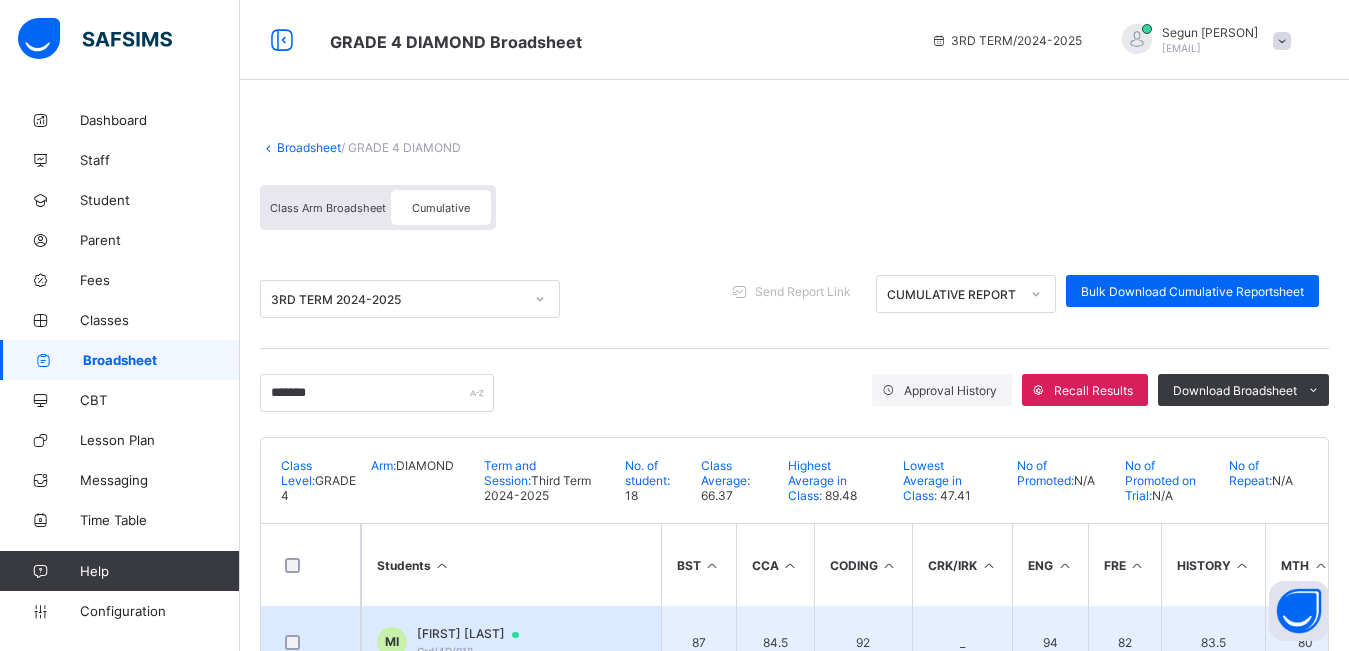 click on "Miracle  Ifeanyi" at bounding box center (477, 634) 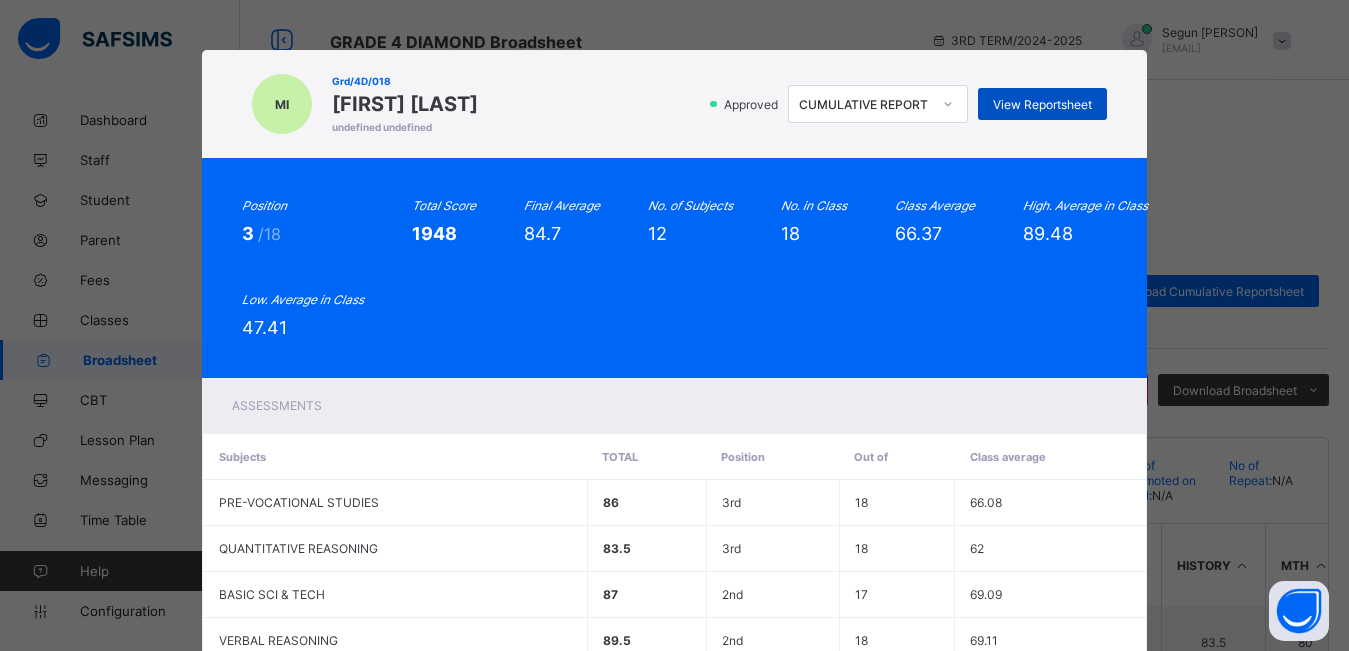 click on "View Reportsheet" at bounding box center (1042, 104) 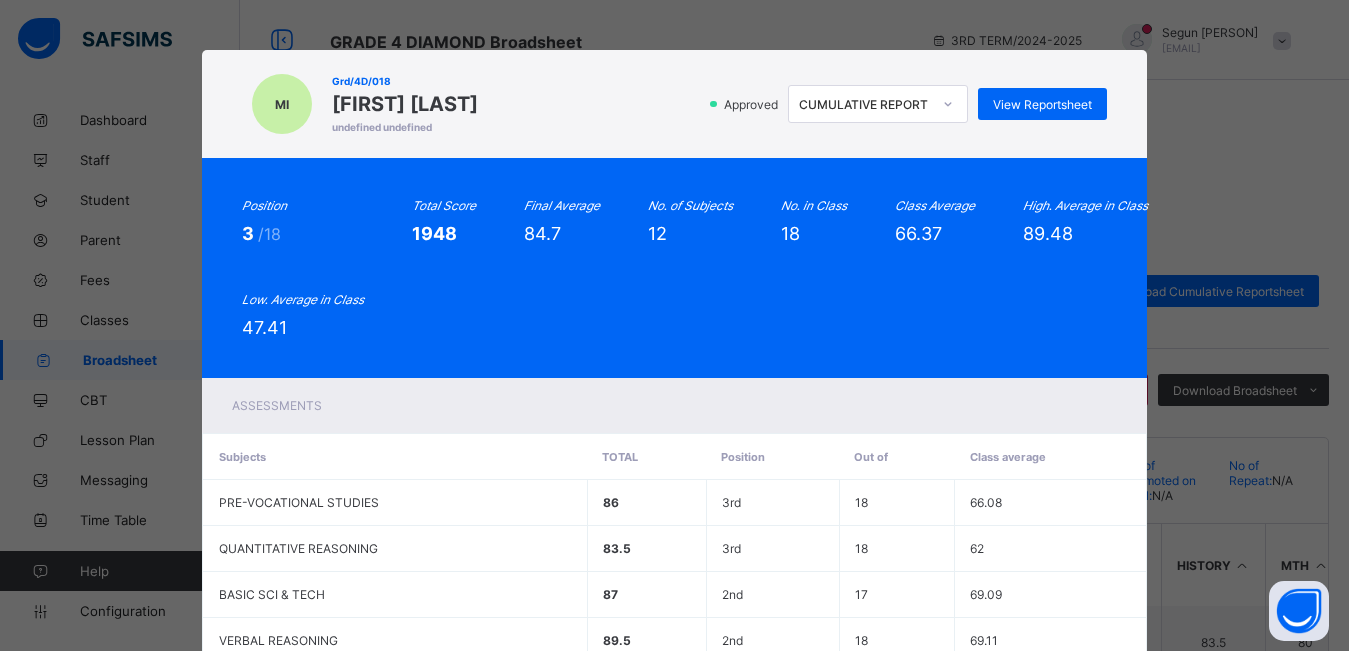 click on "MI   Grd/4D/018     Miracle  Ifeanyi     undefined undefined   Approved CUMULATIVE REPORT View Reportsheet     Position         3       /18         Total Score         1948         Final Average         84.7         No. of Subjects         12         No. in Class         18         Class Average         66.37         High. Average in Class         89.48         Low. Average in Class         47.41     Assessments     Subjects         Total         Position         Out of         Class average       PRE-VOCATIONAL STUDIES     86     3rd     18     66.08     QUANTITATIVE REASONING     83.5     3rd     18     62     BASIC SCI & TECH     87     2nd     17     69.09     VERBAL REASONING     89.5     2nd     18     69.11     YORUBA     69     4th     18     57.36     CODING & ROBOTICS     92     2nd     13     83.31     CULTURAL & CREATIVE ART     84.5     5th     18     73.78     ENGLISH STUDIES     94     1st     18     70.81     FRENCH     82     2nd     18     65.11     MATHEMATICS     80     2nd     18" at bounding box center (674, 325) 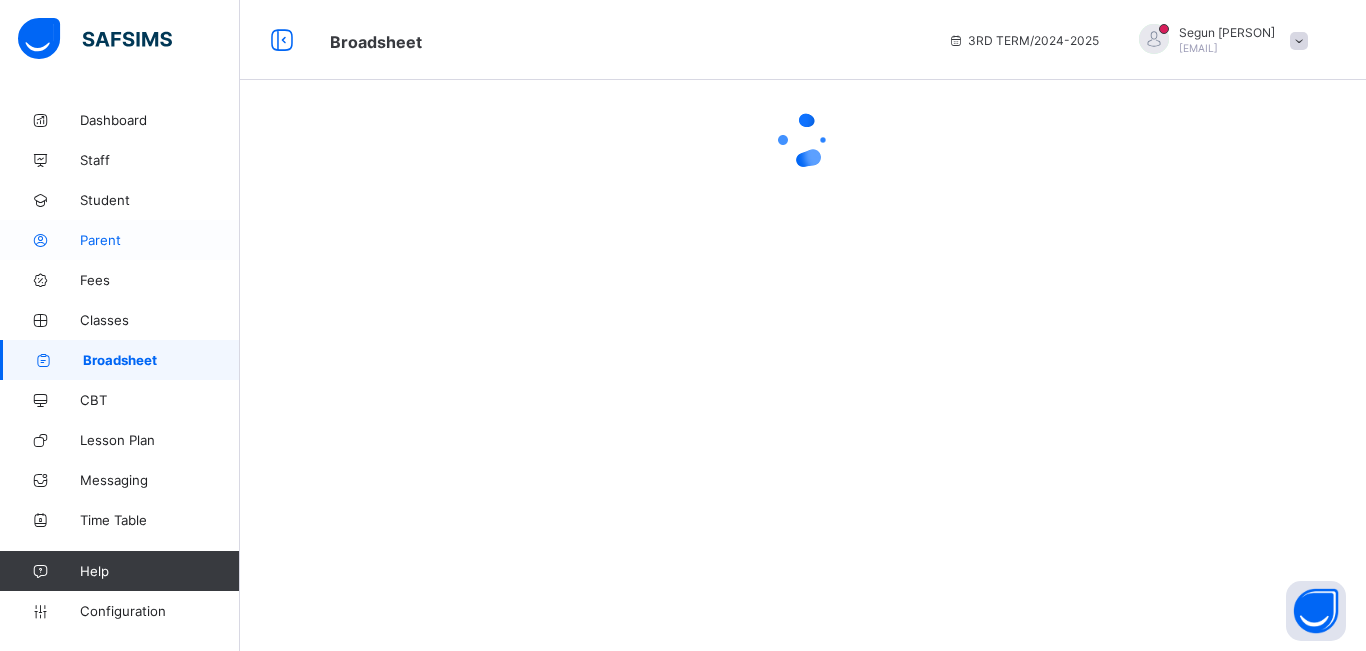 click on "Parent" at bounding box center (160, 240) 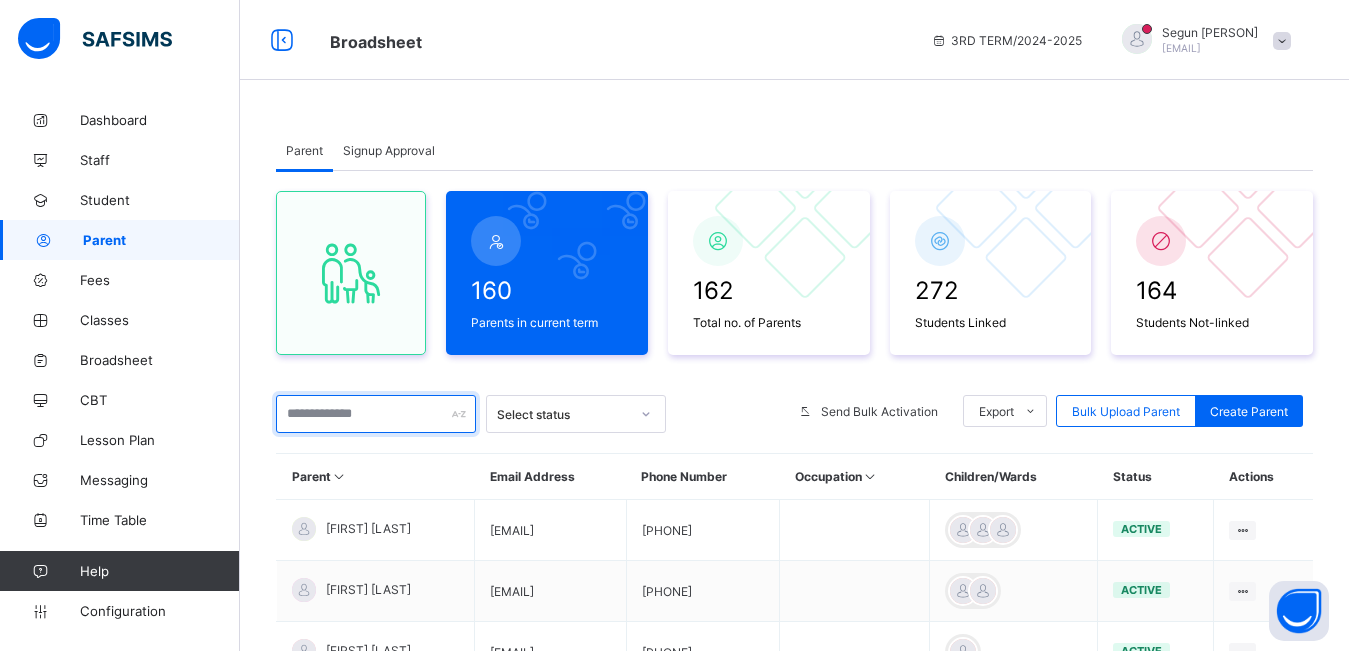 click at bounding box center (376, 414) 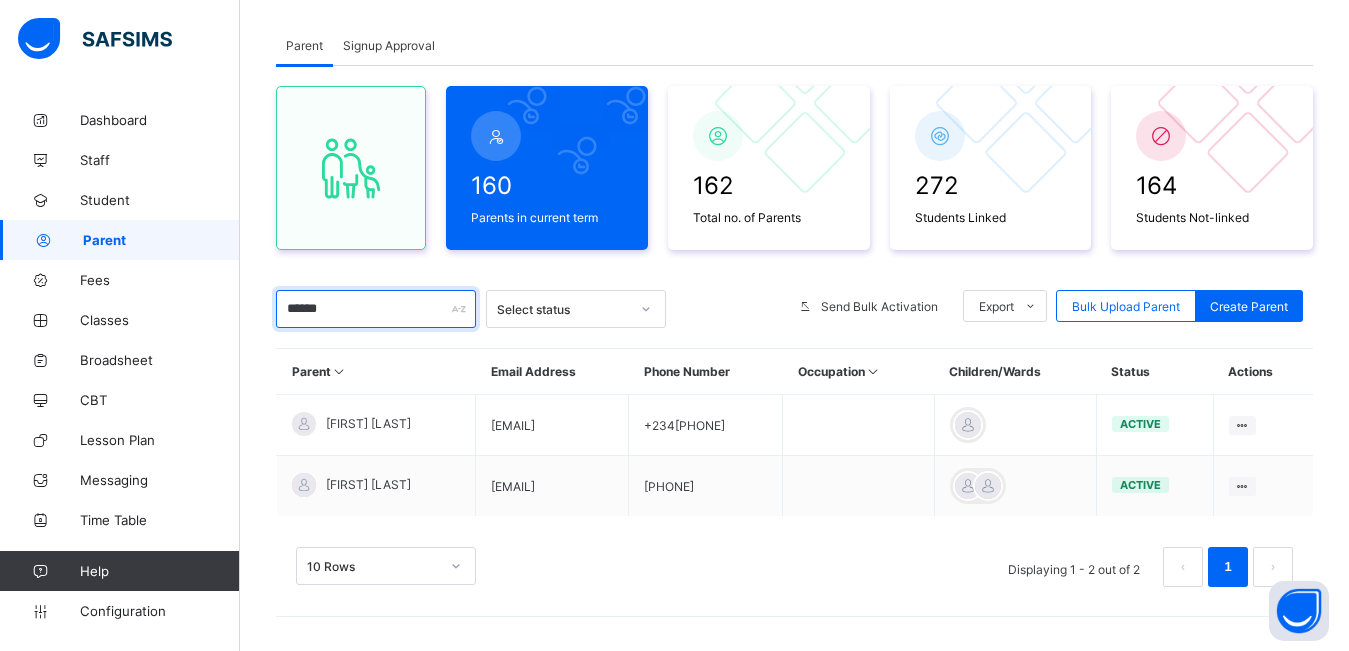 scroll, scrollTop: 111, scrollLeft: 0, axis: vertical 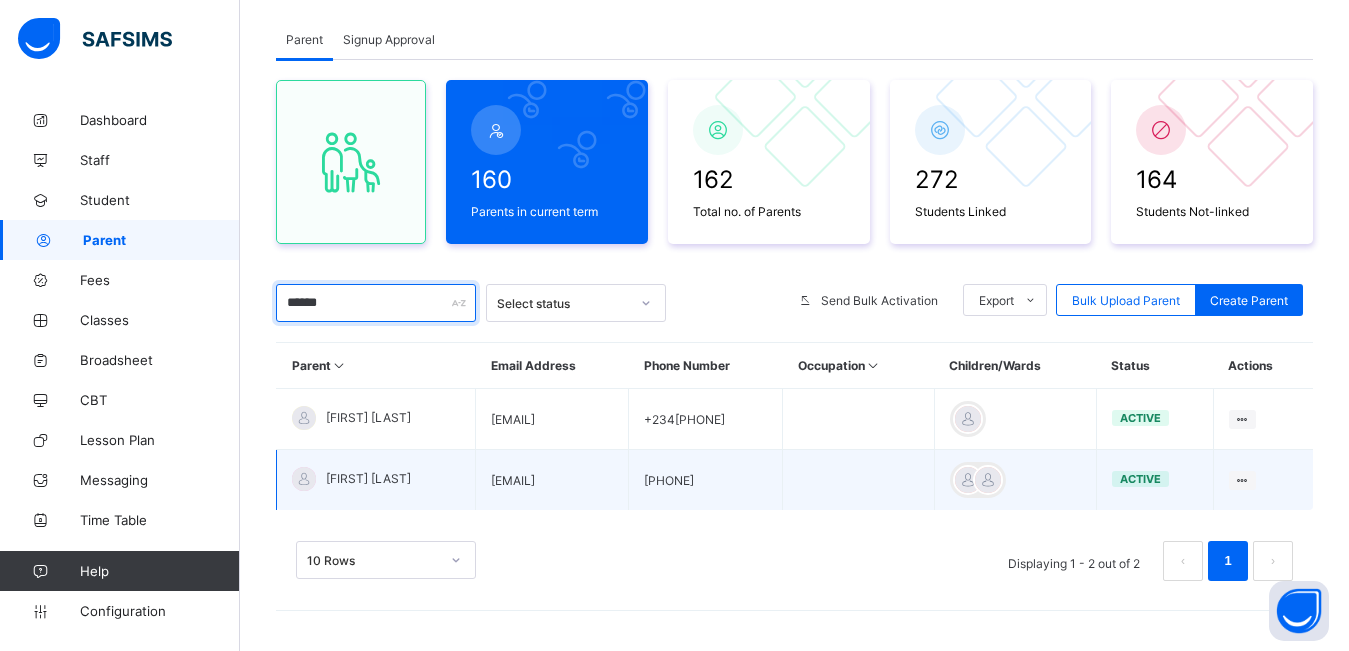 type on "******" 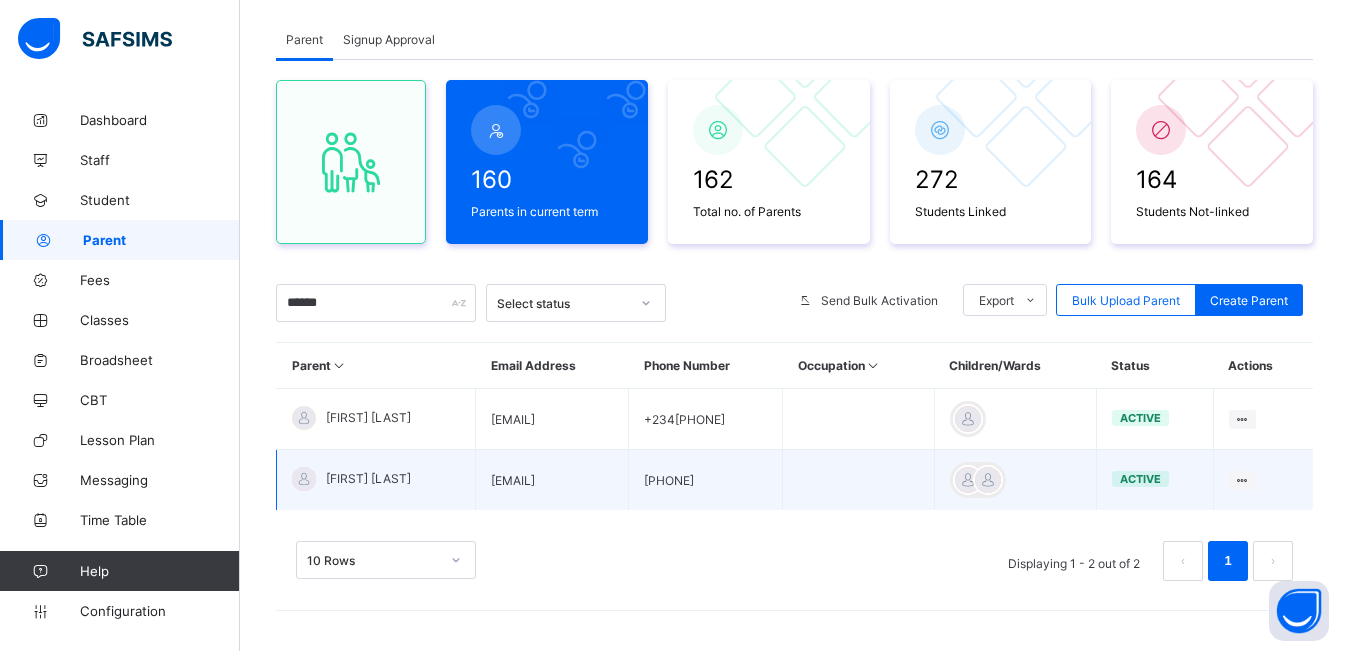 click on "KOLAWOLE  SANUSI" at bounding box center (368, 478) 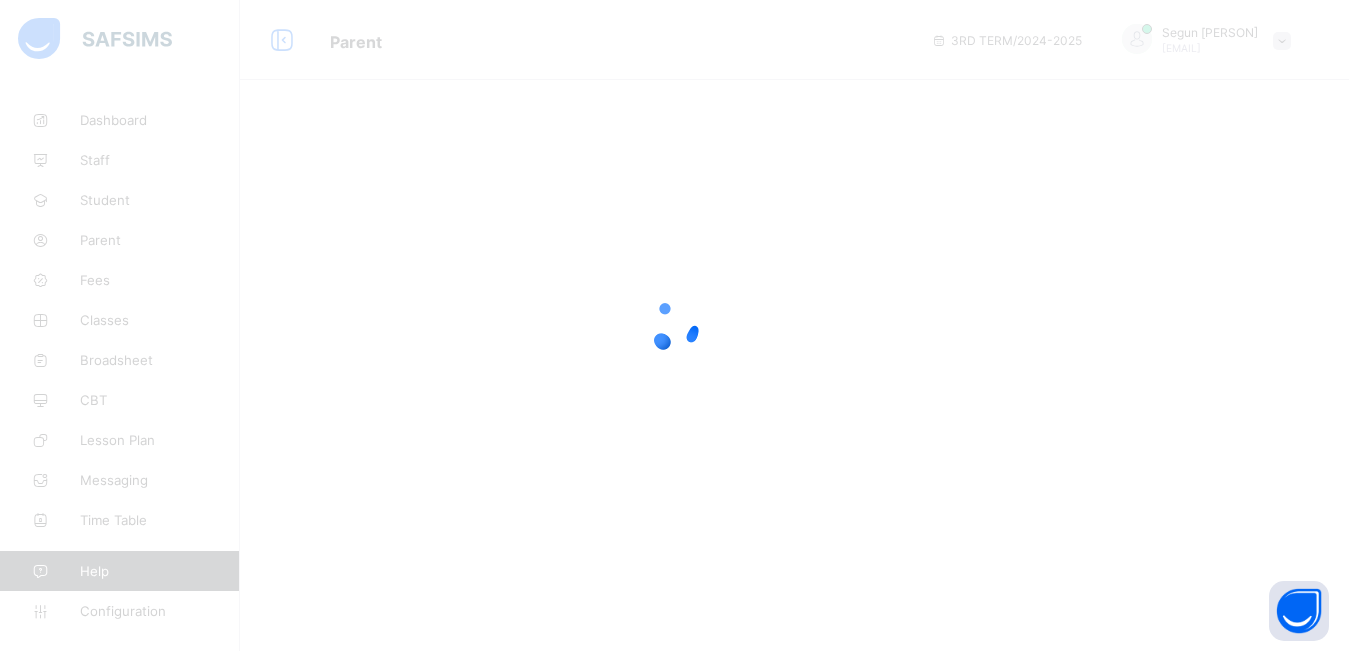 scroll, scrollTop: 0, scrollLeft: 0, axis: both 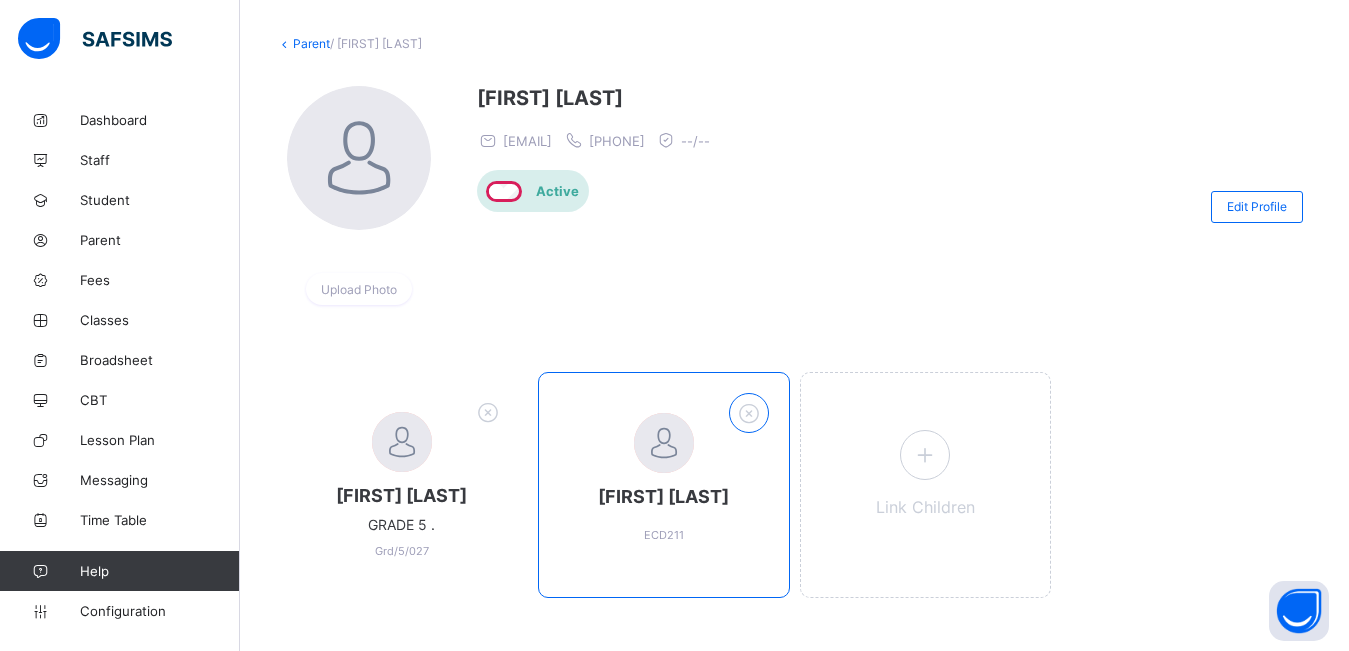 click at bounding box center [748, 413] 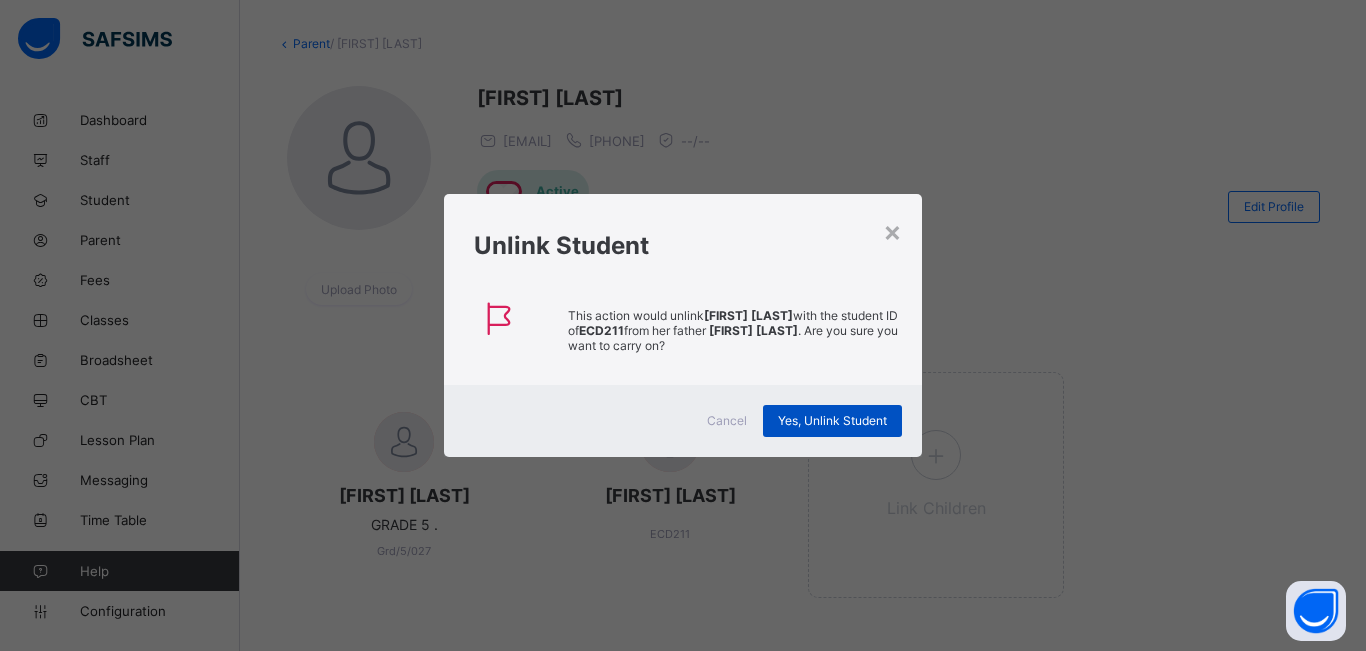 click on "Yes, Unlink Student" at bounding box center (832, 420) 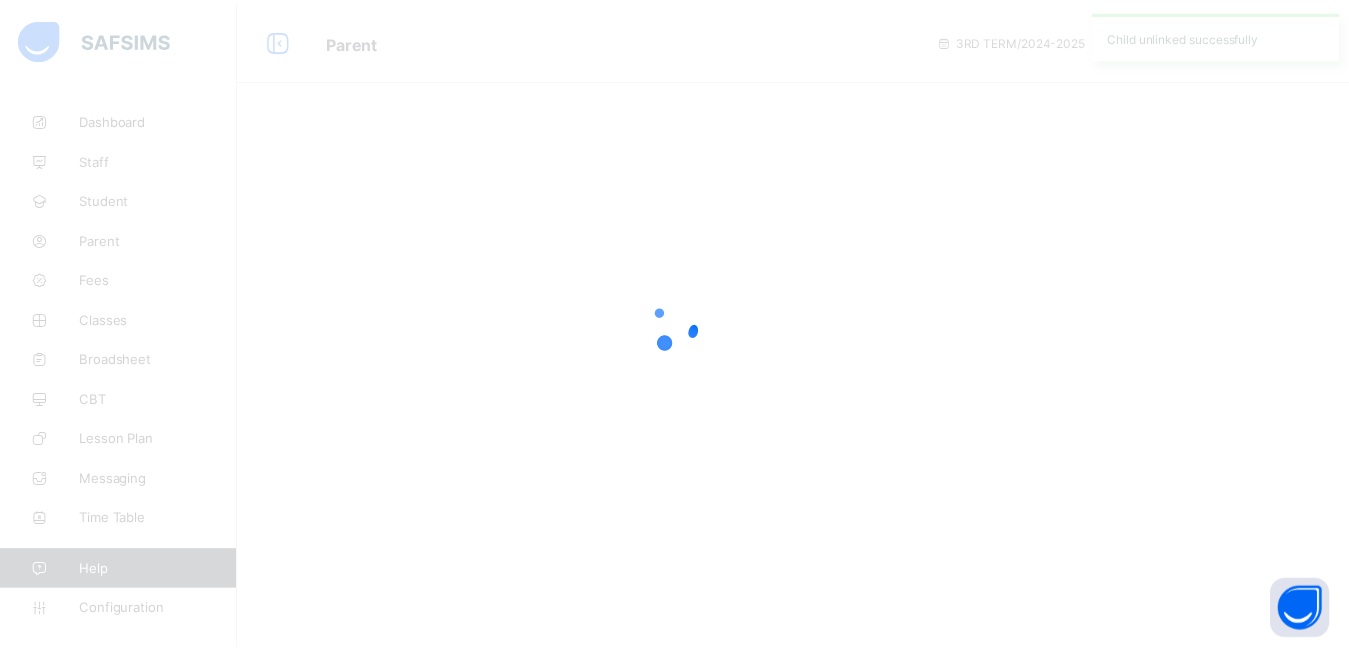 scroll, scrollTop: 0, scrollLeft: 0, axis: both 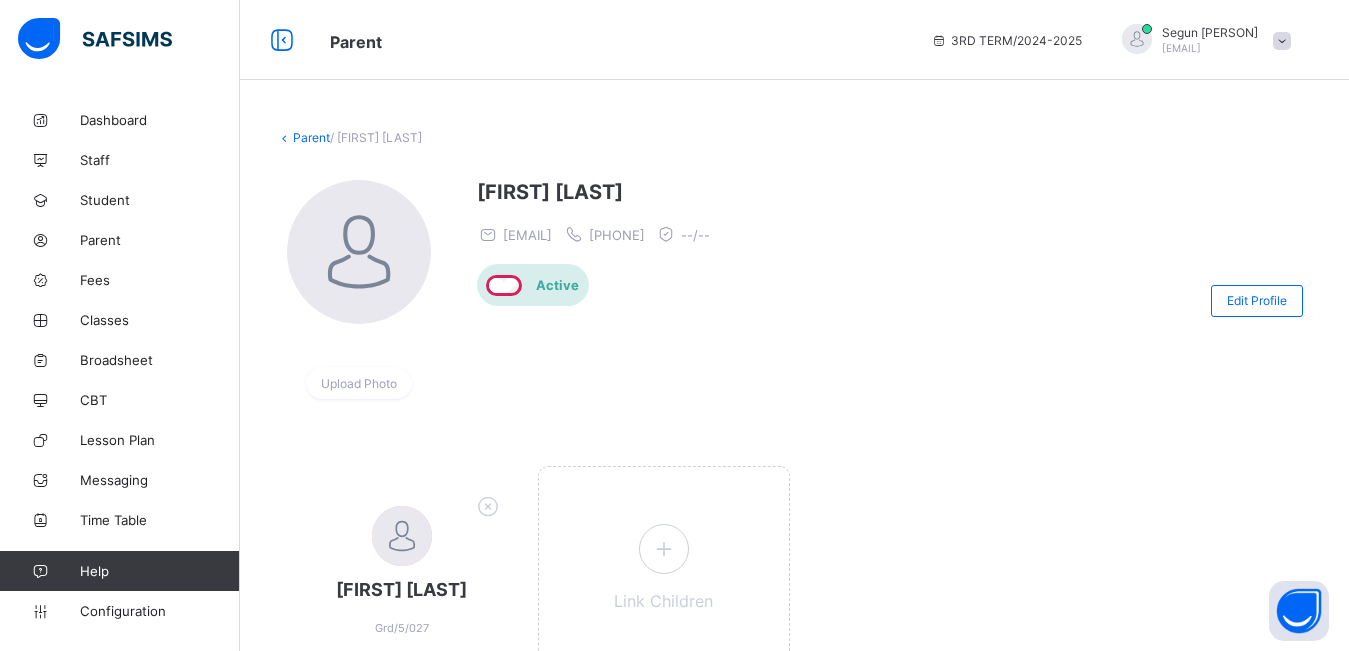 drag, startPoint x: 1348, startPoint y: 426, endPoint x: 1358, endPoint y: 499, distance: 73.68175 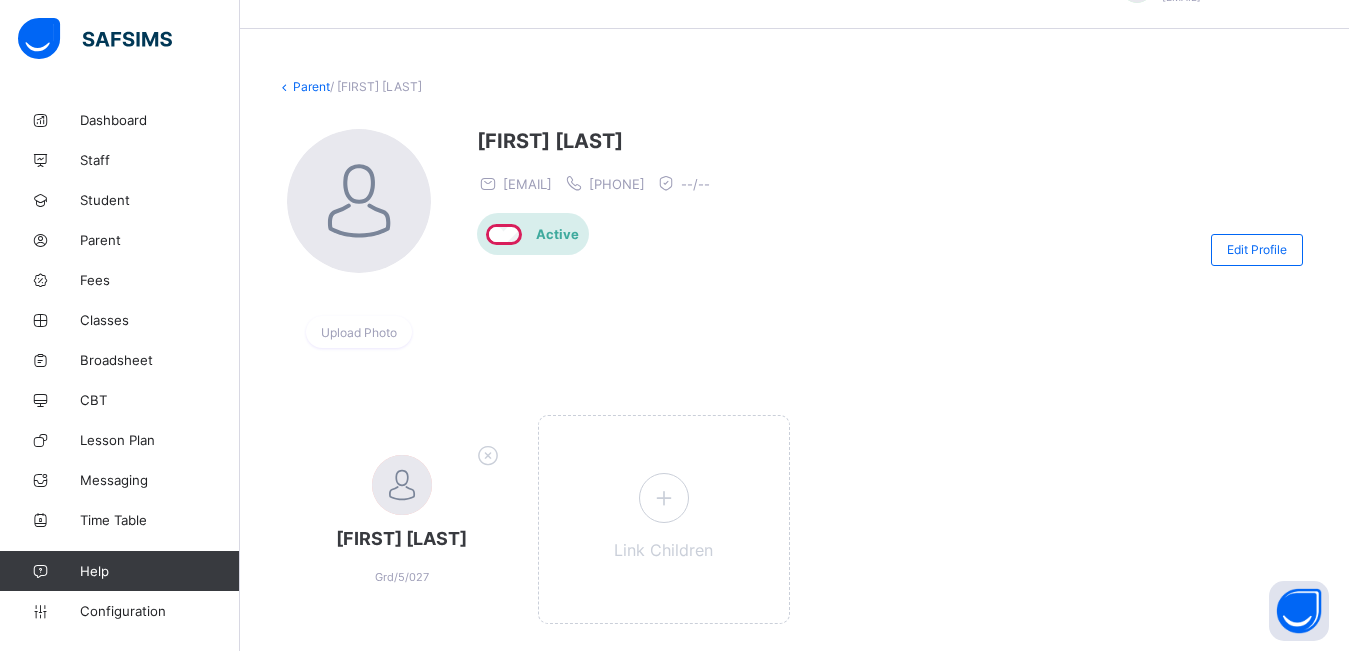scroll, scrollTop: 58, scrollLeft: 0, axis: vertical 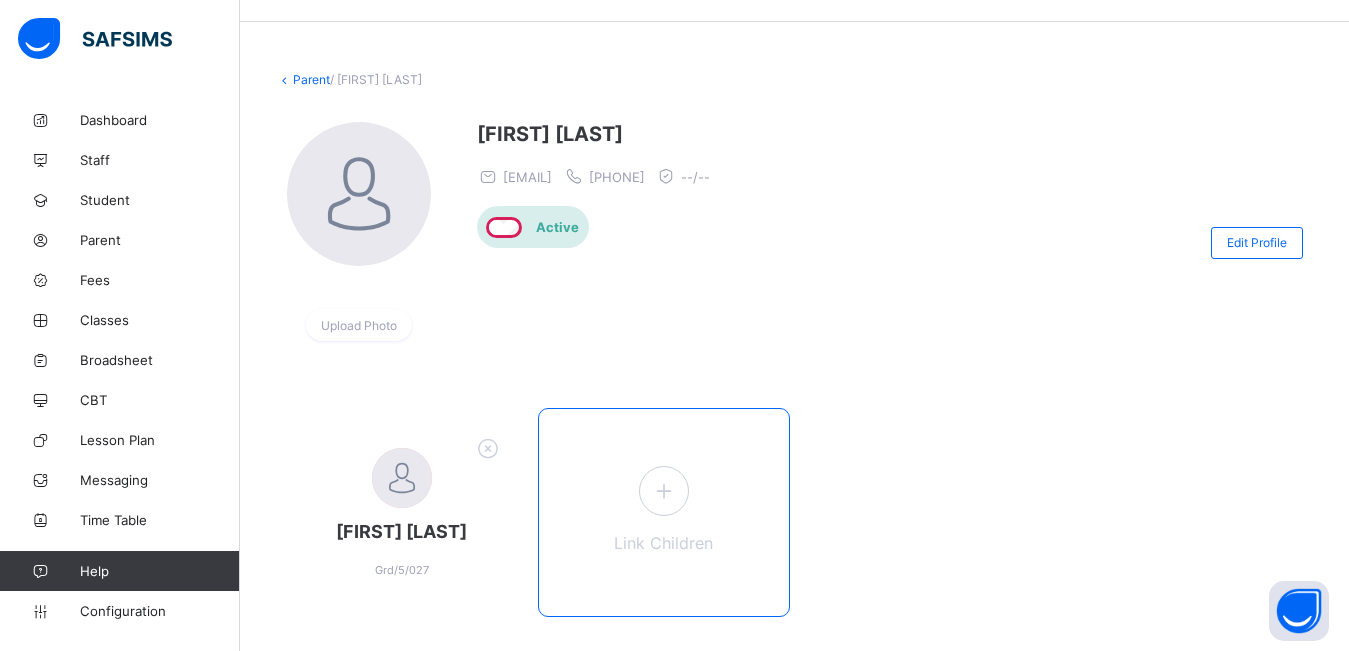 click at bounding box center (663, 490) 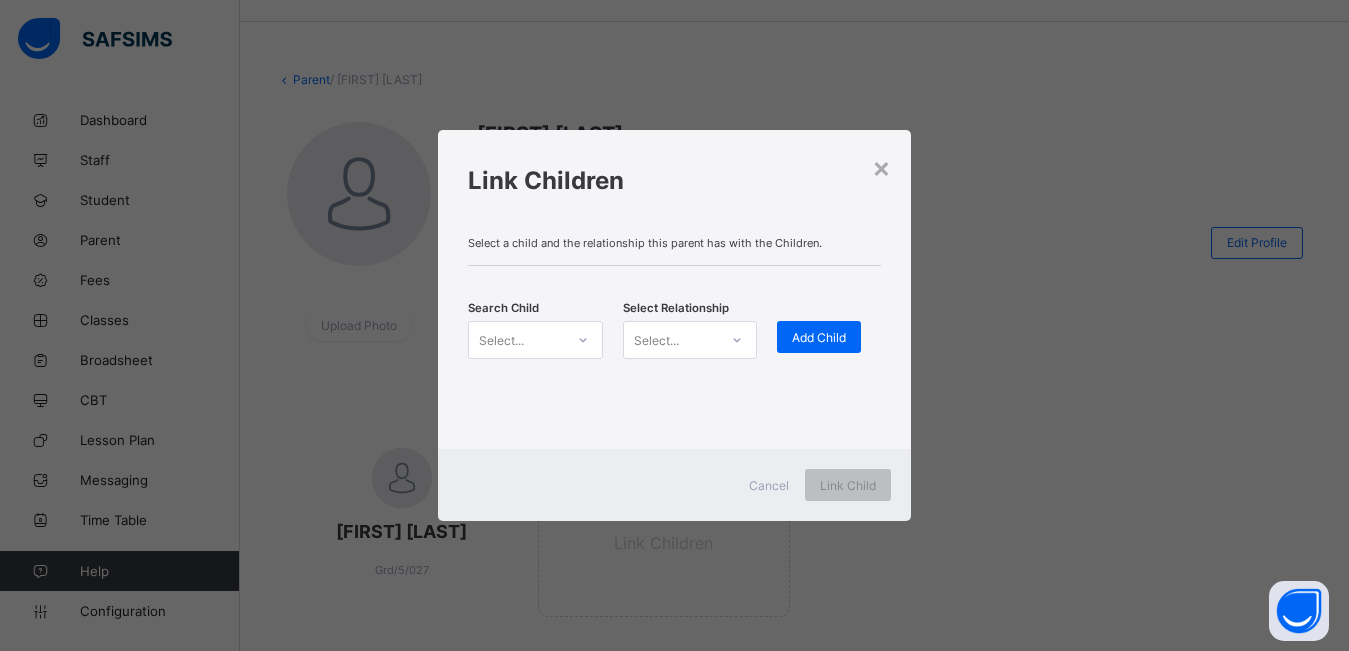 click on "Select..." at bounding box center (501, 340) 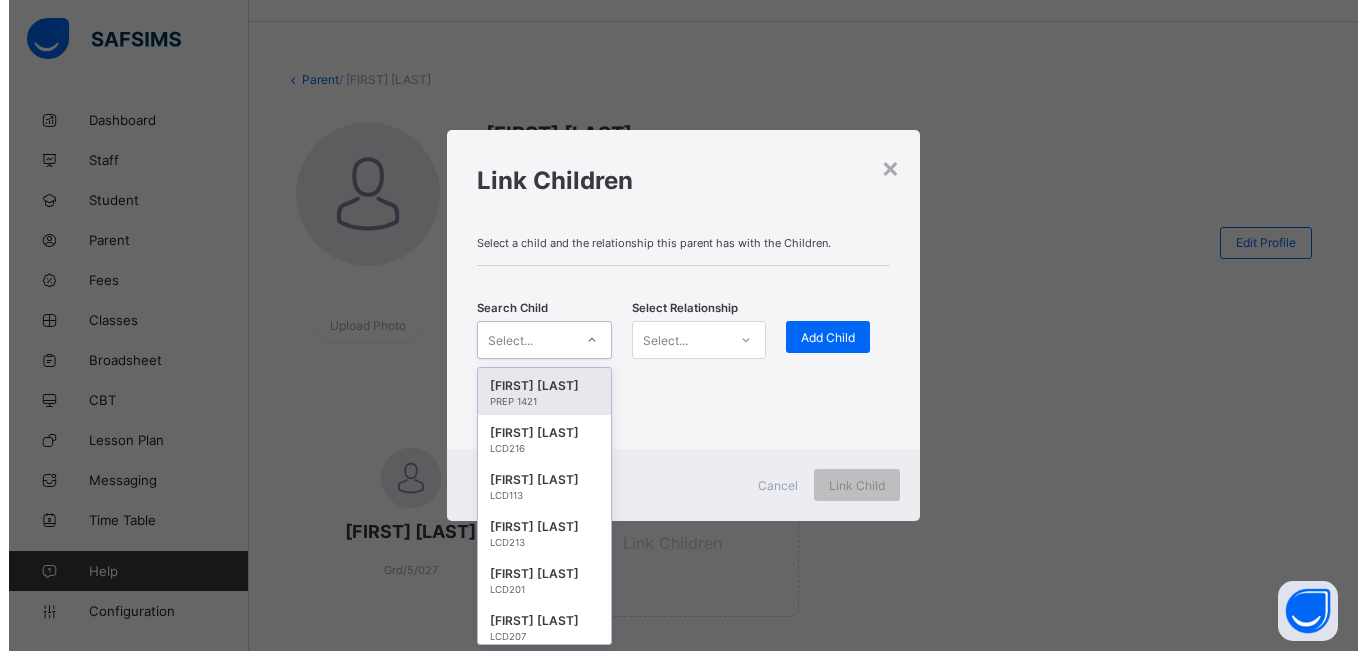scroll, scrollTop: 0, scrollLeft: 0, axis: both 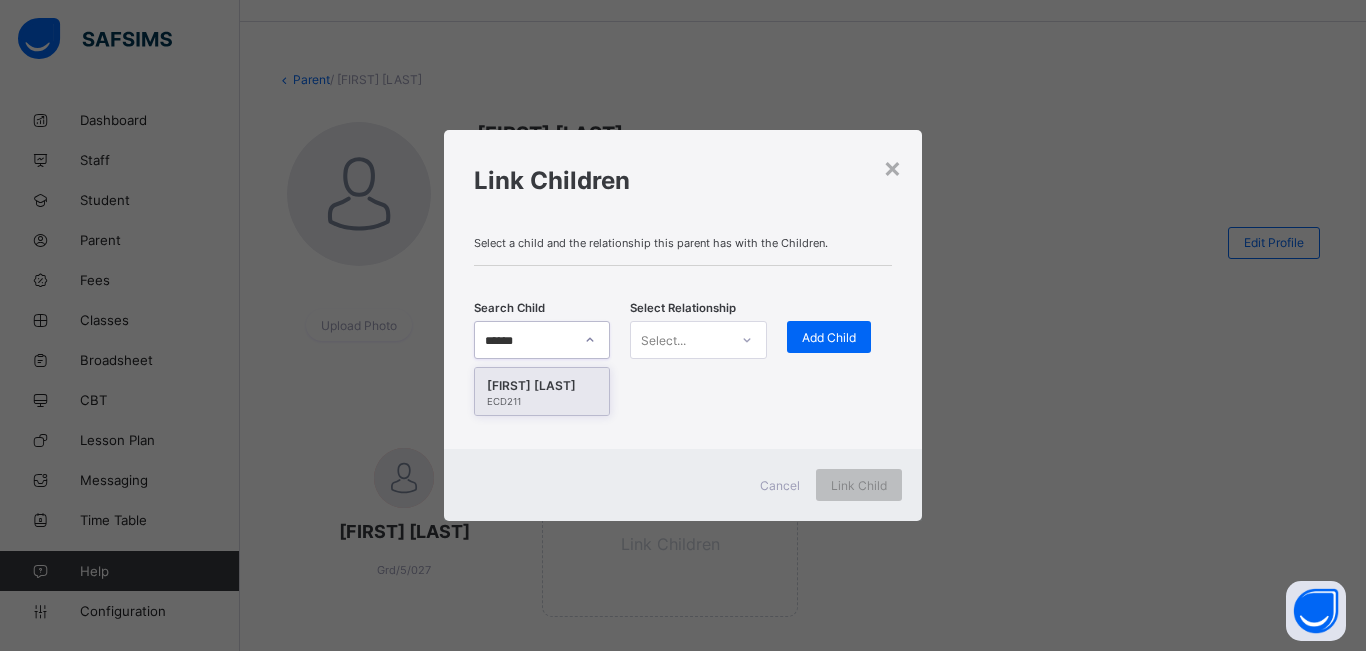 type on "*******" 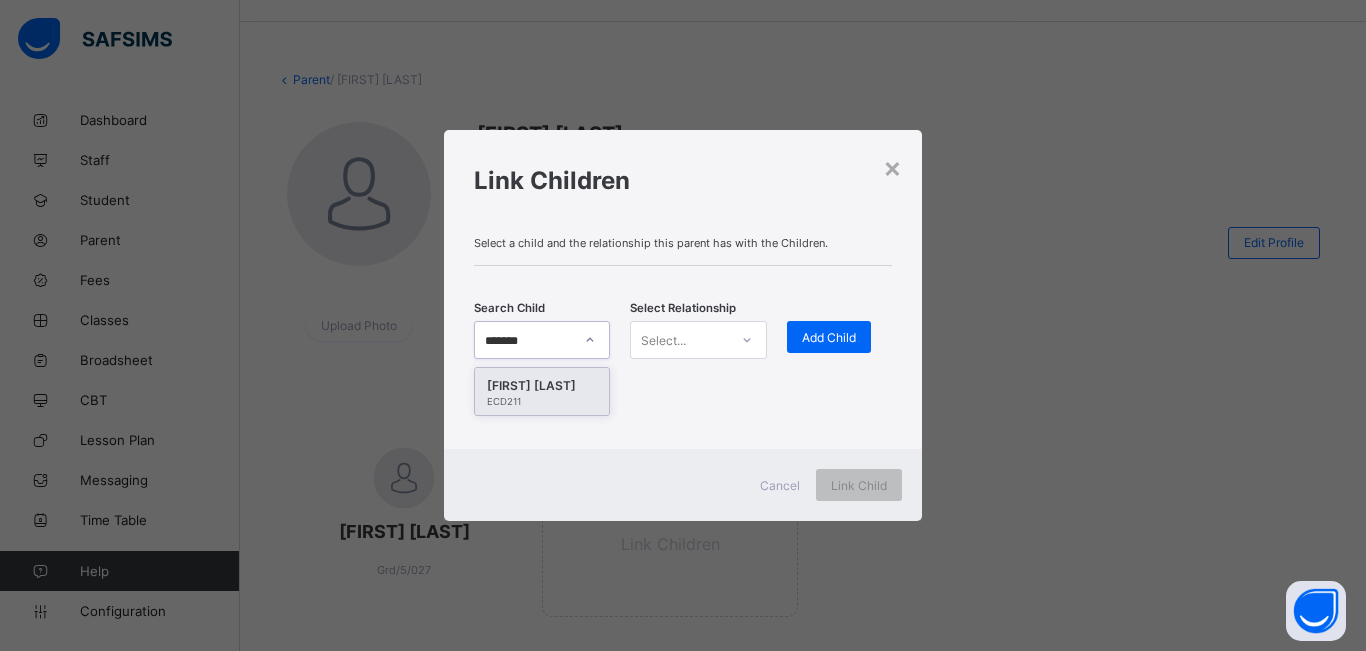 click on "Bolanle  Sanusi" at bounding box center [542, 386] 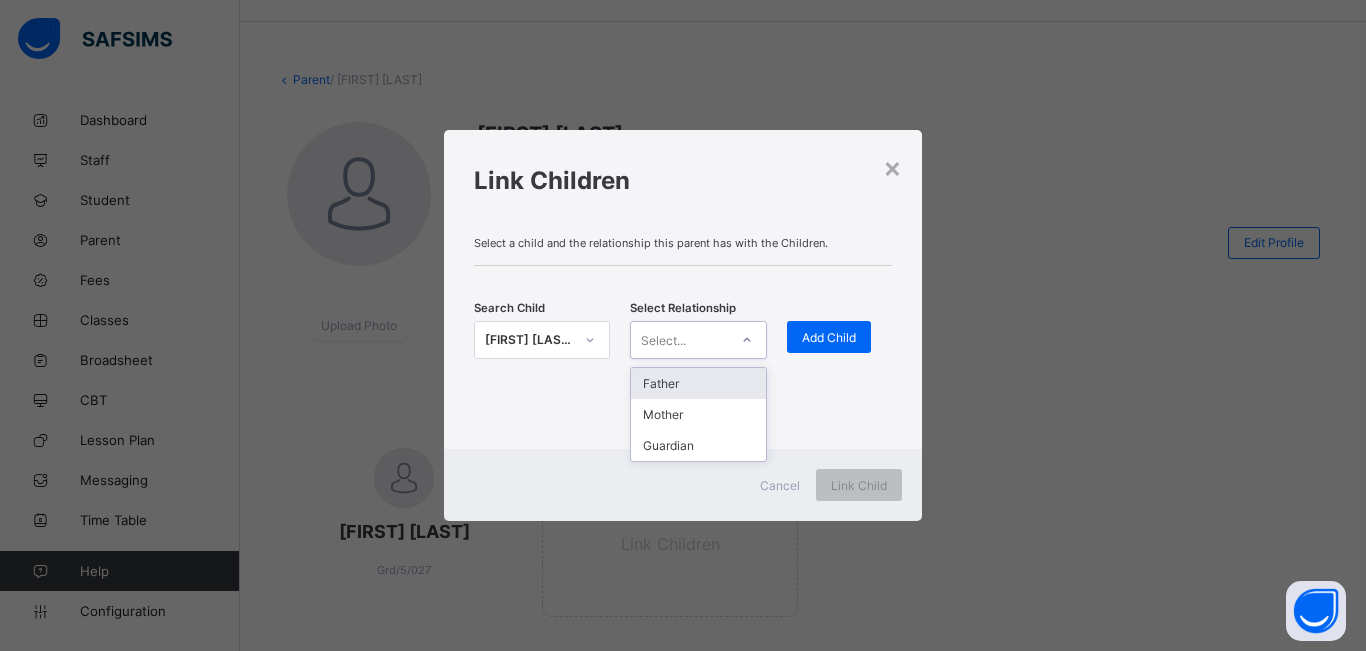 click on "Select..." at bounding box center [663, 340] 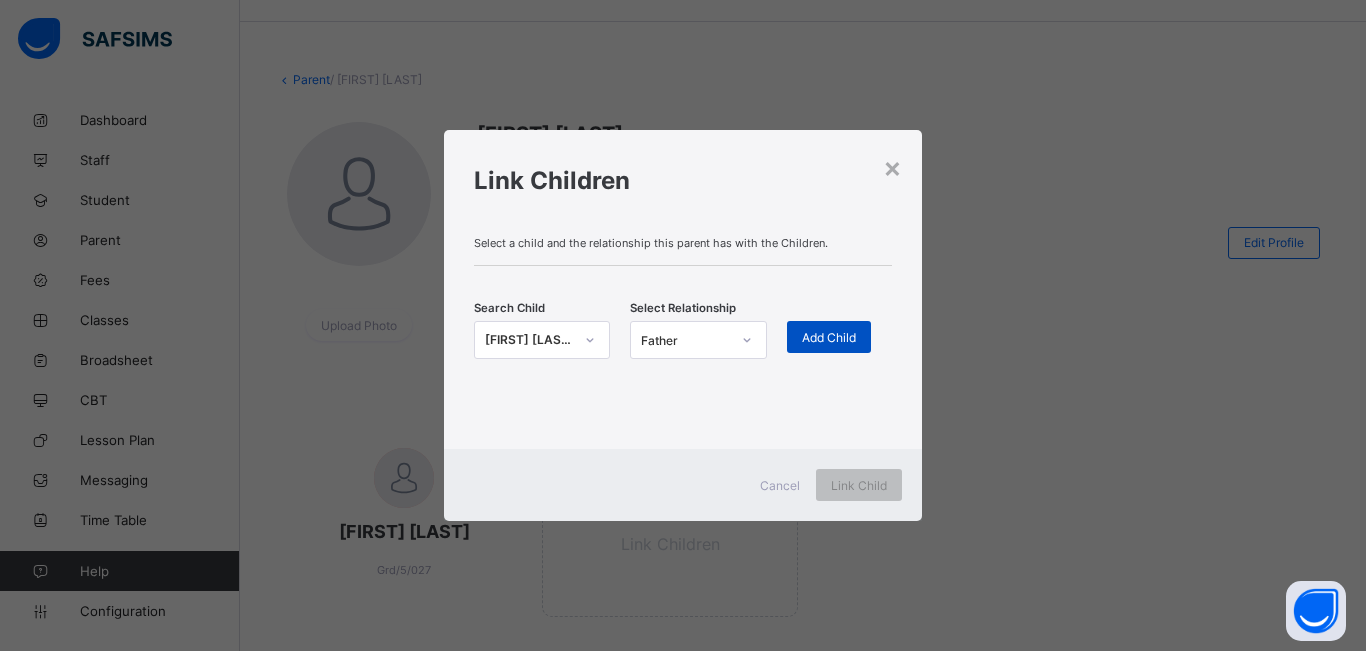 click on "Add Child" at bounding box center (829, 337) 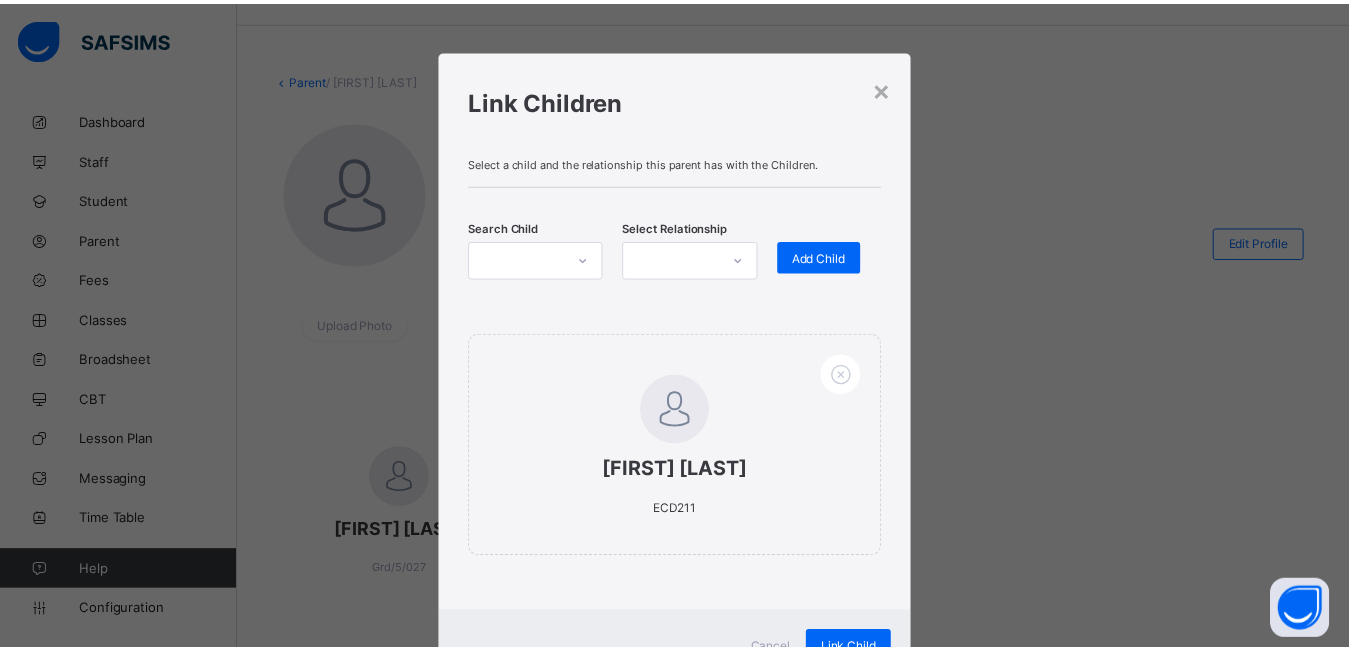 scroll, scrollTop: 84, scrollLeft: 0, axis: vertical 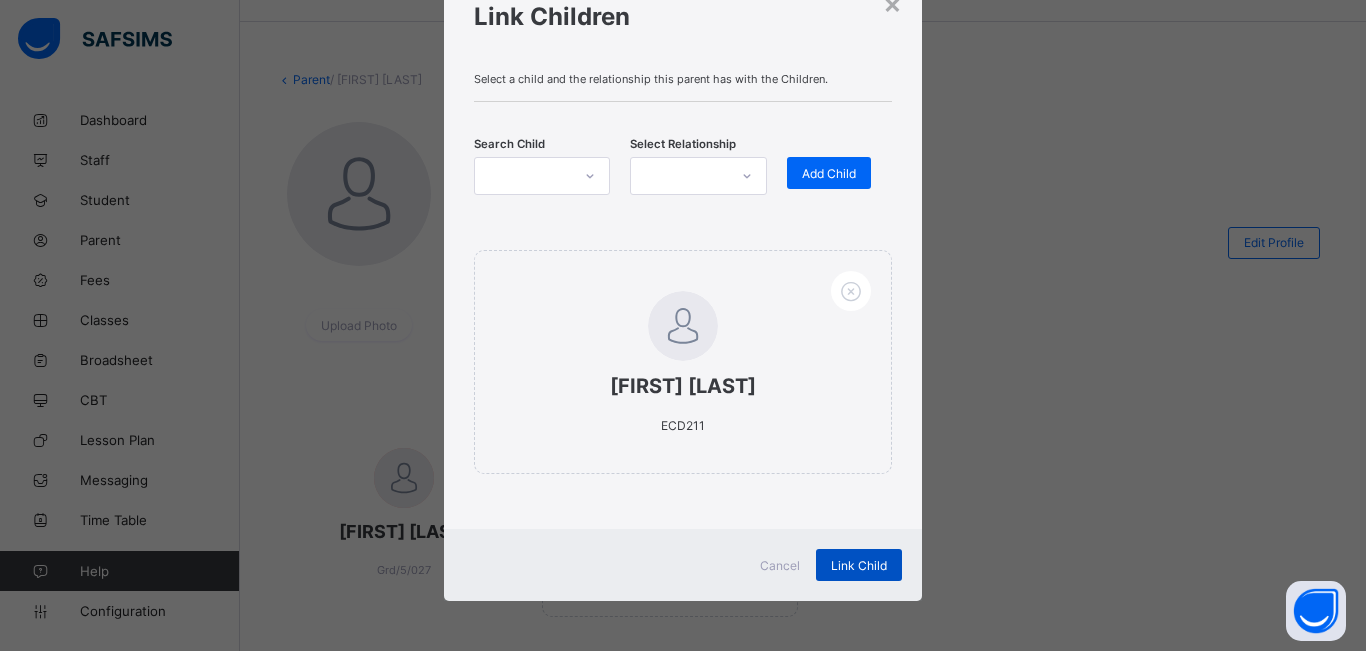click on "Link Child" at bounding box center [859, 565] 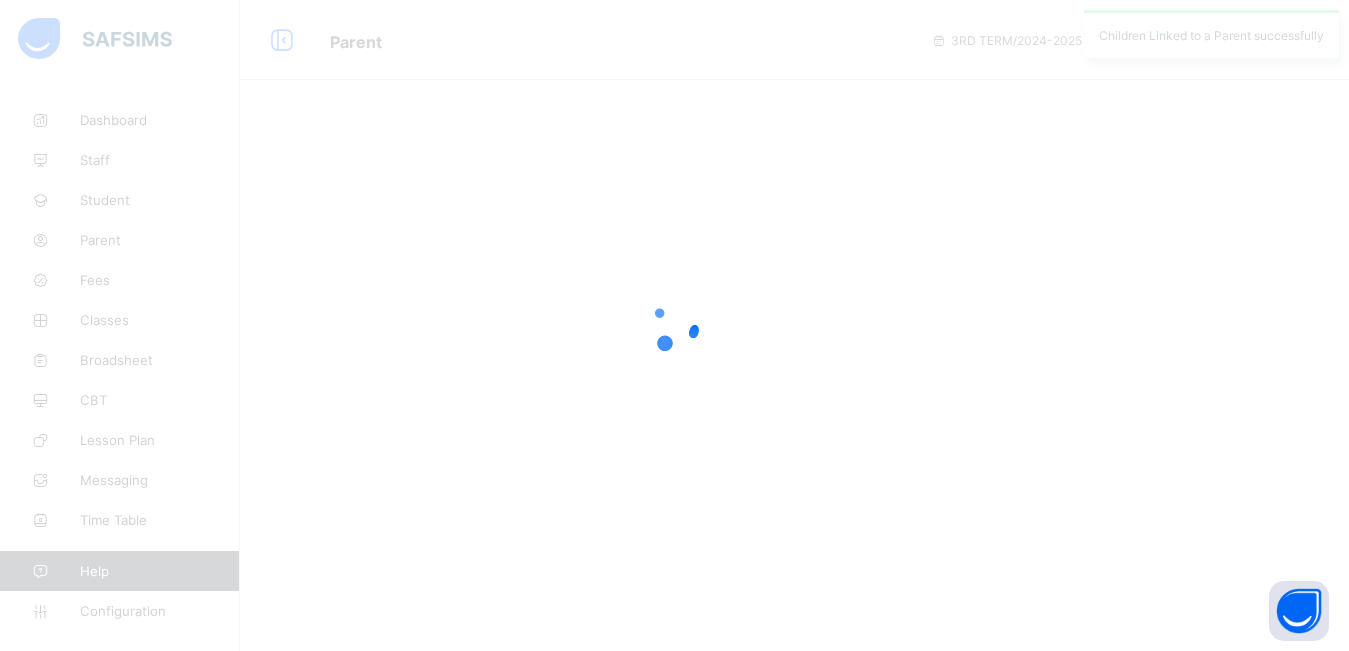 scroll, scrollTop: 0, scrollLeft: 0, axis: both 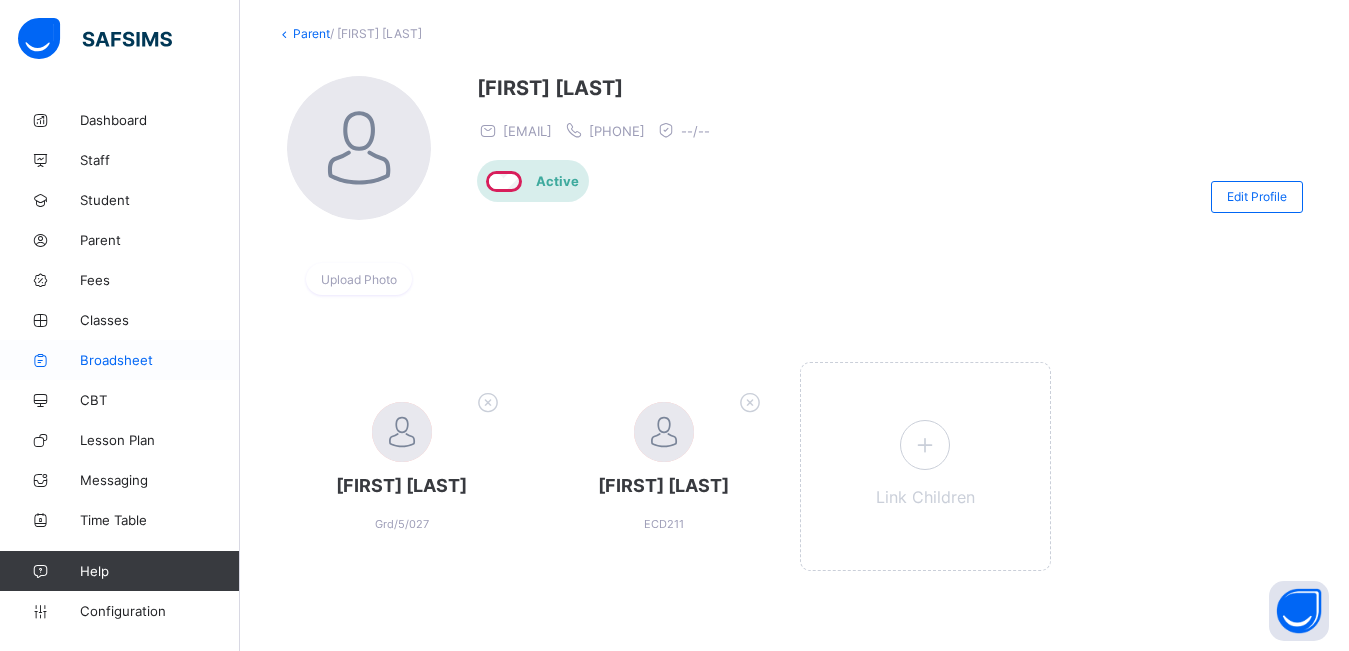 click on "Broadsheet" at bounding box center [160, 360] 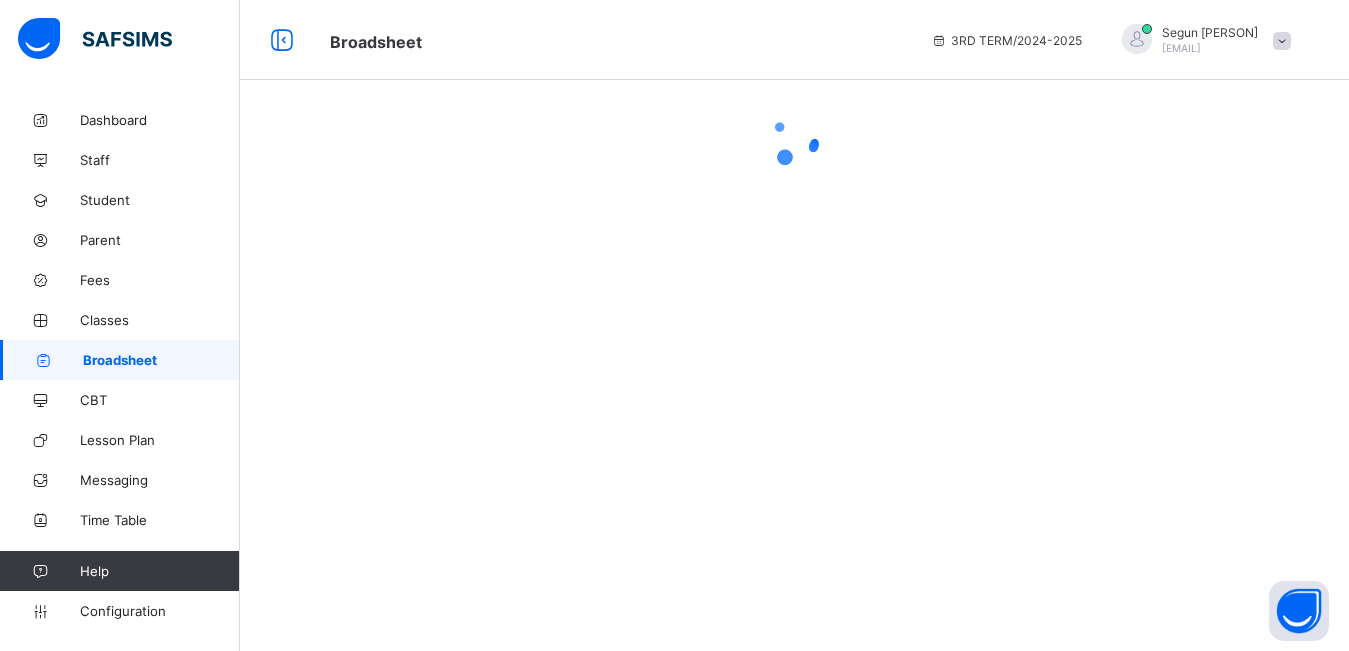 scroll, scrollTop: 0, scrollLeft: 0, axis: both 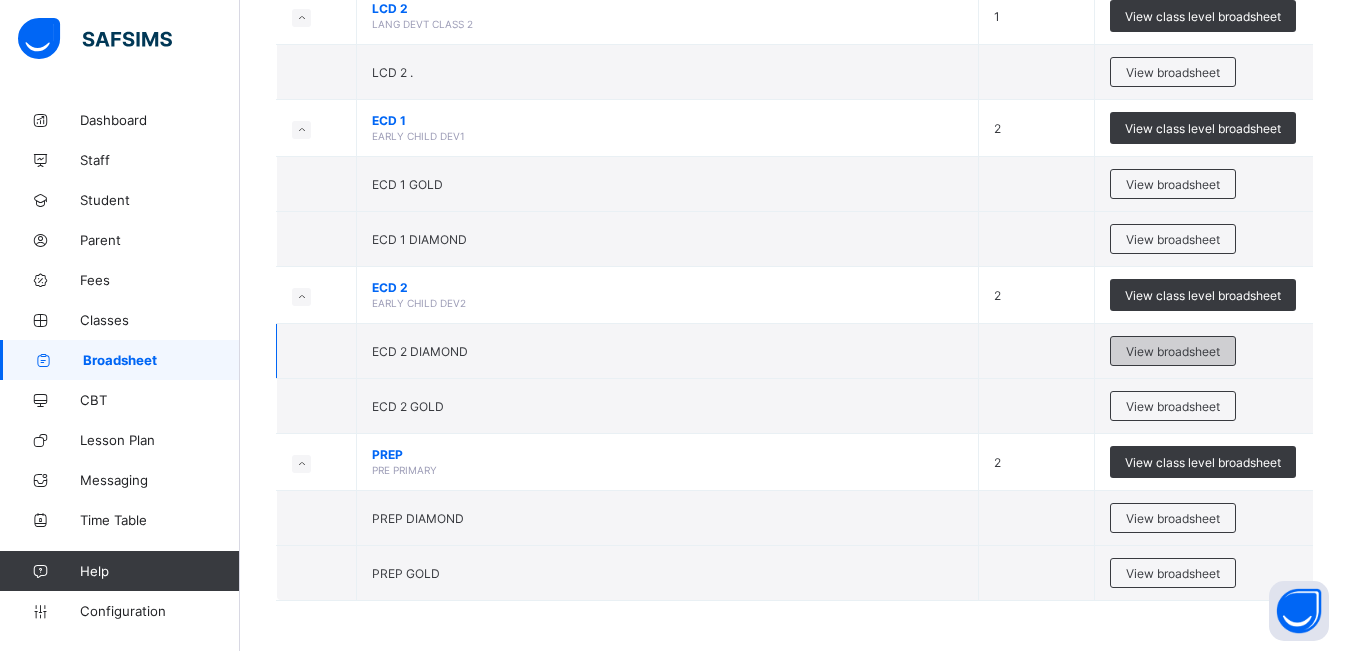 click on "View broadsheet" at bounding box center (1173, 351) 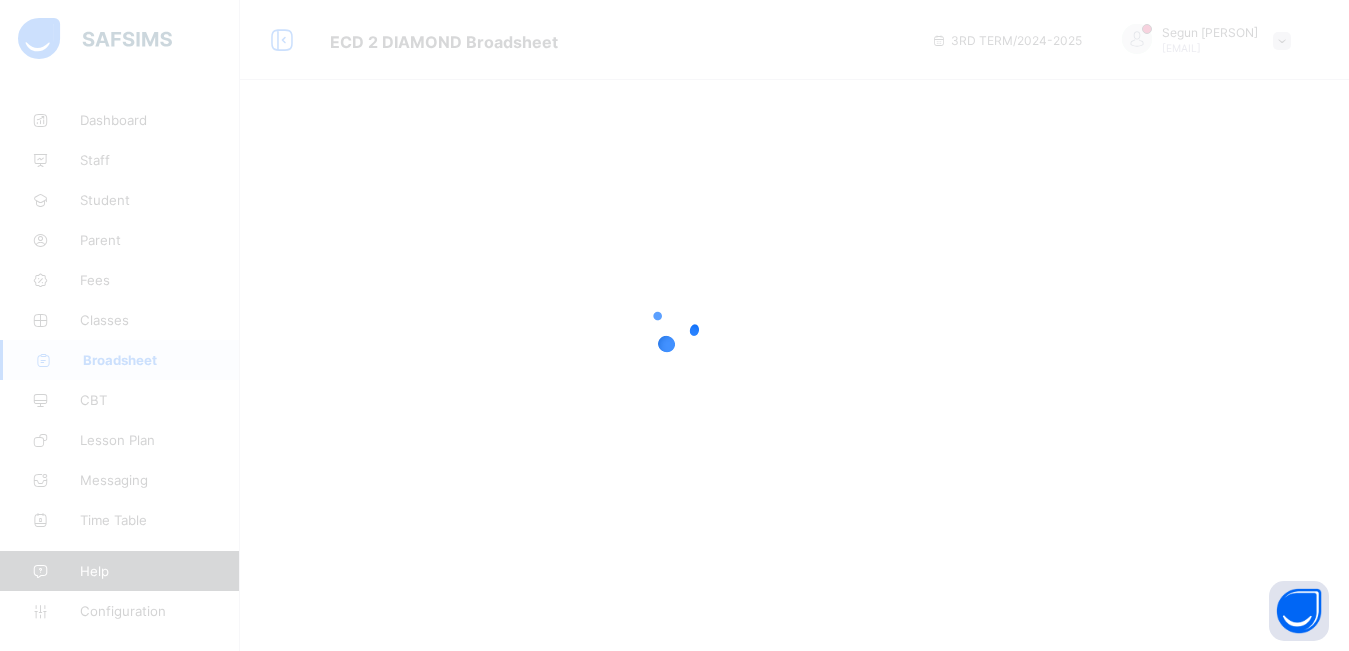 scroll, scrollTop: 0, scrollLeft: 0, axis: both 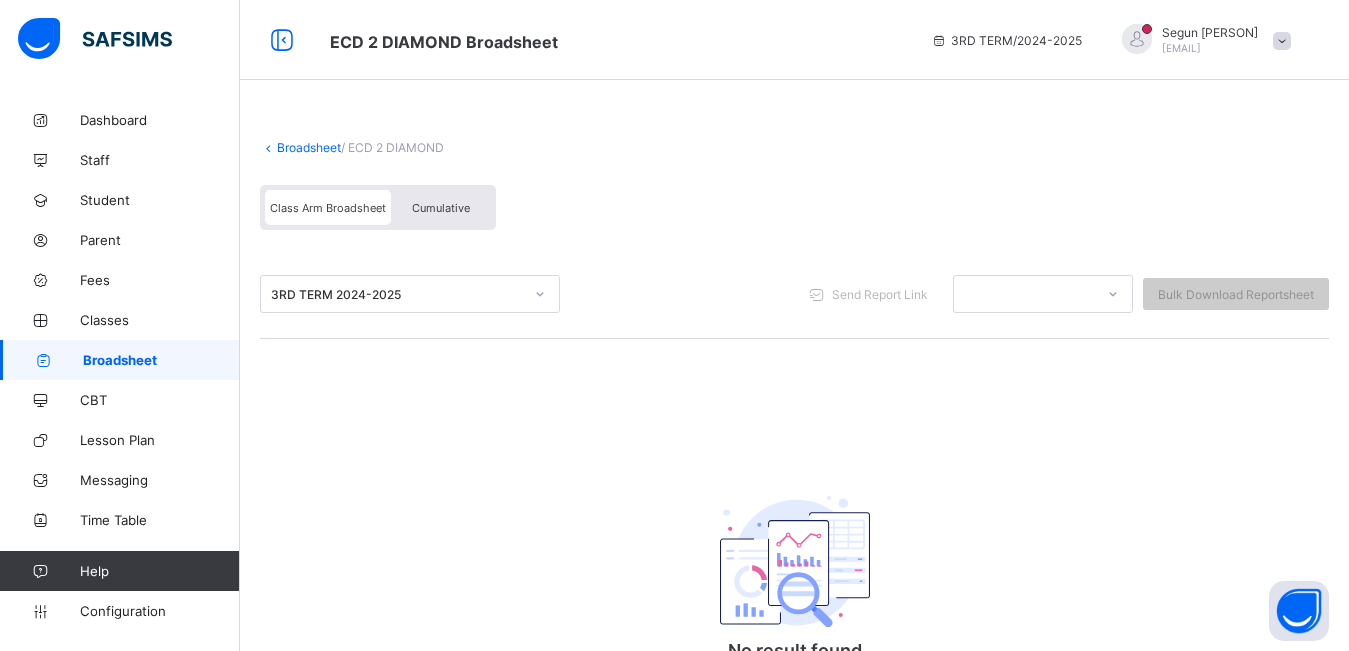click on "Cumulative" at bounding box center [441, 207] 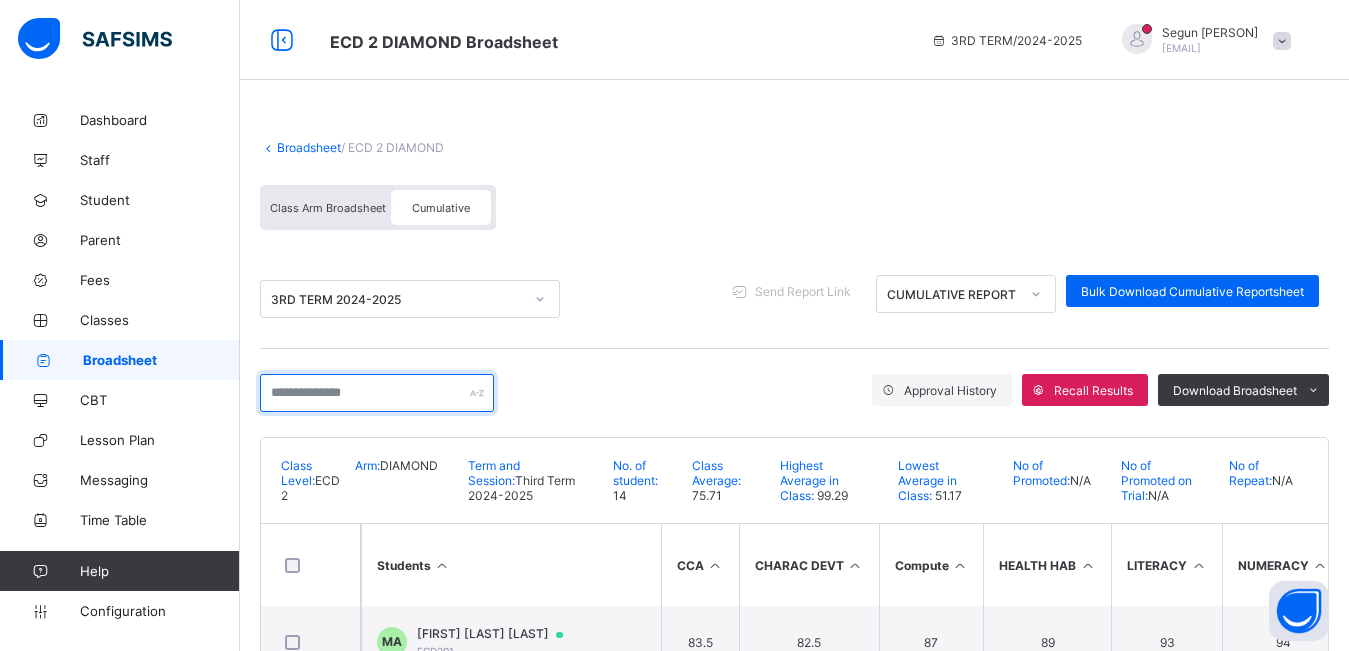 click at bounding box center (377, 393) 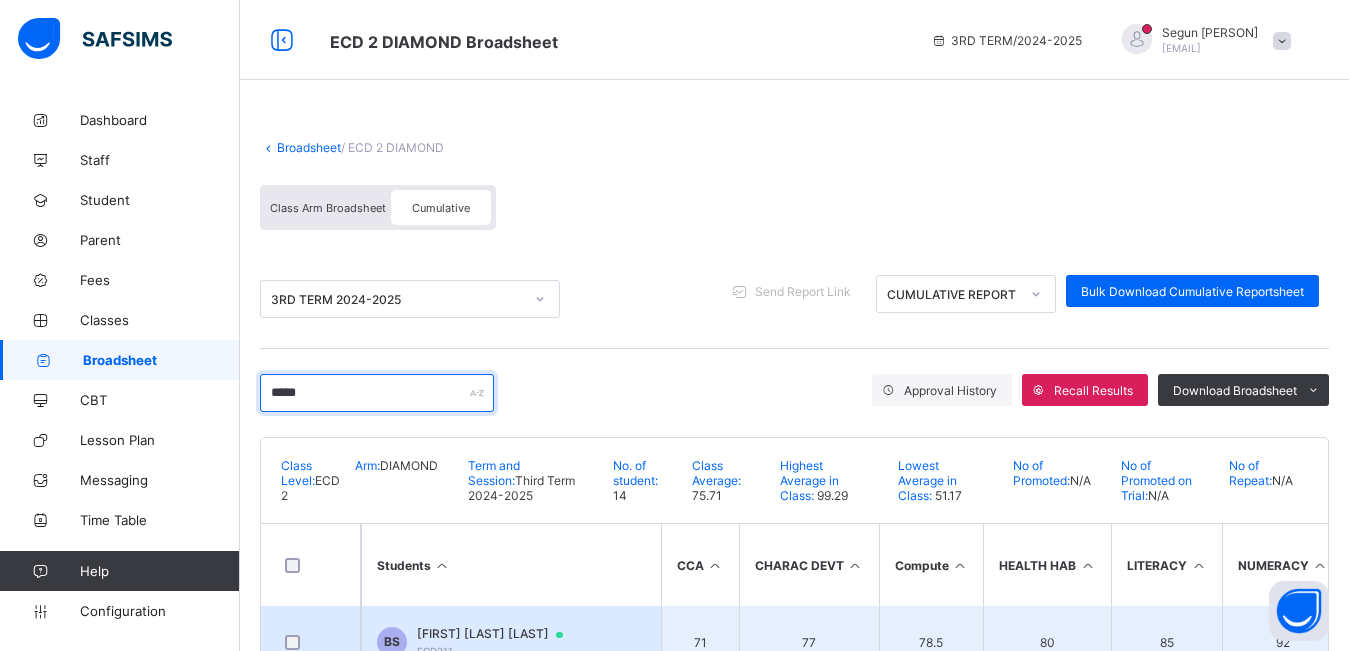 type on "*****" 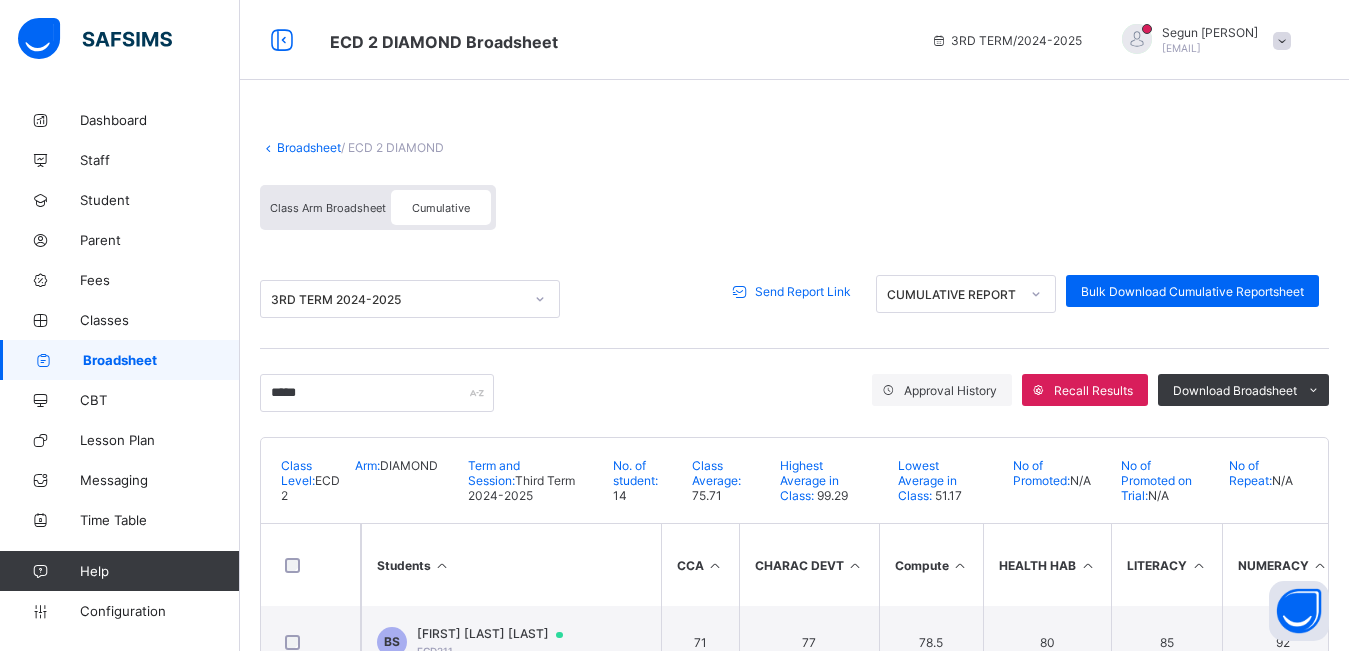click on "Send Report Link" at bounding box center (803, 291) 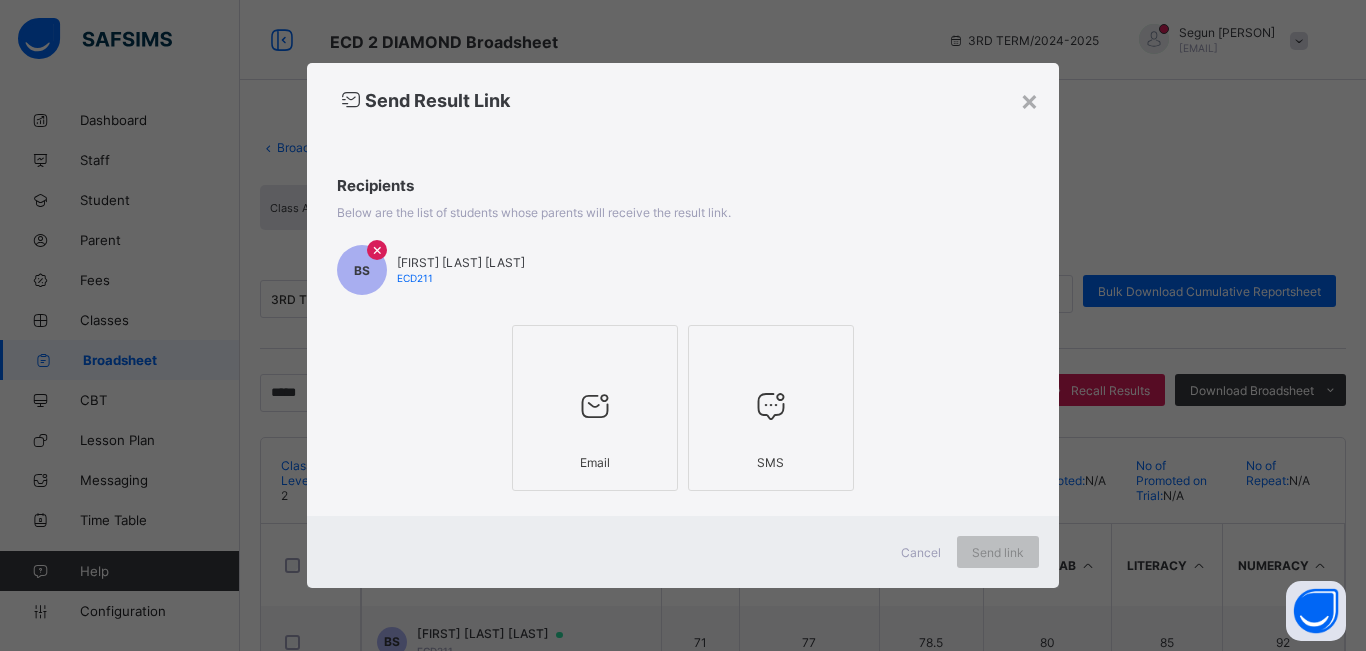 click at bounding box center [595, 405] 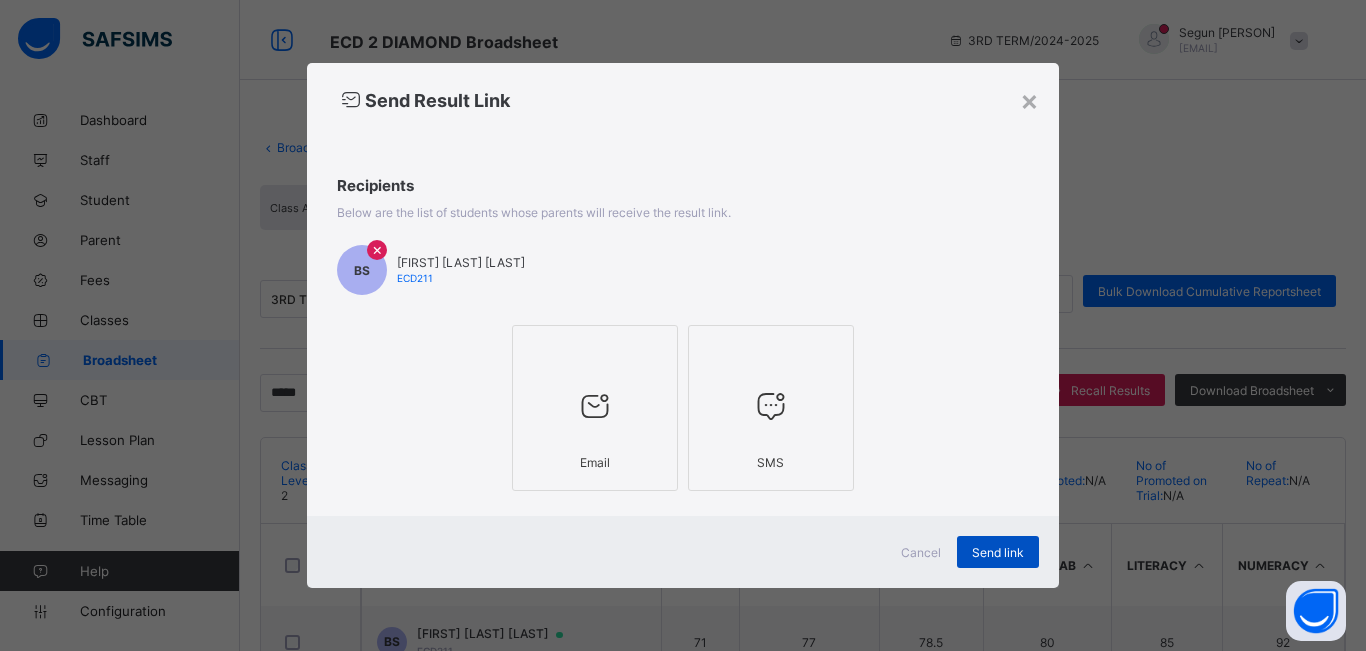 click on "Send link" at bounding box center [998, 552] 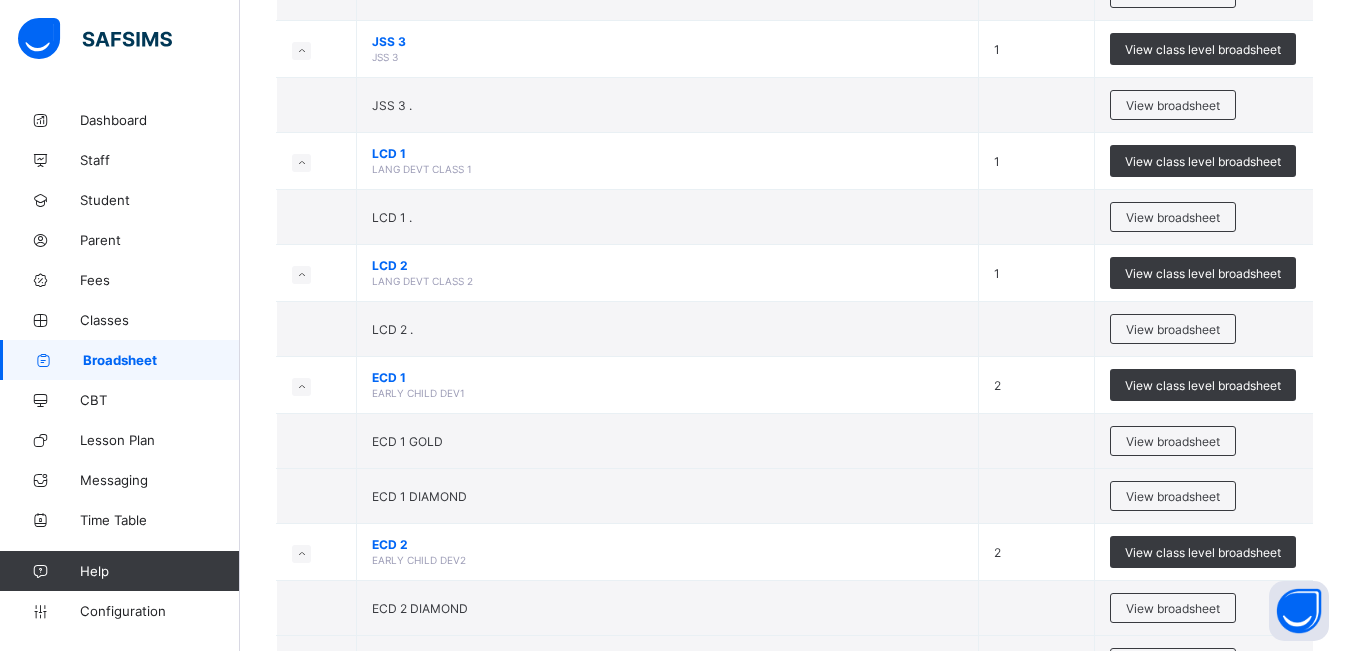 scroll, scrollTop: 1587, scrollLeft: 0, axis: vertical 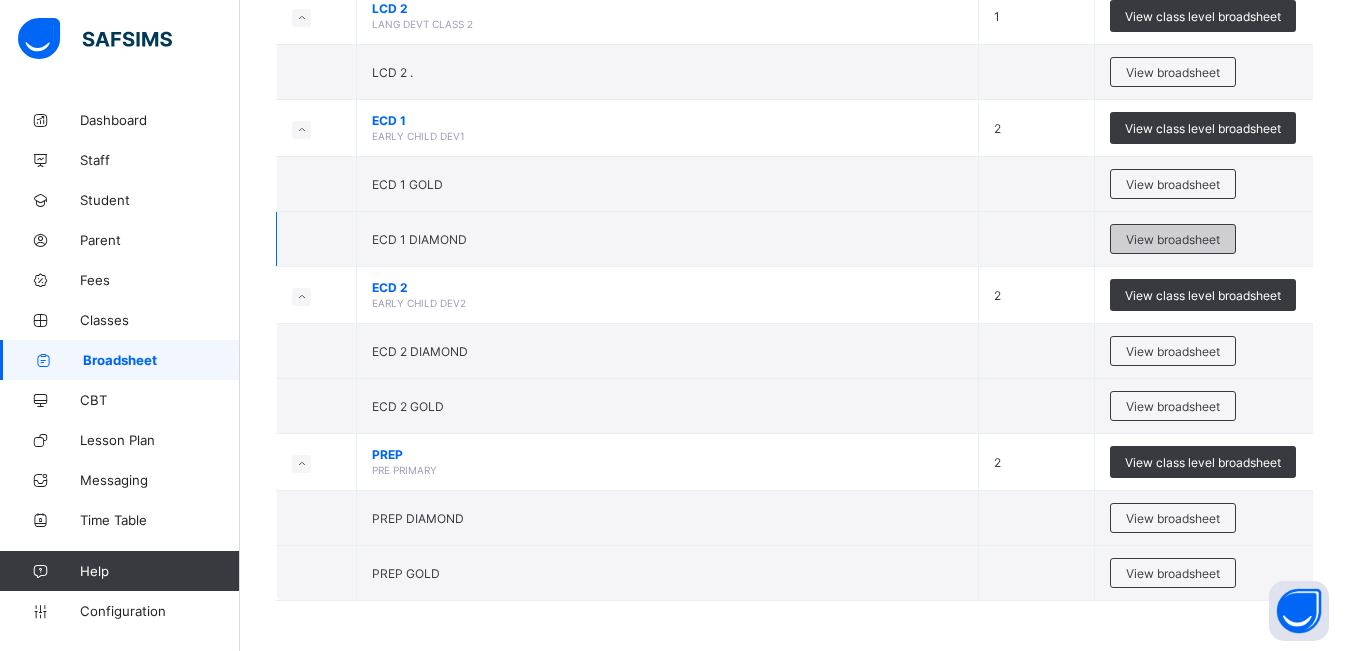 click on "View broadsheet" at bounding box center (1173, 239) 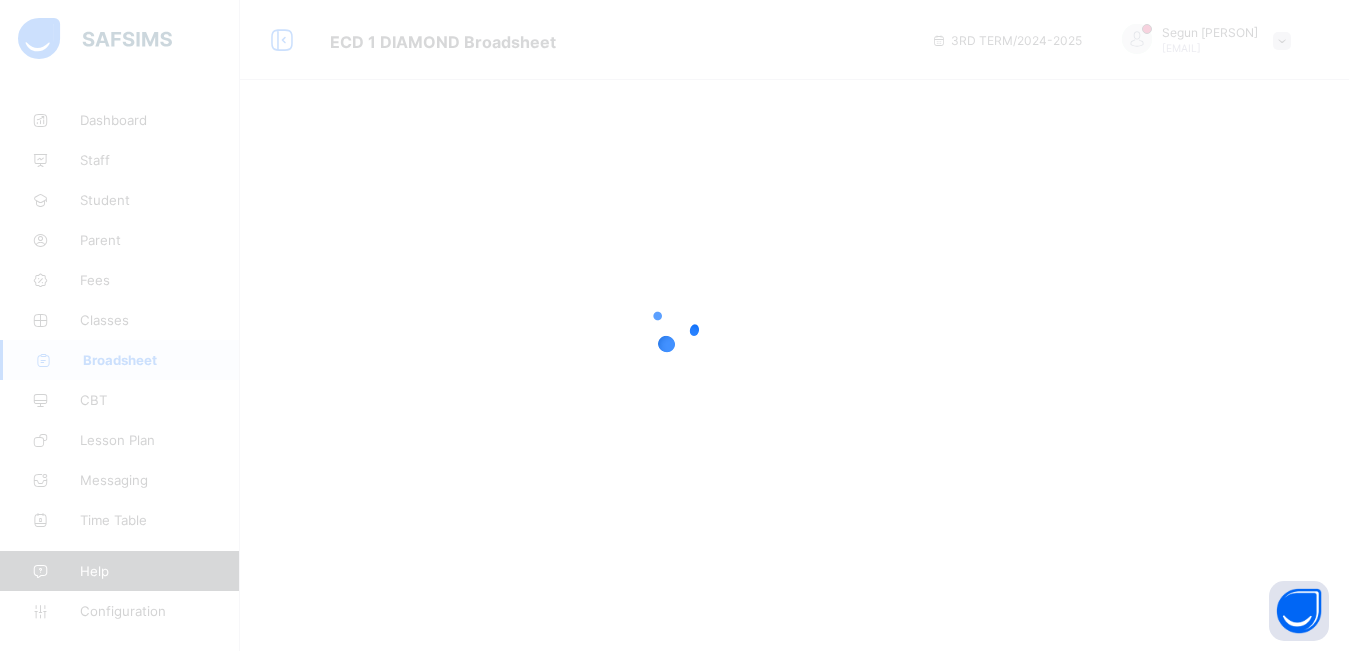 scroll, scrollTop: 0, scrollLeft: 0, axis: both 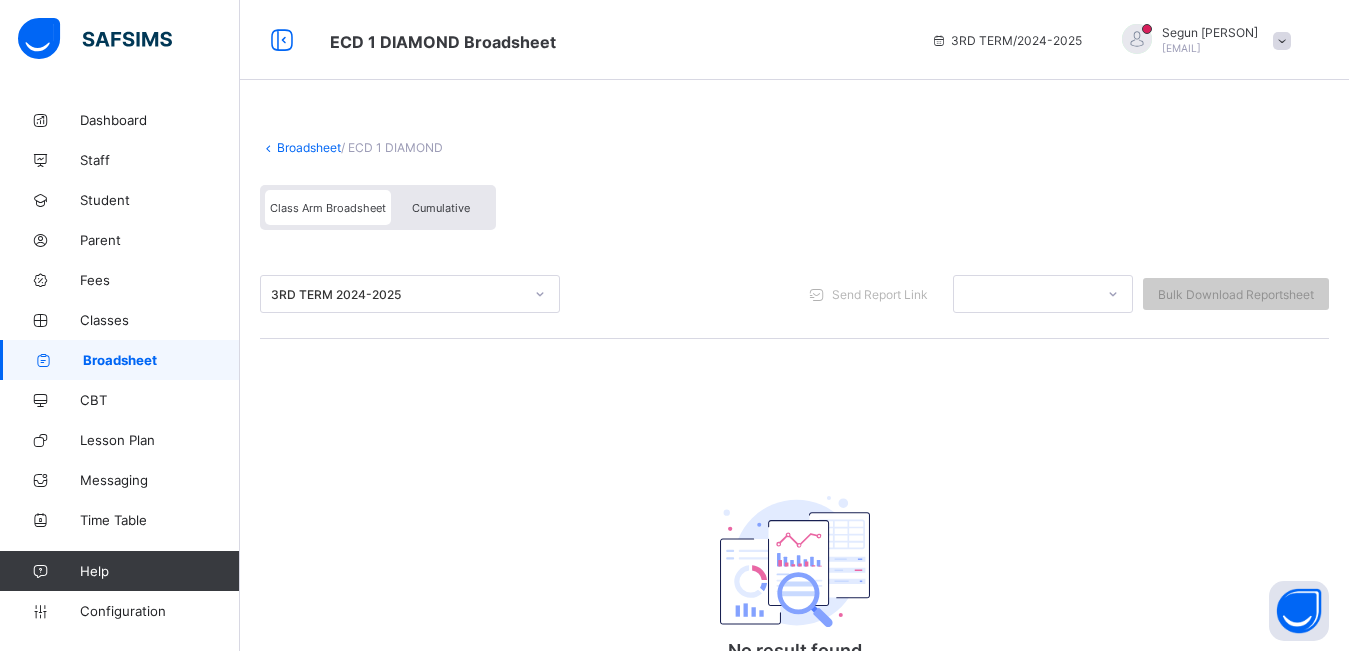 click on "Cumulative" at bounding box center [441, 208] 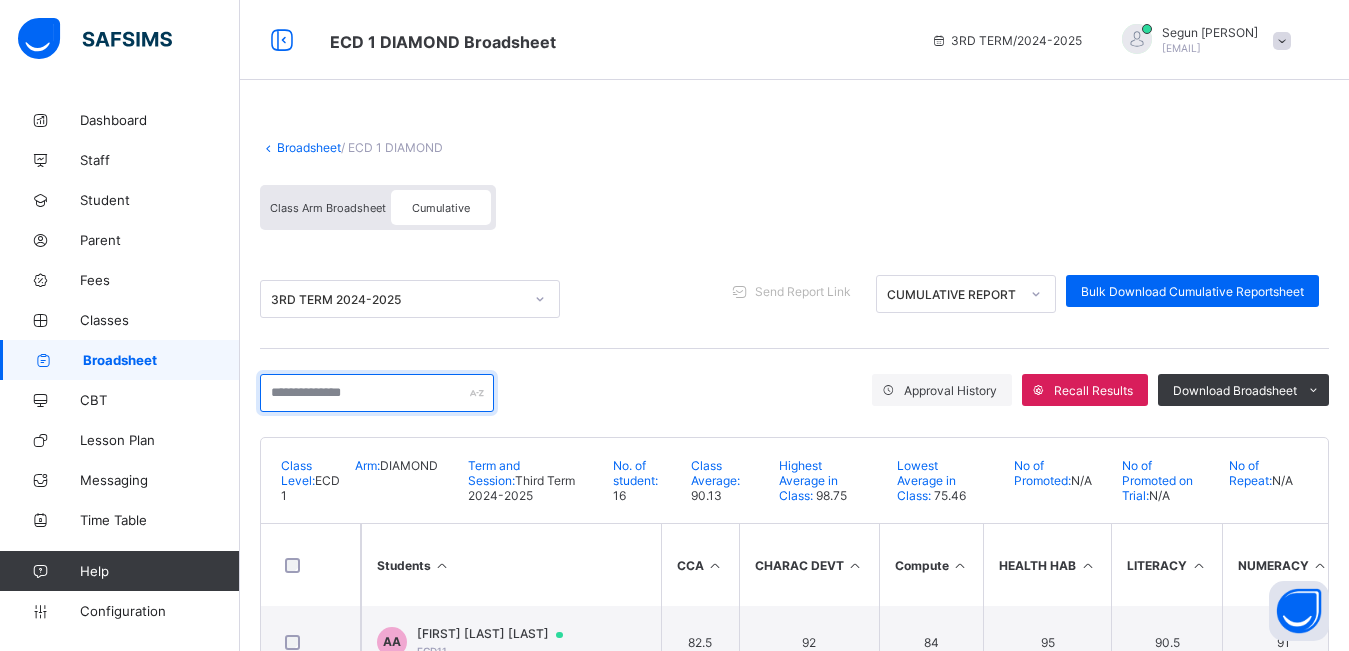 click at bounding box center (377, 393) 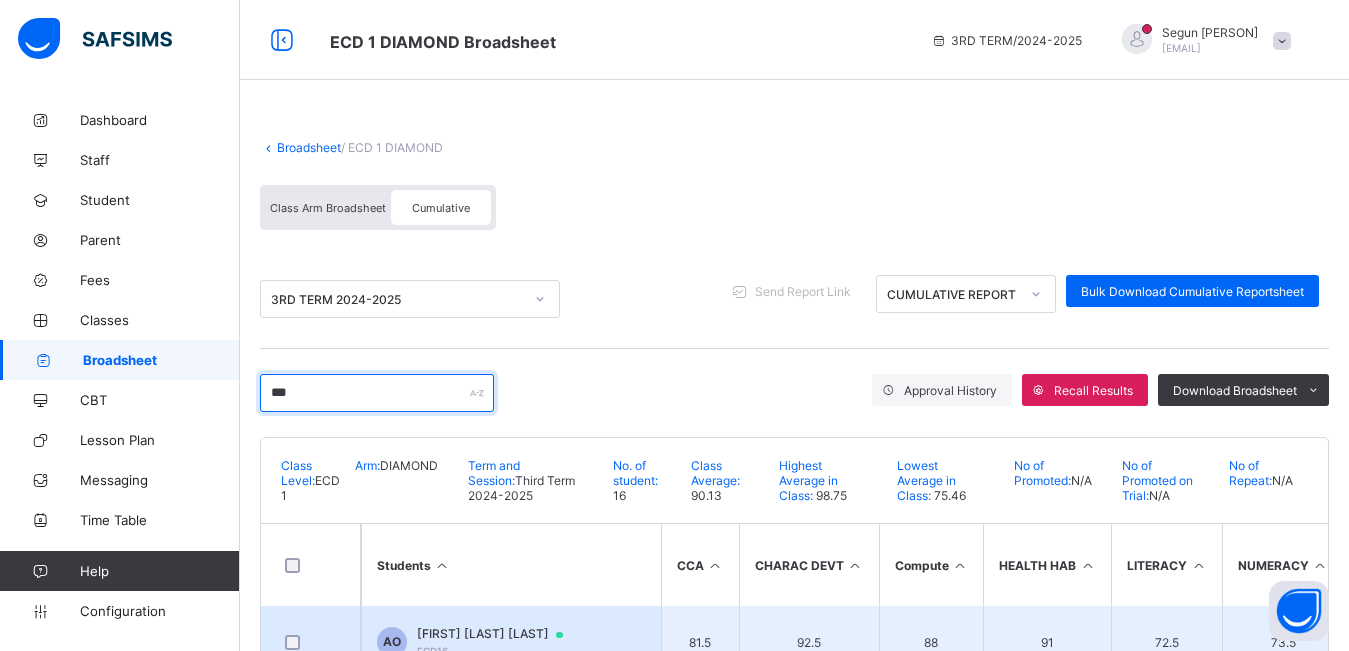 type on "***" 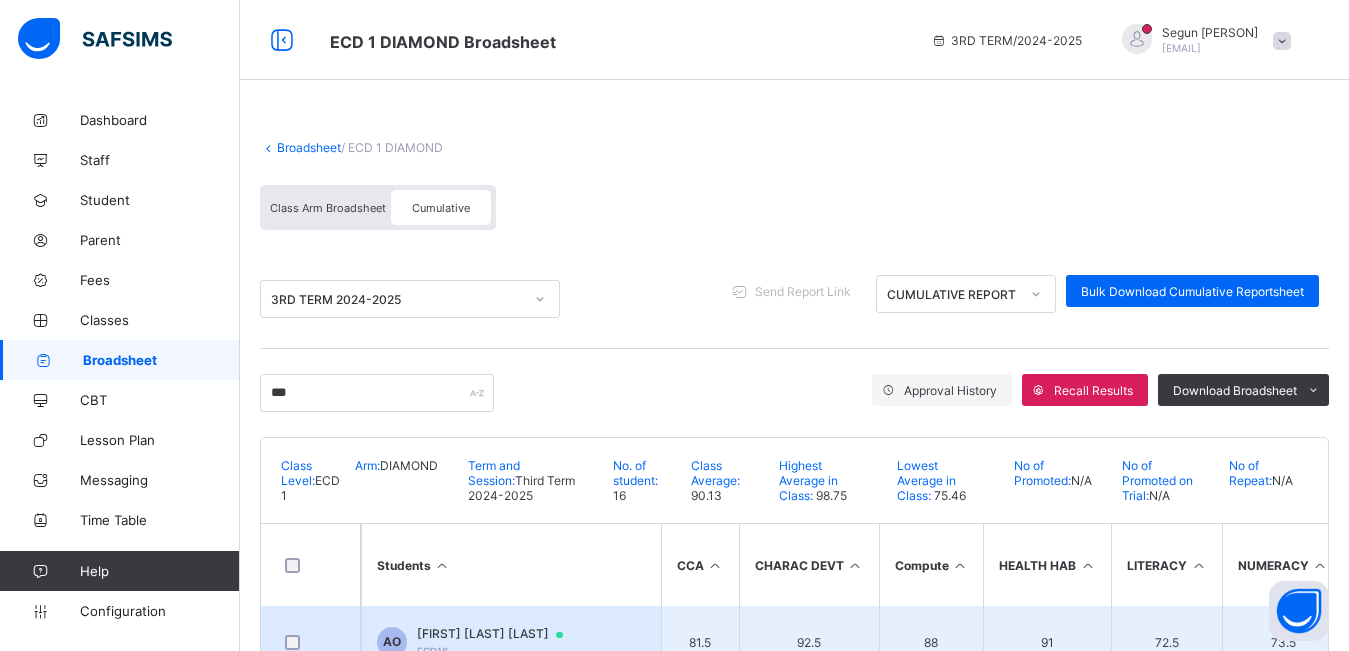 click on "AO Ayobami Oladele Oladele     ECD16" at bounding box center [511, 642] 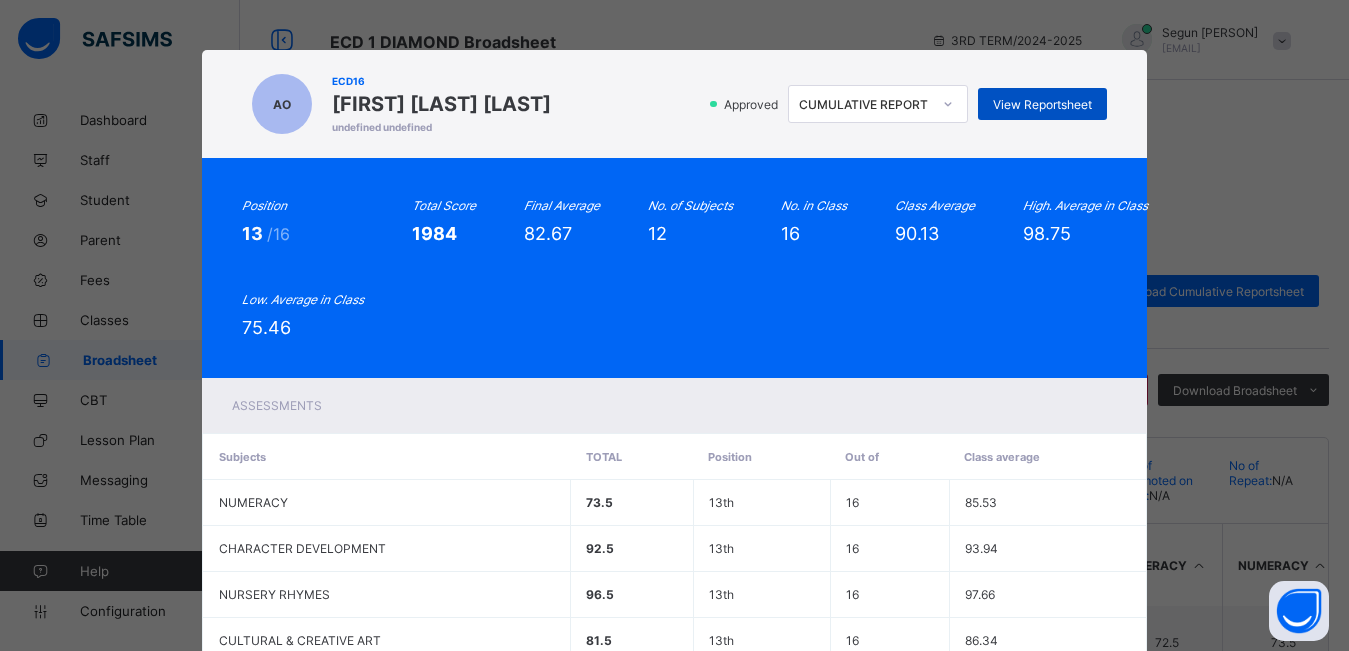 click on "View Reportsheet" at bounding box center (1042, 104) 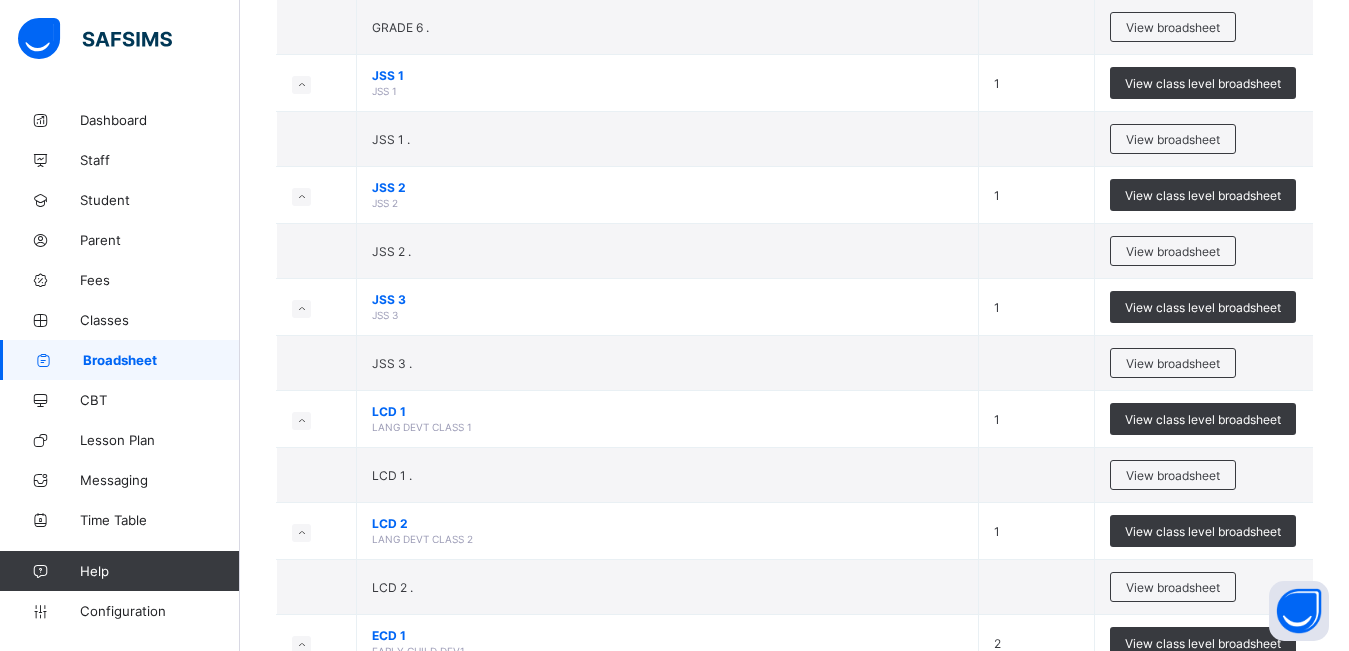 scroll, scrollTop: 1587, scrollLeft: 0, axis: vertical 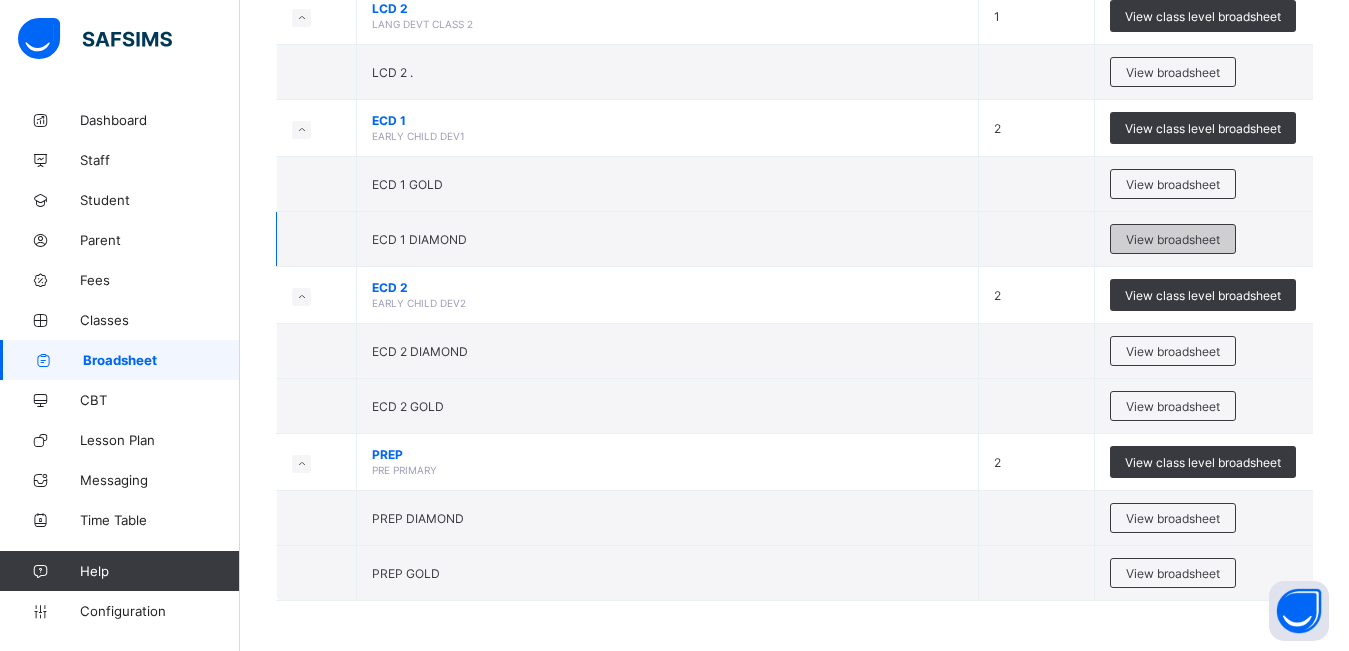 click on "View broadsheet" at bounding box center (1173, 239) 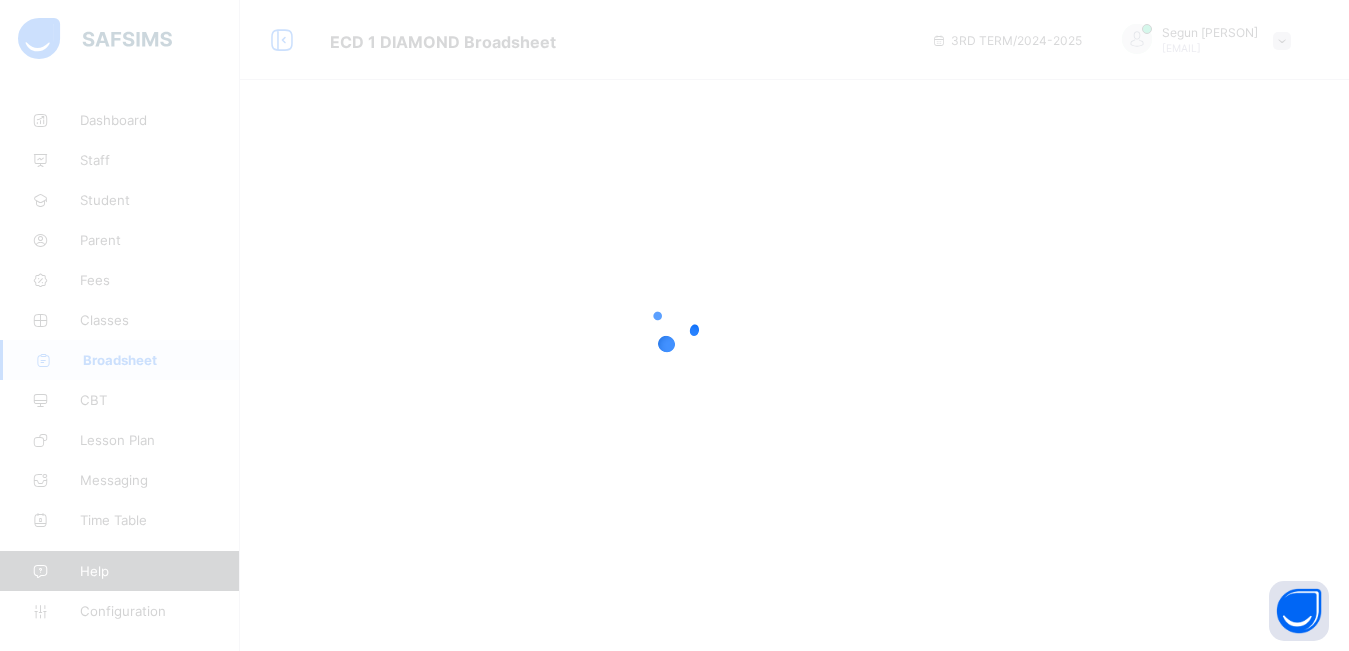 scroll, scrollTop: 0, scrollLeft: 0, axis: both 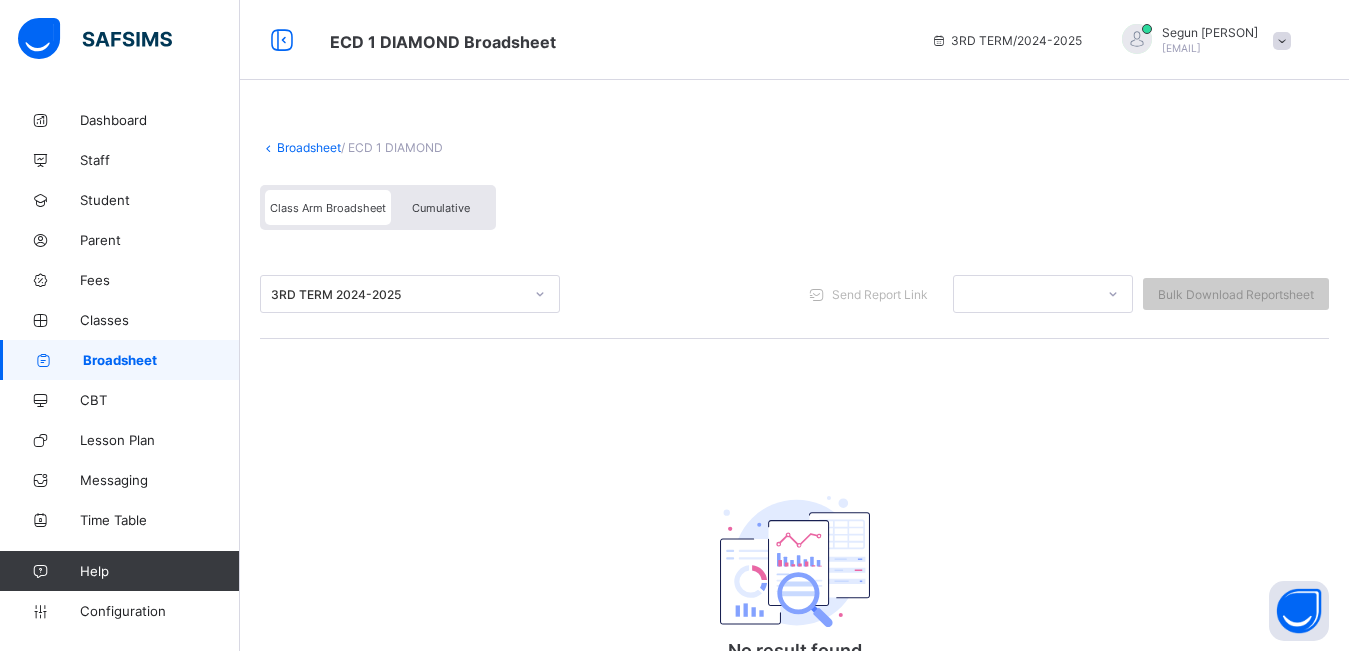 click on "Cumulative" at bounding box center [441, 208] 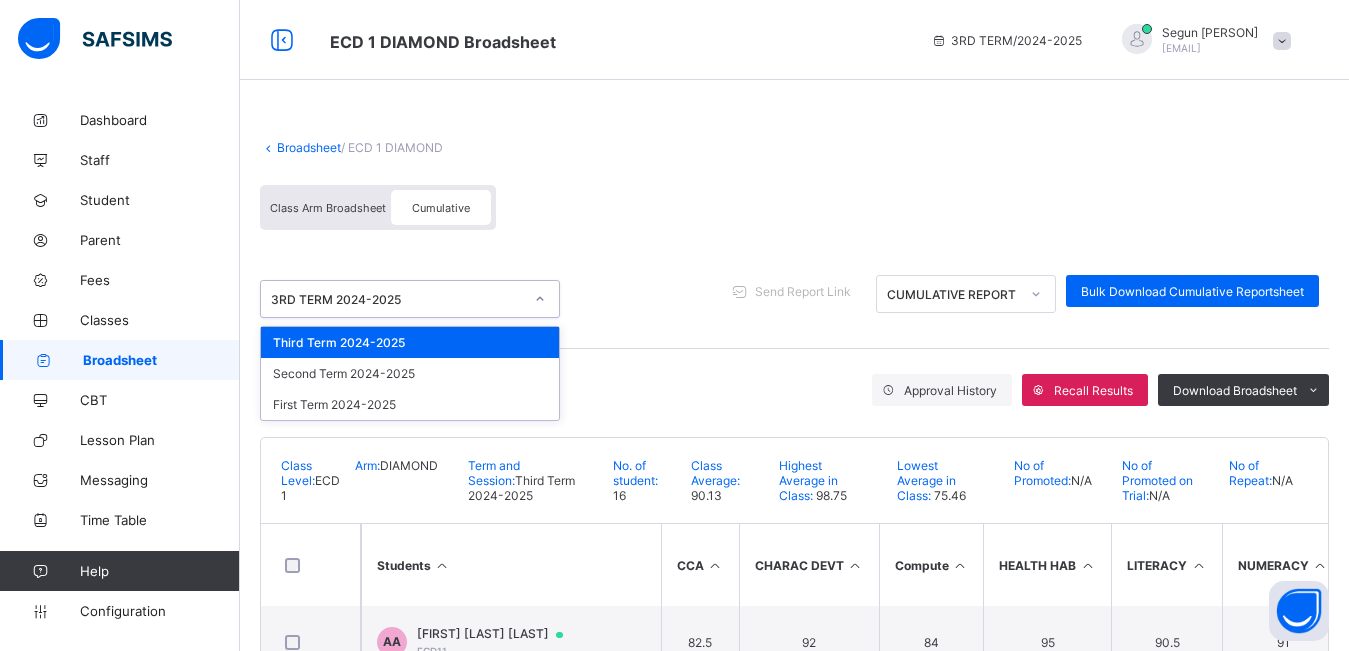 click on "3RD TERM 2024-2025" at bounding box center [397, 299] 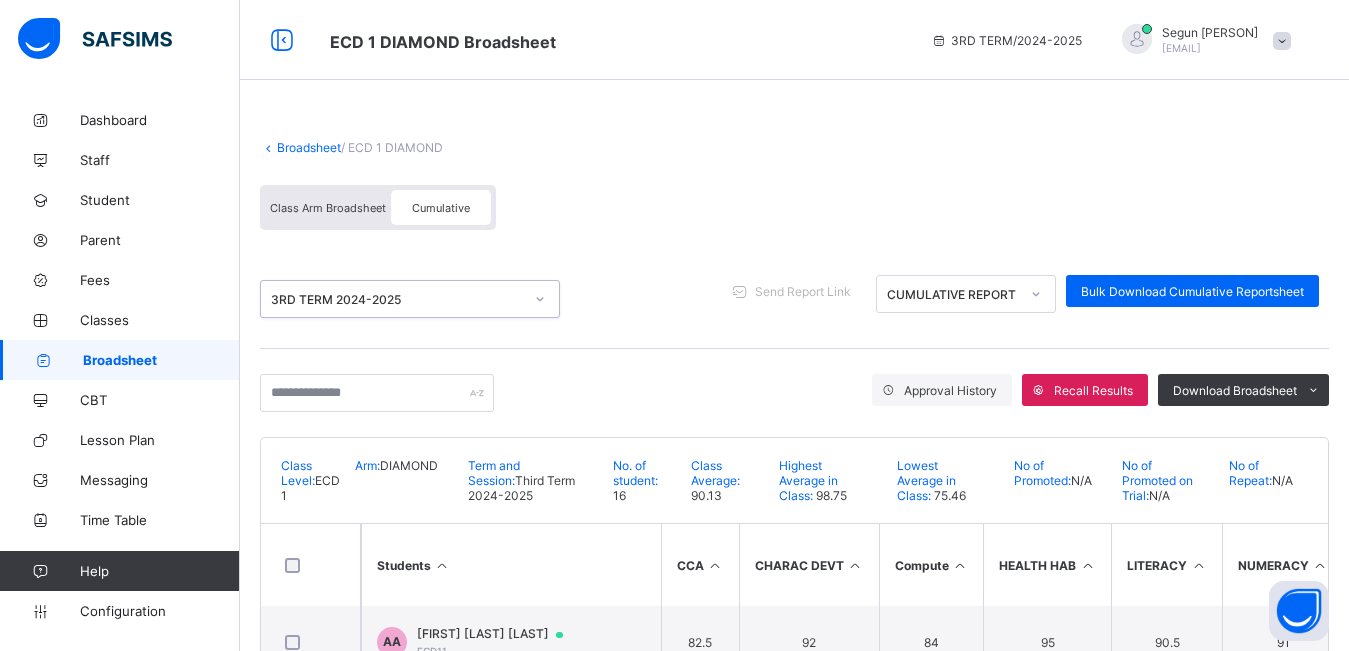 click on "3RD TERM 2024-2025" at bounding box center (397, 299) 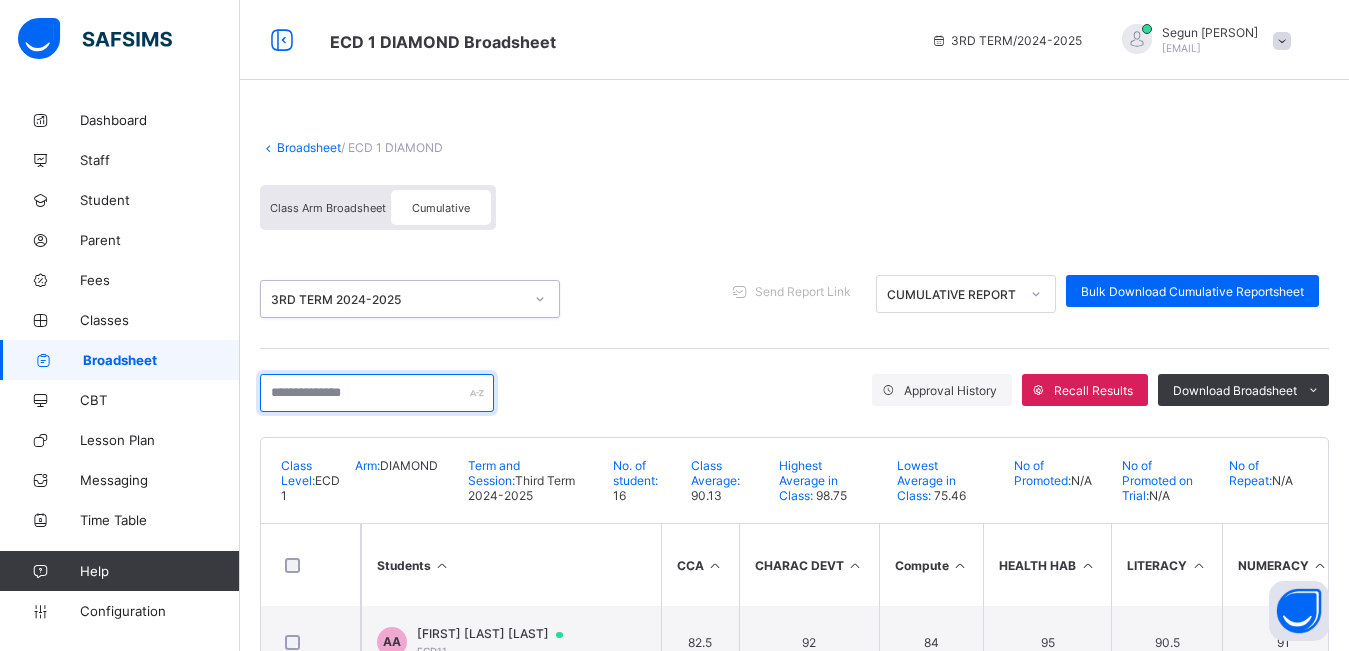 click at bounding box center [377, 393] 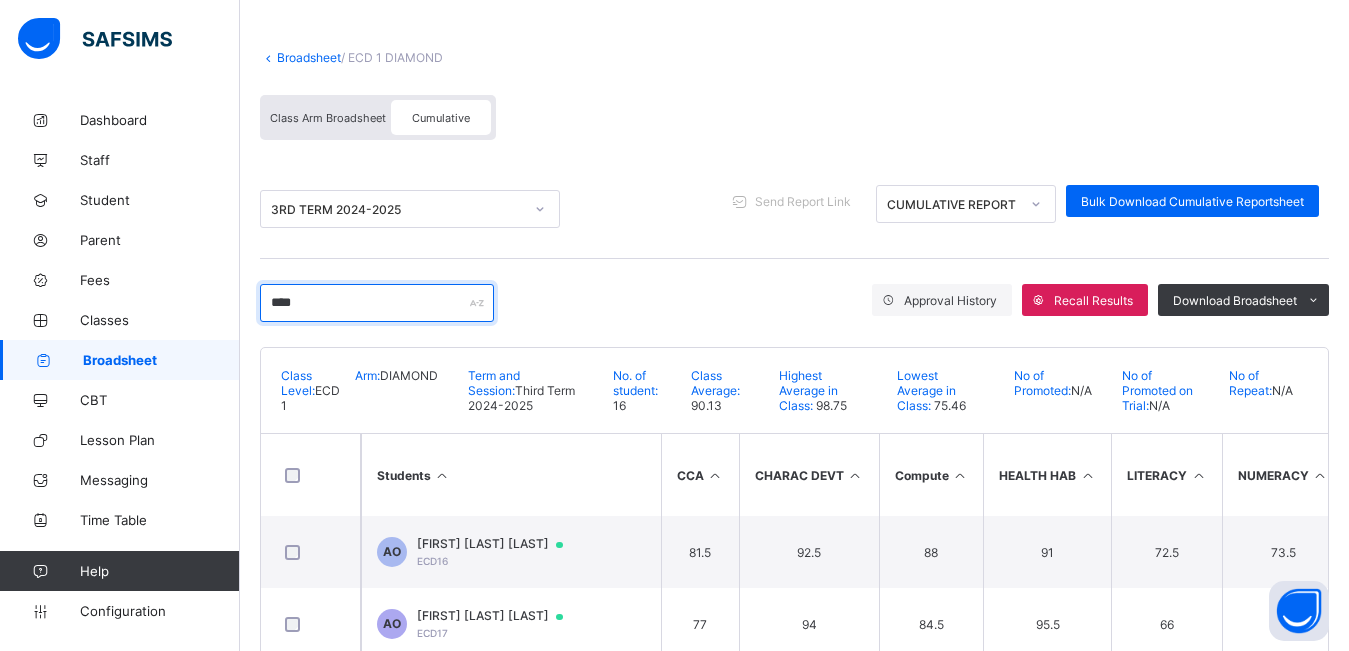 scroll, scrollTop: 148, scrollLeft: 0, axis: vertical 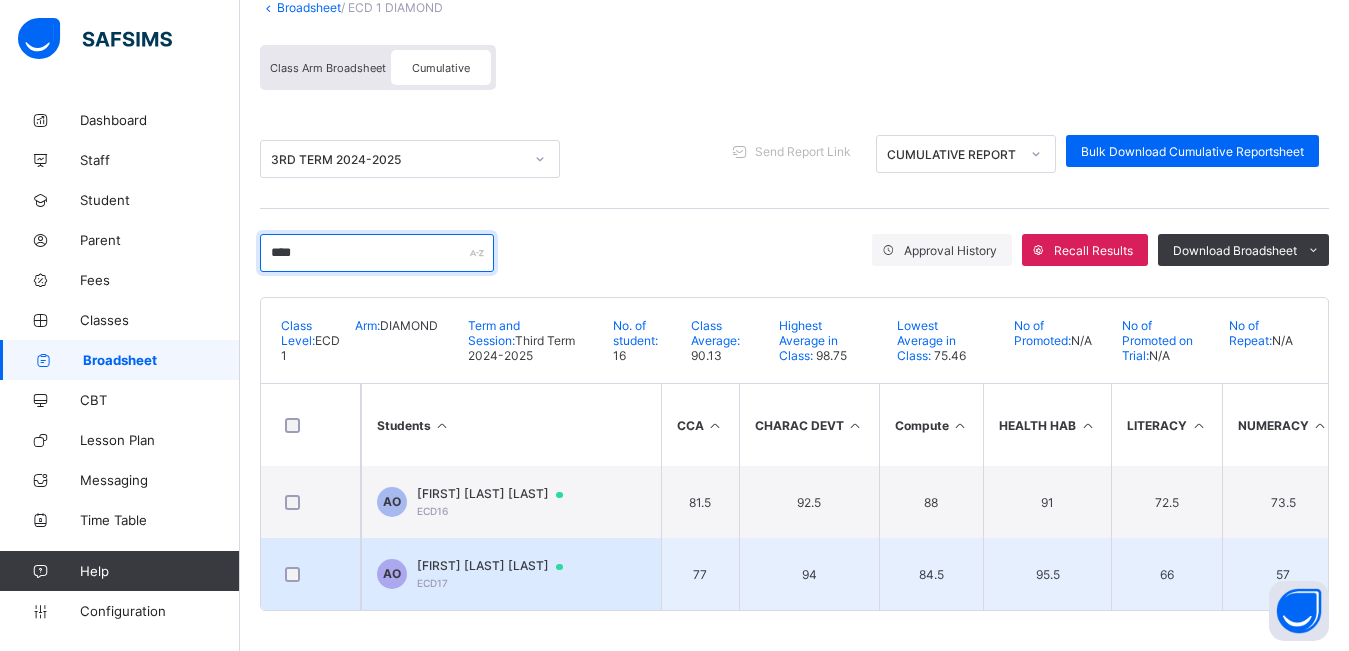type on "****" 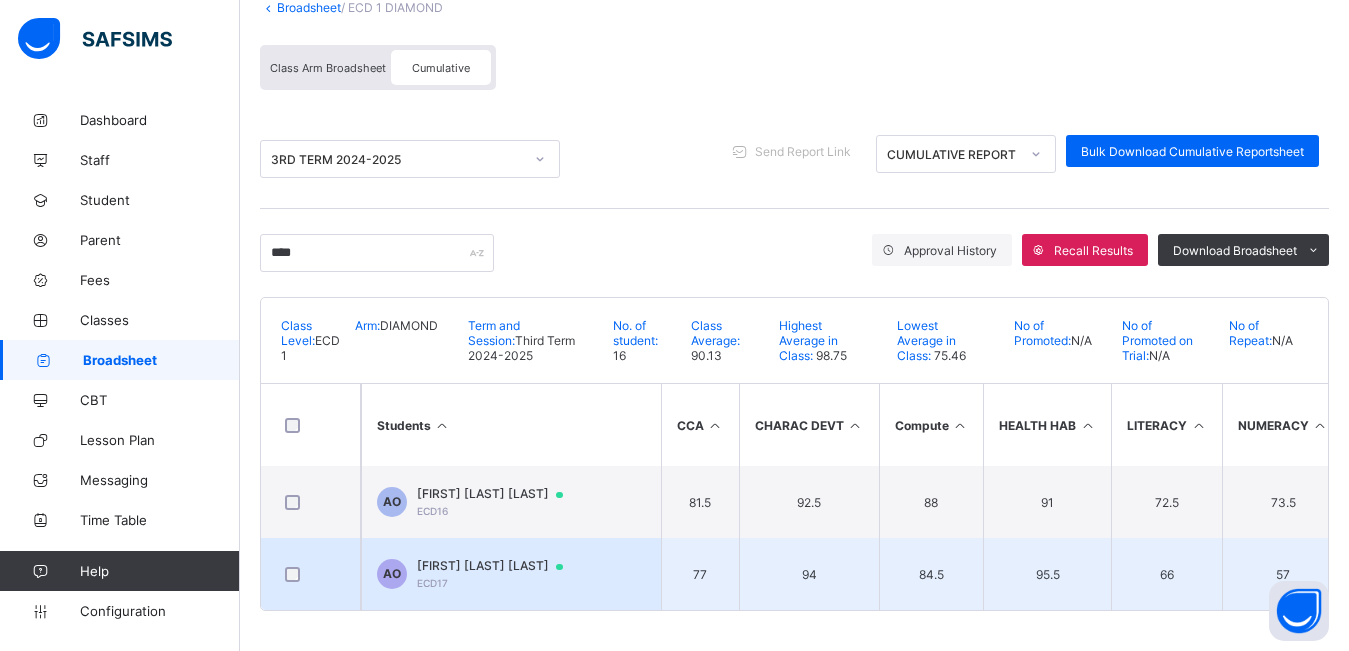 click on "Ayotunde Oladele Oladele     ECD17" at bounding box center [499, 573] 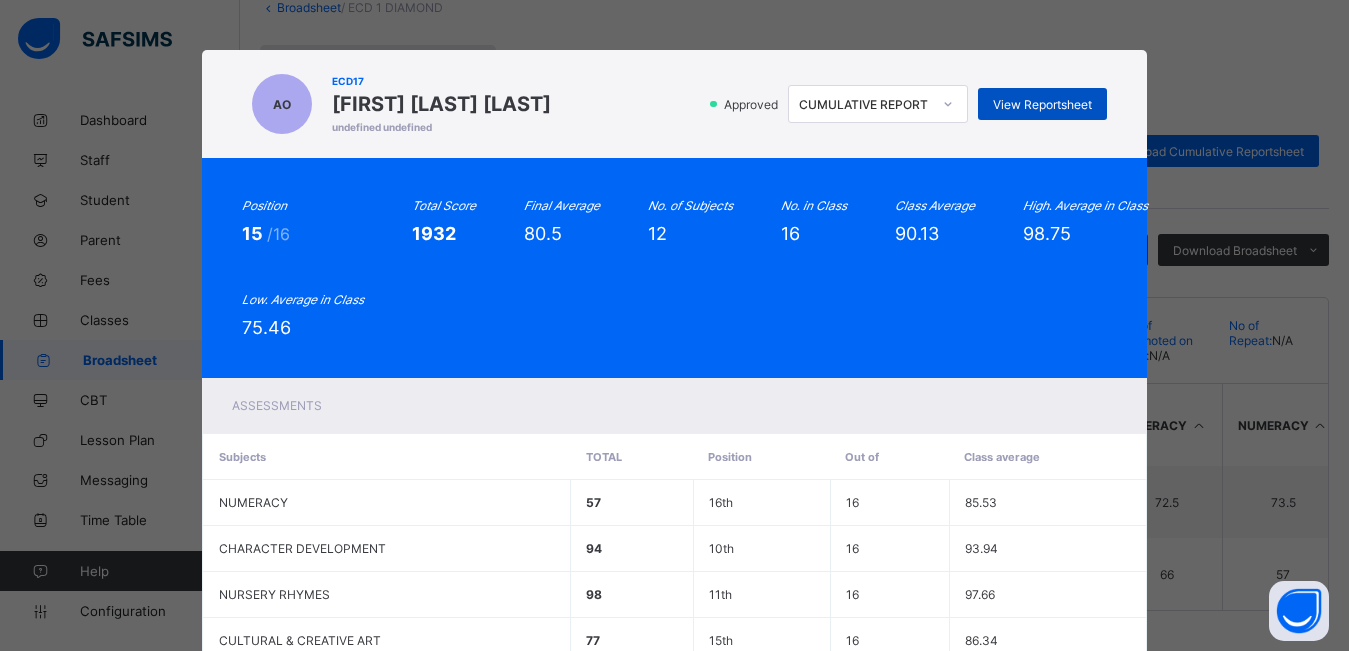 click on "View Reportsheet" at bounding box center [1042, 104] 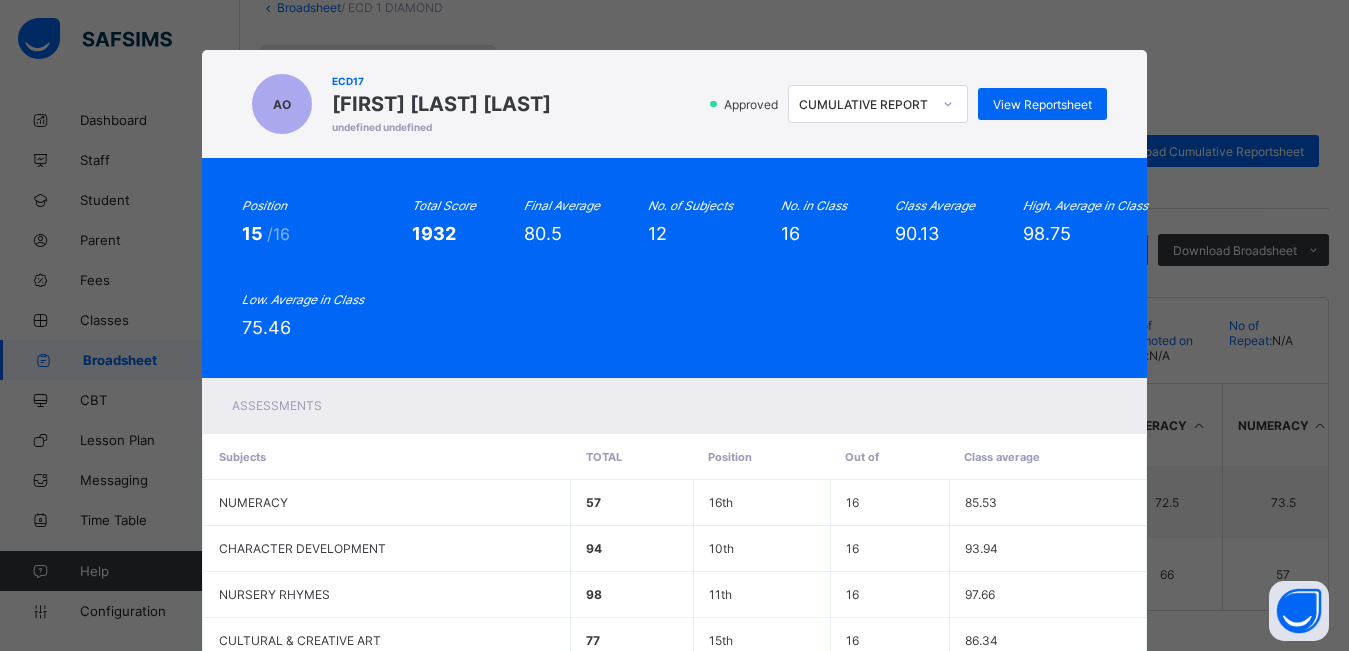 click on "AO   ECD17     Ayotunde Oladele Oladele     undefined undefined   Approved CUMULATIVE REPORT View Reportsheet     Position         15       /16         Total Score         1932         Final Average         80.5         No. of Subjects         12         No. in Class         16         Class Average         90.13         High. Average in Class         98.75         Low. Average in Class         75.46     Assessments     Subjects         Total         Position         Out of         Class average       NUMERACY     57     16th     16     85.53     CHARACTER DEVELOPMENT     94     10th     16     93.94     NURSERY RHYMES     98     11th     16     97.66     CULTURAL & CREATIVE ART     77     15th     16     86.34     COMPUTER APPRECIATION     84.5     13th     16     89.69     VERBAL REASONING     71     15th     16     90.63     QUANTITATIVE REASONING     71.5     15th     16     85.19     SCIENCE READINESS     91     11th     16     93.19     SOCIAL HABITS     93     12th     16     93.47     WRITING SKILLS" at bounding box center [674, 325] 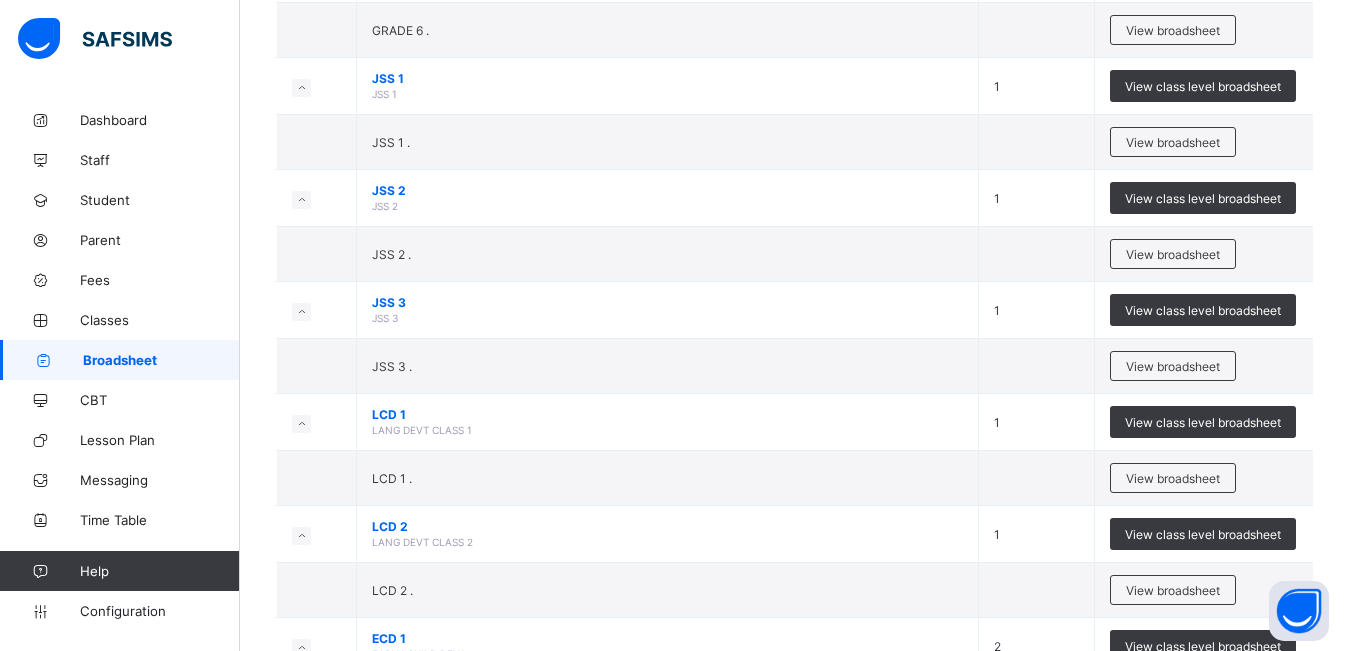 scroll, scrollTop: 1181, scrollLeft: 0, axis: vertical 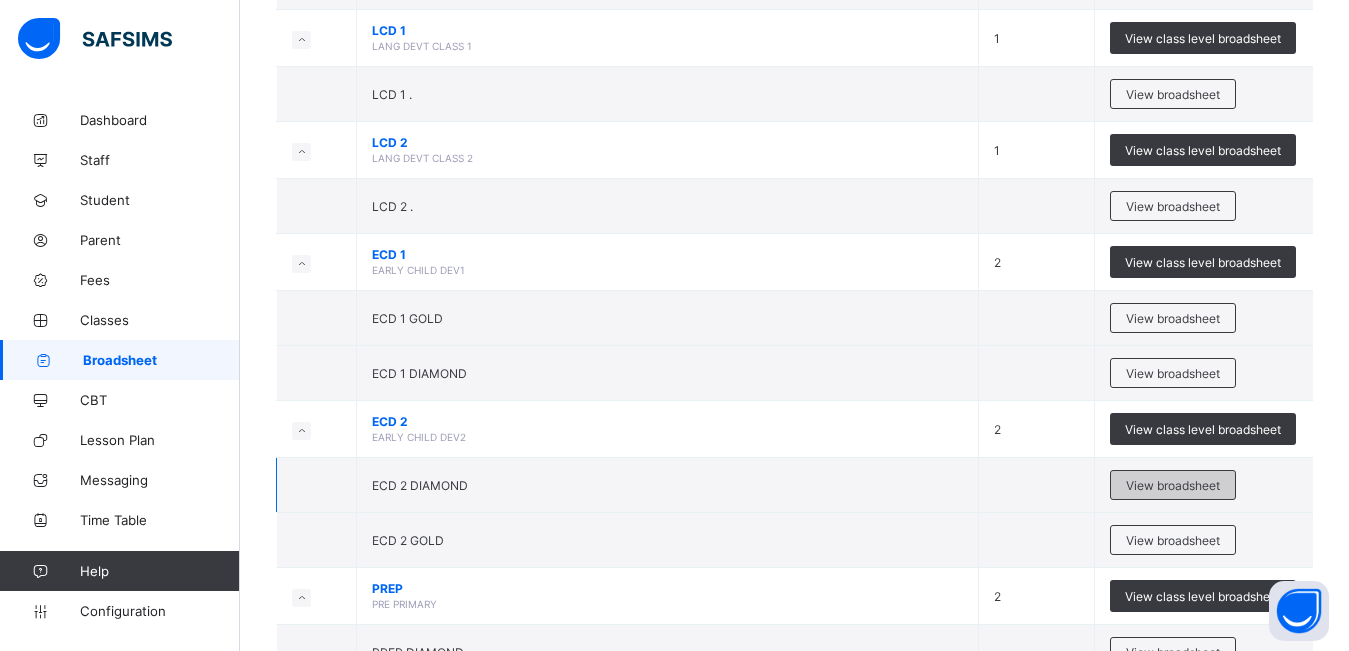 click on "View broadsheet" at bounding box center (1173, 485) 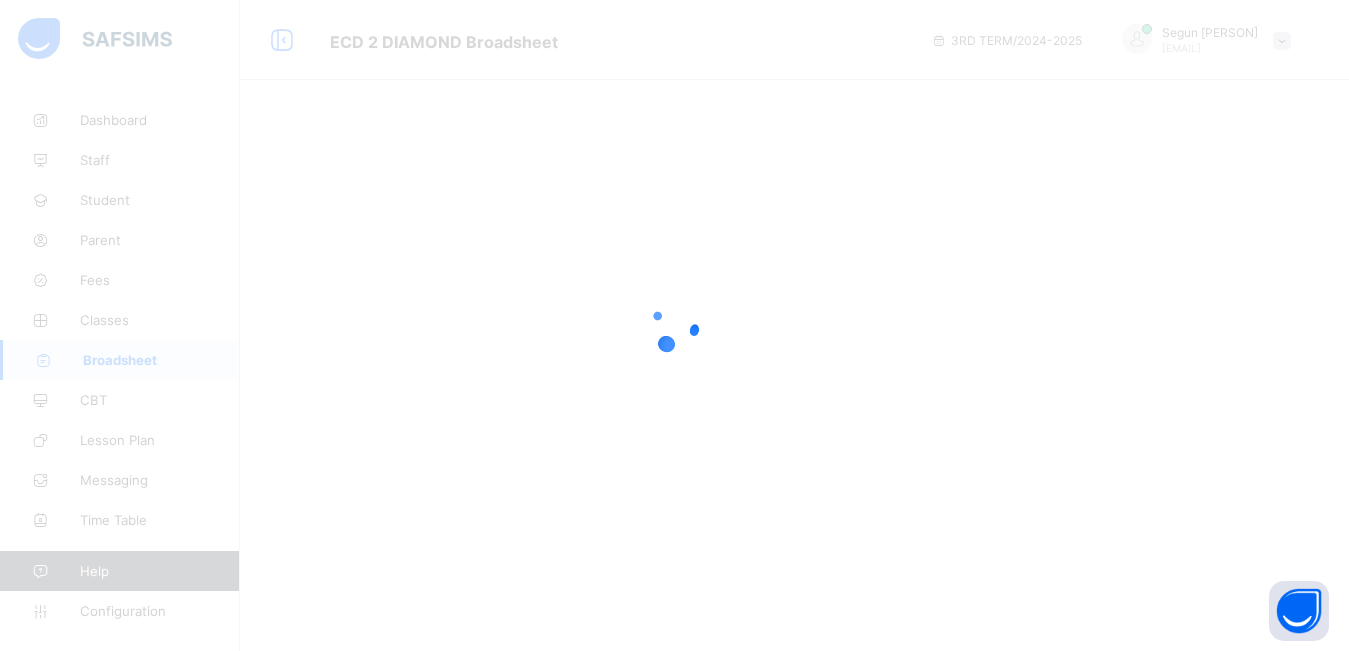 scroll, scrollTop: 0, scrollLeft: 0, axis: both 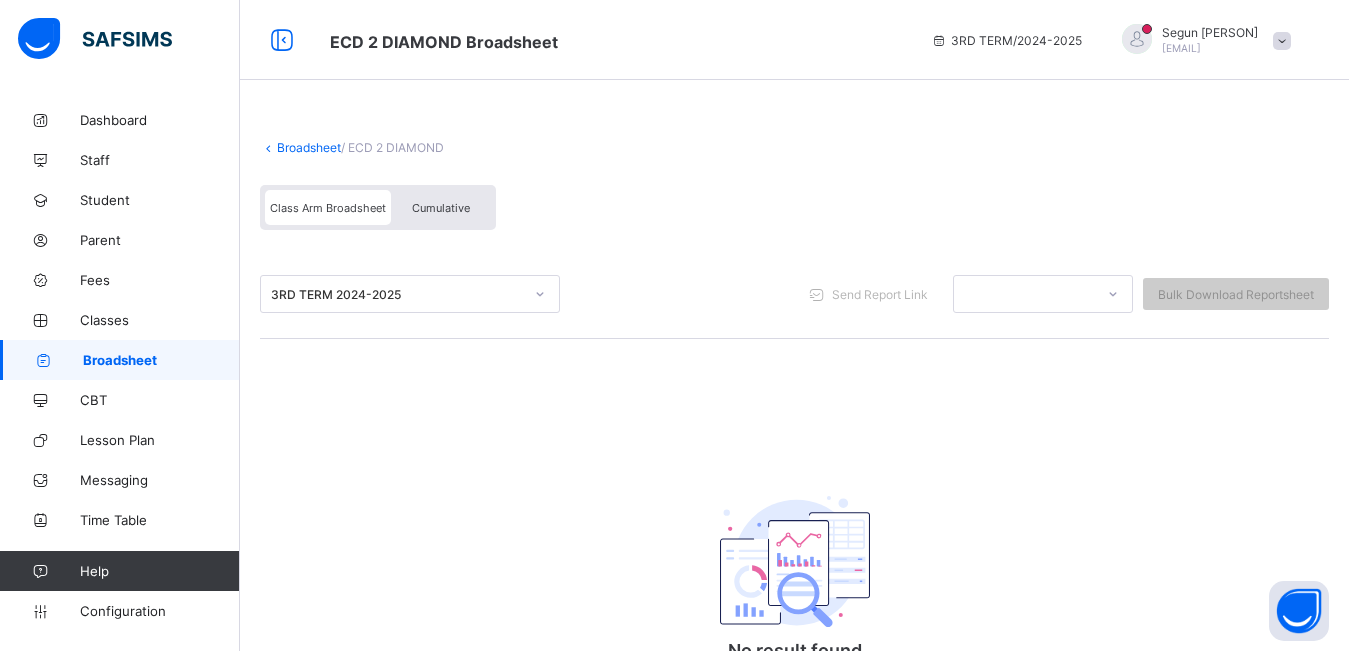 click on "Cumulative" at bounding box center [441, 207] 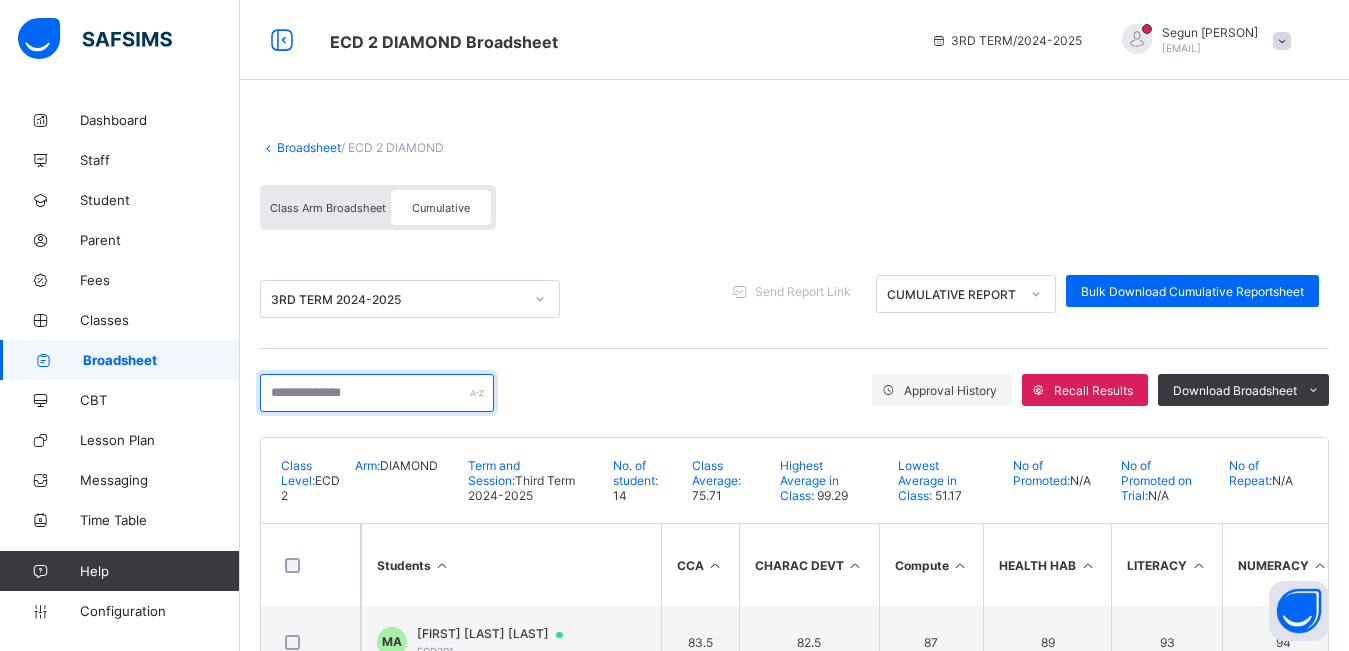 click at bounding box center [377, 393] 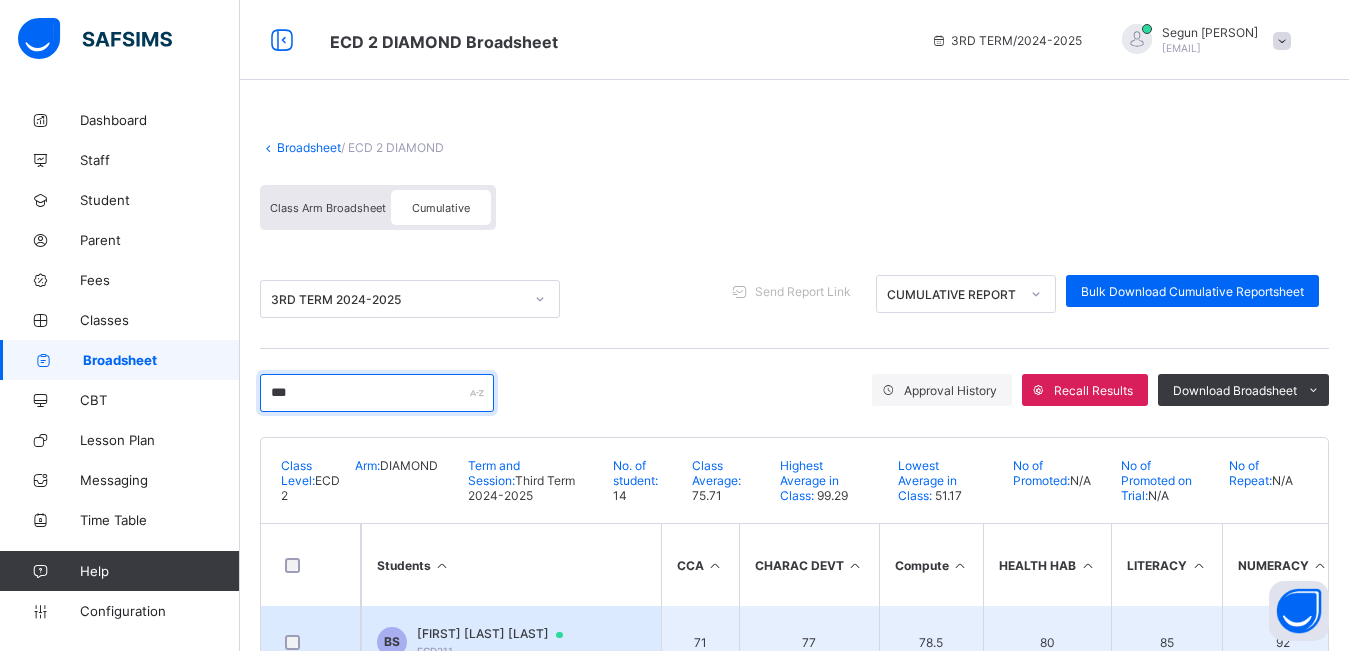 type on "***" 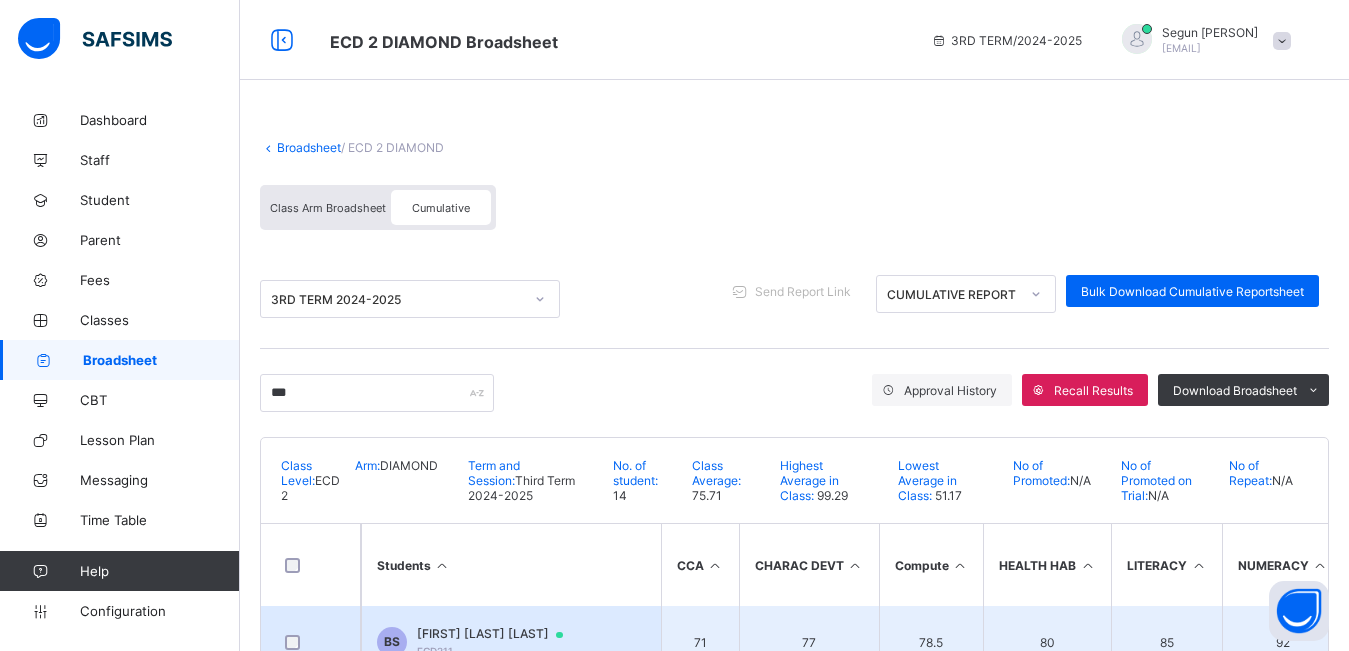 click on "BS Bolanle Sanusi Sanusi     ECD211" at bounding box center [511, 642] 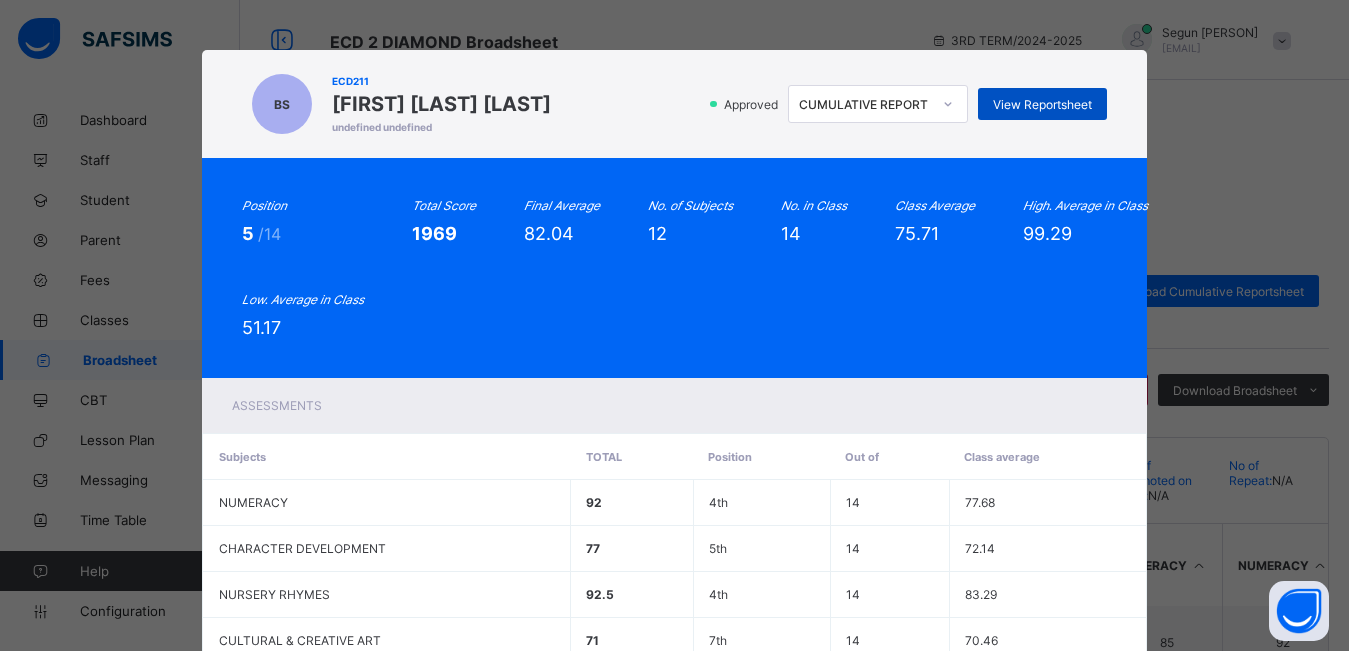 click on "View Reportsheet" at bounding box center [1042, 104] 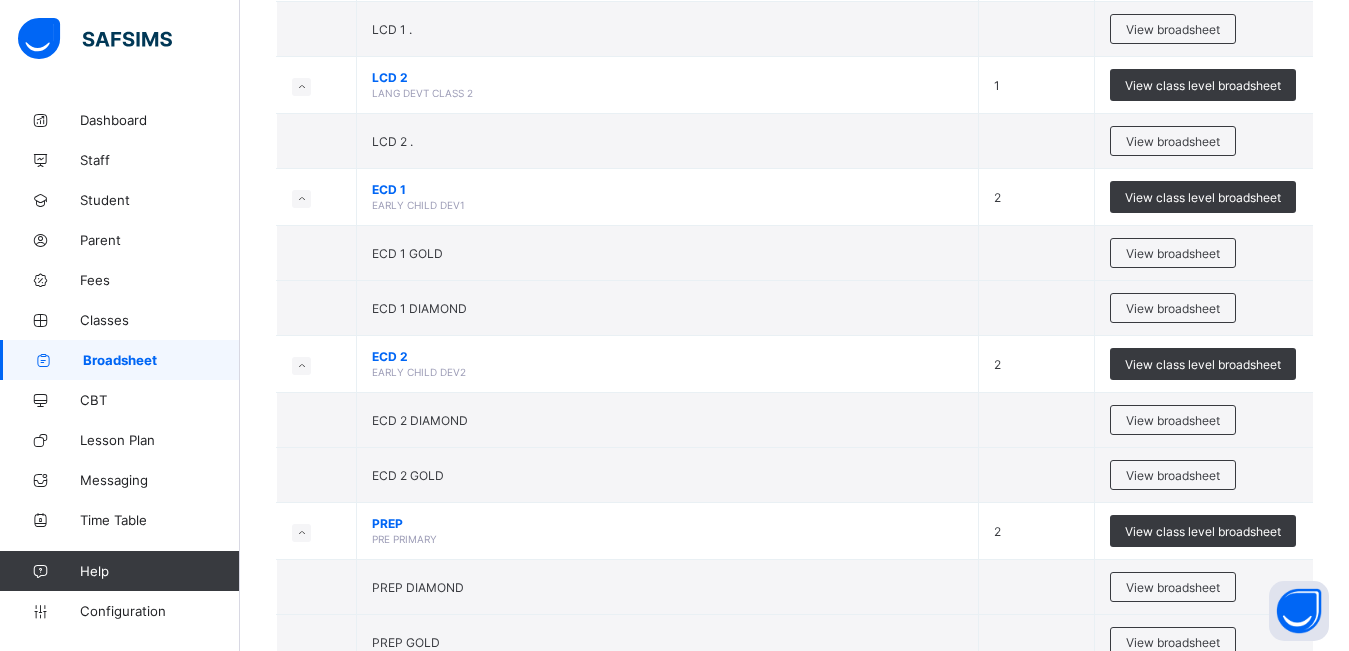 scroll, scrollTop: 1587, scrollLeft: 0, axis: vertical 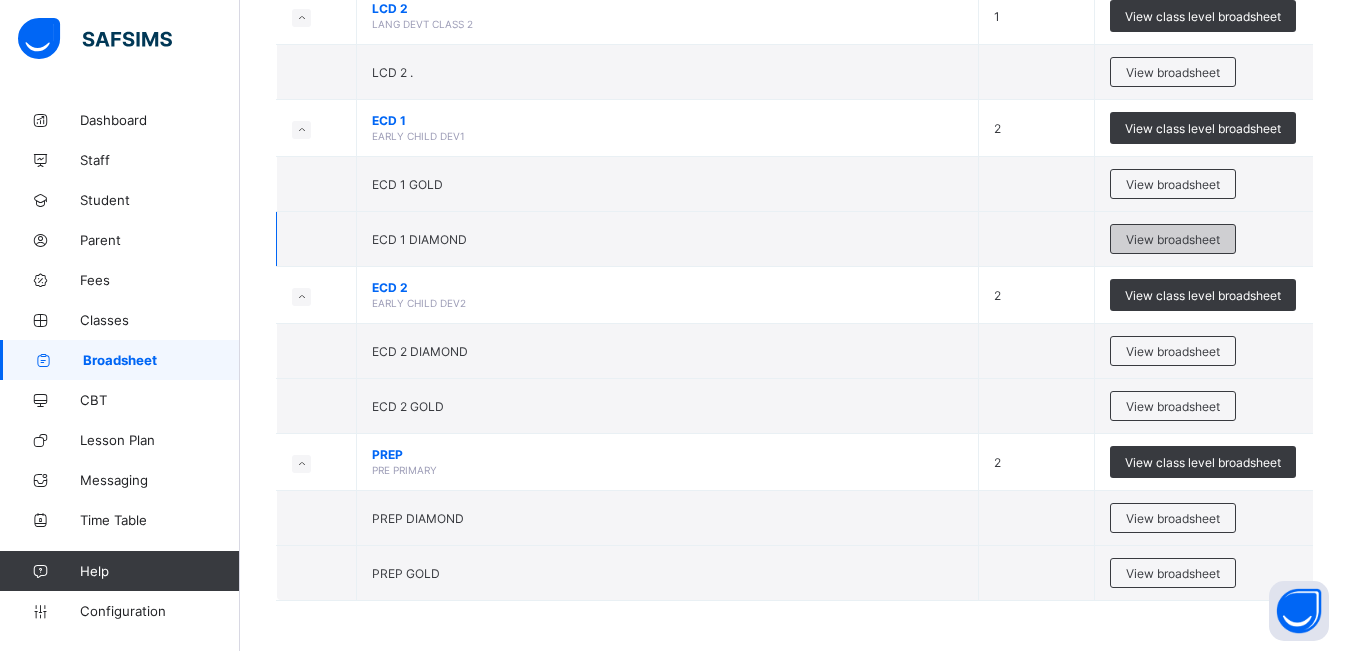 click on "View broadsheet" at bounding box center [1173, 239] 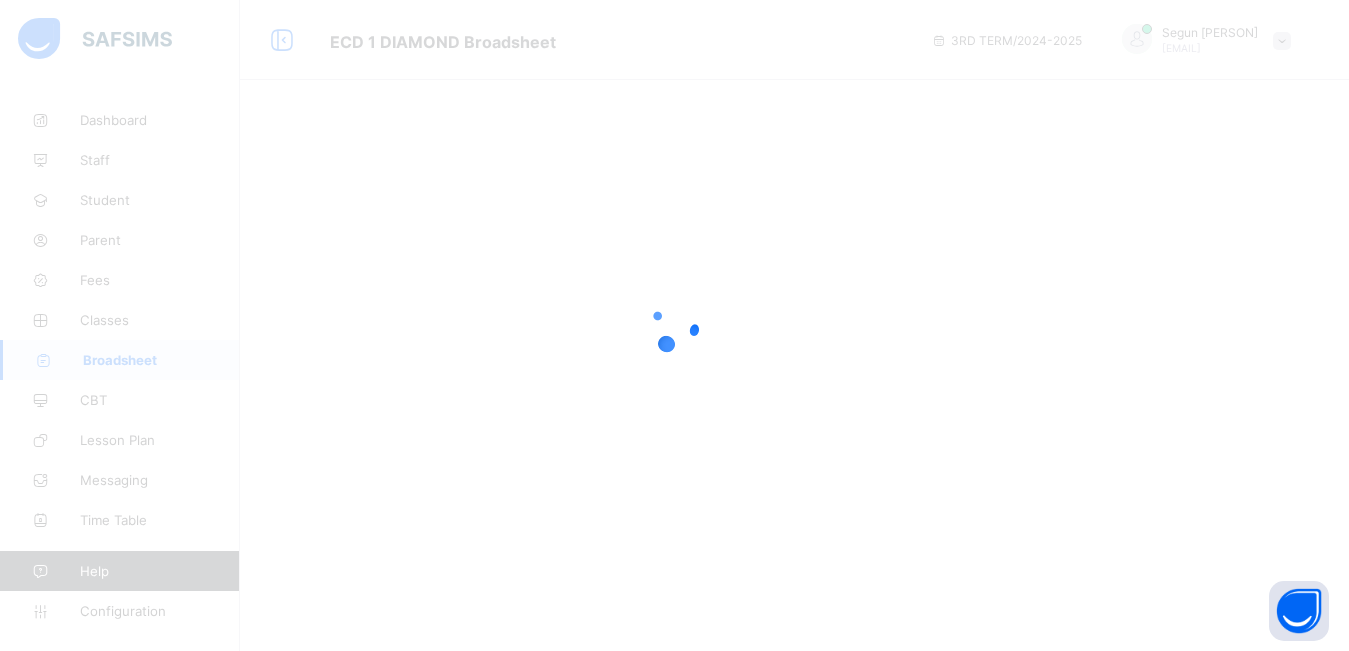 scroll, scrollTop: 0, scrollLeft: 0, axis: both 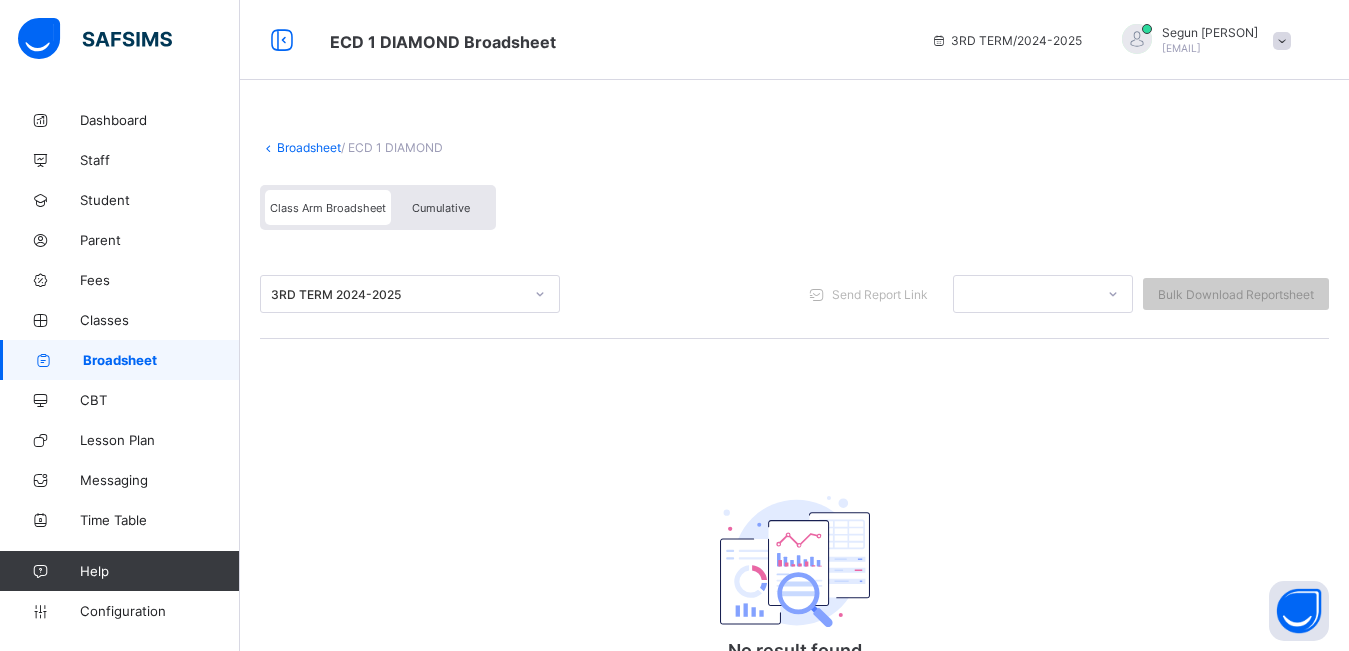 click on "Cumulative" at bounding box center [441, 208] 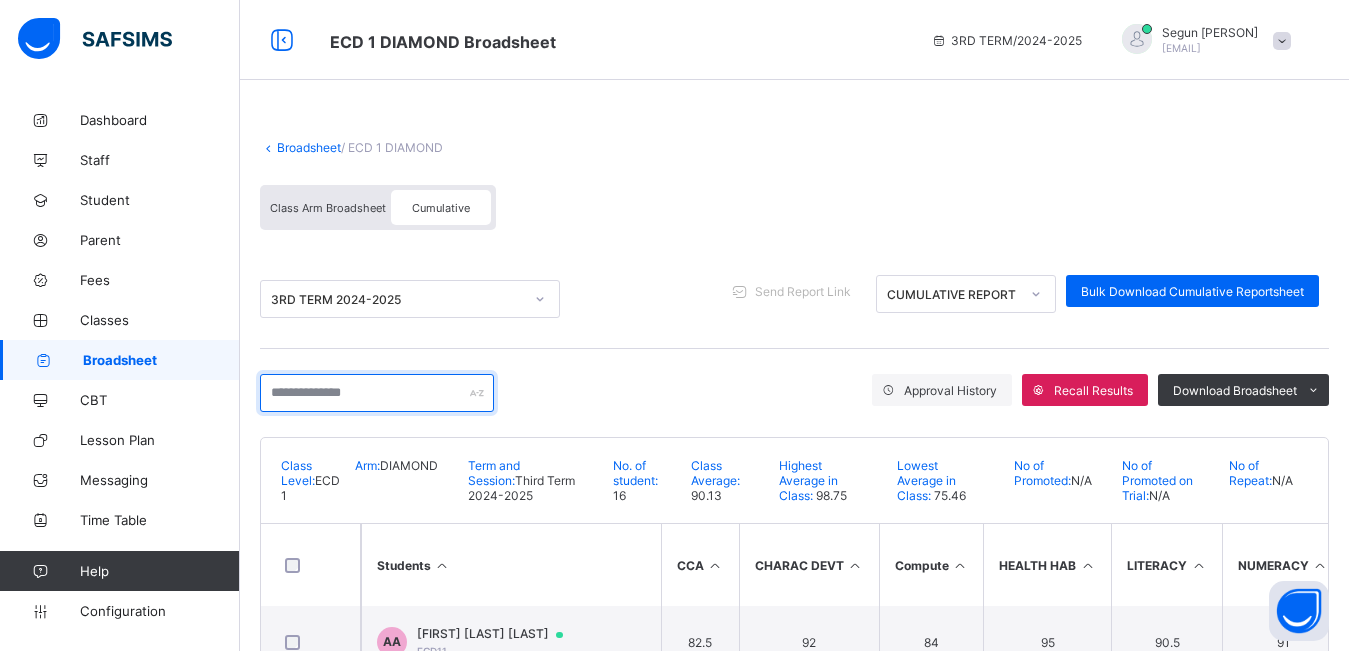 click at bounding box center [377, 393] 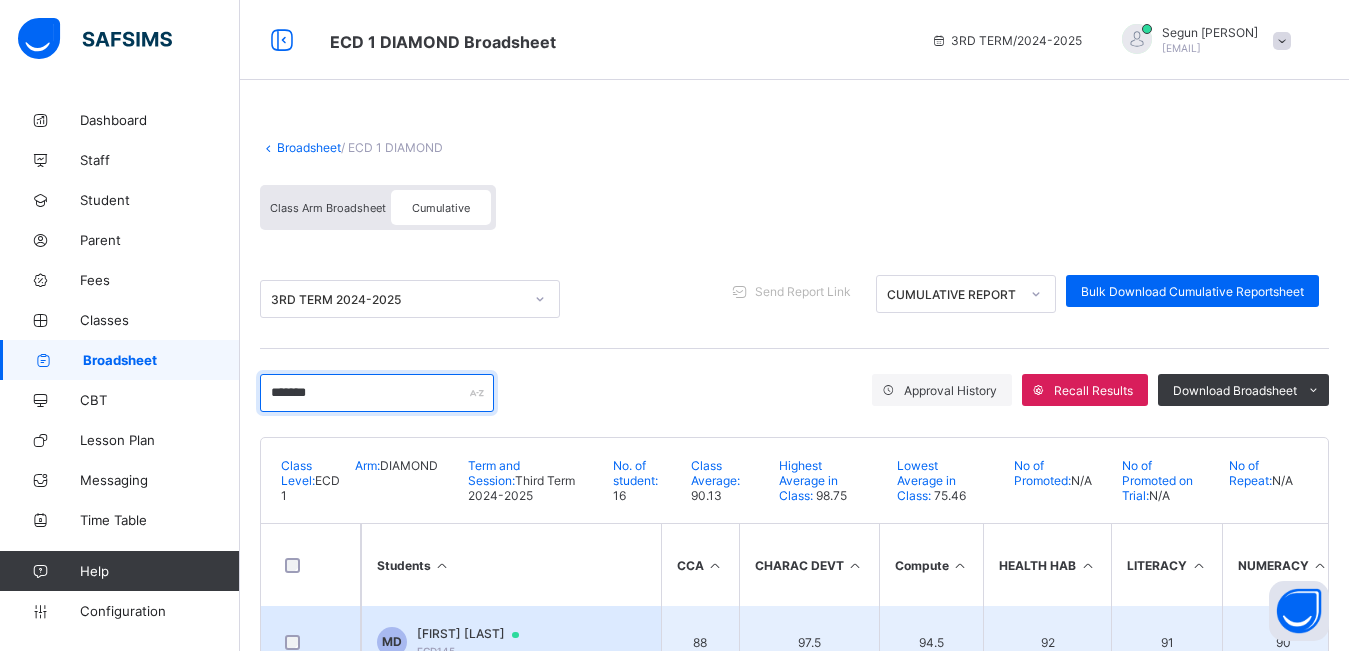 type on "*******" 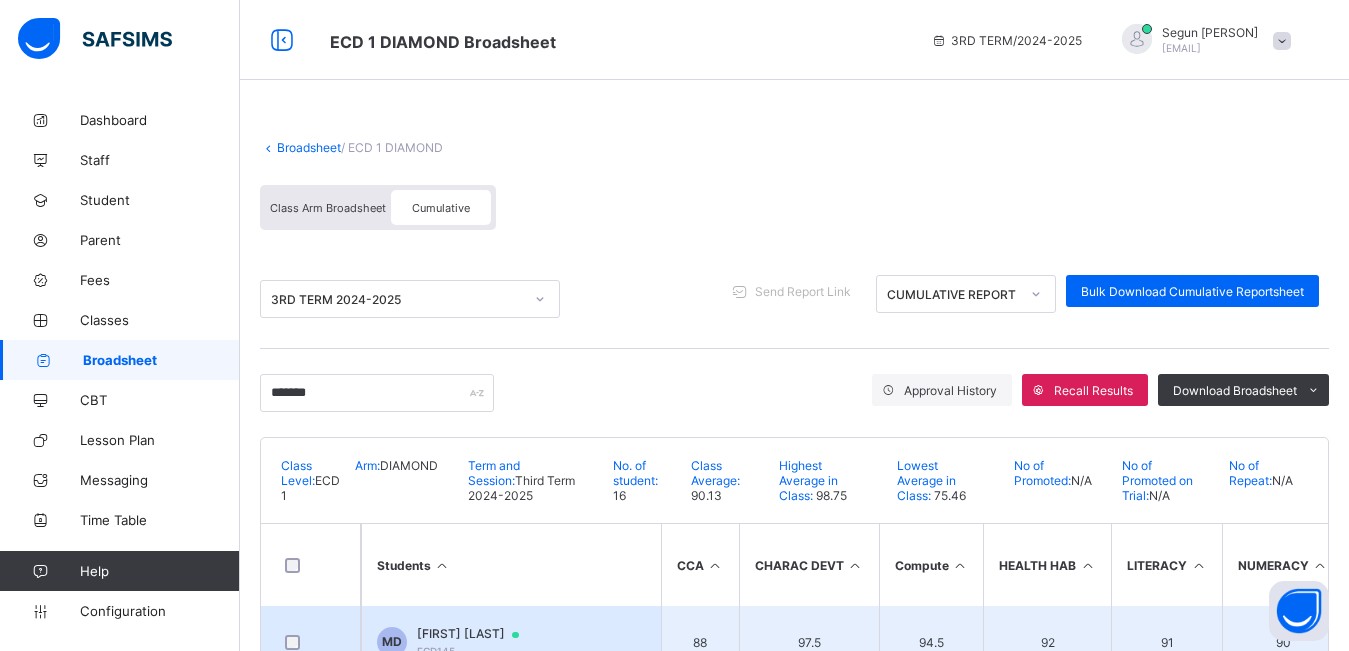 click on "MD Munachi  Daniel     ECD145" at bounding box center [511, 642] 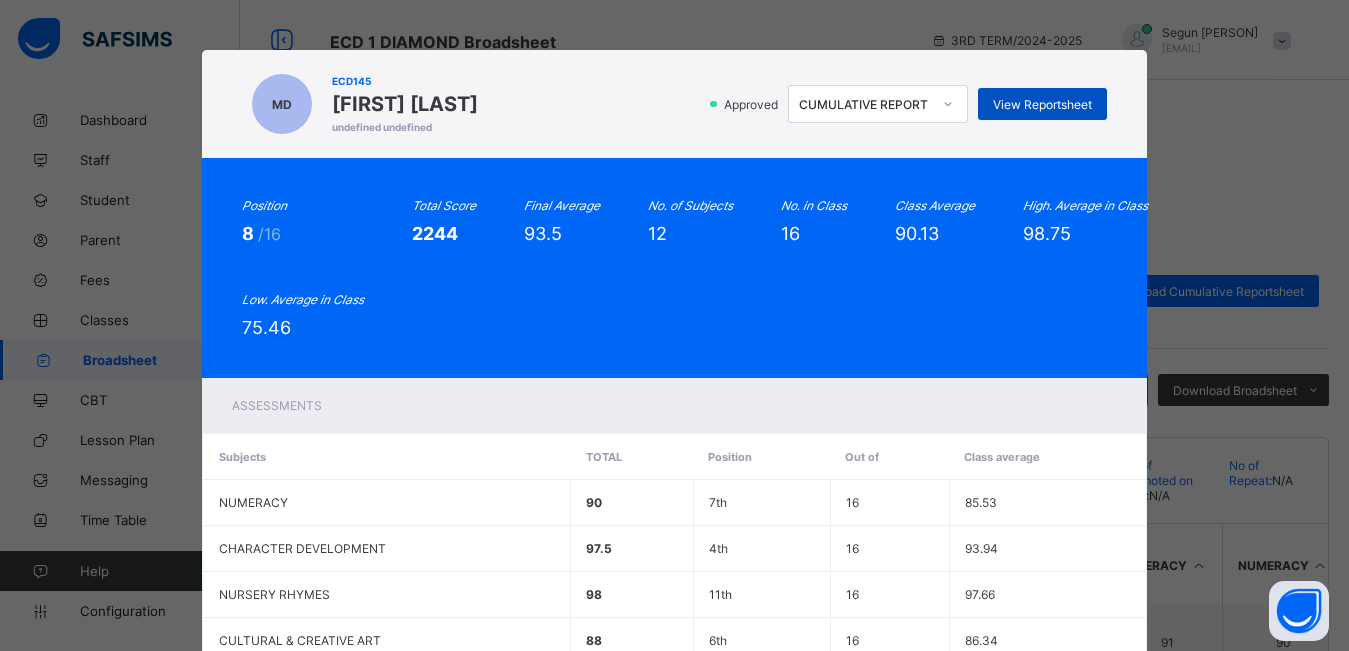 click on "View Reportsheet" at bounding box center [1042, 104] 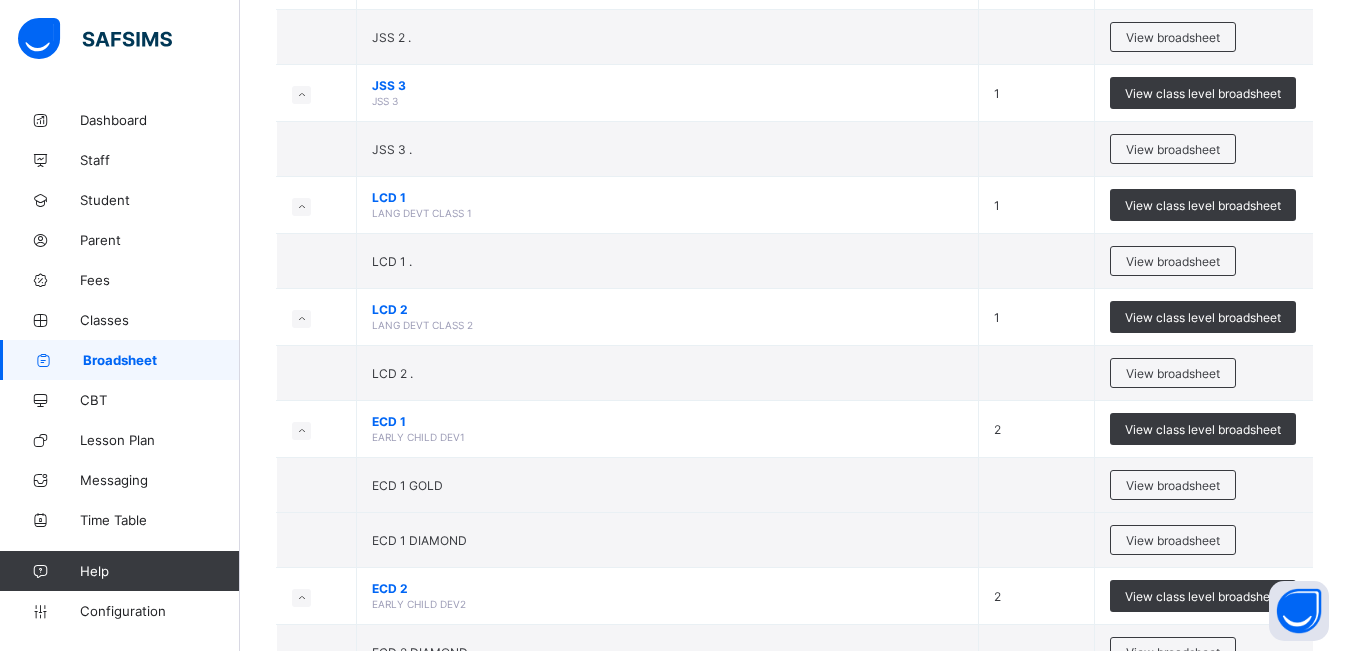 scroll, scrollTop: 1587, scrollLeft: 0, axis: vertical 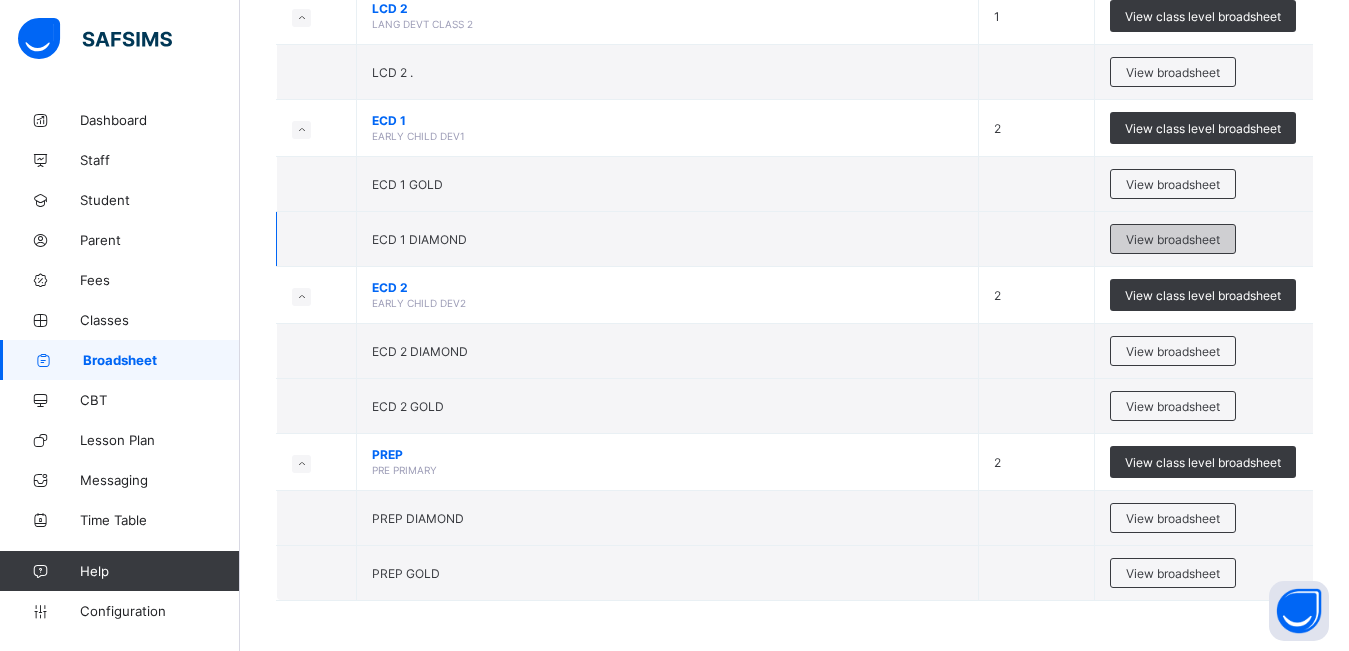click on "View broadsheet" at bounding box center (1173, 239) 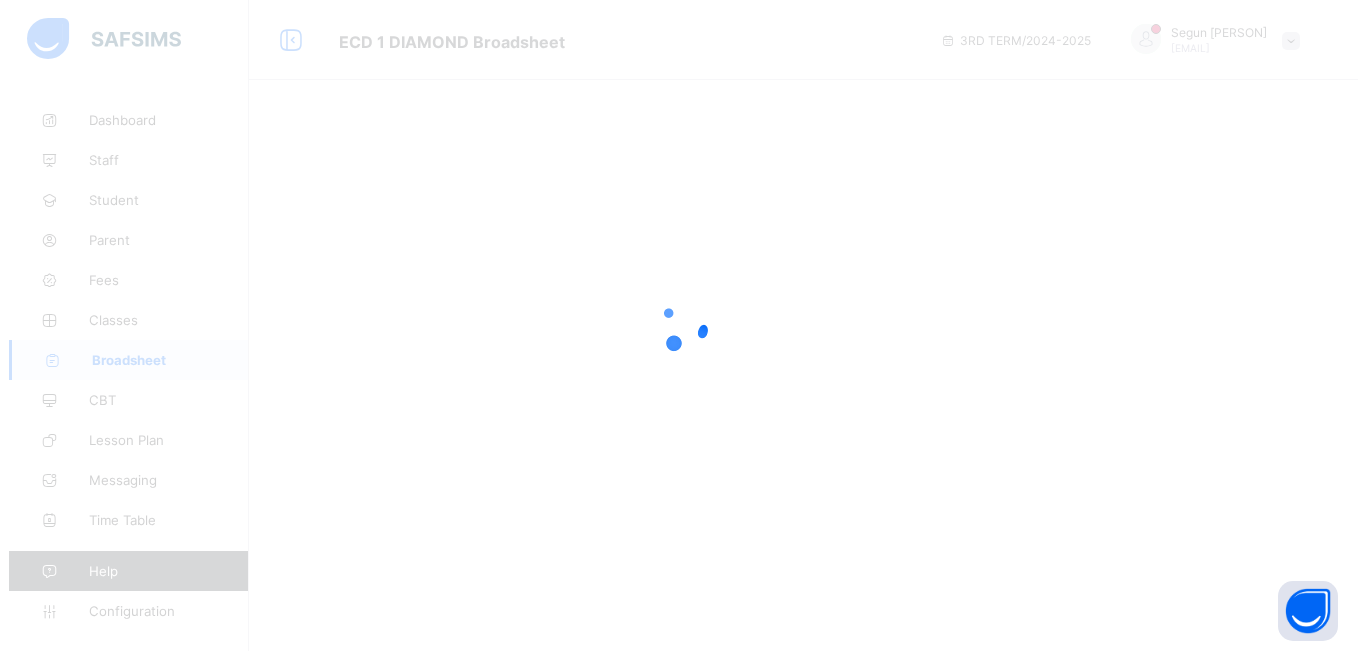 scroll, scrollTop: 0, scrollLeft: 0, axis: both 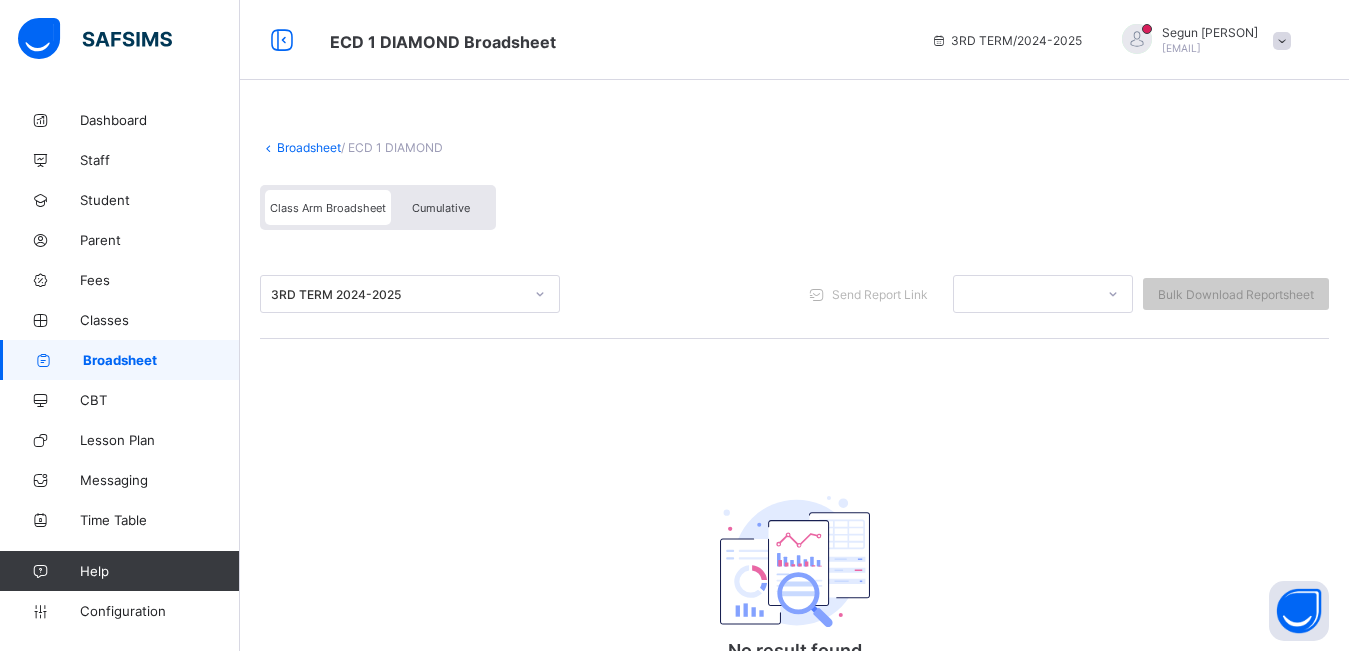click on "Cumulative" at bounding box center [441, 207] 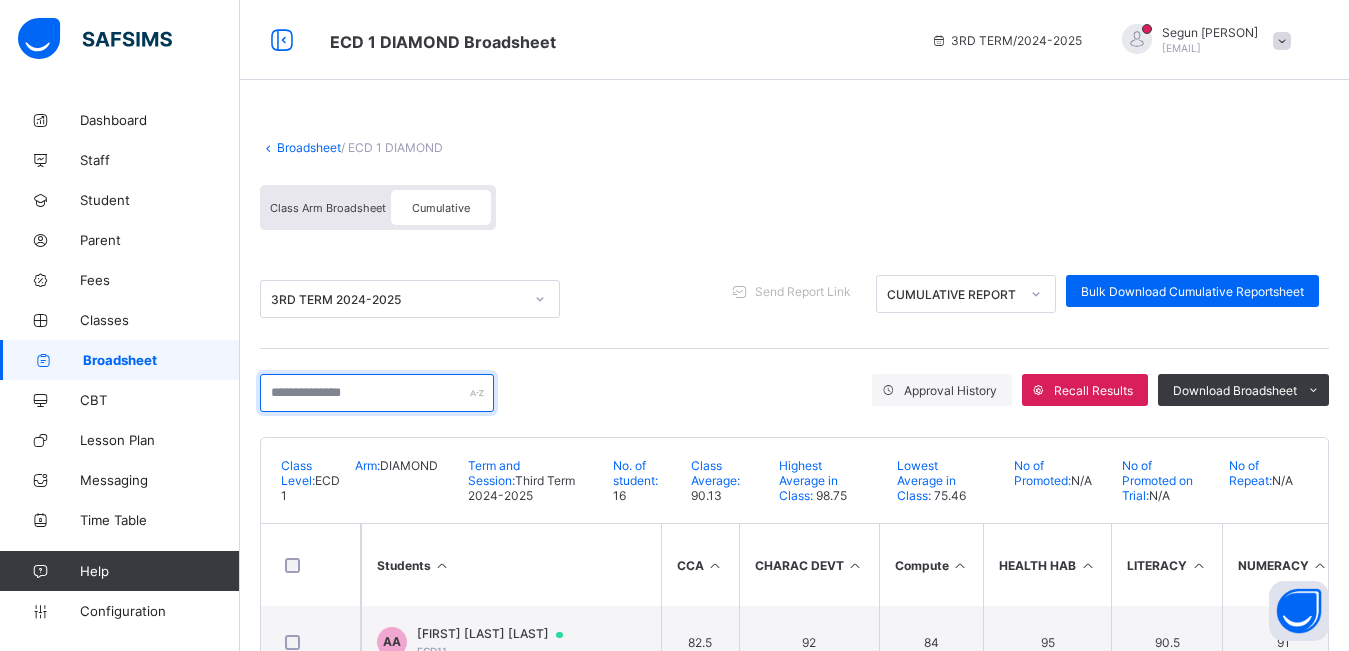 click at bounding box center (377, 393) 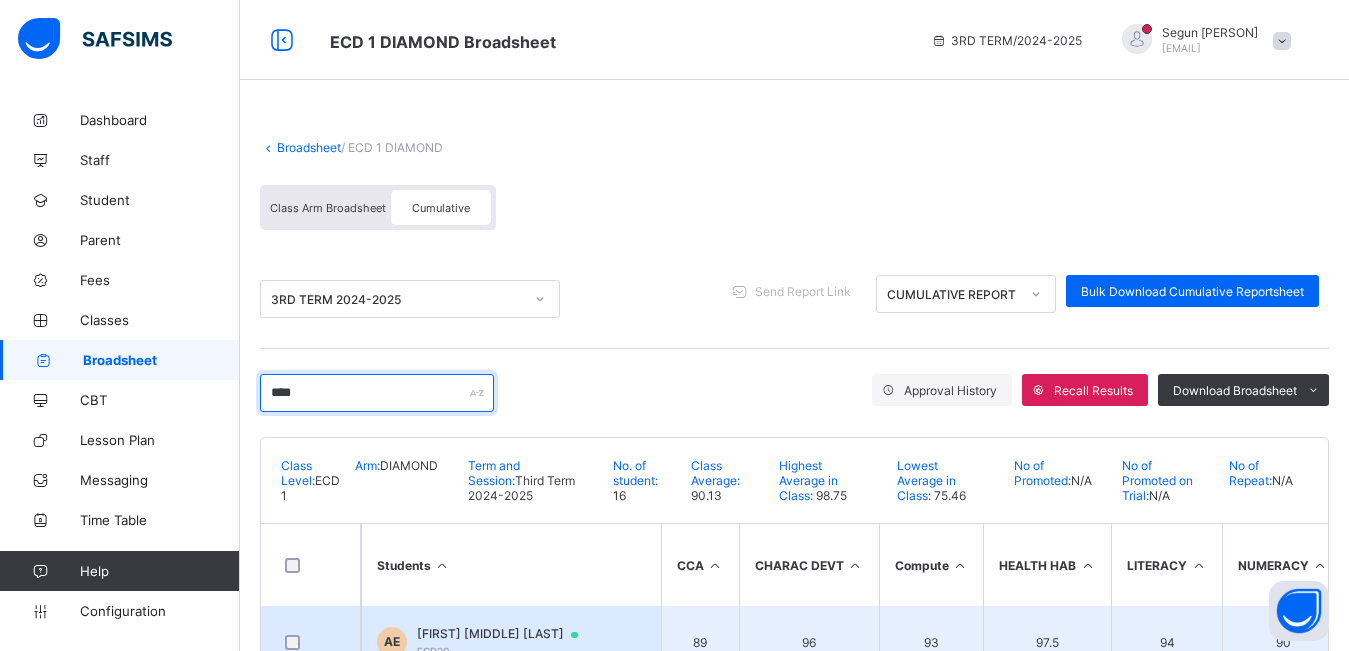 type on "****" 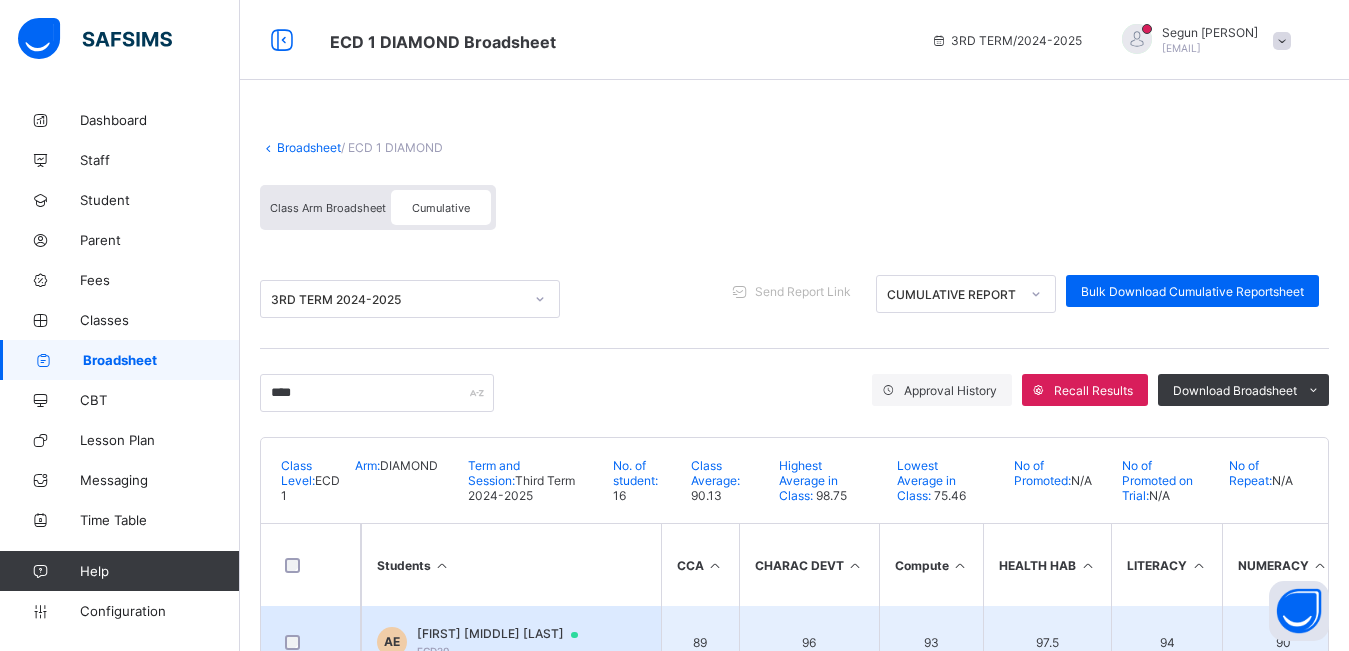 click on "Annabel Emmanuel Emmanuel" at bounding box center [507, 634] 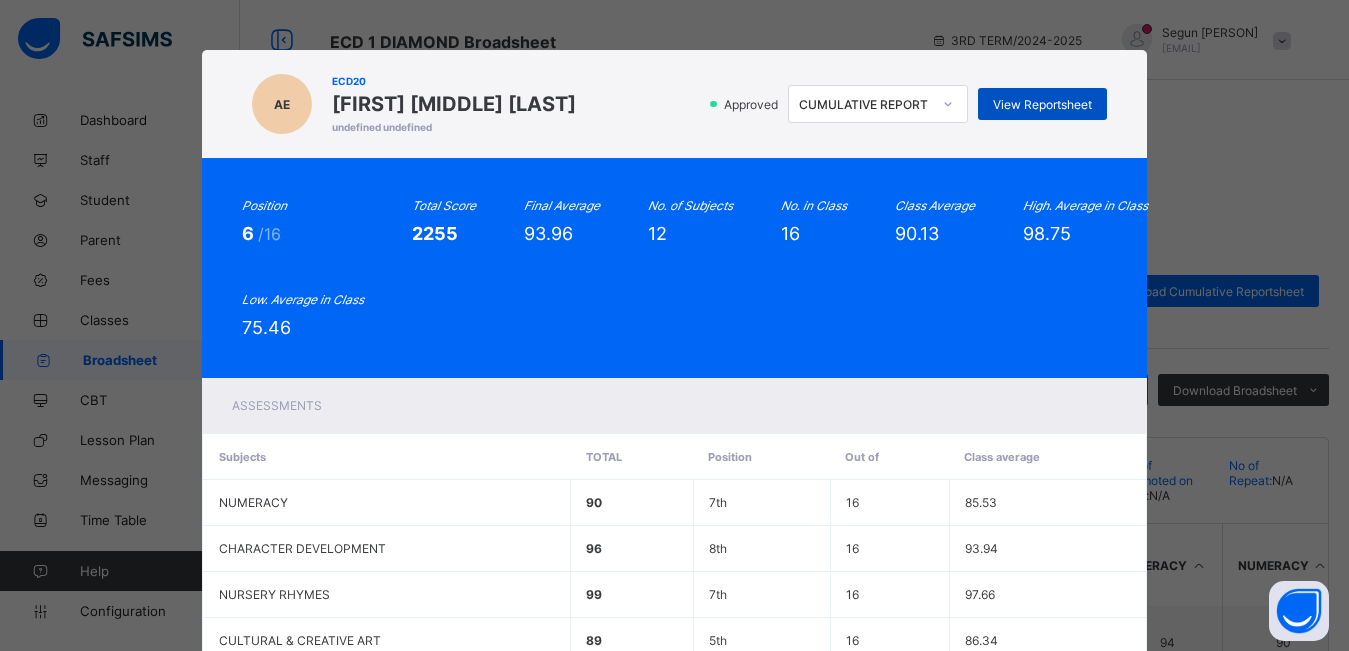 click on "View Reportsheet" at bounding box center [1042, 104] 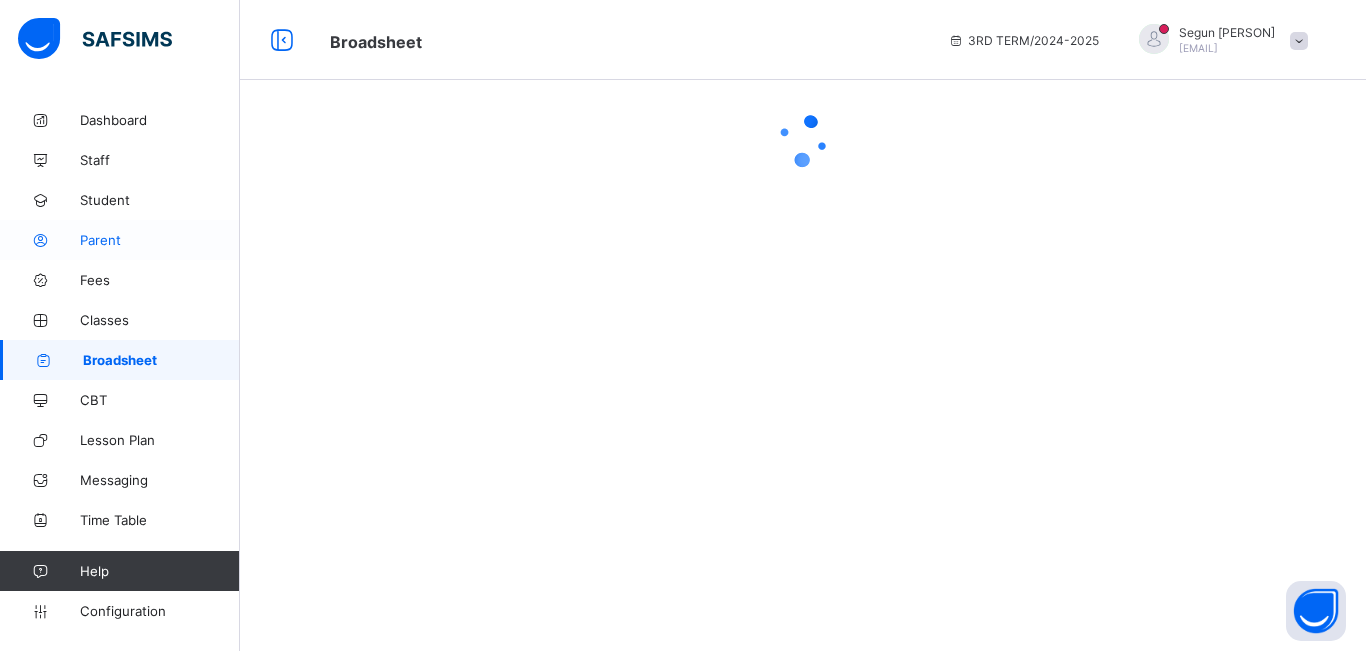 click on "Parent" at bounding box center [160, 240] 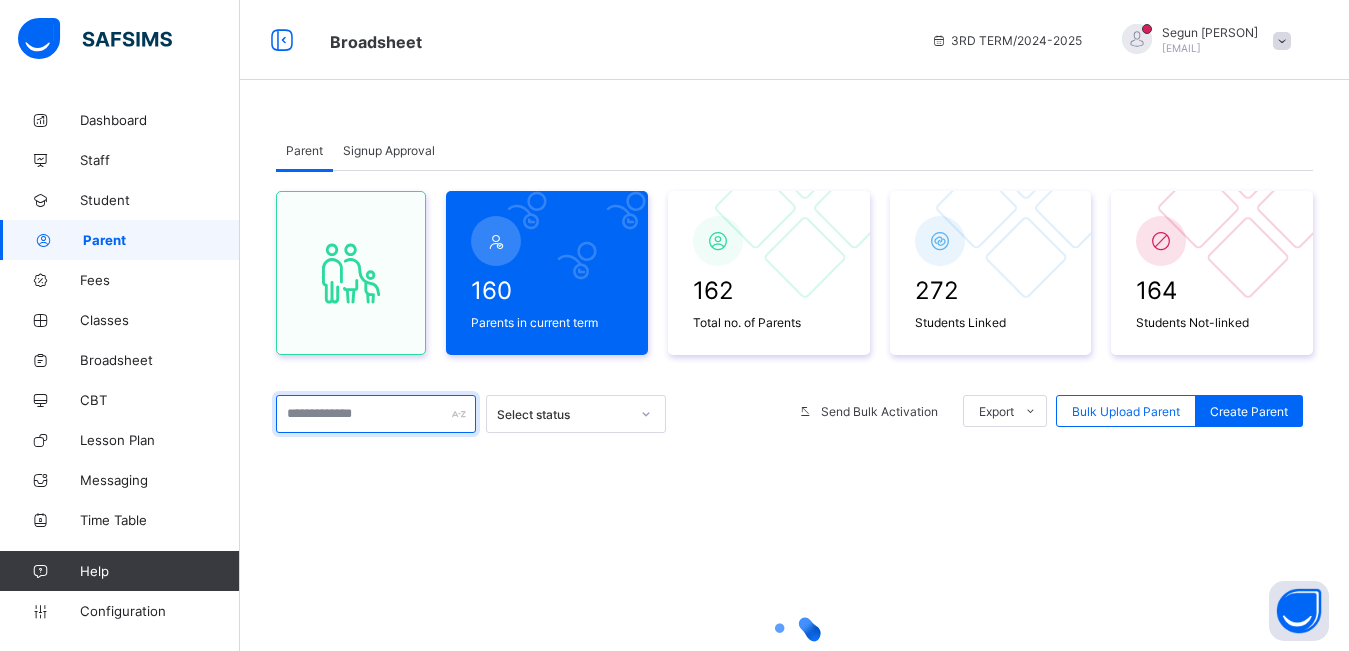 click at bounding box center (376, 414) 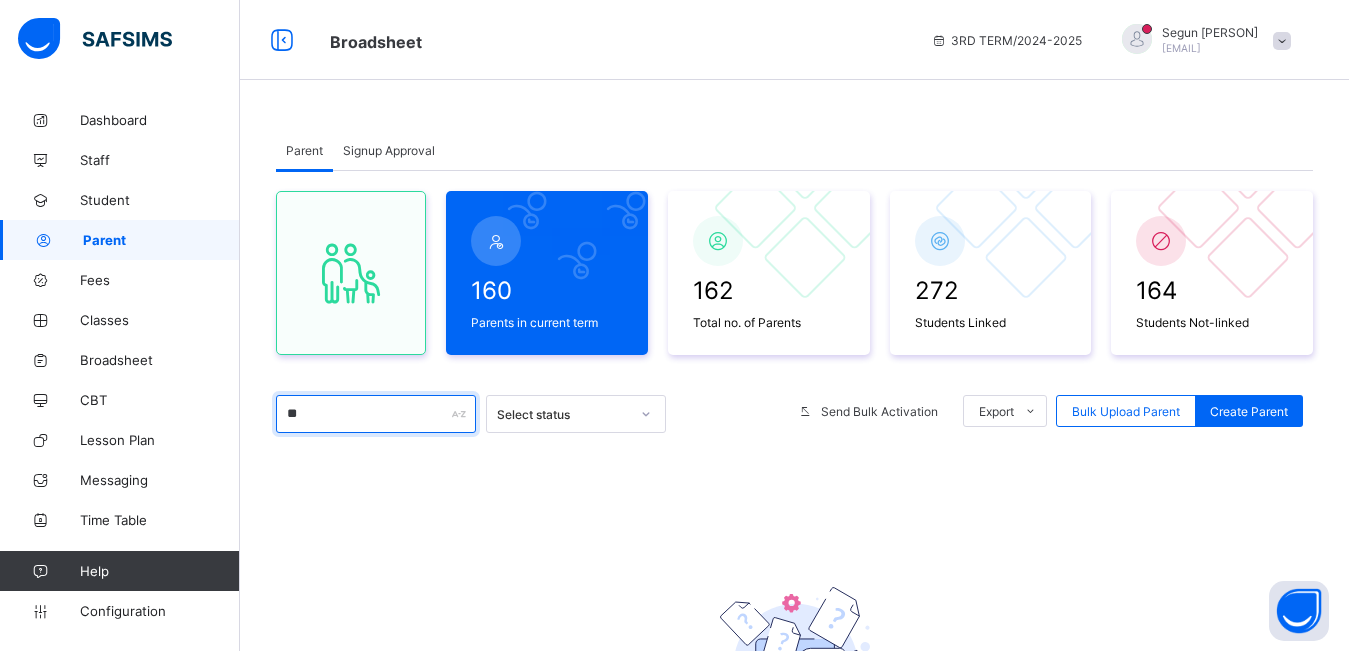 type on "*" 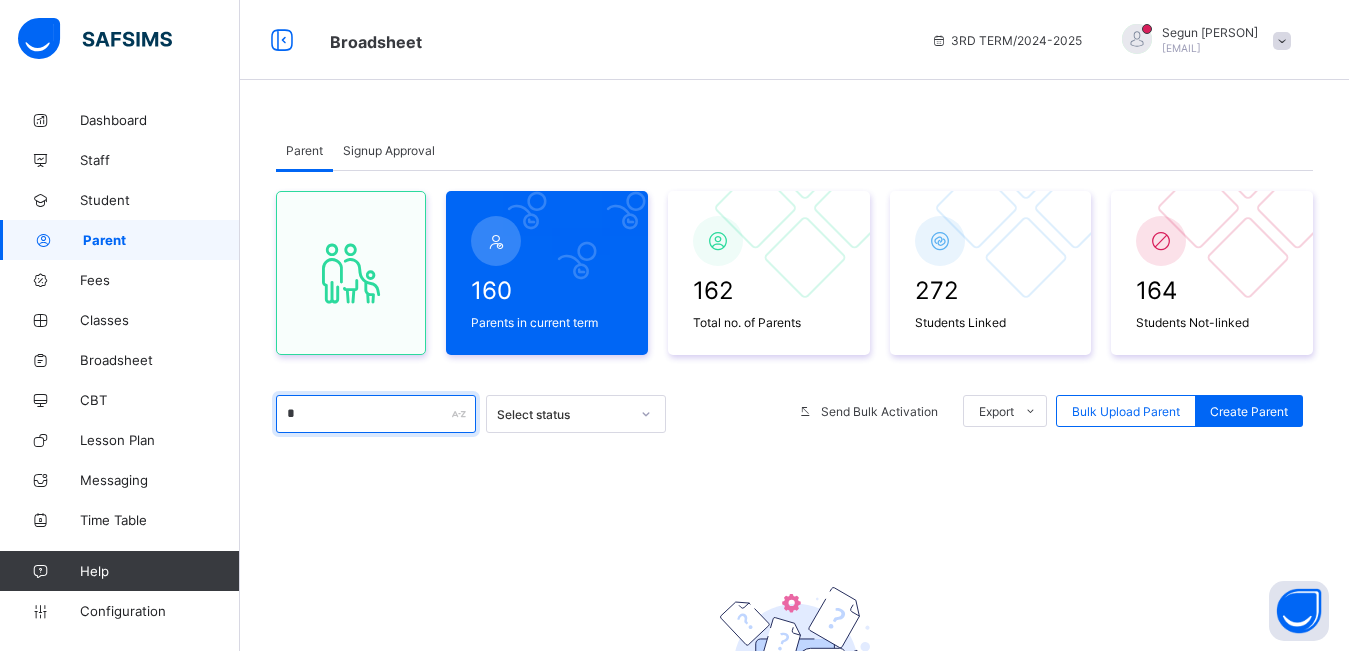 type 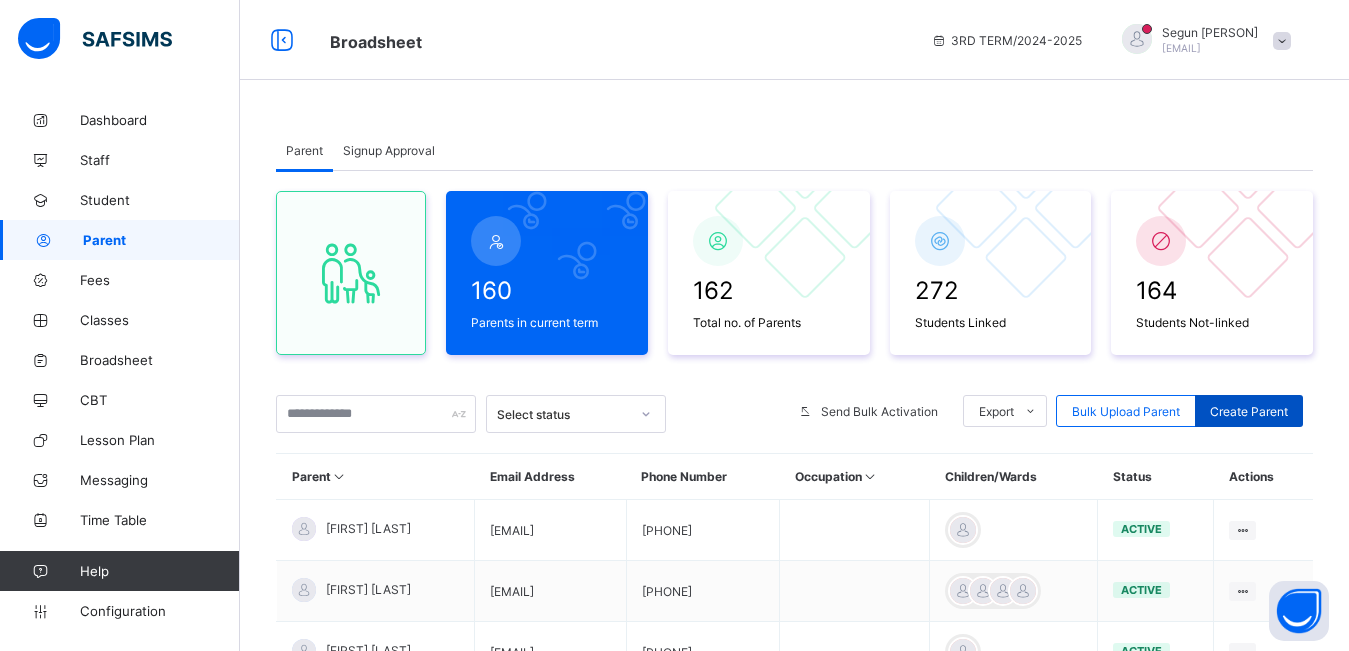 click on "Create Parent" at bounding box center (1249, 411) 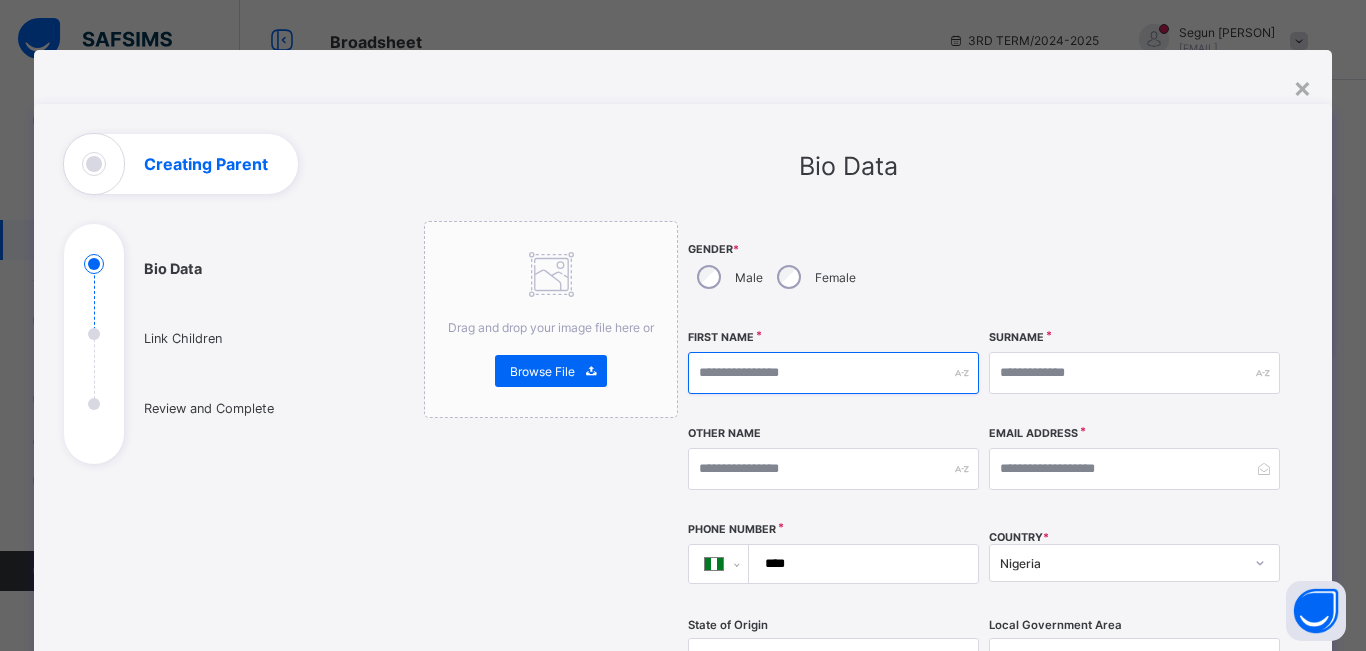 click at bounding box center [833, 373] 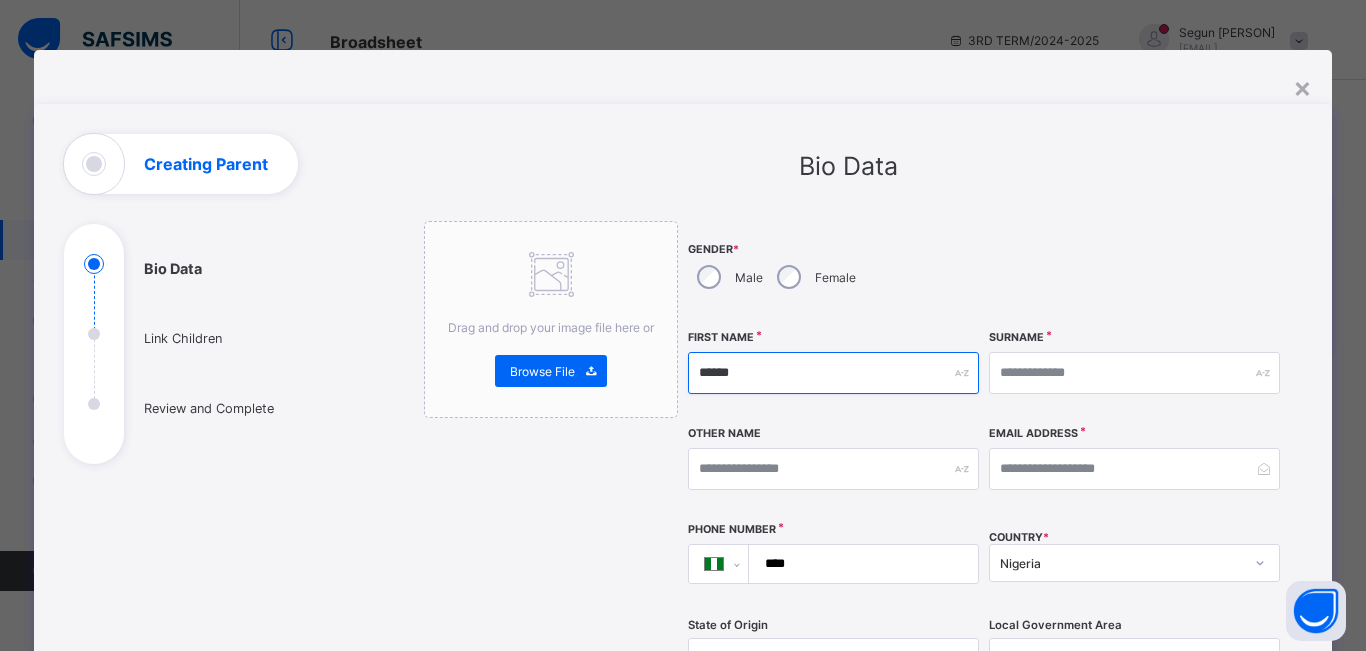 type on "******" 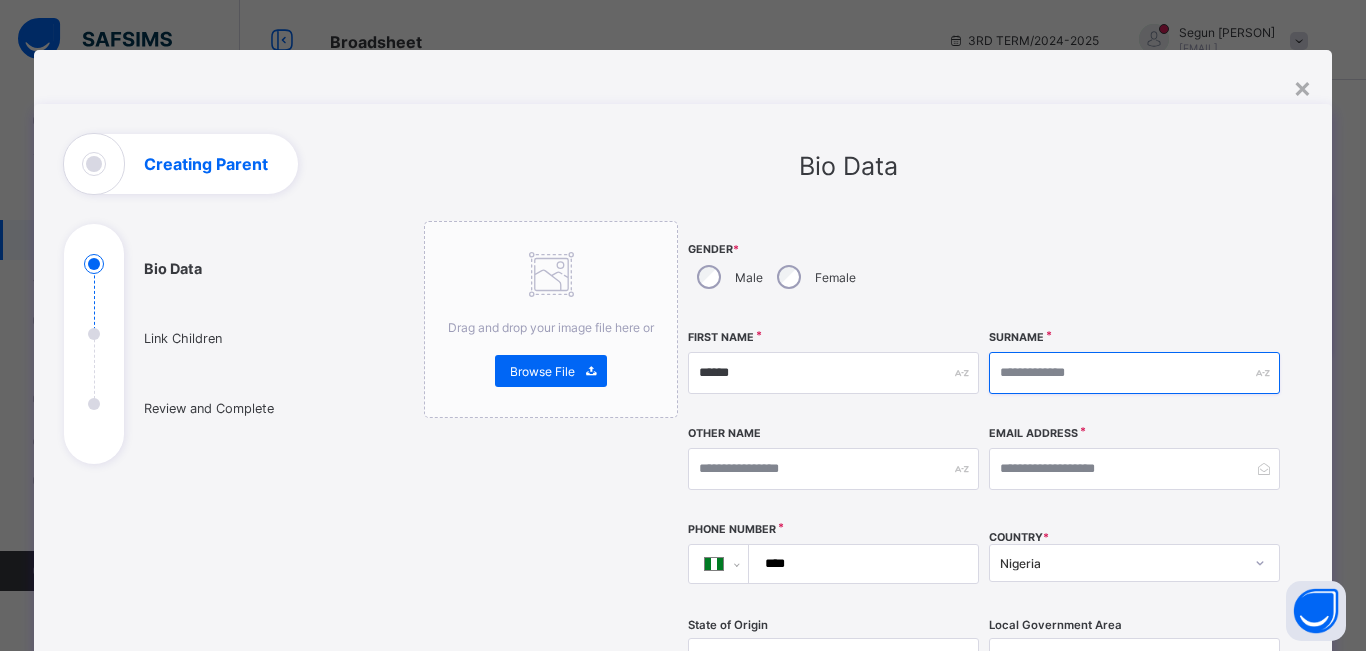 click at bounding box center [1134, 373] 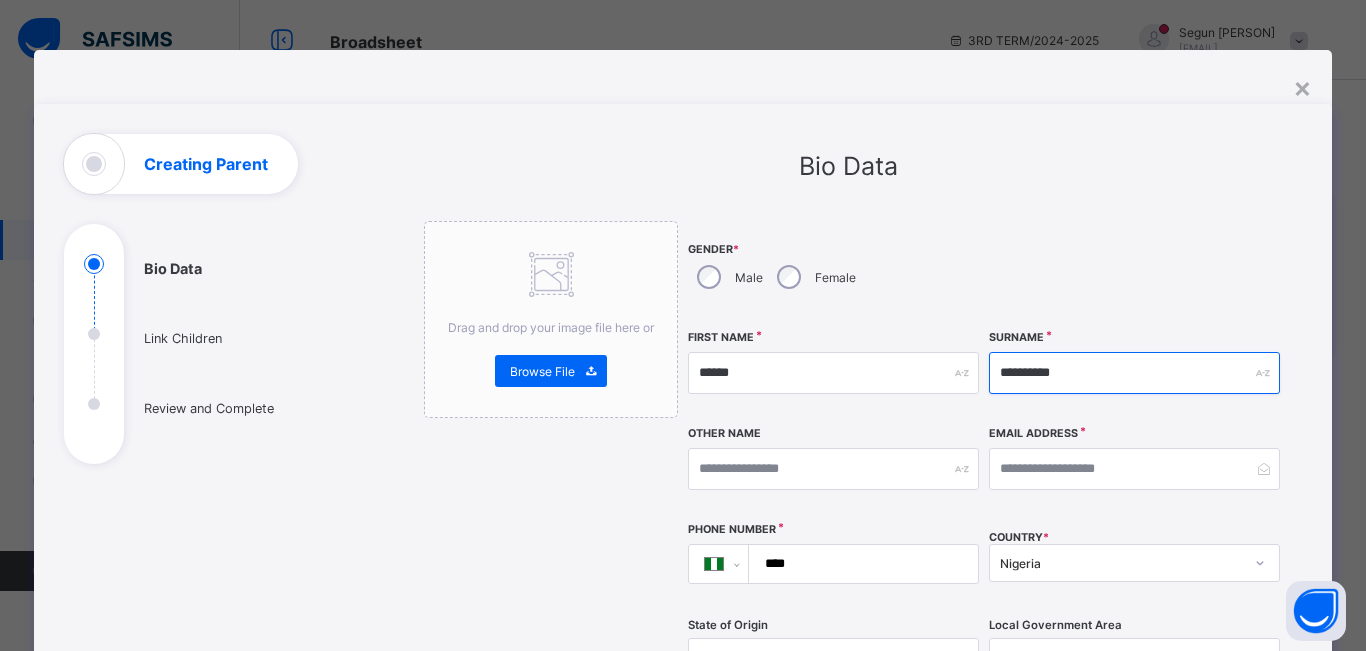 type on "**********" 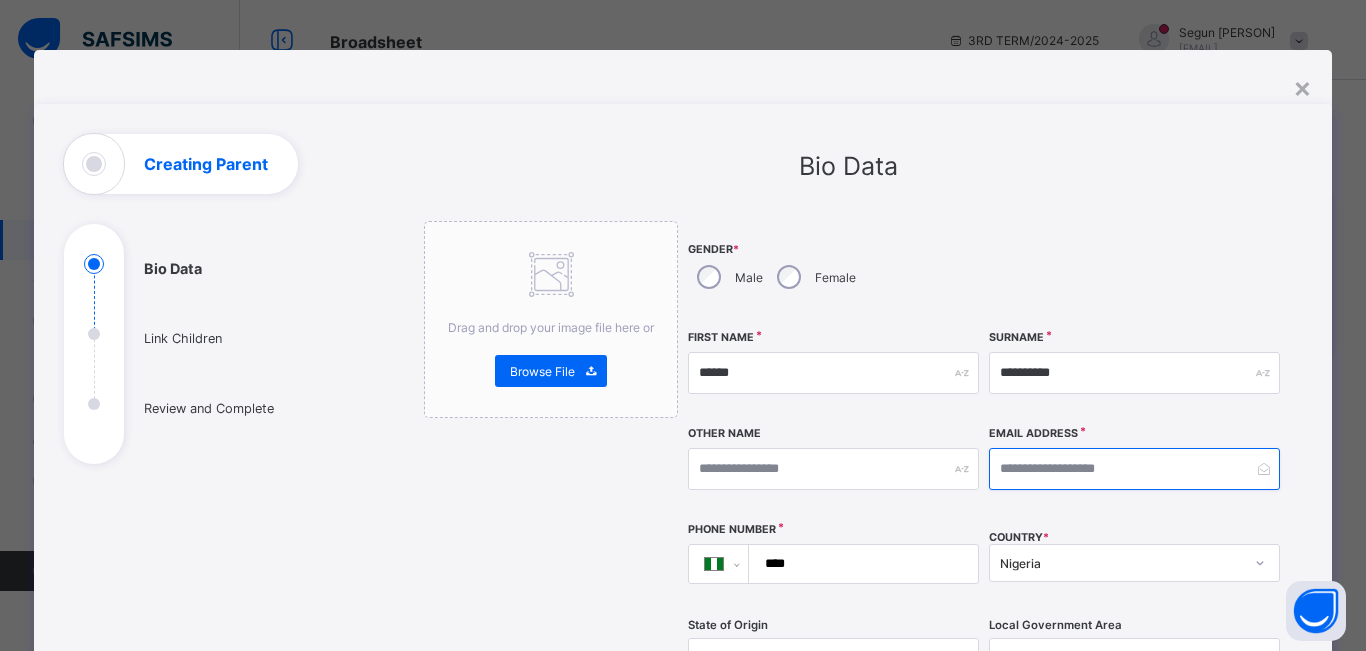 click at bounding box center (1134, 469) 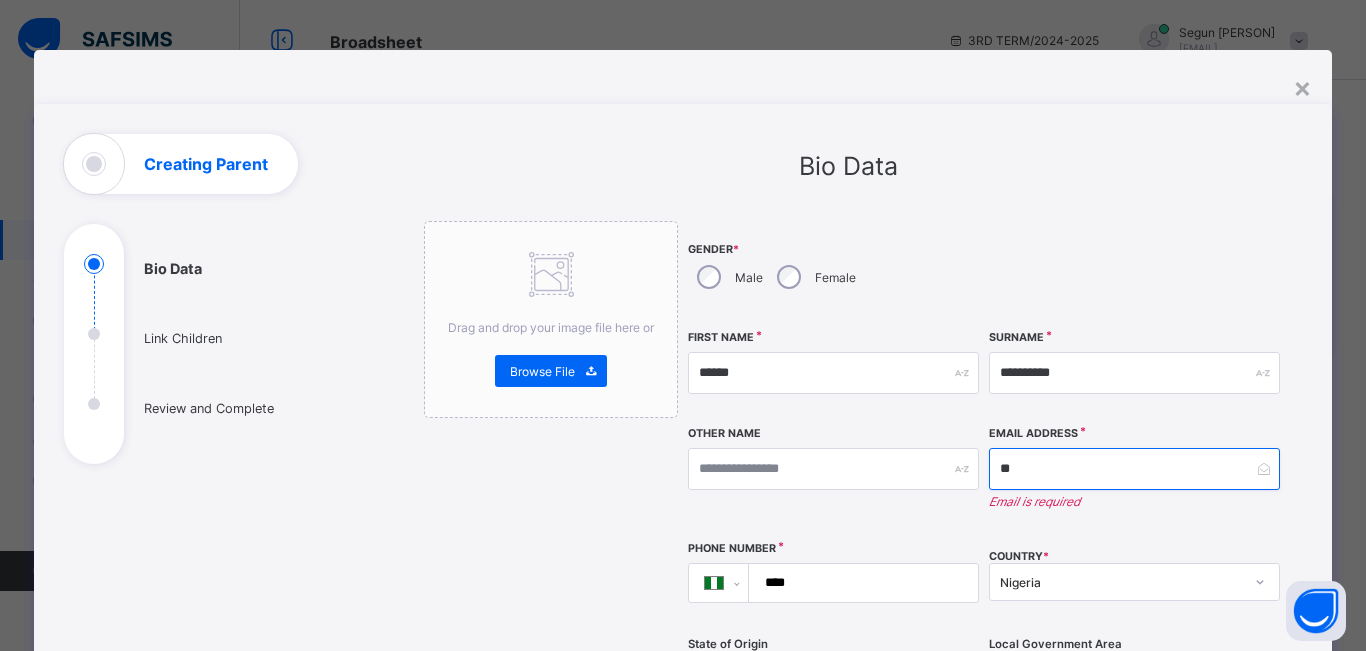 type on "*" 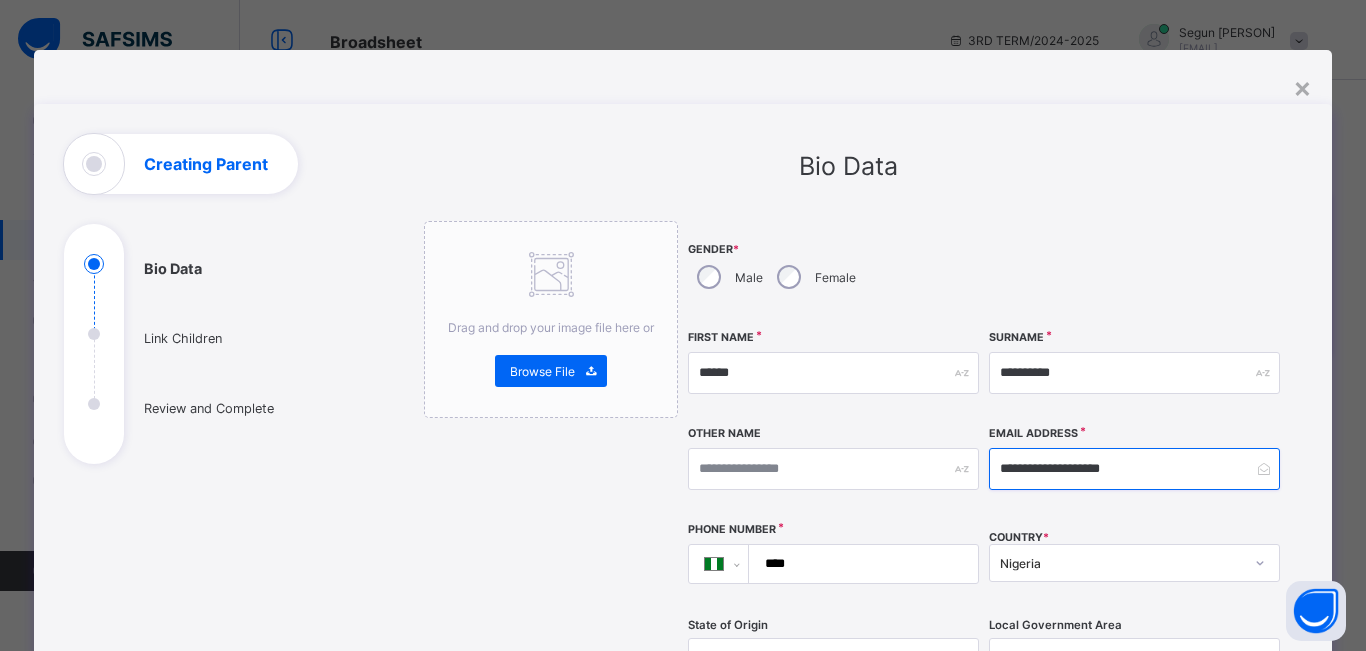 type on "**********" 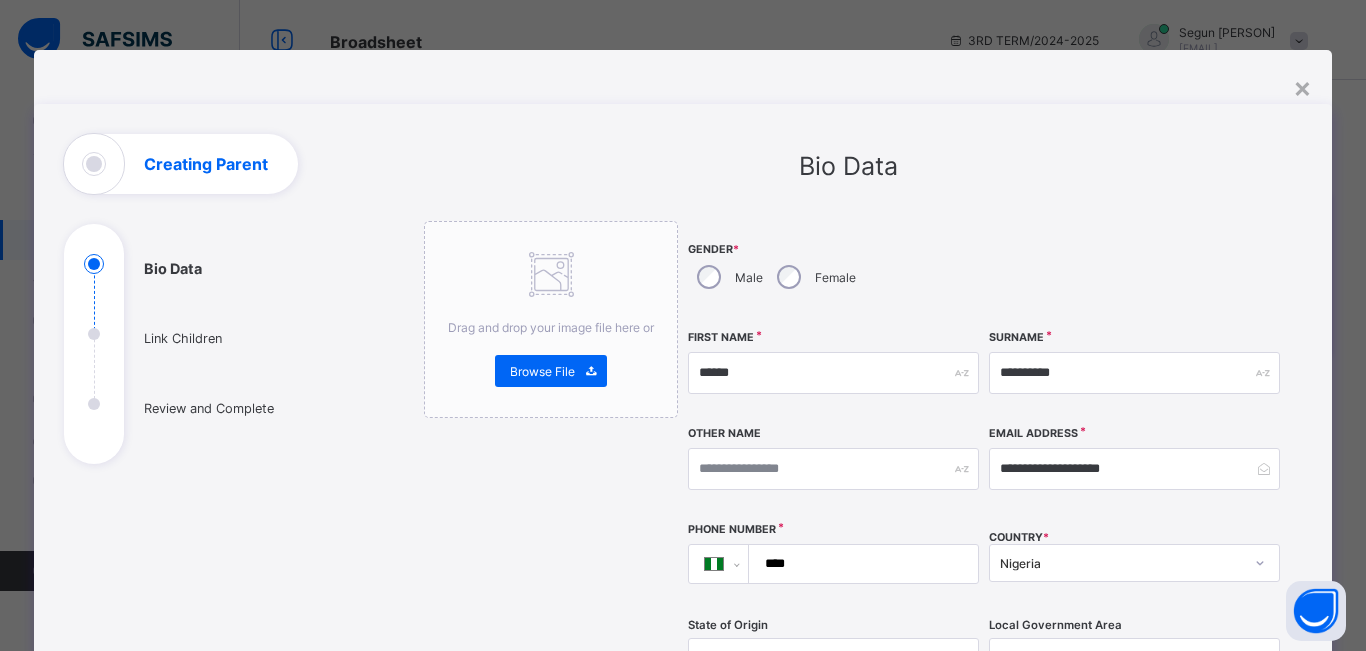 click on "****" at bounding box center (859, 564) 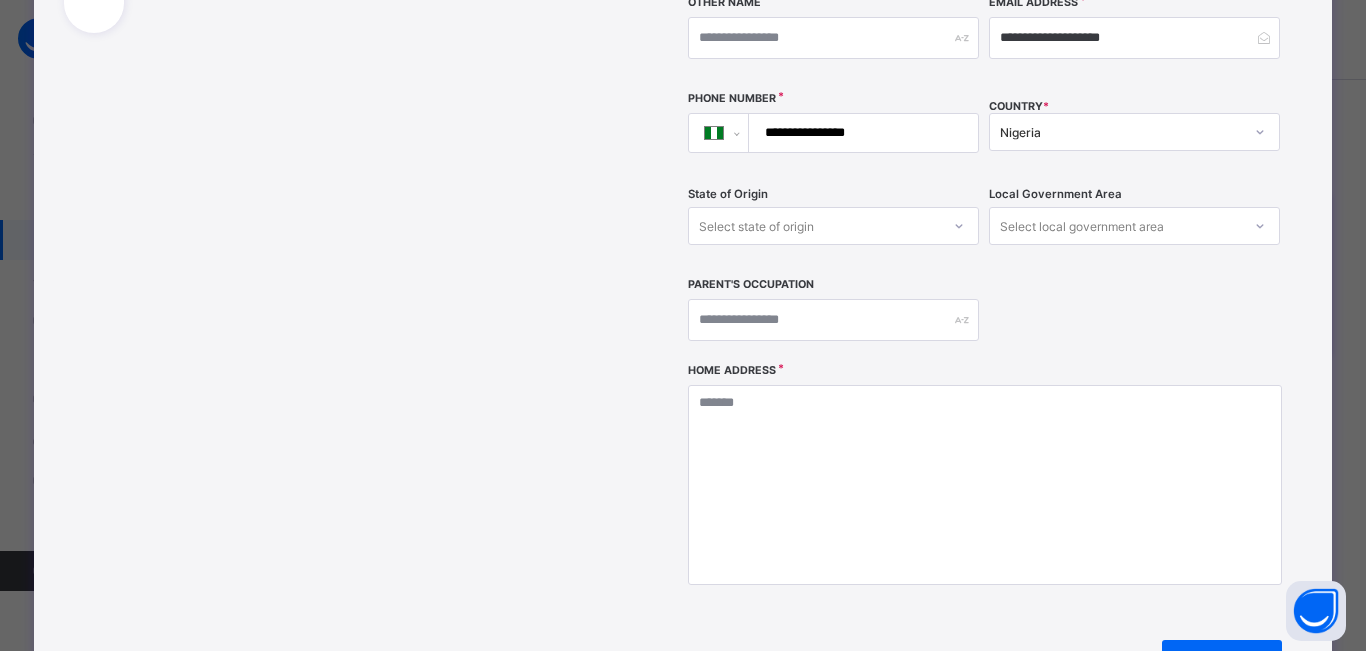 scroll, scrollTop: 460, scrollLeft: 0, axis: vertical 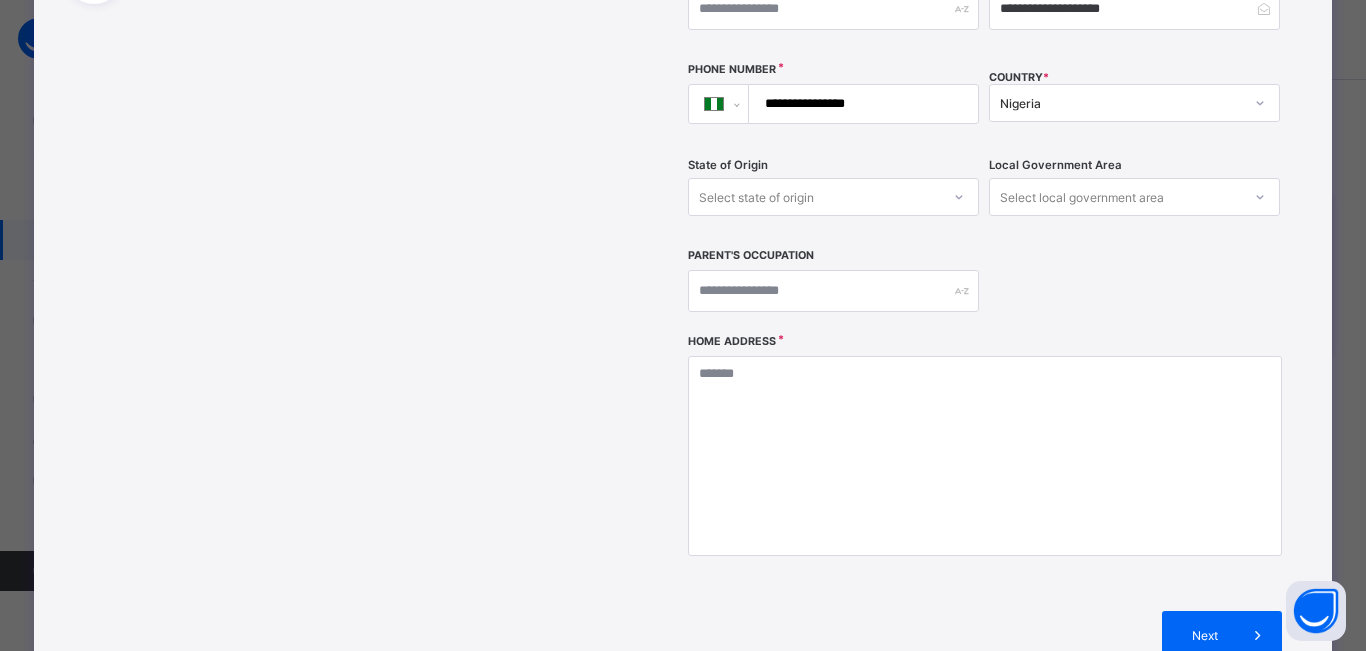 type on "**********" 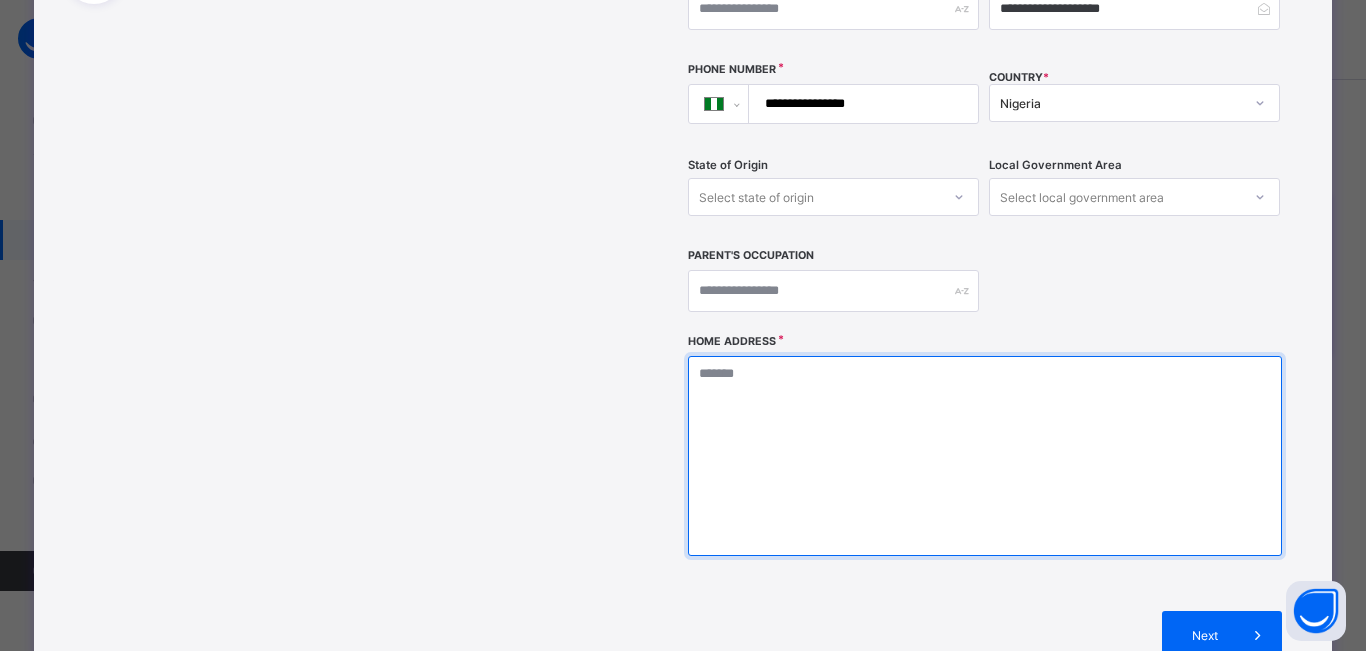 click at bounding box center [984, 456] 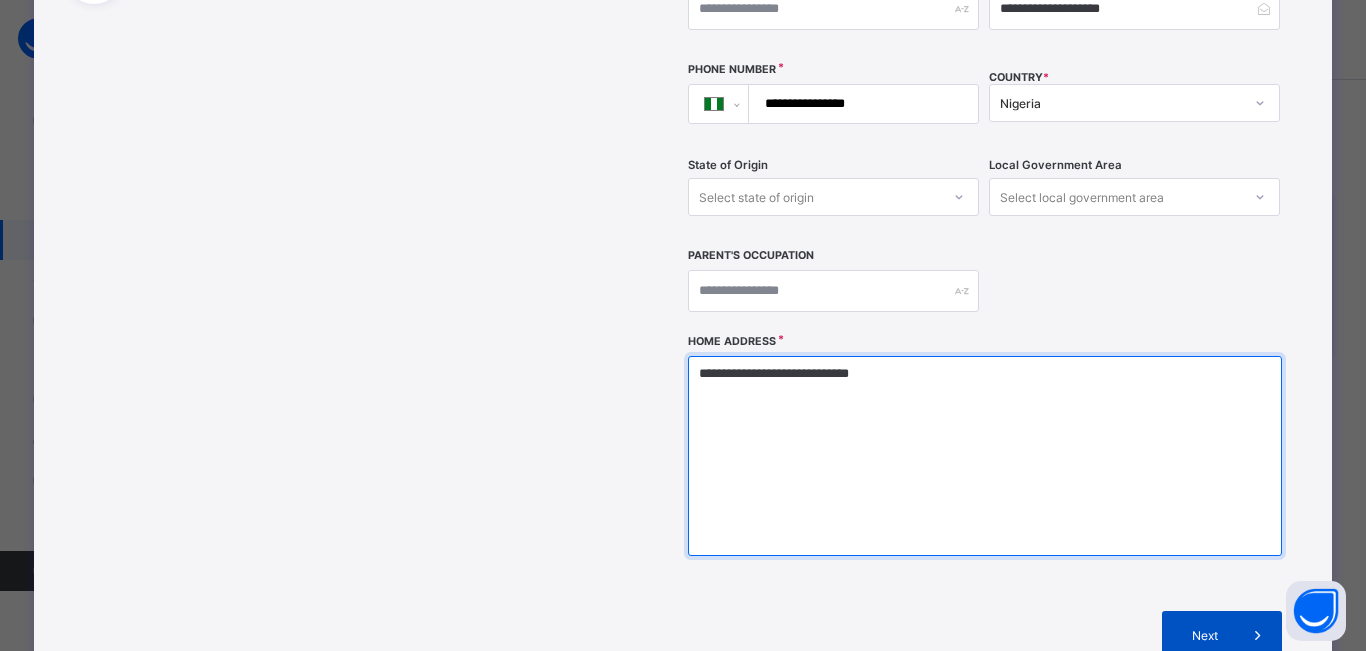 type on "**********" 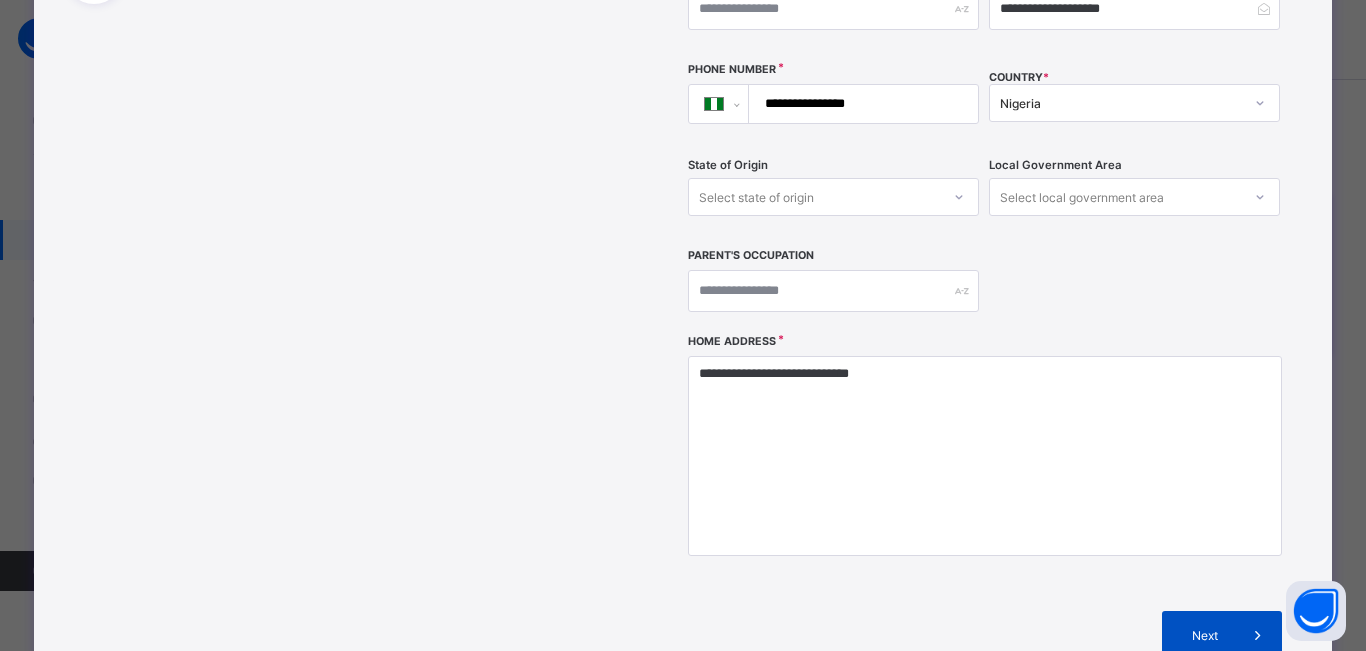 click on "Next" at bounding box center (1205, 635) 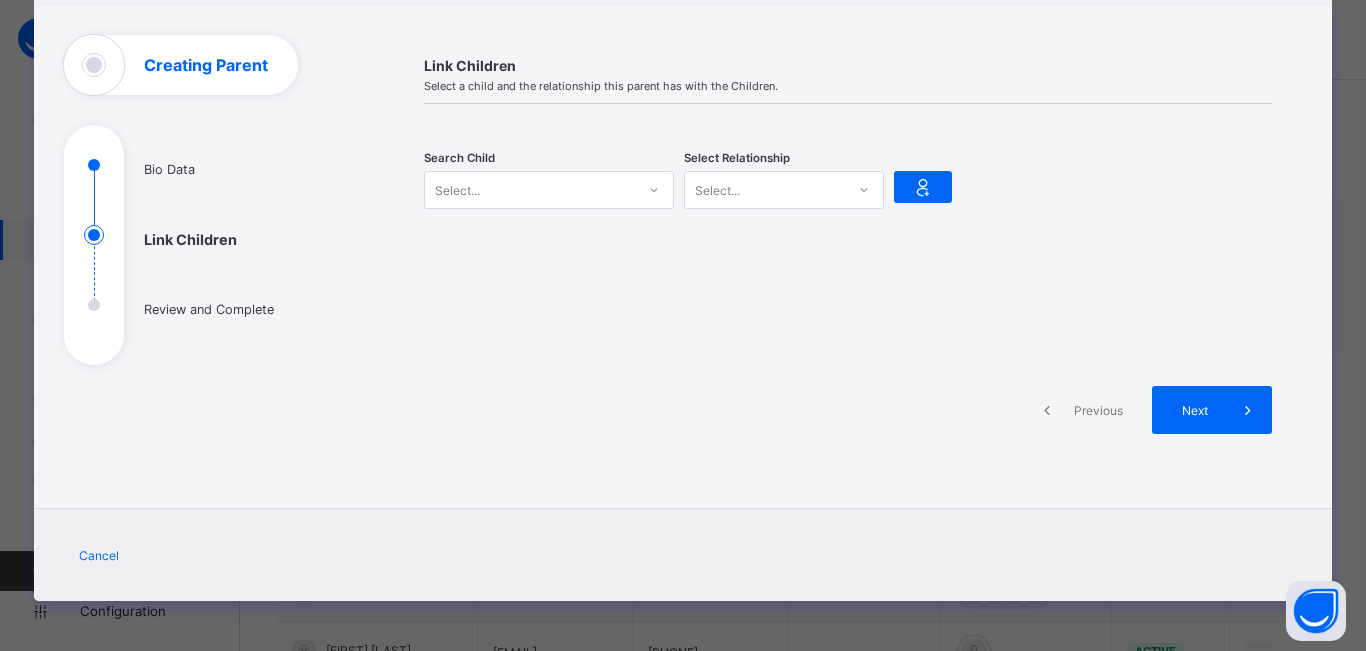 scroll, scrollTop: 99, scrollLeft: 0, axis: vertical 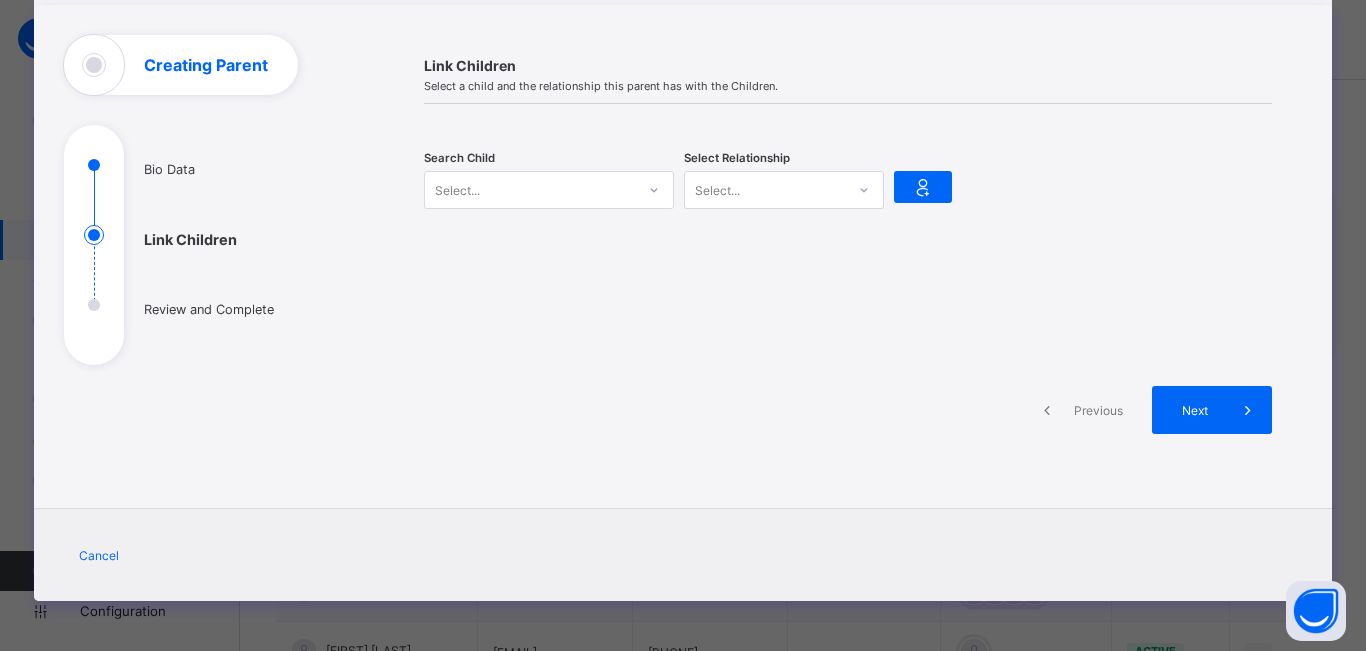 click on "Select..." at bounding box center (530, 190) 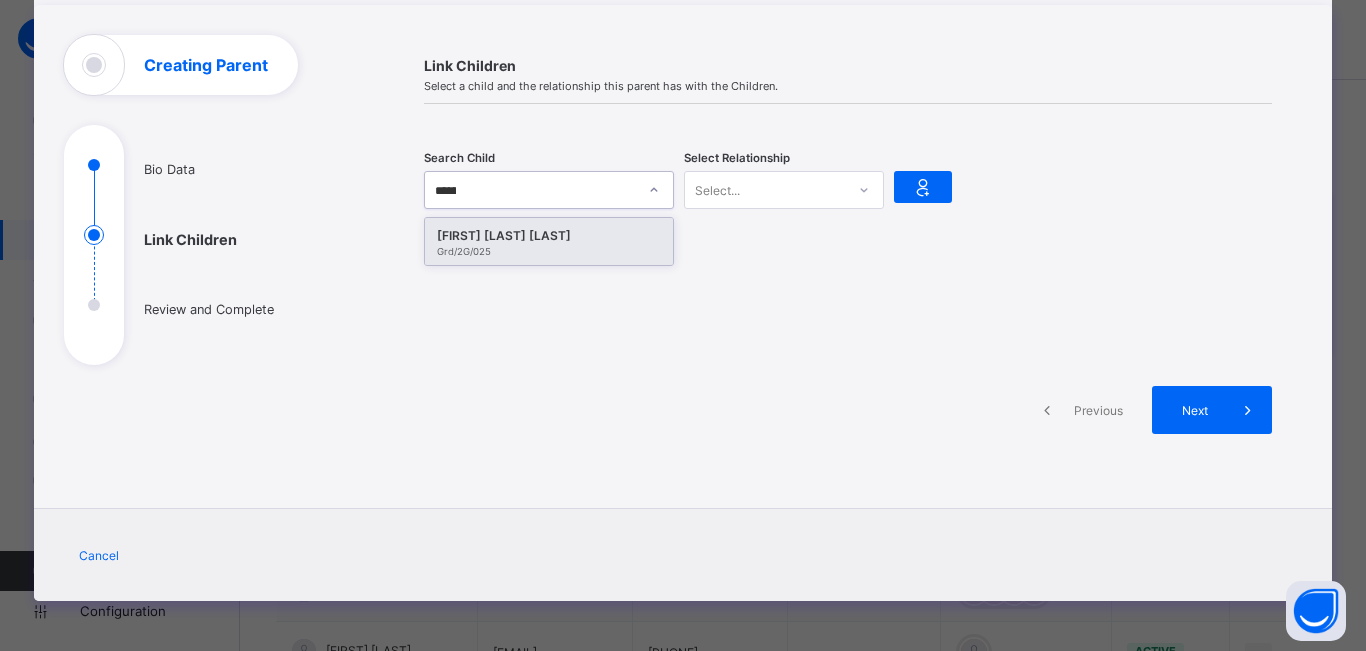type on "*******" 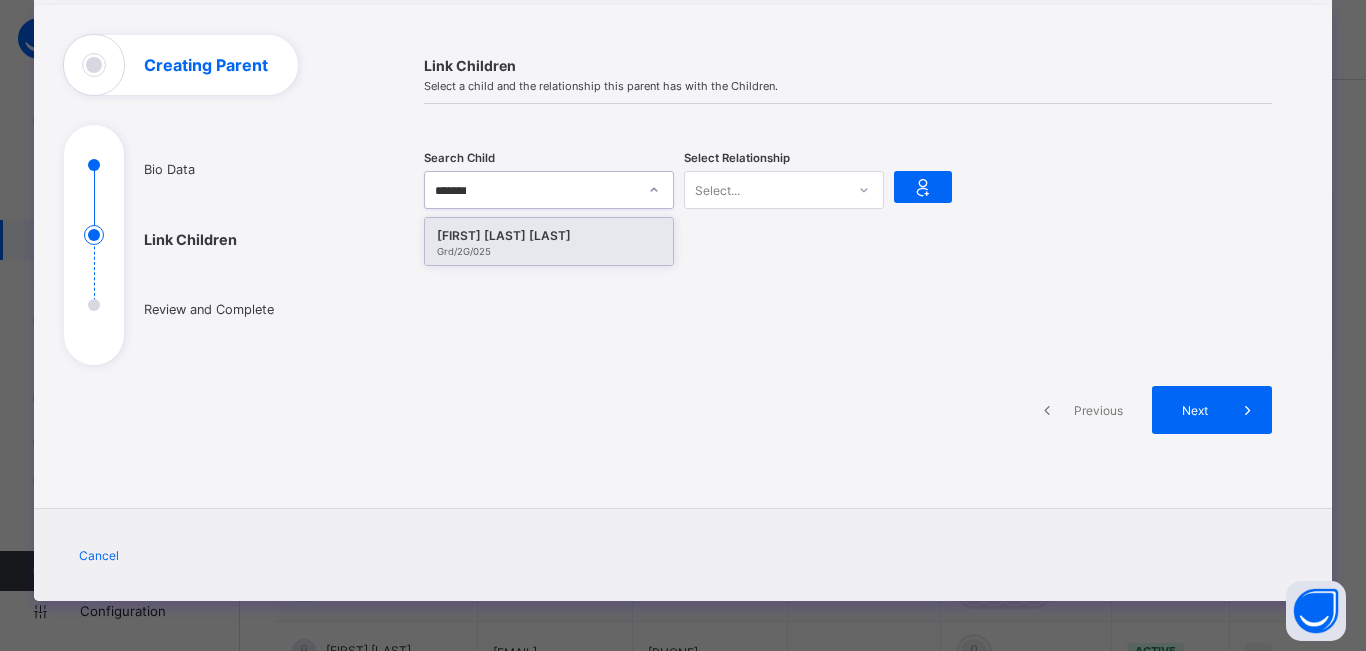 click on "Trinity Dorcas Timothy" at bounding box center [549, 236] 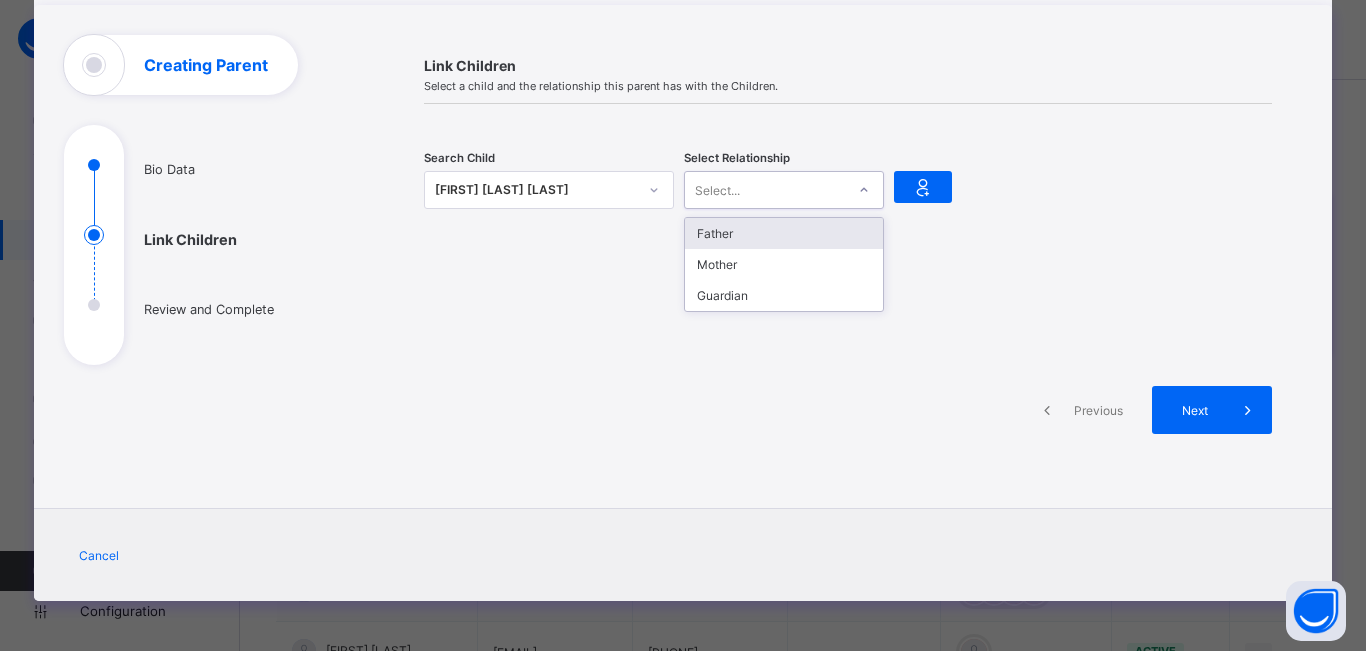 click on "Select..." at bounding box center [717, 190] 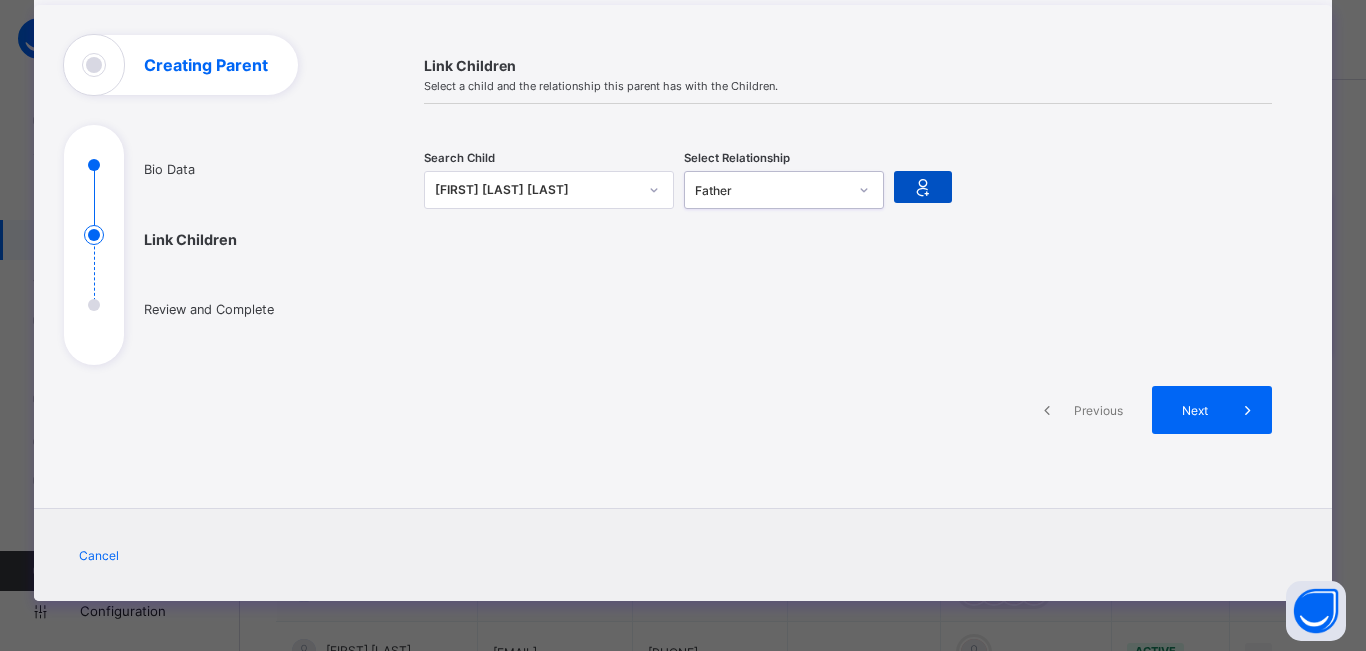 click at bounding box center (923, 187) 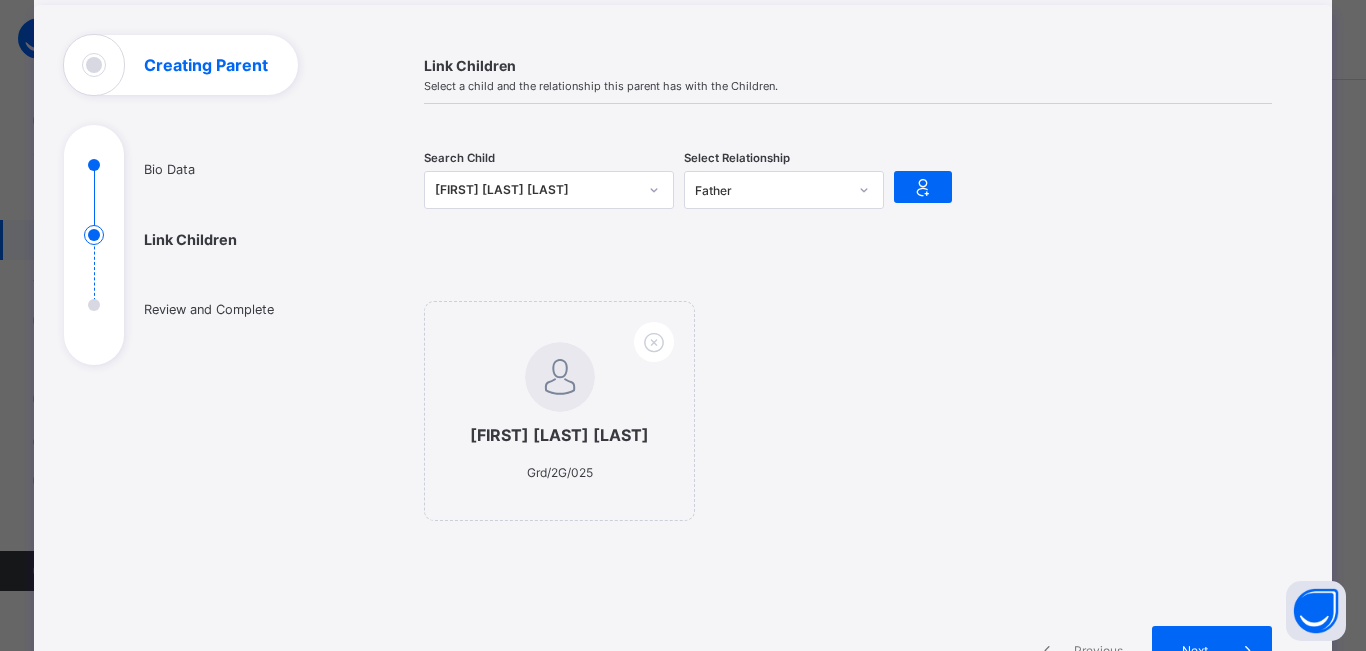 click on "Trinity Dorcas Timothy" at bounding box center [536, 190] 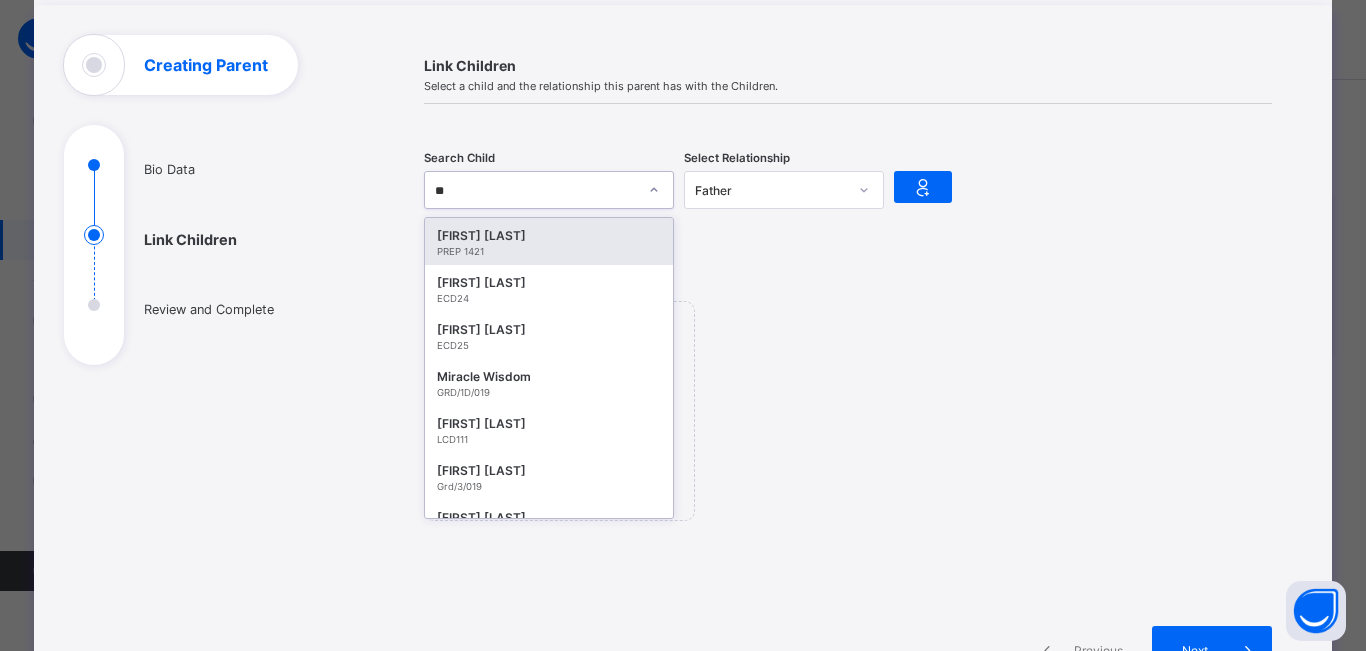type on "*" 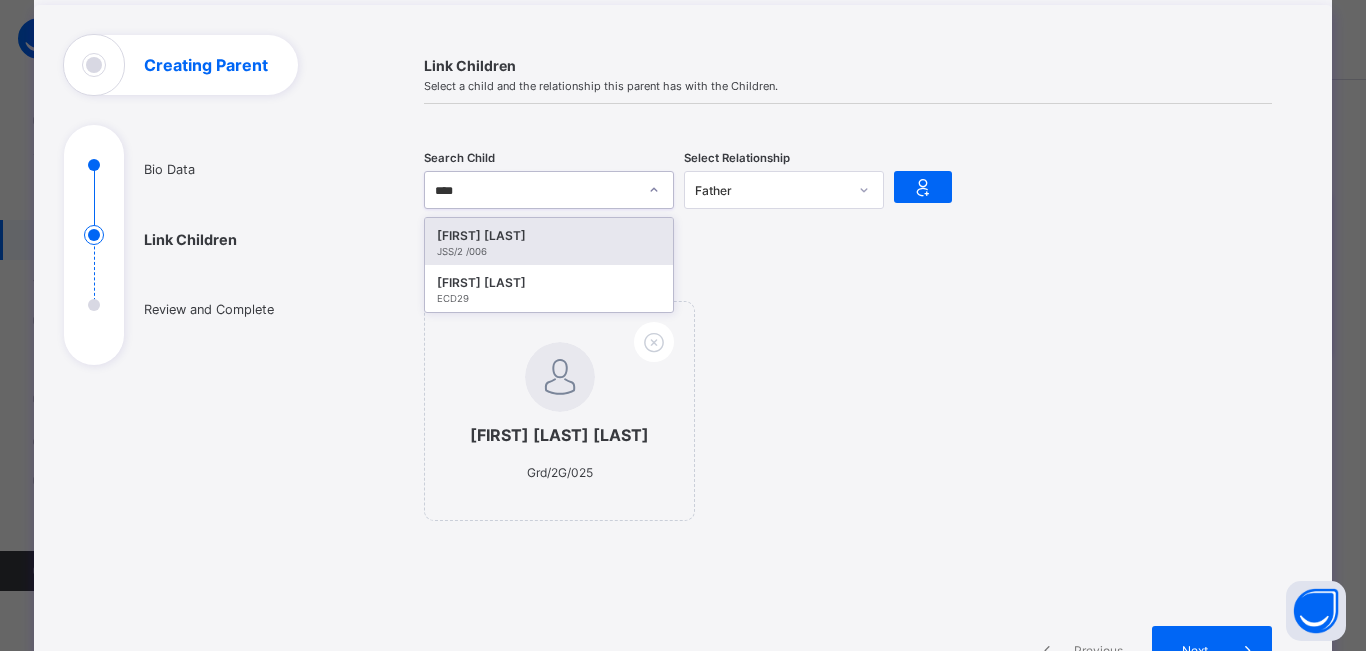 type on "*****" 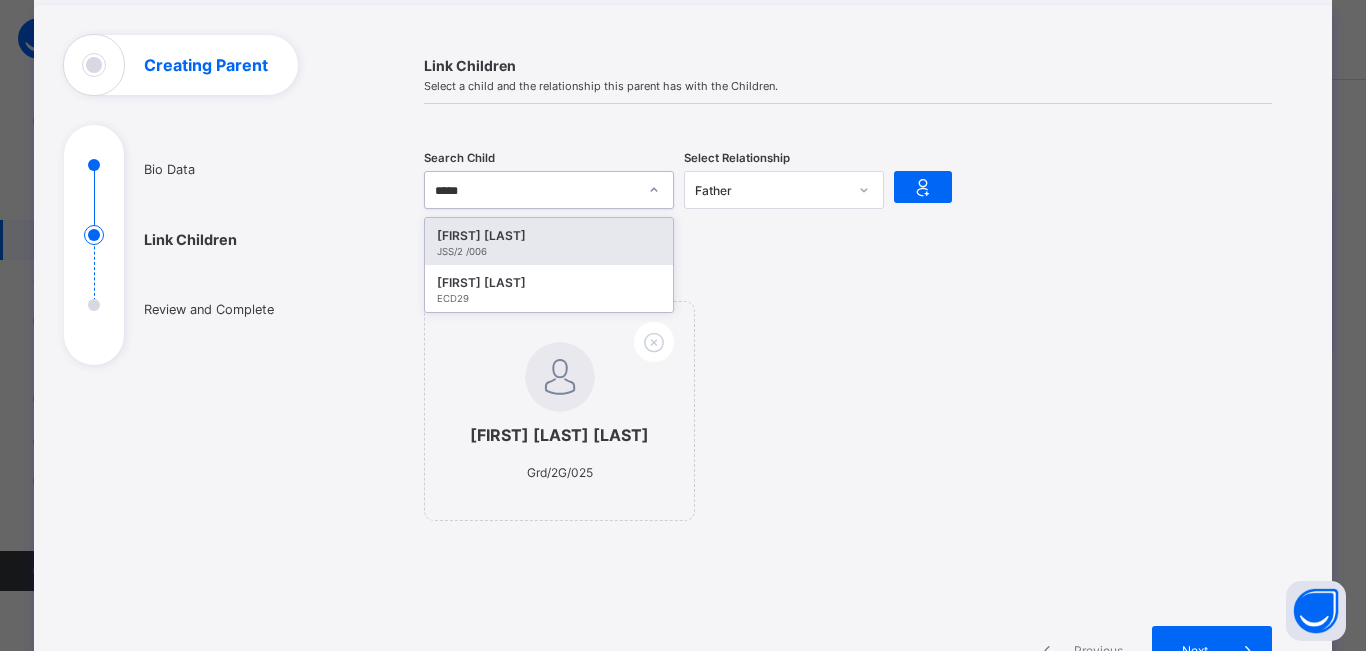 click on "Isaac  Timothy" at bounding box center [549, 236] 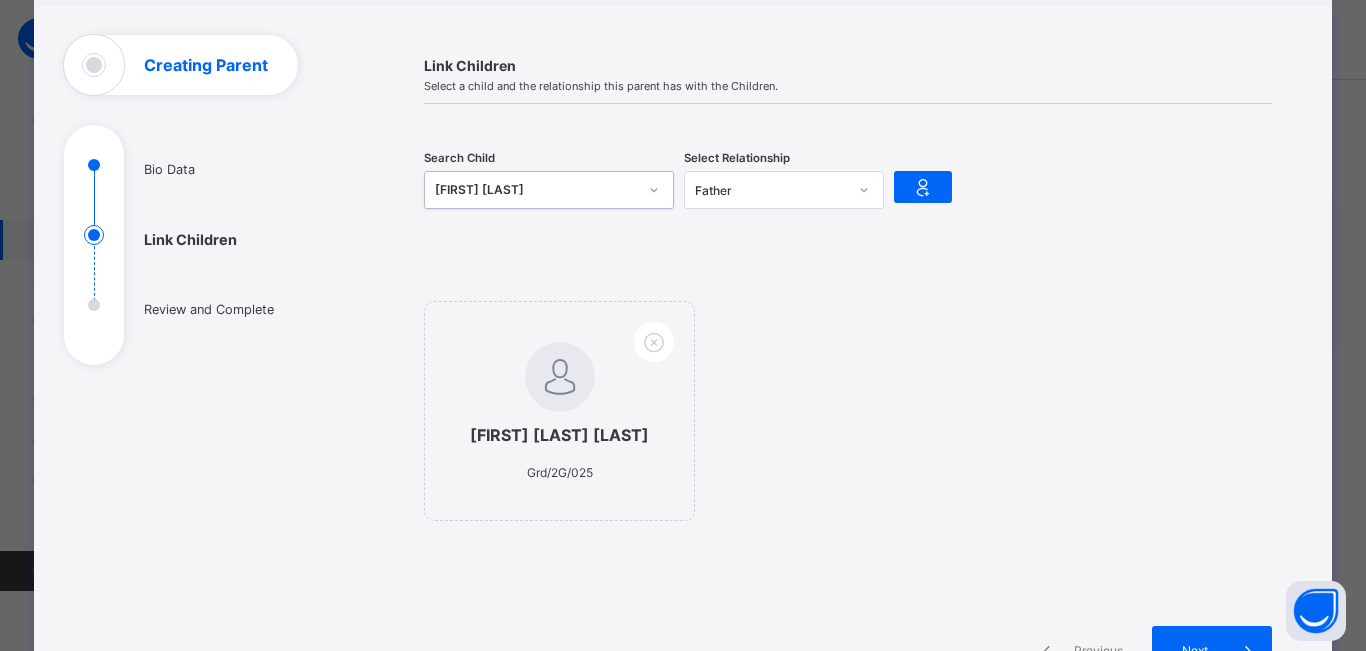 type 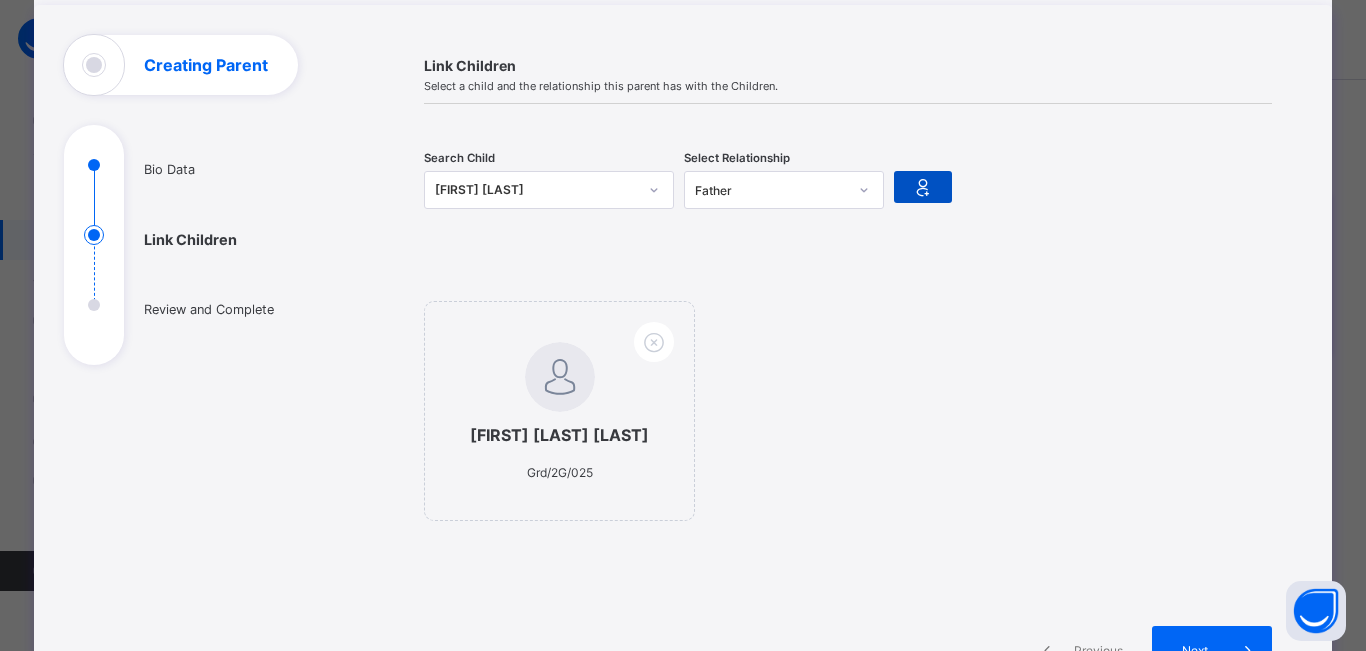 click at bounding box center [923, 187] 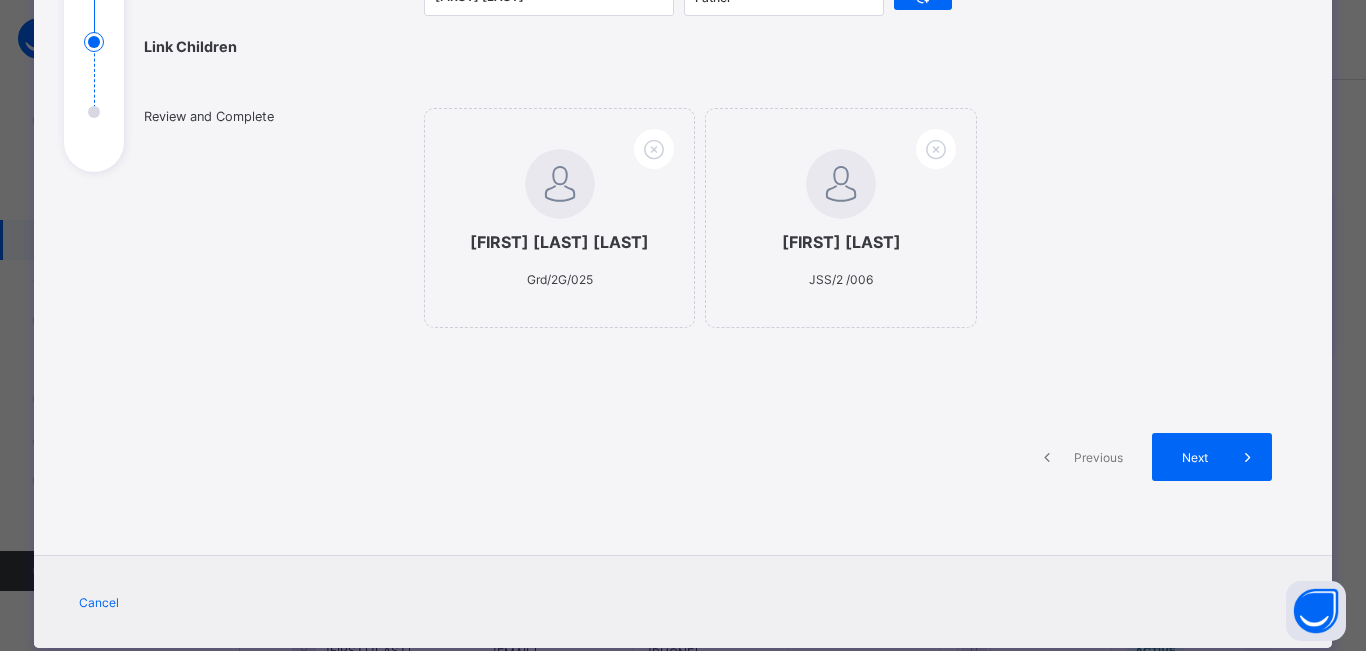 scroll, scrollTop: 339, scrollLeft: 0, axis: vertical 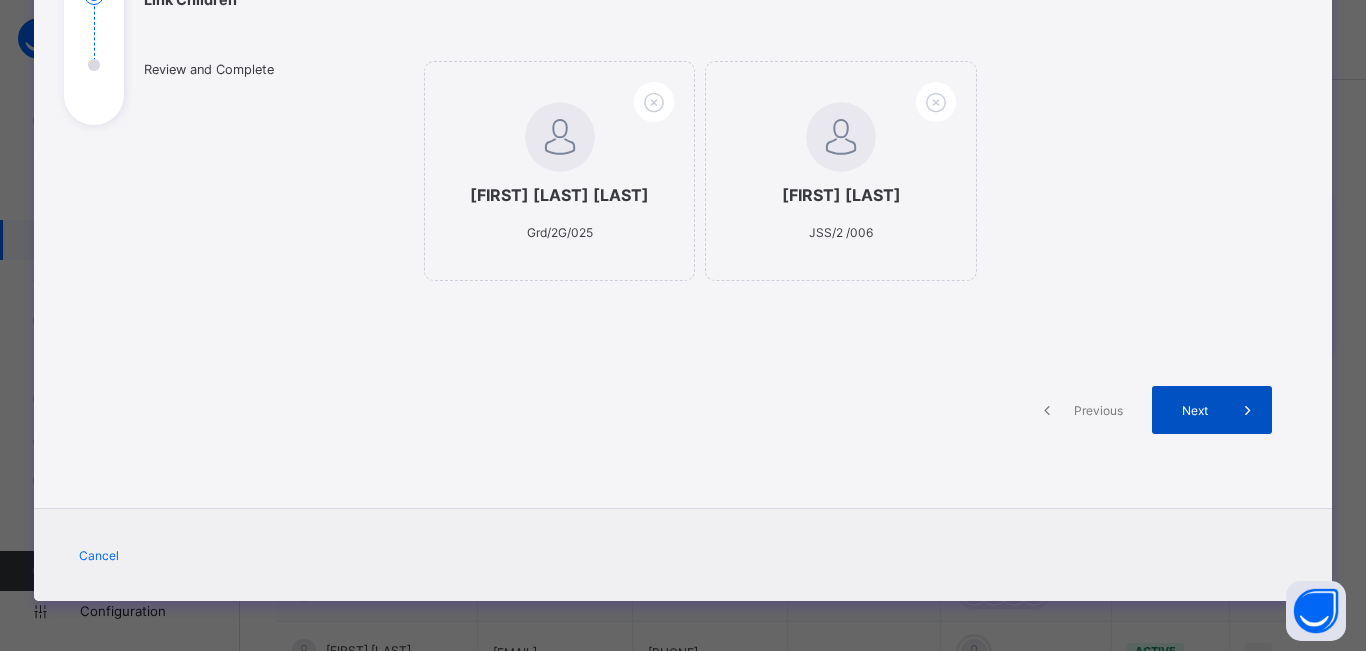 click on "Next" at bounding box center [1195, 410] 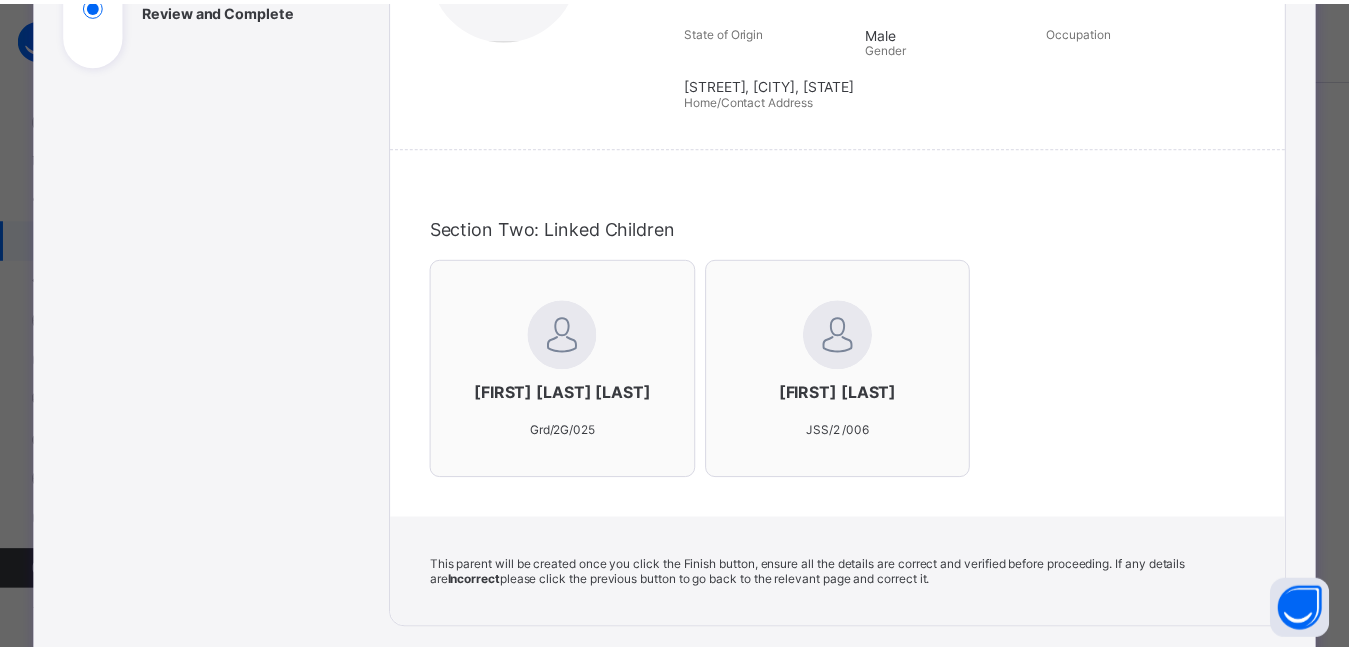 scroll, scrollTop: 554, scrollLeft: 0, axis: vertical 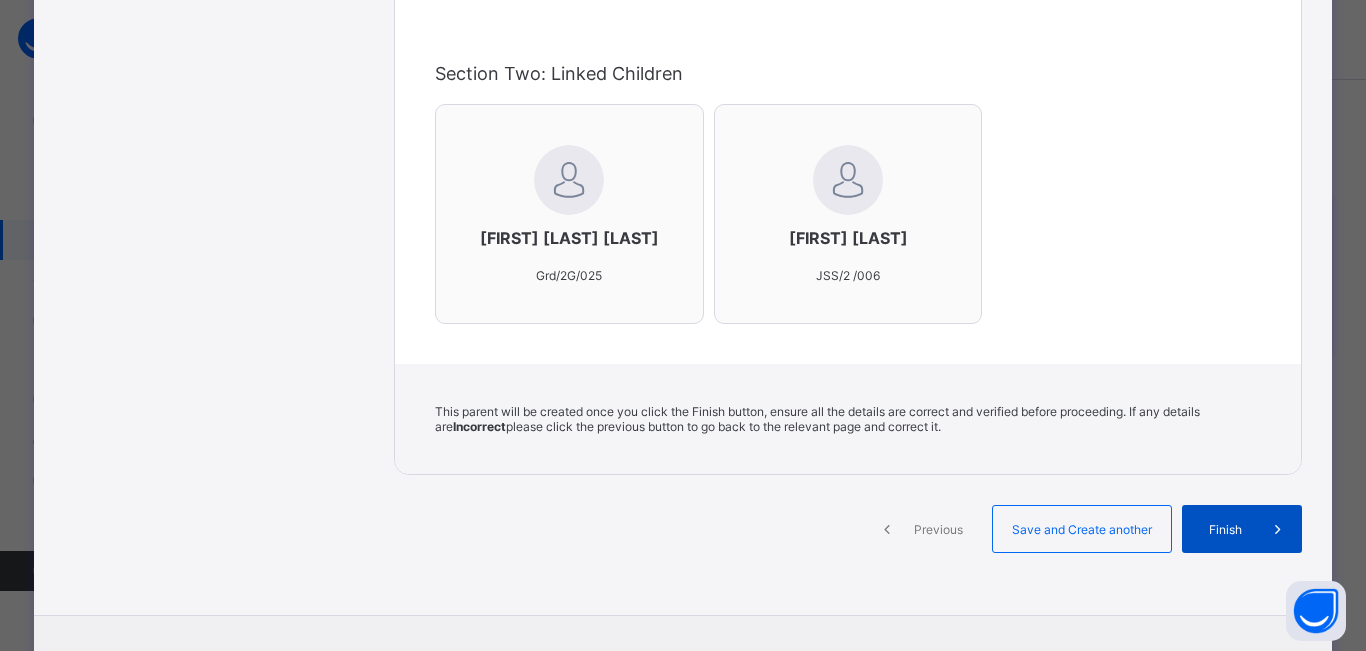 click on "Finish" at bounding box center (1225, 529) 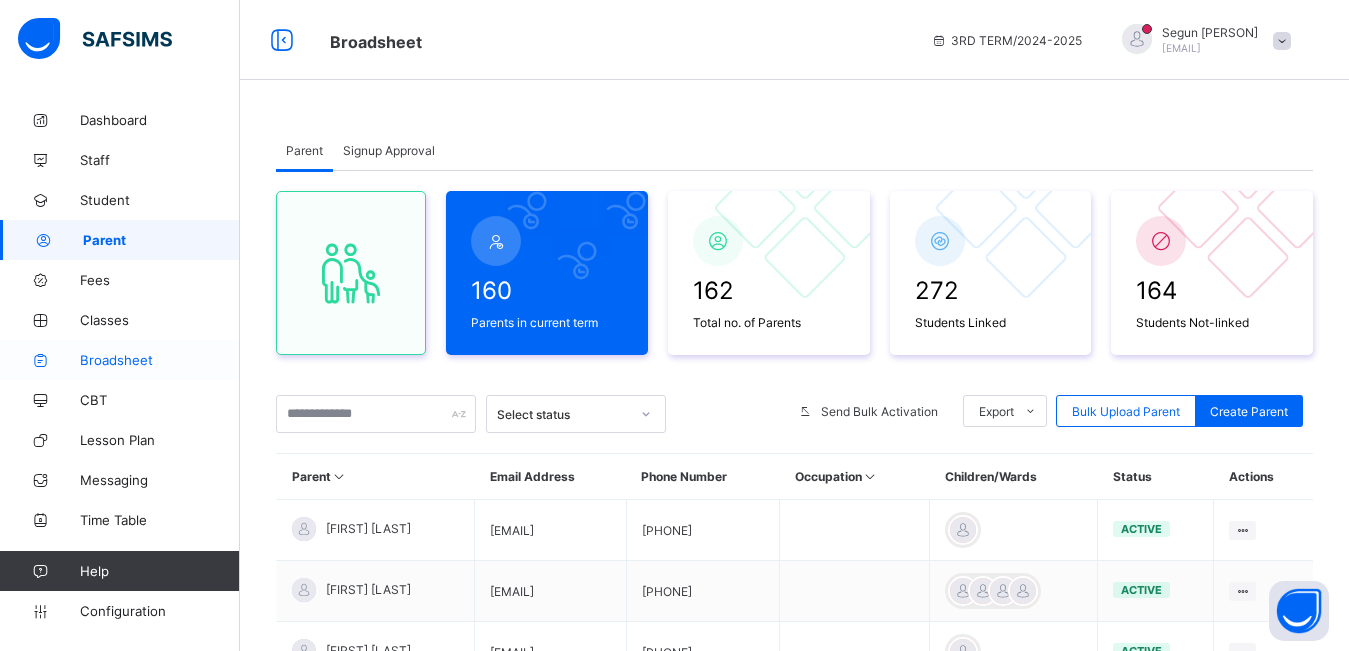 click on "Broadsheet" at bounding box center (160, 360) 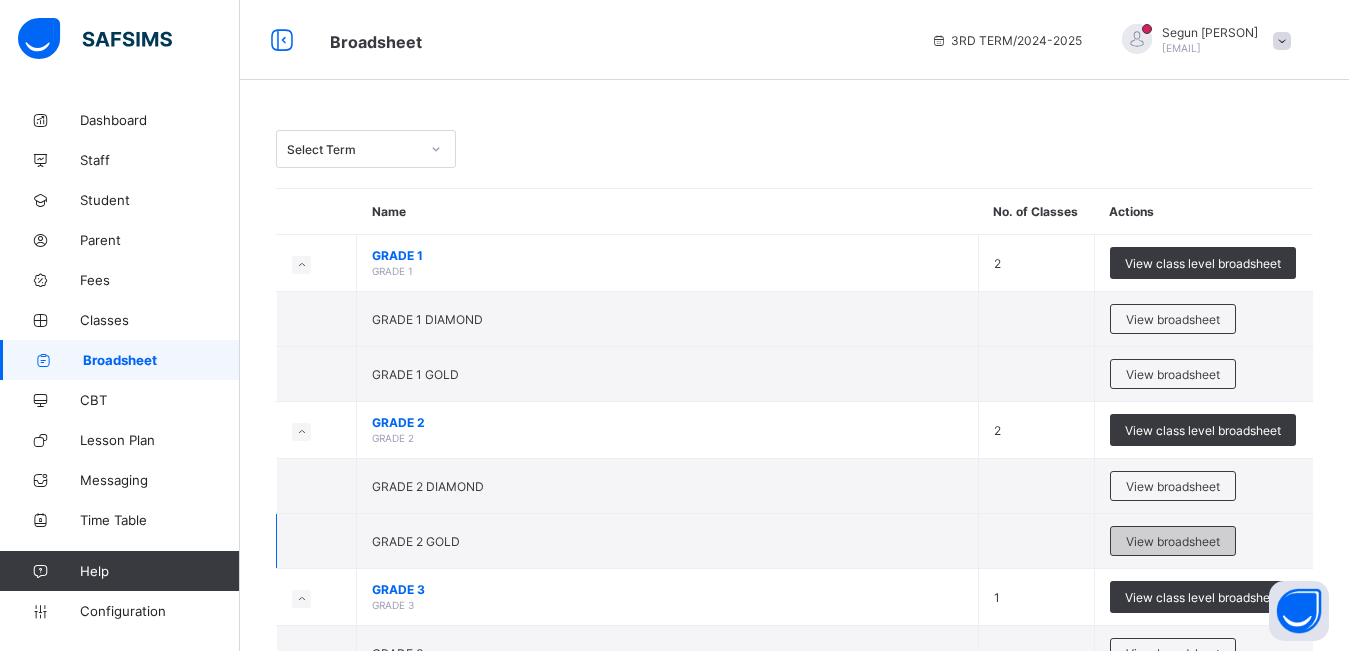 click on "View broadsheet" at bounding box center [1173, 541] 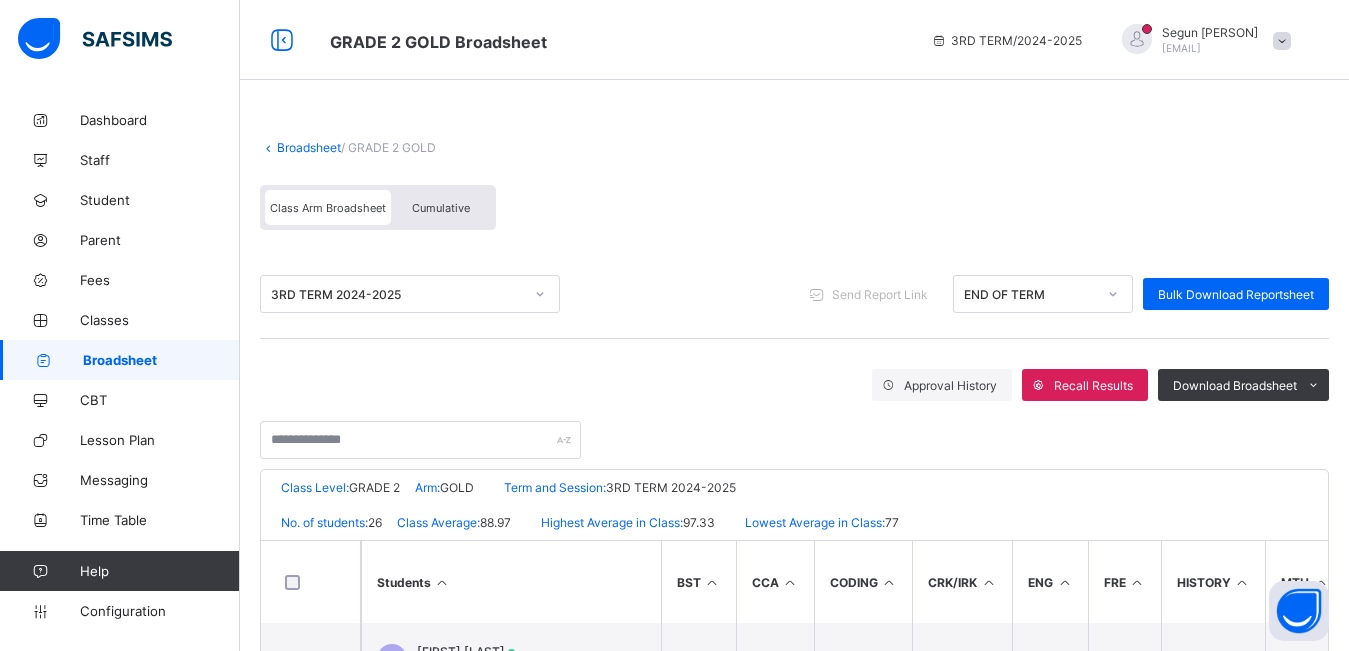 click on "Cumulative" at bounding box center [441, 208] 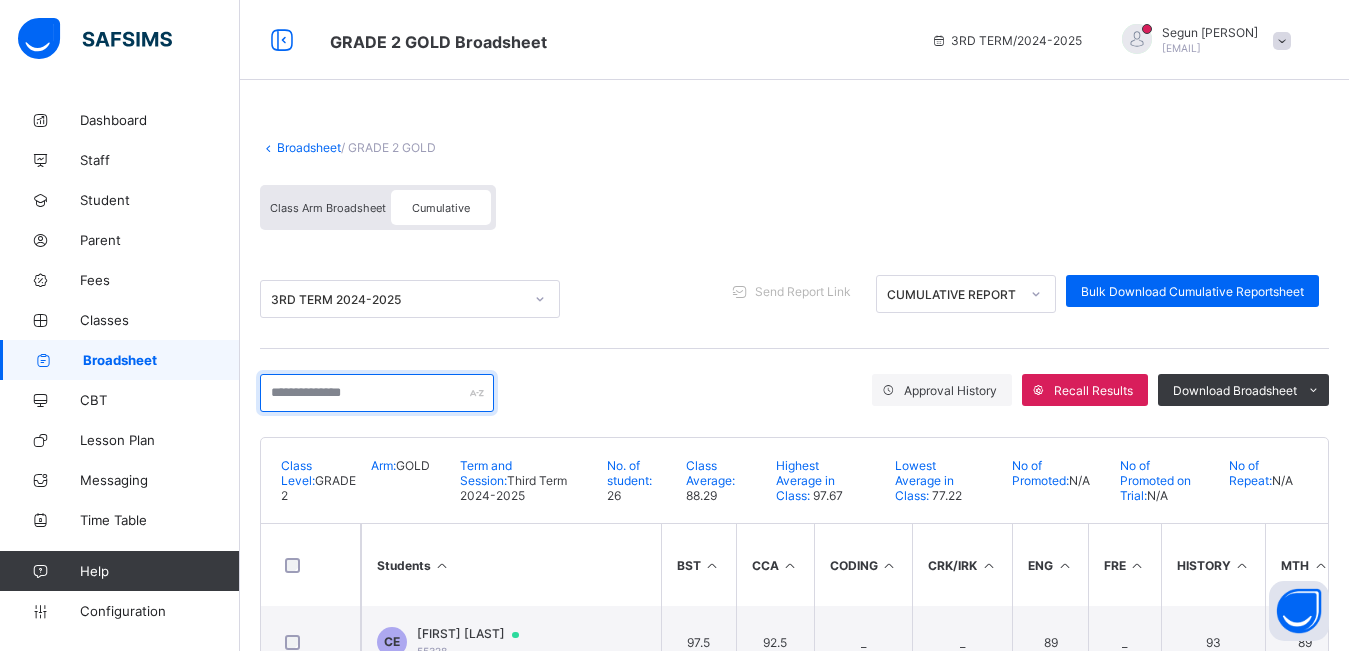 click at bounding box center [377, 393] 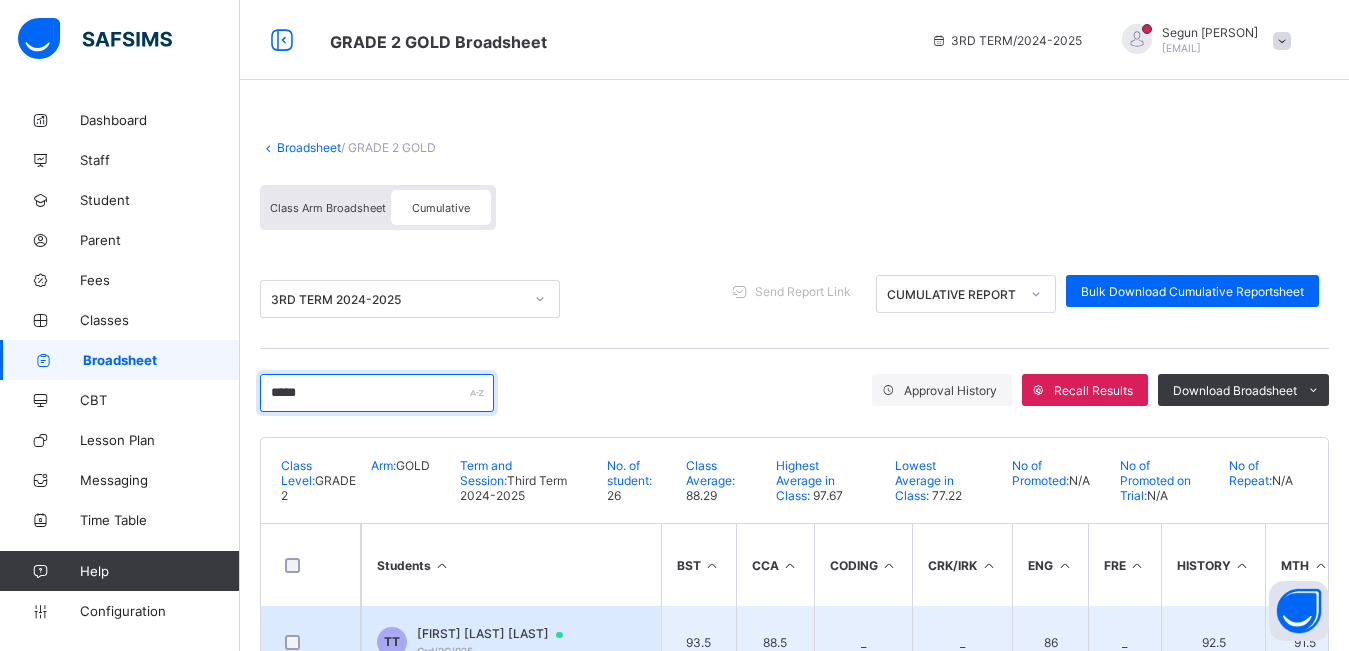 type on "*****" 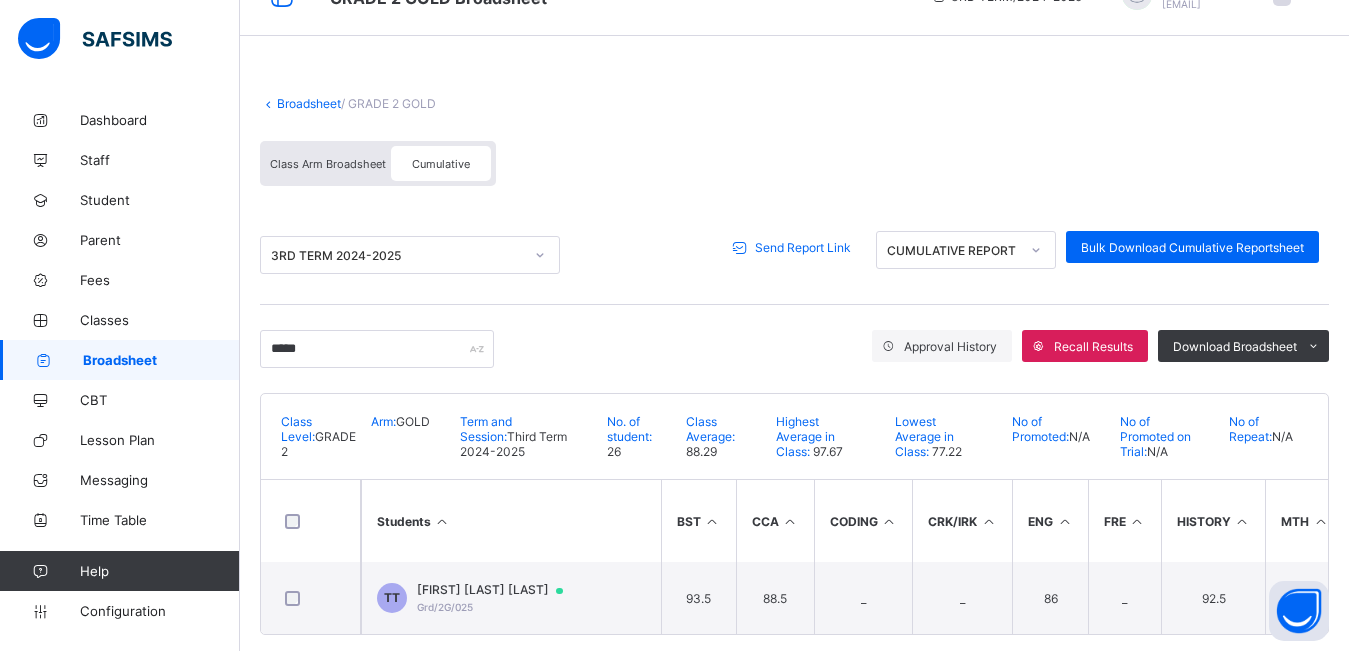 scroll, scrollTop: 34, scrollLeft: 0, axis: vertical 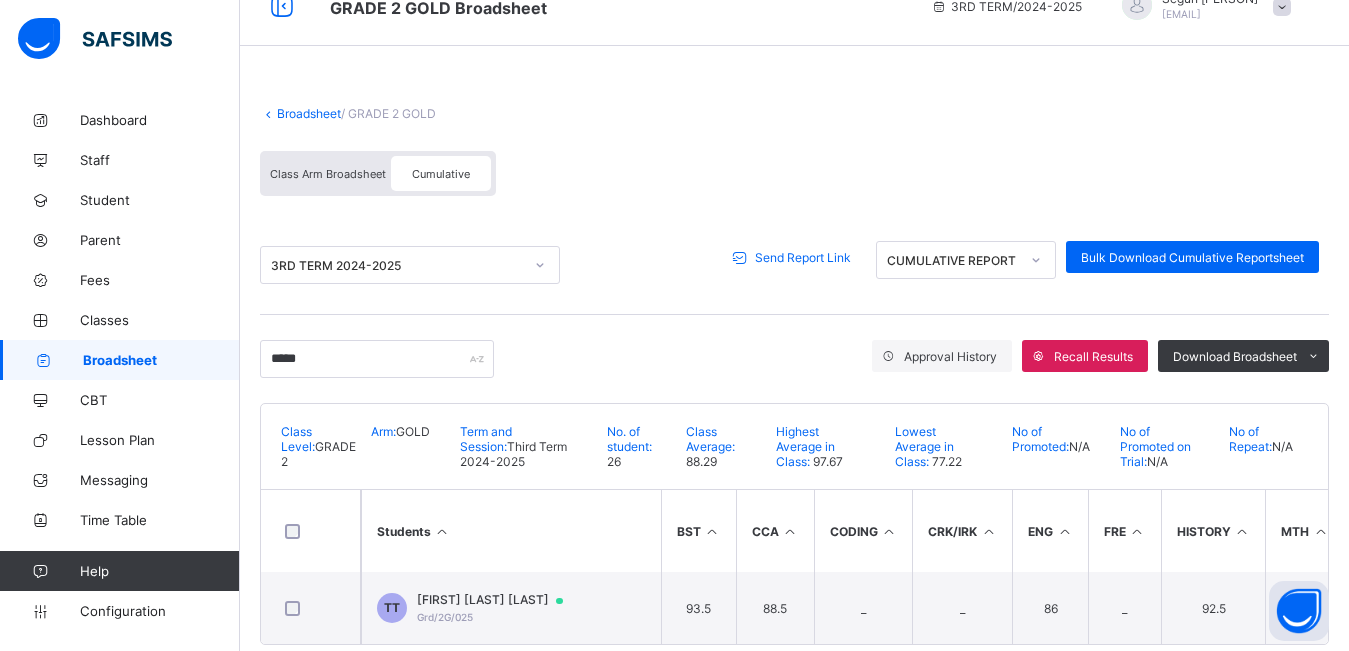 click on "Send Report Link" at bounding box center [803, 257] 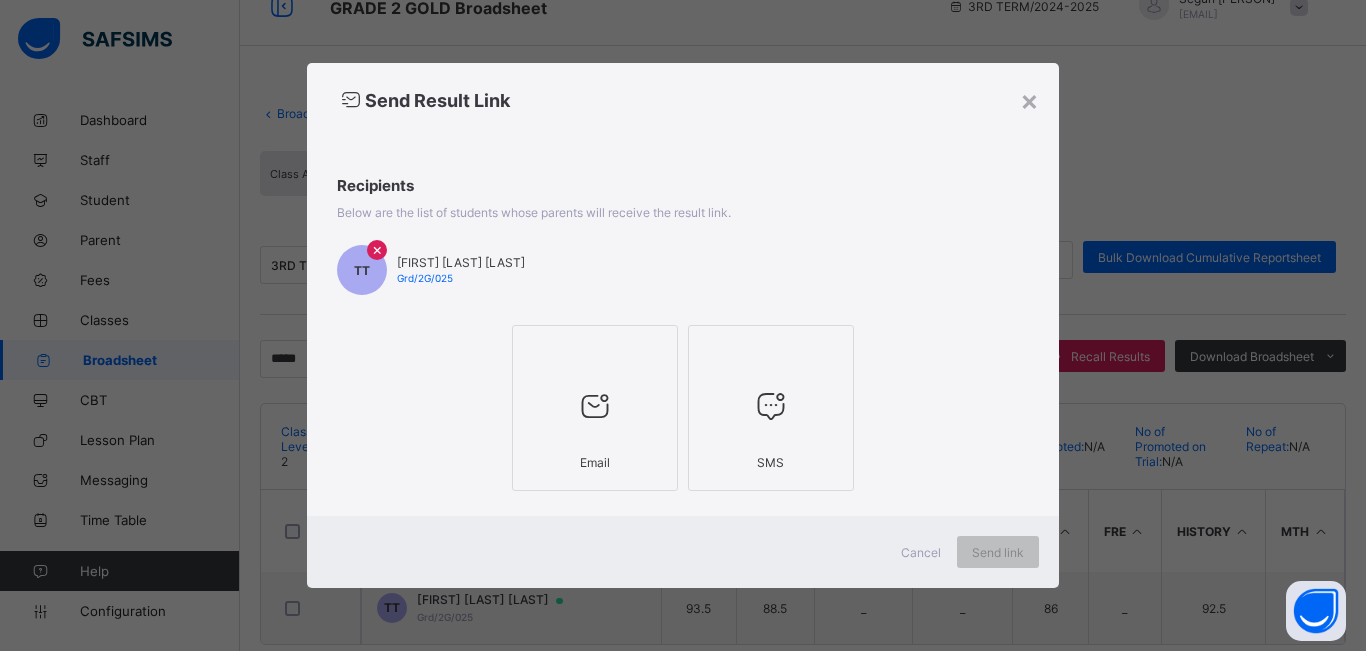 click on "Email" at bounding box center (595, 408) 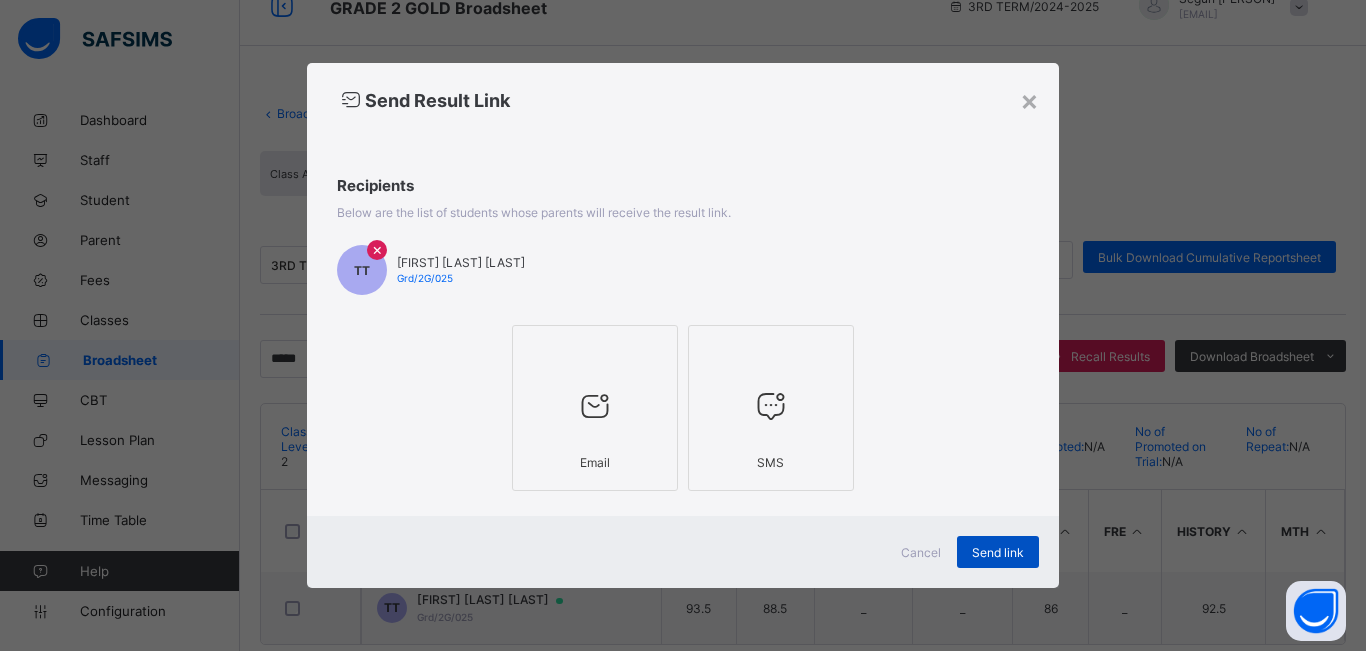 click on "Send link" at bounding box center [998, 552] 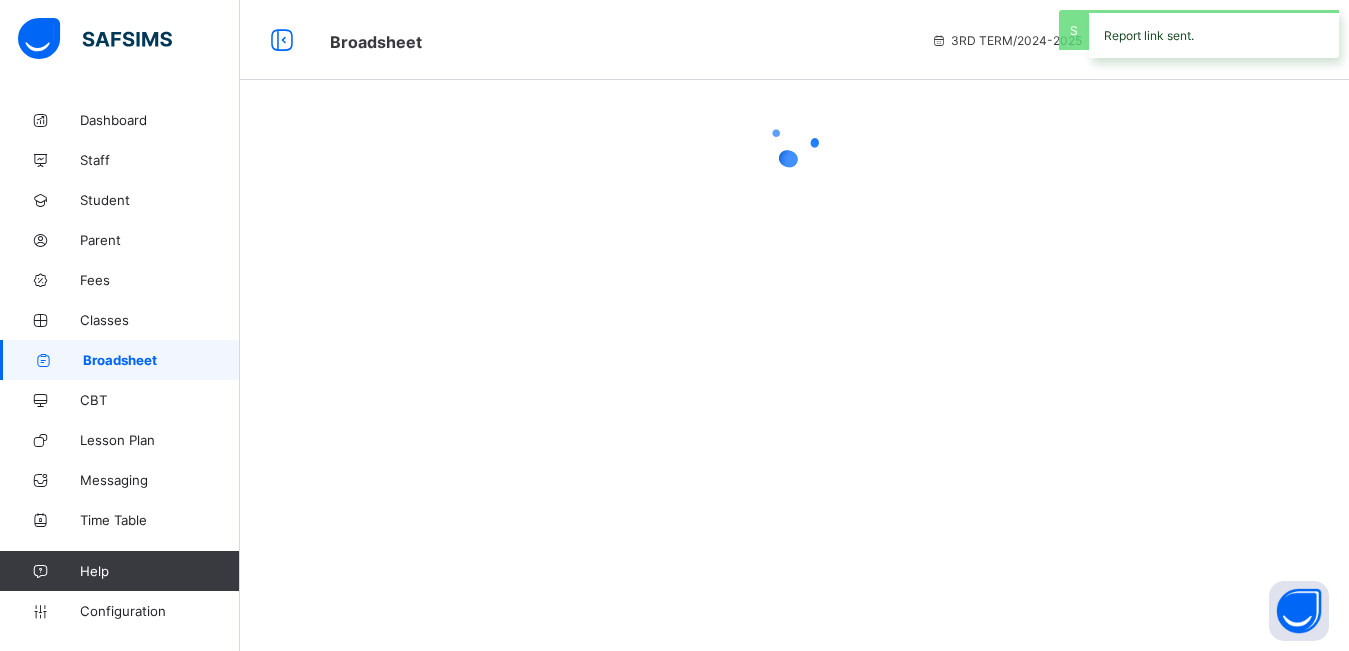 scroll, scrollTop: 0, scrollLeft: 0, axis: both 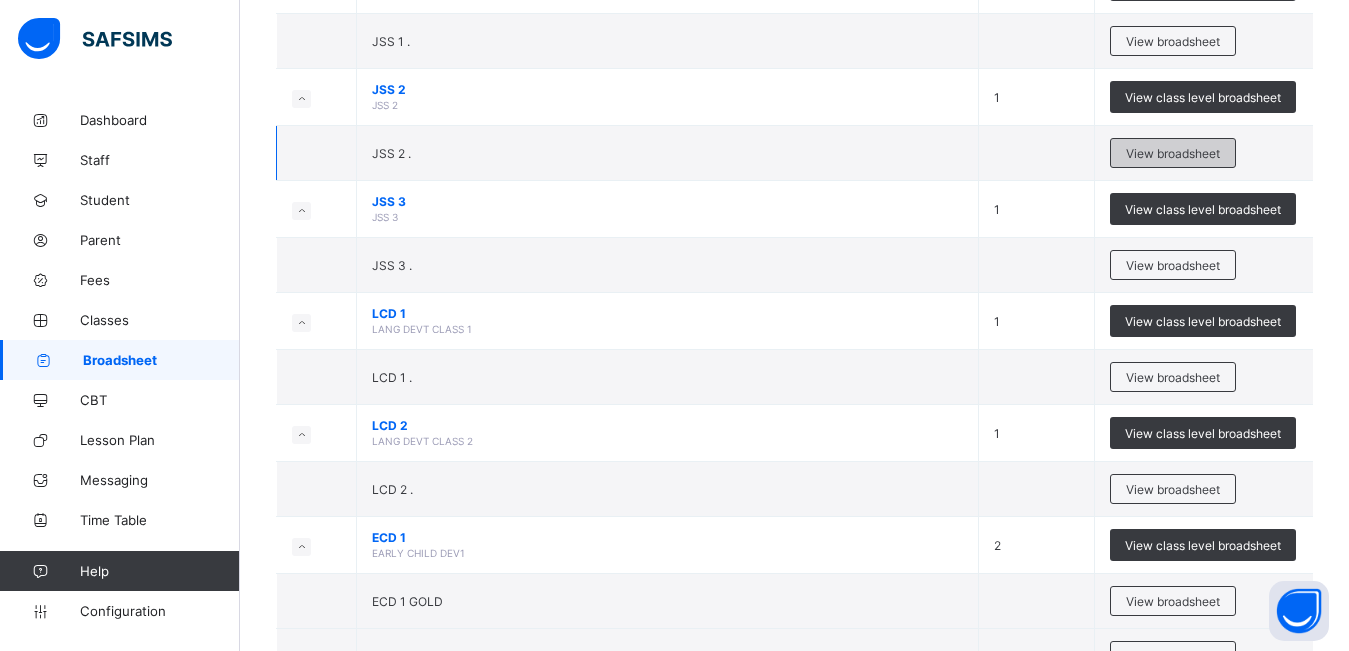 click on "View broadsheet" at bounding box center (1173, 153) 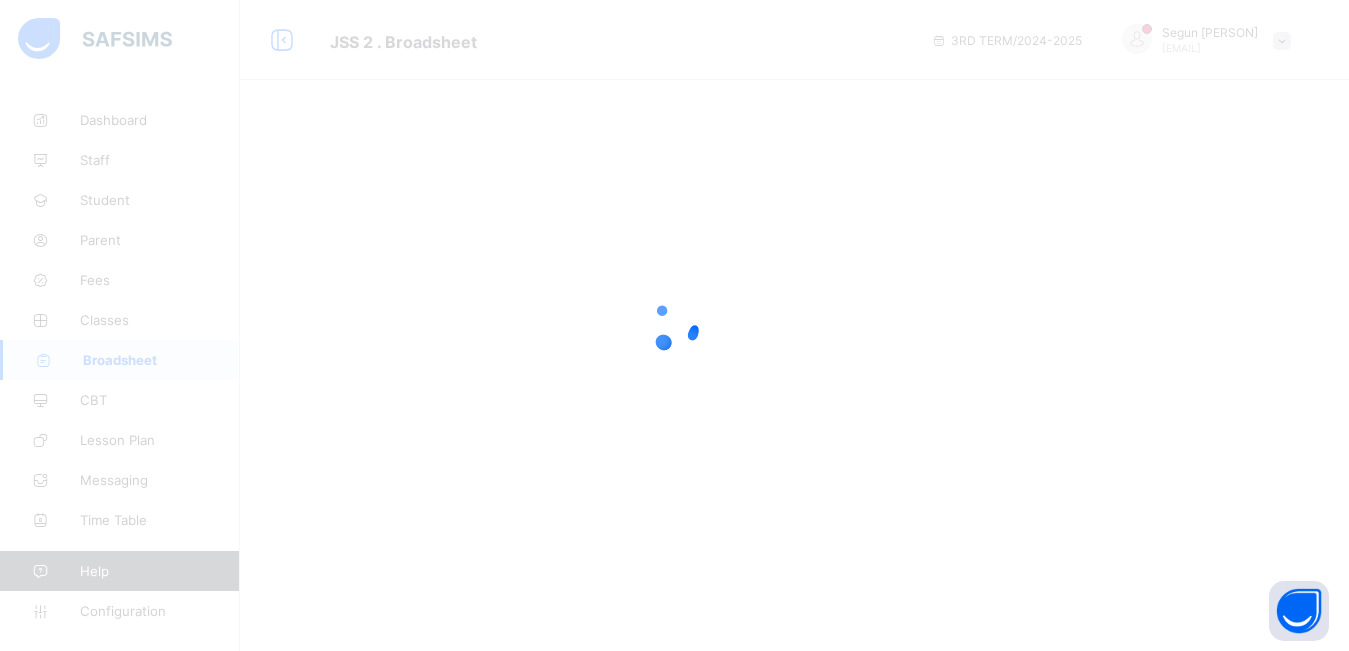 scroll, scrollTop: 0, scrollLeft: 0, axis: both 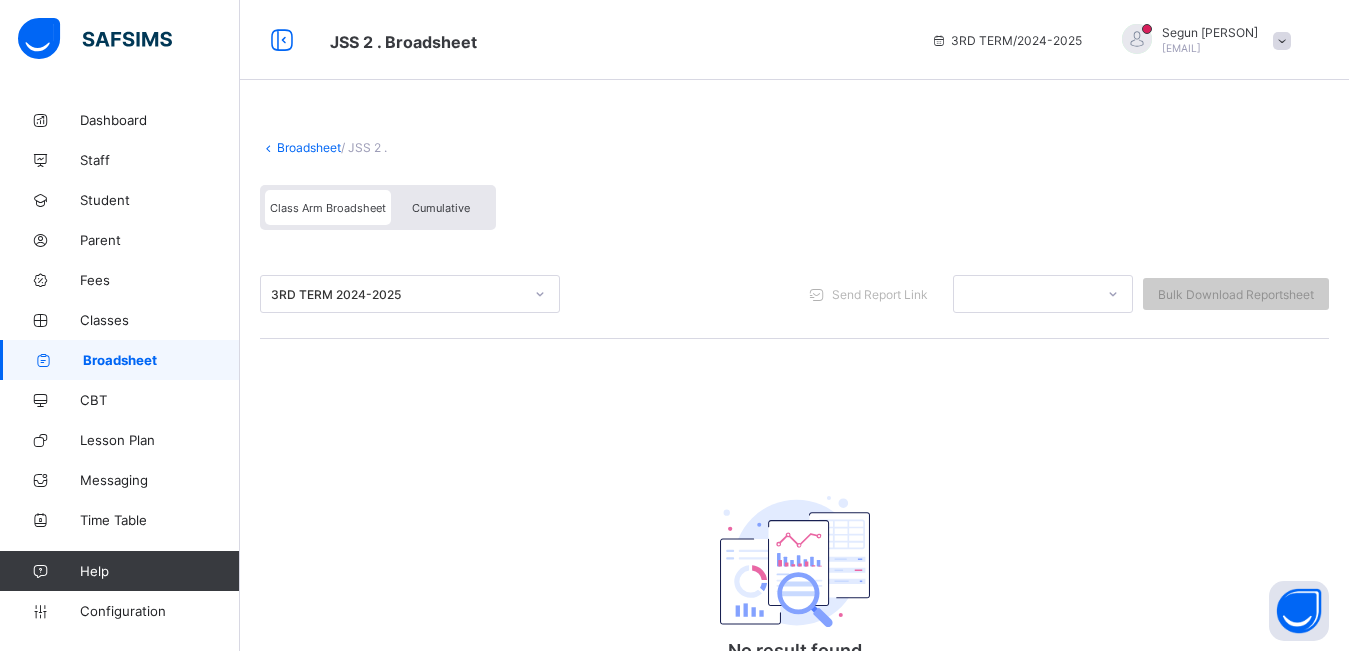 click on "Cumulative" at bounding box center [441, 208] 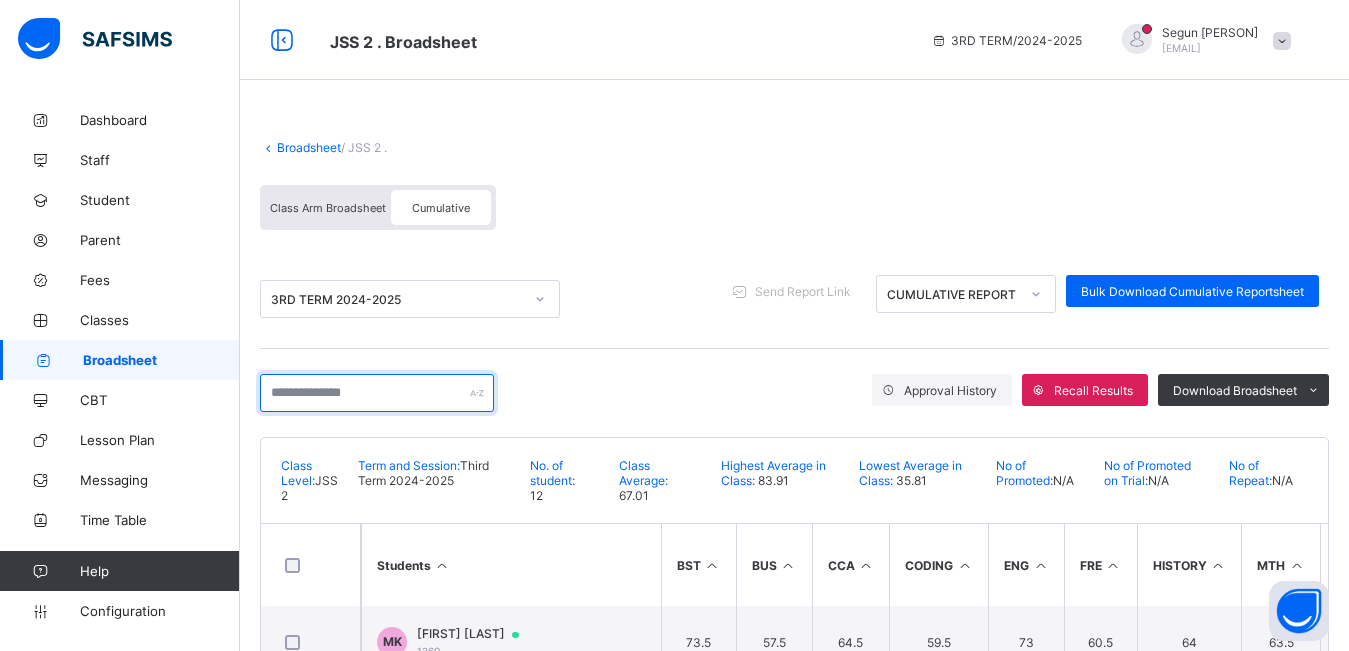 click at bounding box center [377, 393] 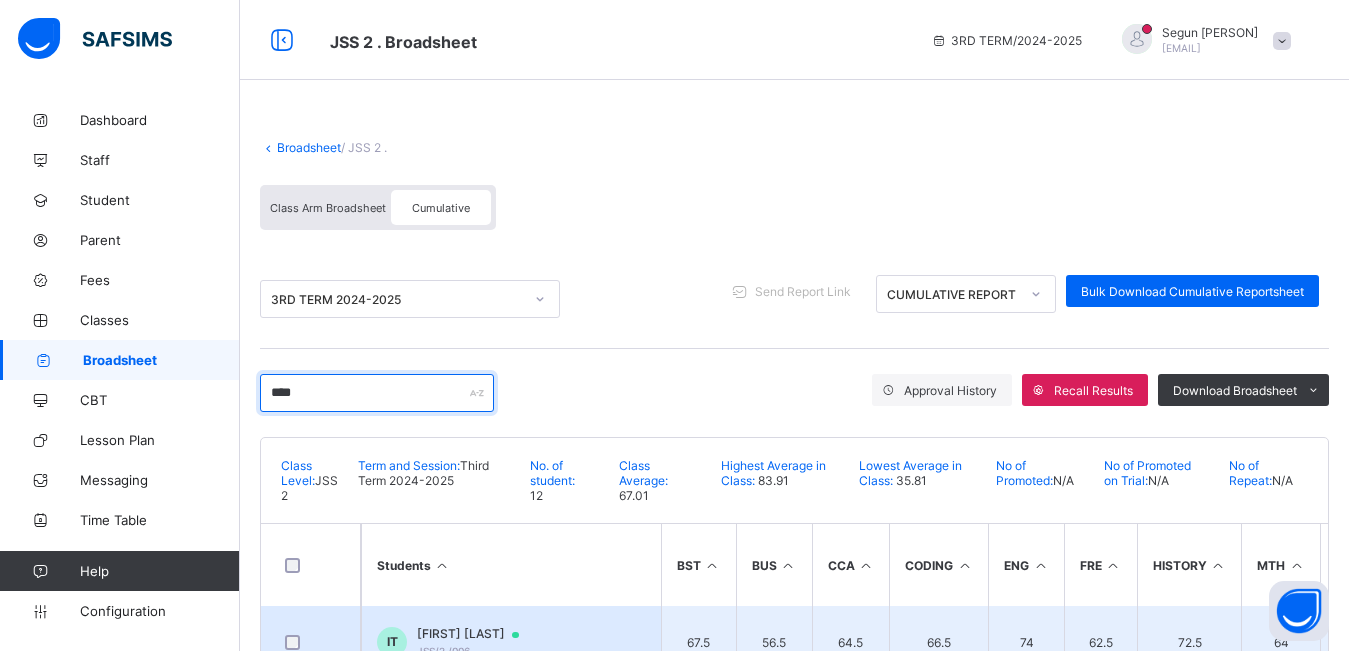 type on "****" 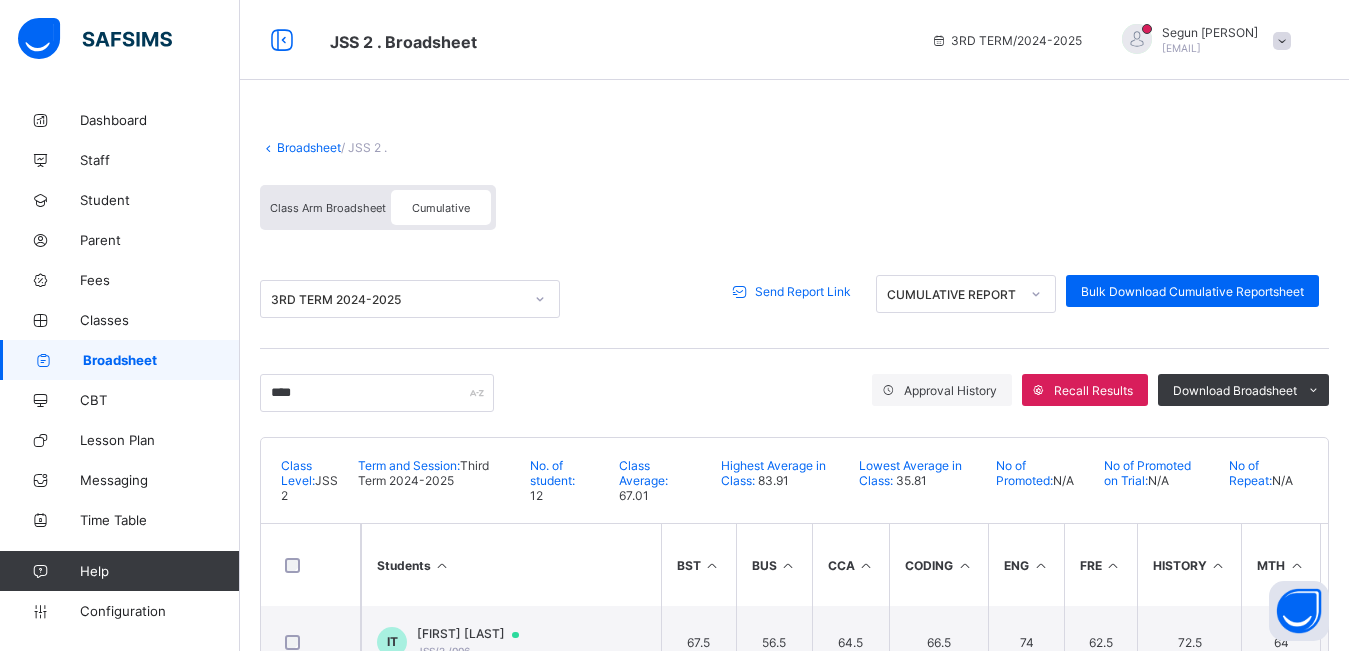 click on "Send Report Link" at bounding box center (803, 291) 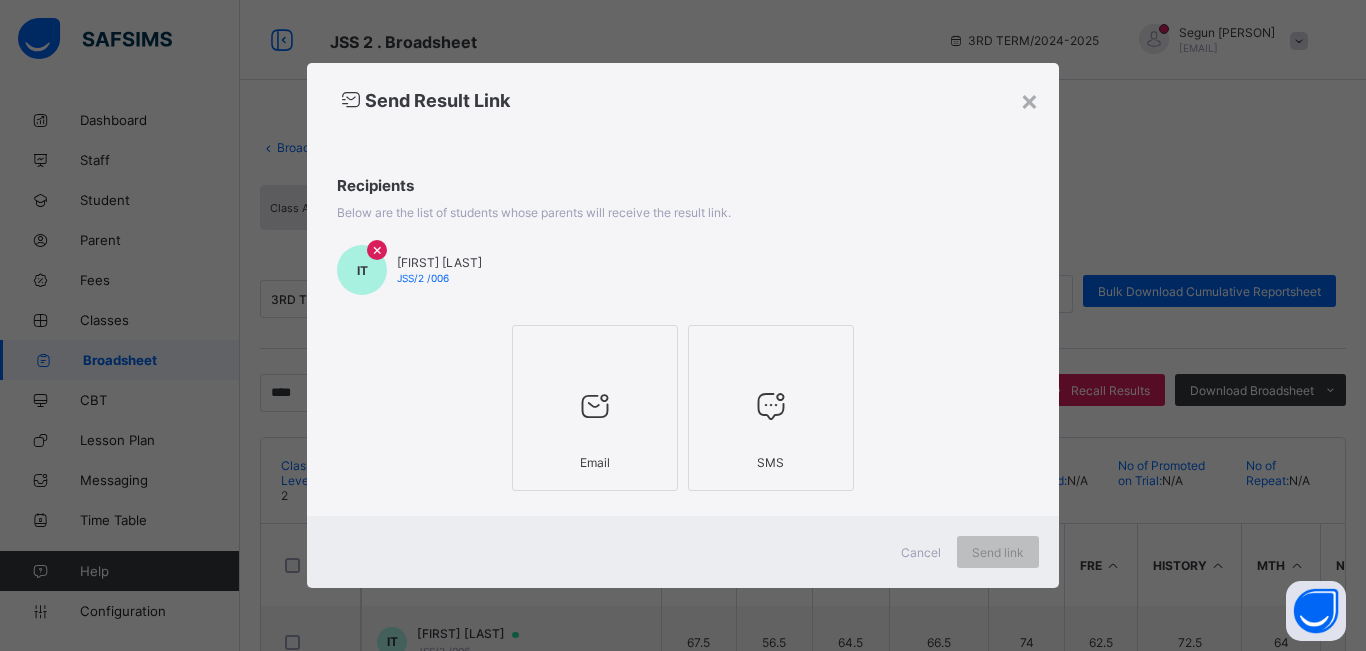 click at bounding box center [595, 351] 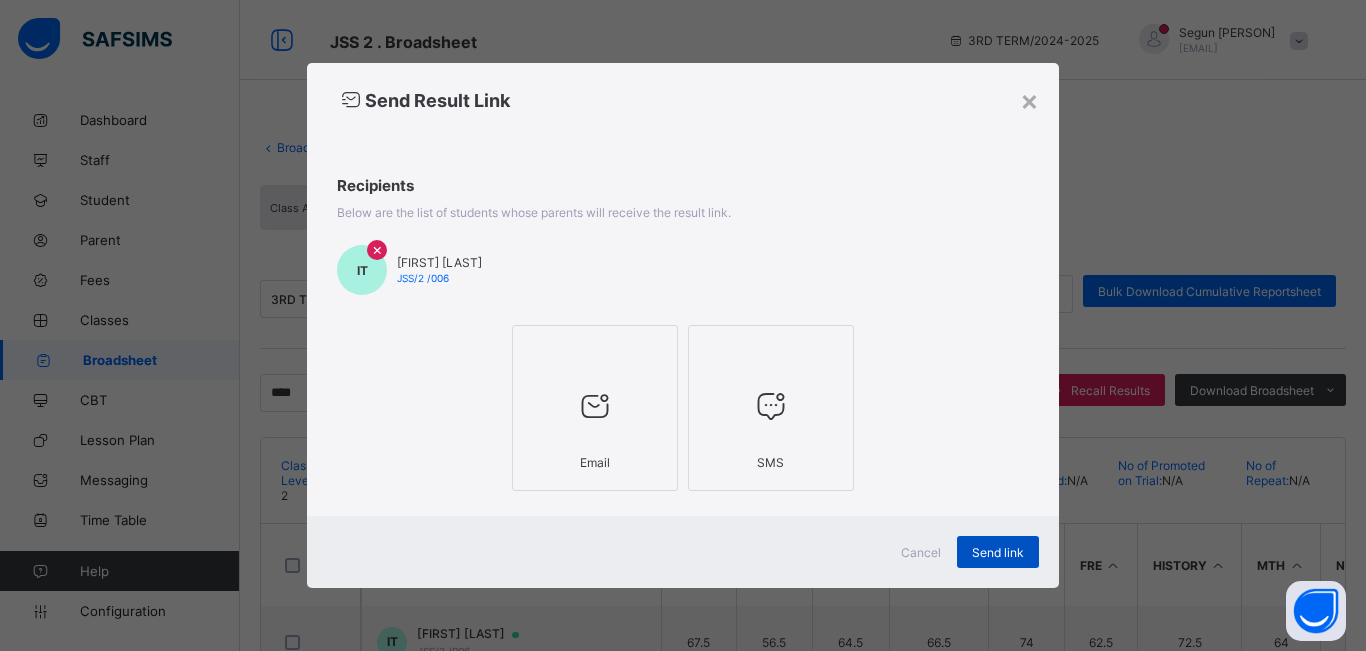 click on "Send link" at bounding box center [998, 552] 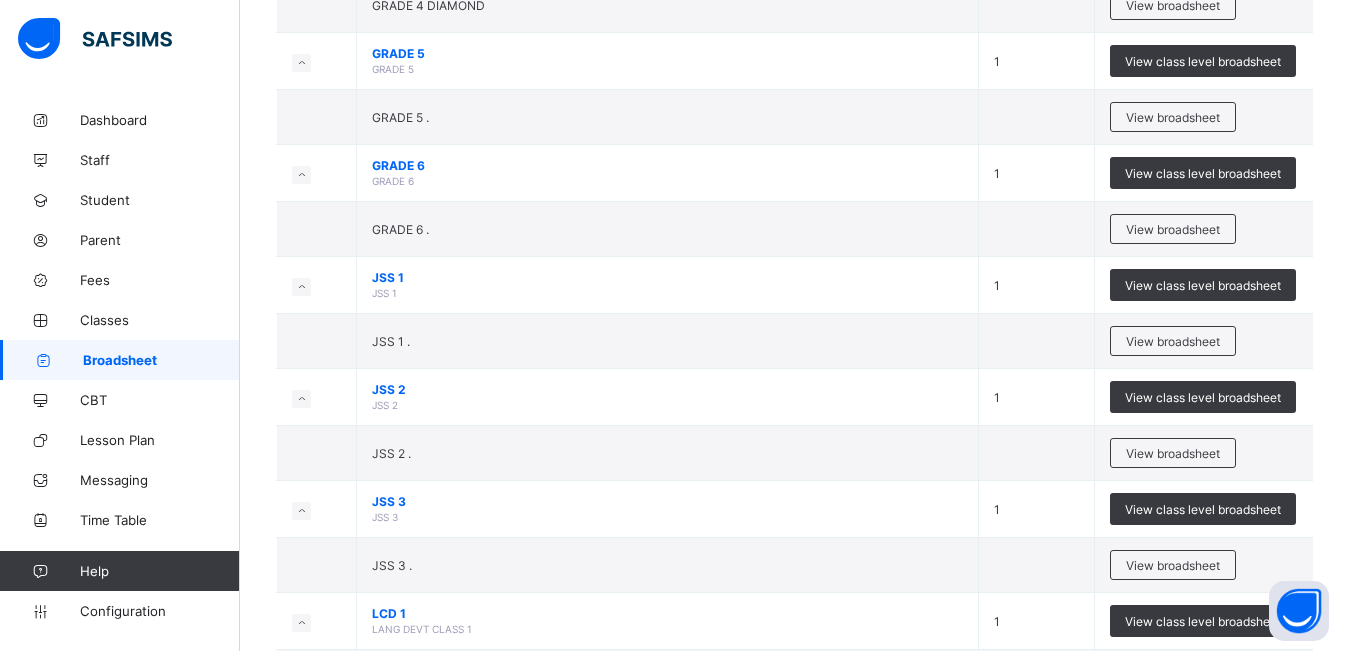scroll, scrollTop: 888, scrollLeft: 0, axis: vertical 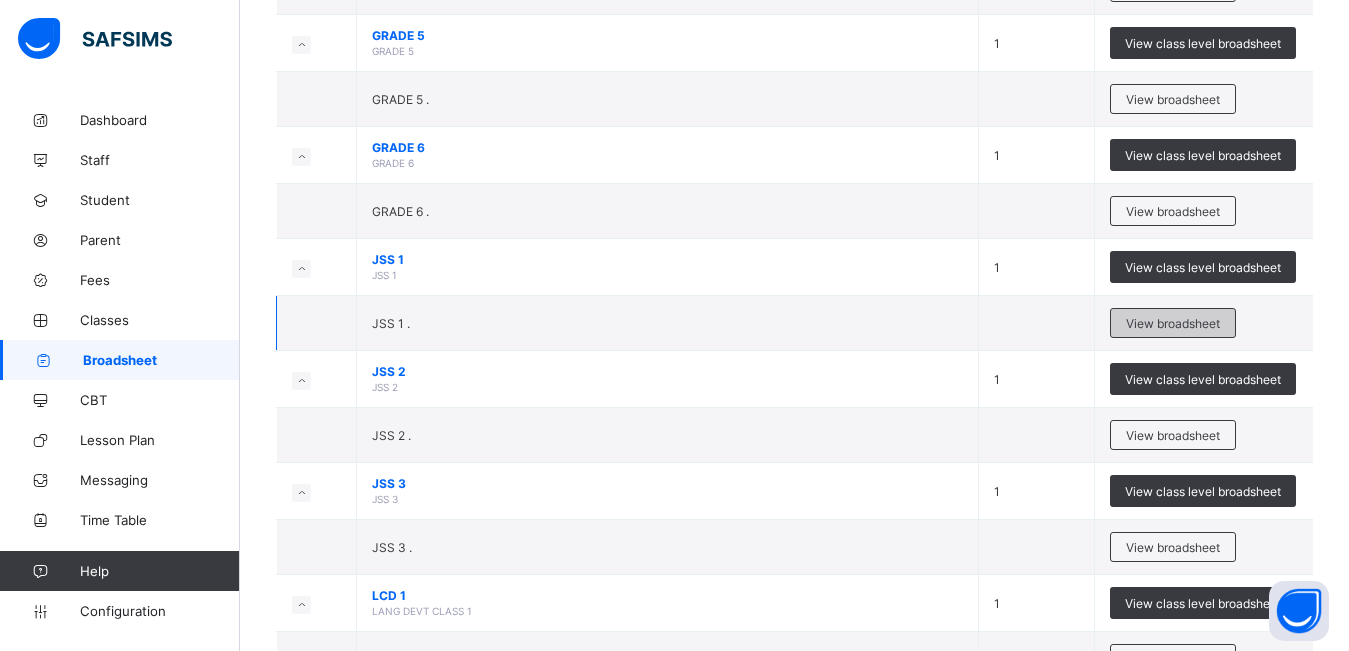 click on "View broadsheet" at bounding box center [1173, 323] 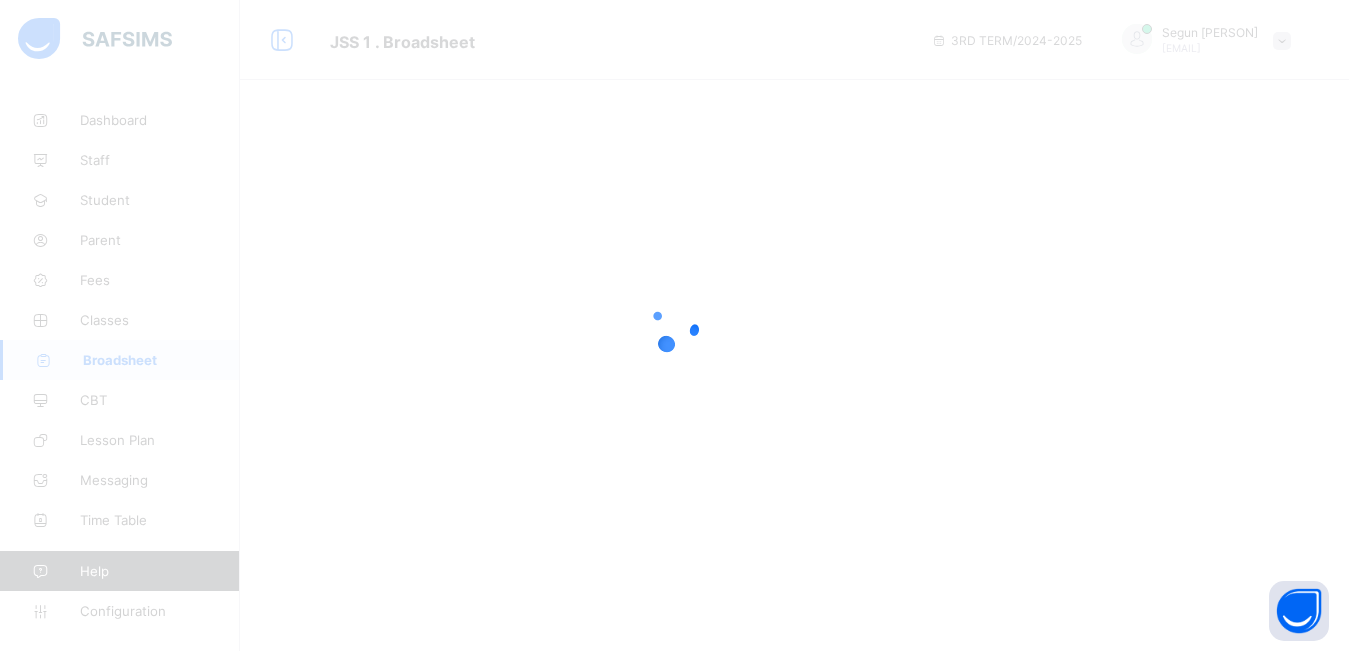 scroll, scrollTop: 0, scrollLeft: 0, axis: both 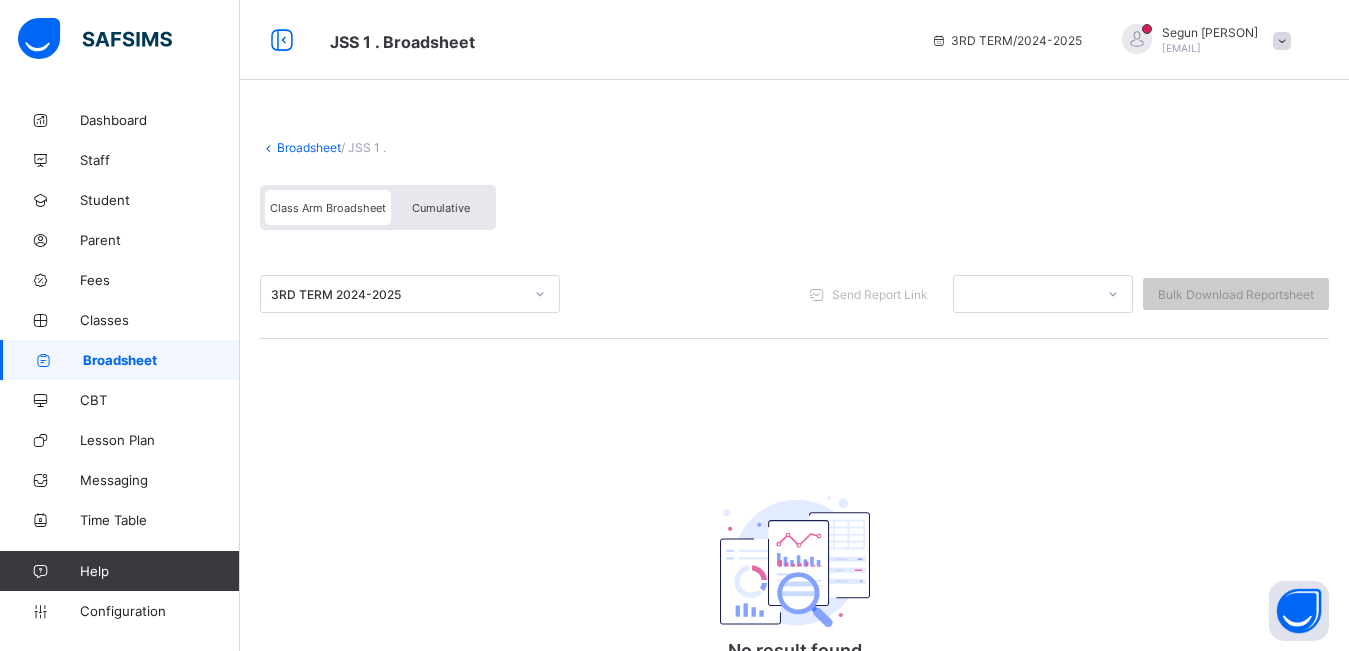 click on "Cumulative" at bounding box center [441, 208] 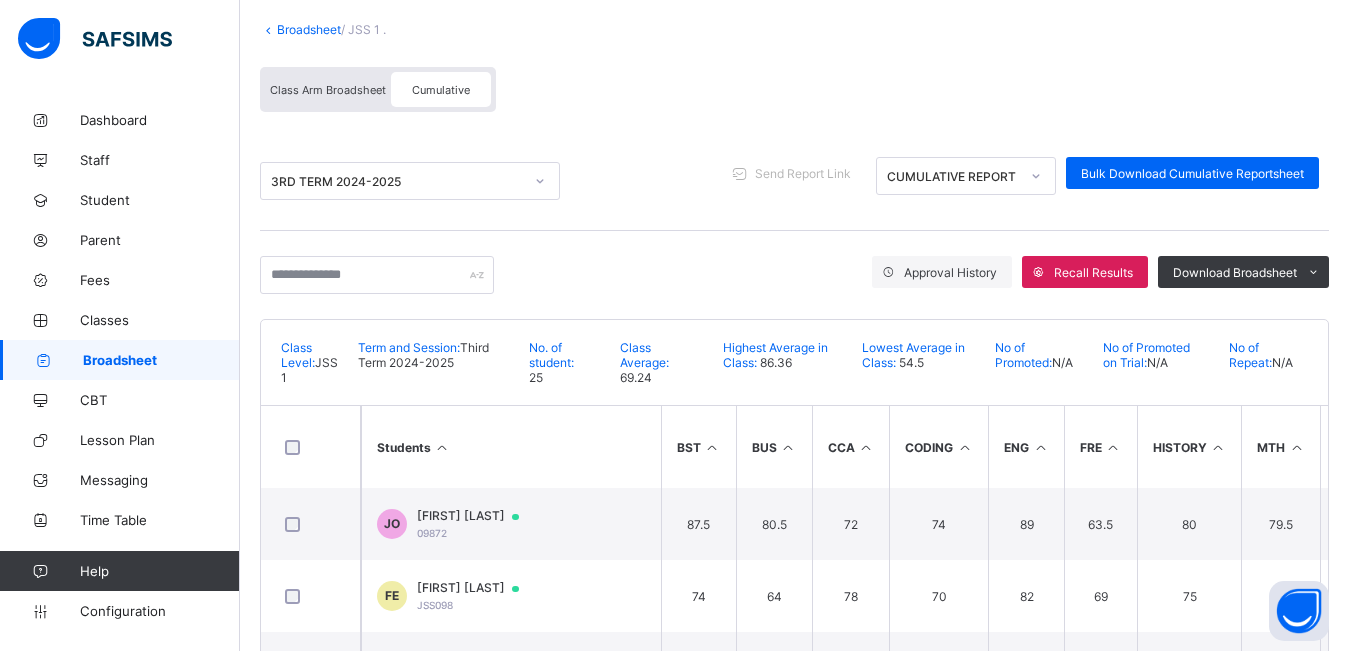 scroll, scrollTop: 147, scrollLeft: 0, axis: vertical 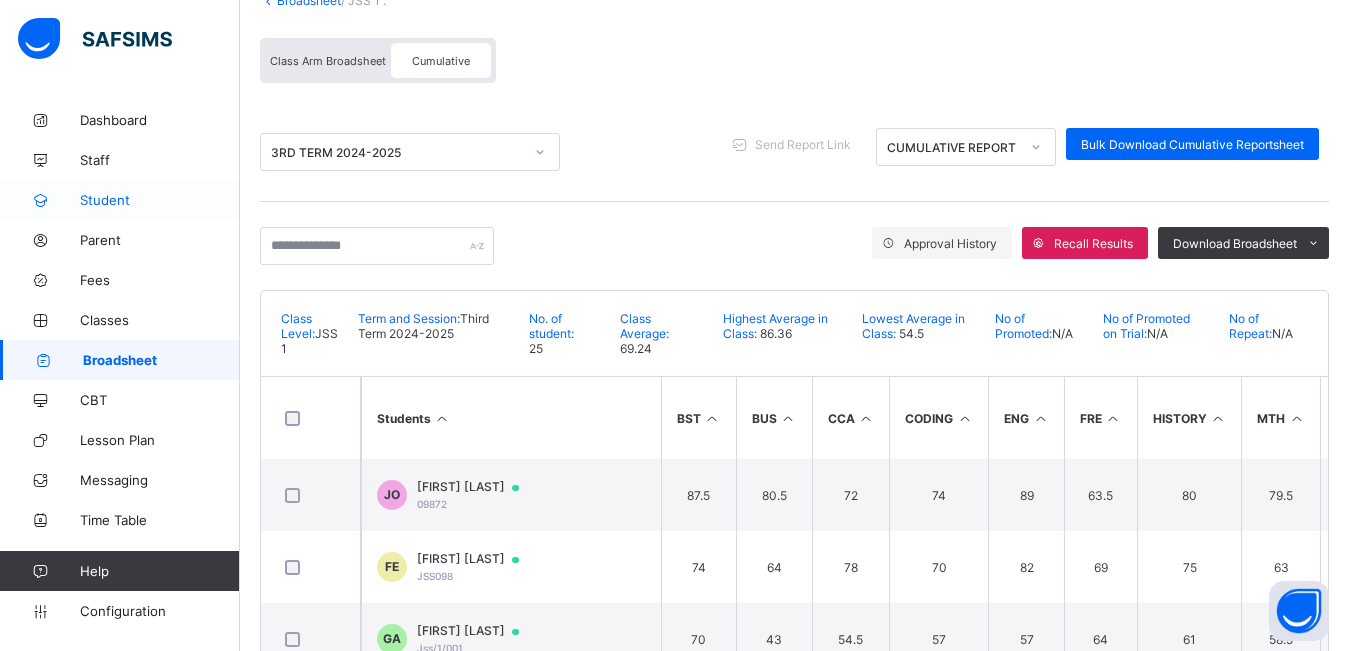 click on "Student" at bounding box center [160, 200] 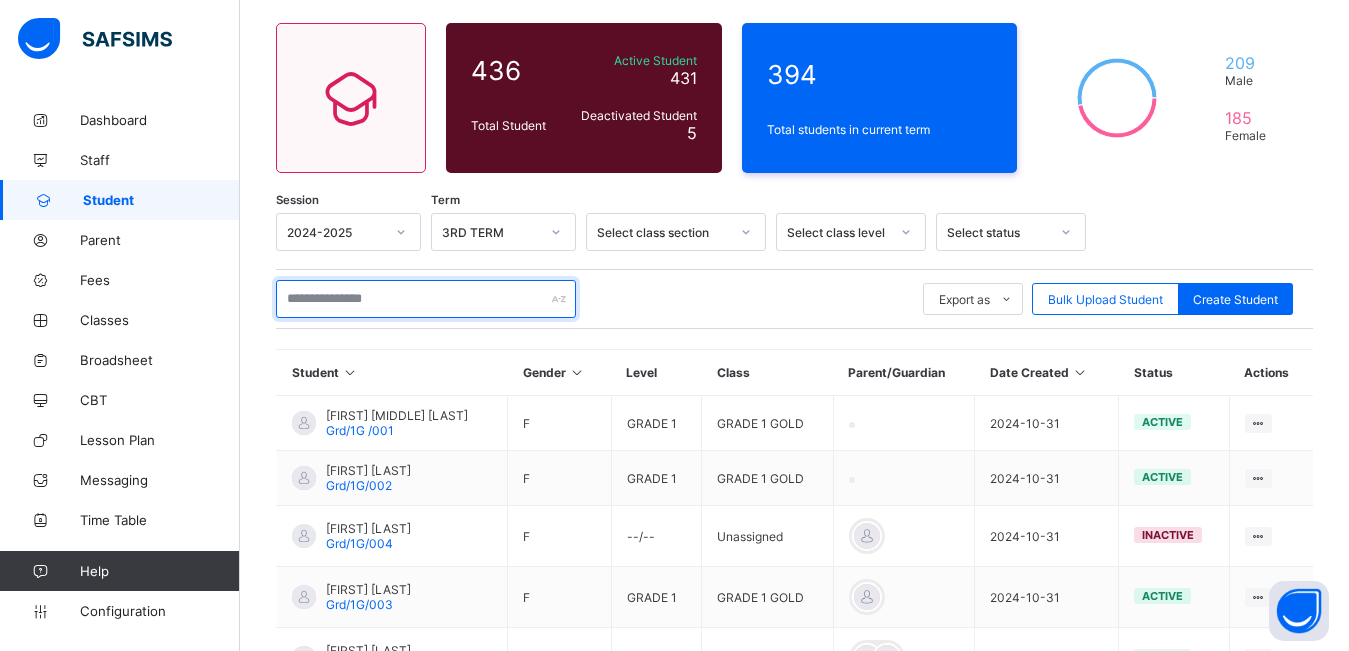 click at bounding box center (426, 299) 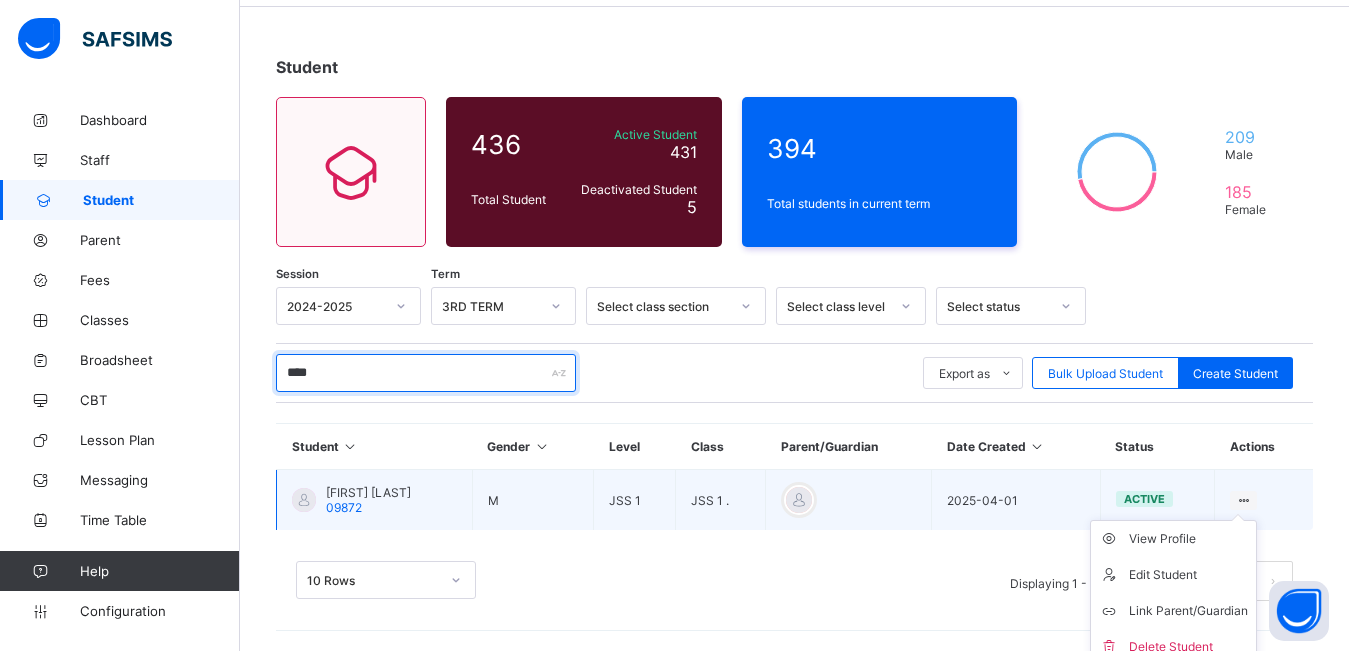 scroll, scrollTop: 88, scrollLeft: 0, axis: vertical 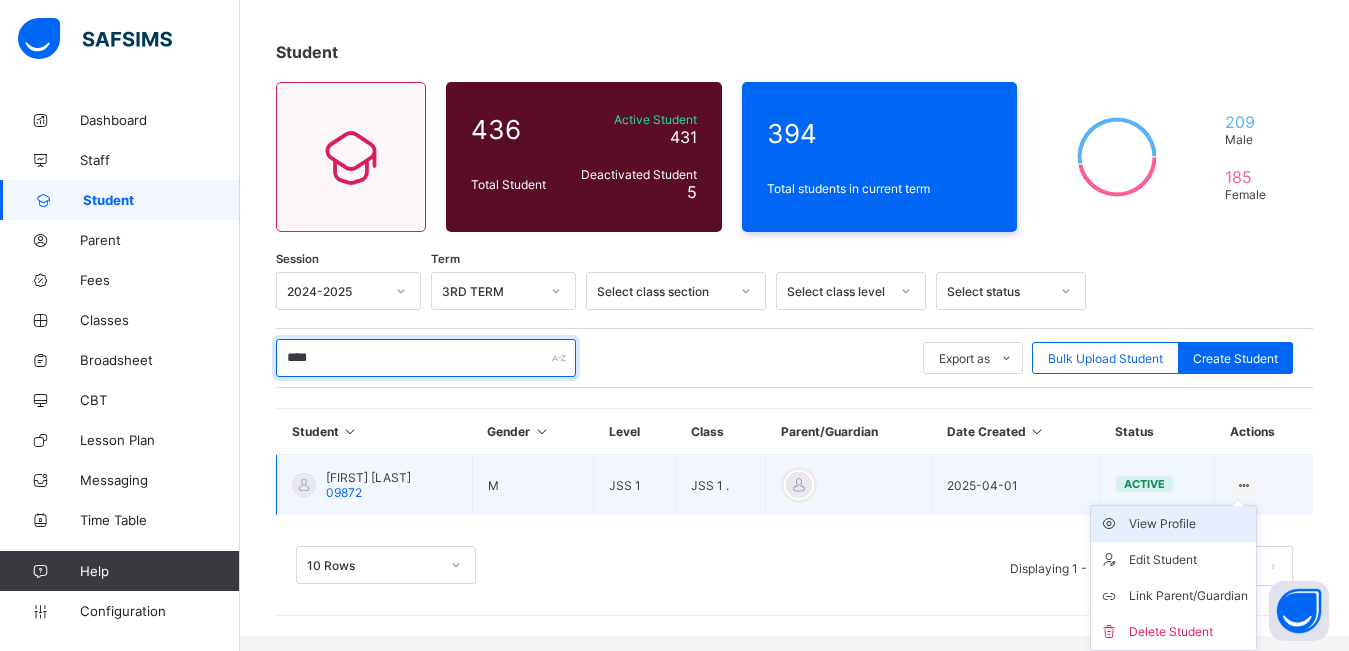 type on "****" 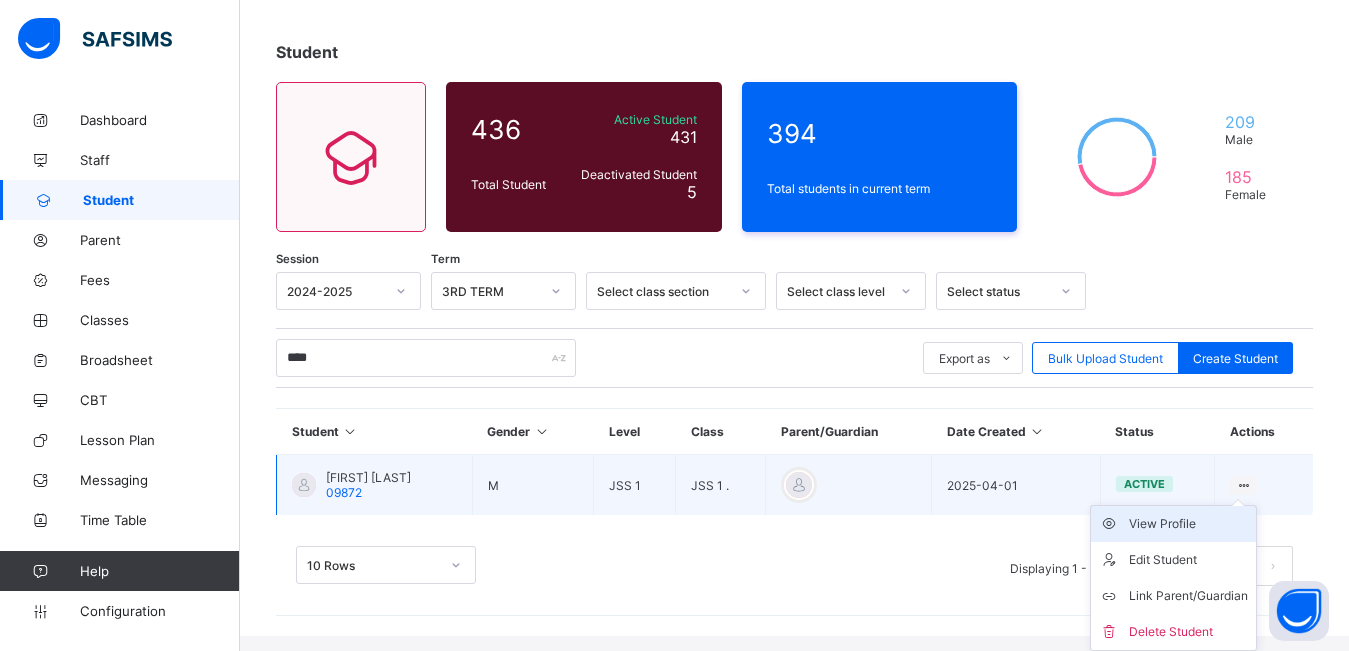 click on "View Profile" at bounding box center (1188, 524) 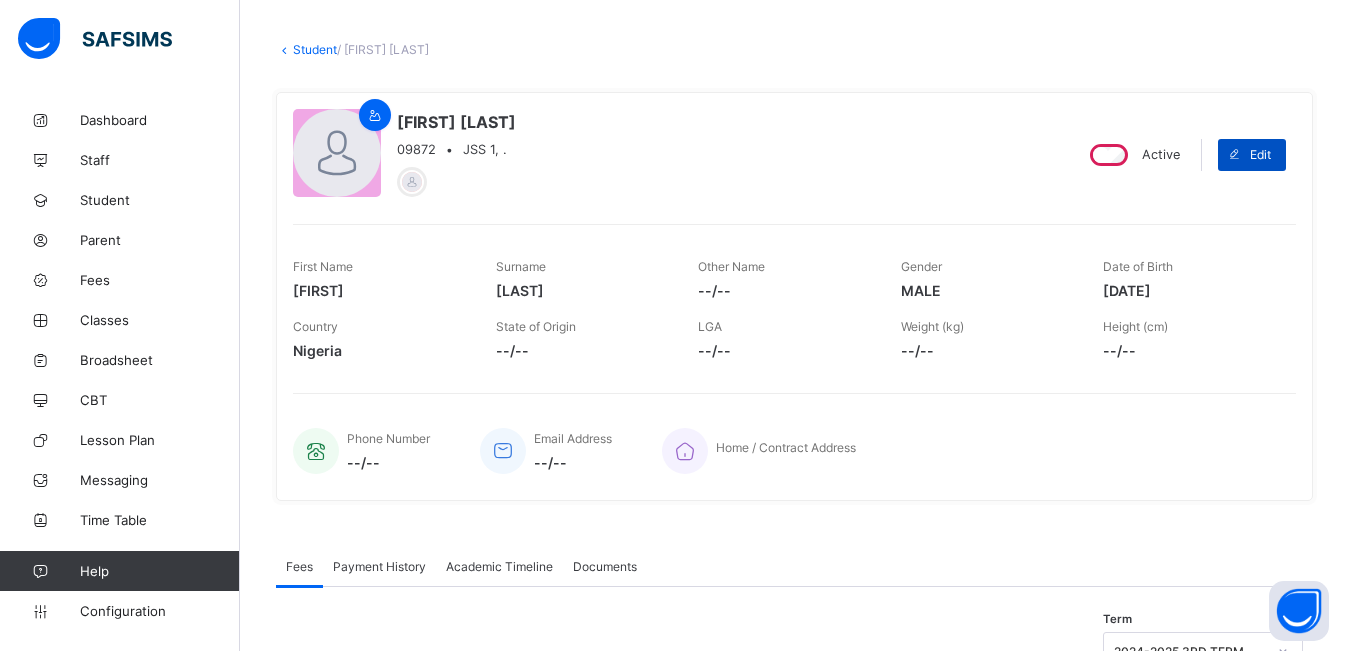 click at bounding box center [1234, 155] 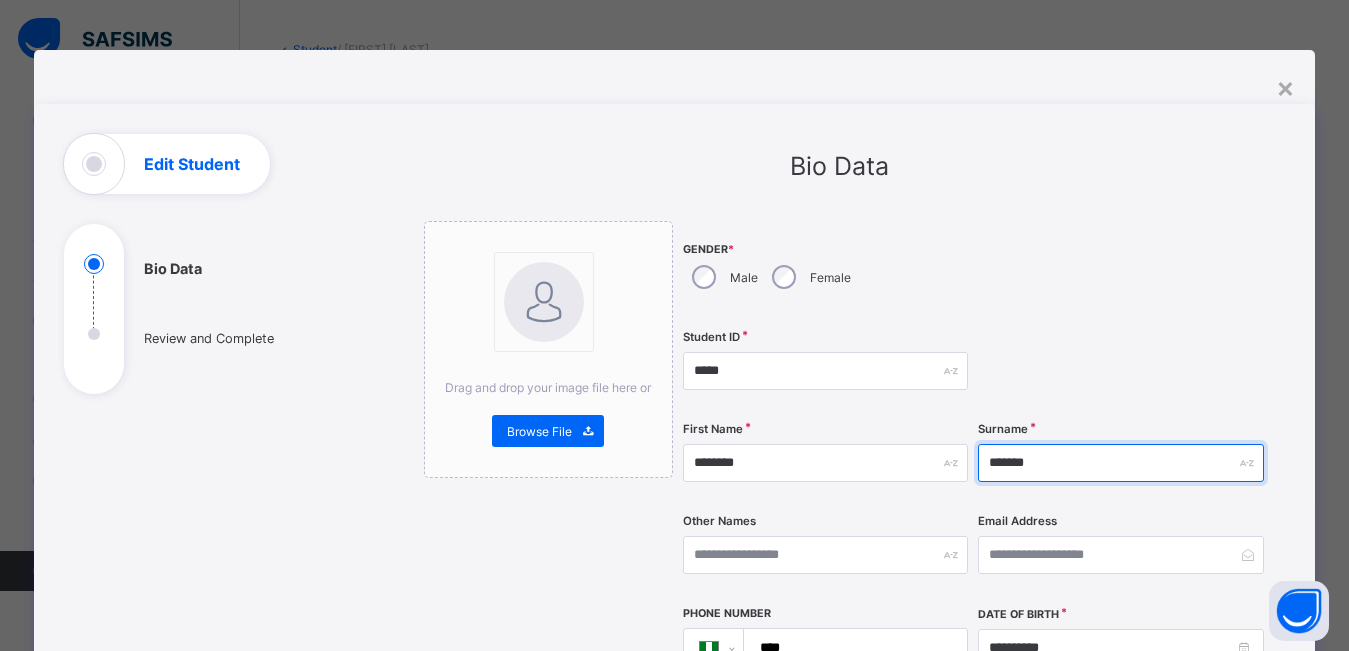 click on "*******" at bounding box center [1120, 463] 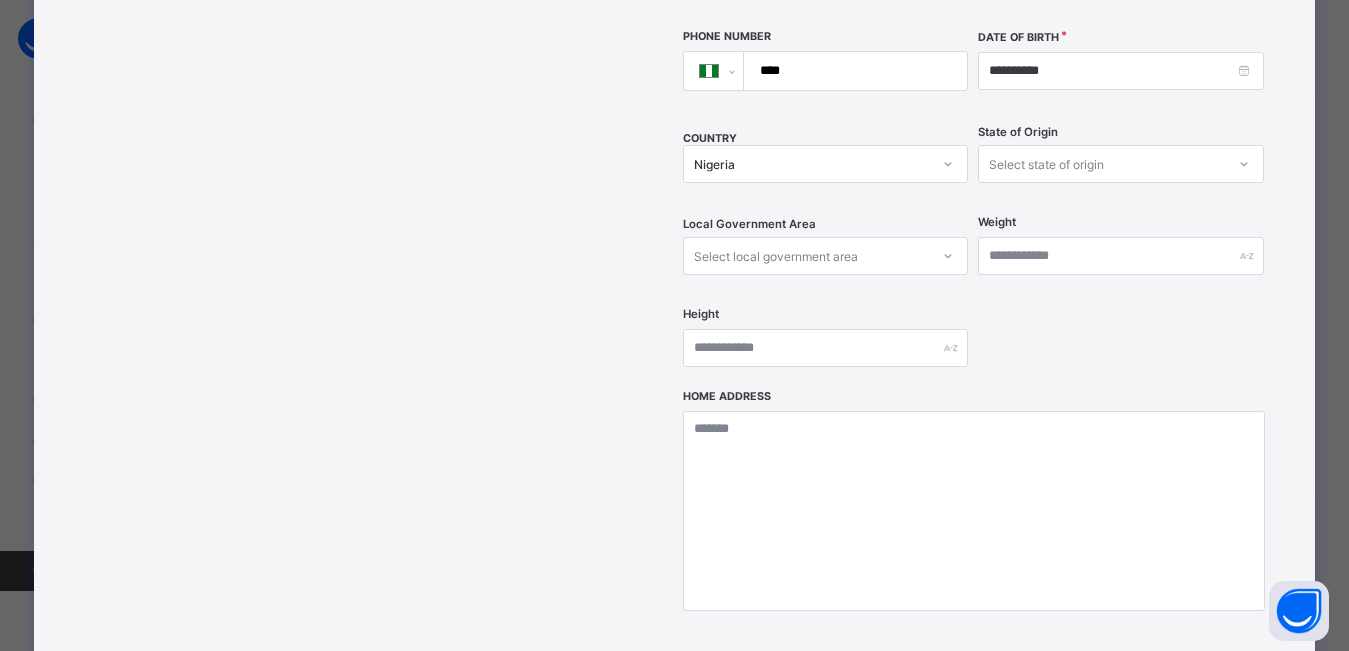 scroll, scrollTop: 614, scrollLeft: 0, axis: vertical 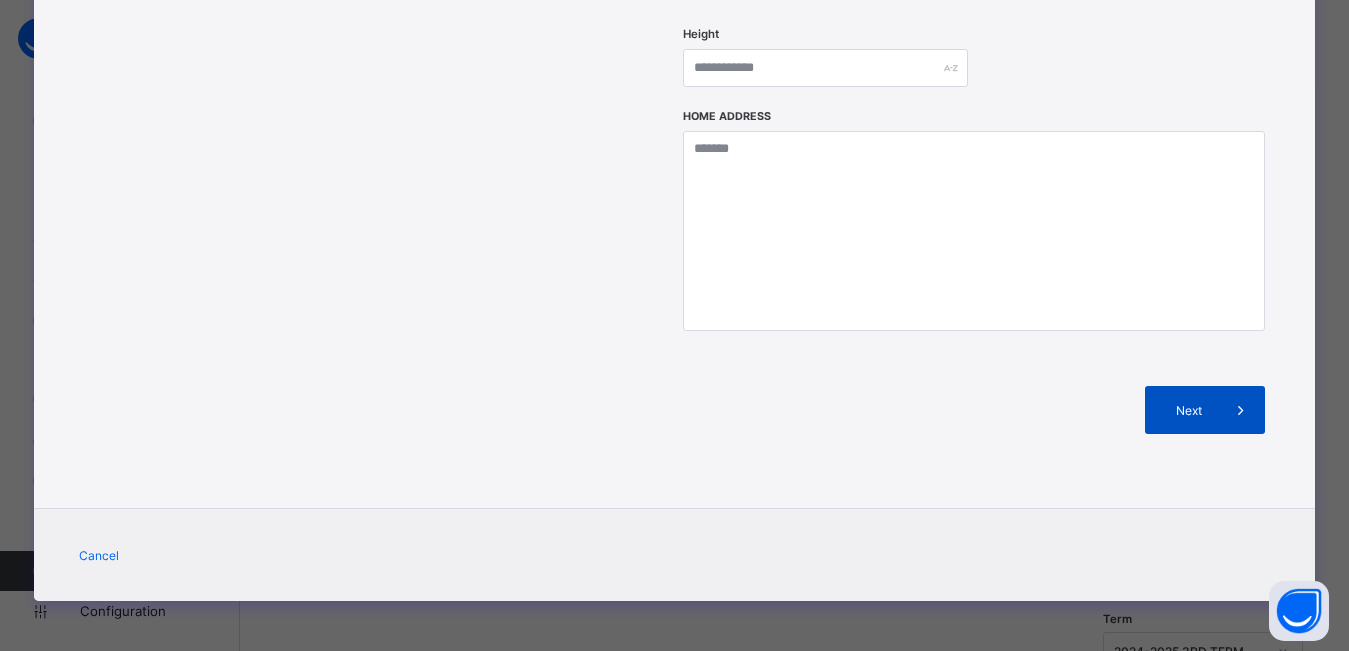 type on "*******" 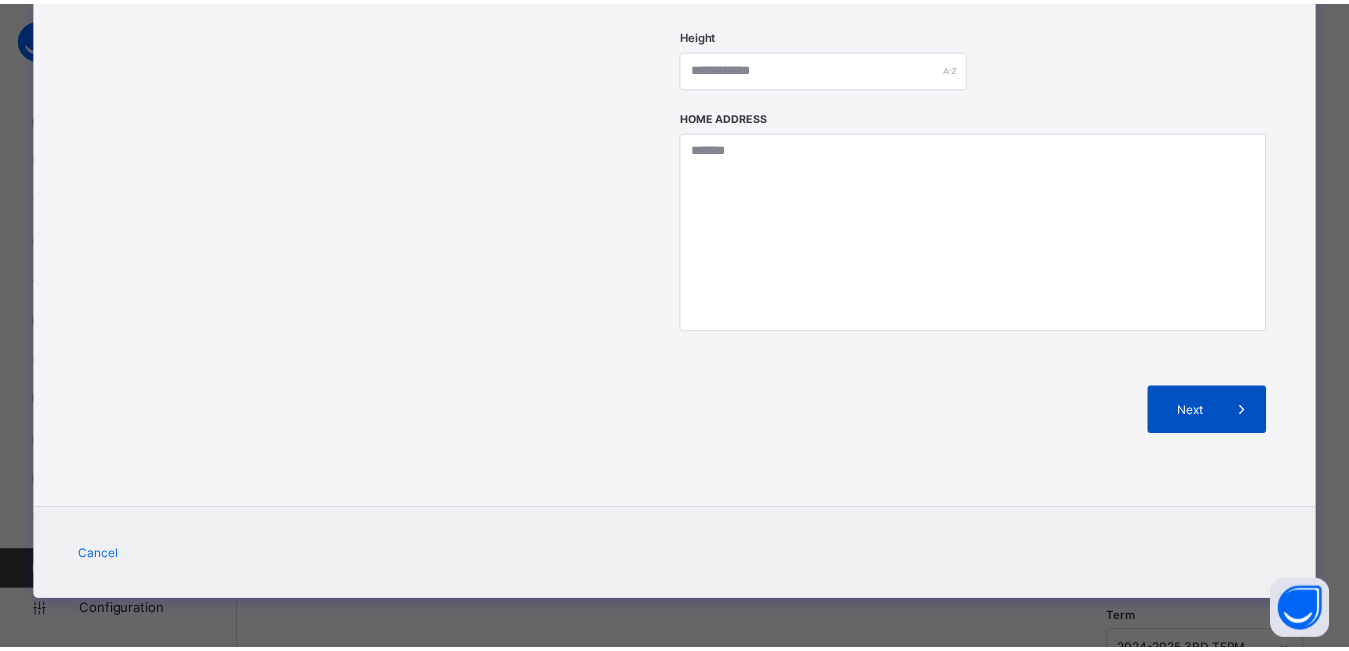 scroll, scrollTop: 365, scrollLeft: 0, axis: vertical 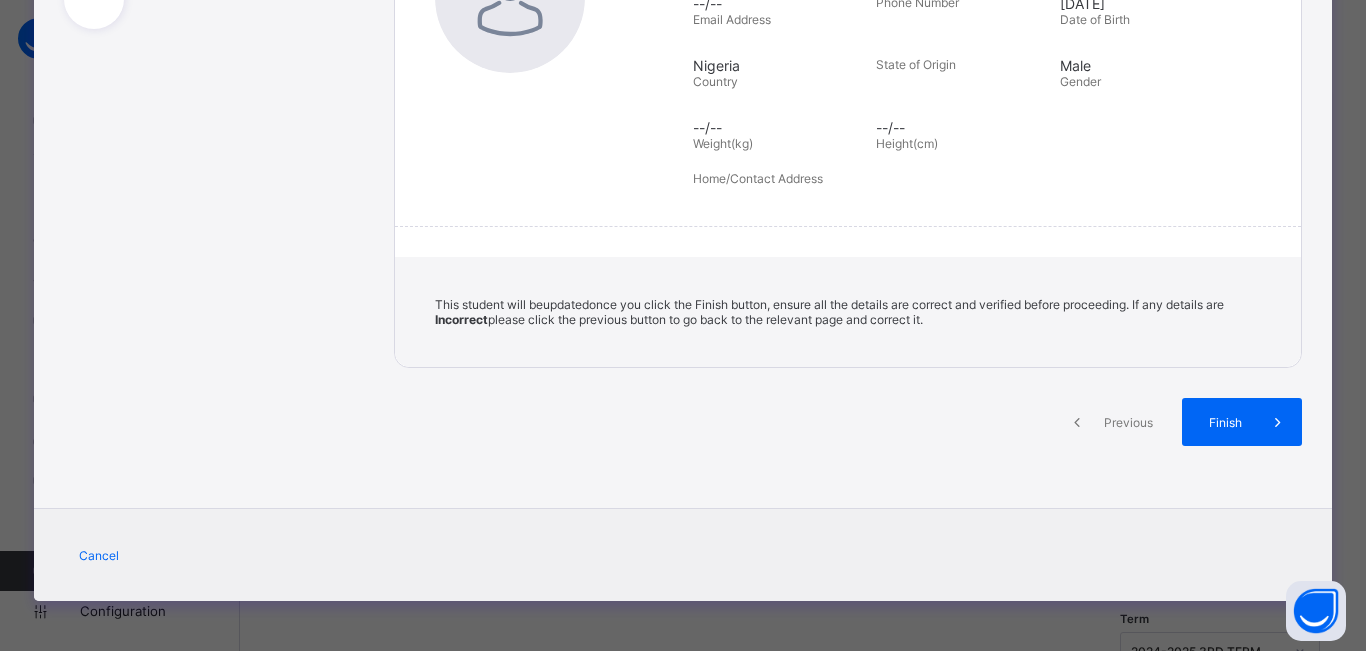 click on "Finish" at bounding box center [1225, 422] 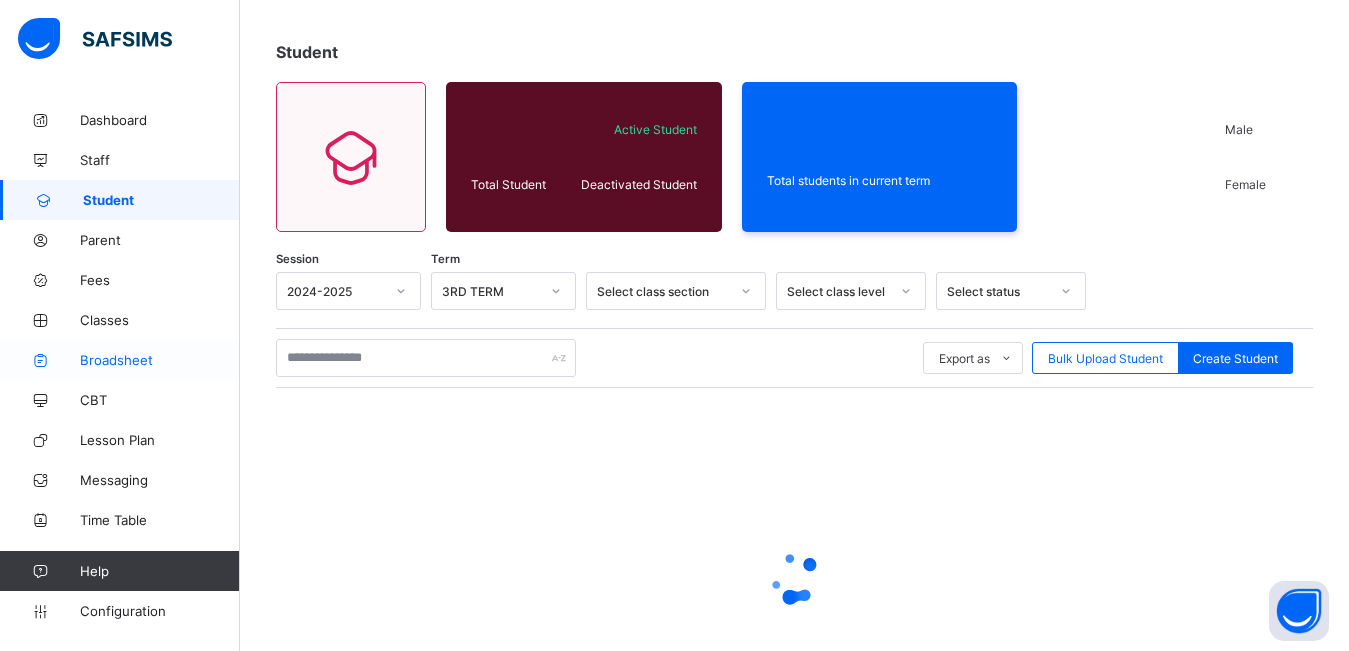 click on "Broadsheet" at bounding box center [160, 360] 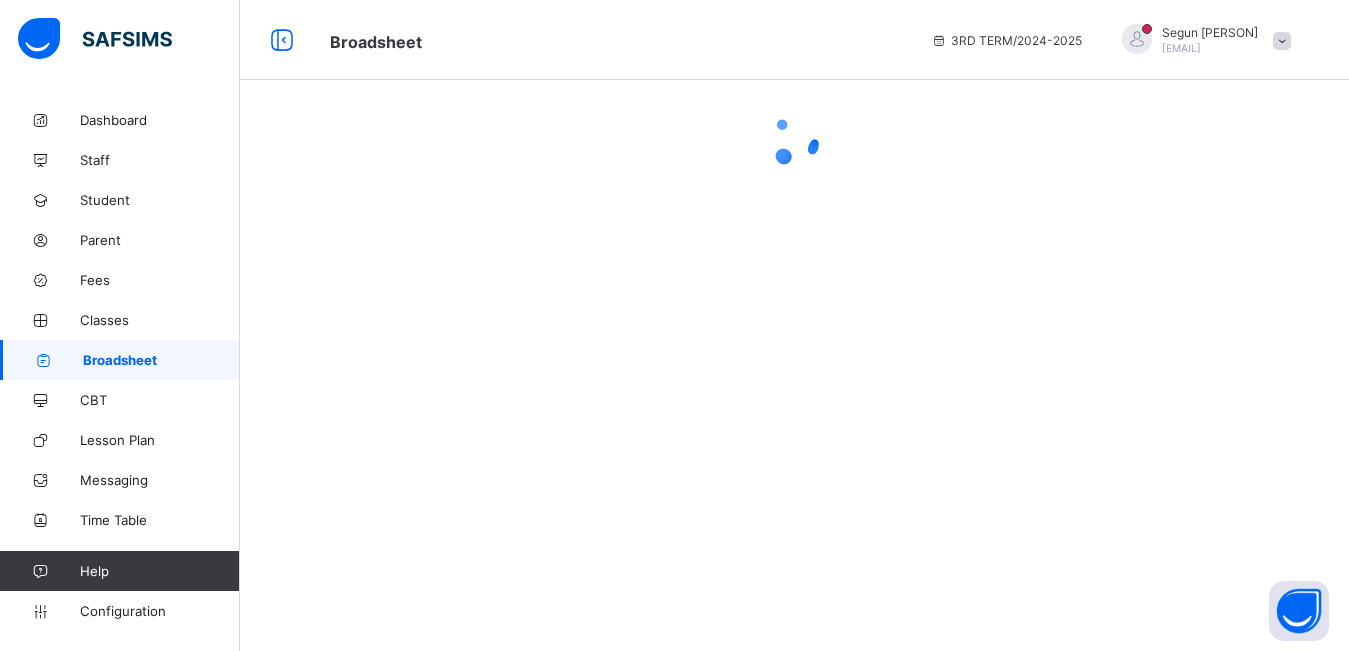 scroll, scrollTop: 0, scrollLeft: 0, axis: both 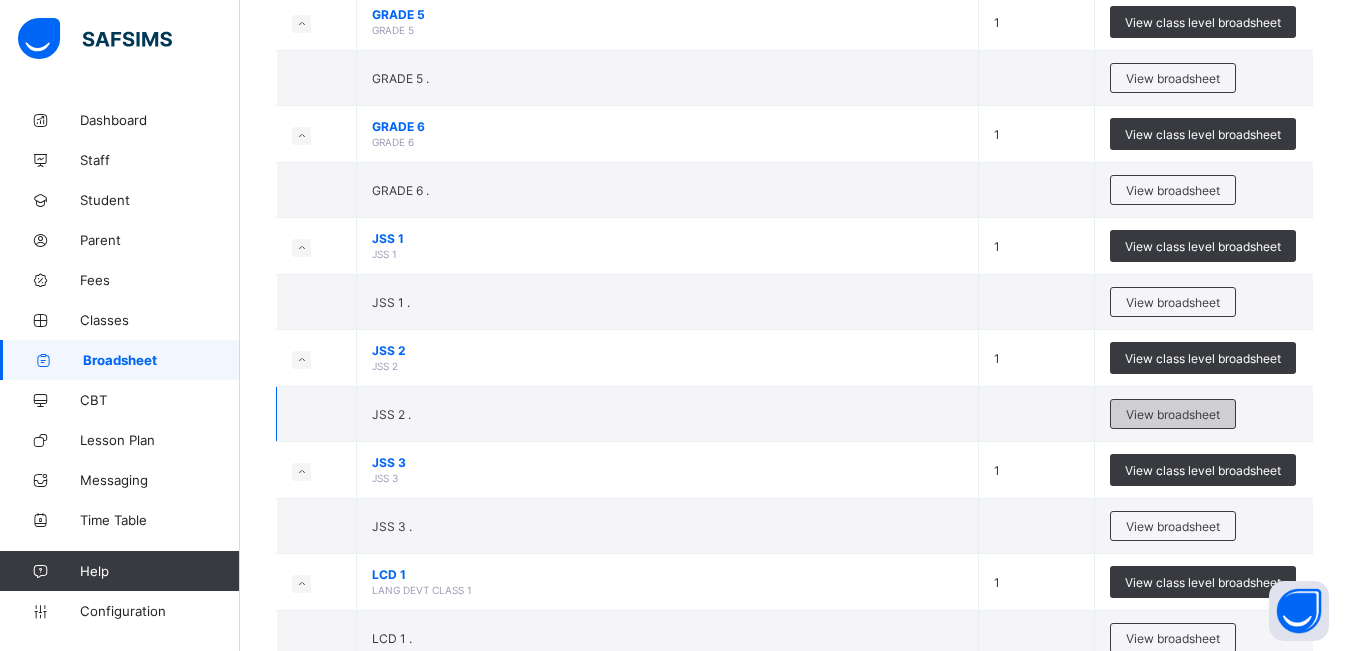 click on "View broadsheet" at bounding box center [1173, 414] 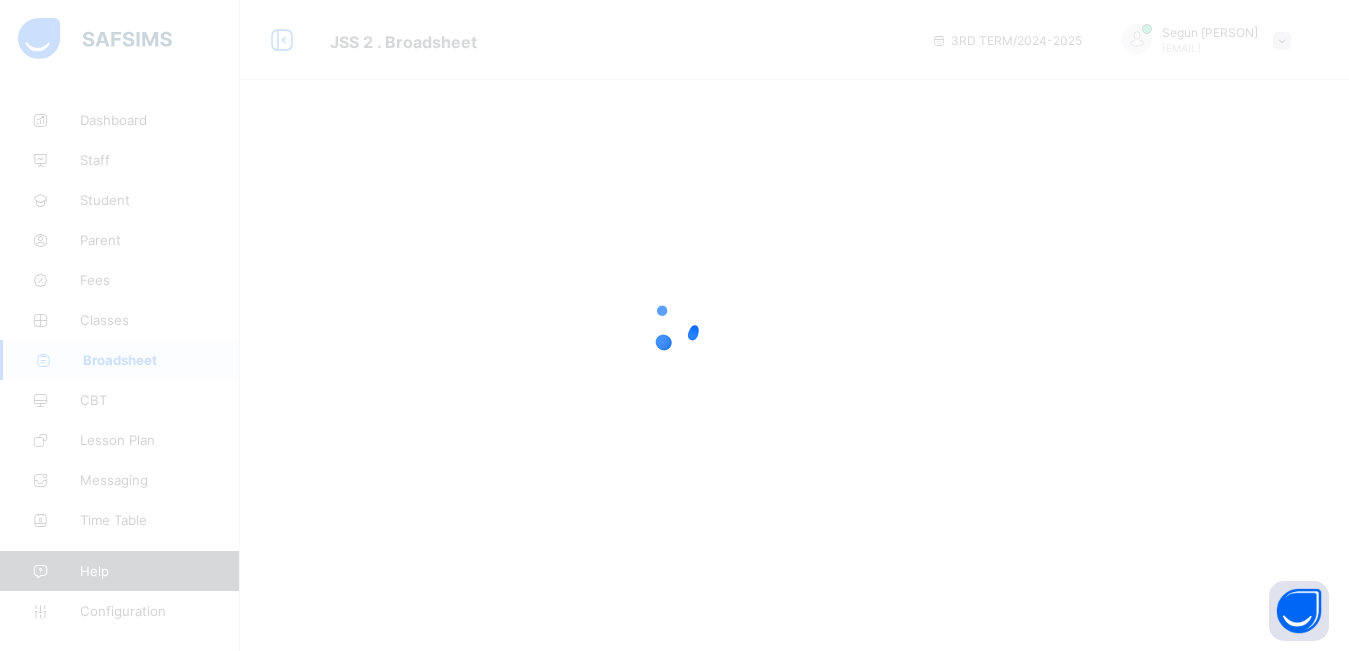 scroll, scrollTop: 0, scrollLeft: 0, axis: both 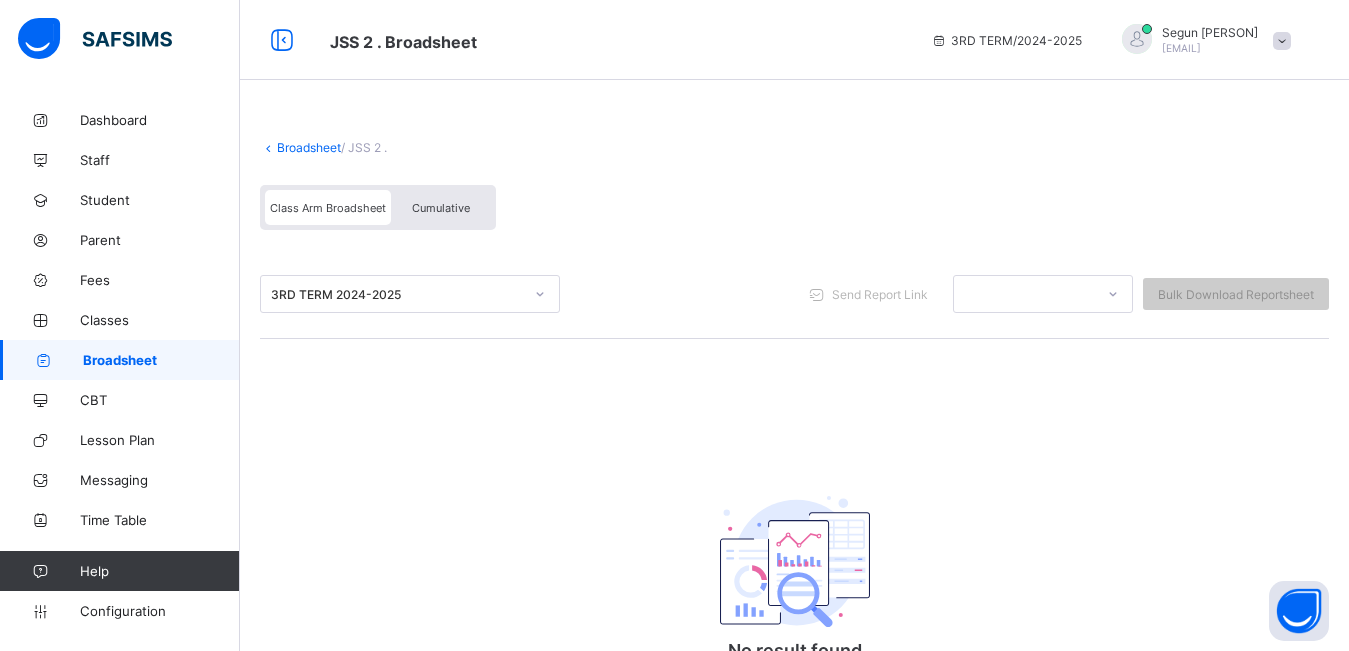 click on "Cumulative" at bounding box center [441, 207] 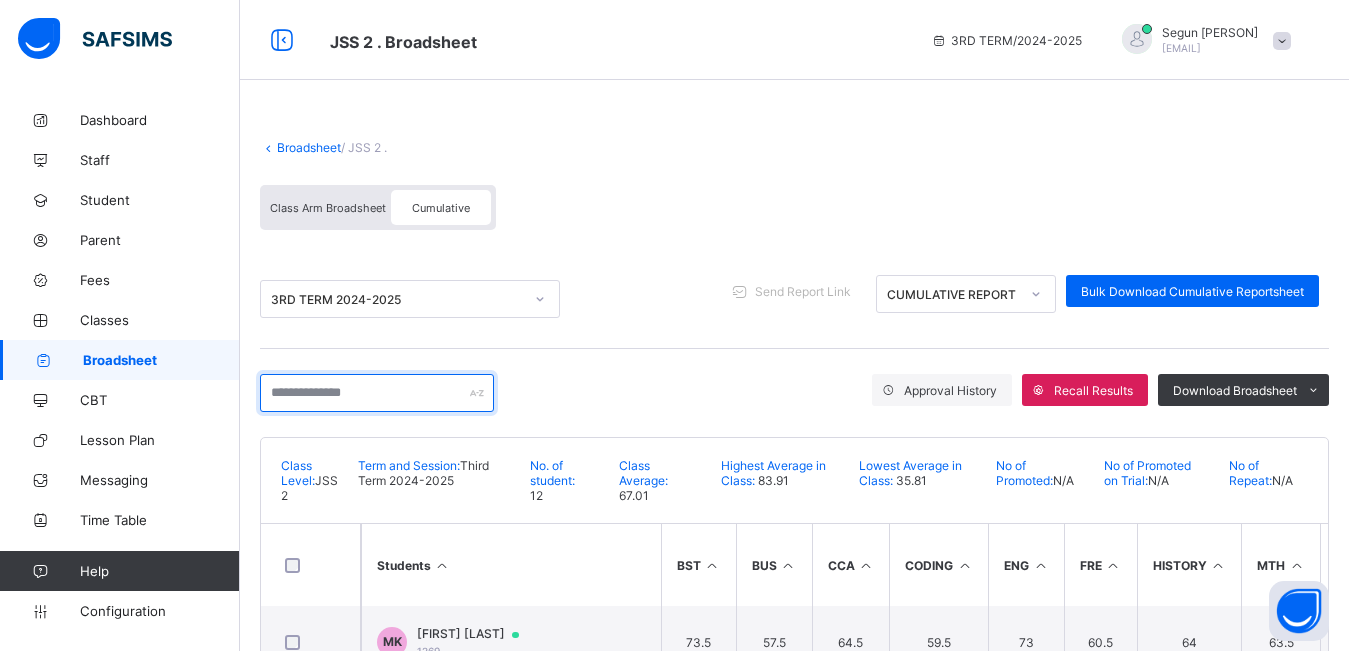 click at bounding box center (377, 393) 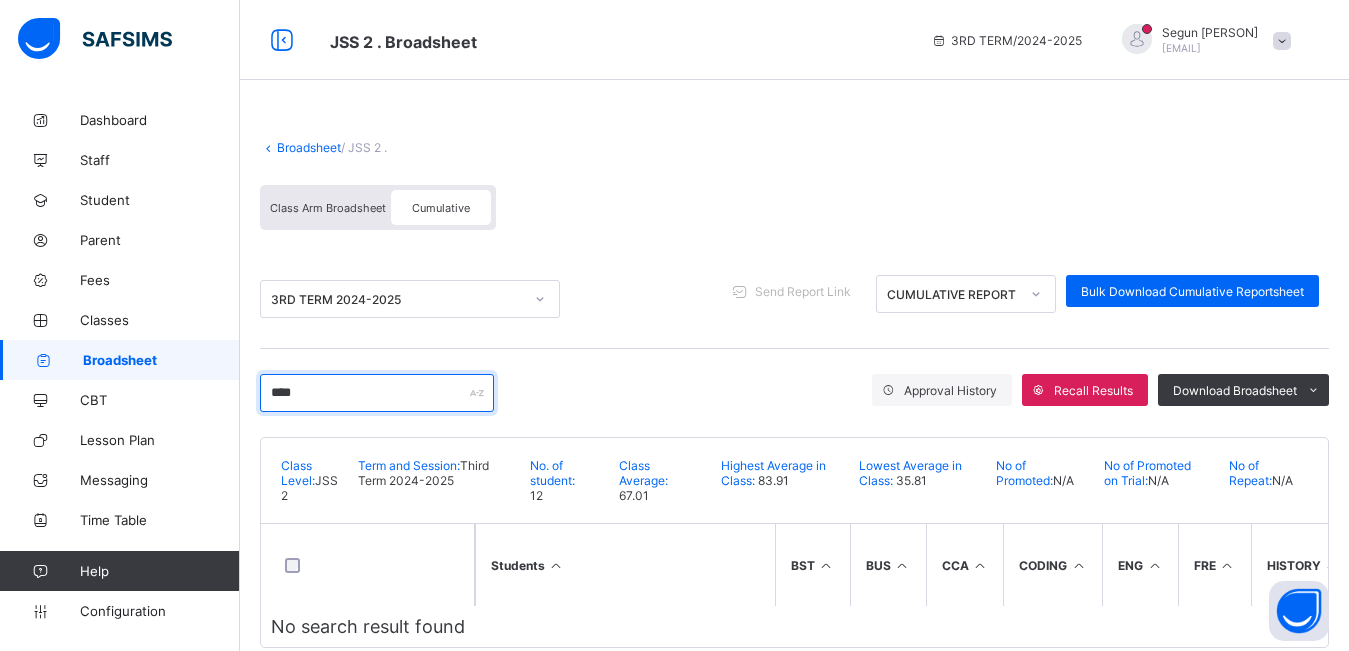click on "****" at bounding box center (377, 393) 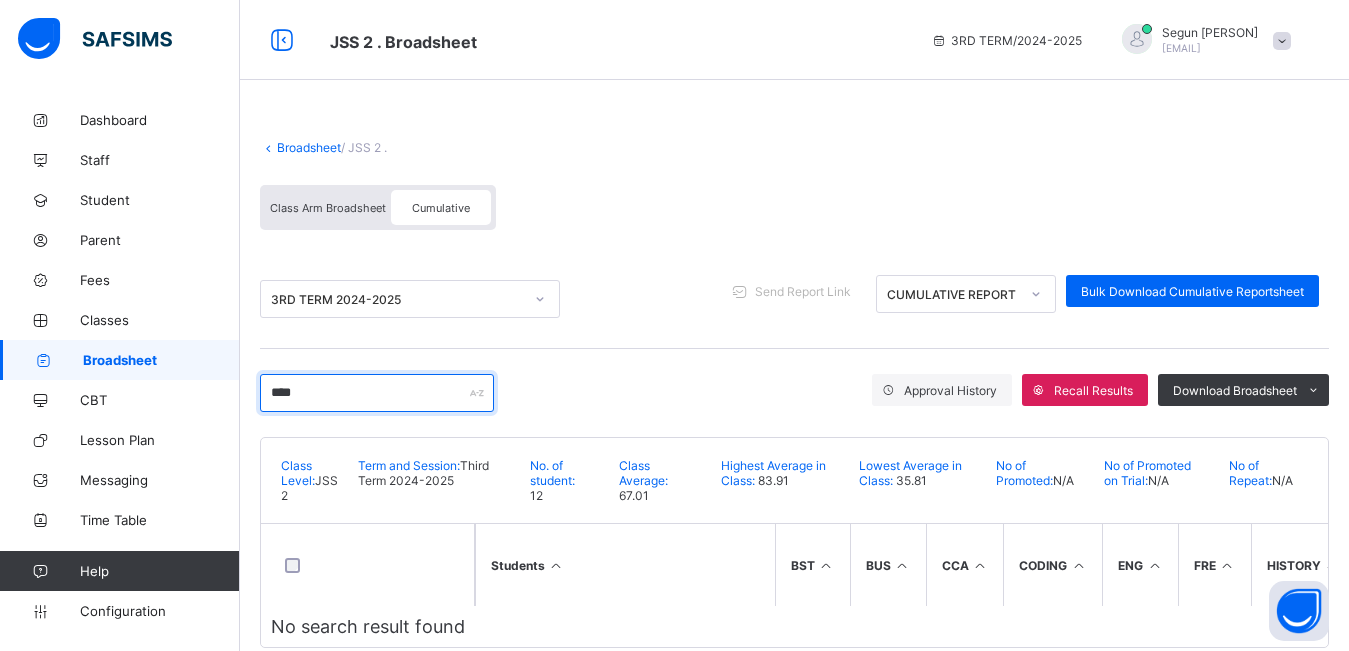 click on "****" at bounding box center [377, 393] 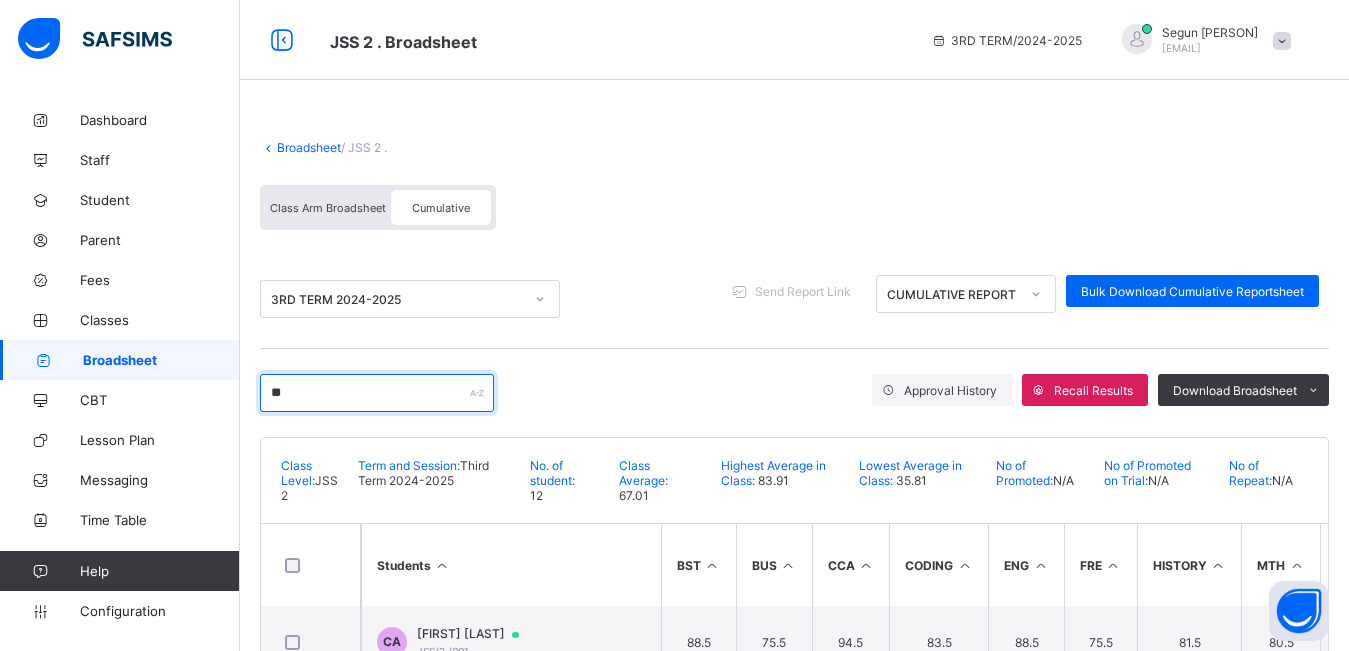 type on "*" 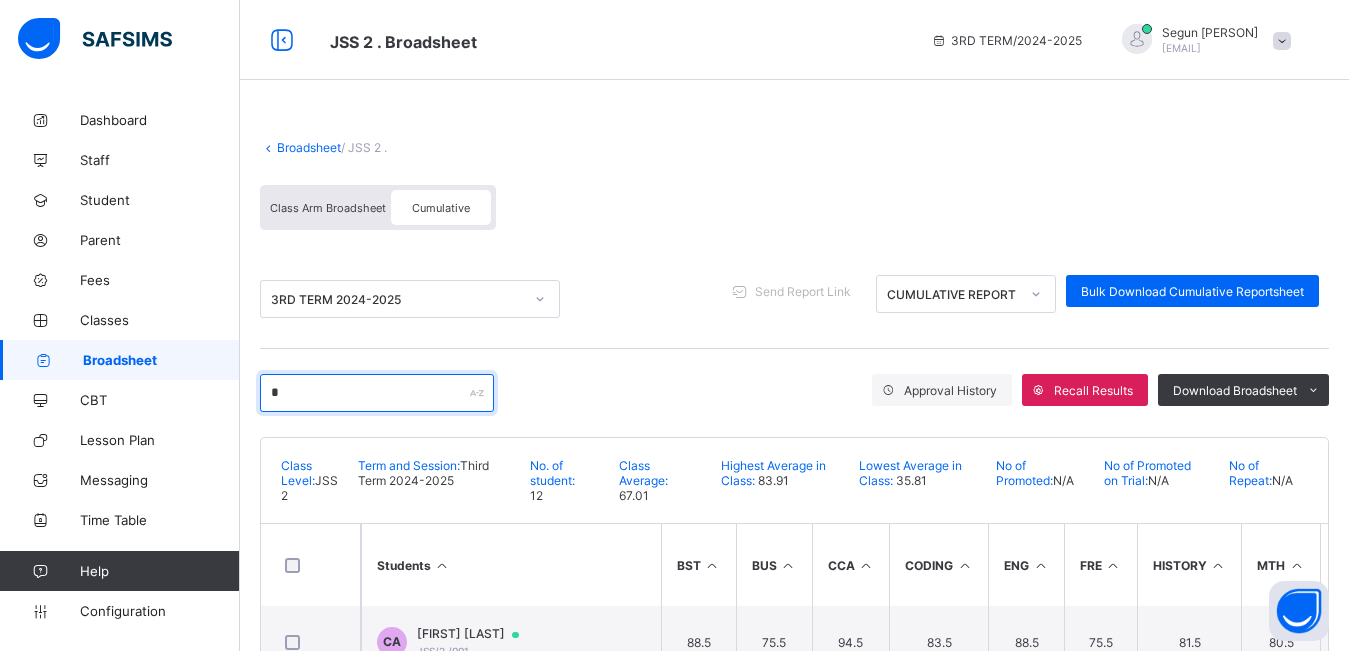 type 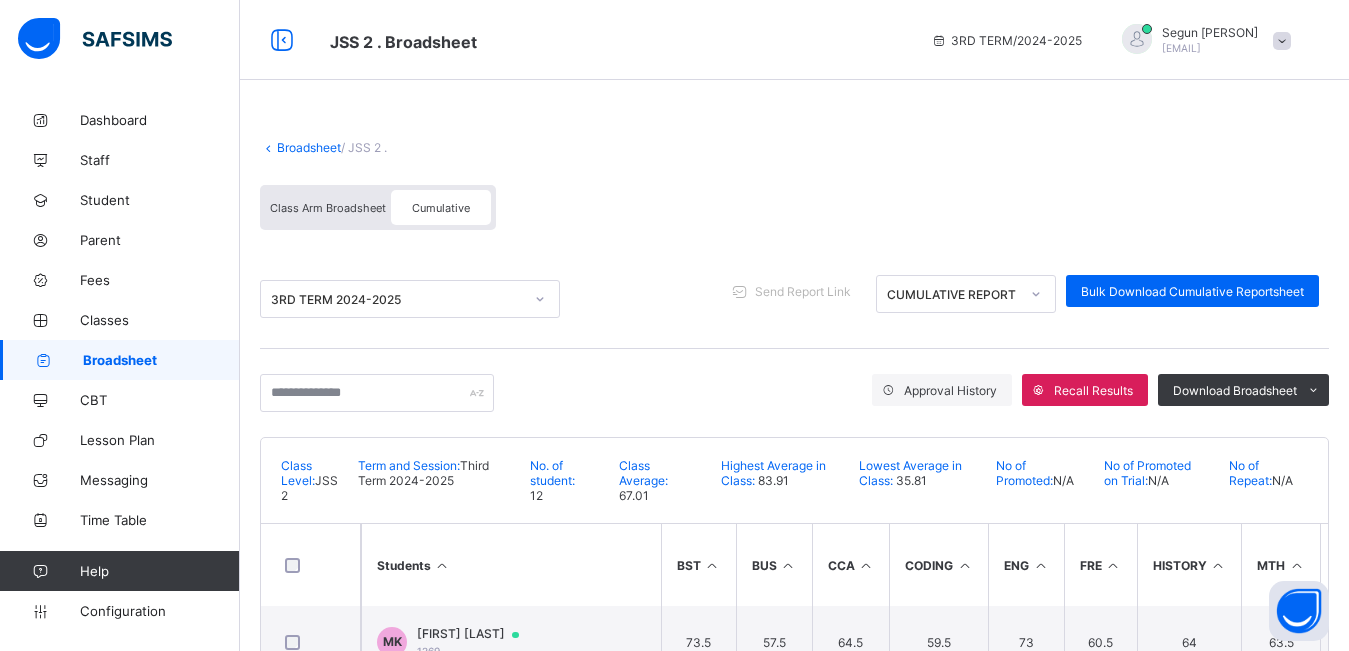 click on "Broadsheet" at bounding box center (309, 147) 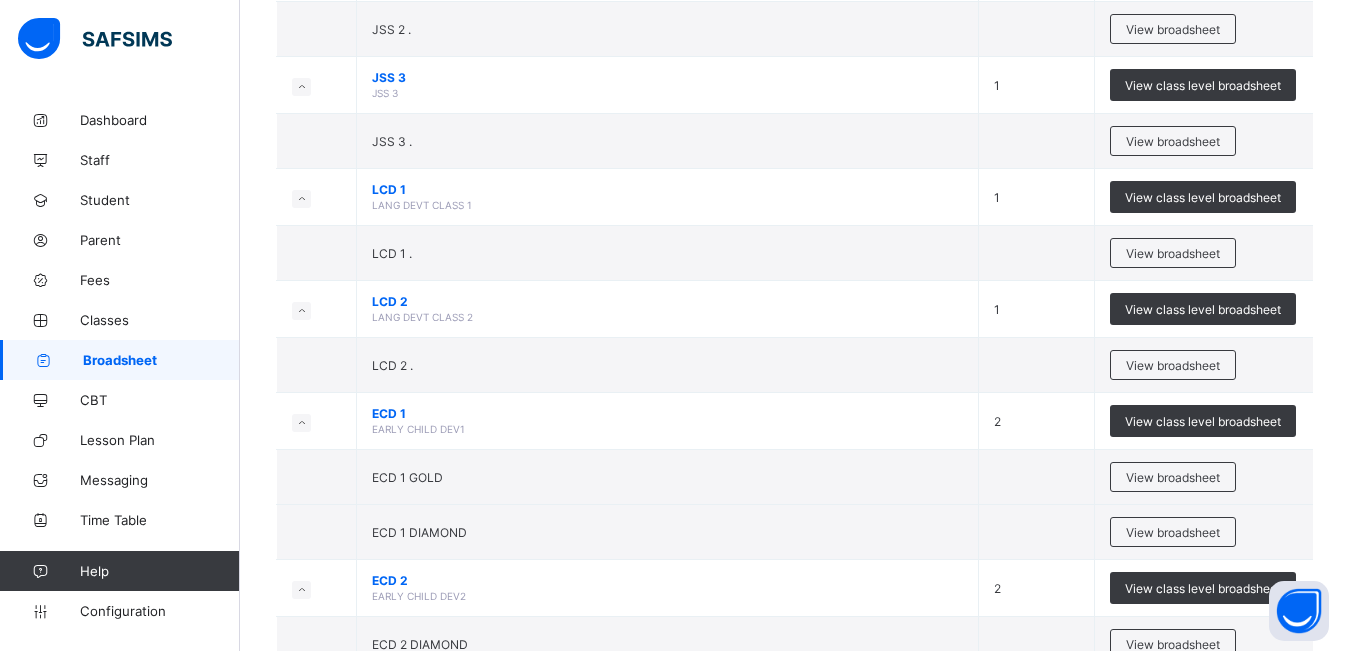 scroll, scrollTop: 1297, scrollLeft: 0, axis: vertical 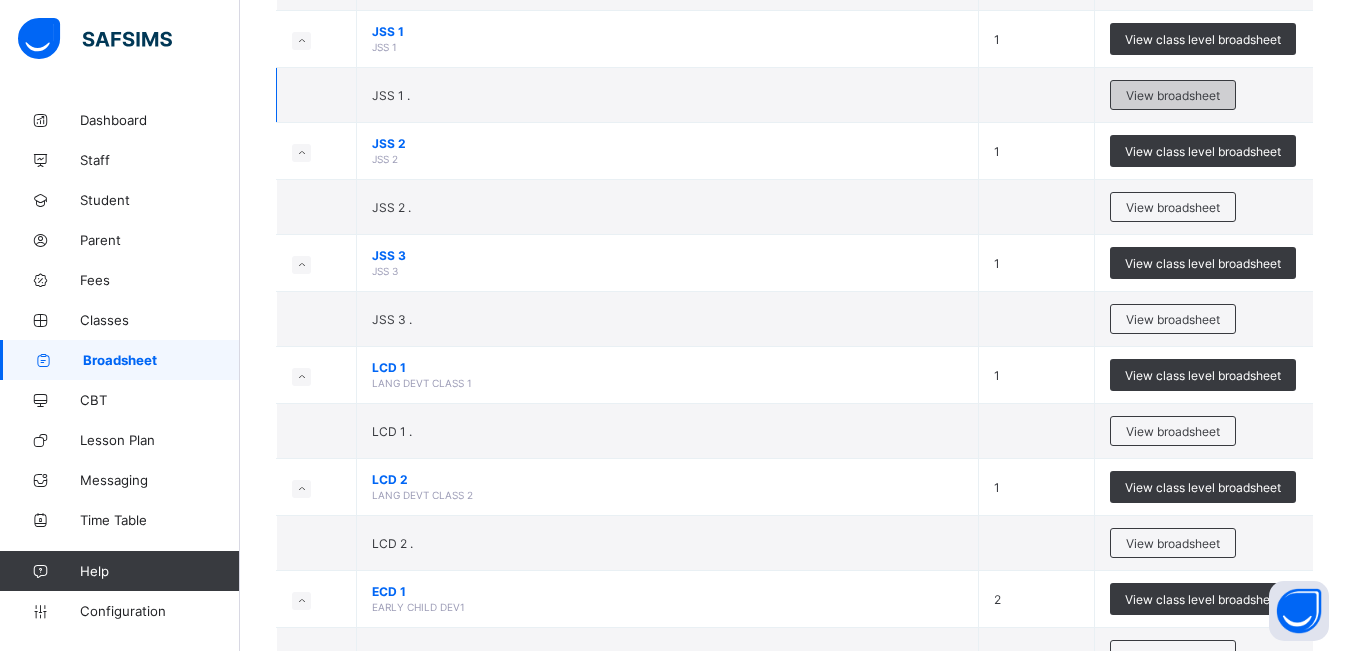 click on "View broadsheet" at bounding box center (1173, 95) 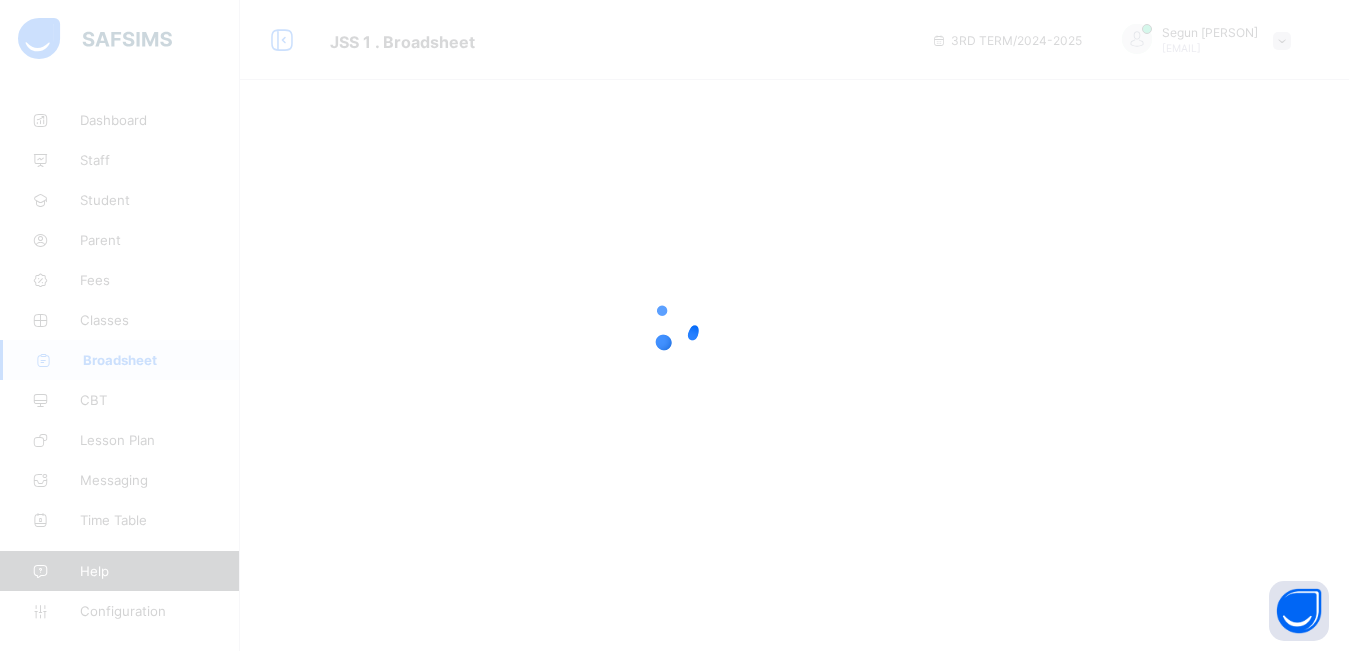 scroll, scrollTop: 0, scrollLeft: 0, axis: both 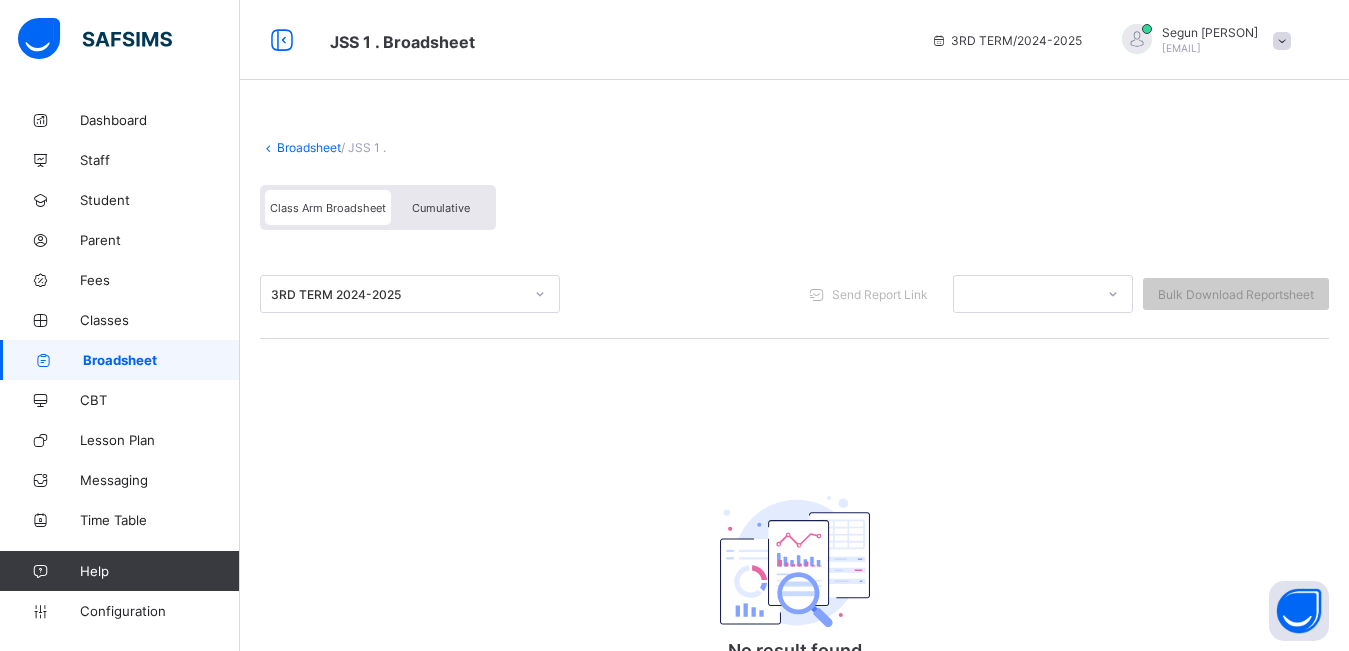 click on "Cumulative" at bounding box center (441, 207) 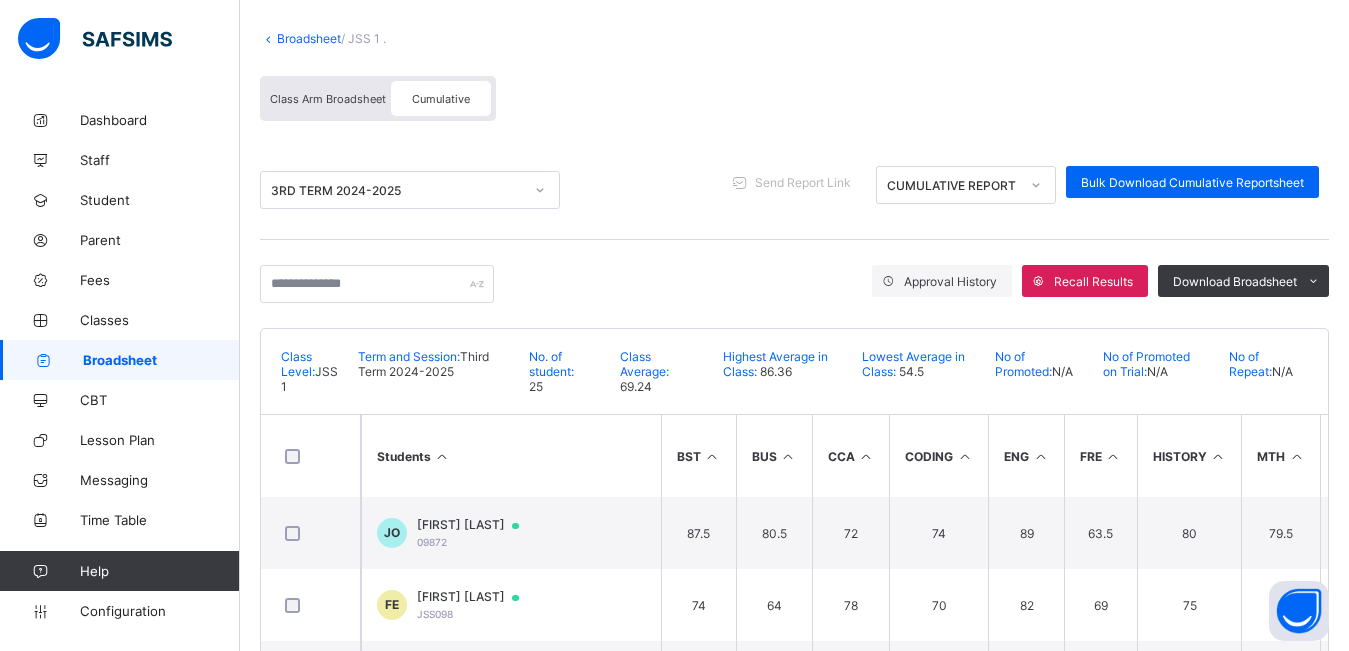scroll, scrollTop: 116, scrollLeft: 0, axis: vertical 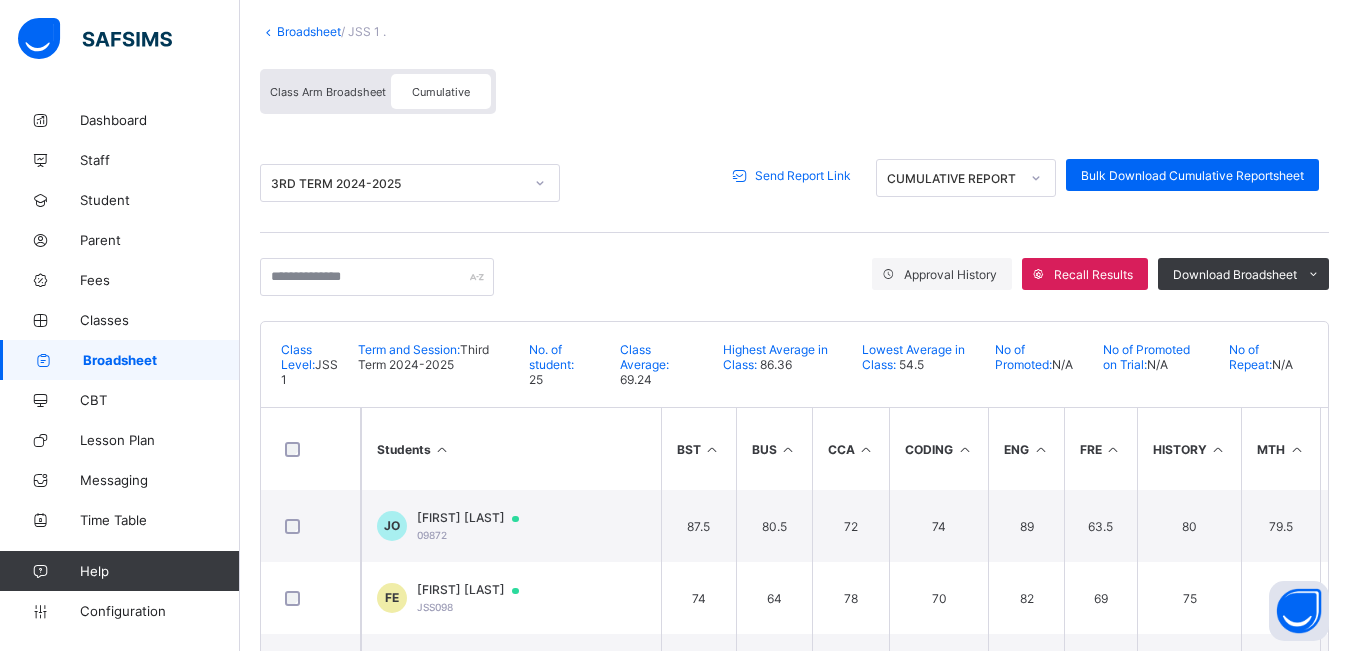 click on "Send Report Link" at bounding box center [803, 175] 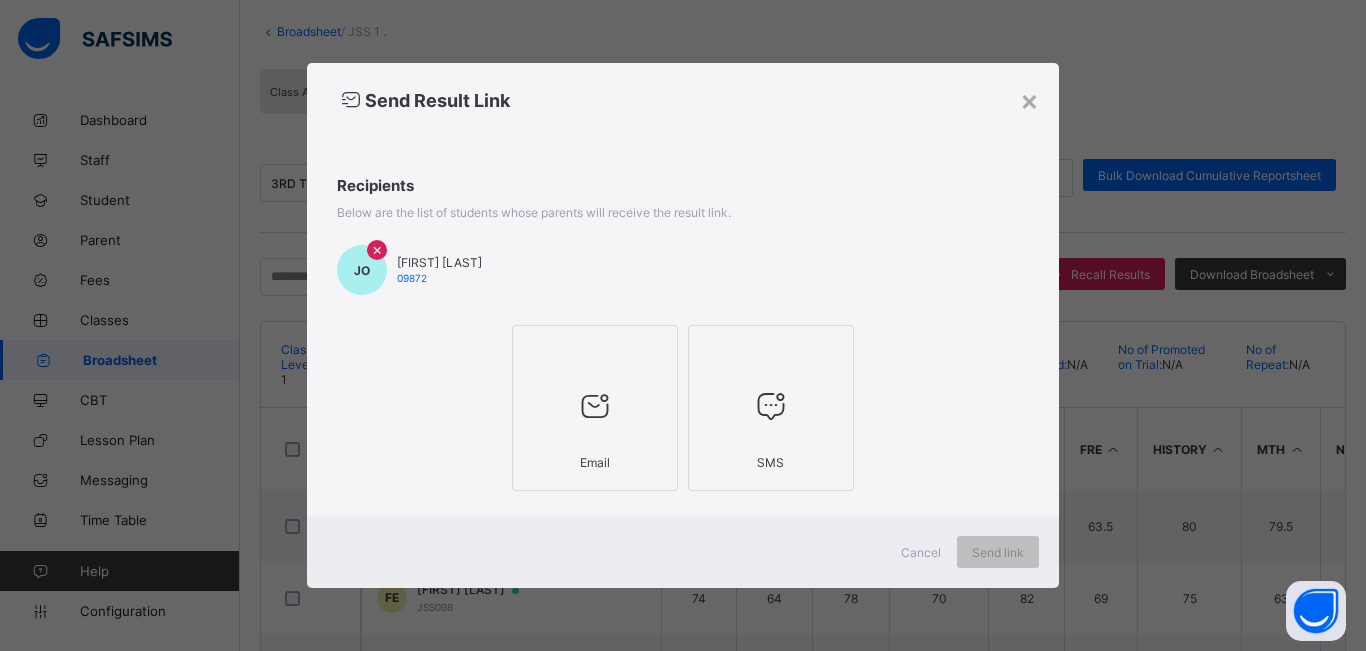 click at bounding box center [595, 405] 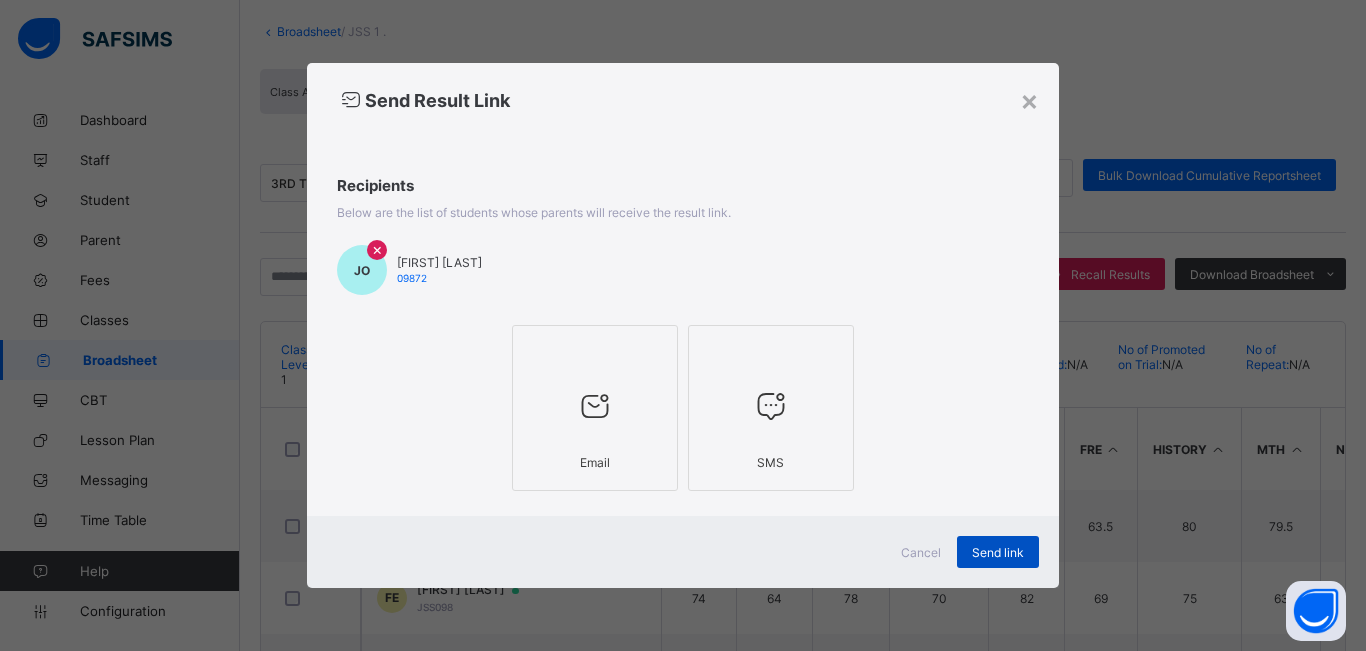 click on "Send link" at bounding box center (998, 552) 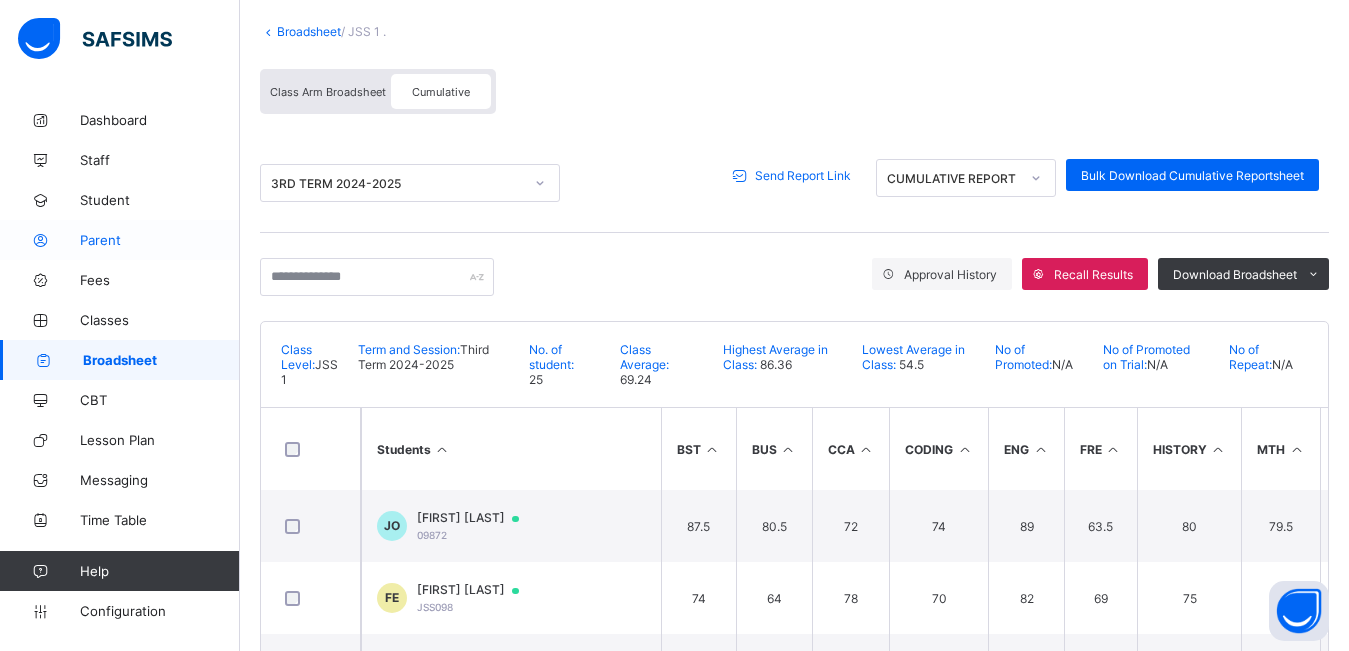click on "Parent" at bounding box center [160, 240] 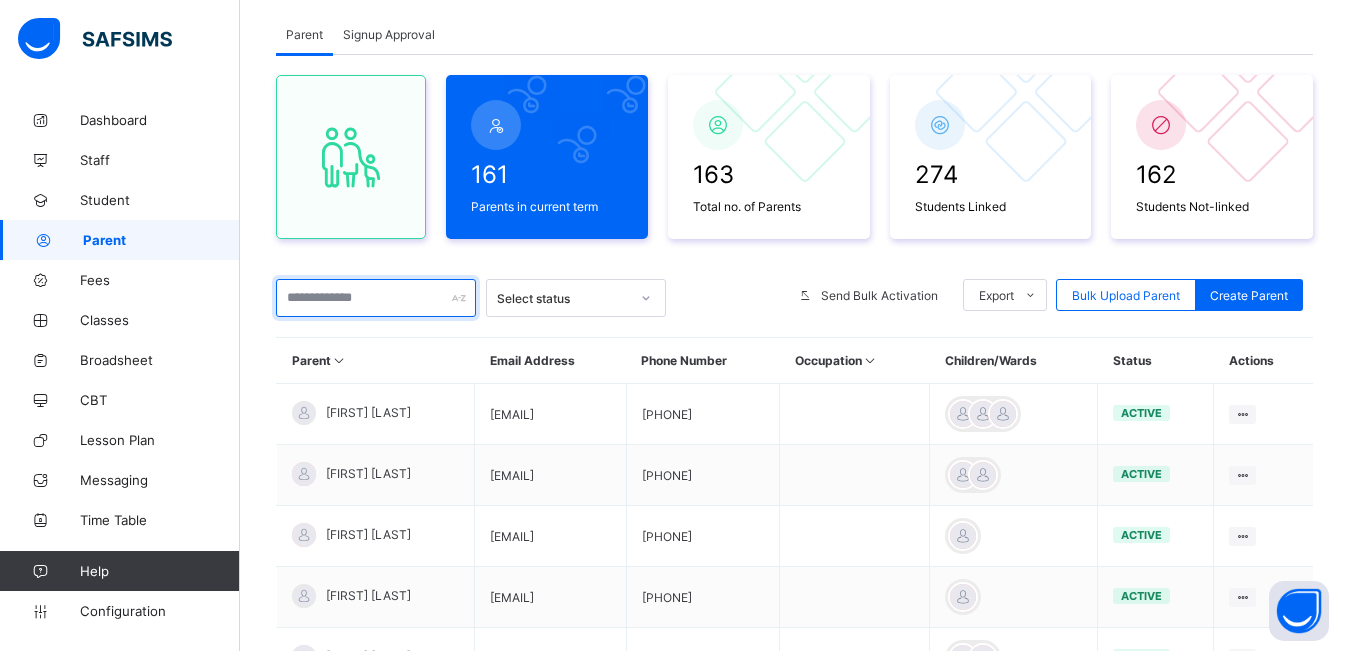 click at bounding box center (376, 298) 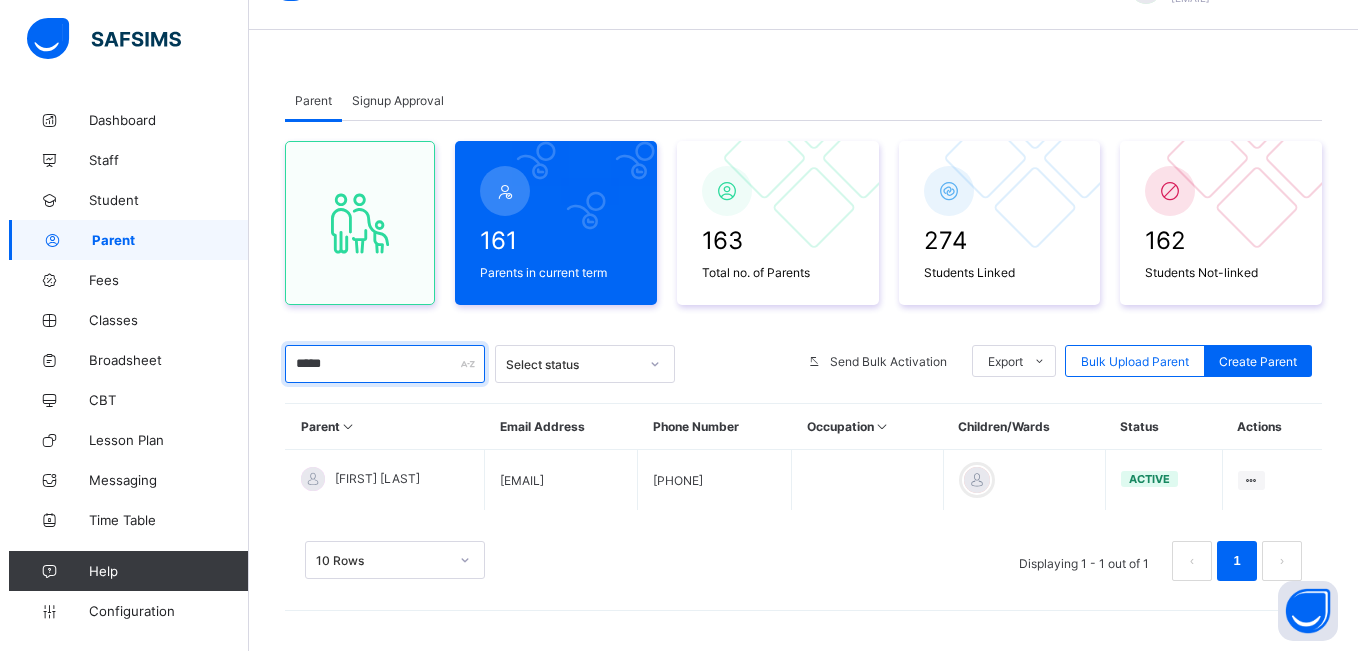 scroll, scrollTop: 50, scrollLeft: 0, axis: vertical 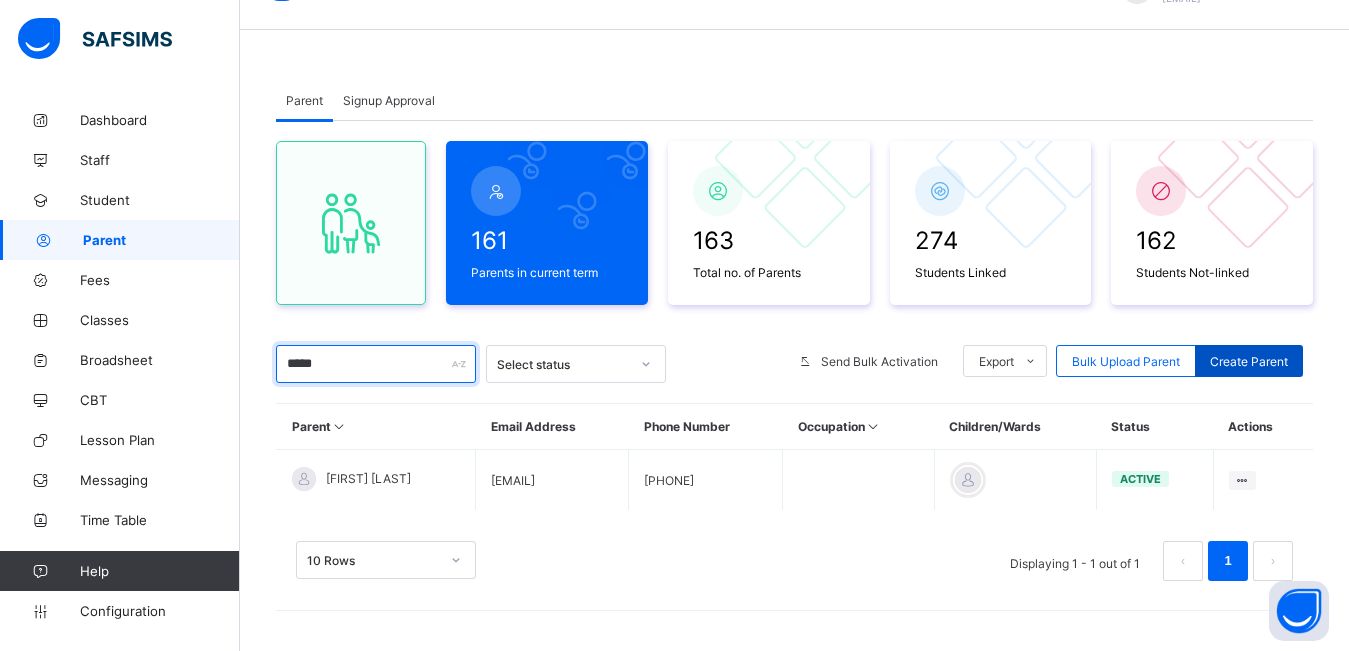 type on "*****" 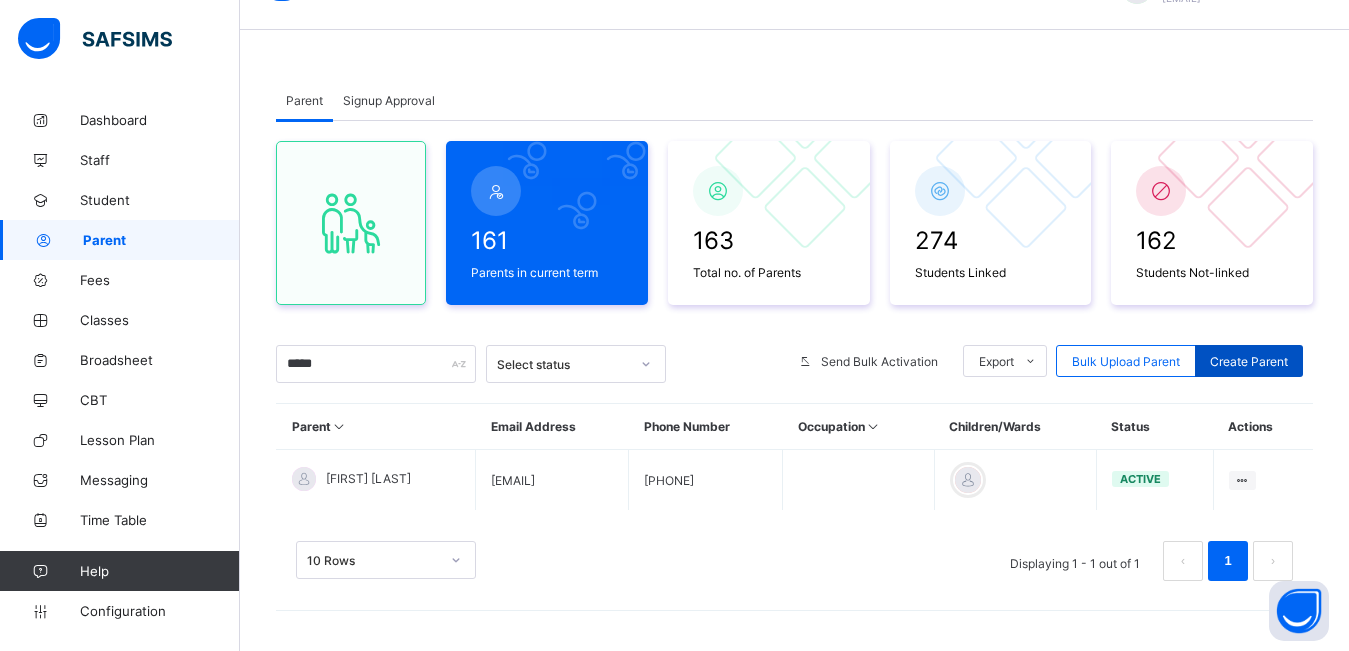 click on "Create Parent" at bounding box center [1249, 361] 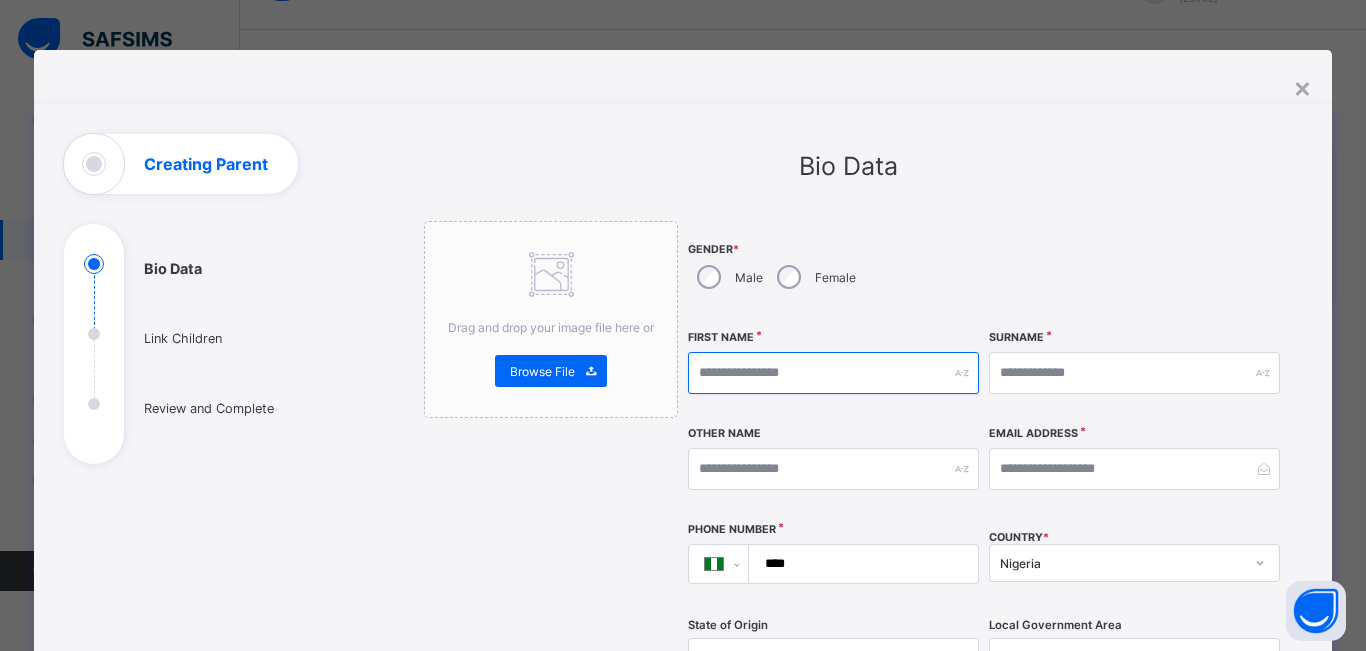 click at bounding box center (833, 373) 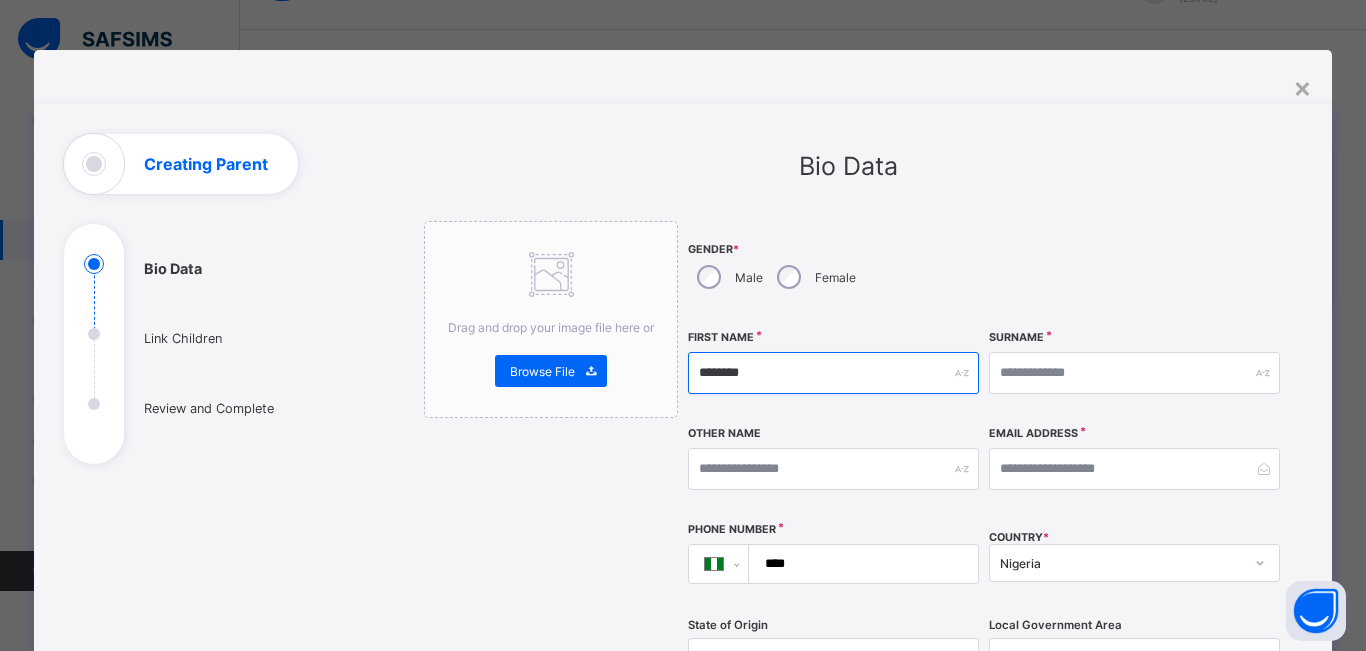 type on "********" 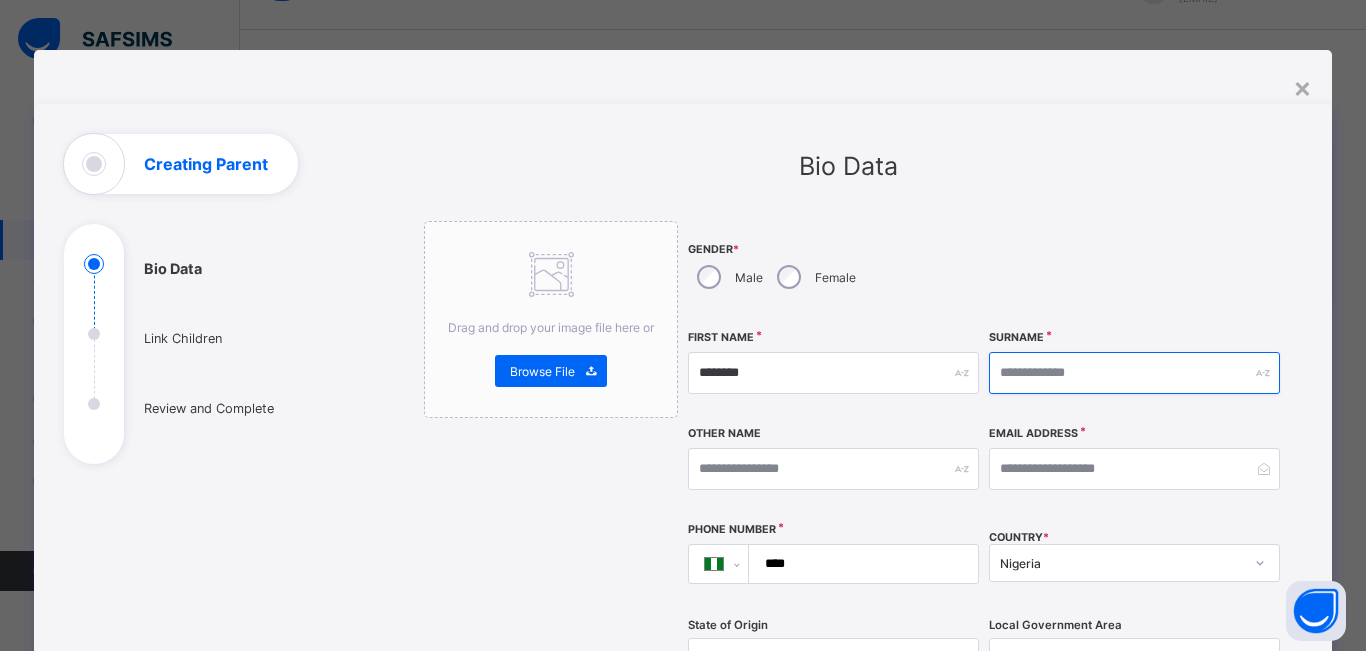 click at bounding box center [1134, 373] 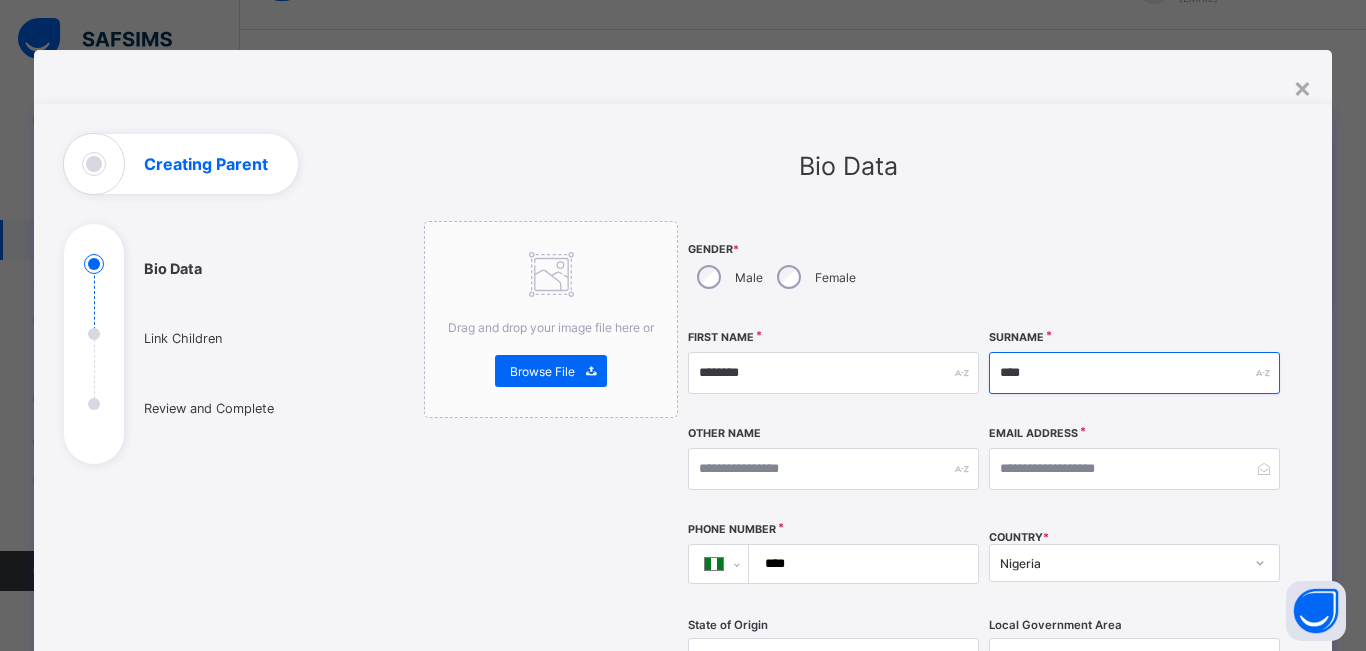 type on "****" 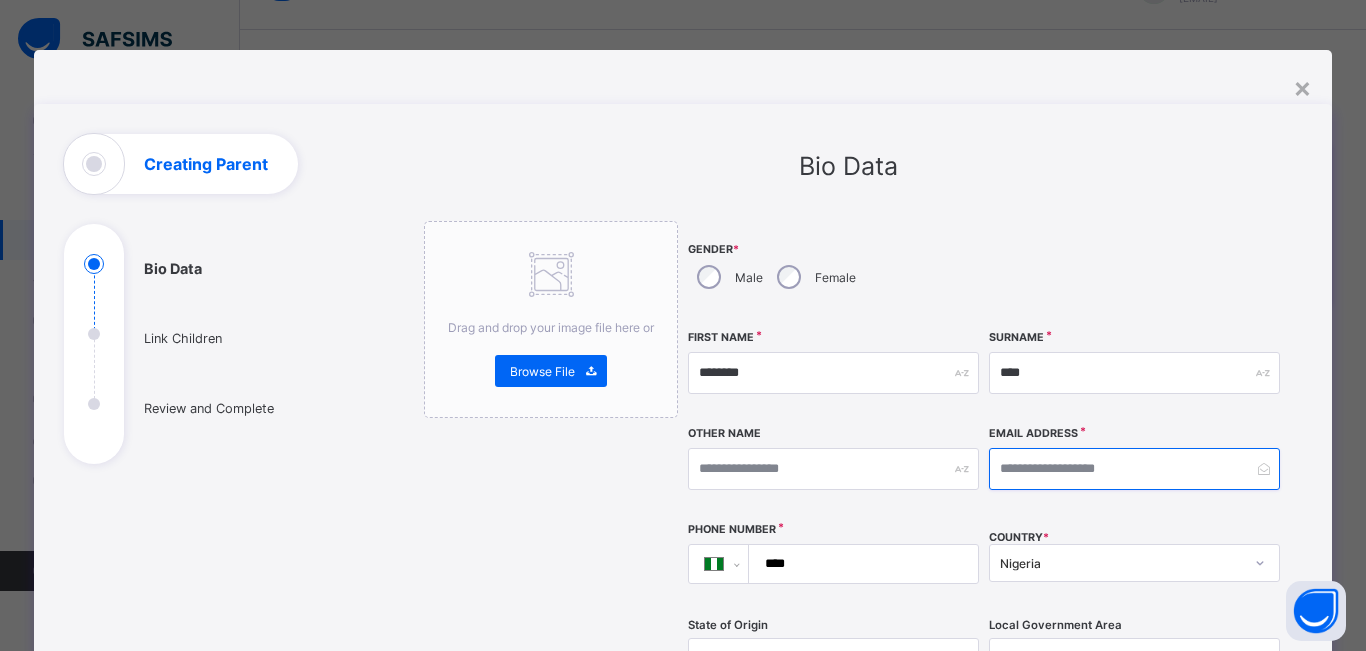 click at bounding box center [1134, 469] 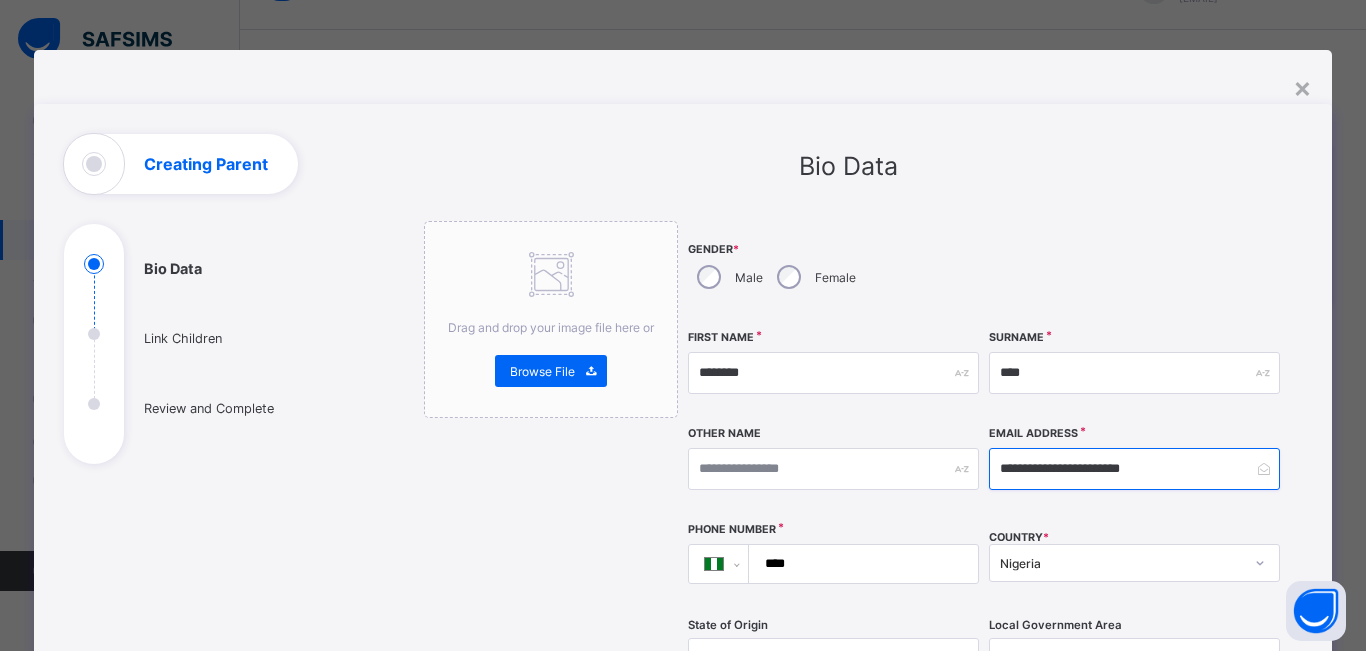 type on "**********" 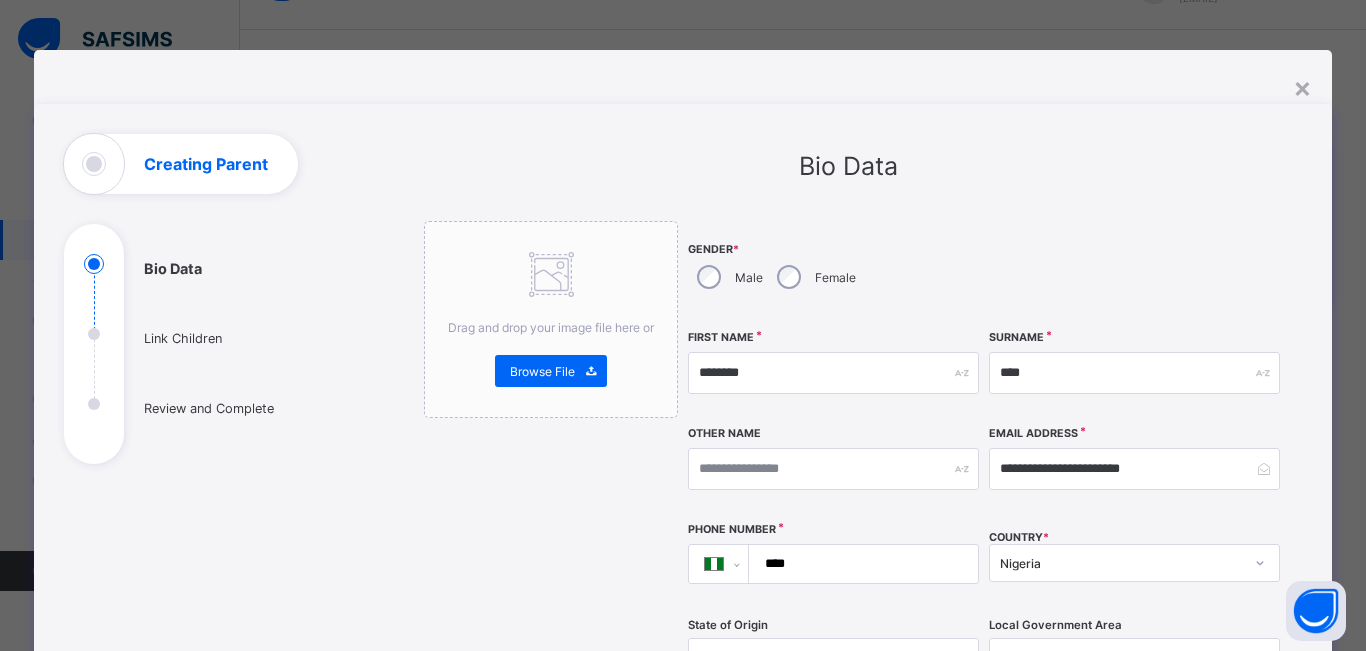 click on "****" at bounding box center [859, 564] 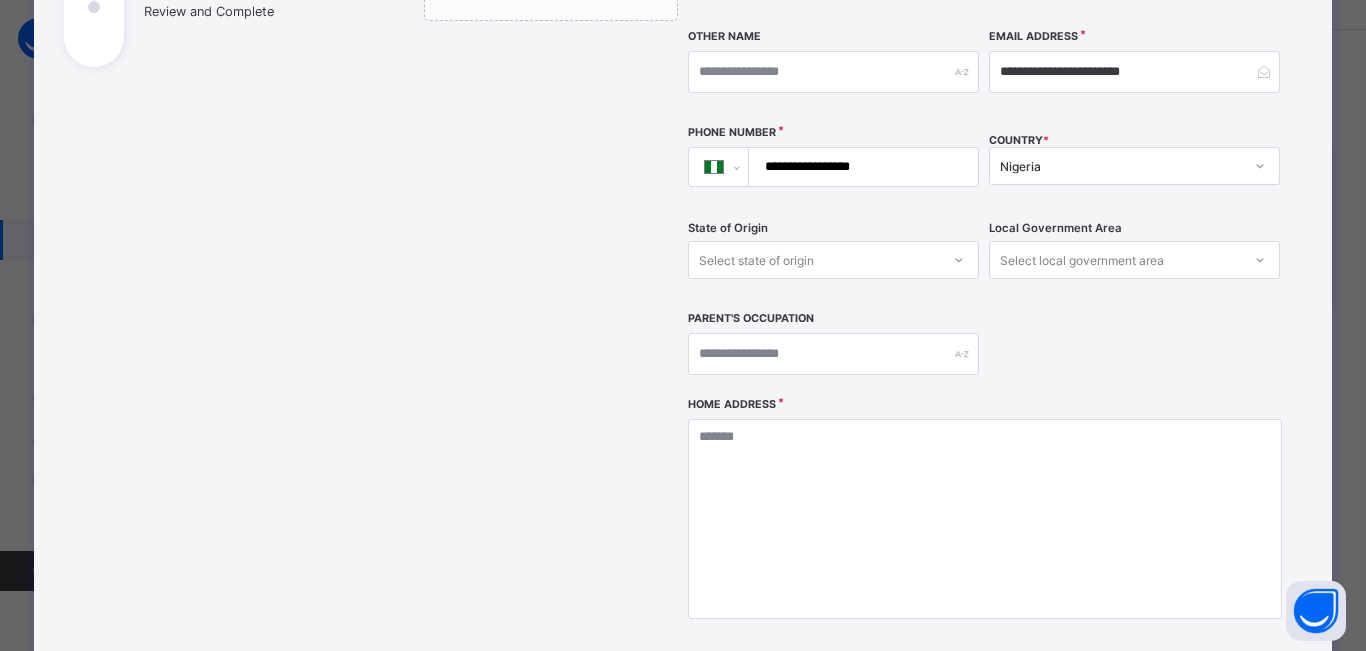 scroll, scrollTop: 415, scrollLeft: 0, axis: vertical 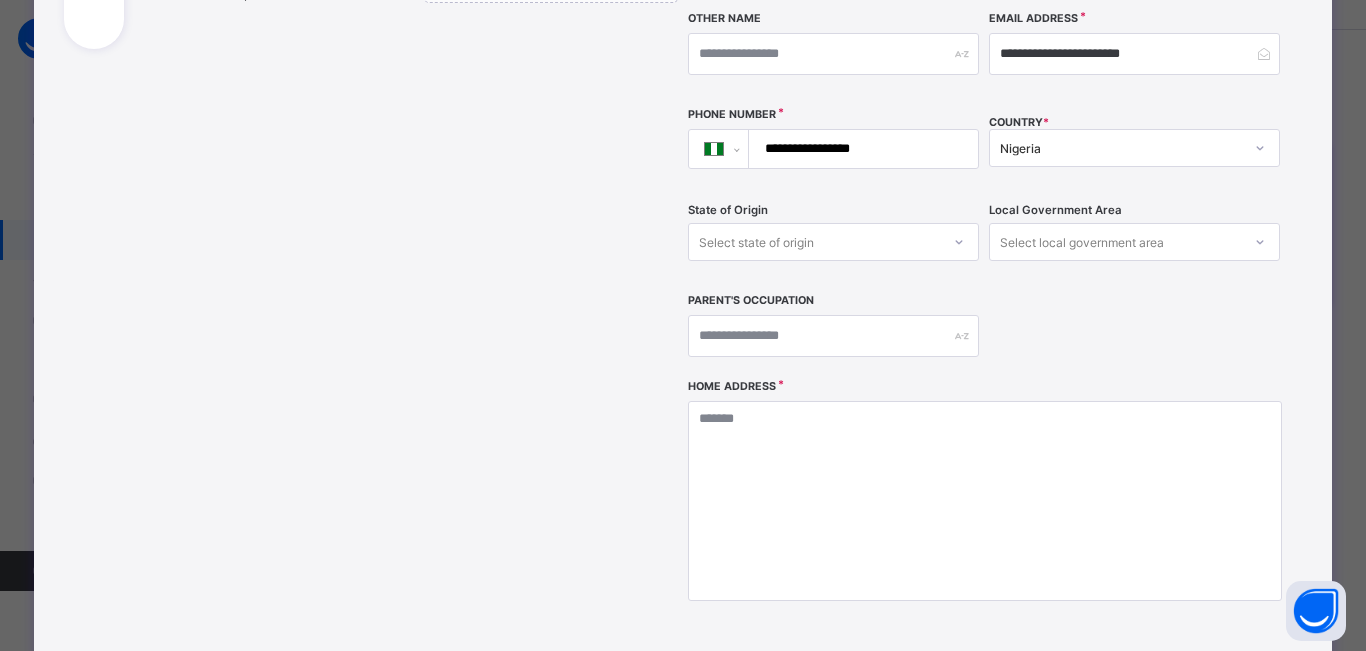 type on "**********" 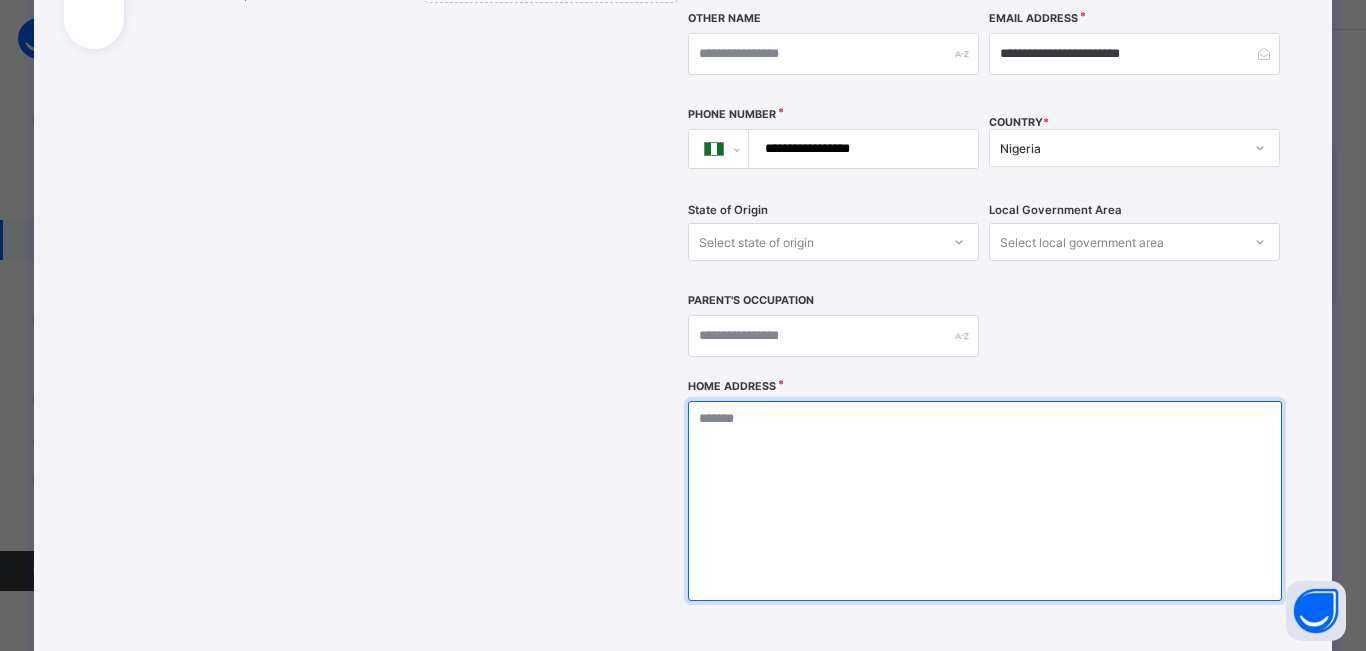 click at bounding box center [984, 501] 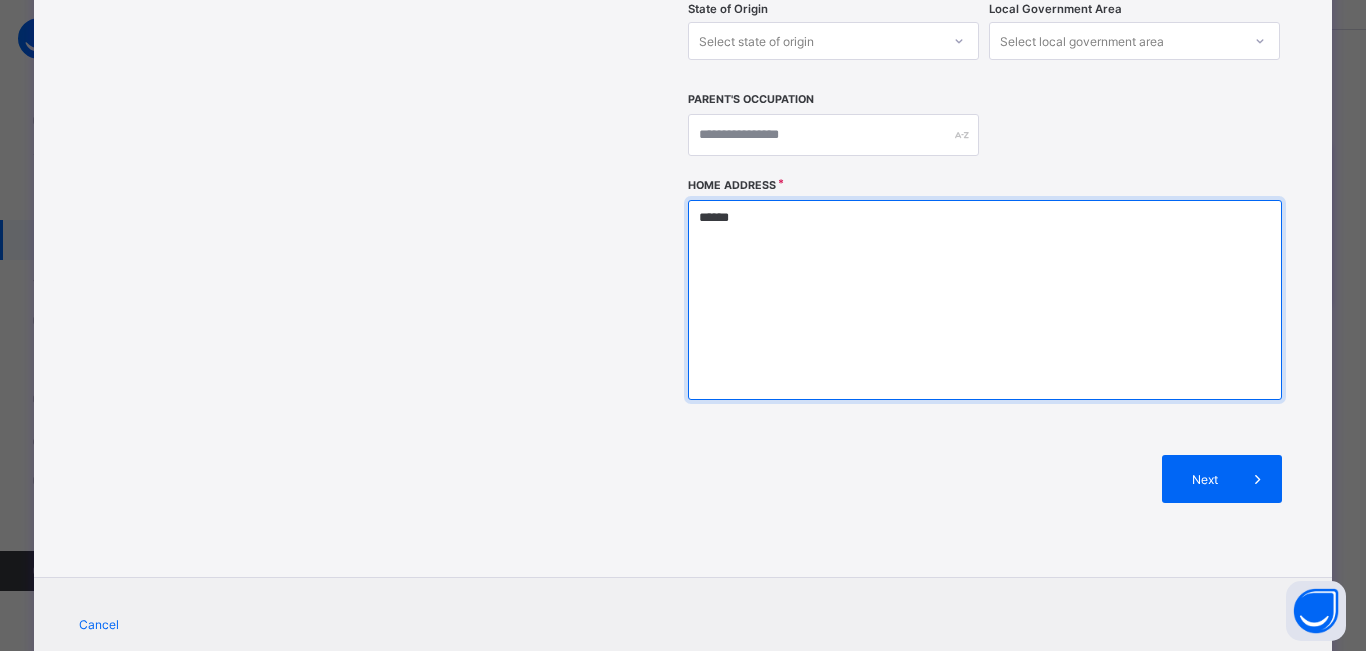 scroll, scrollTop: 618, scrollLeft: 0, axis: vertical 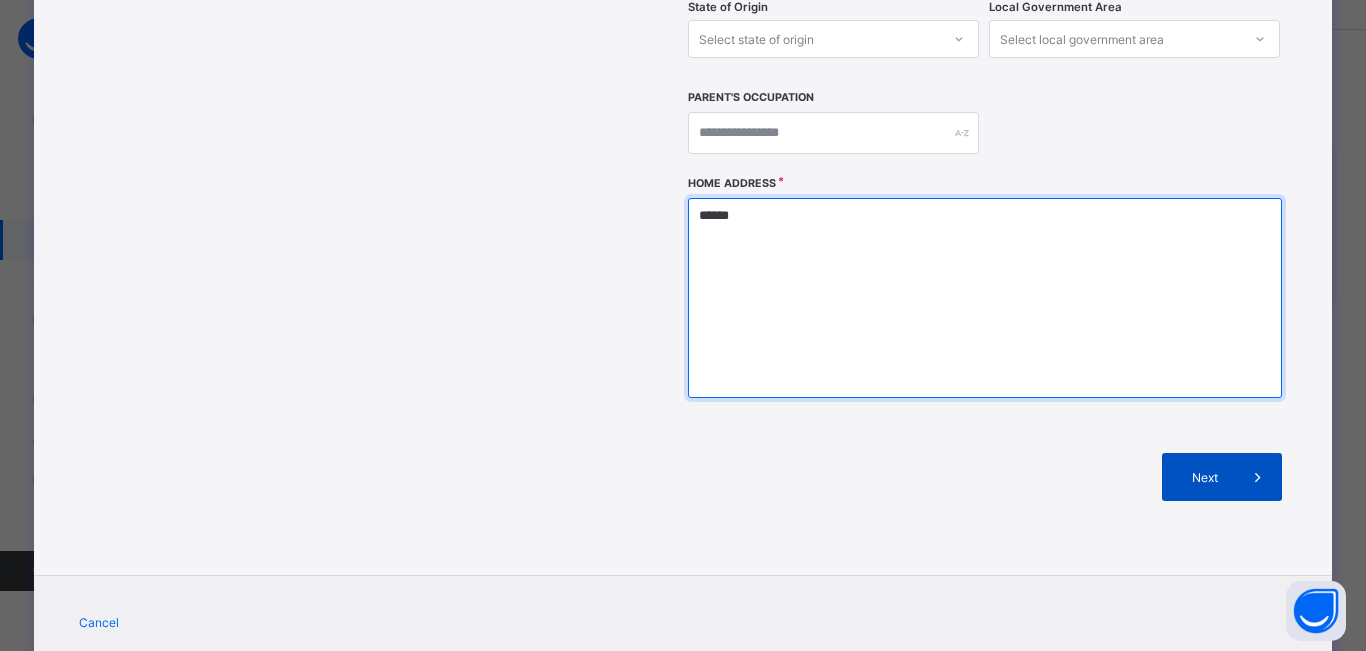 type on "******" 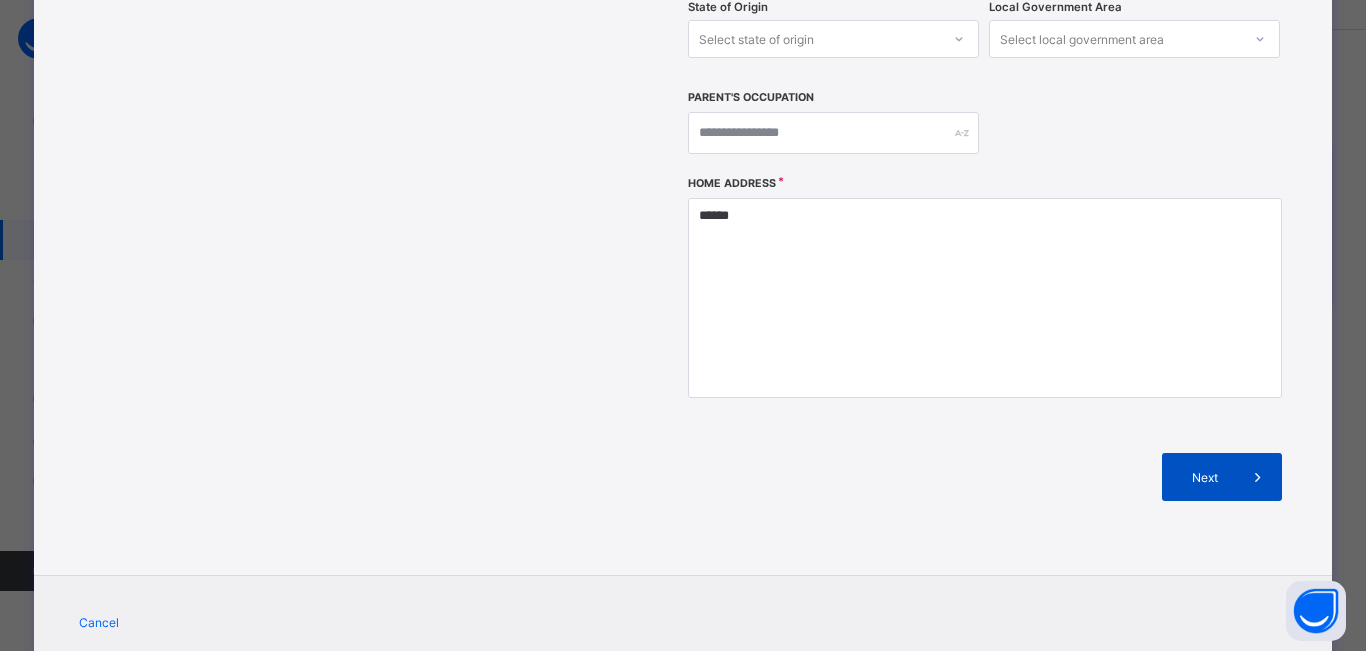 click on "Next" at bounding box center (1205, 477) 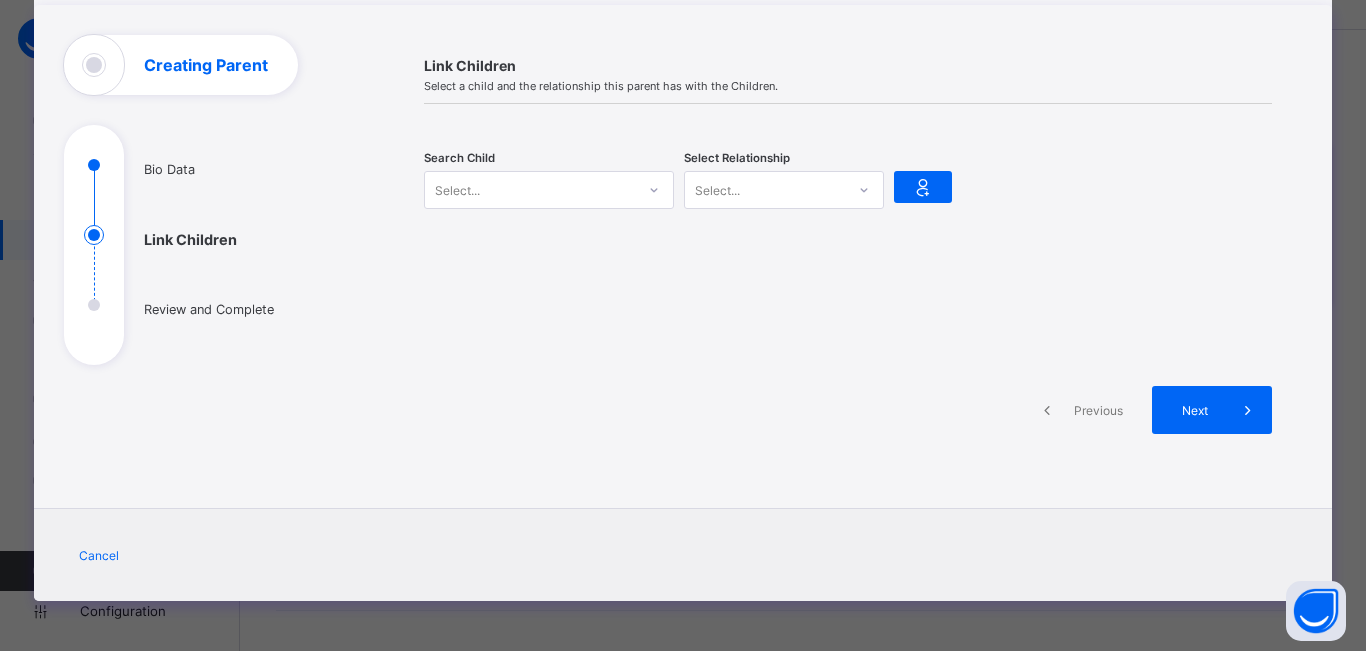 click on "Select..." at bounding box center (530, 190) 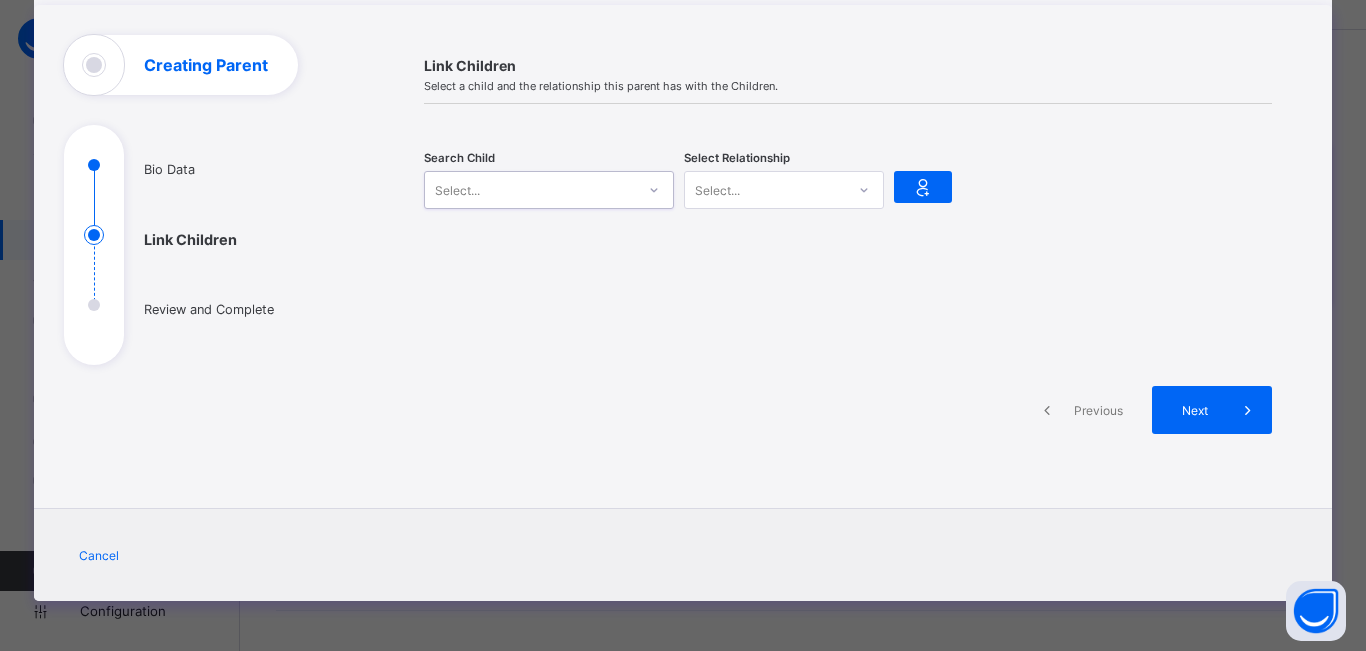 click on "Select..." at bounding box center (530, 190) 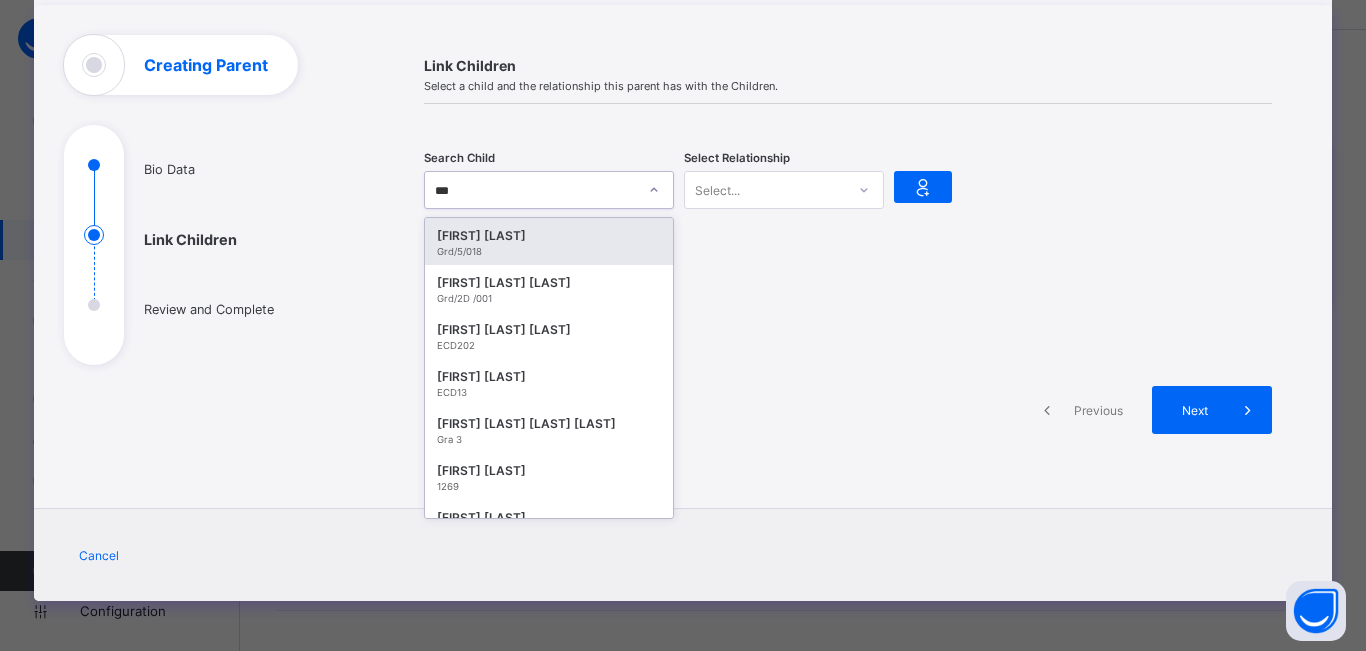 type on "****" 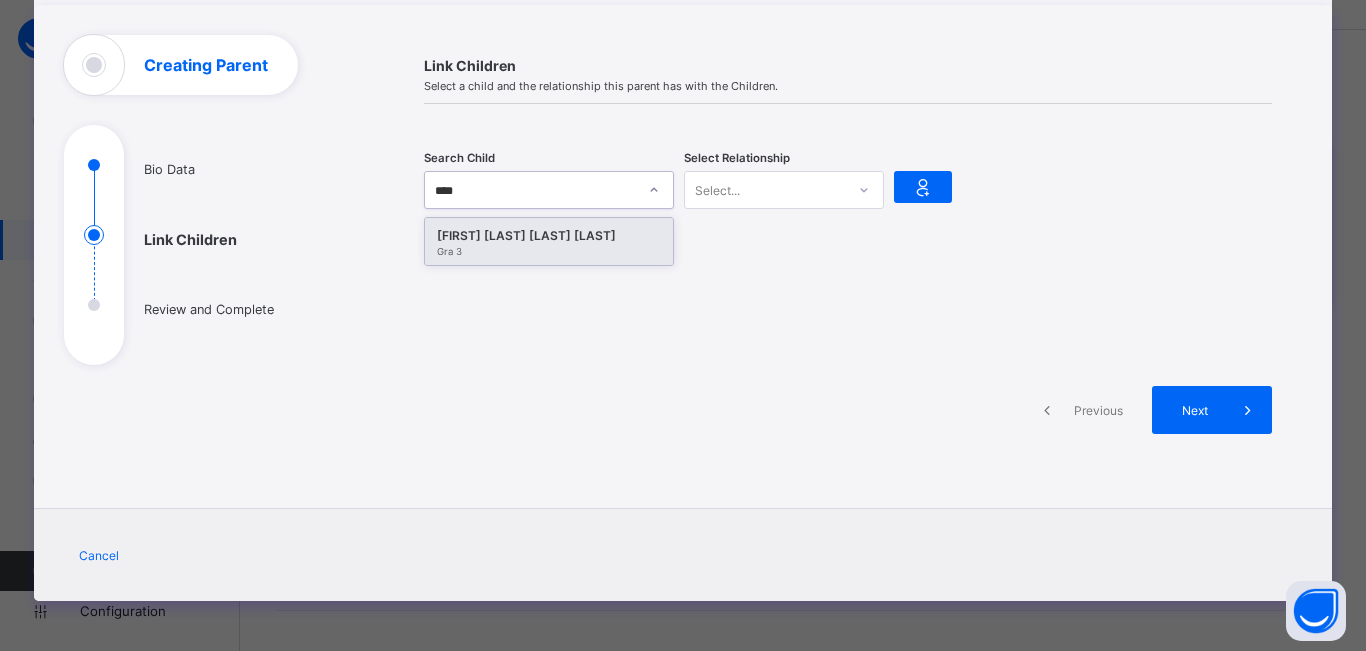 click on "ALEXIS  ZANAG MONDAY" at bounding box center (549, 236) 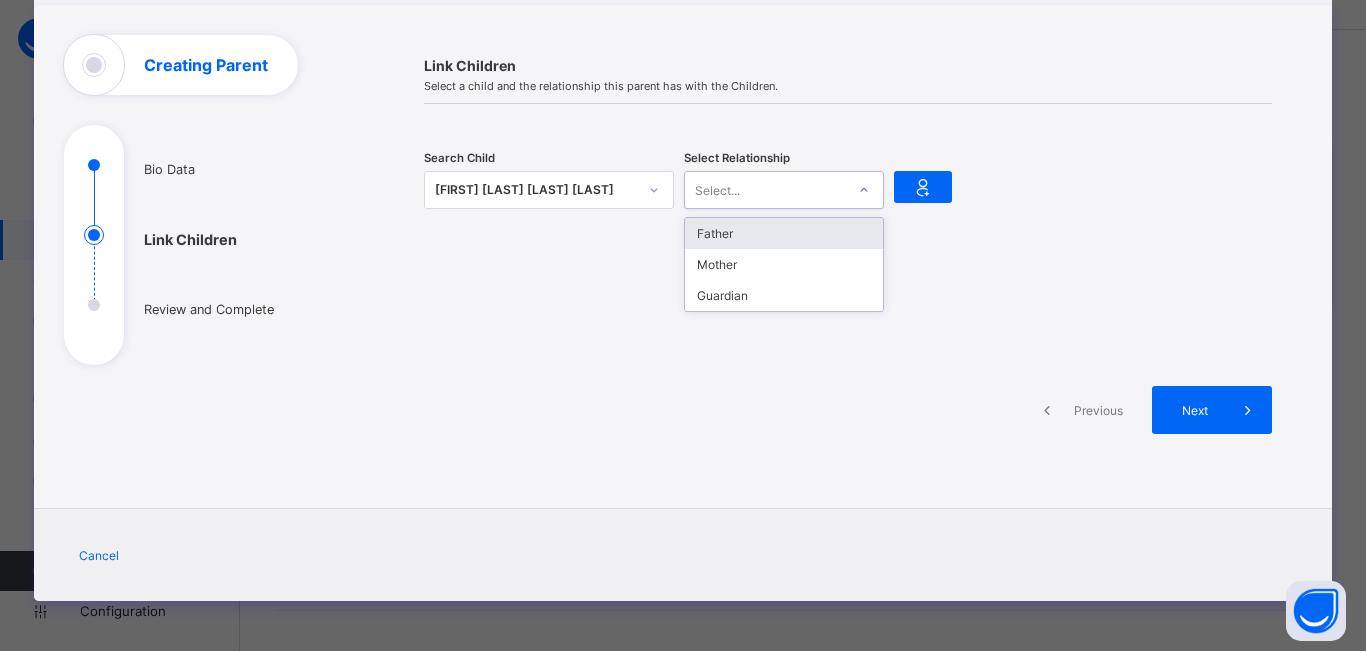 click on "Select..." at bounding box center (717, 190) 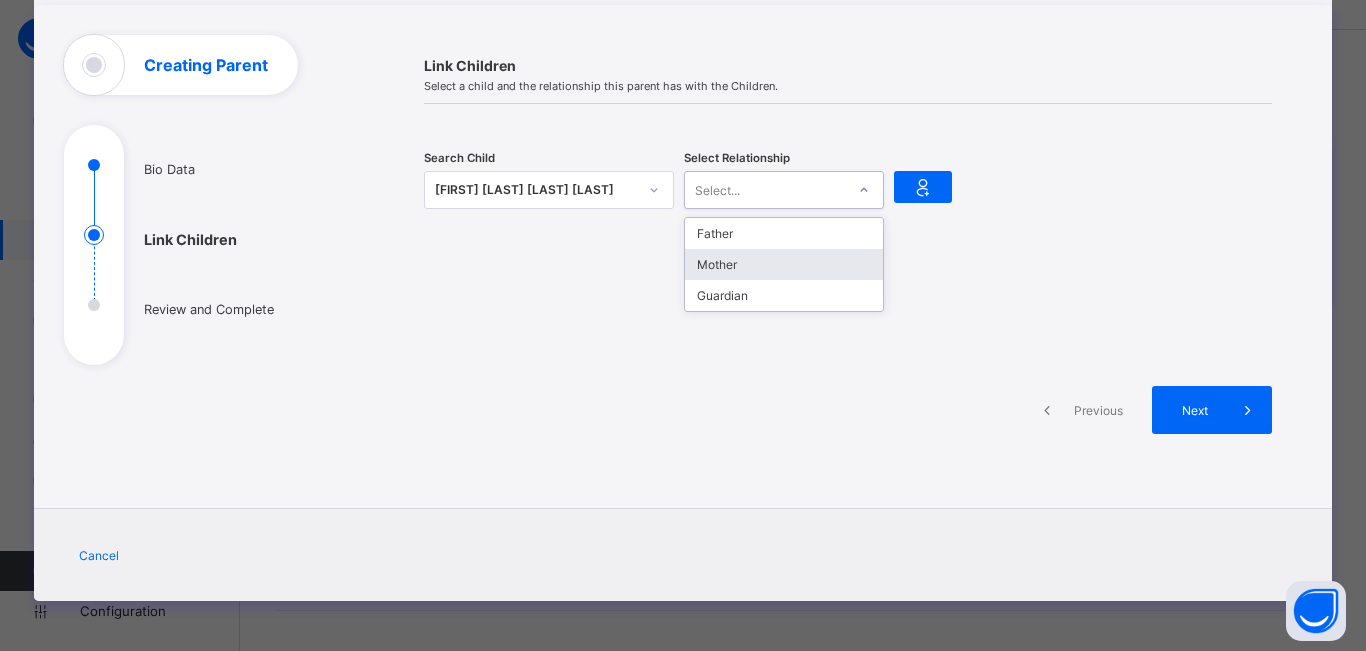 click on "Mother" at bounding box center (784, 264) 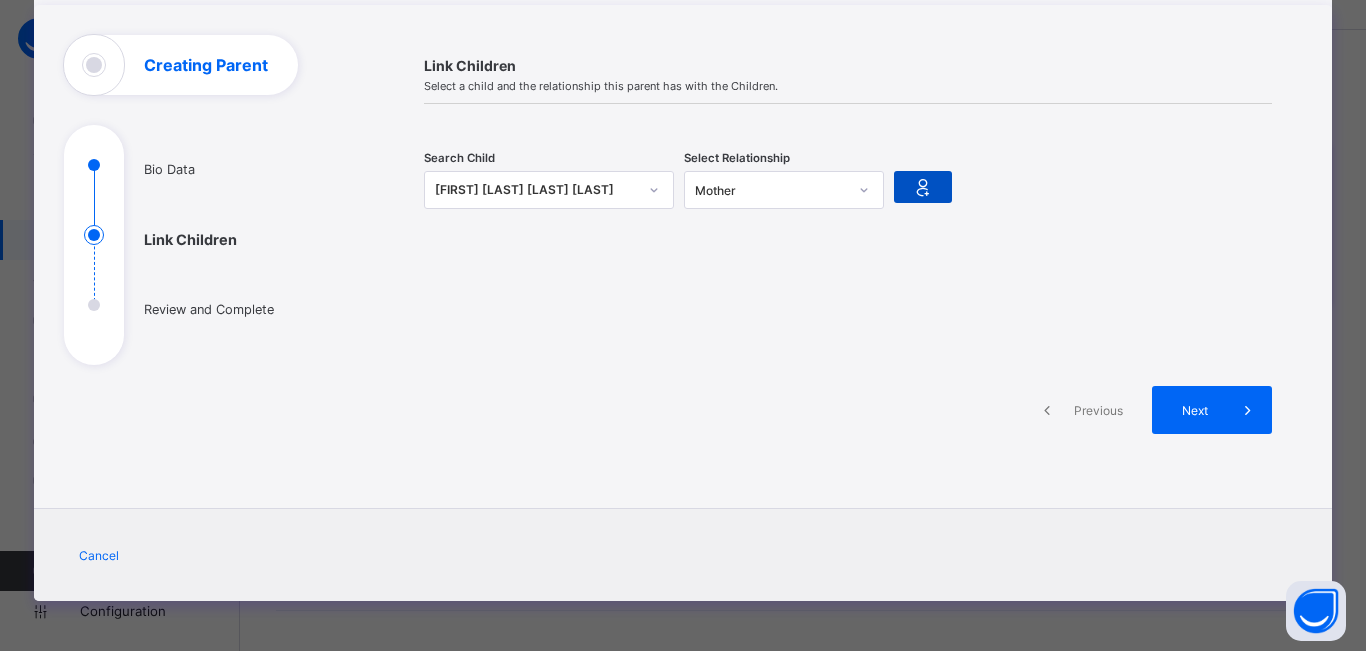 click at bounding box center [923, 187] 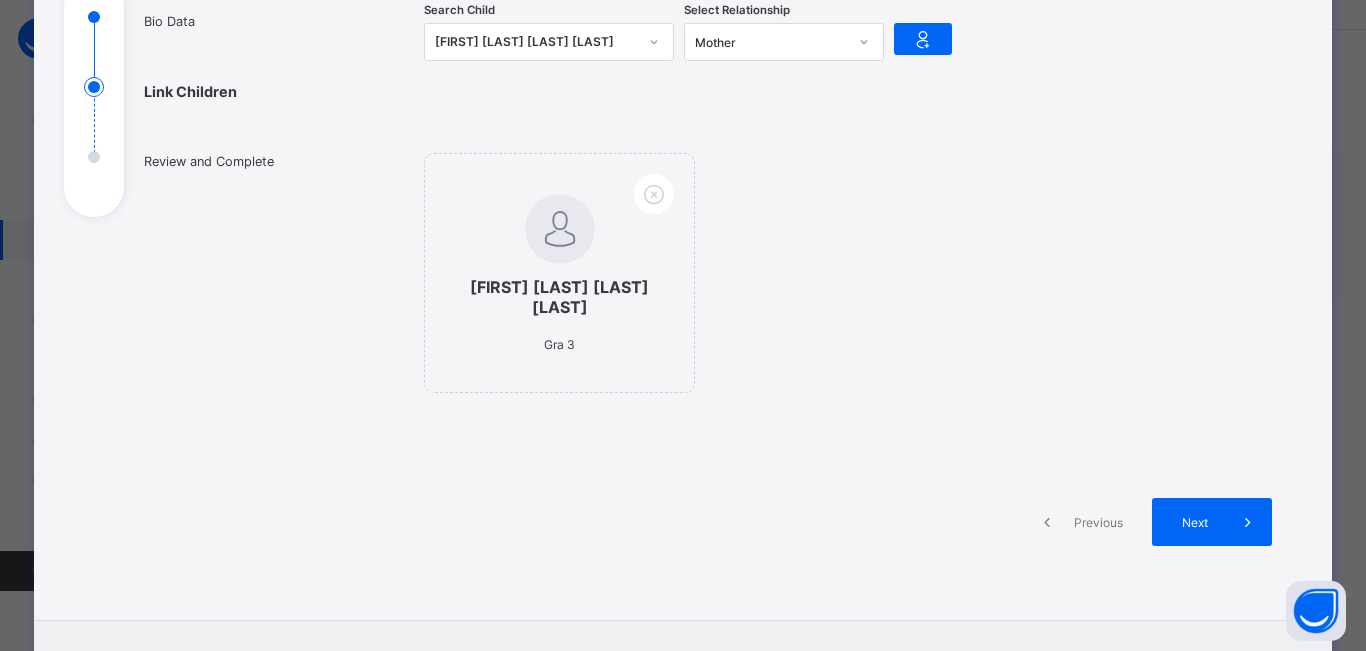 scroll, scrollTop: 359, scrollLeft: 0, axis: vertical 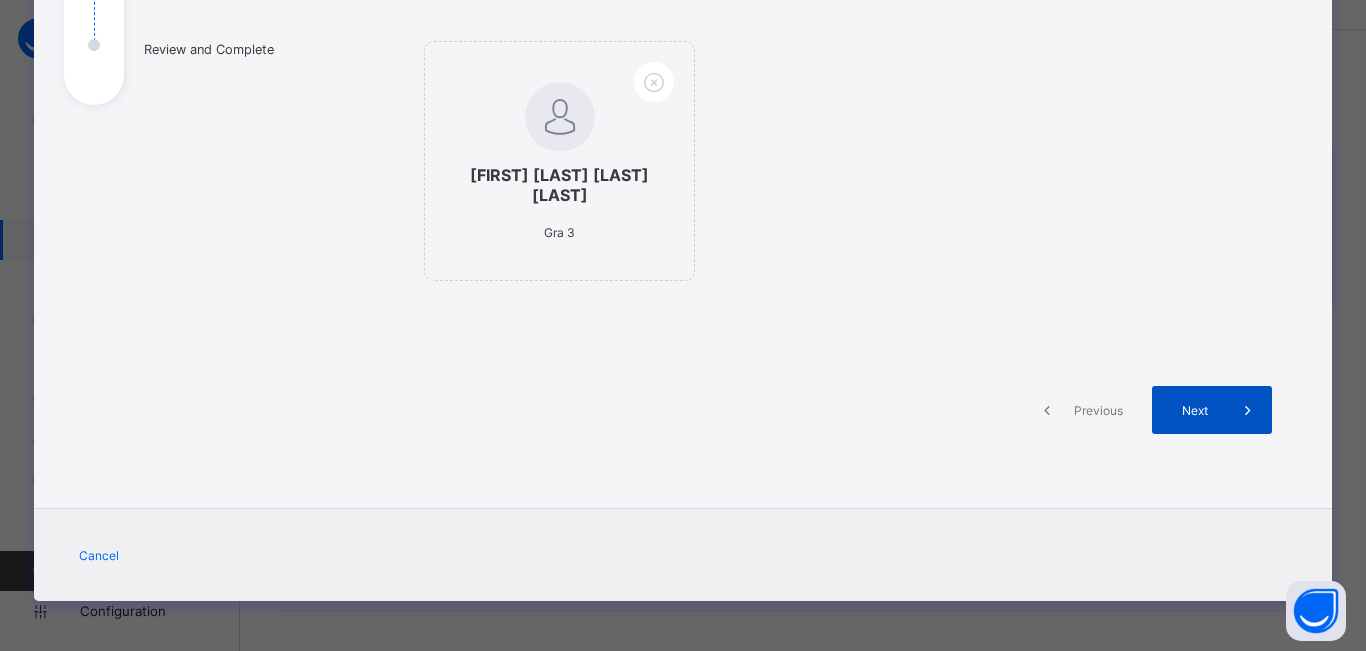 click on "Next" at bounding box center [1195, 410] 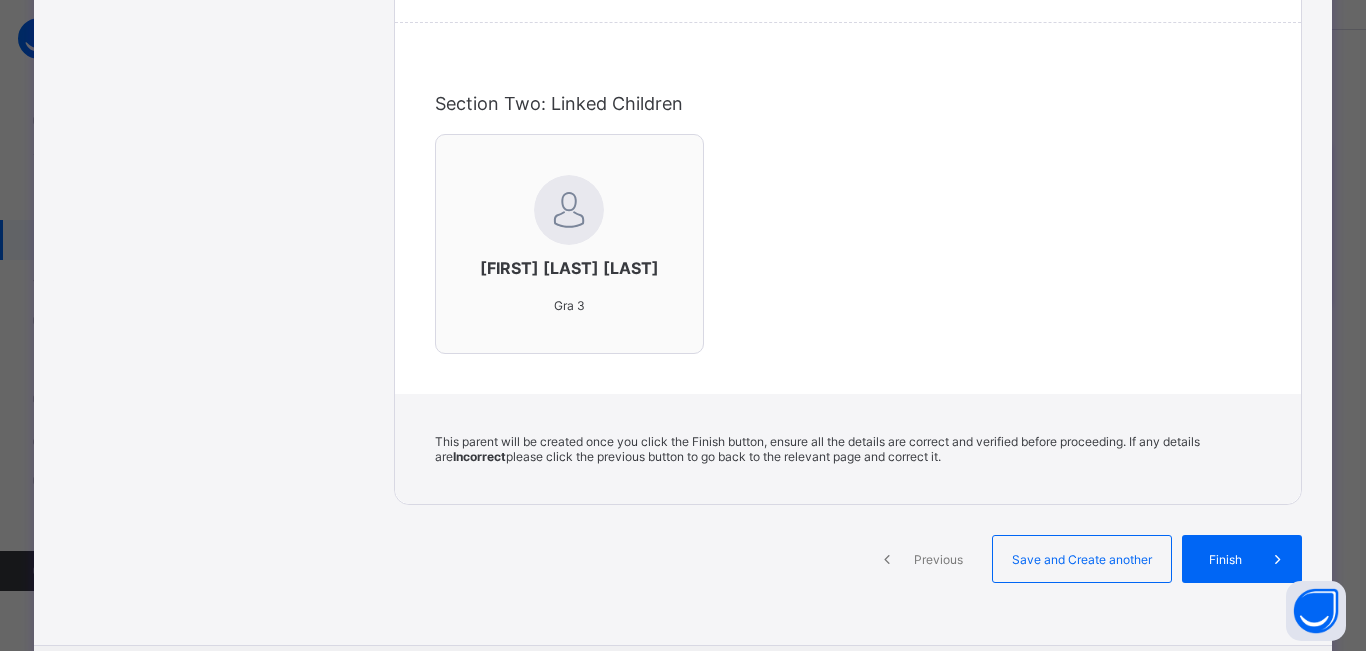 scroll, scrollTop: 681, scrollLeft: 0, axis: vertical 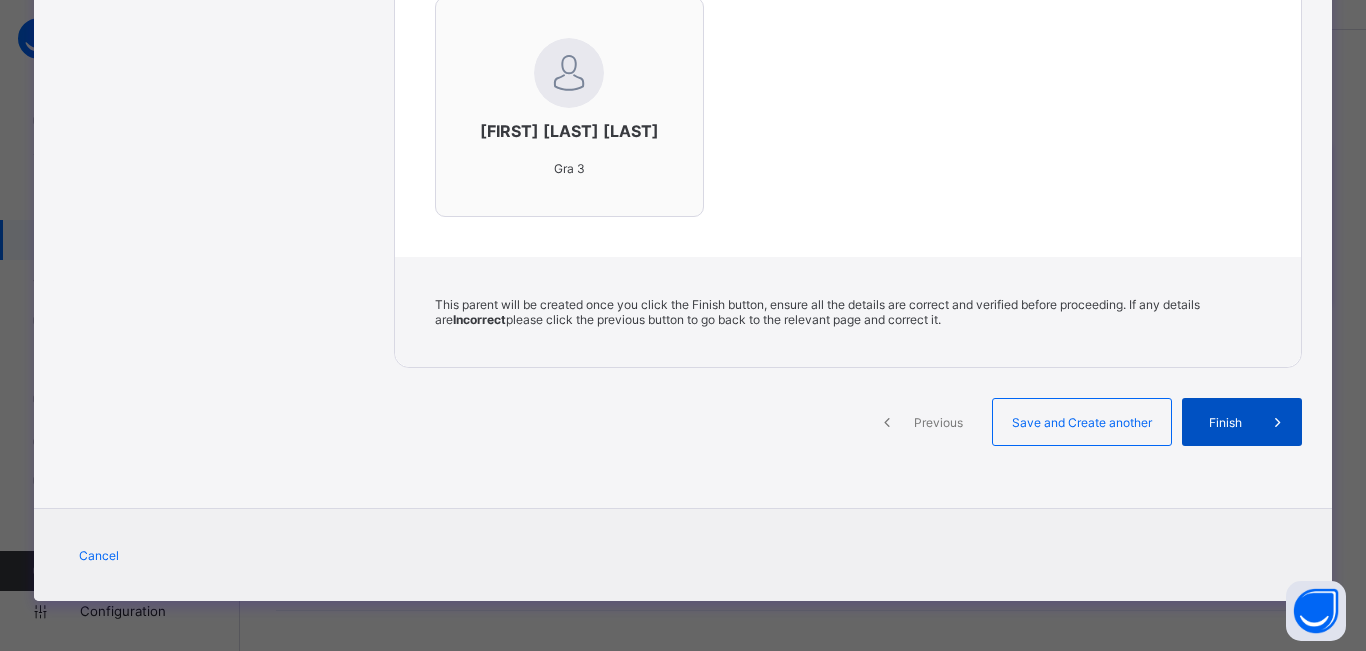 click on "Finish" at bounding box center (1242, 422) 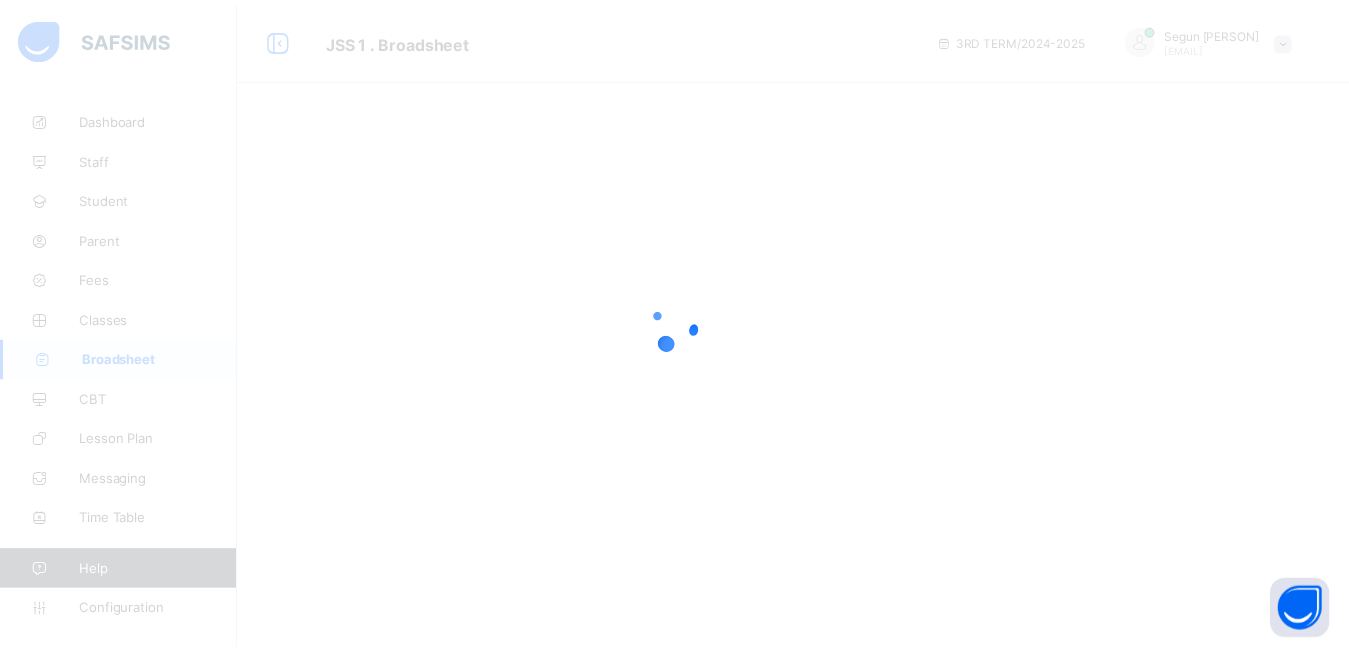 scroll, scrollTop: 0, scrollLeft: 0, axis: both 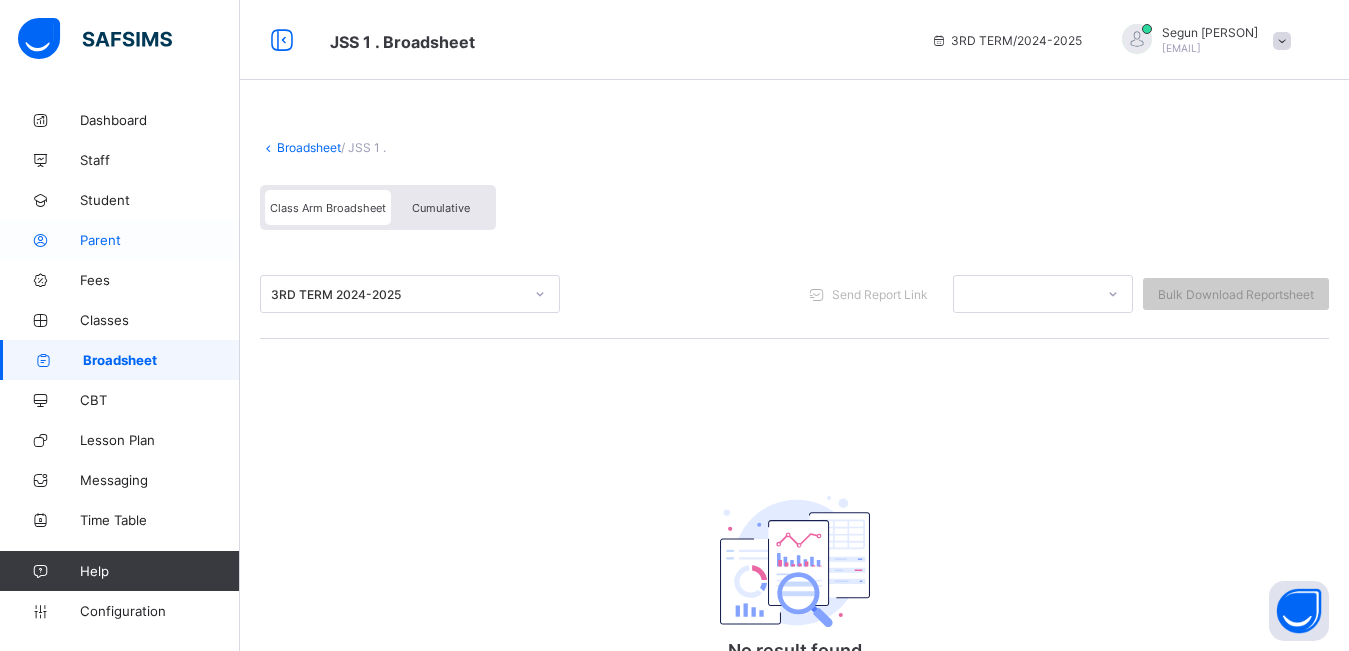click on "Parent" at bounding box center (160, 240) 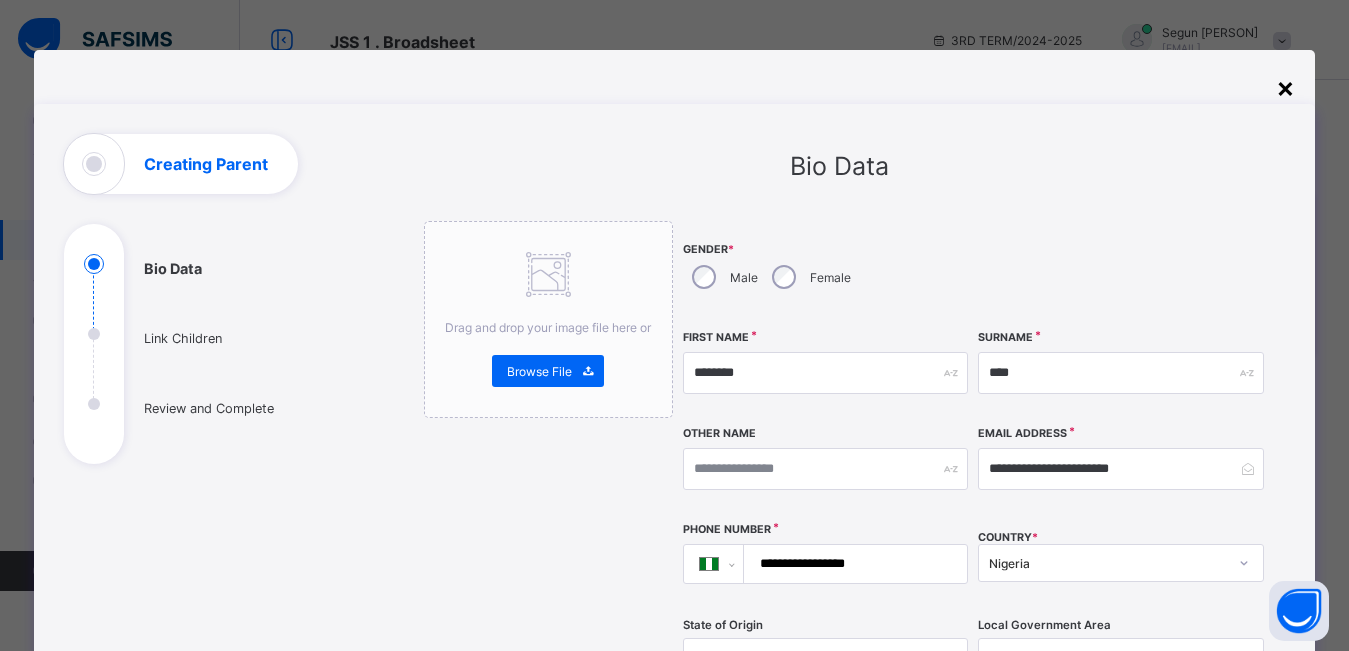 click on "×" at bounding box center [1285, 87] 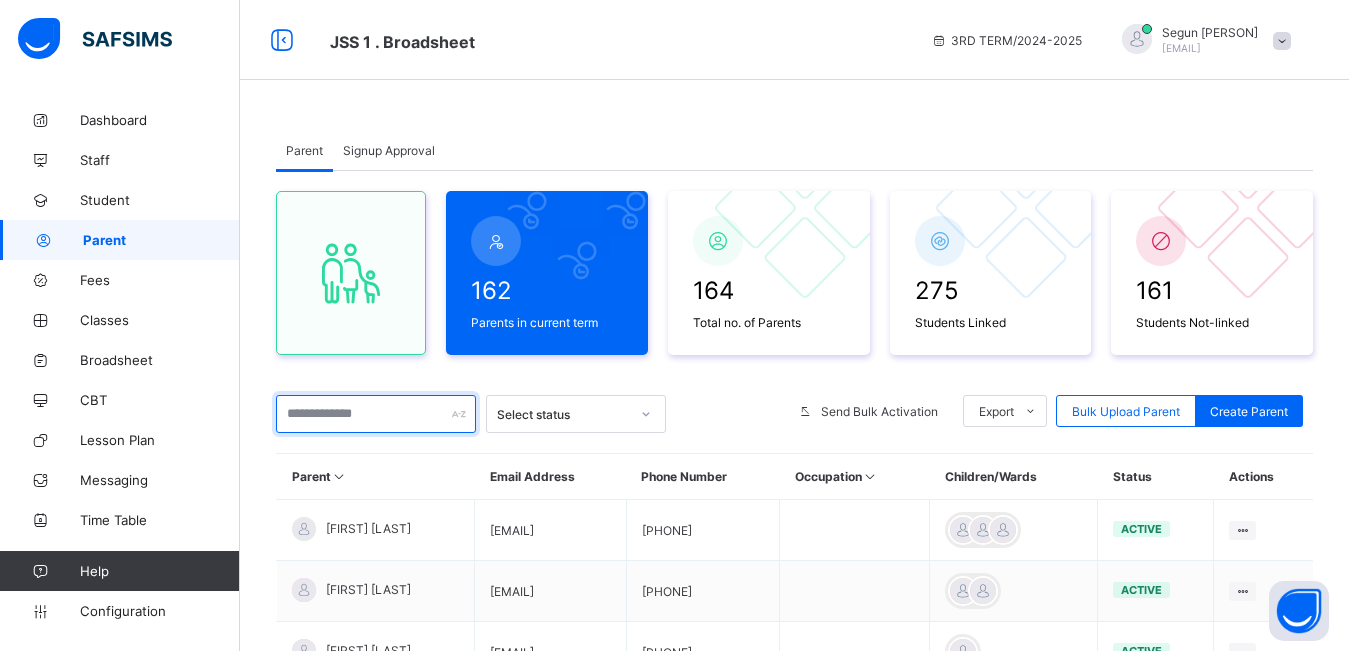 click at bounding box center [376, 414] 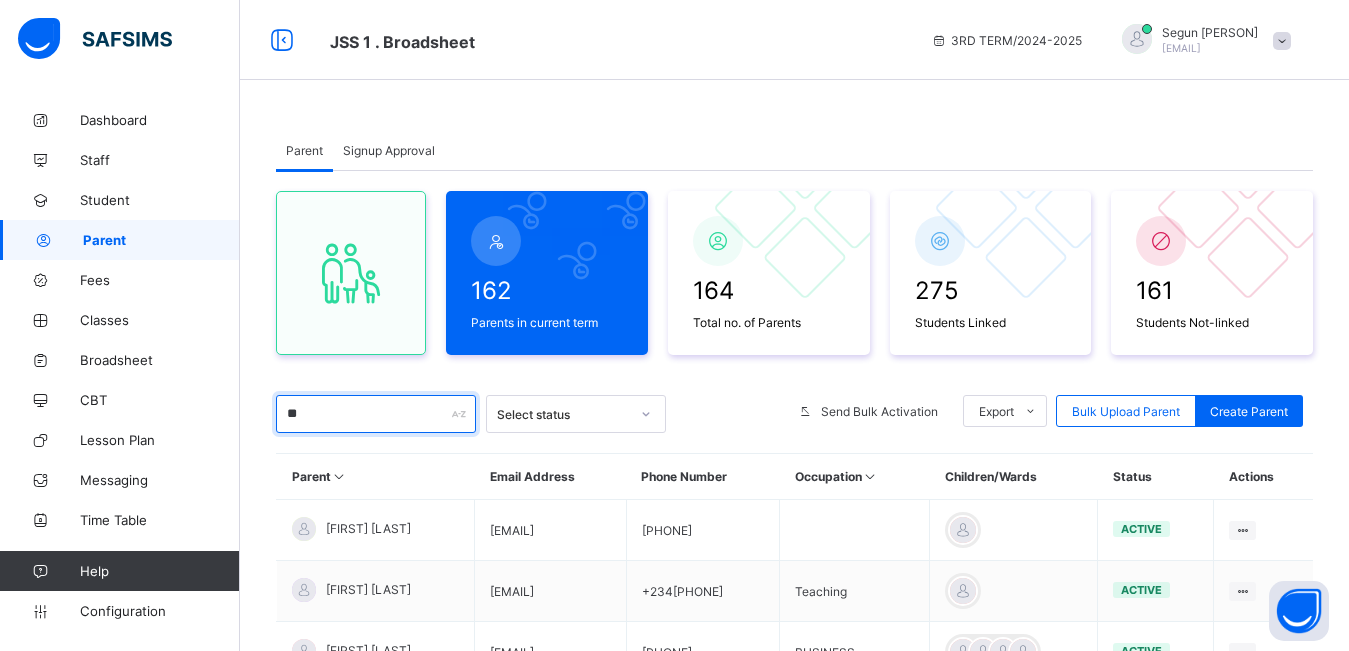 type on "*" 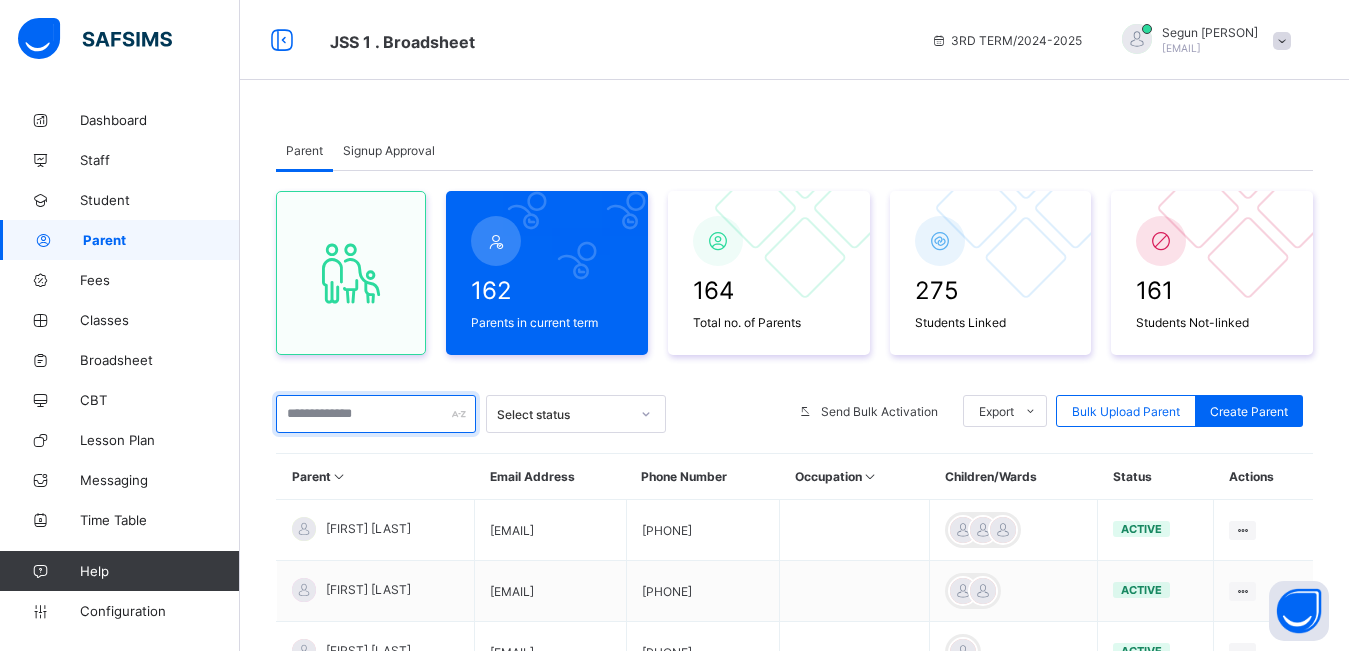 type on "*" 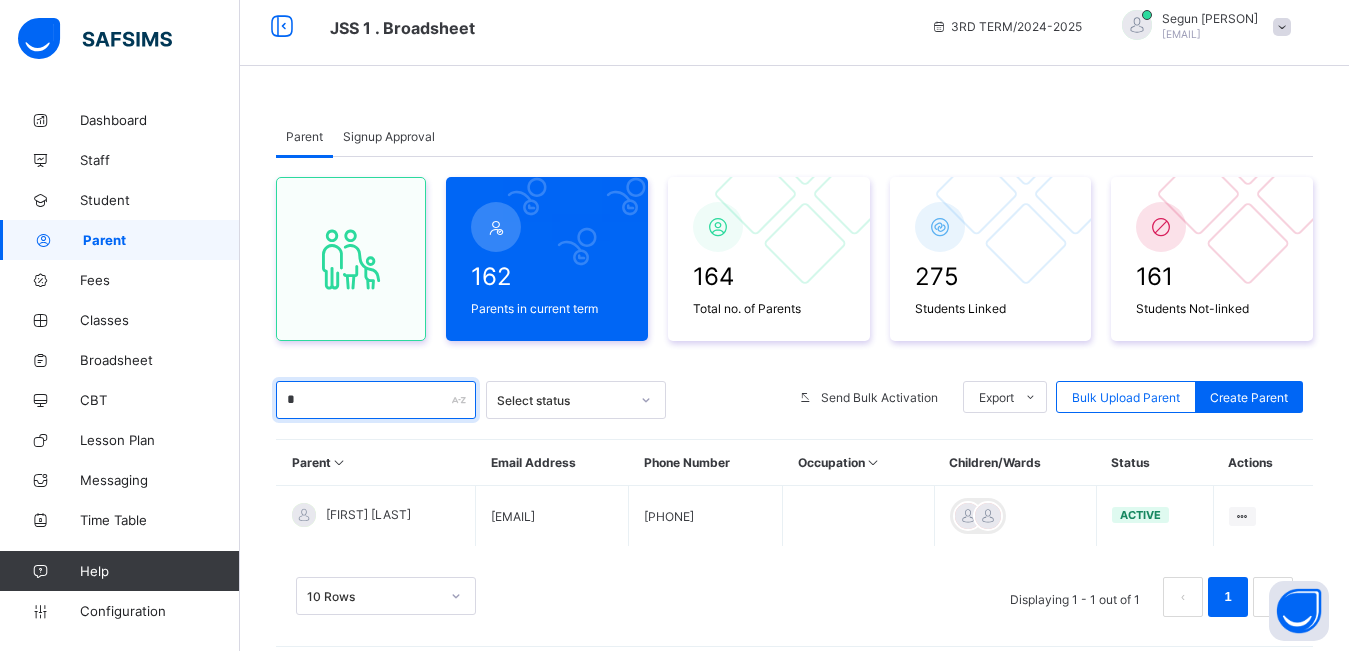 scroll, scrollTop: 0, scrollLeft: 0, axis: both 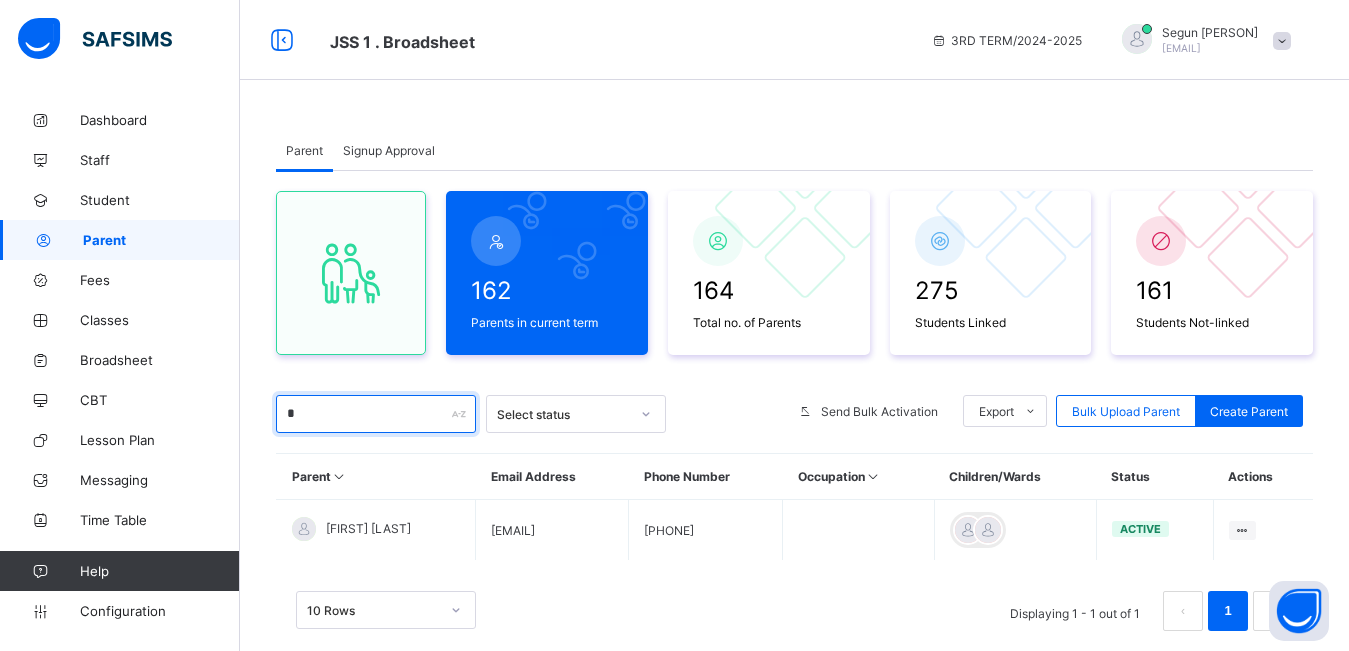 type 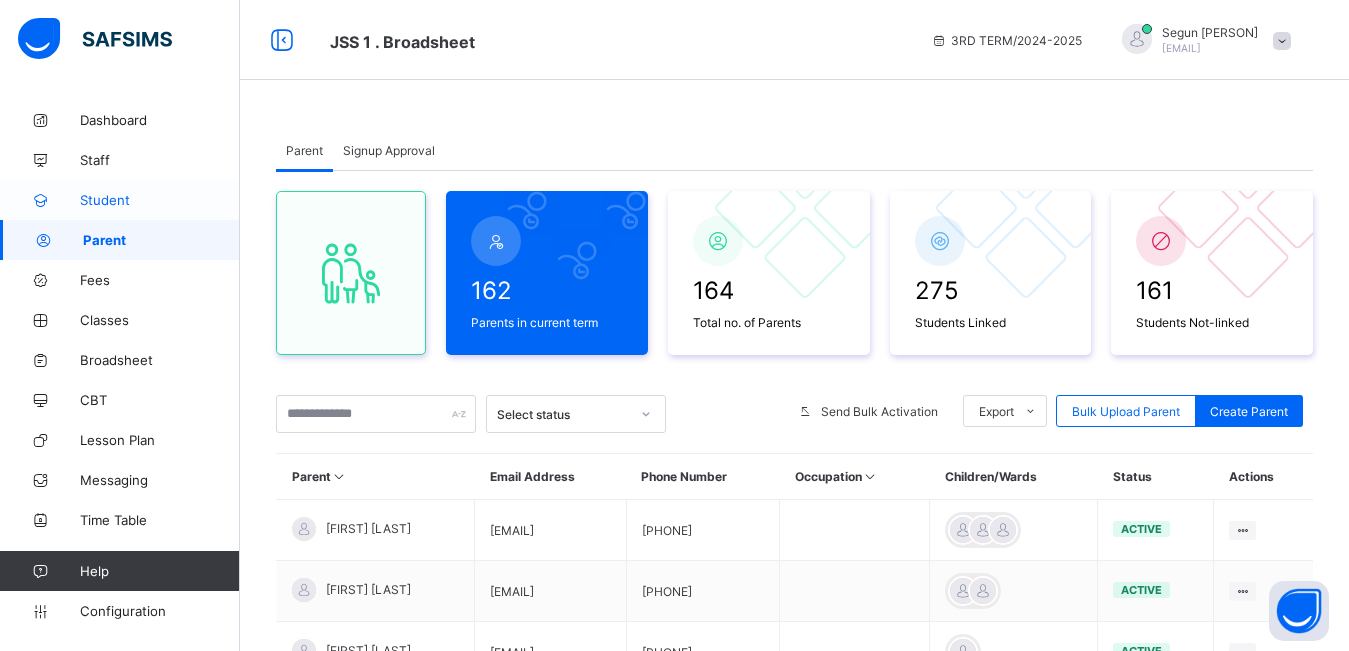 click on "Student" at bounding box center (160, 200) 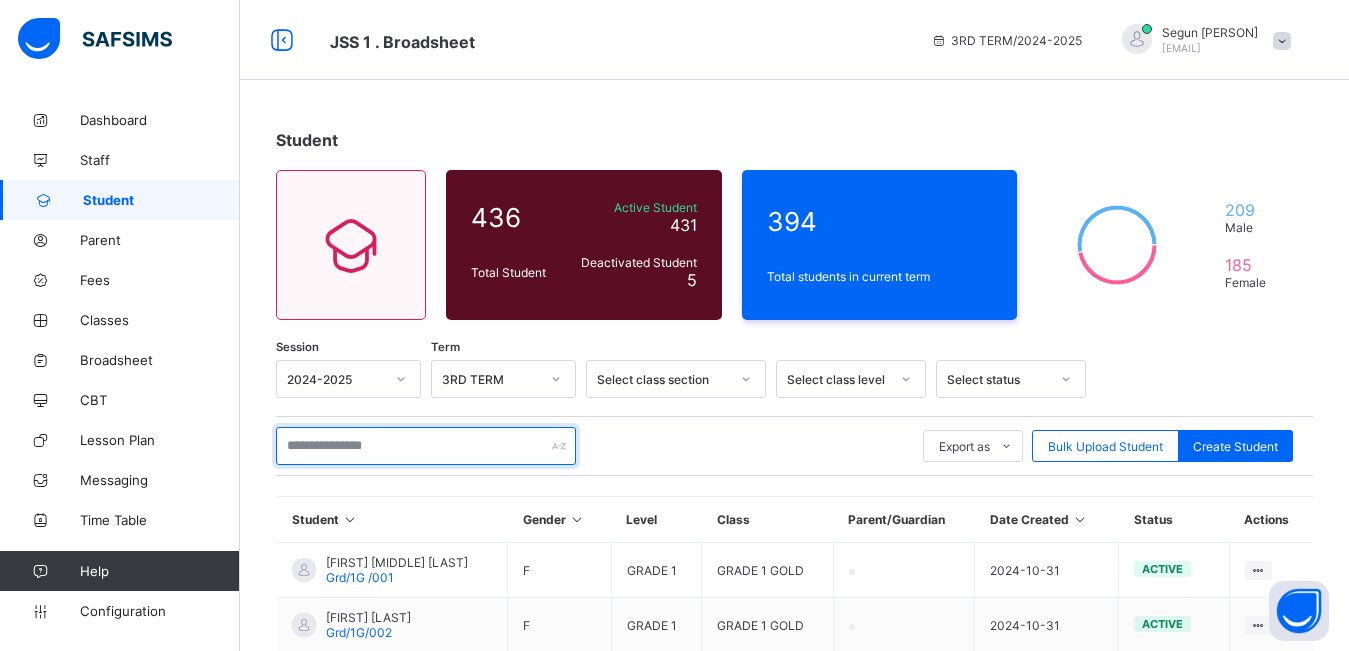 click at bounding box center (426, 446) 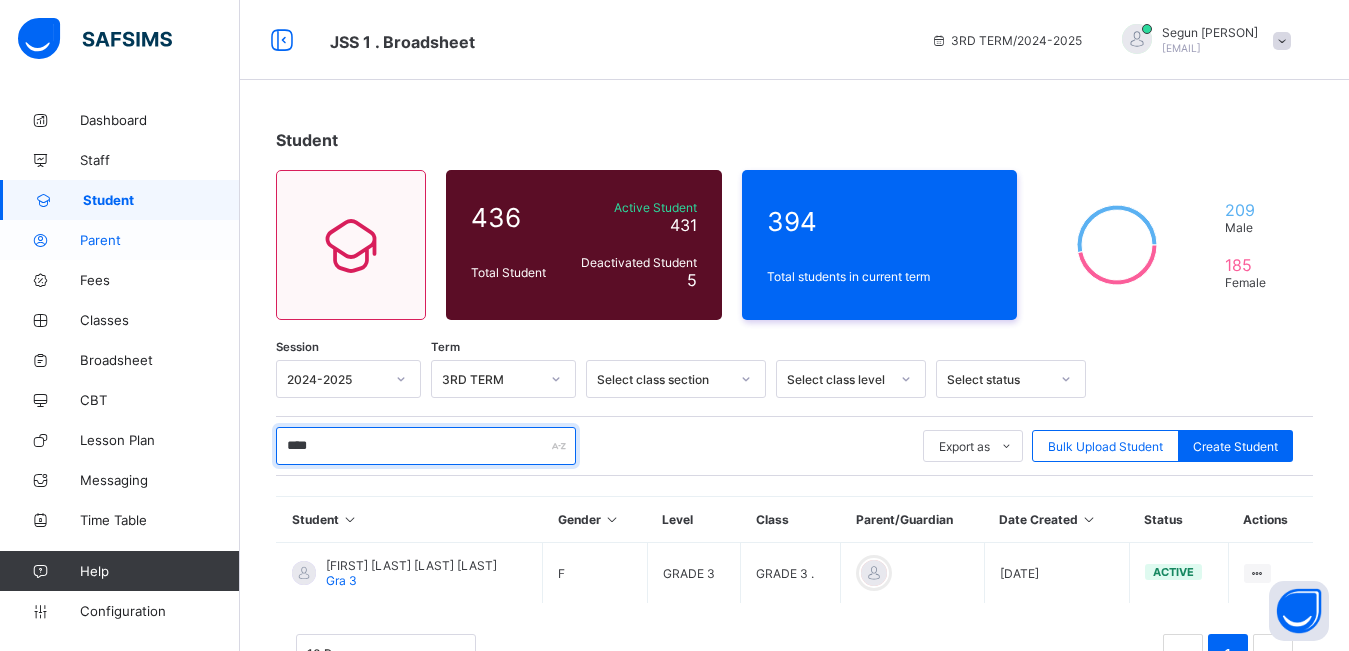 type on "****" 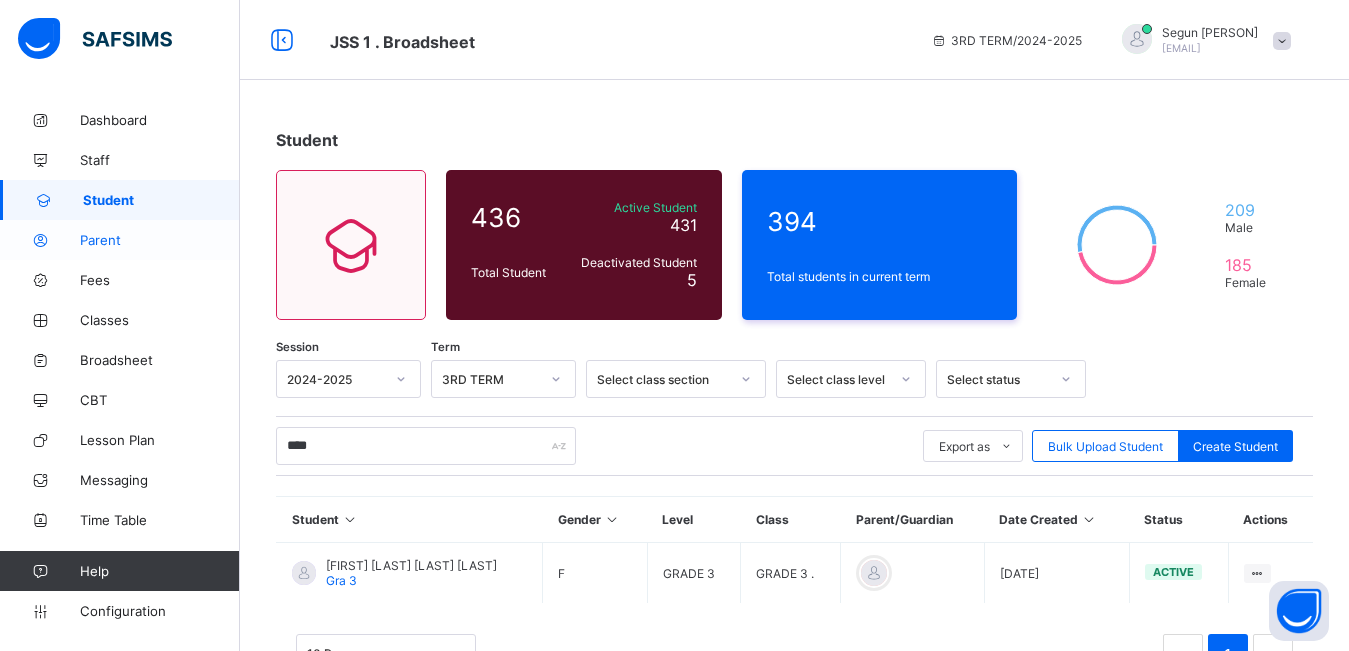 click on "Parent" at bounding box center [160, 240] 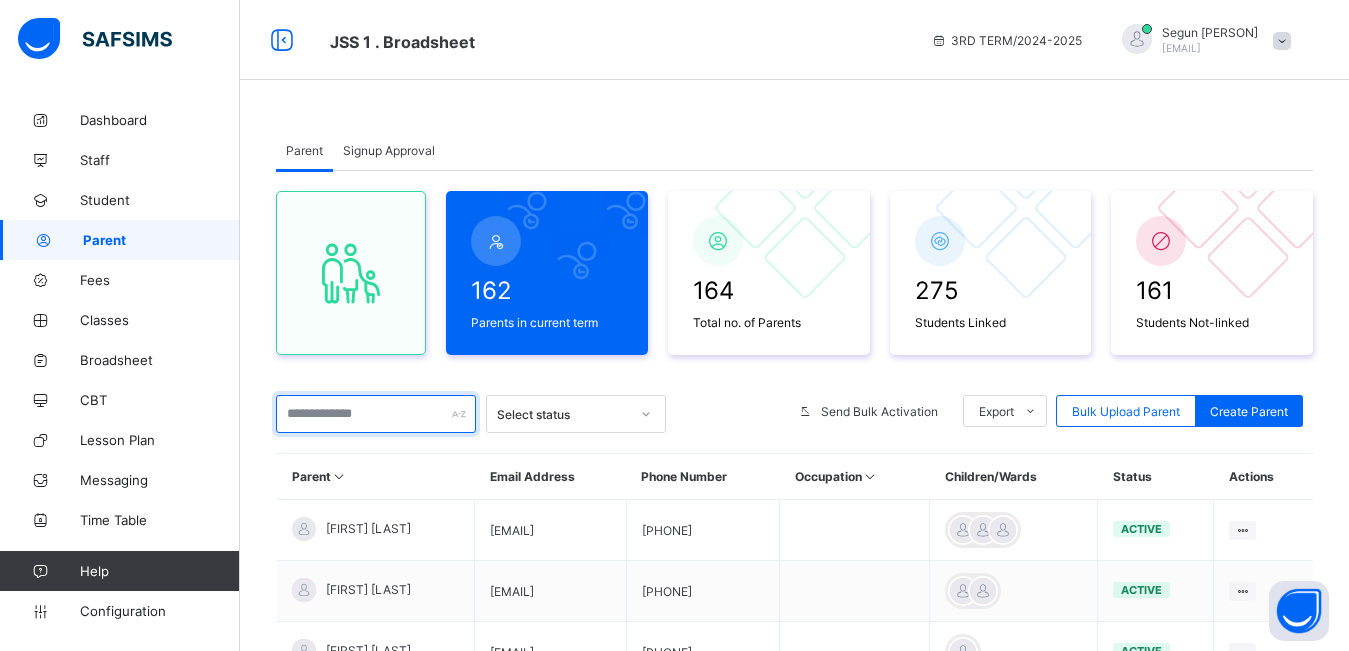 click at bounding box center (376, 414) 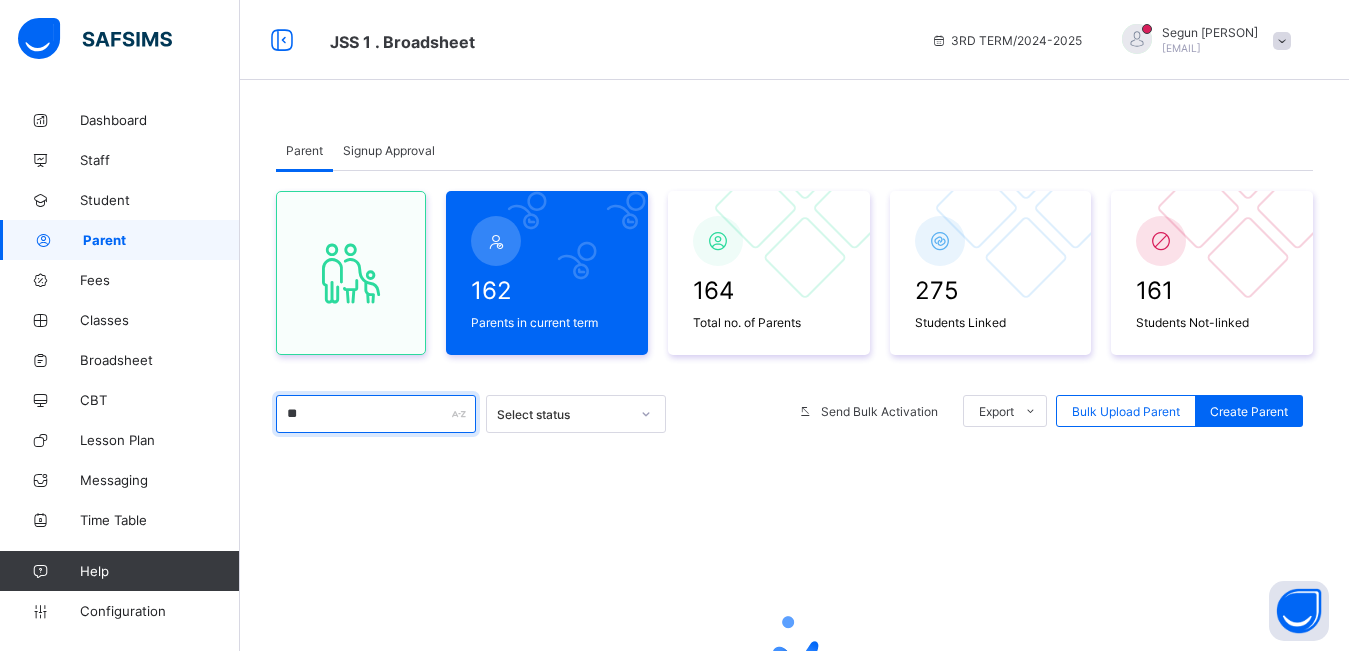 type on "*" 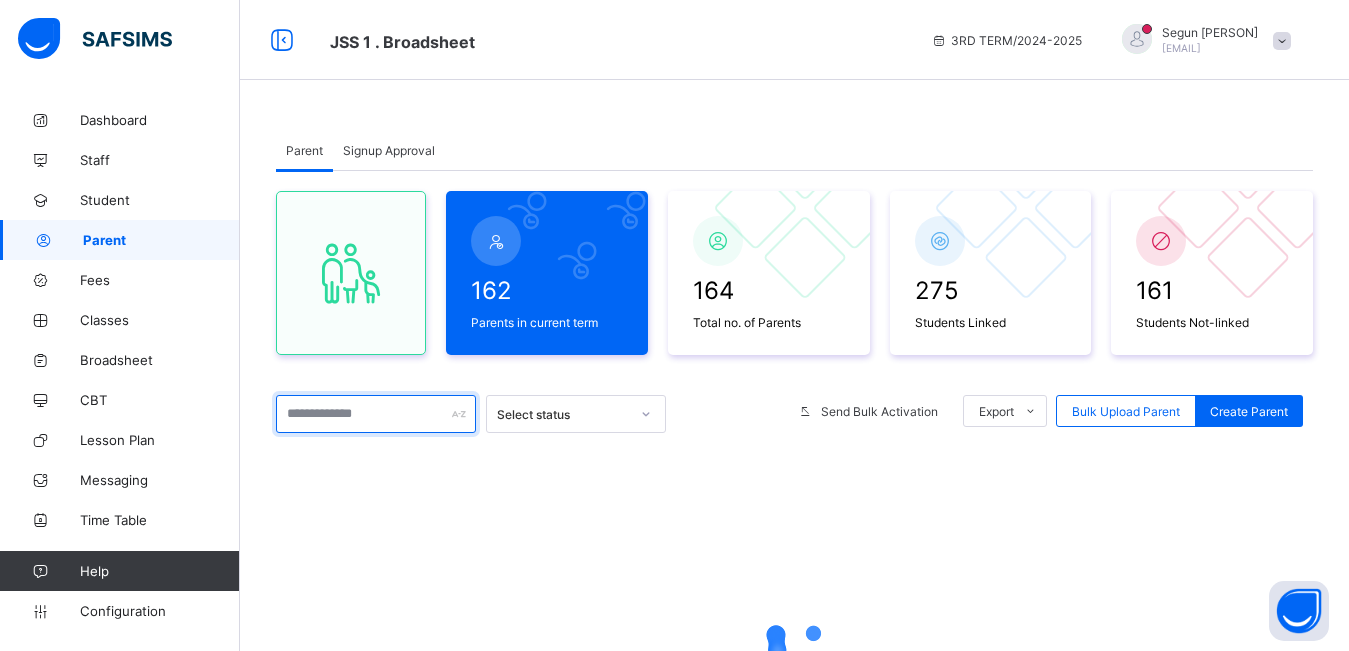 type on "*" 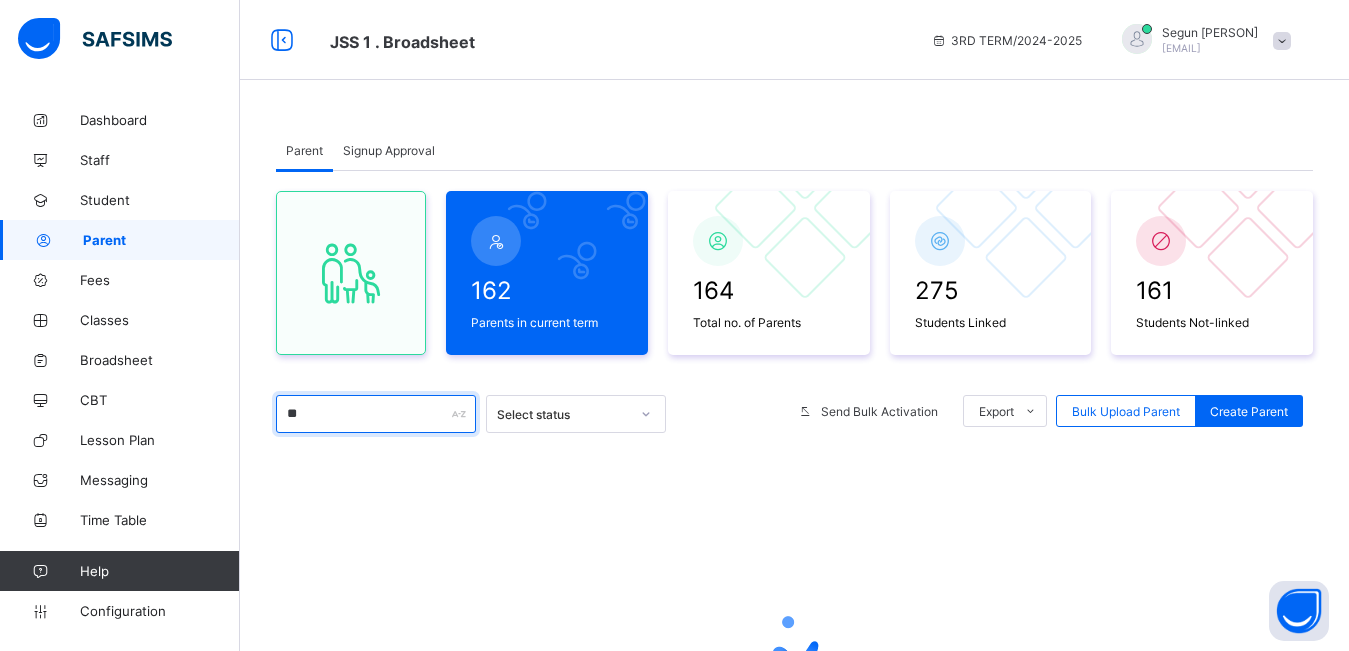 type on "*" 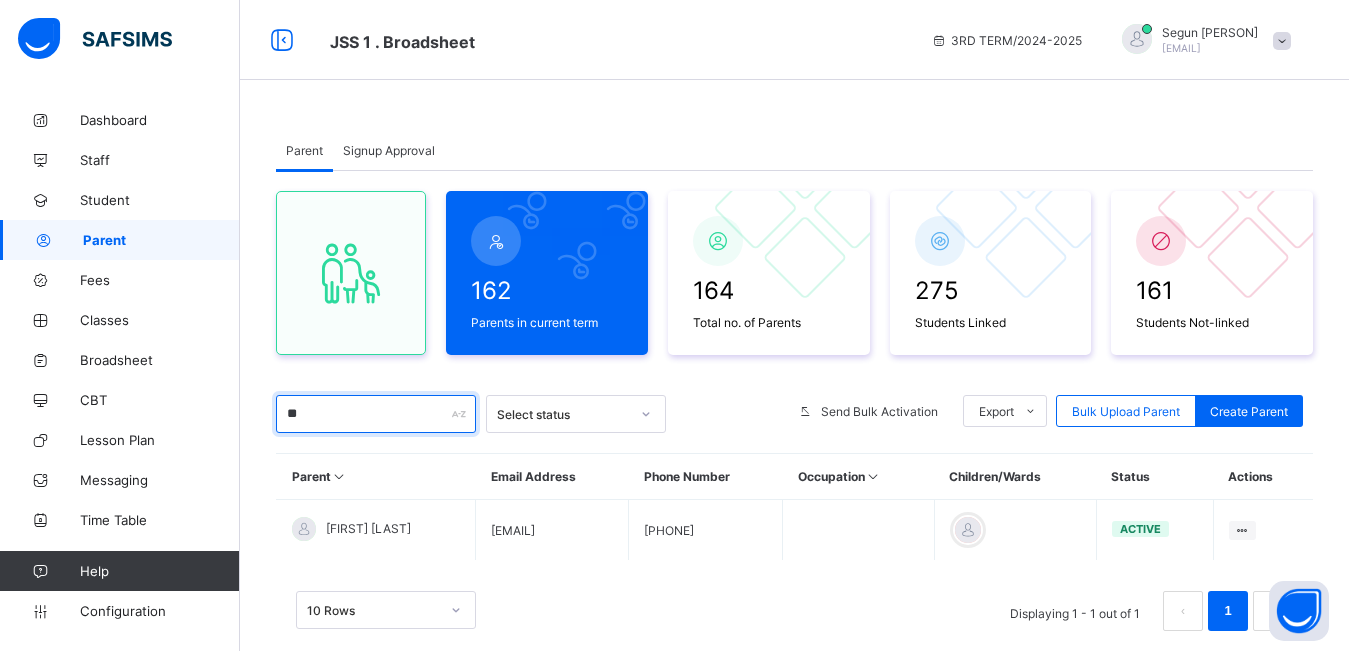 type on "*" 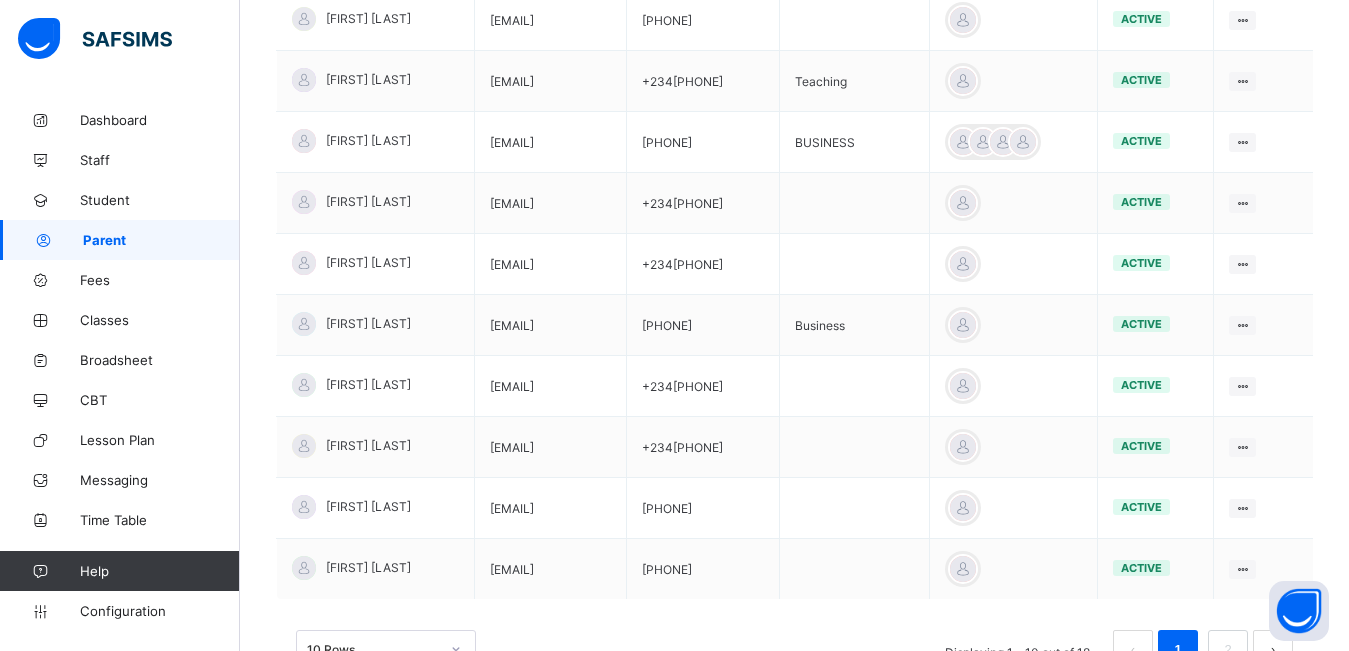 scroll, scrollTop: 512, scrollLeft: 0, axis: vertical 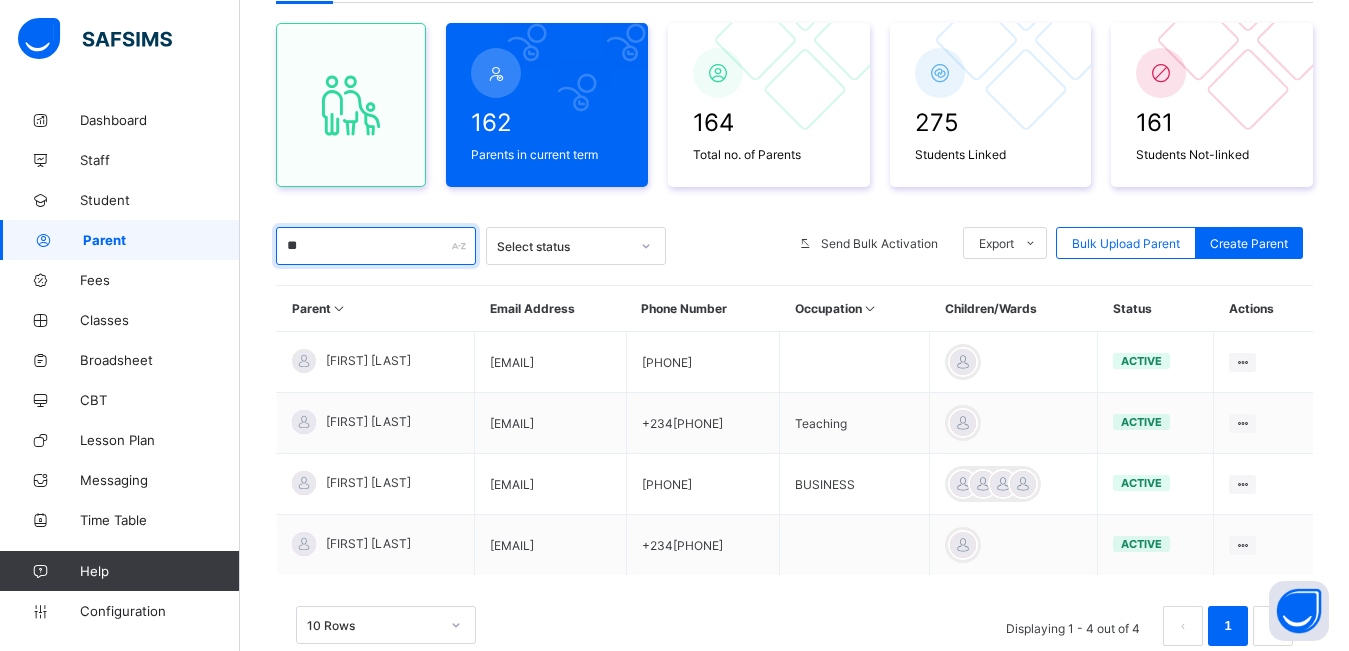 type on "*" 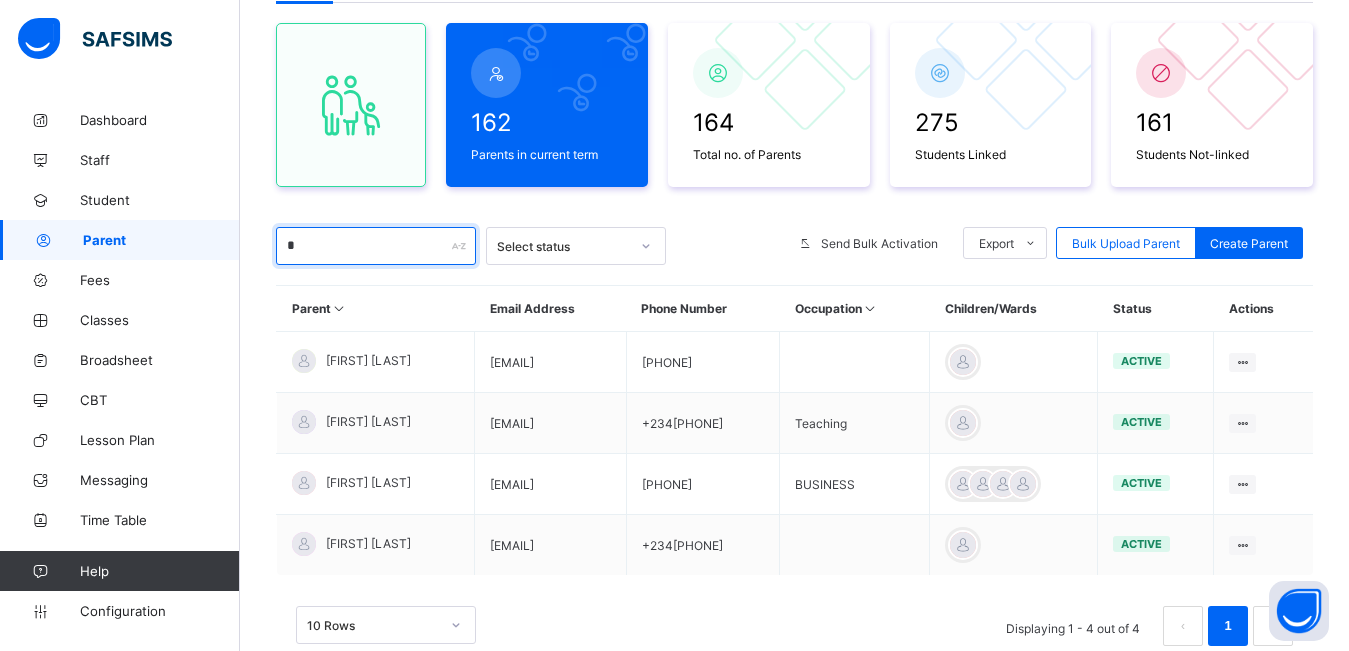 type 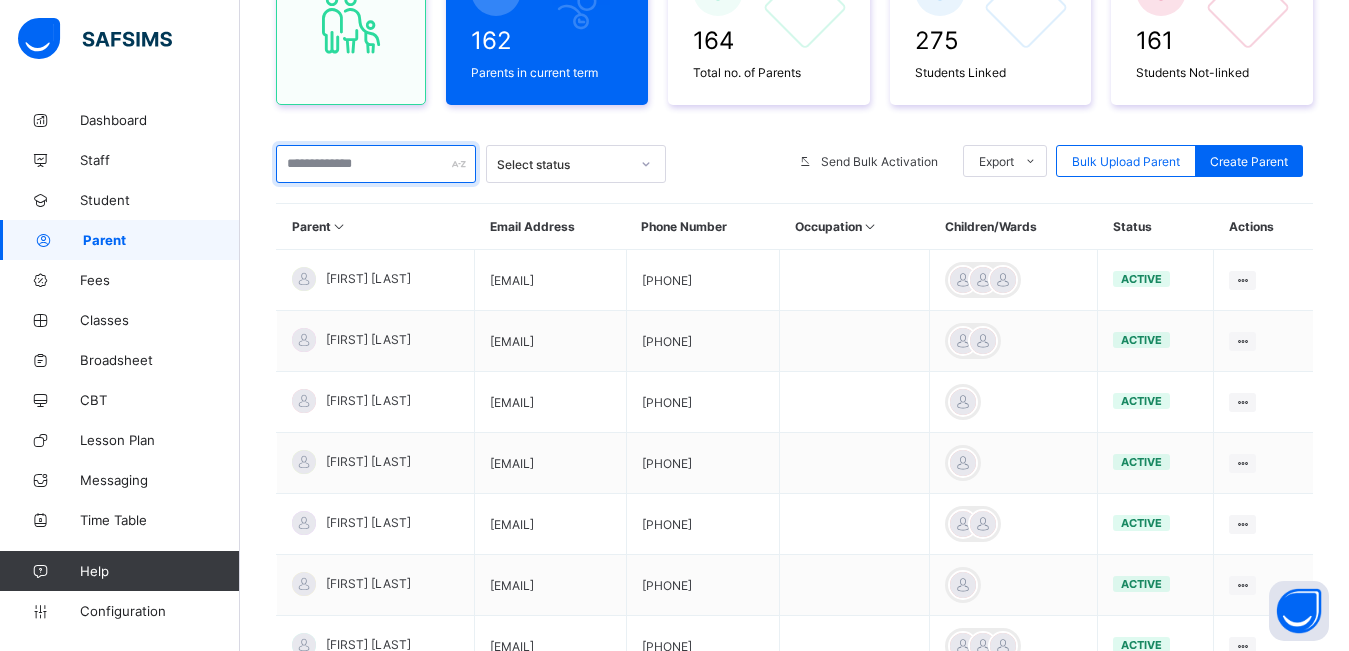 scroll, scrollTop: 275, scrollLeft: 0, axis: vertical 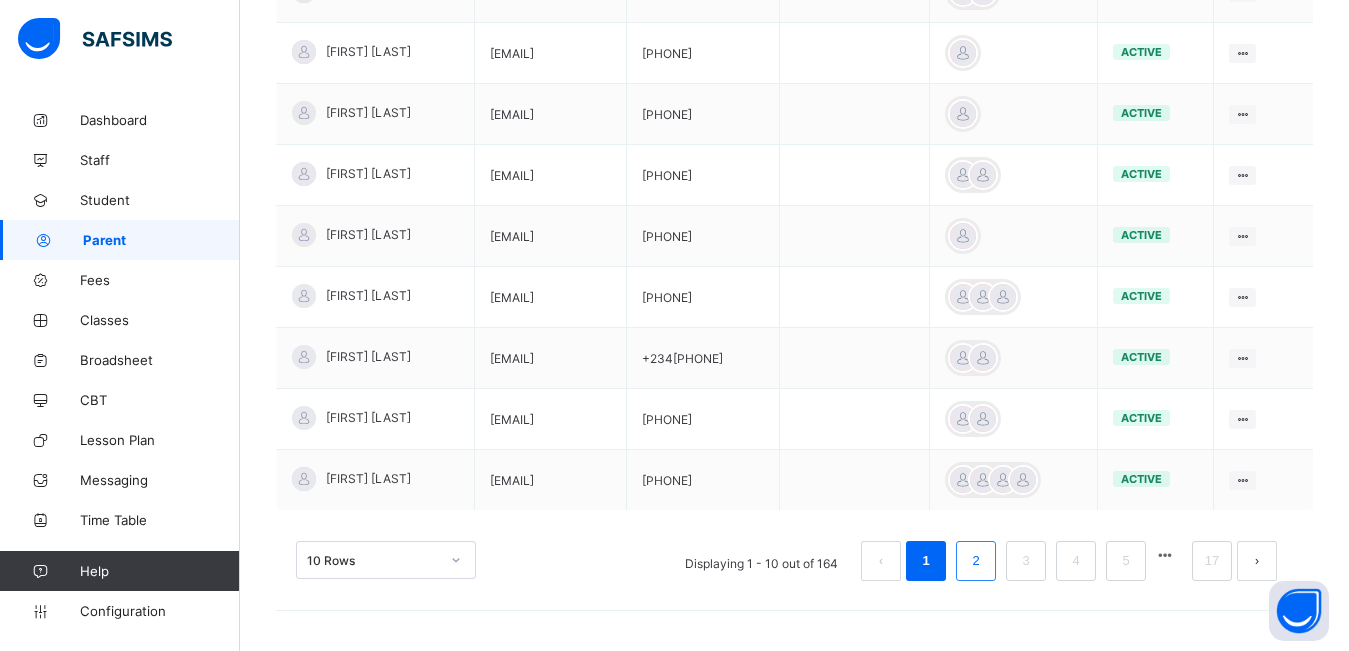 click on "2" at bounding box center (975, 561) 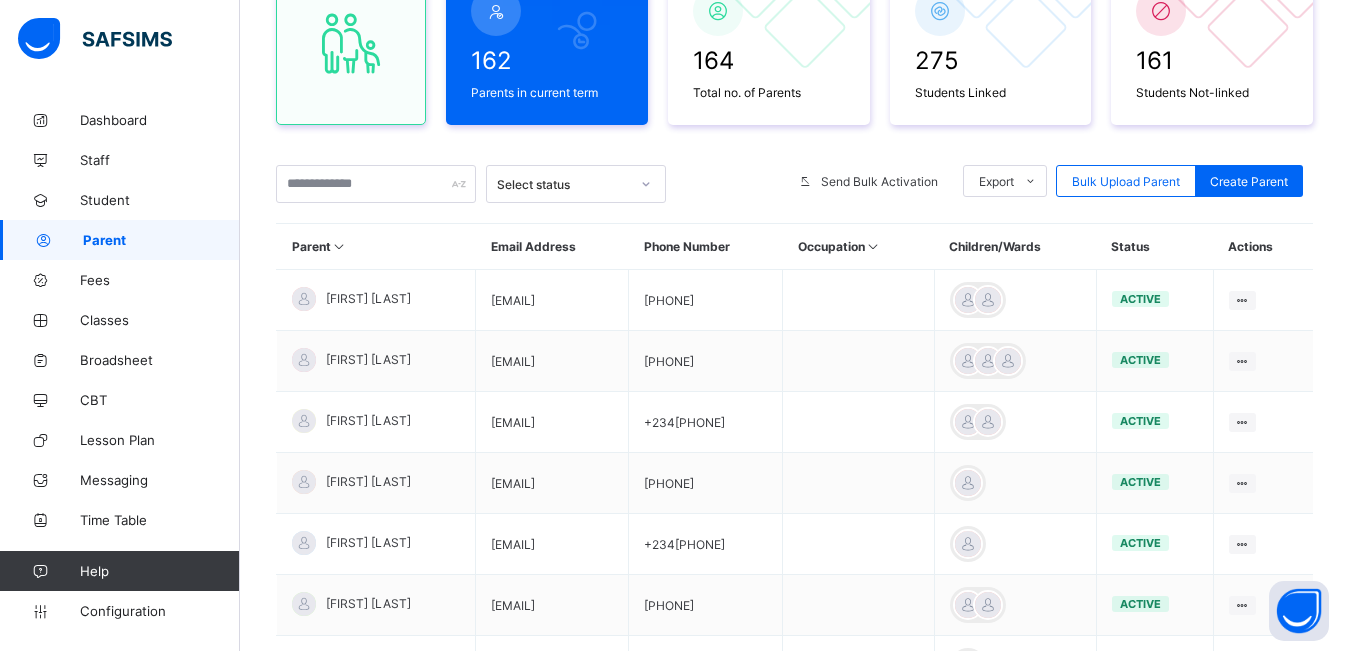 scroll, scrollTop: 599, scrollLeft: 0, axis: vertical 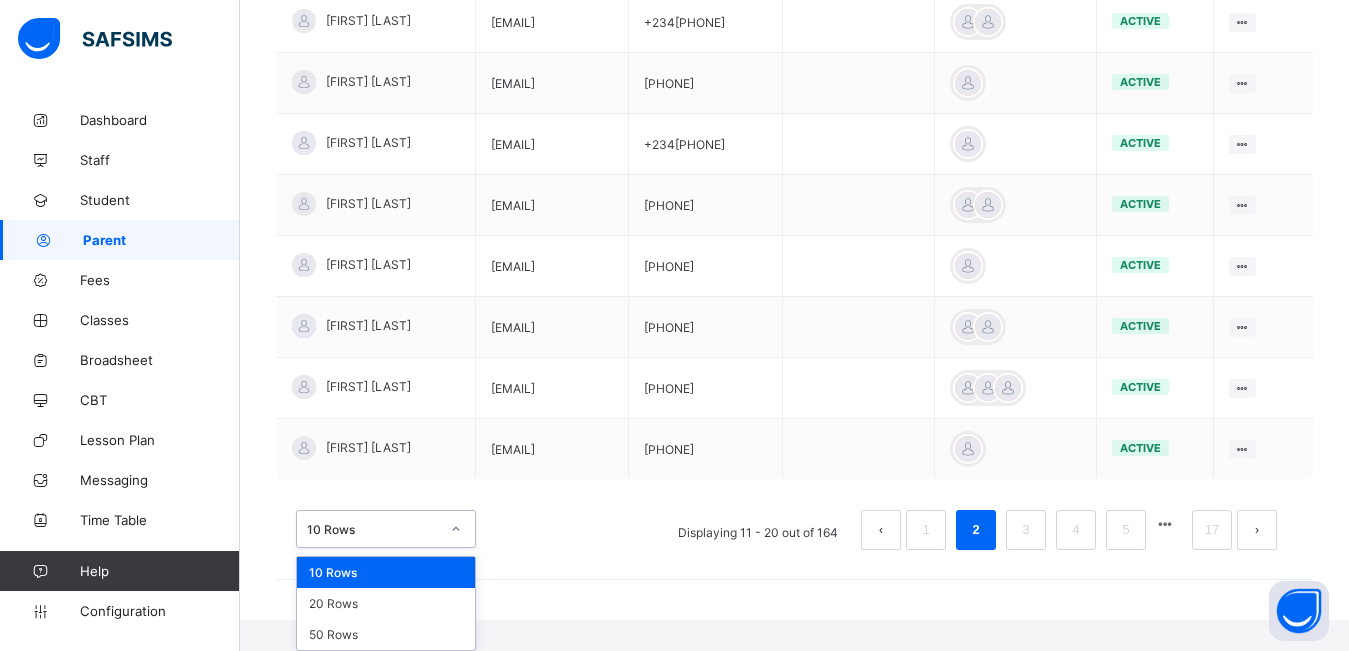 click on "option 10 Rows focused, 1 of 3. 3 results available. Use Up and Down to choose options, press Enter to select the currently focused option, press Escape to exit the menu, press Tab to select the option and exit the menu. 10 Rows 10 Rows 20 Rows 50 Rows" at bounding box center (386, 529) 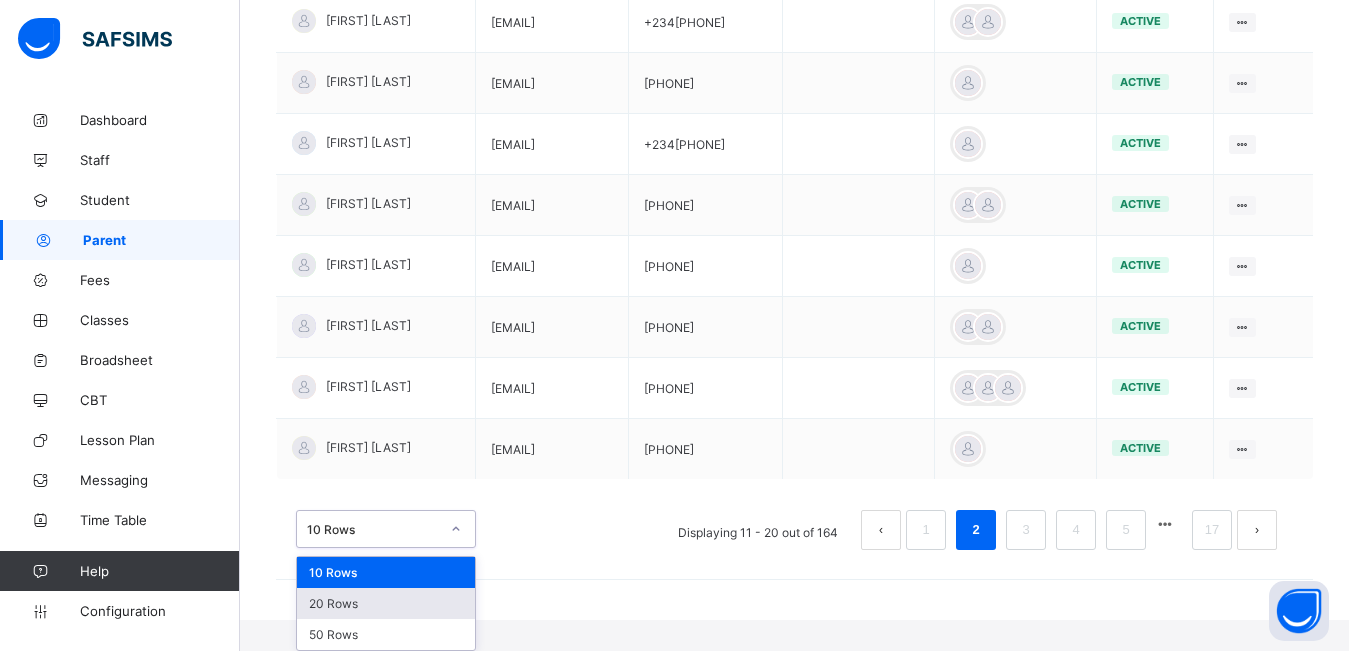 click on "20 Rows" at bounding box center [386, 603] 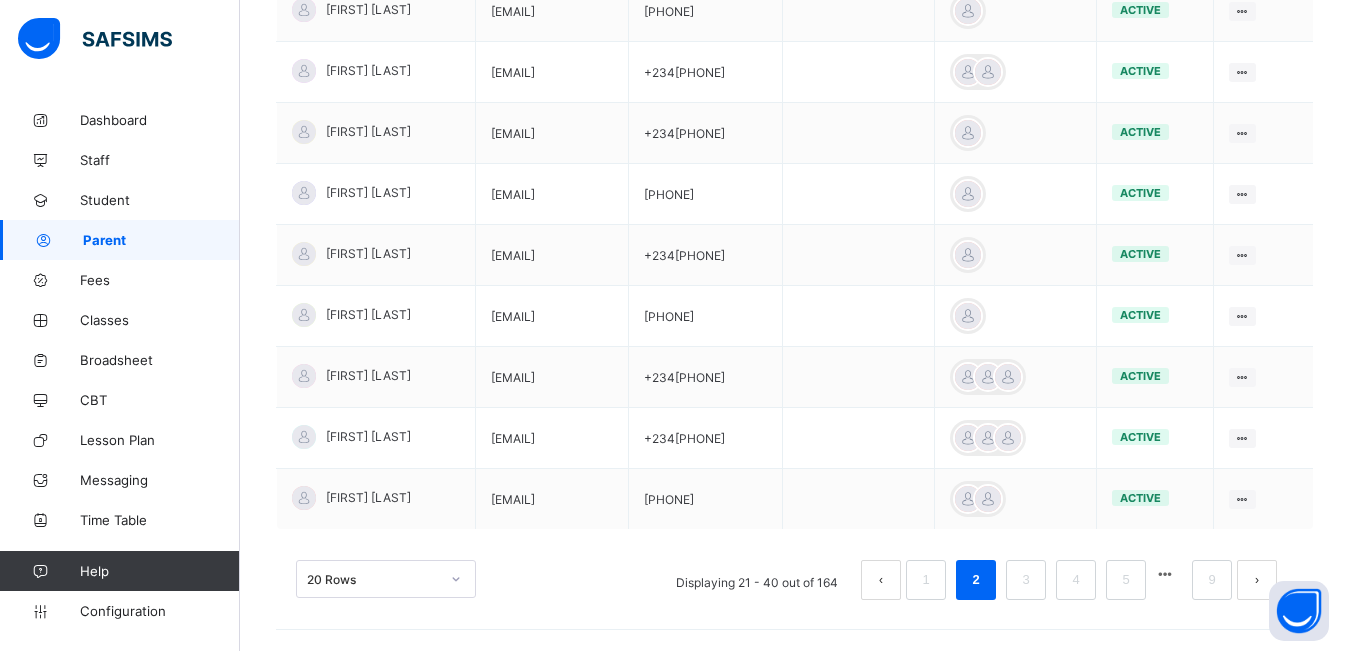 scroll, scrollTop: 1209, scrollLeft: 0, axis: vertical 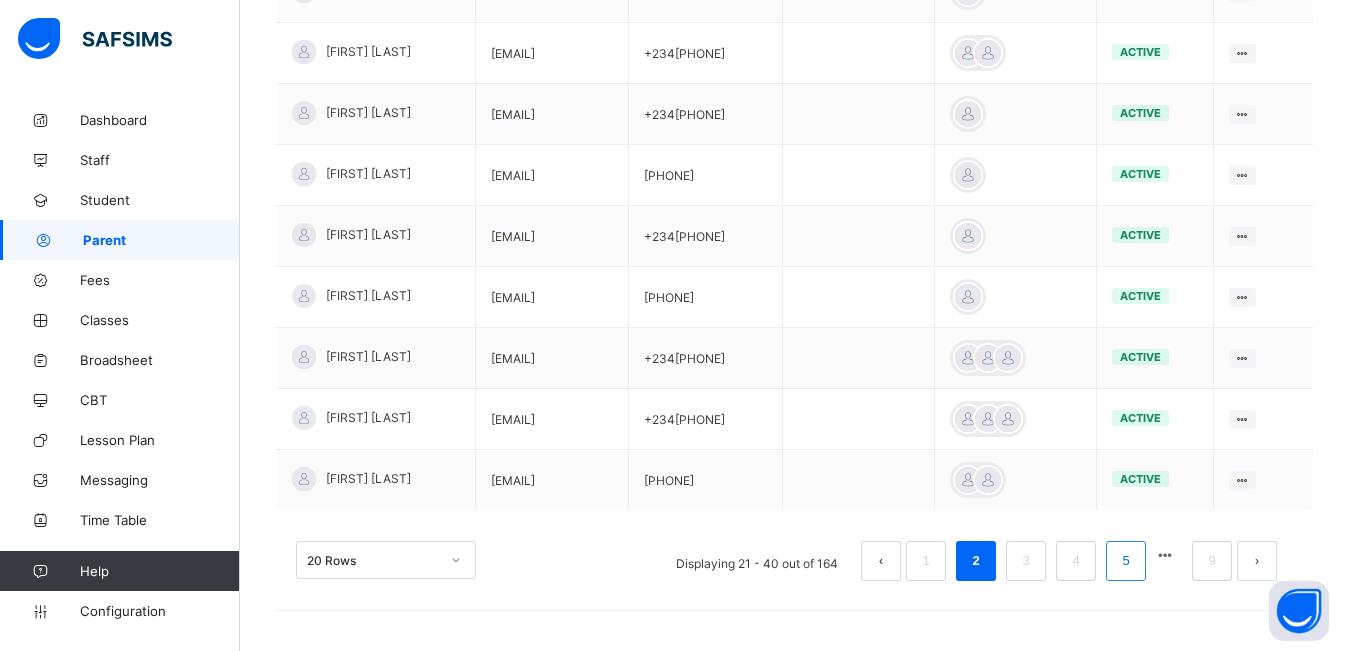 click on "5" at bounding box center (1125, 561) 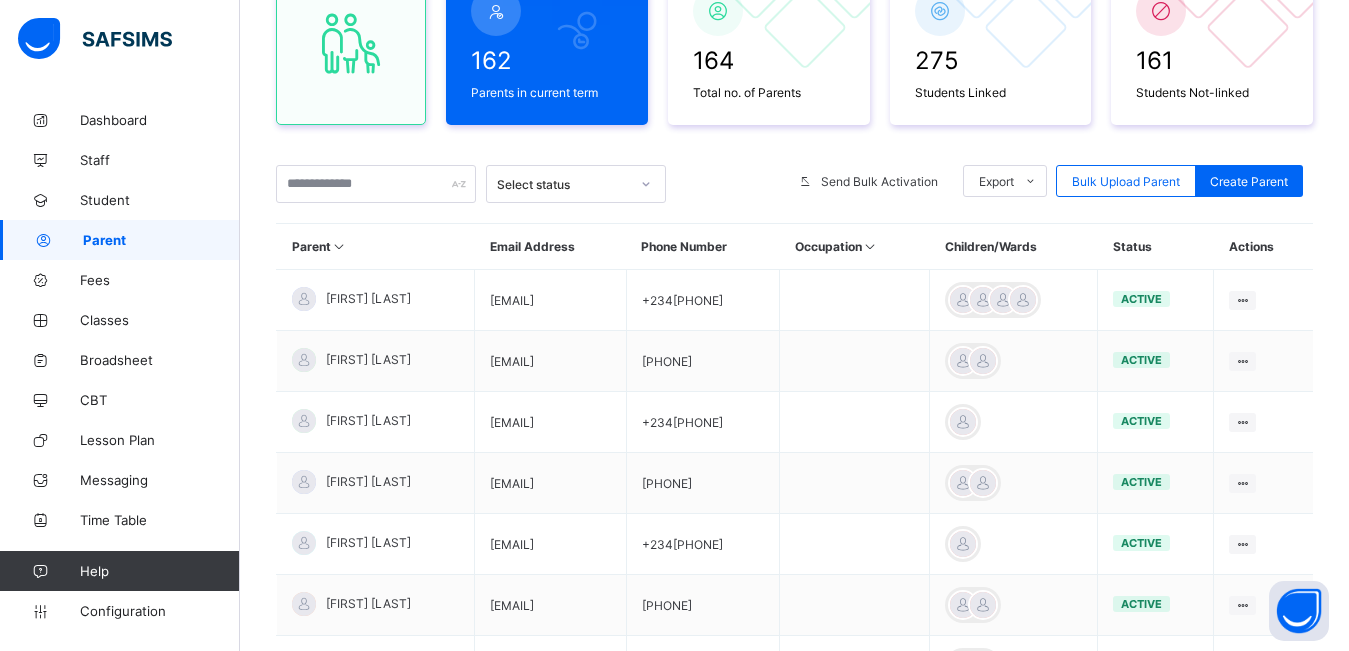 scroll, scrollTop: 1209, scrollLeft: 0, axis: vertical 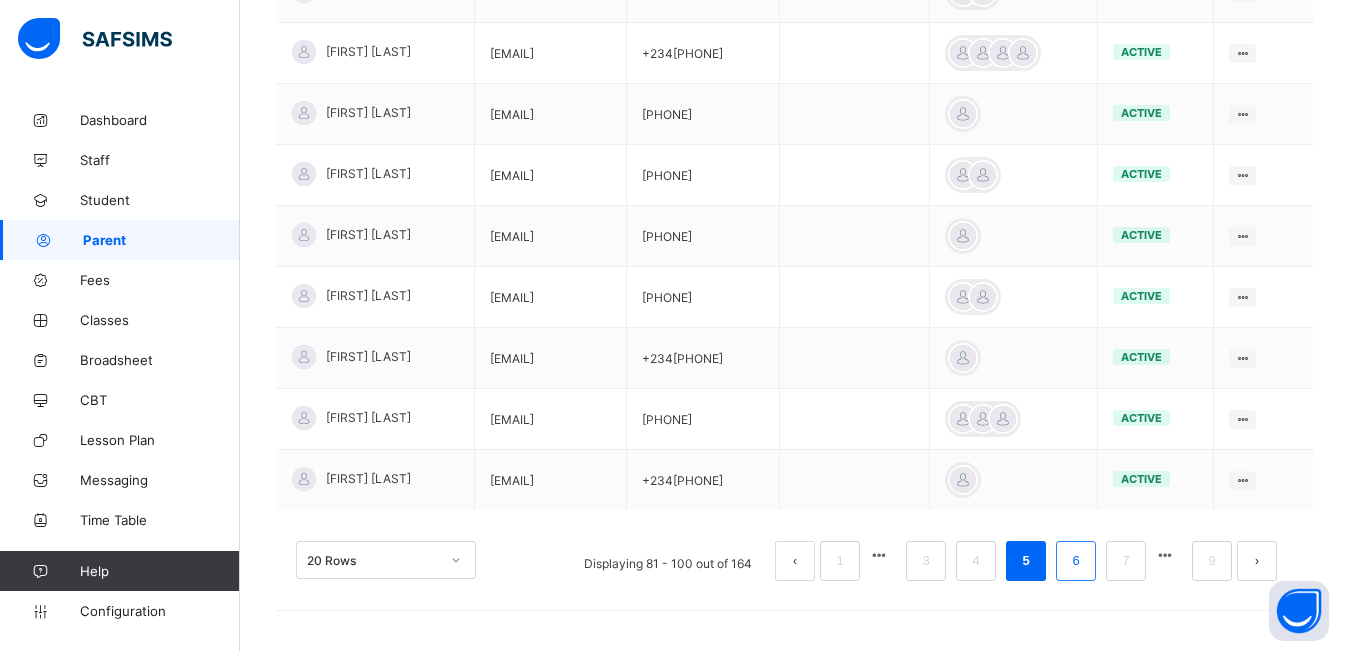 click on "6" at bounding box center (1075, 561) 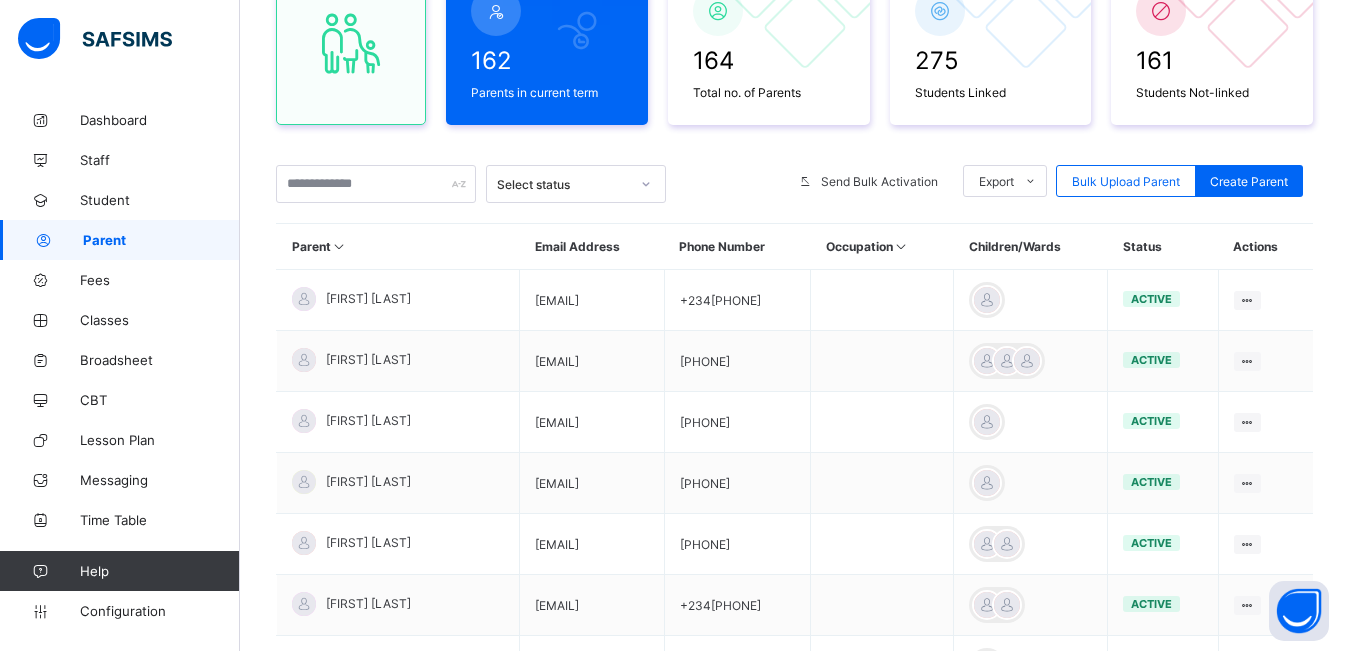 scroll, scrollTop: 1209, scrollLeft: 0, axis: vertical 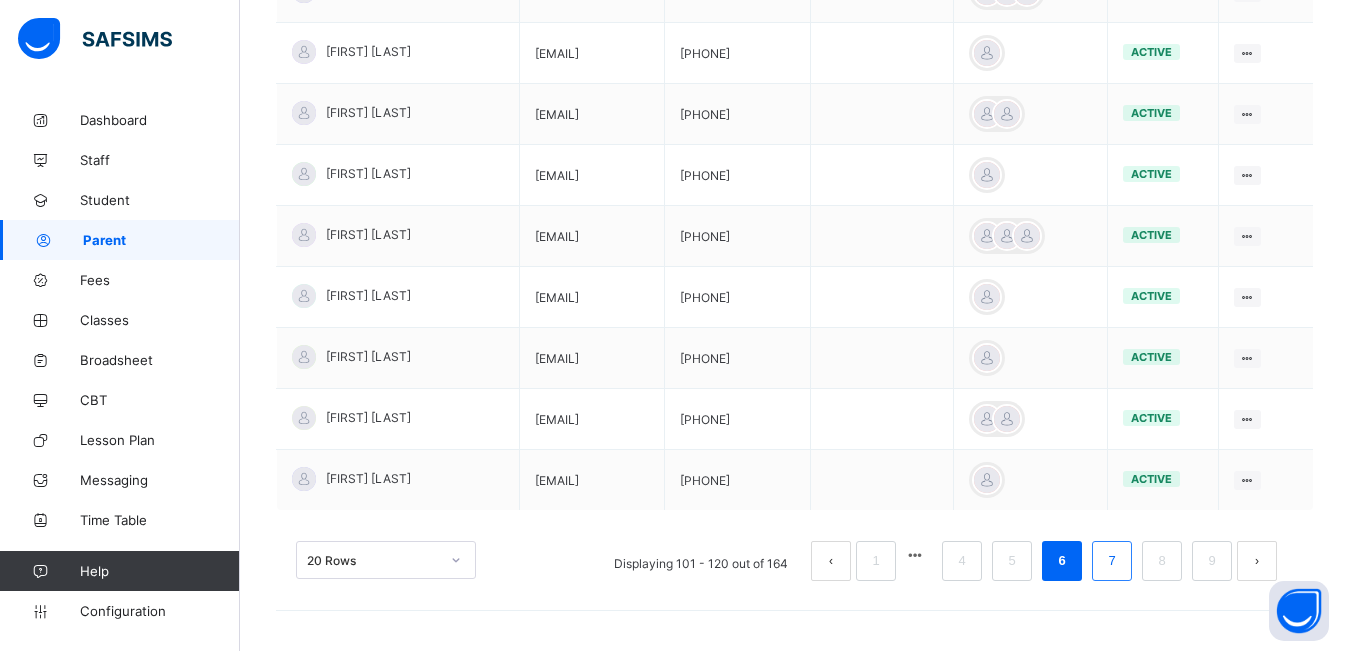 click on "7" at bounding box center (1111, 561) 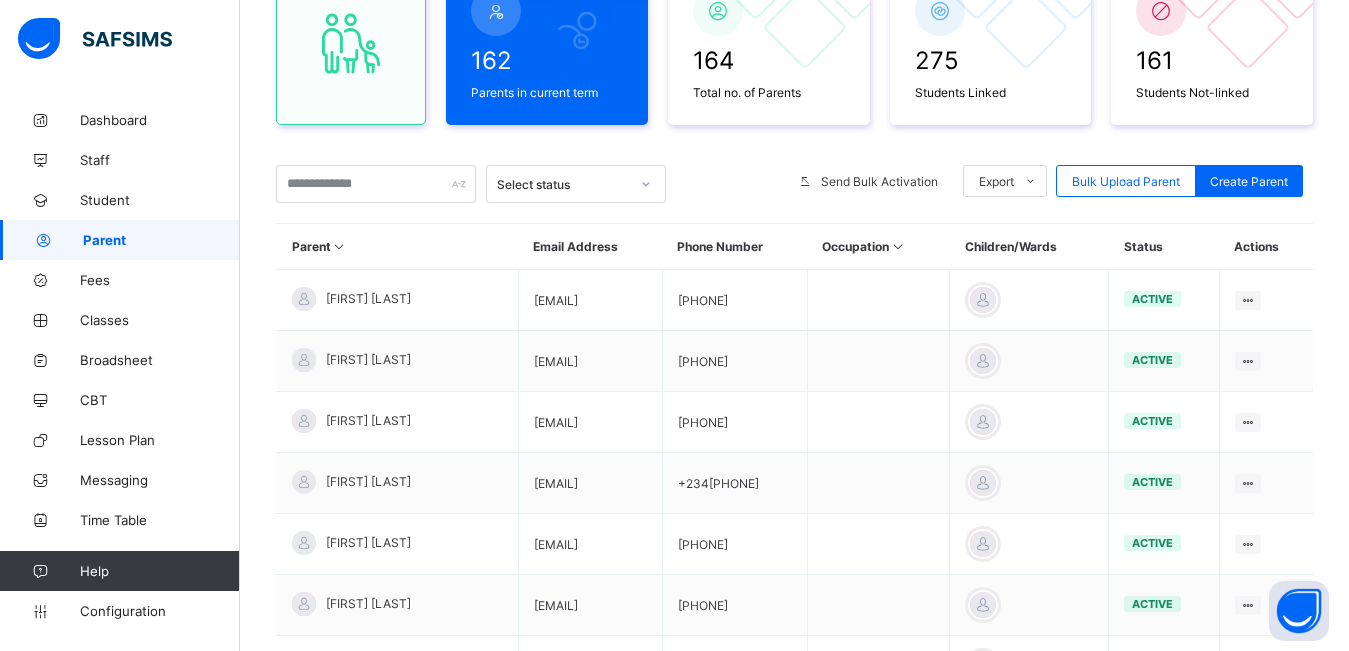scroll, scrollTop: 1209, scrollLeft: 0, axis: vertical 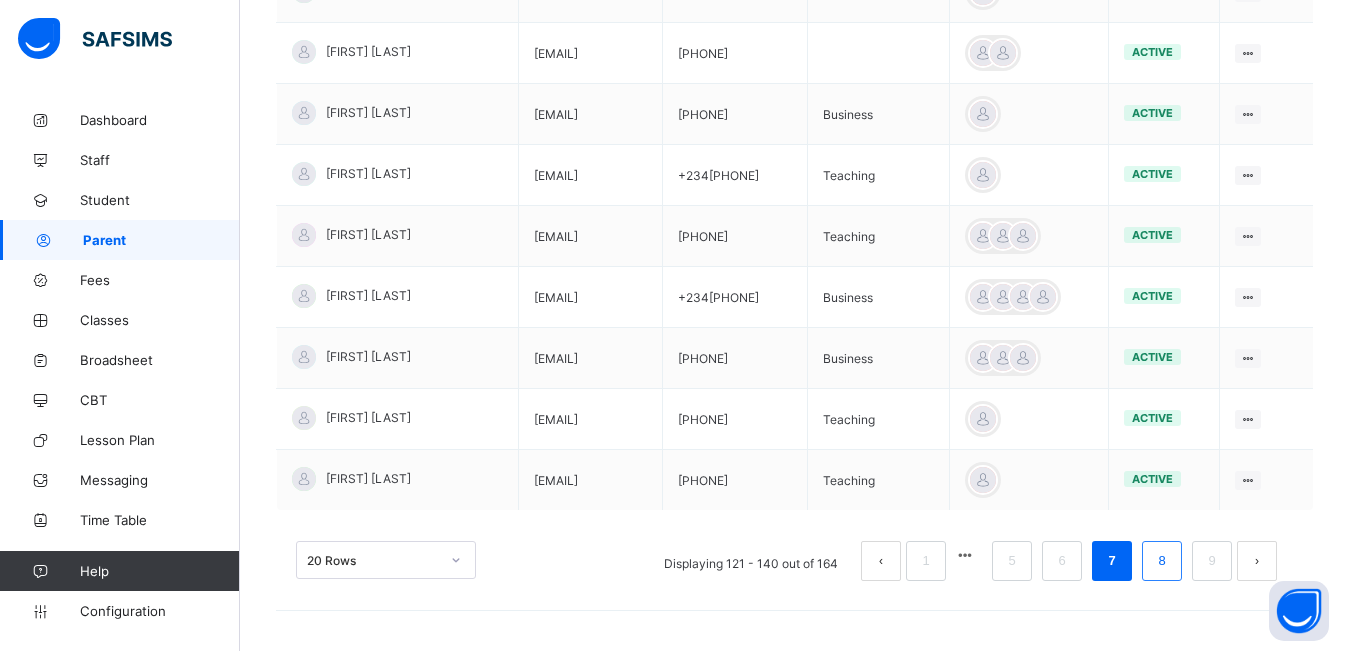 click on "8" at bounding box center [1162, 561] 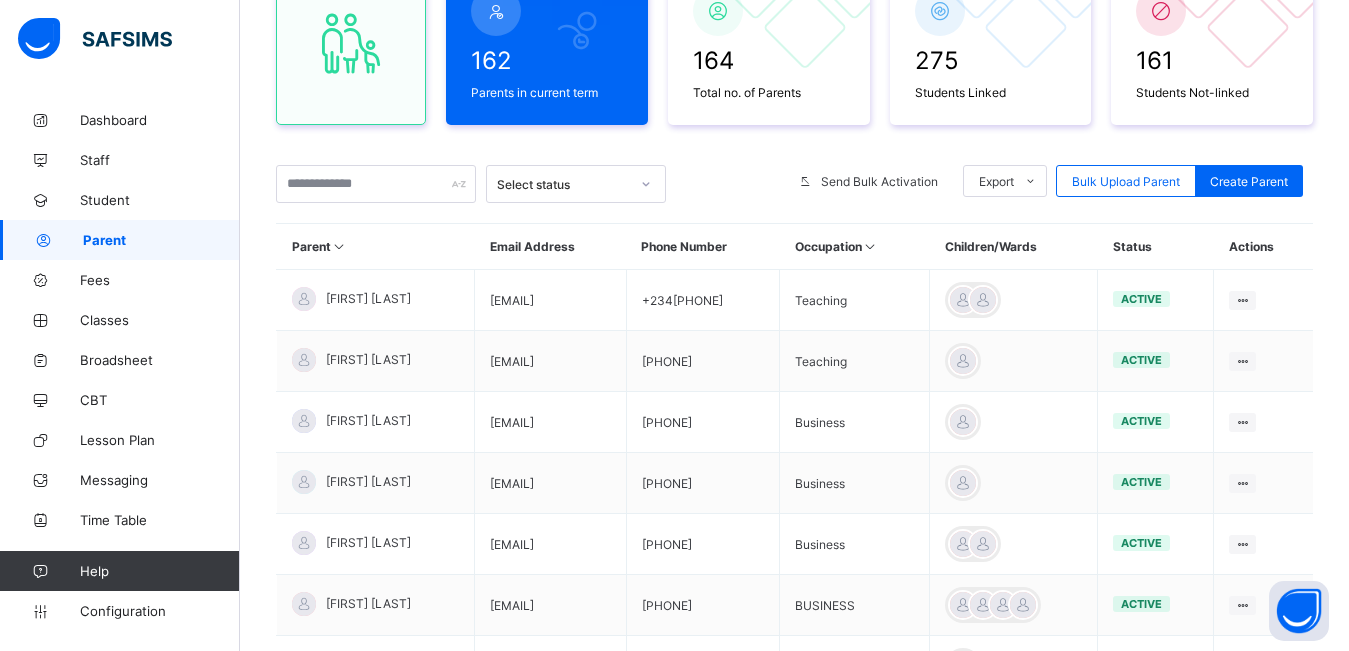 scroll, scrollTop: 1209, scrollLeft: 0, axis: vertical 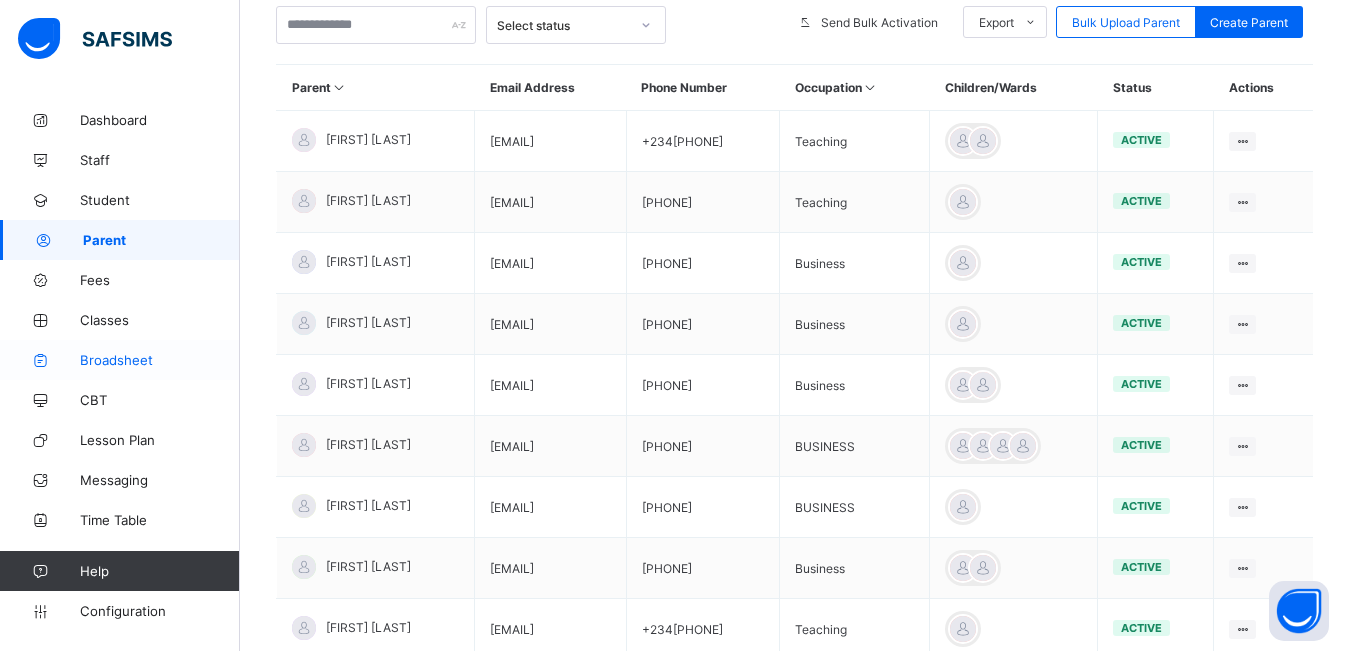 click on "Broadsheet" at bounding box center [160, 360] 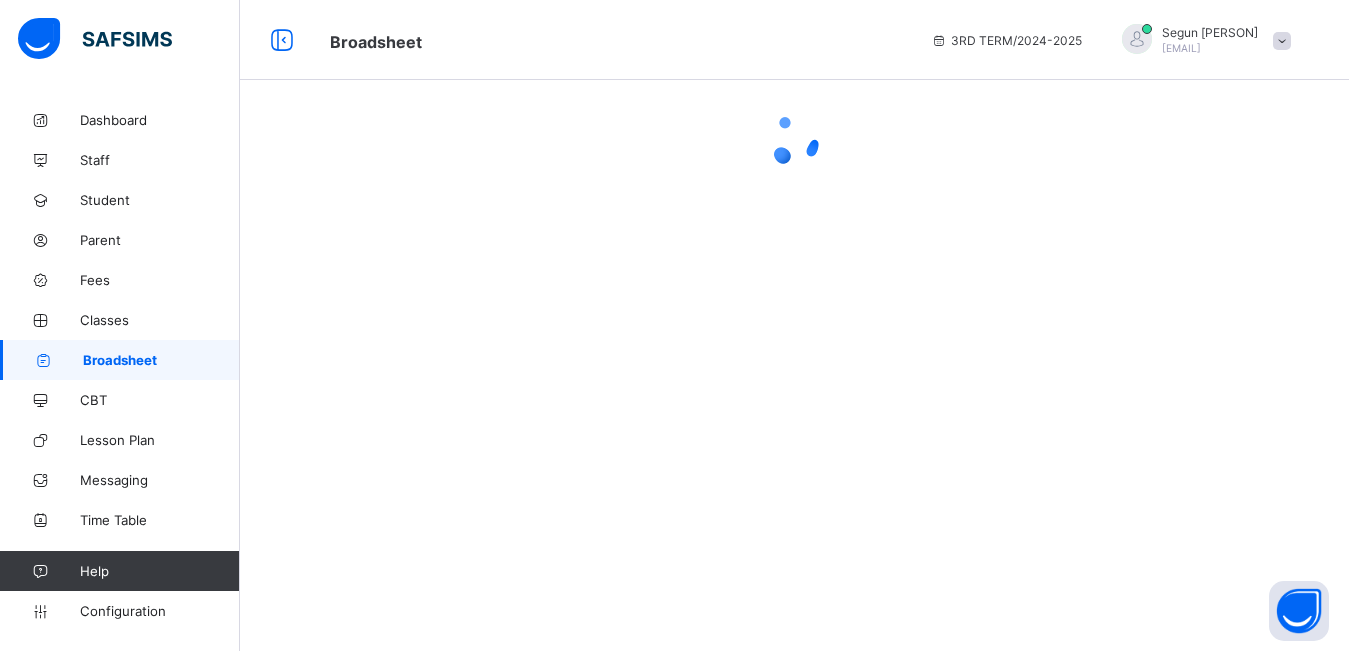 scroll, scrollTop: 0, scrollLeft: 0, axis: both 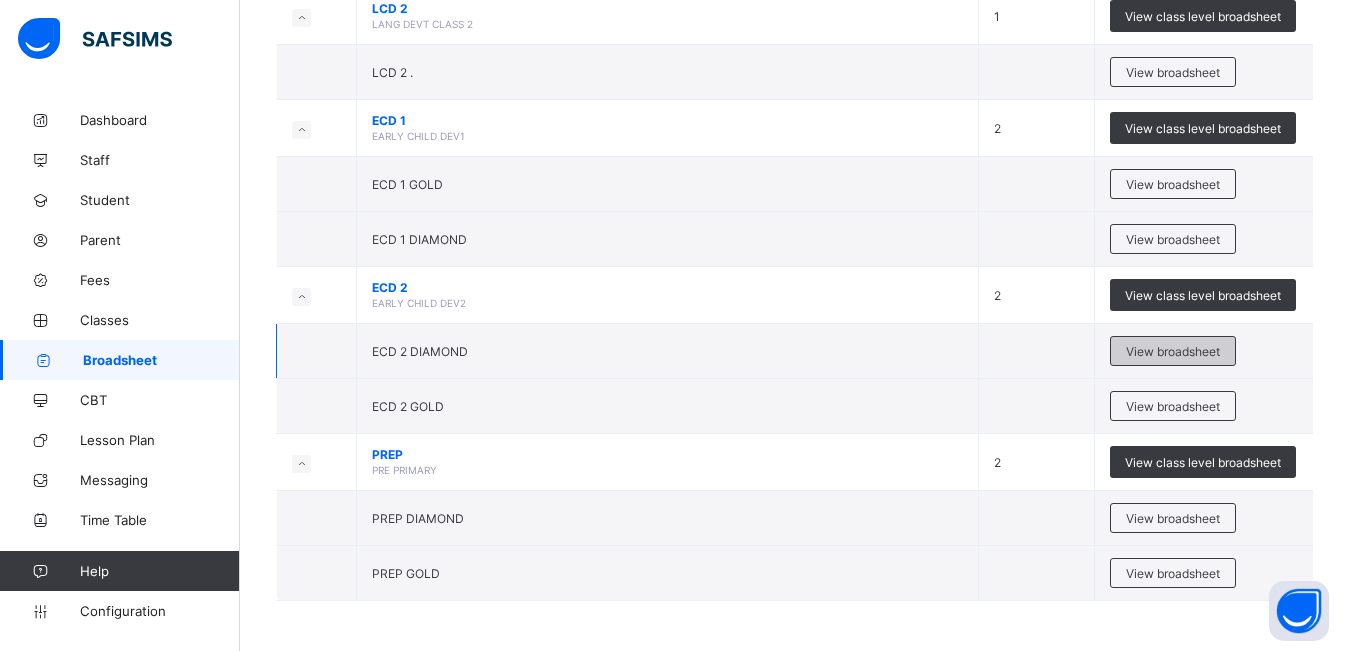 click on "View broadsheet" at bounding box center [1173, 351] 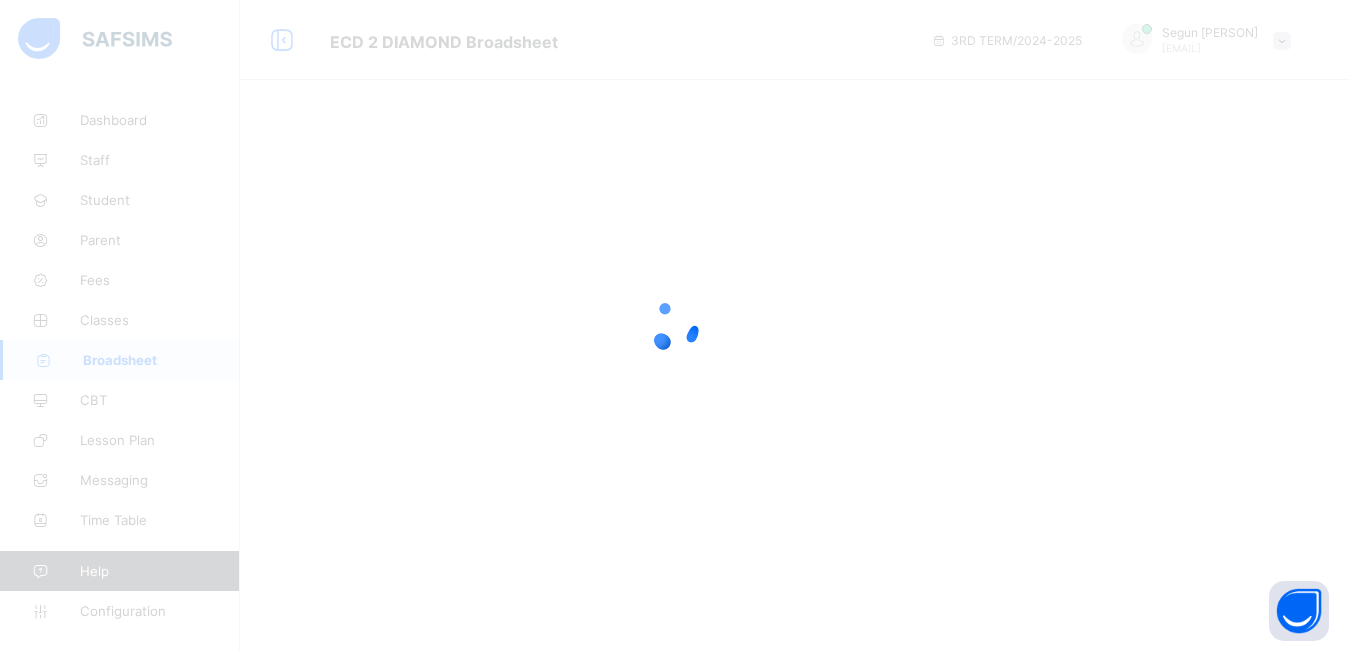scroll, scrollTop: 0, scrollLeft: 0, axis: both 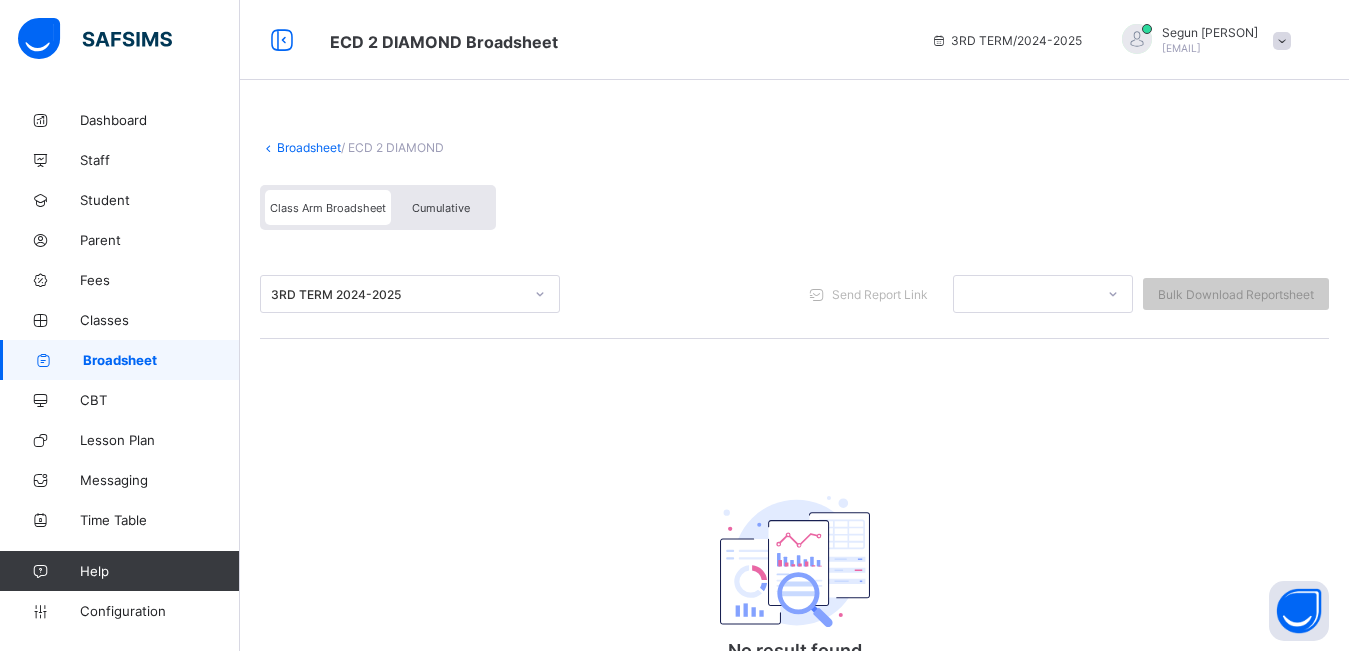 click on "Cumulative" at bounding box center (441, 207) 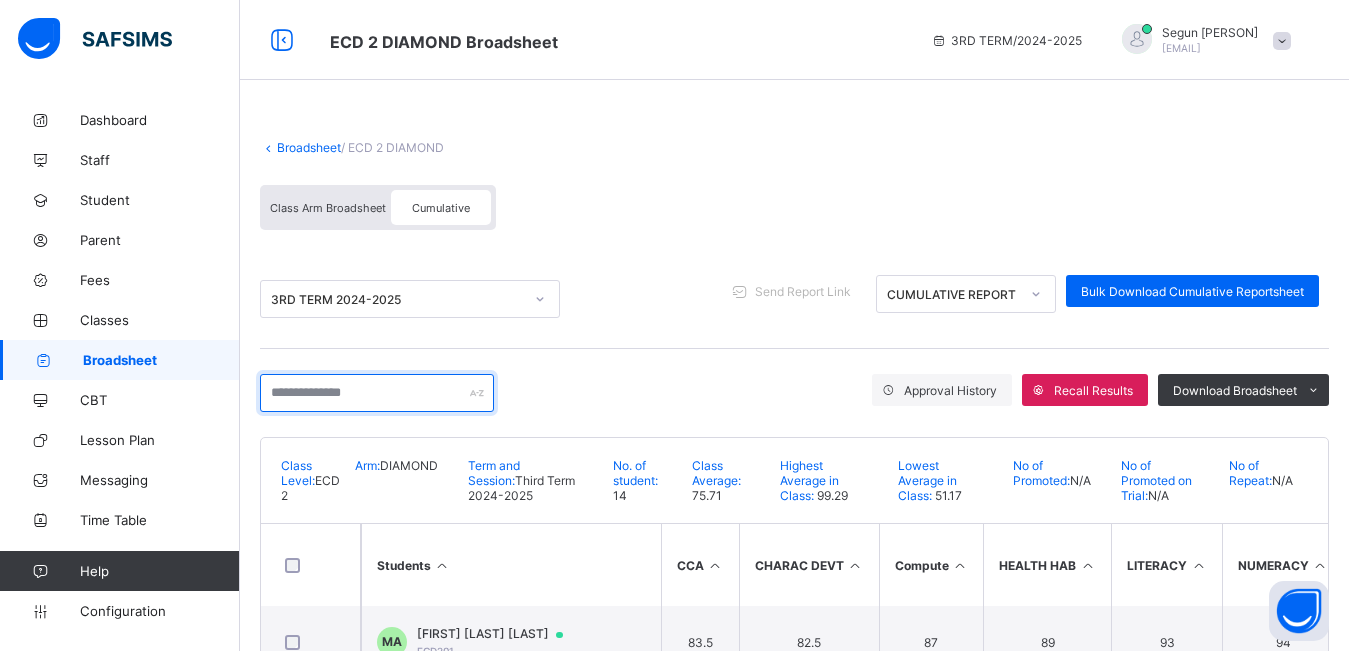 click at bounding box center (377, 393) 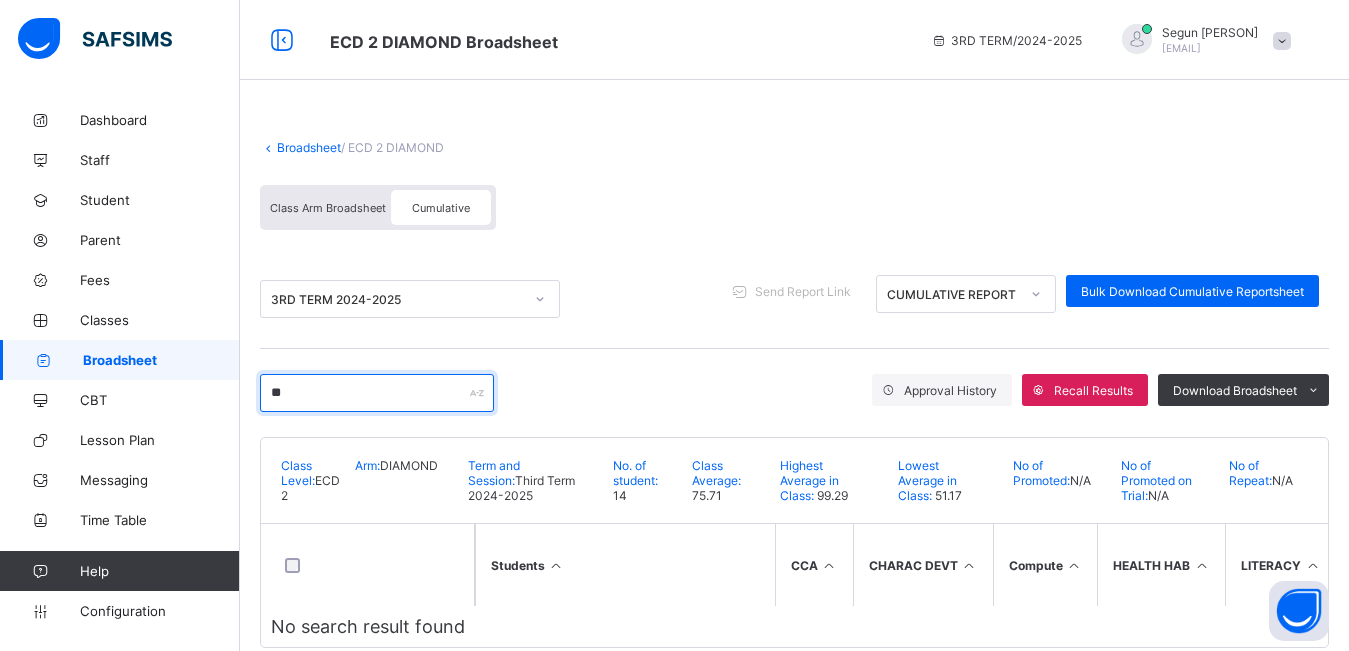type on "*" 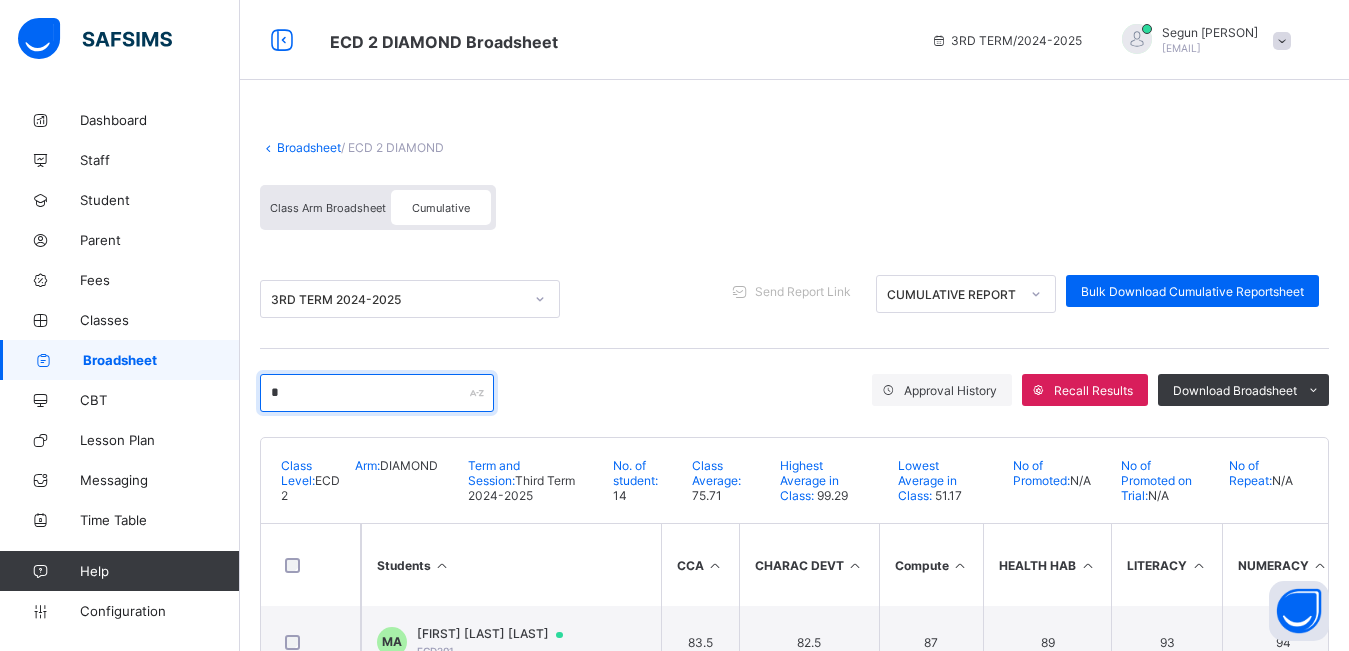 type 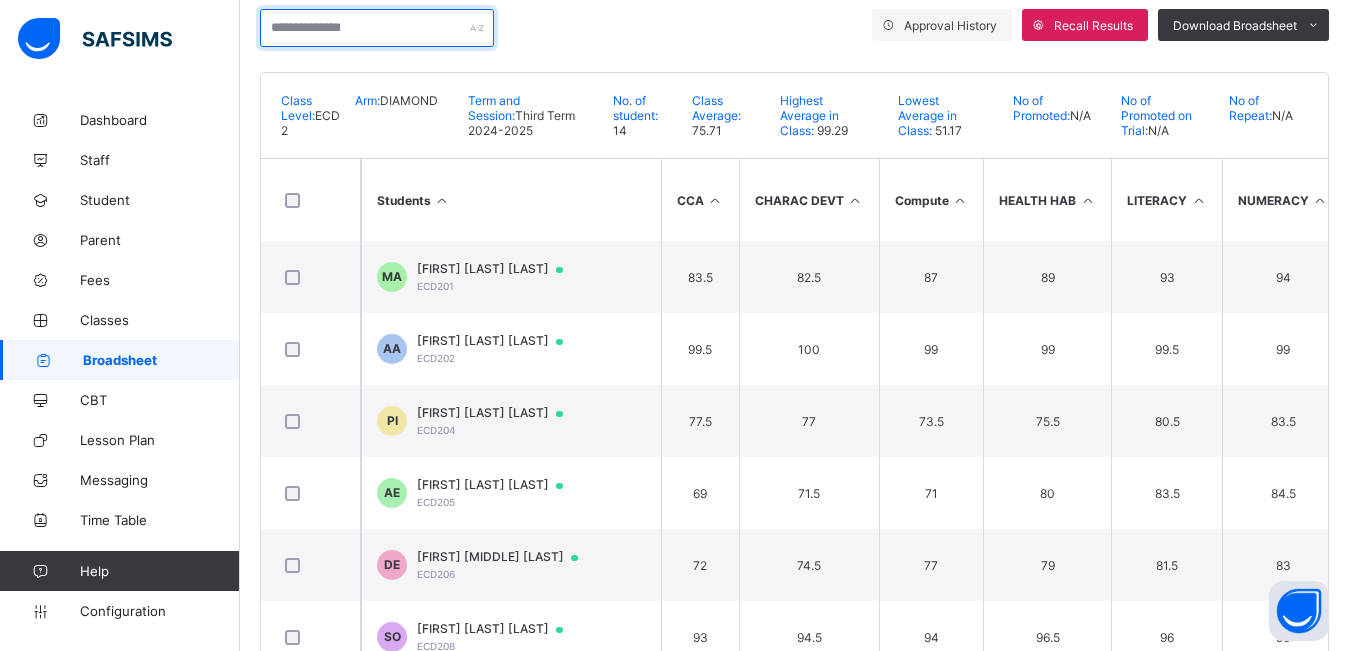 scroll, scrollTop: 373, scrollLeft: 0, axis: vertical 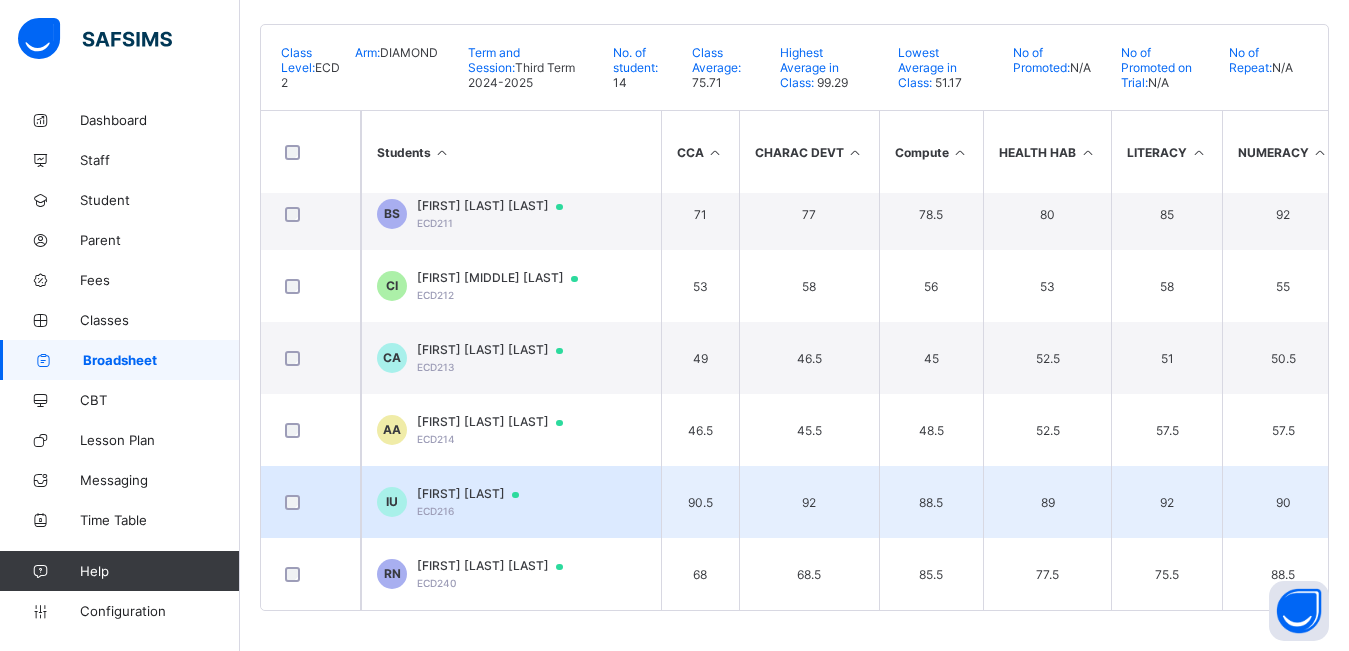 click on "ECD216" at bounding box center [435, 511] 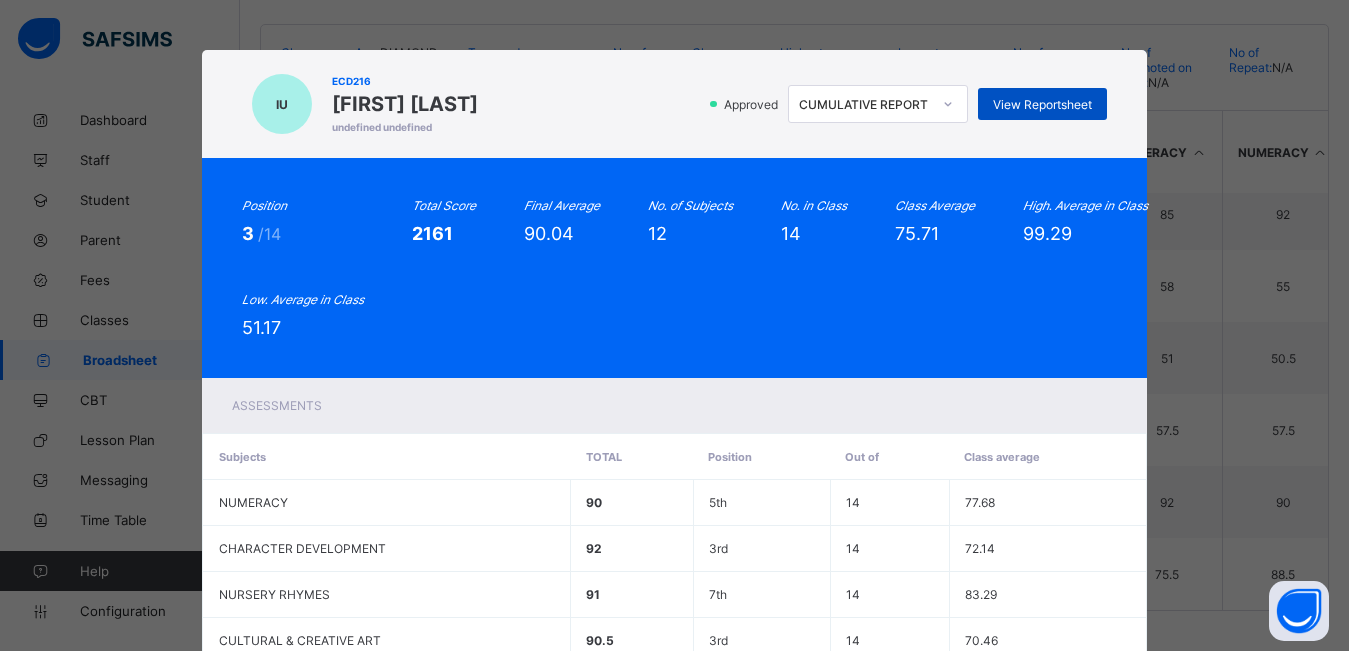 click on "View Reportsheet" at bounding box center [1042, 104] 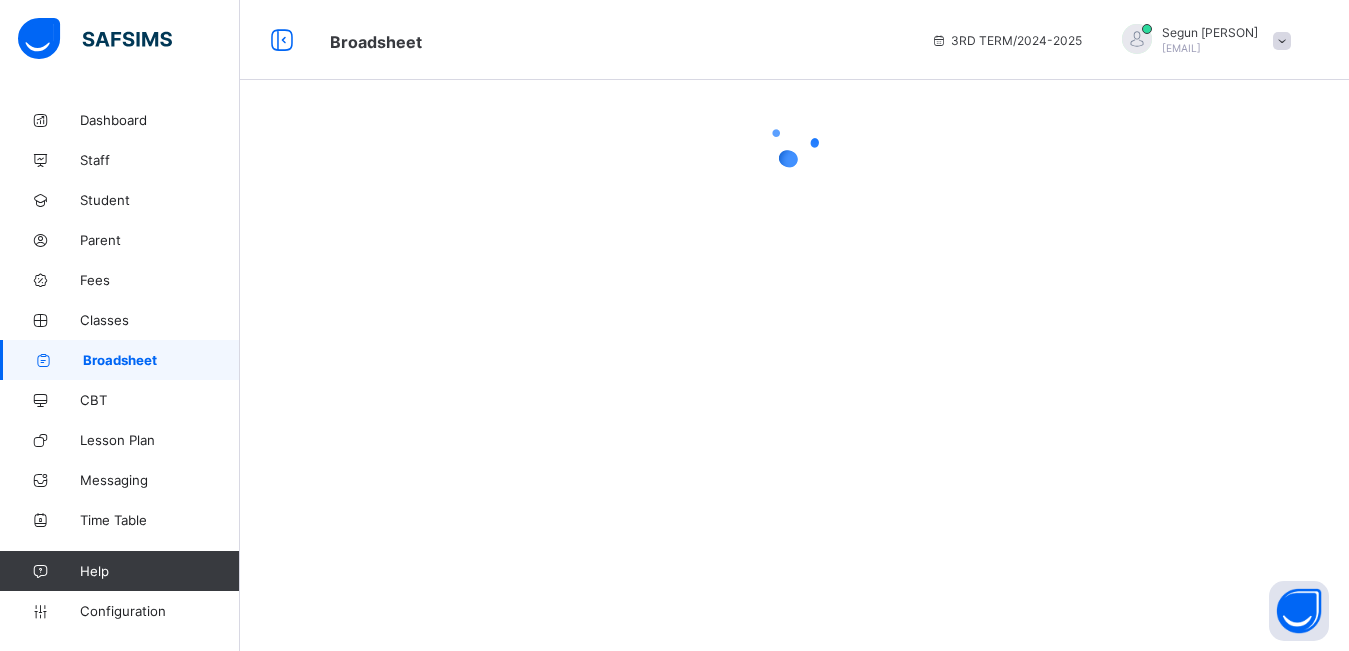 scroll, scrollTop: 0, scrollLeft: 0, axis: both 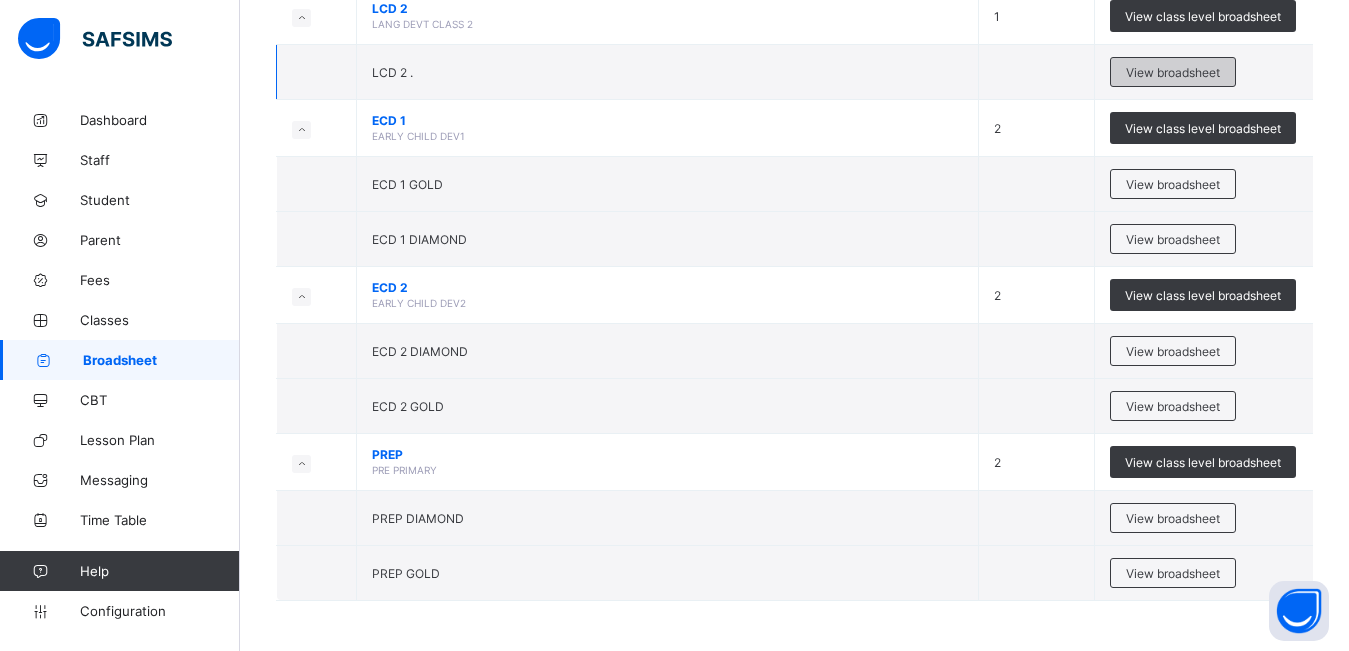 click on "View broadsheet" at bounding box center (1173, 72) 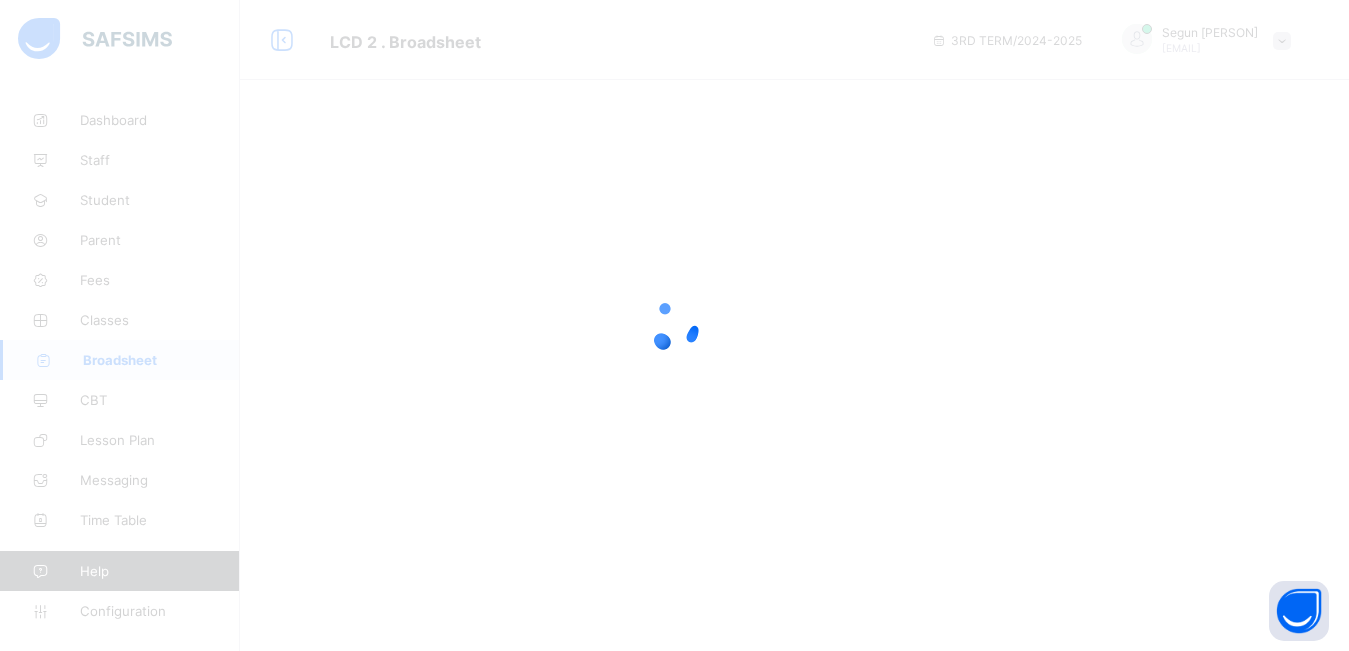 scroll, scrollTop: 0, scrollLeft: 0, axis: both 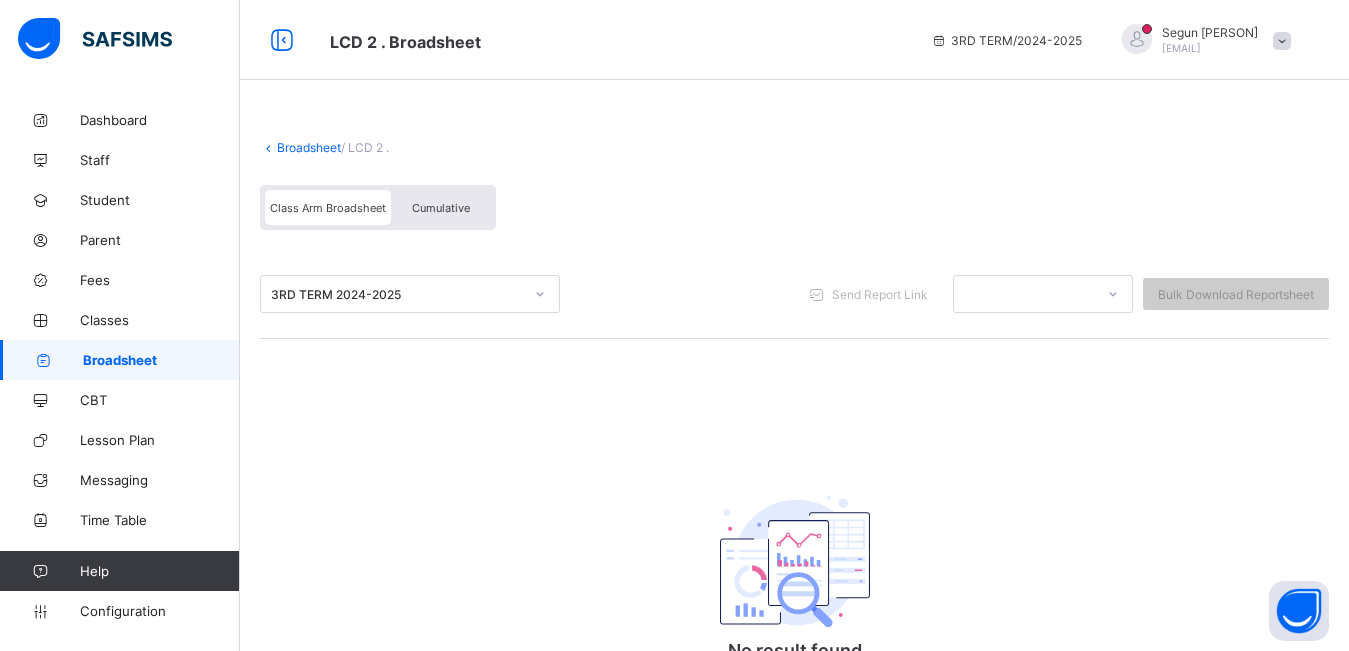 click on "Cumulative" at bounding box center (441, 207) 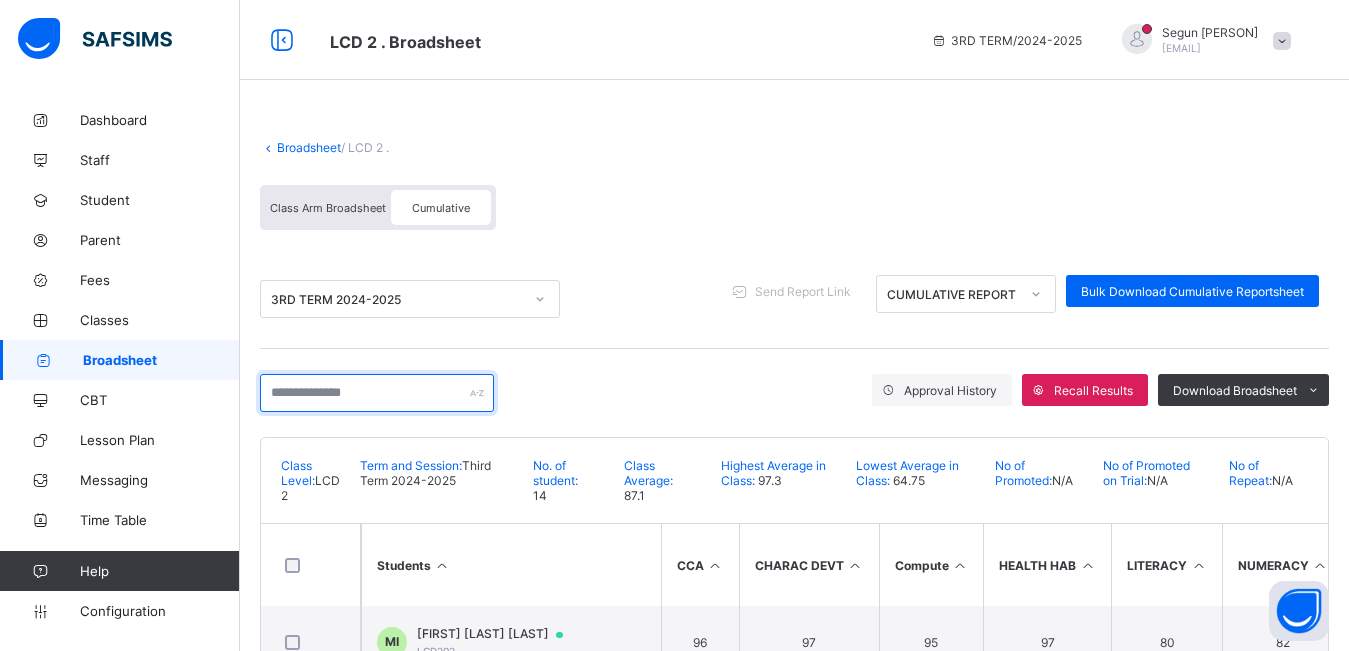 click at bounding box center (377, 393) 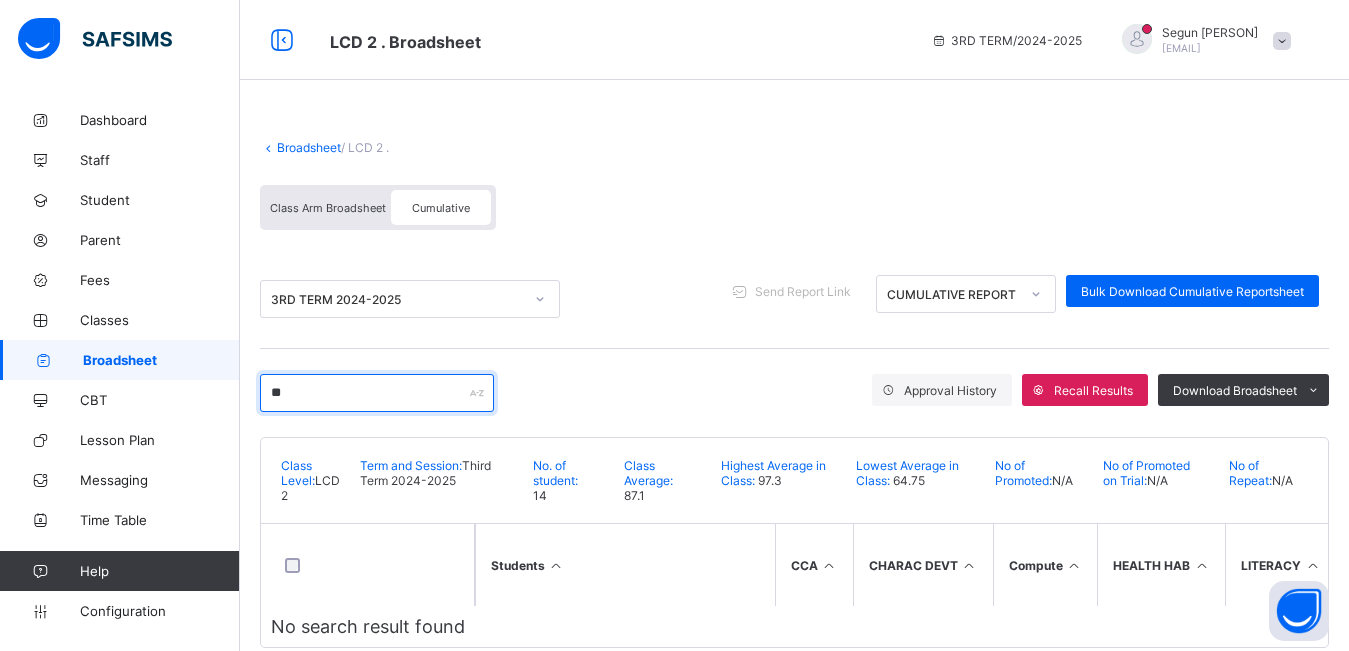 type on "*" 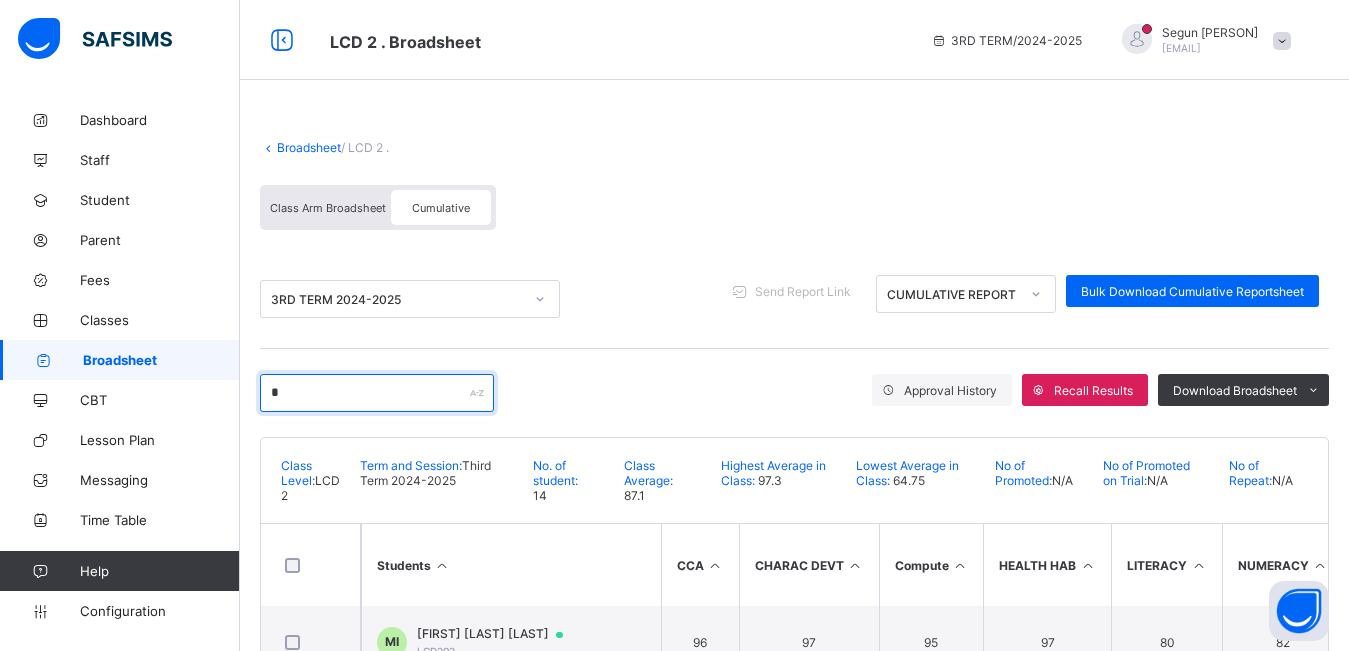 type 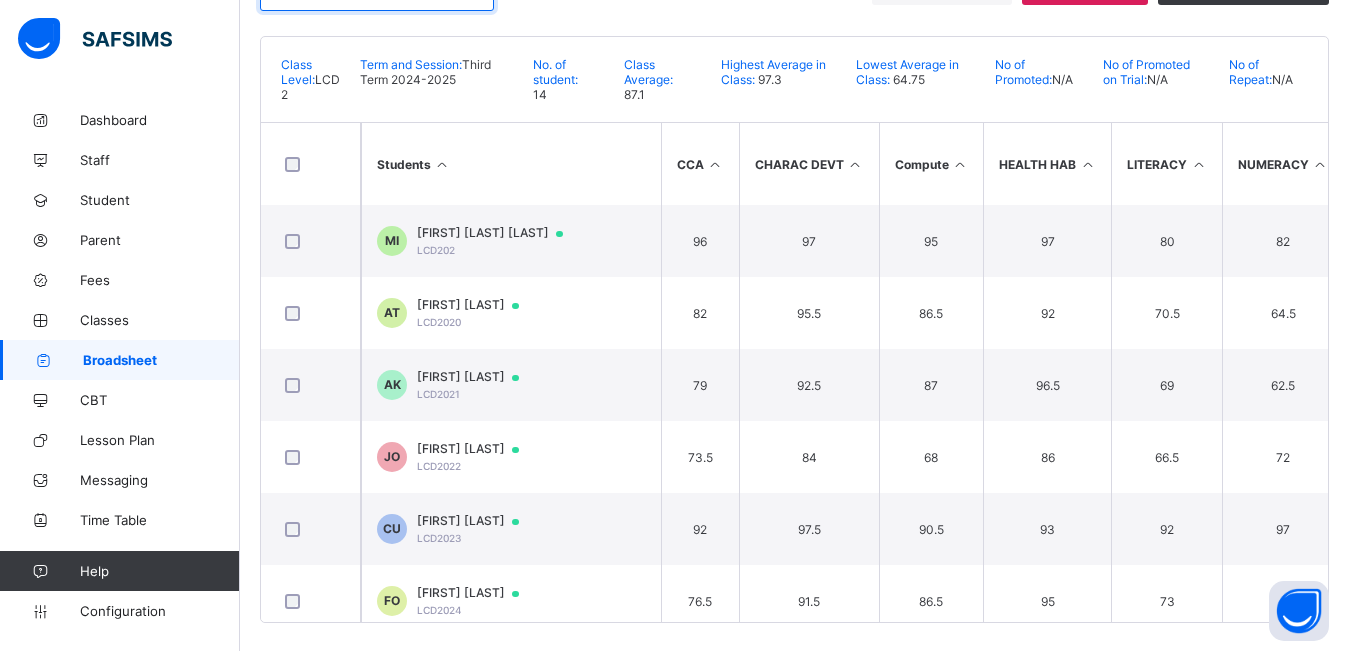 scroll, scrollTop: 413, scrollLeft: 0, axis: vertical 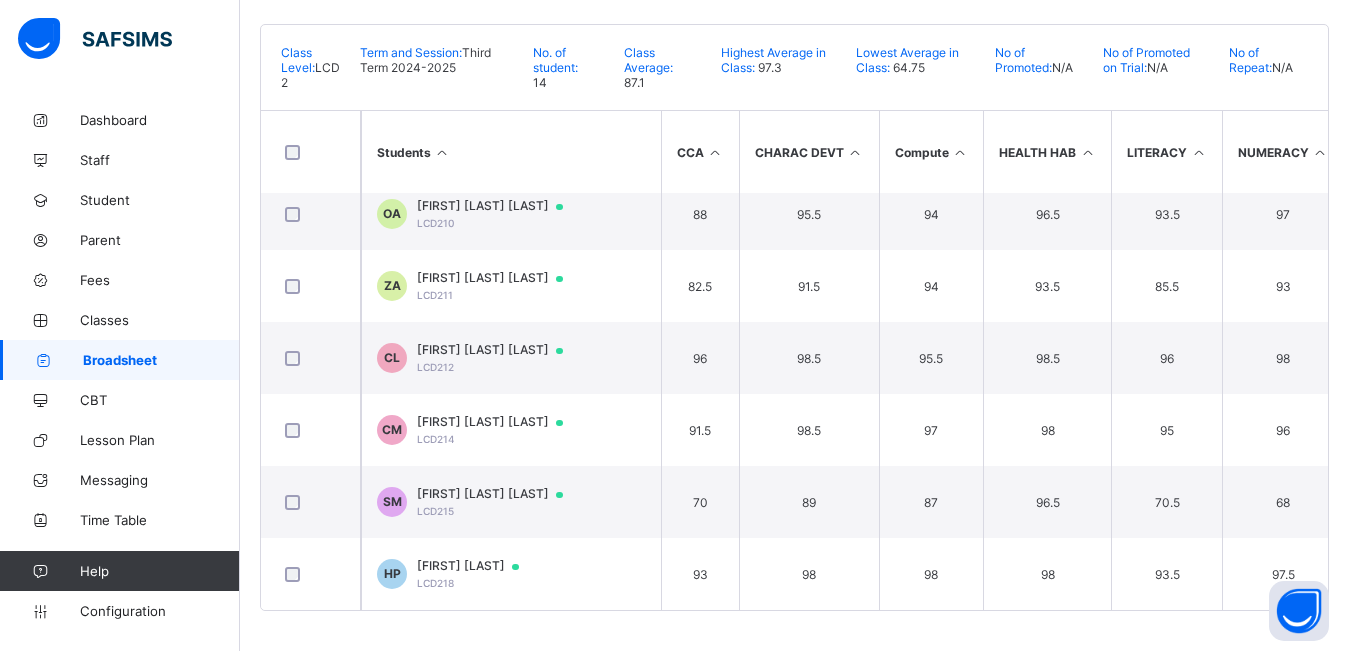 drag, startPoint x: 1345, startPoint y: 576, endPoint x: 1344, endPoint y: 532, distance: 44.011364 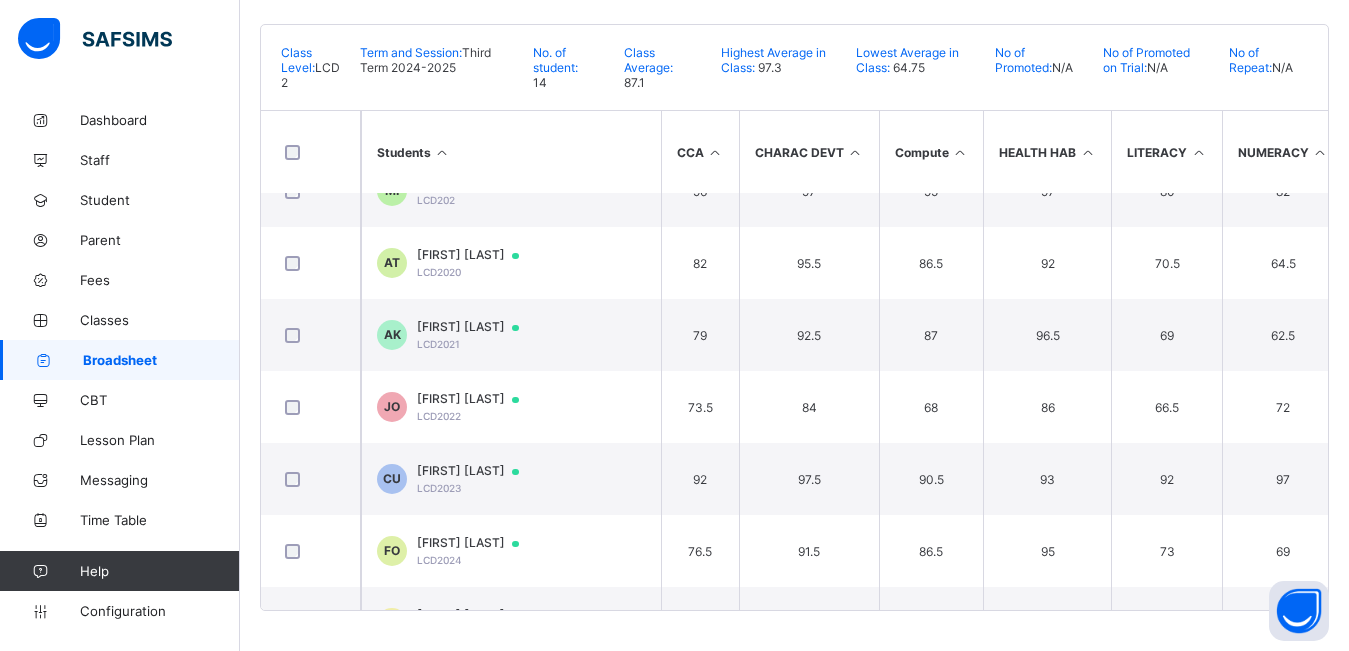 scroll, scrollTop: 0, scrollLeft: 0, axis: both 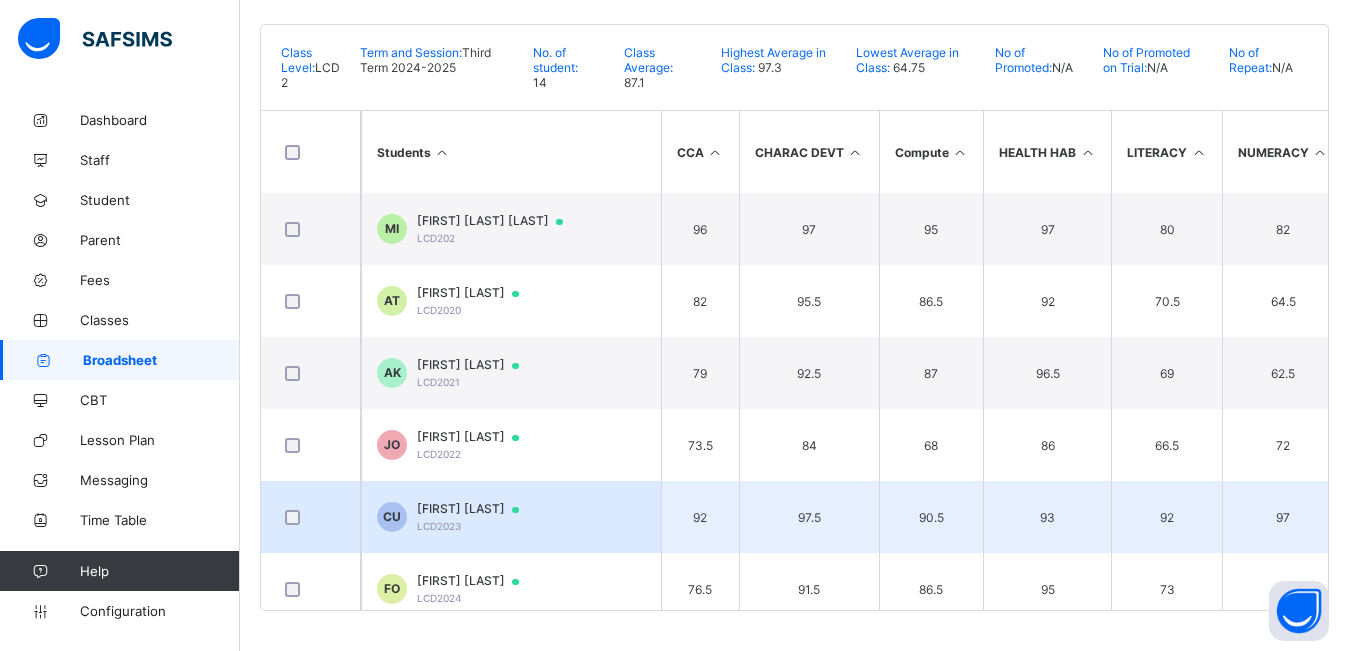 click on "Chindindu  Umenwosu" at bounding box center (477, 509) 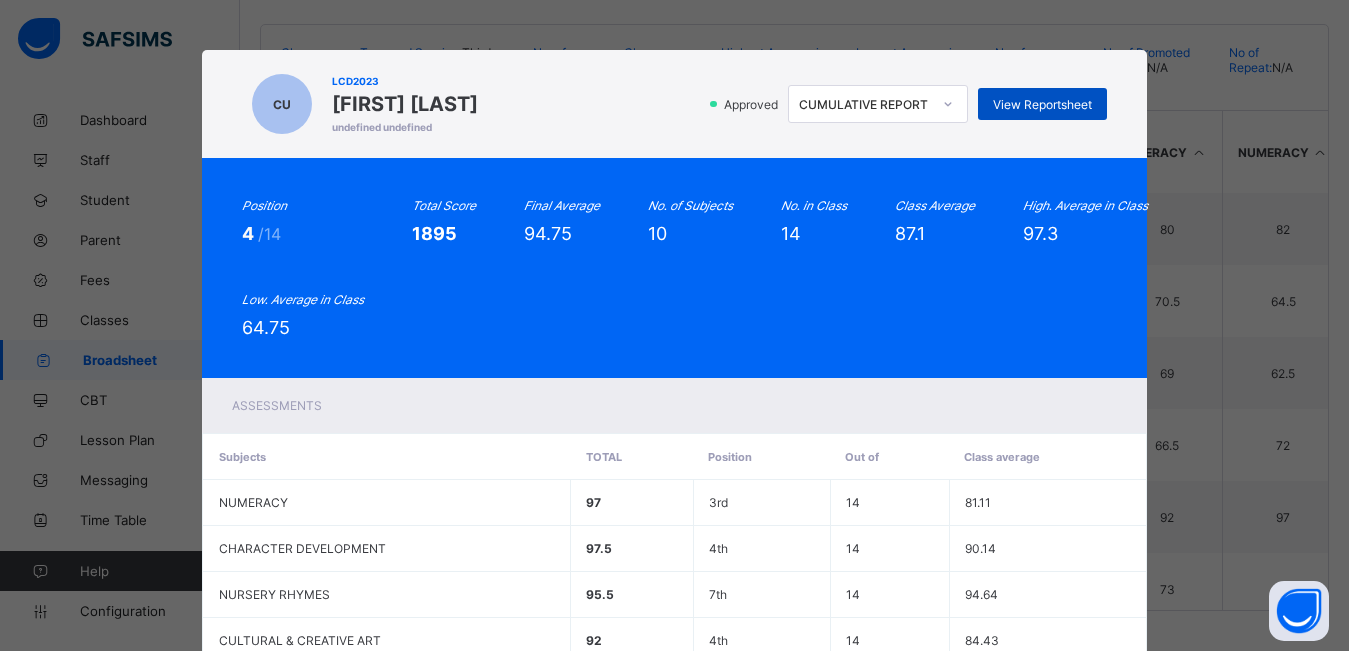 click on "View Reportsheet" at bounding box center (1042, 104) 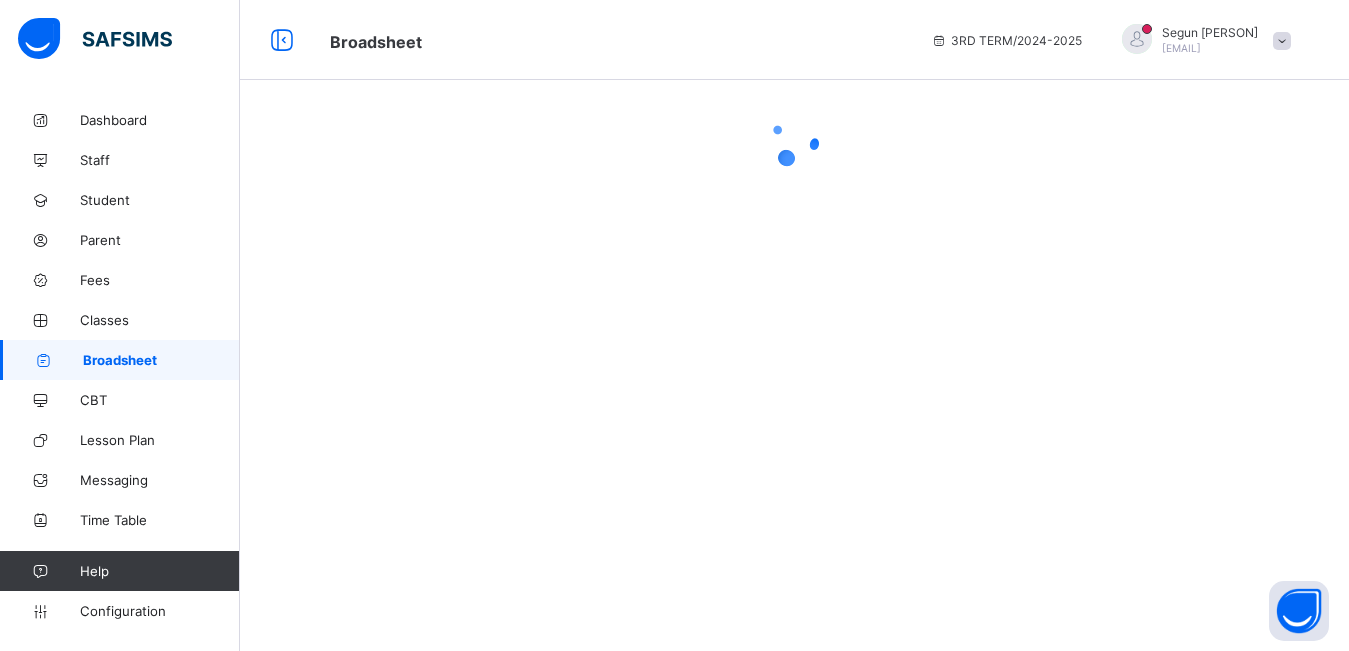 scroll, scrollTop: 0, scrollLeft: 0, axis: both 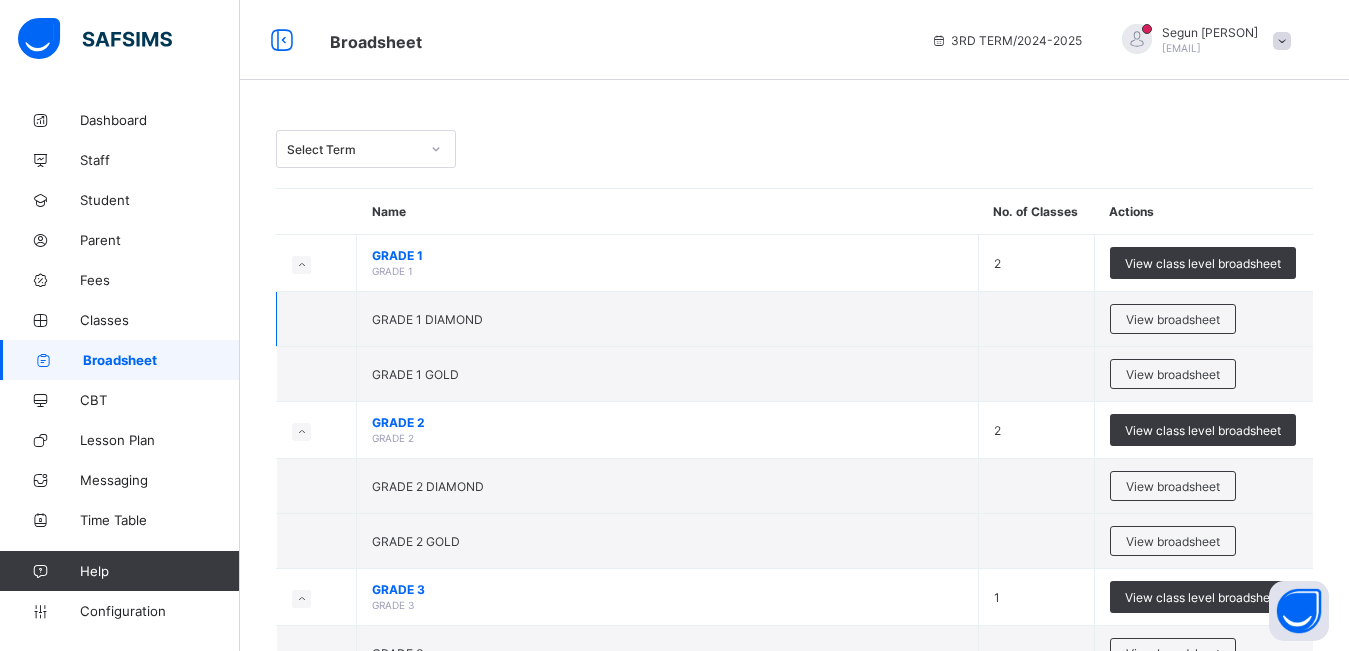 click on "GRADE 1 DIAMOND" at bounding box center [668, 319] 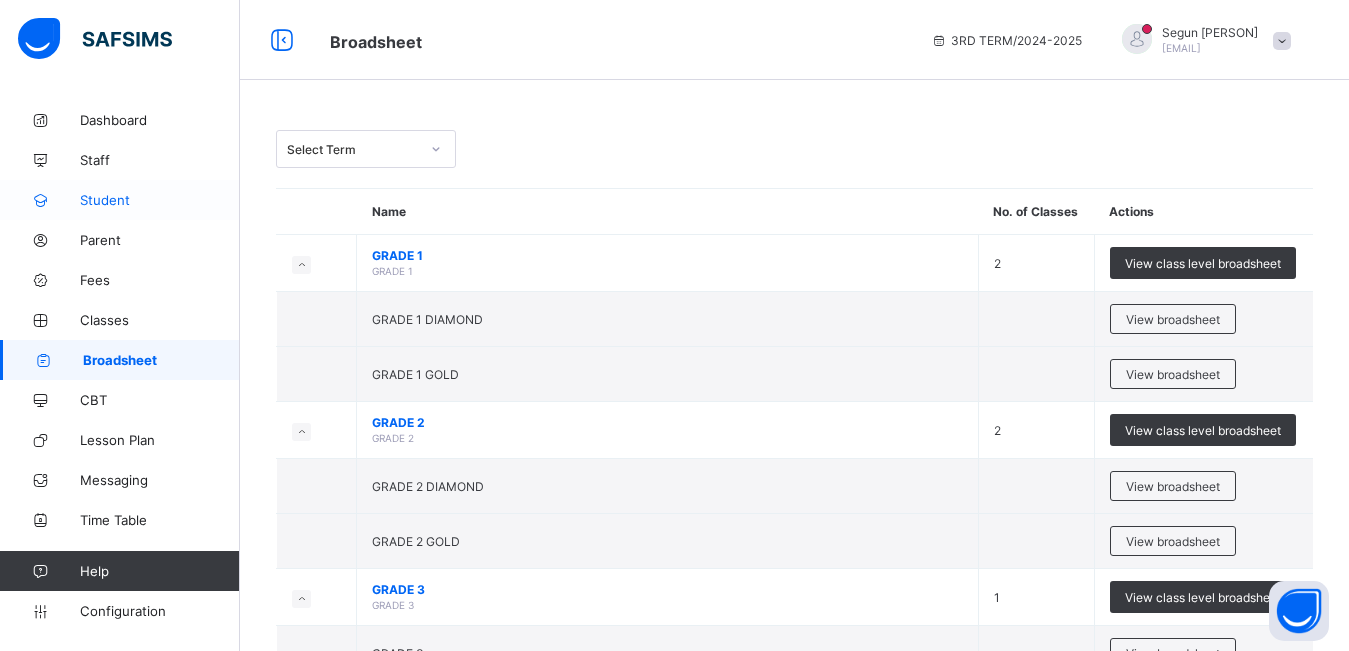 click on "Student" at bounding box center (160, 200) 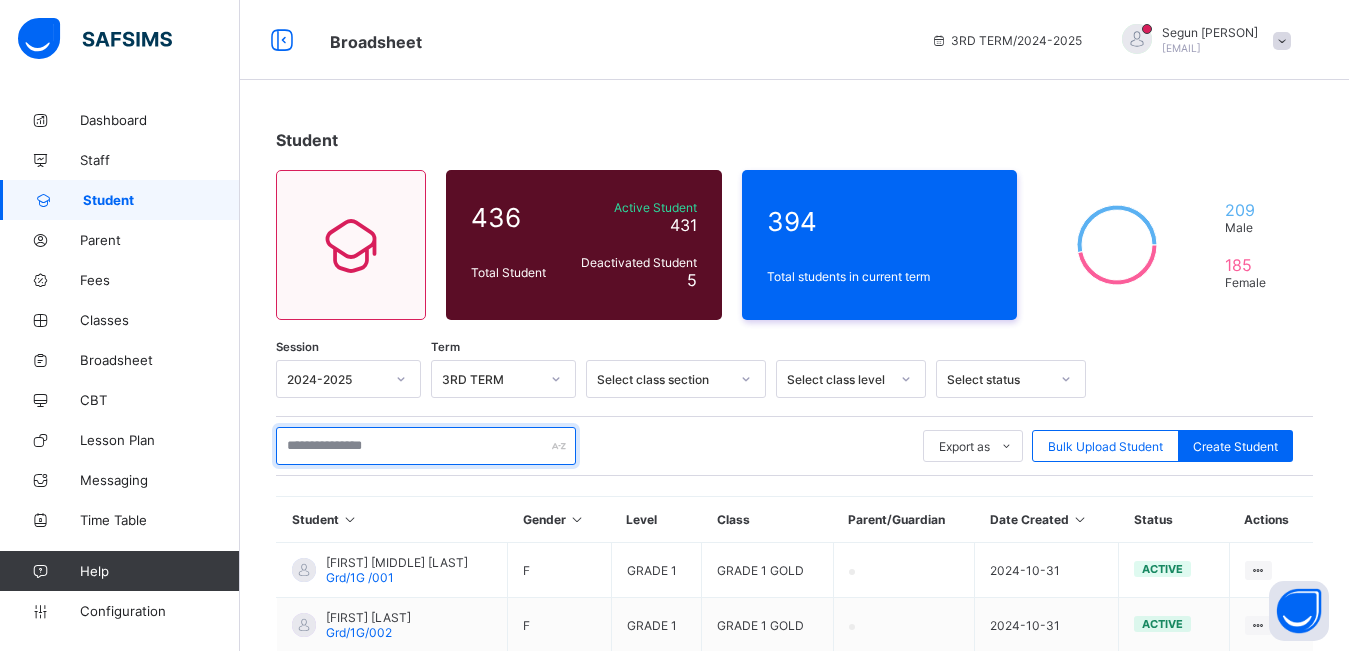 click at bounding box center (426, 446) 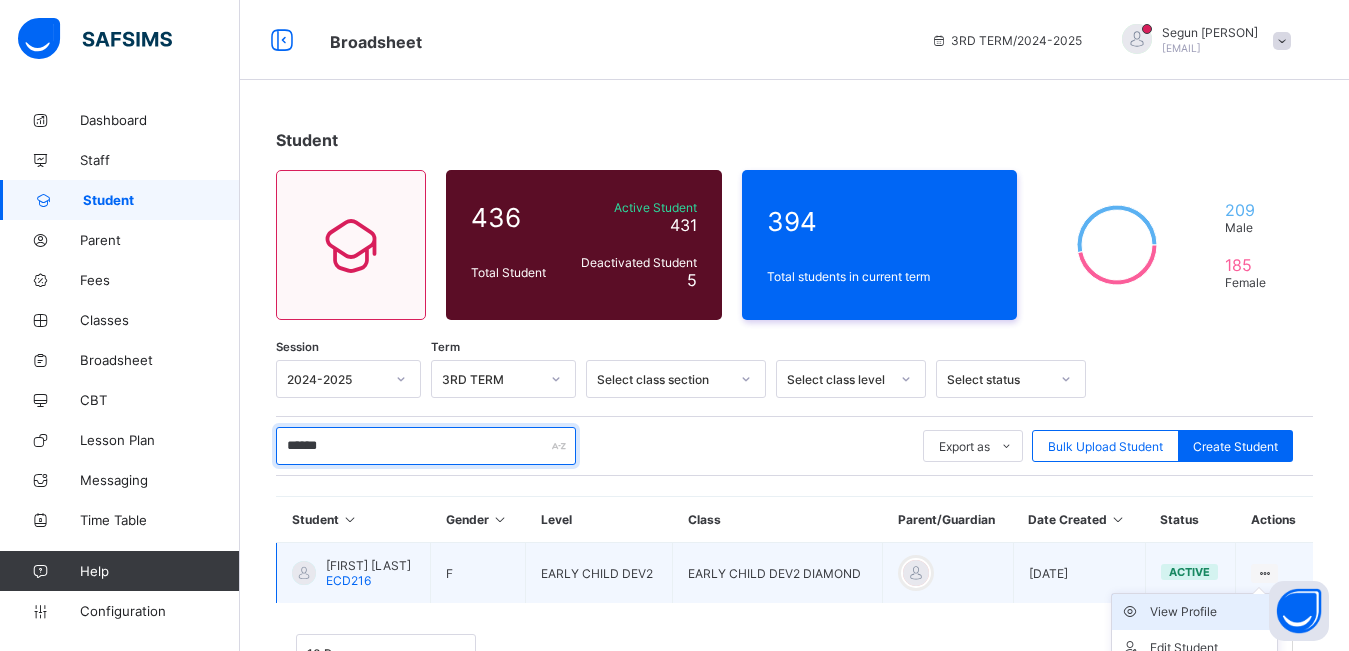 type on "******" 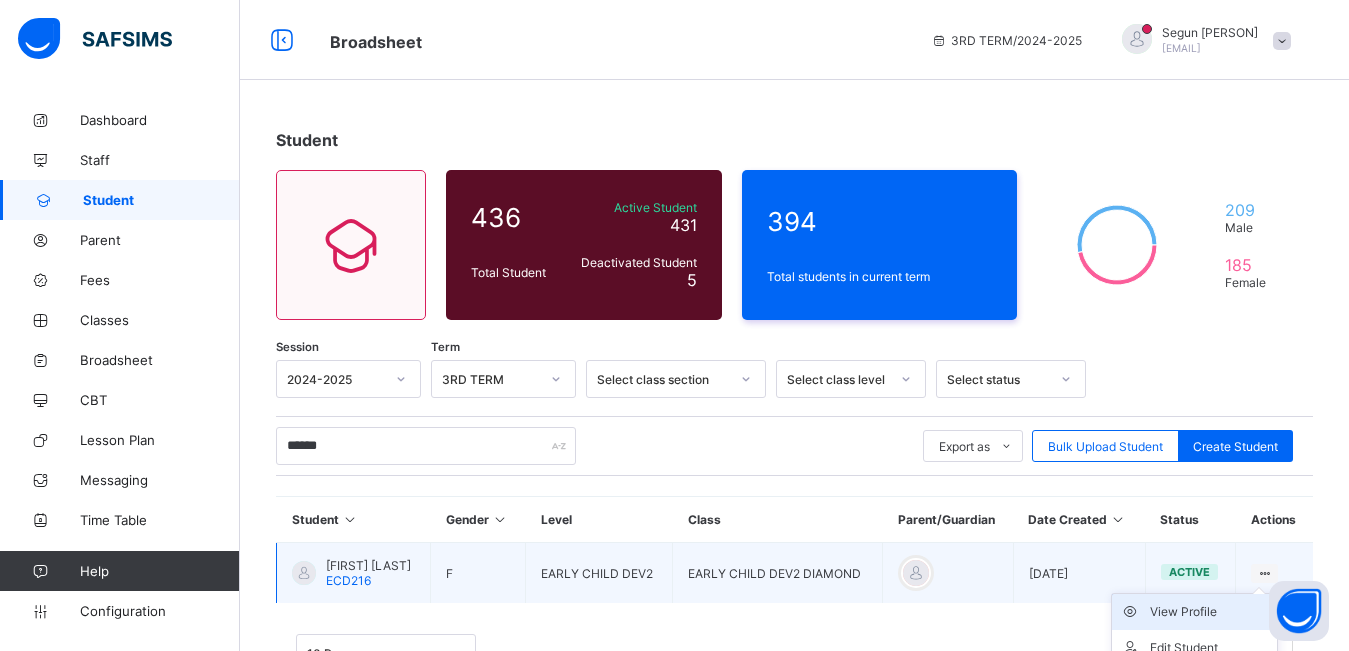 click on "View Profile" at bounding box center (1209, 612) 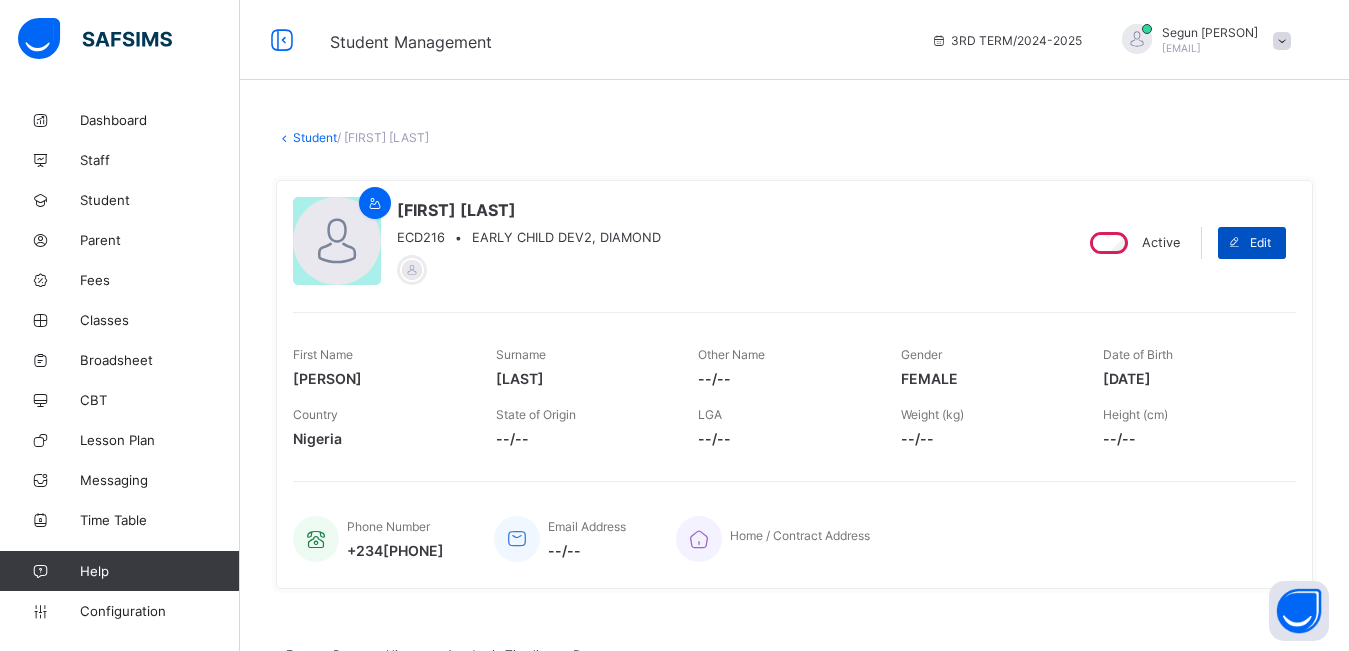click on "Edit" at bounding box center [1252, 243] 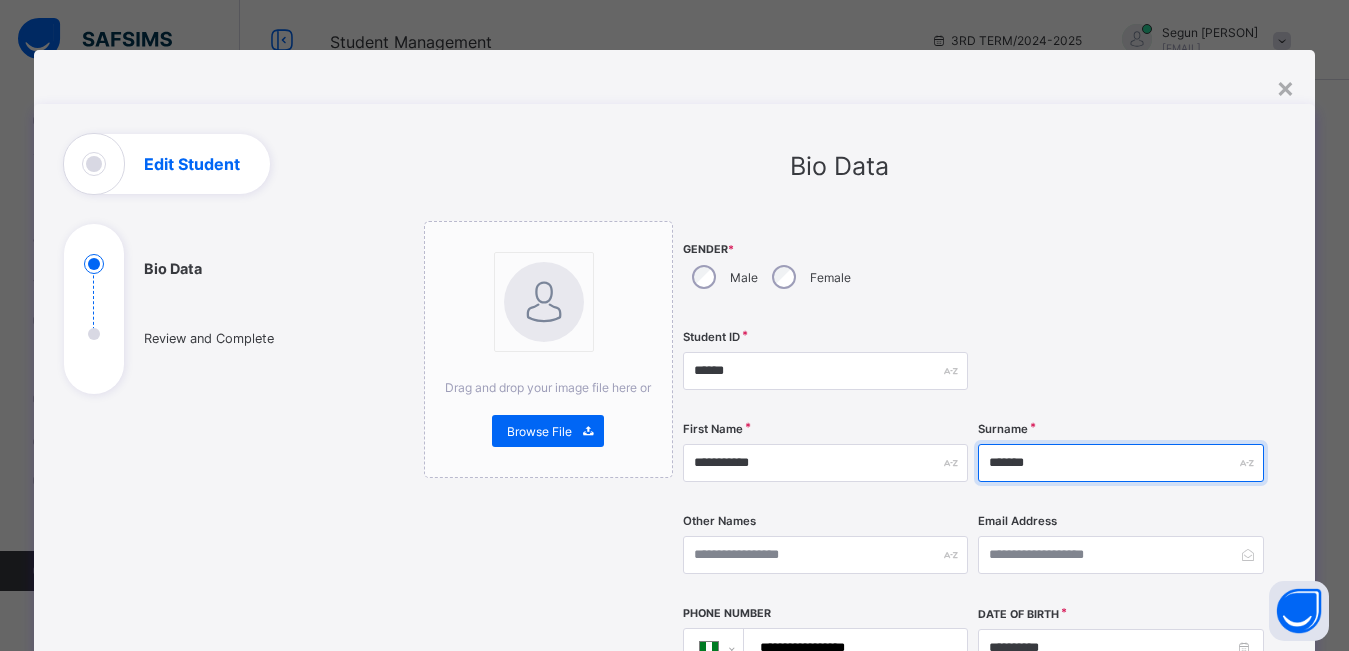 click on "*******" at bounding box center [1120, 463] 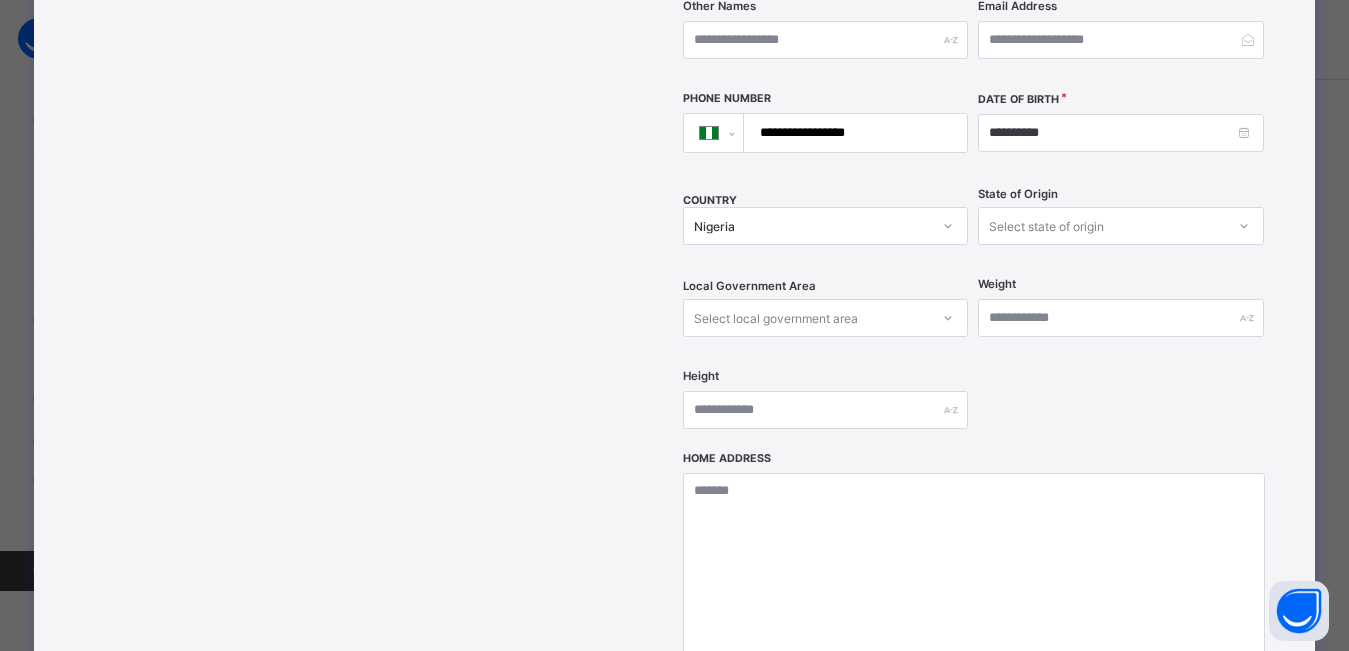 scroll, scrollTop: 525, scrollLeft: 0, axis: vertical 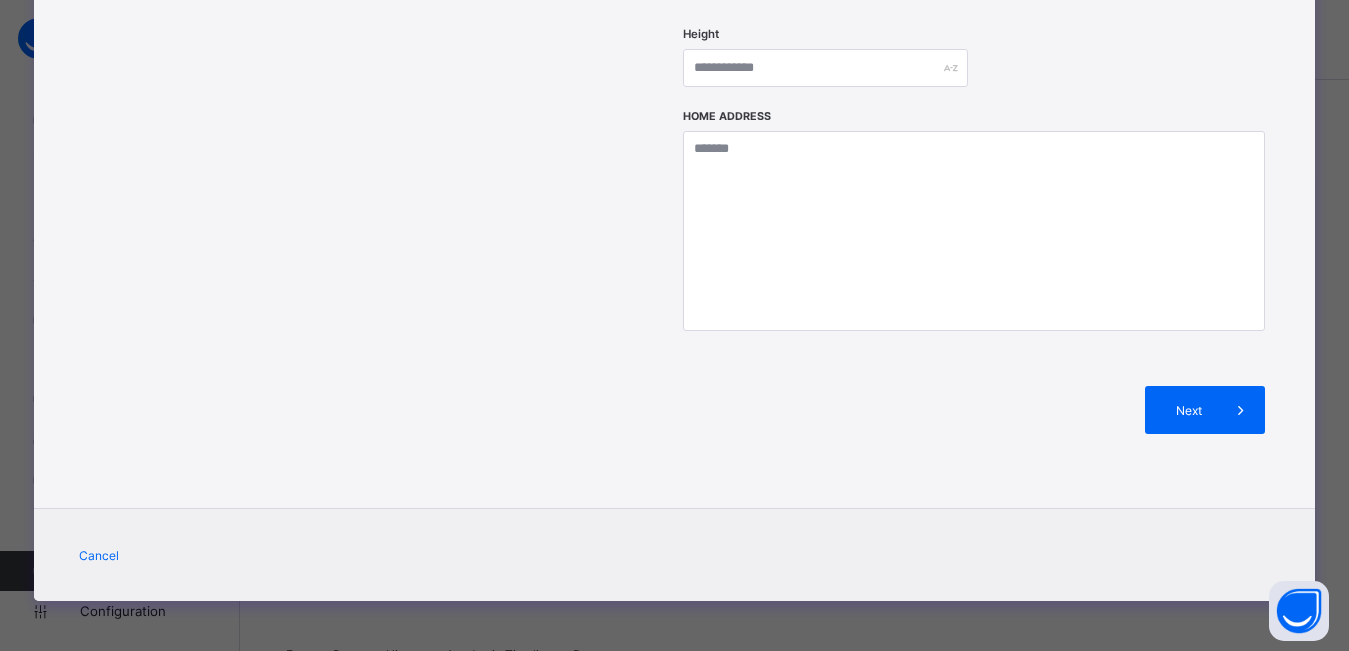 type on "********" 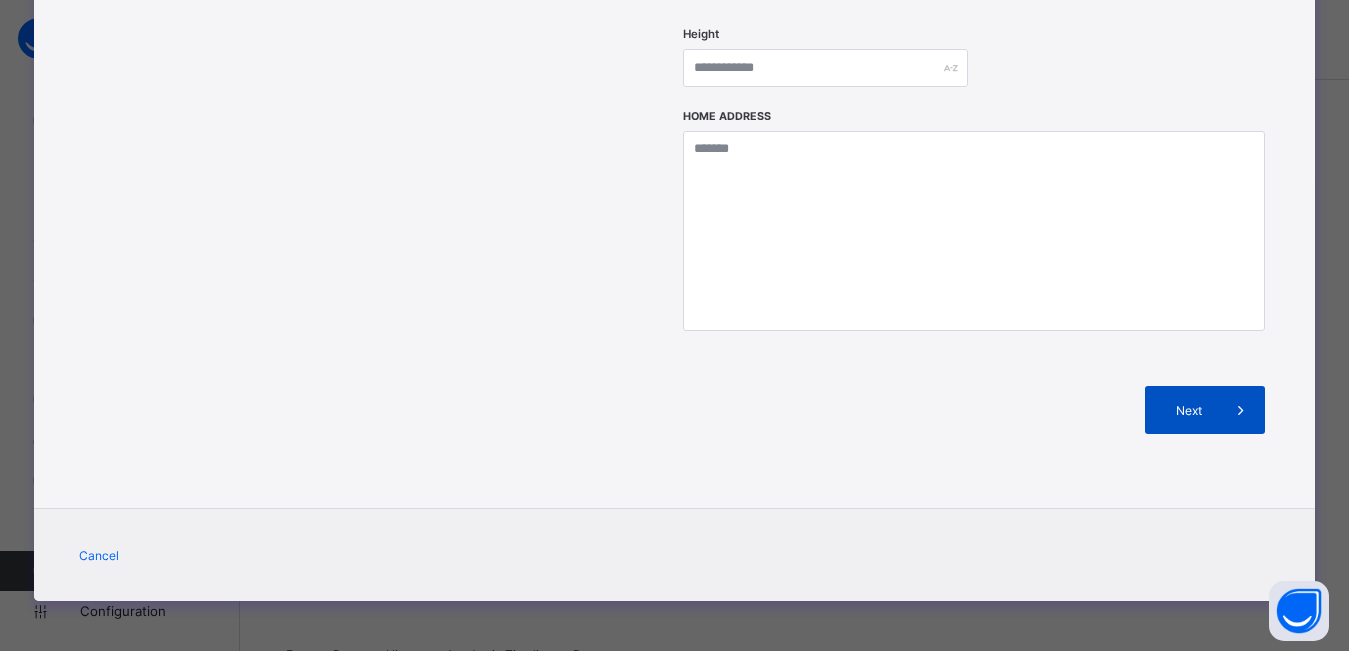 click on "Next" at bounding box center [1205, 410] 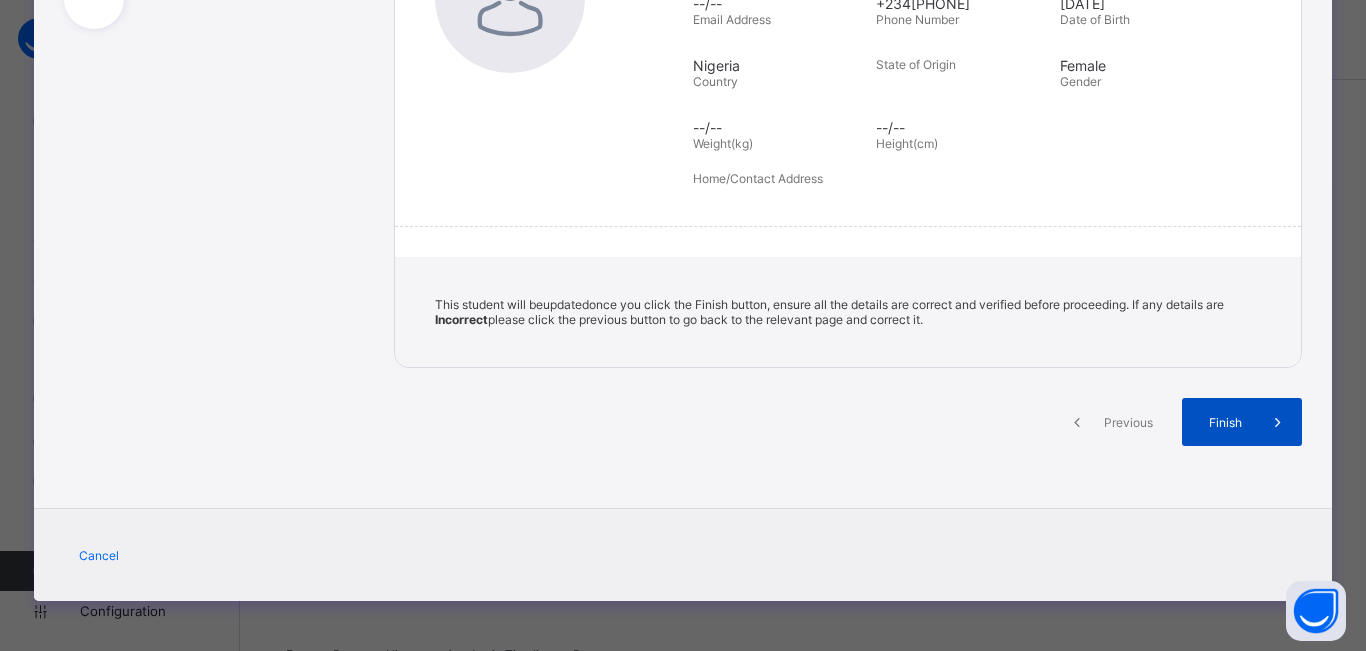 click on "Finish" at bounding box center [1225, 422] 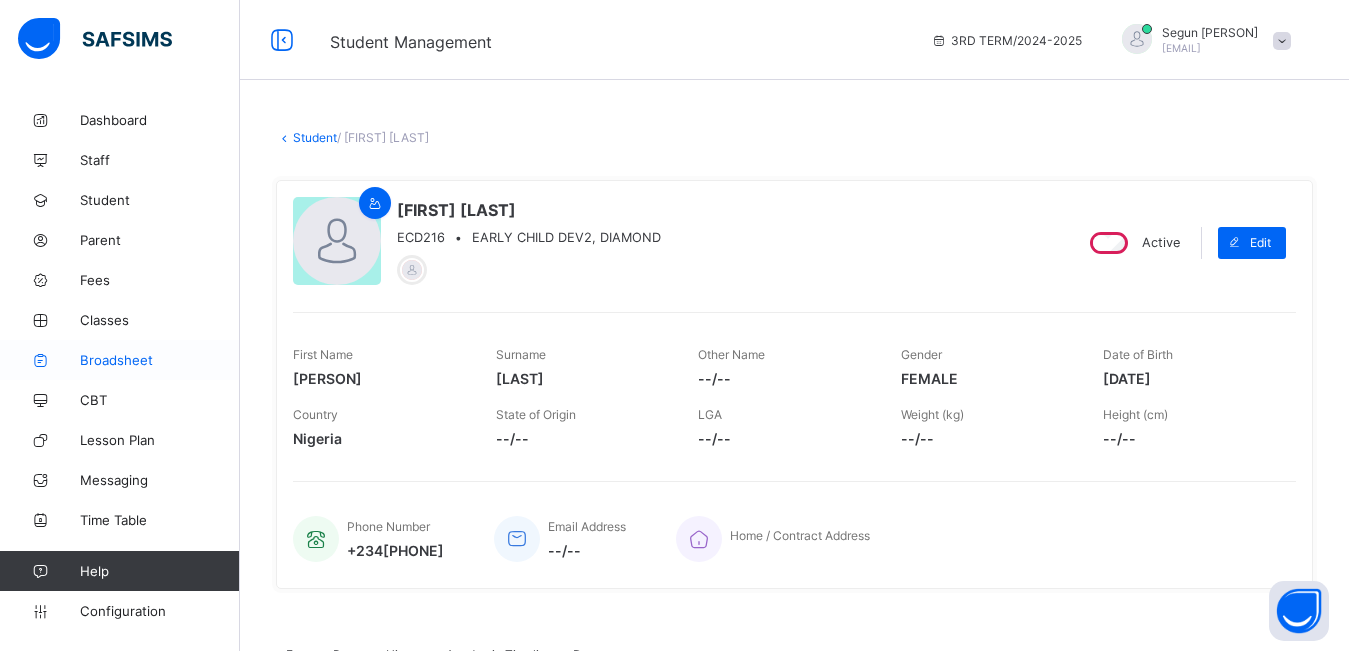 click on "Broadsheet" at bounding box center [160, 360] 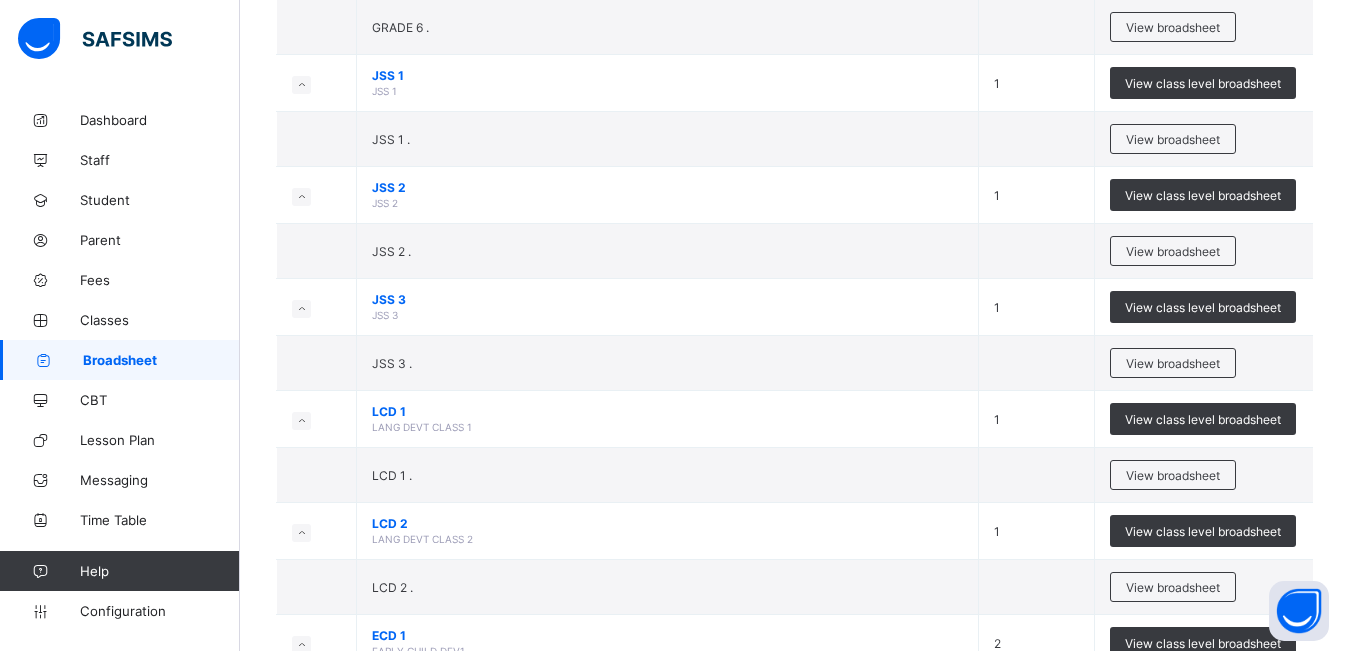 scroll, scrollTop: 1185, scrollLeft: 0, axis: vertical 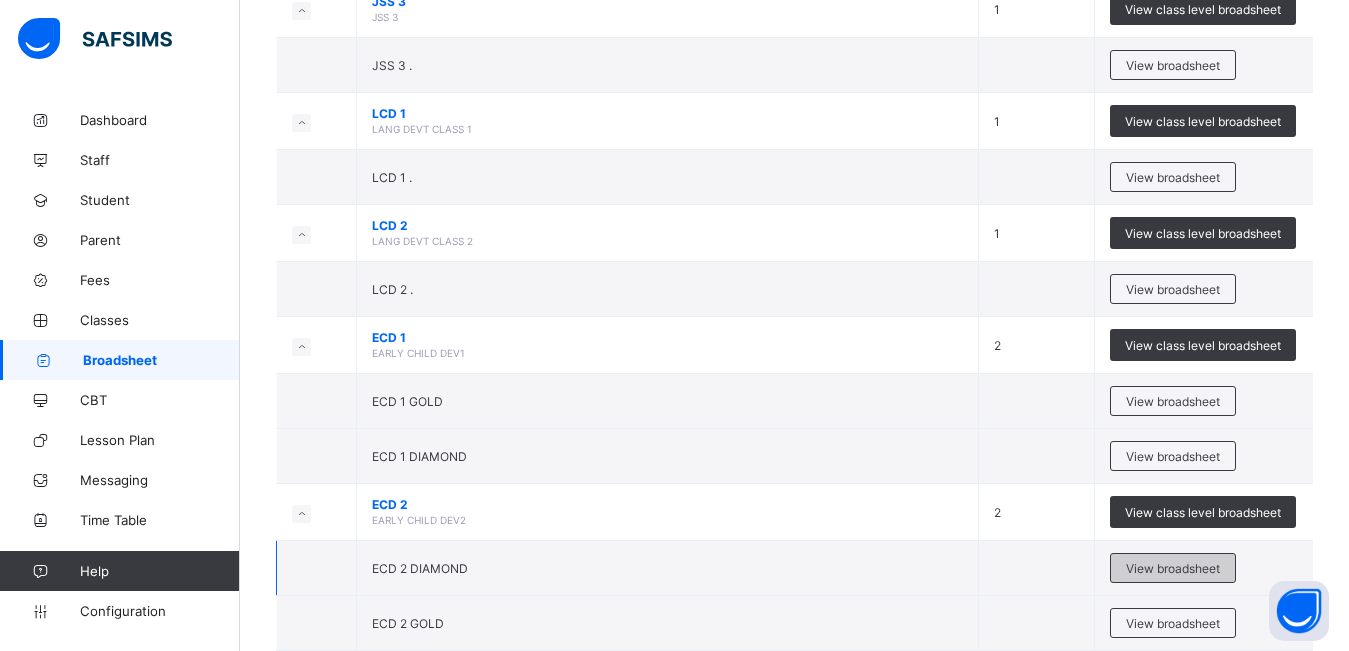click on "View broadsheet" at bounding box center [1173, 568] 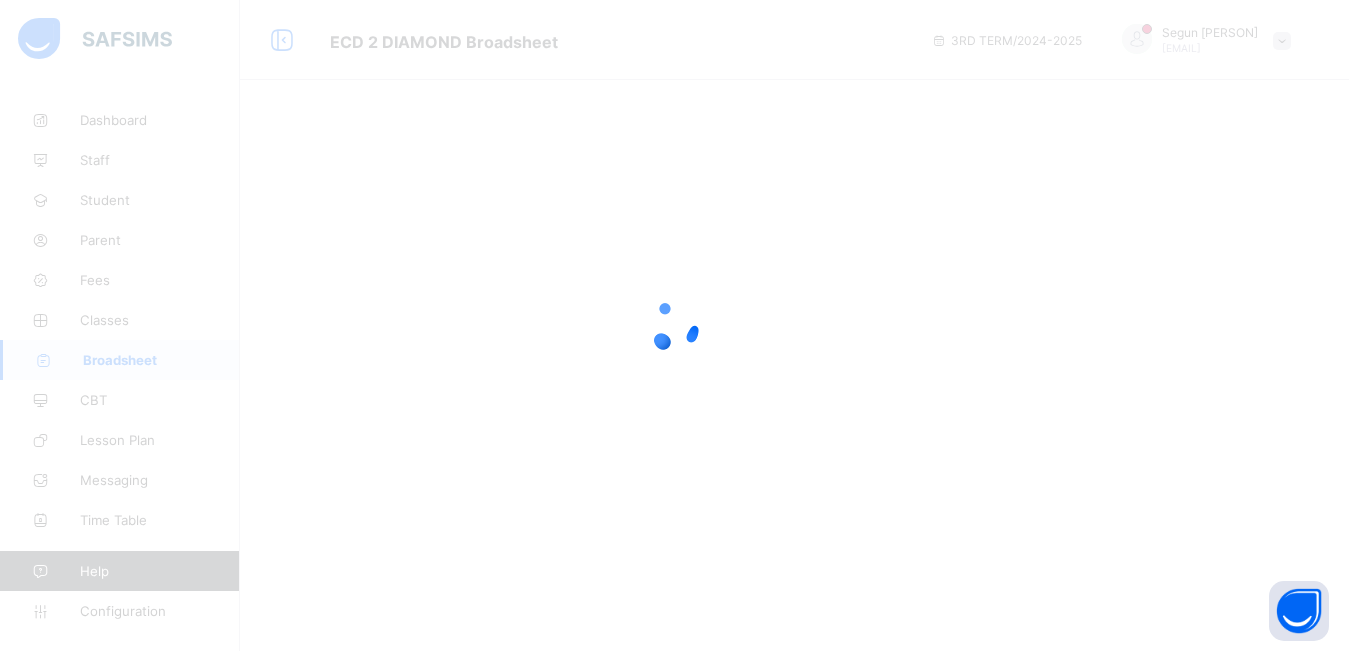 scroll, scrollTop: 0, scrollLeft: 0, axis: both 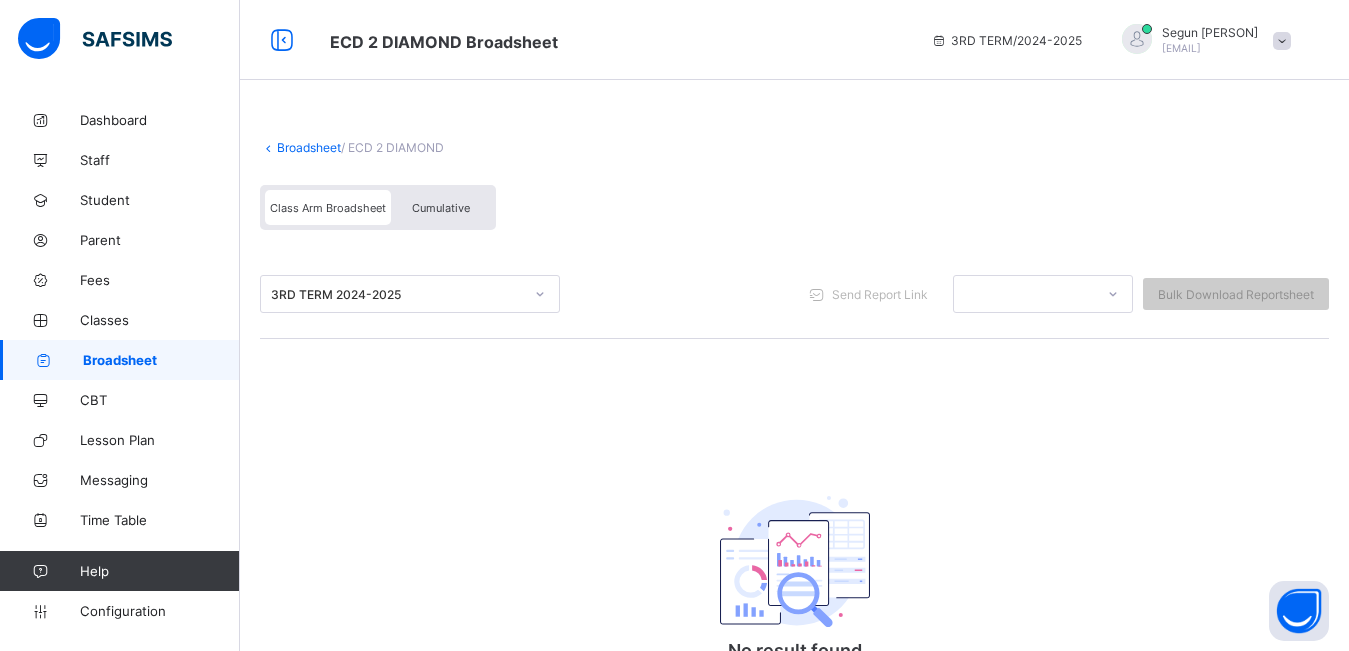 click on "Cumulative" at bounding box center (441, 208) 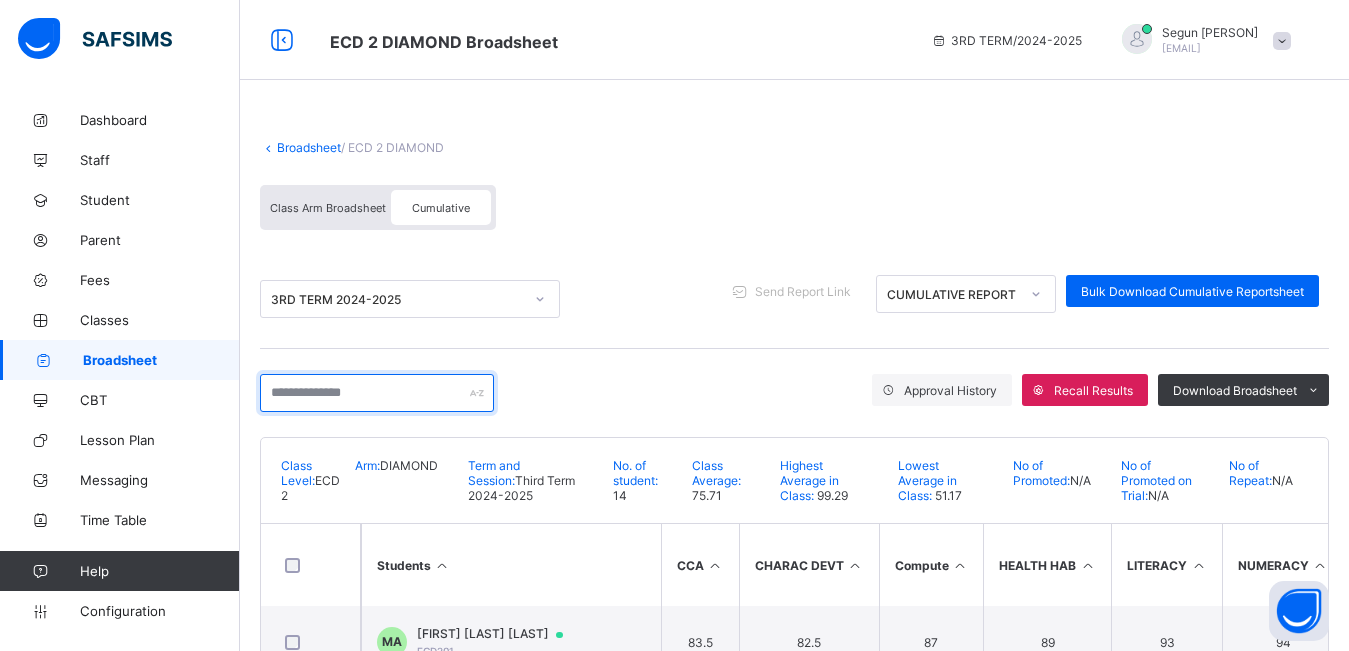 click at bounding box center [377, 393] 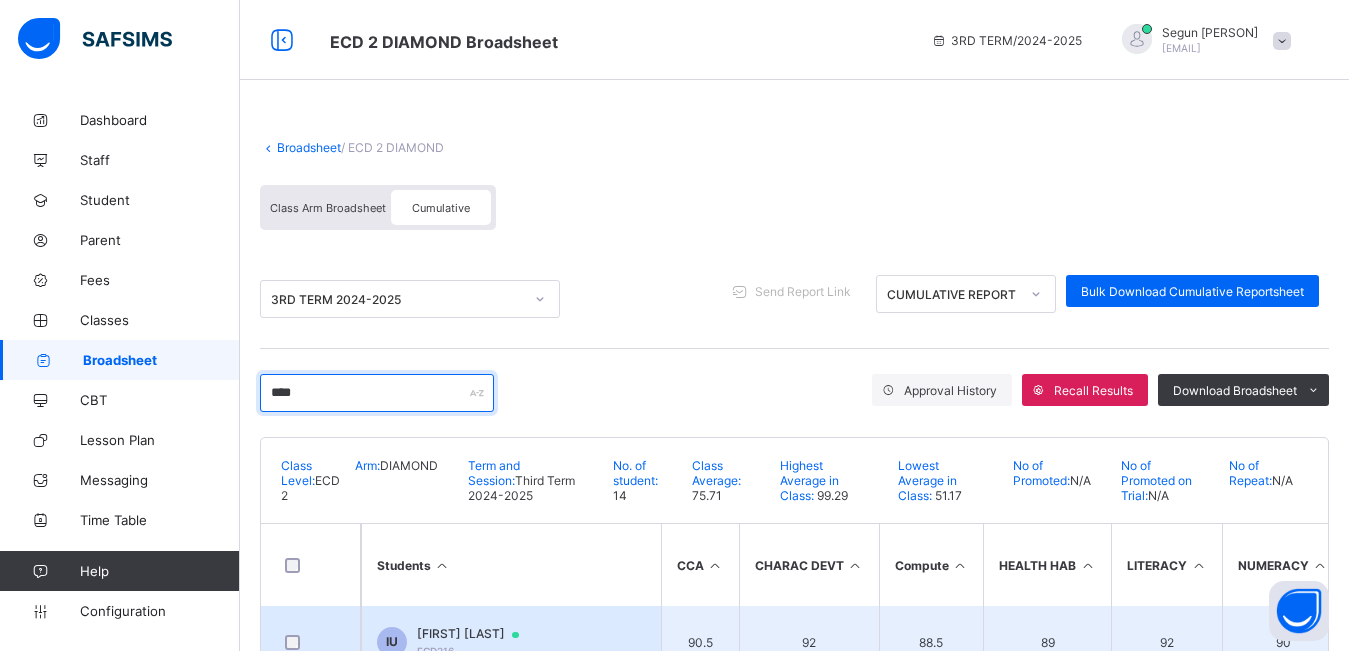 type on "****" 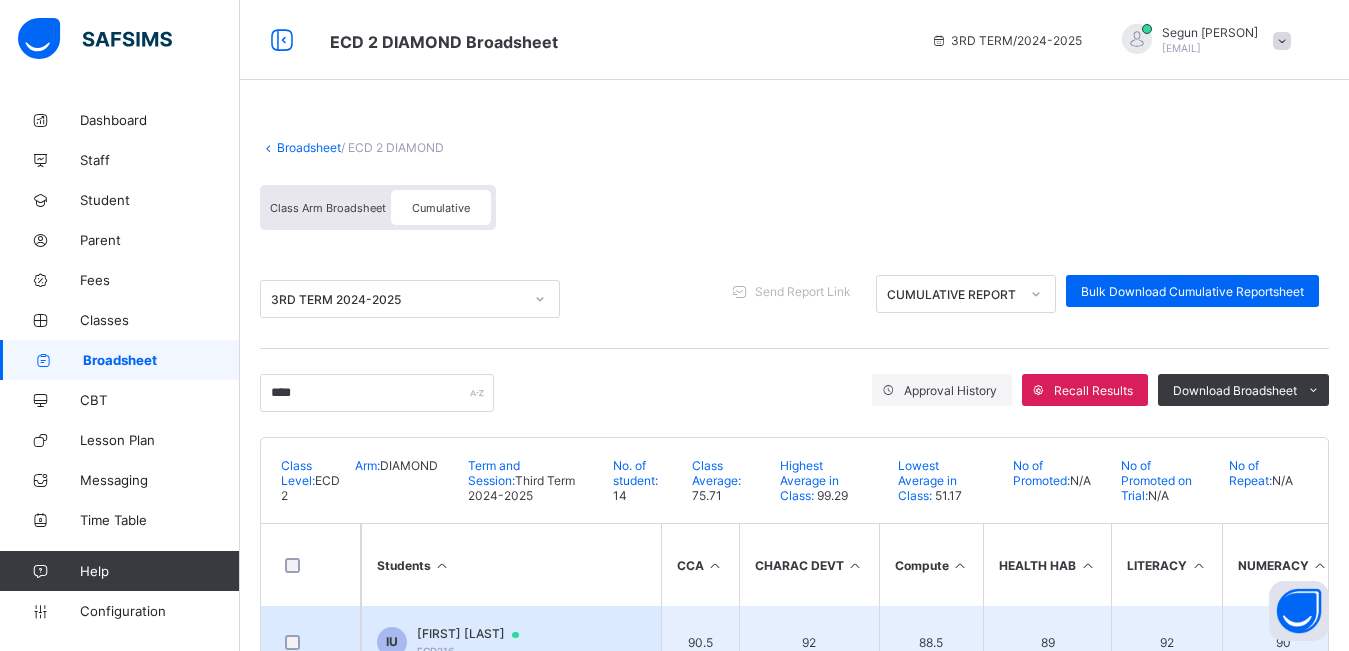 click on "Ikemsinachi  Umenwosu" at bounding box center [477, 634] 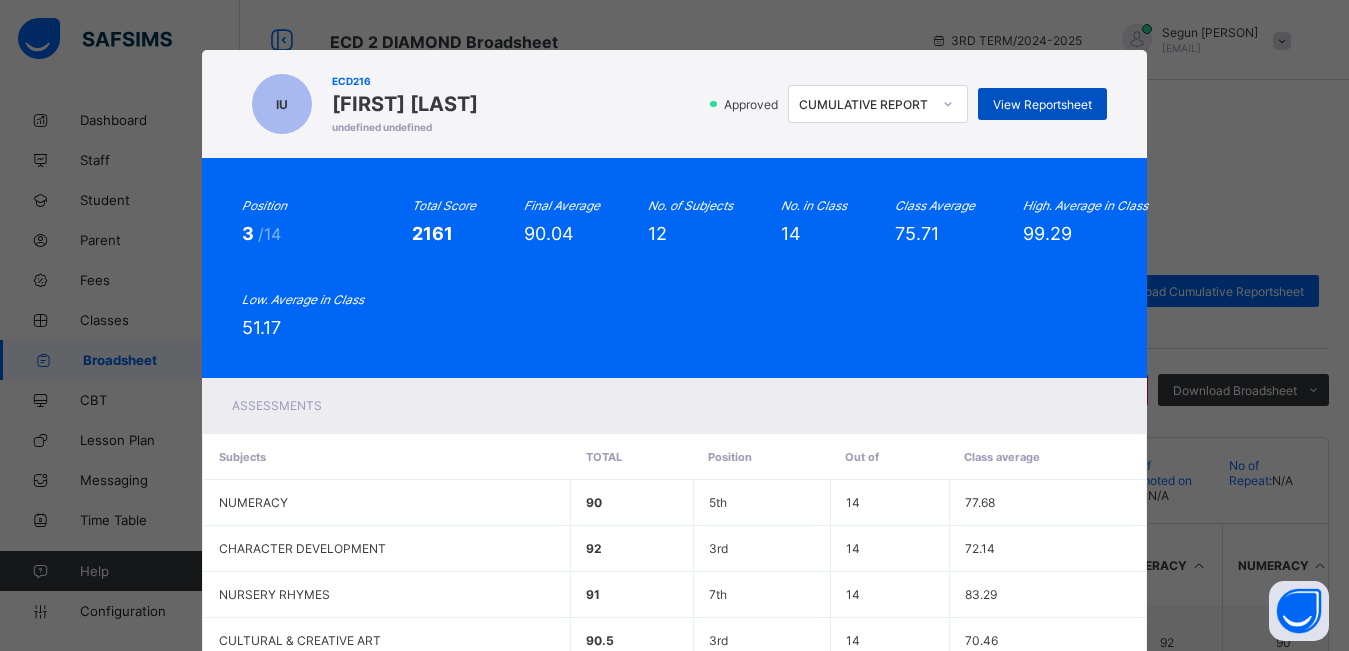 click on "View Reportsheet" at bounding box center [1042, 104] 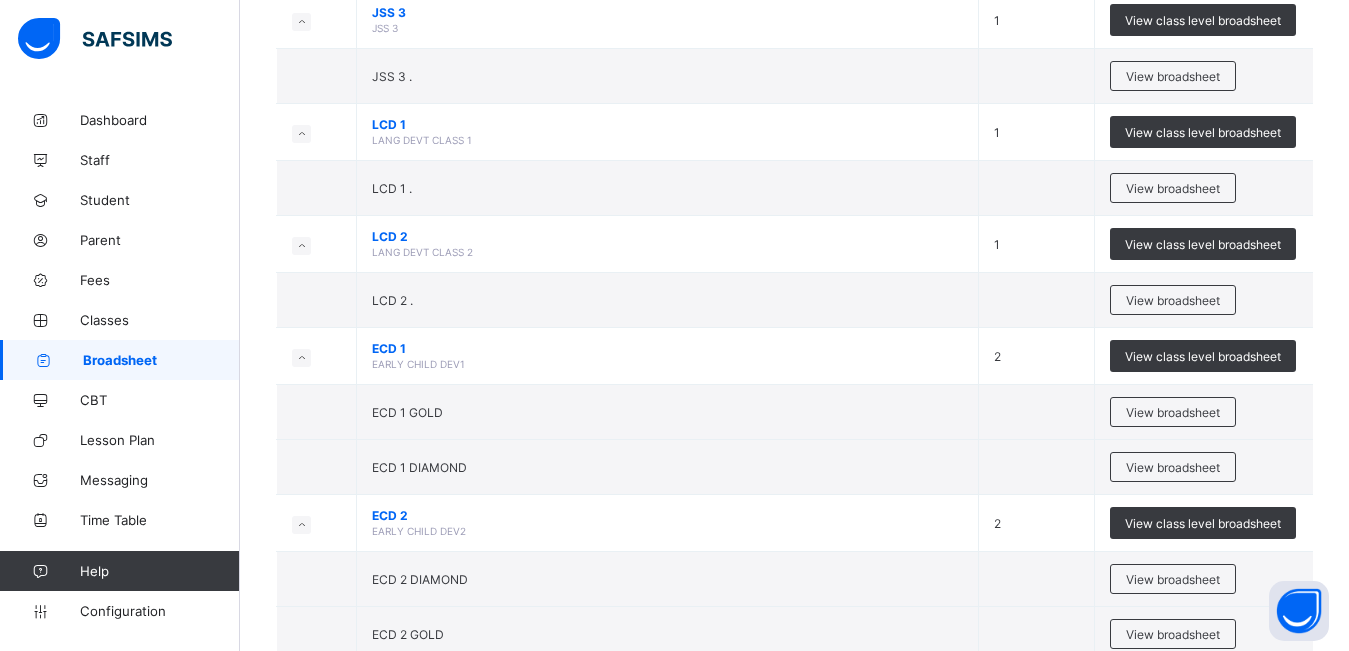 scroll, scrollTop: 1587, scrollLeft: 0, axis: vertical 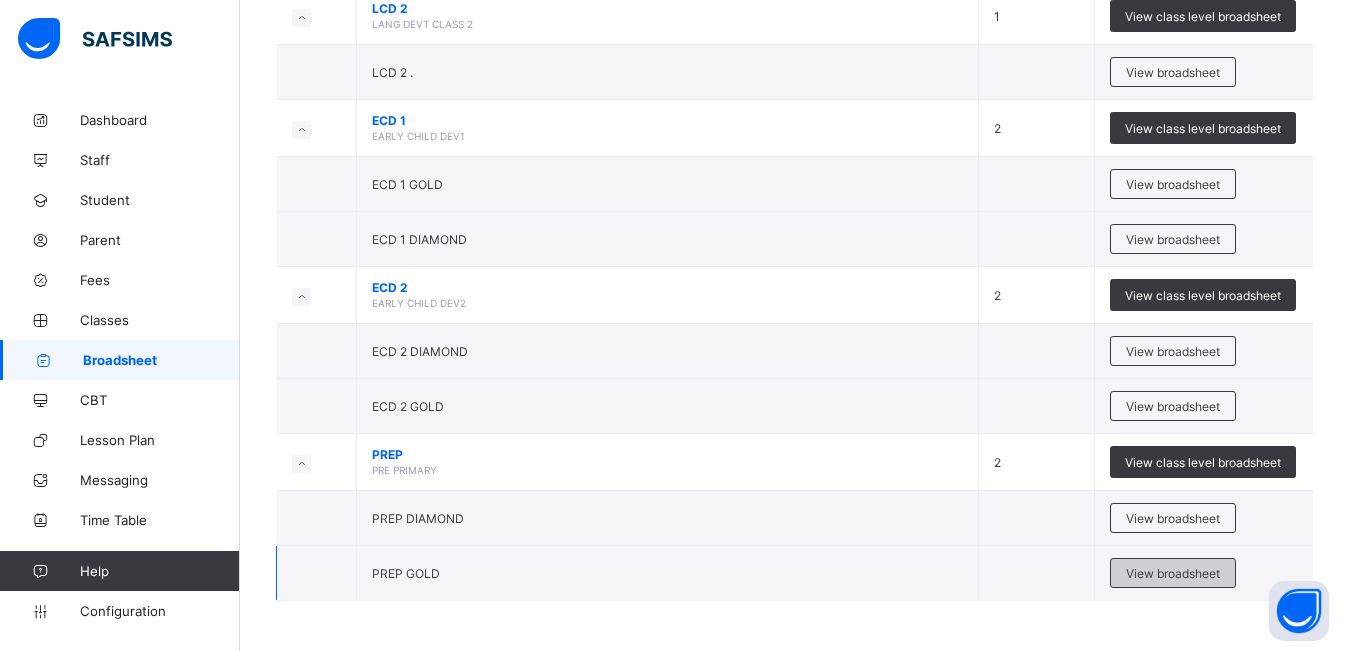 click on "View broadsheet" at bounding box center (1173, 573) 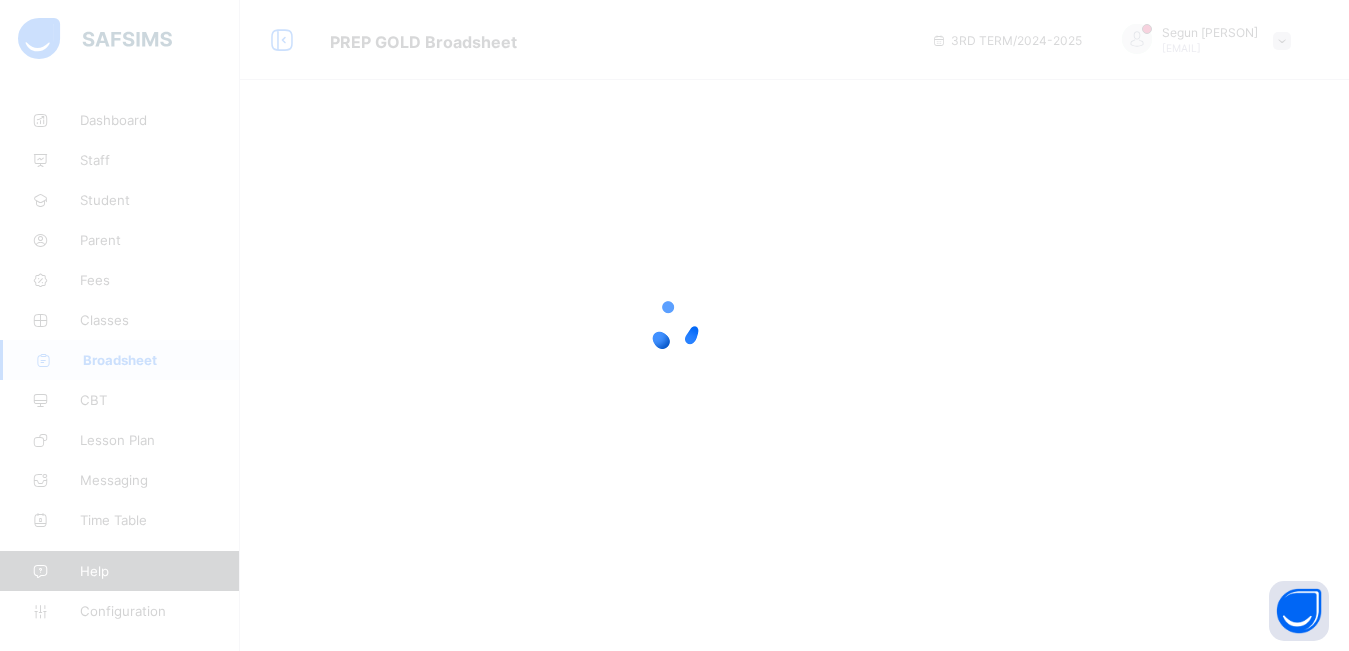 scroll, scrollTop: 0, scrollLeft: 0, axis: both 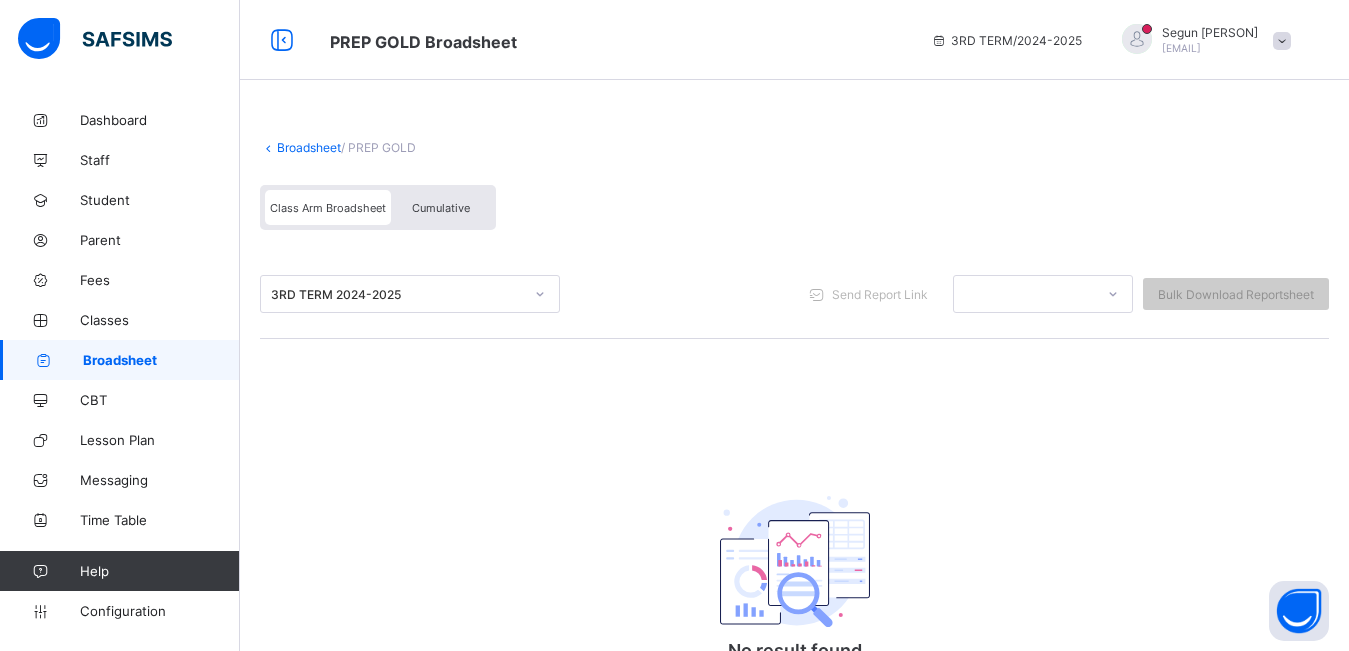 click on "Cumulative" at bounding box center [441, 207] 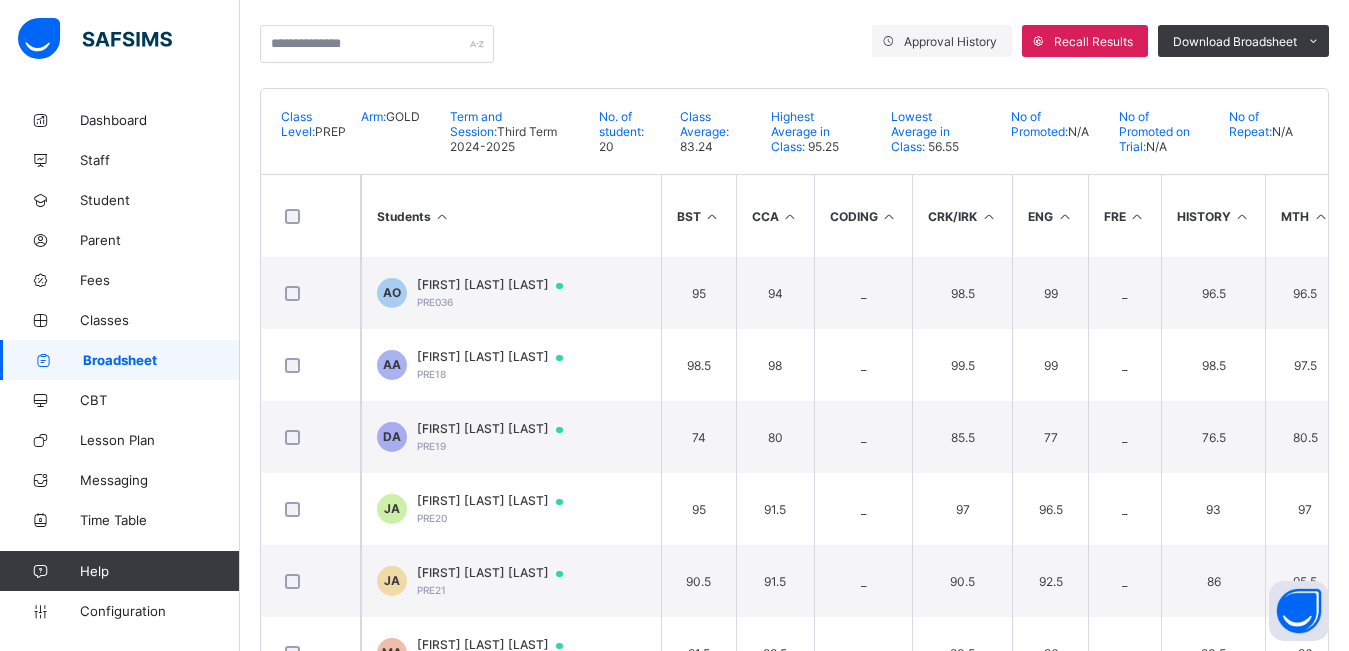scroll, scrollTop: 0, scrollLeft: 0, axis: both 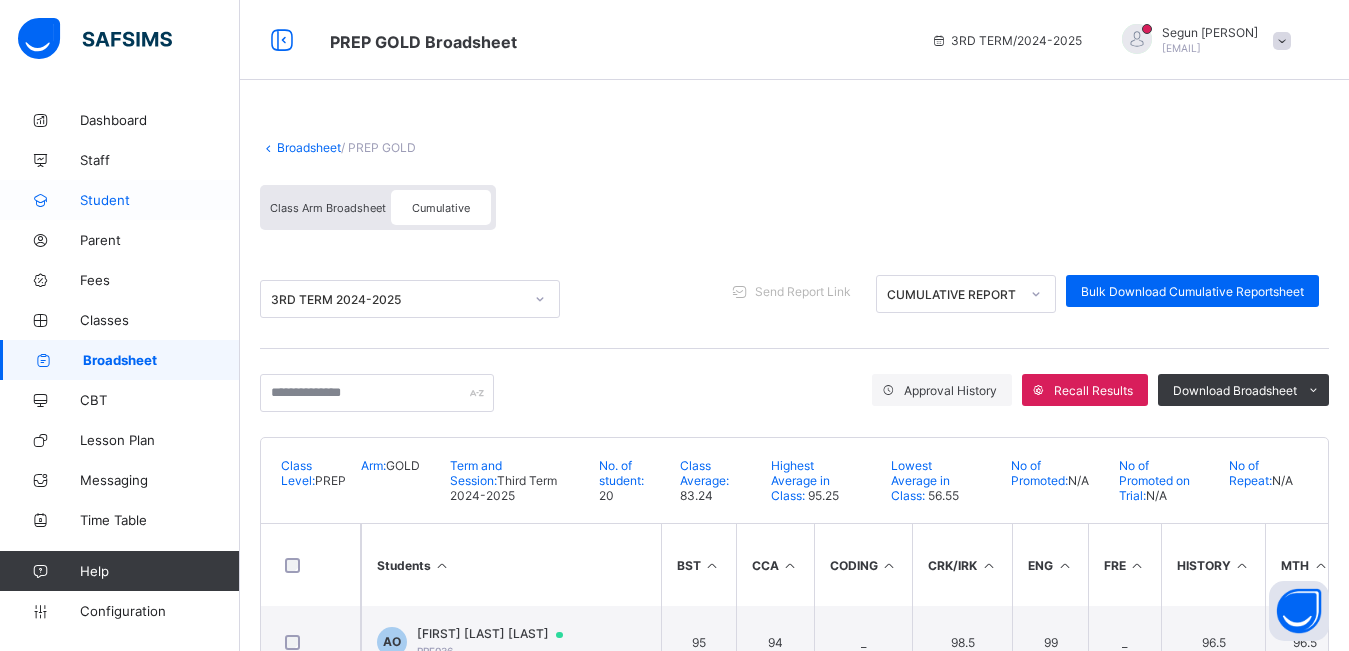 click on "Student" at bounding box center (160, 200) 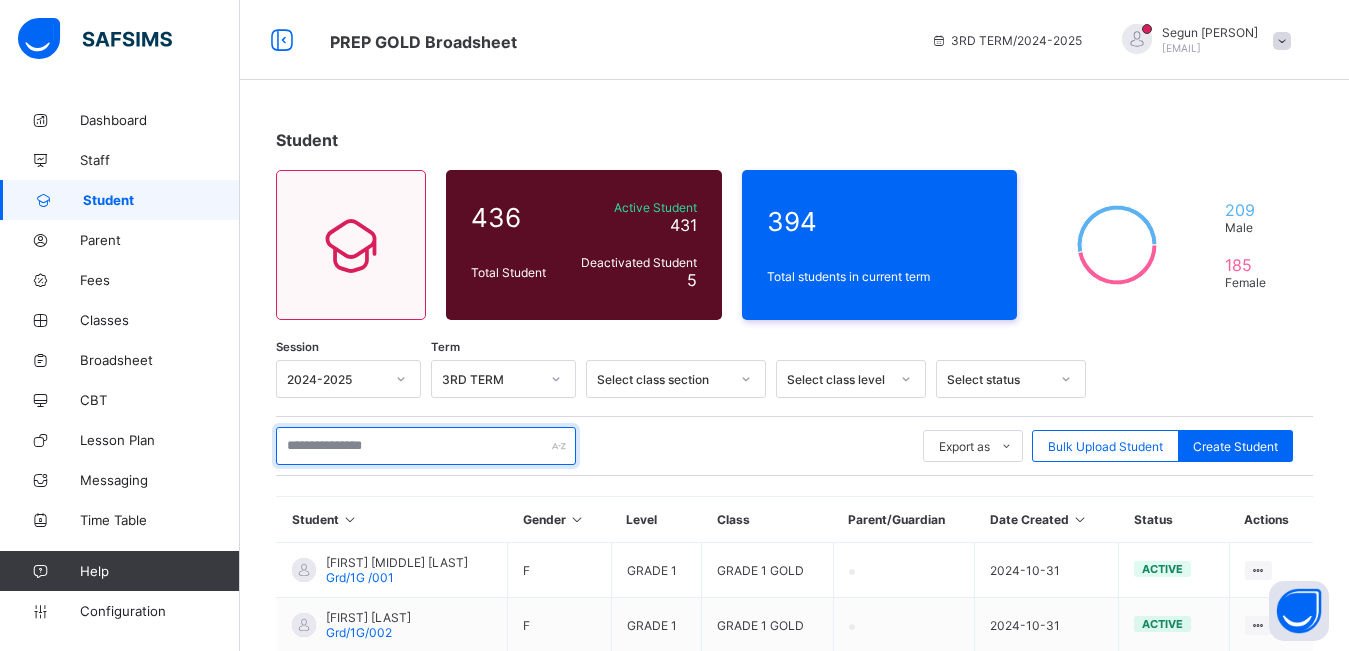 click at bounding box center (426, 446) 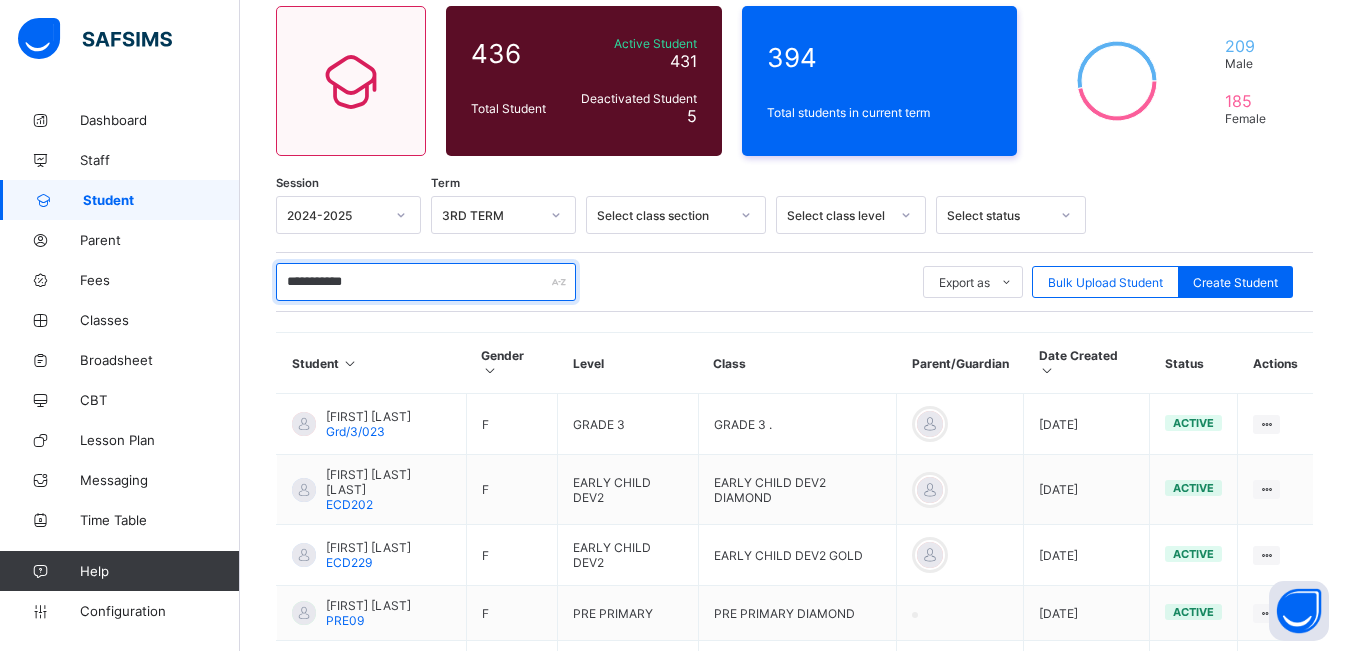 scroll, scrollTop: 165, scrollLeft: 0, axis: vertical 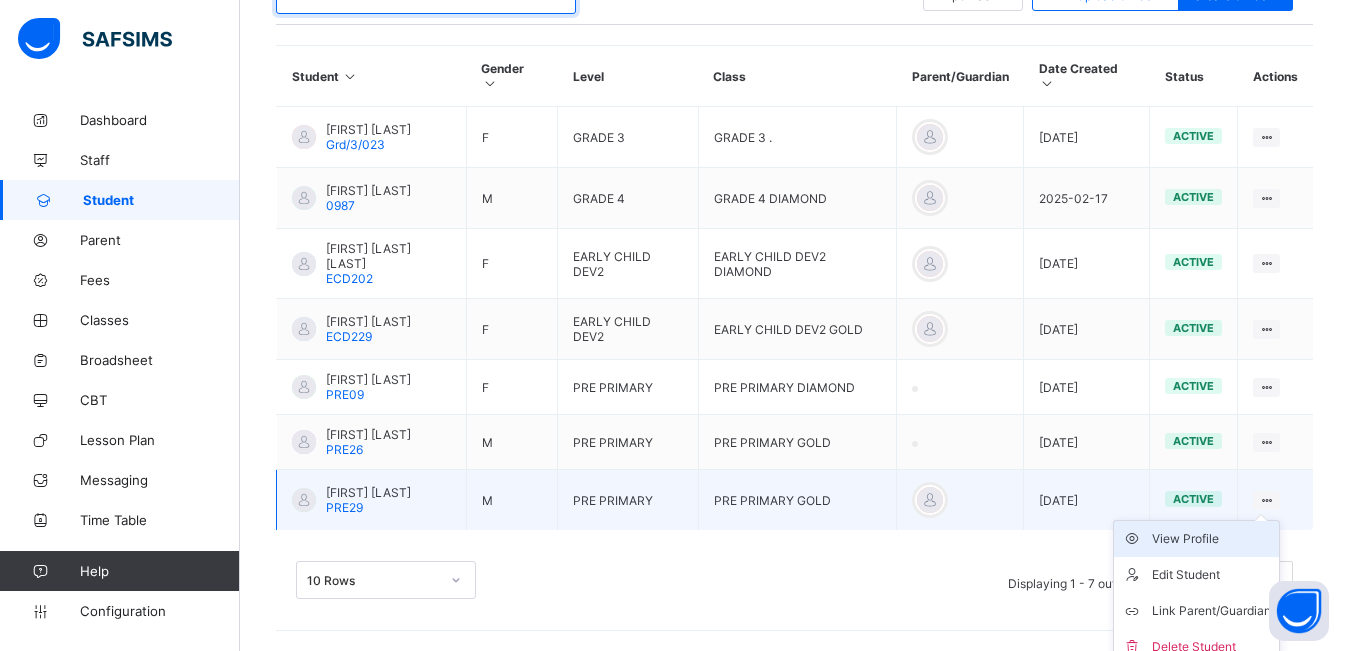 type on "**********" 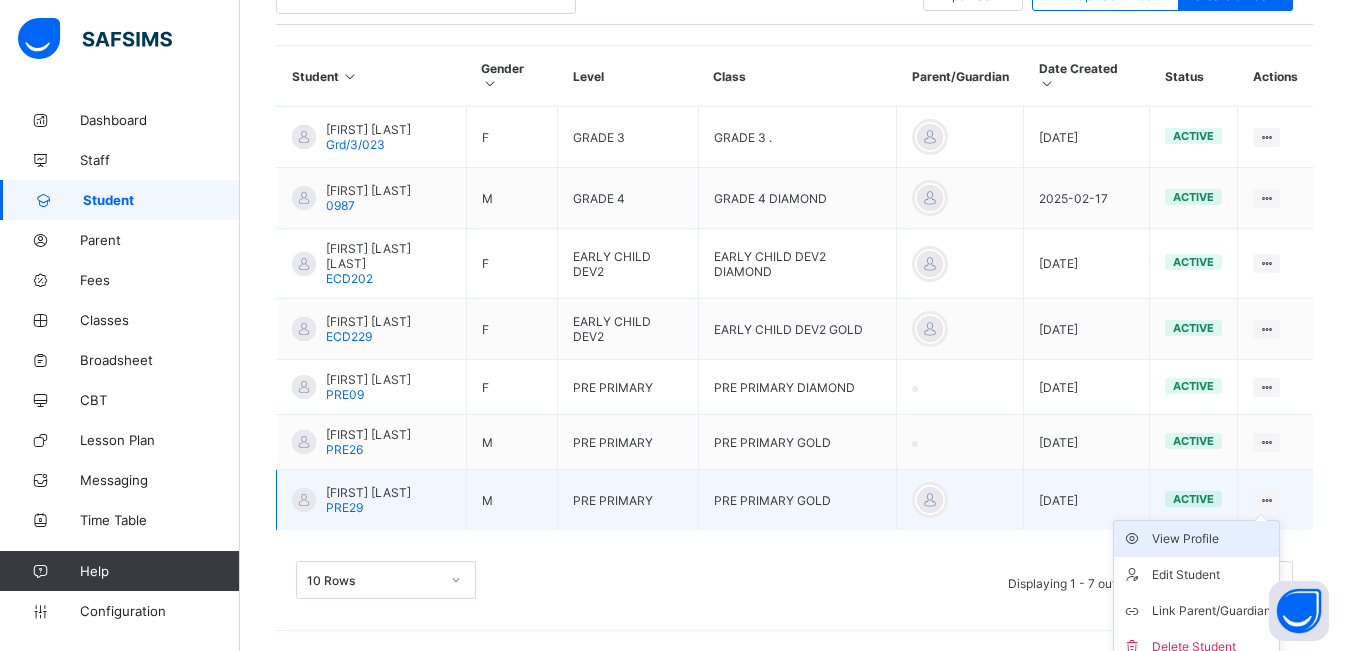 click on "View Profile" at bounding box center (1211, 539) 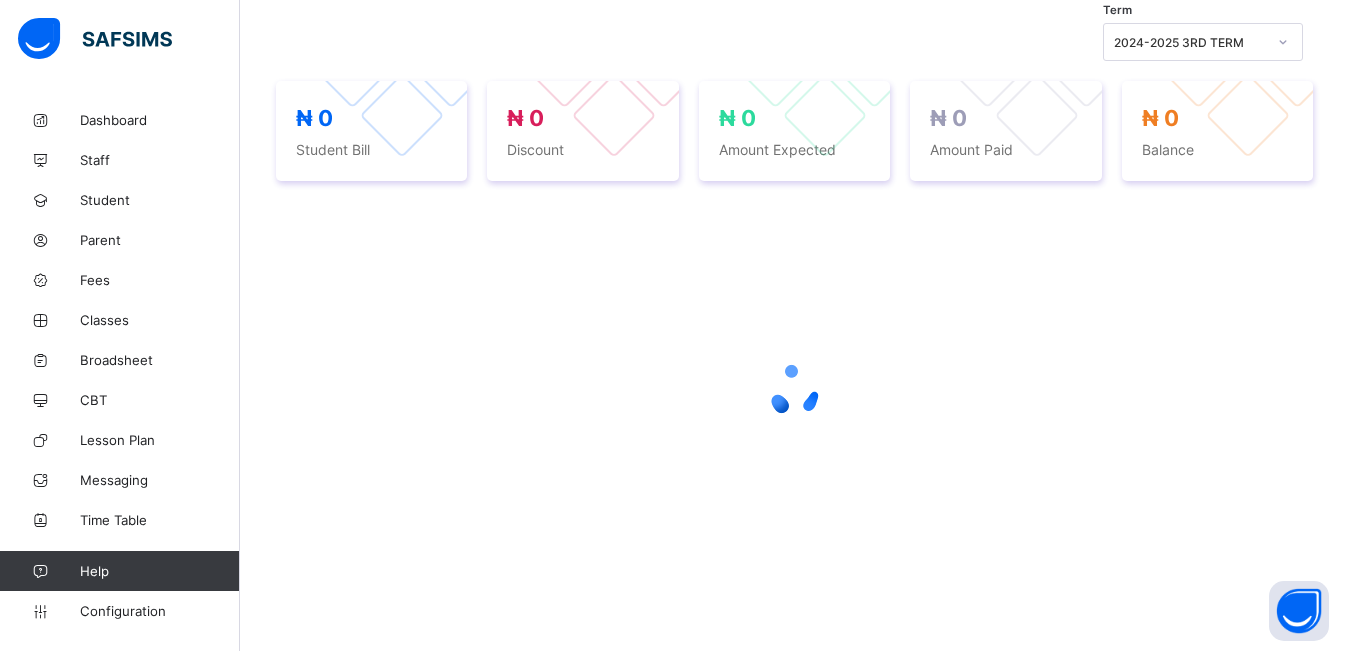 scroll, scrollTop: 0, scrollLeft: 0, axis: both 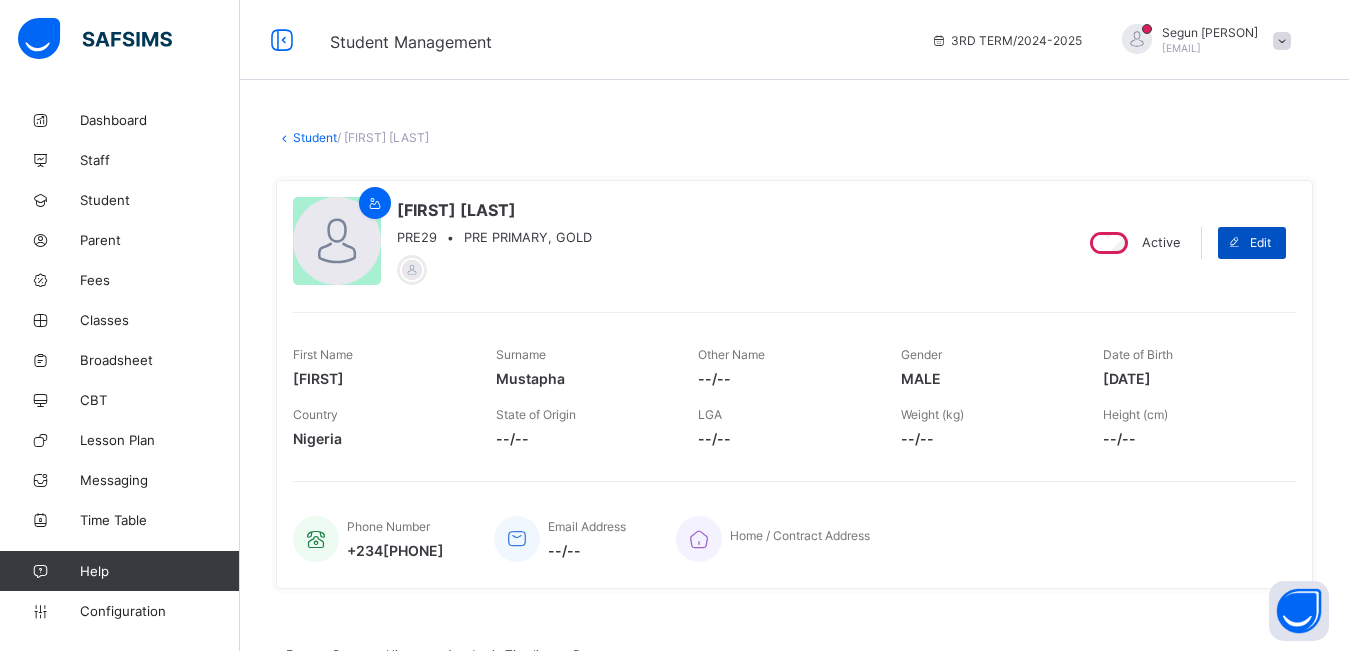 click at bounding box center (1234, 243) 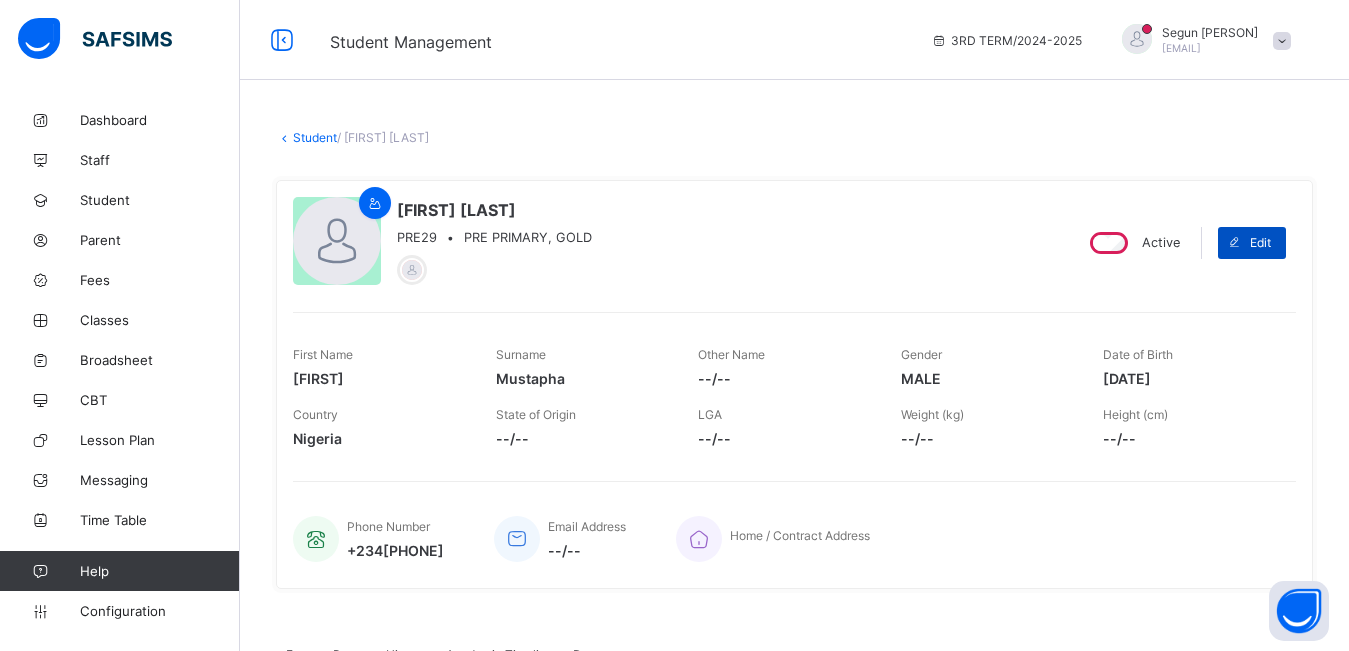 select on "**" 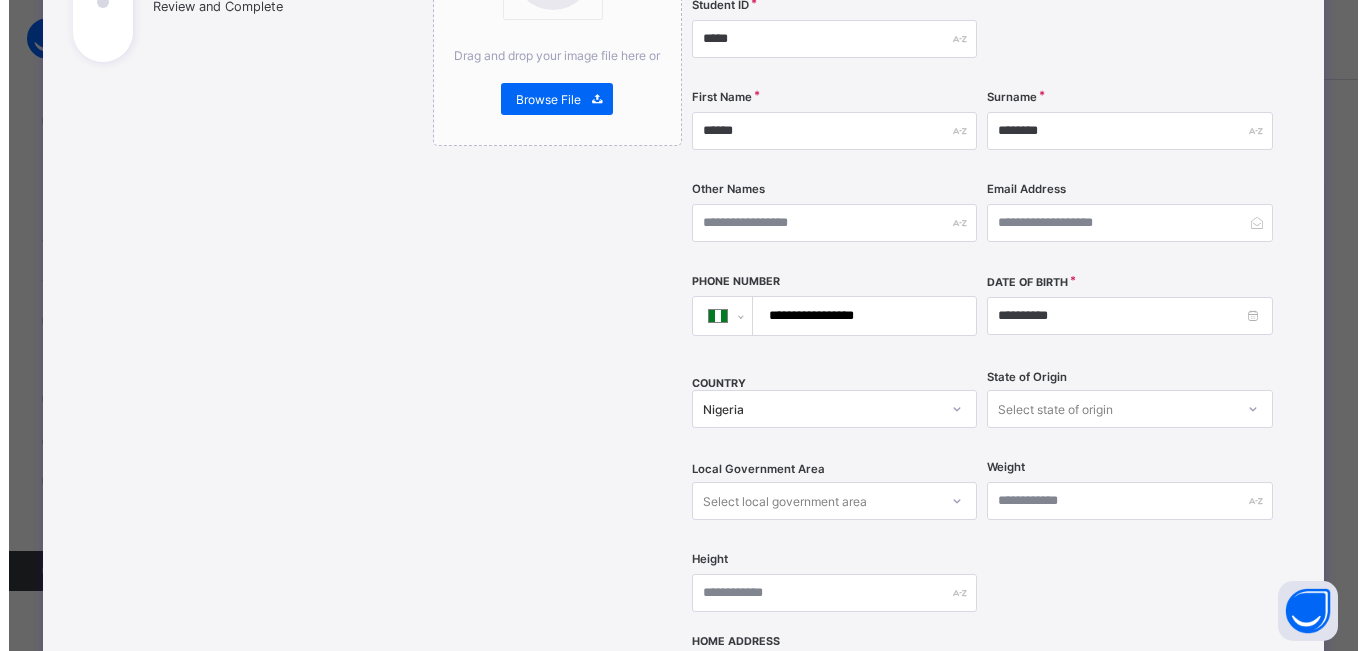 scroll, scrollTop: 842, scrollLeft: 0, axis: vertical 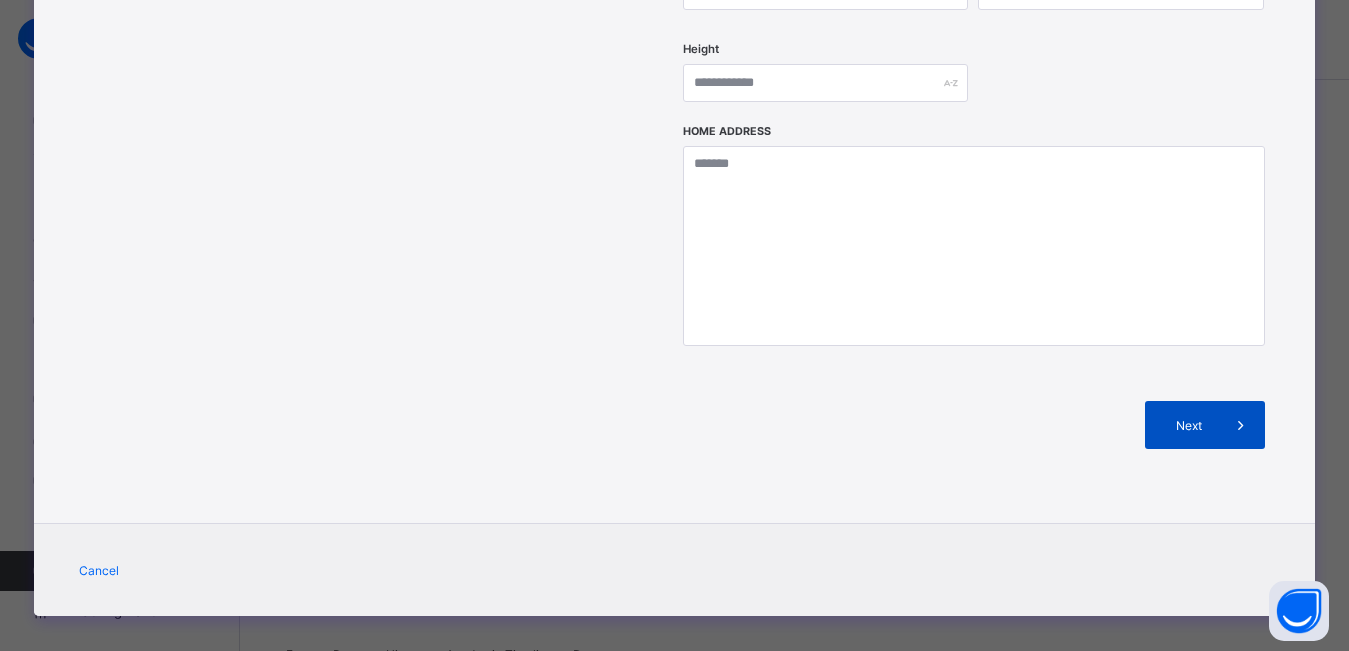 click on "Next" at bounding box center [1188, 425] 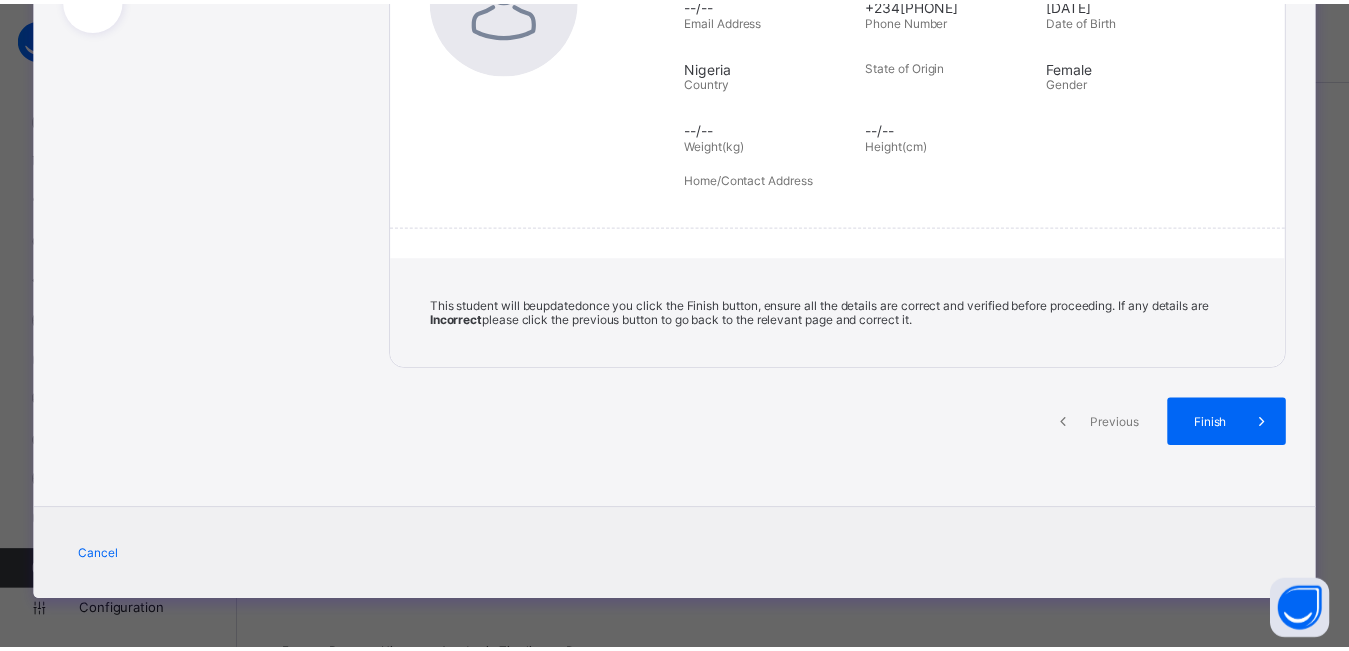 scroll, scrollTop: 365, scrollLeft: 0, axis: vertical 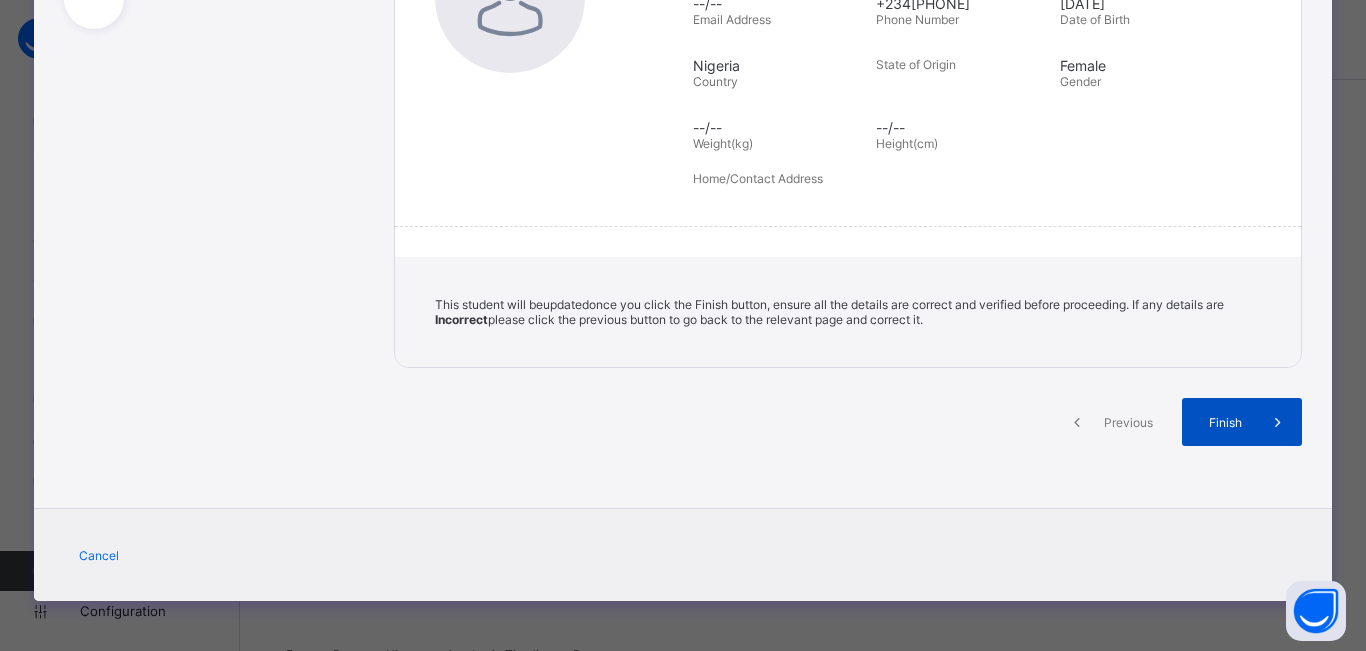 click on "Finish" at bounding box center [1242, 422] 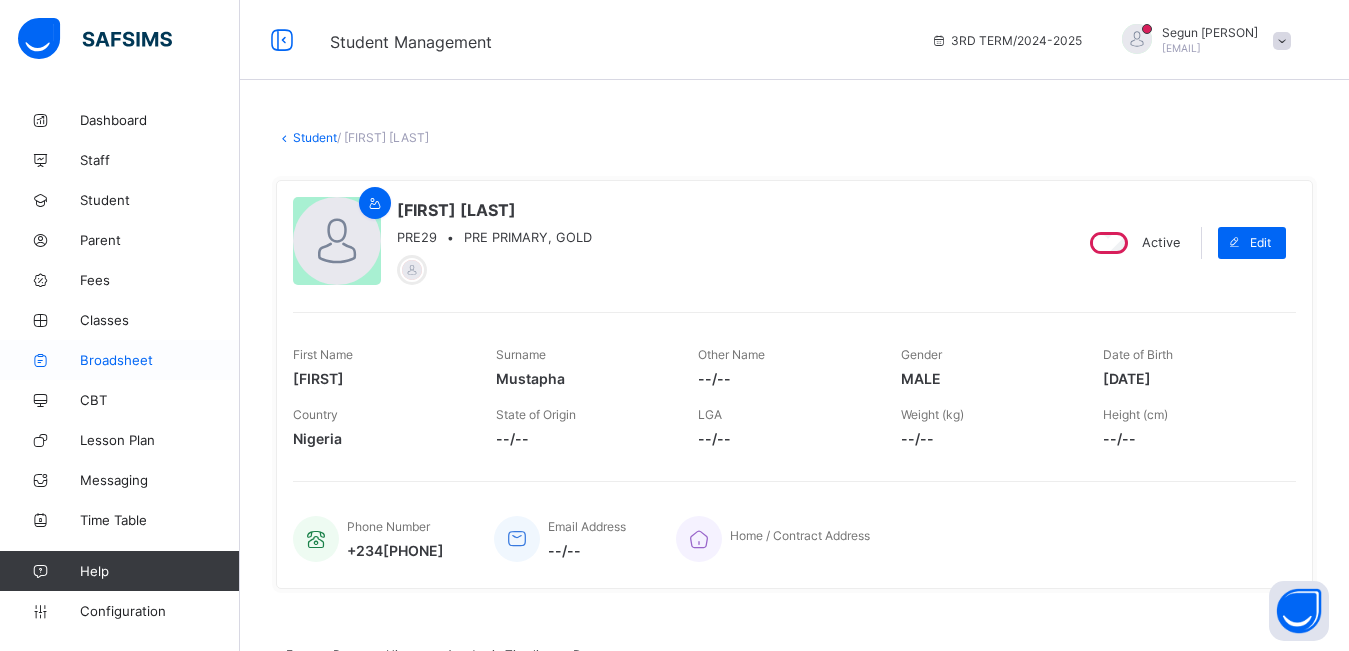 click on "Broadsheet" at bounding box center (160, 360) 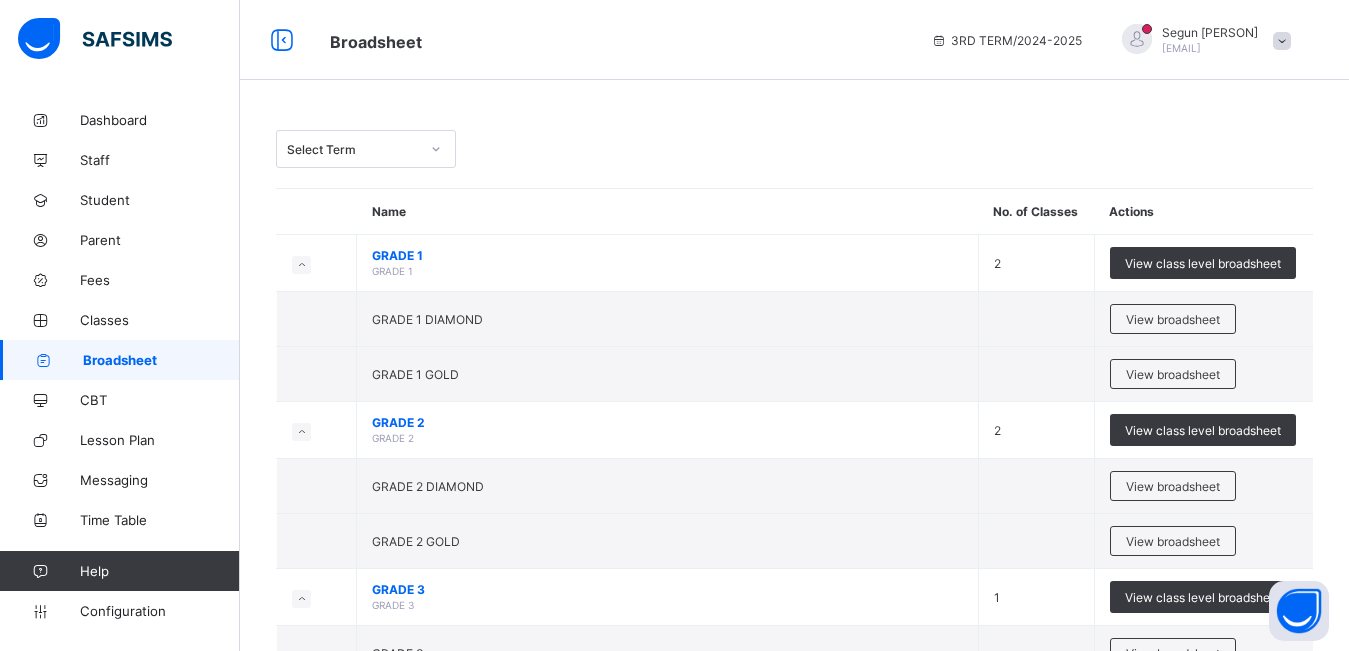 scroll, scrollTop: 1587, scrollLeft: 0, axis: vertical 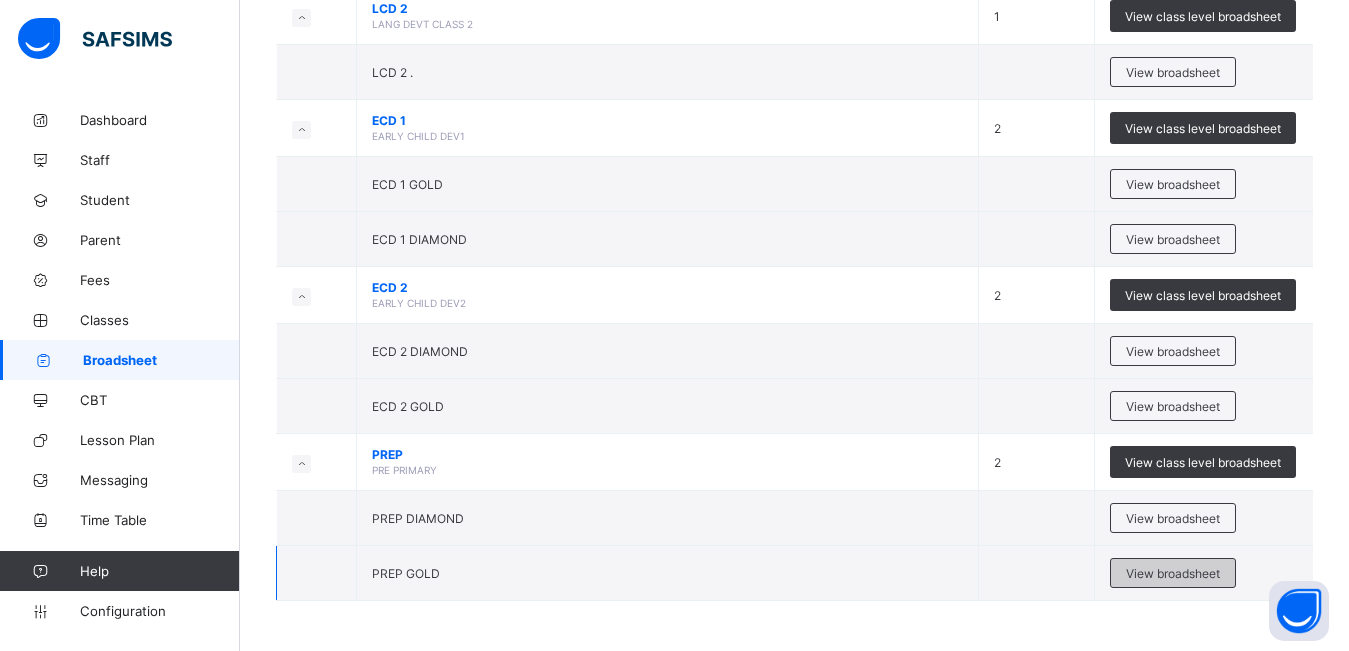 click on "View broadsheet" at bounding box center (1173, 573) 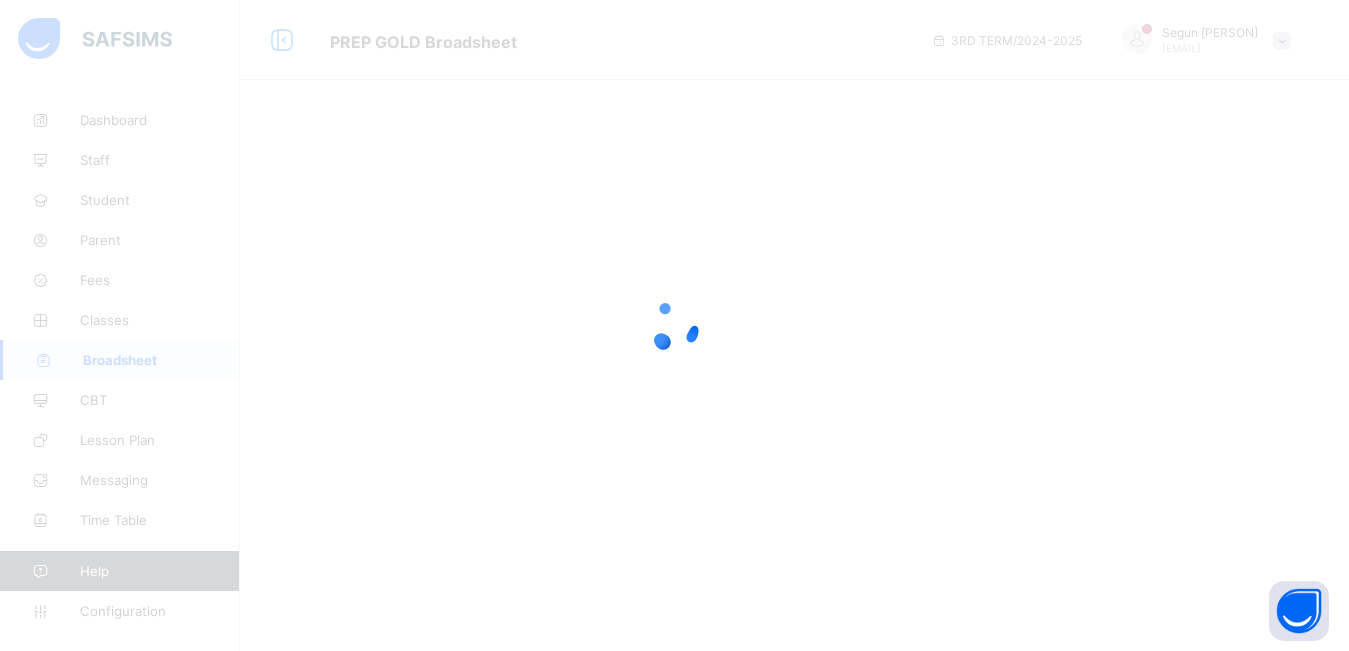 scroll, scrollTop: 0, scrollLeft: 0, axis: both 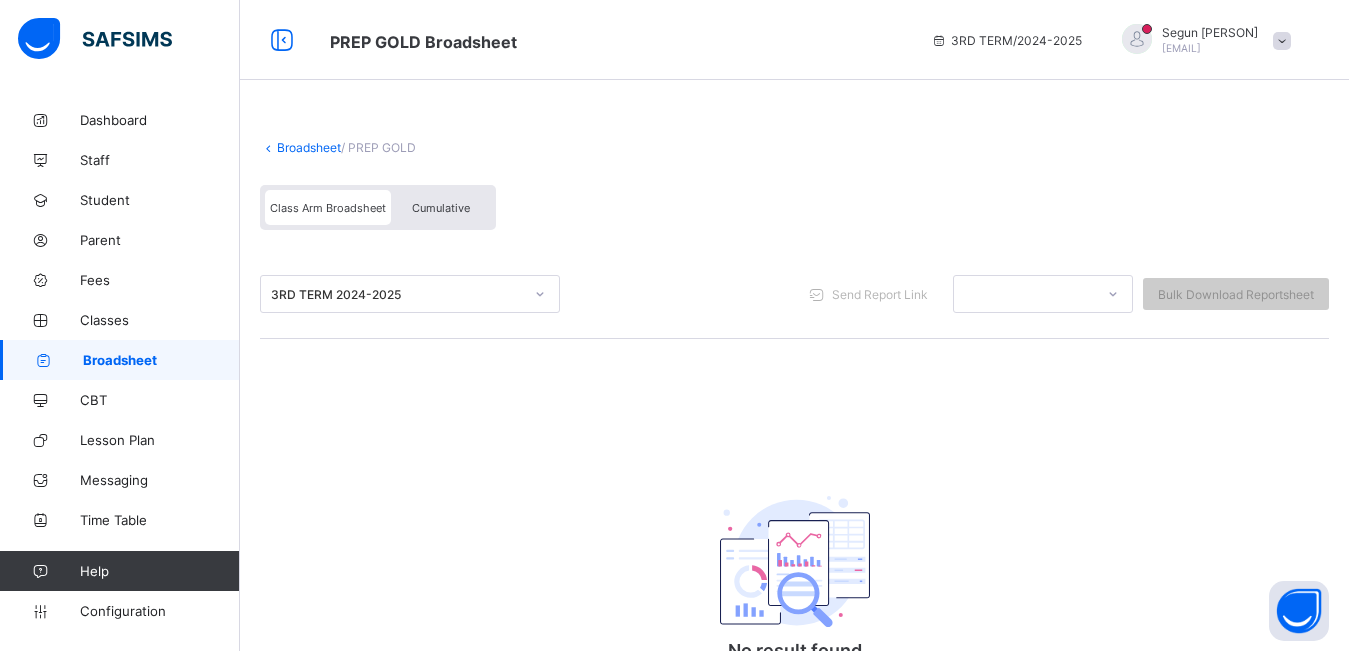 click on "Cumulative" at bounding box center (441, 208) 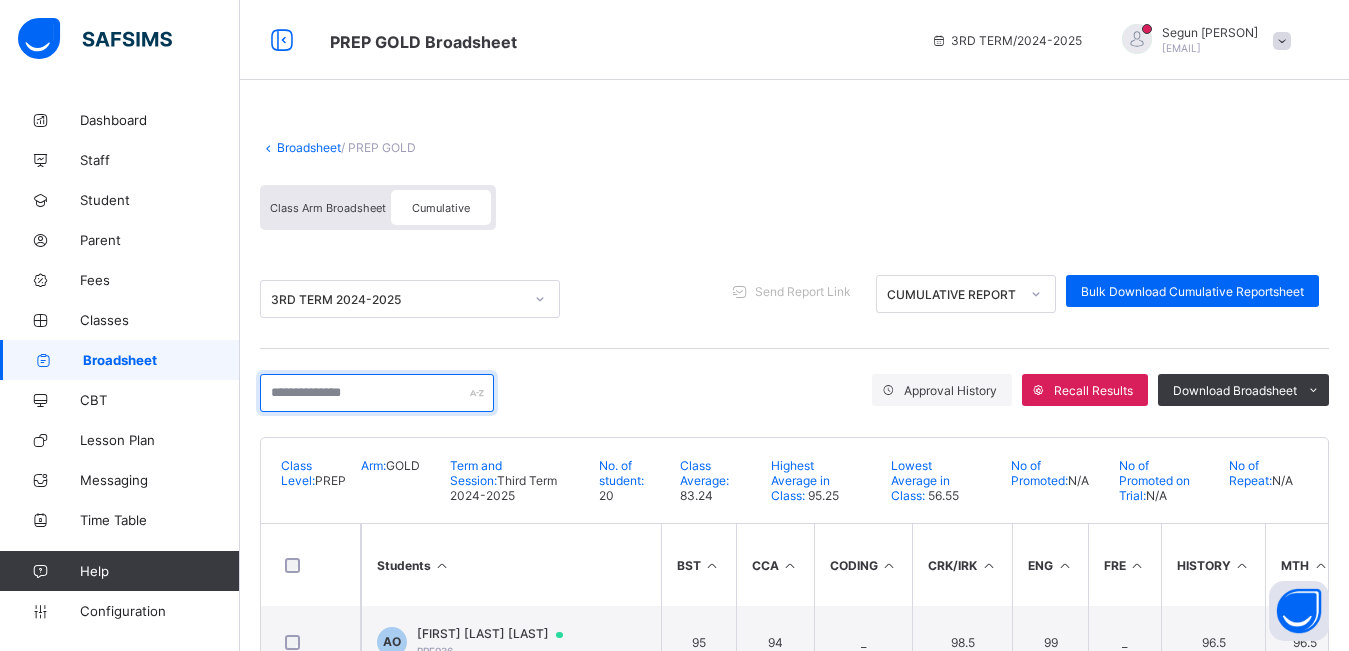 click at bounding box center [377, 393] 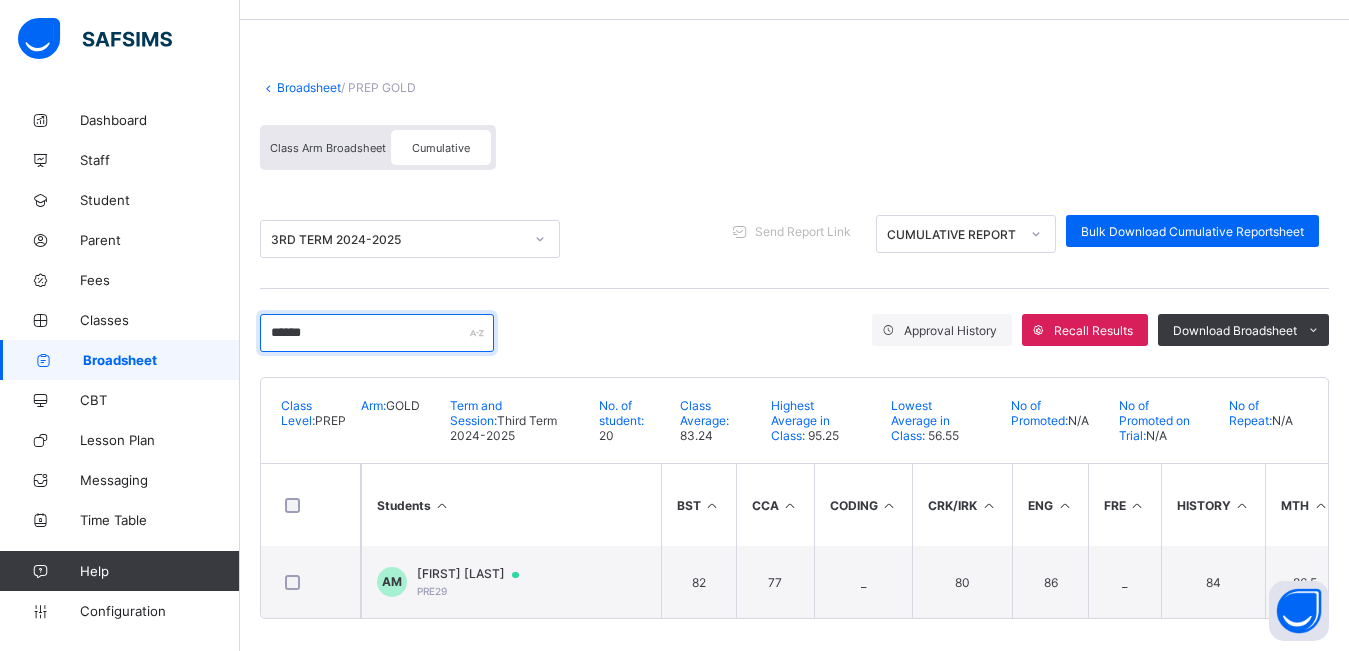 scroll, scrollTop: 70, scrollLeft: 0, axis: vertical 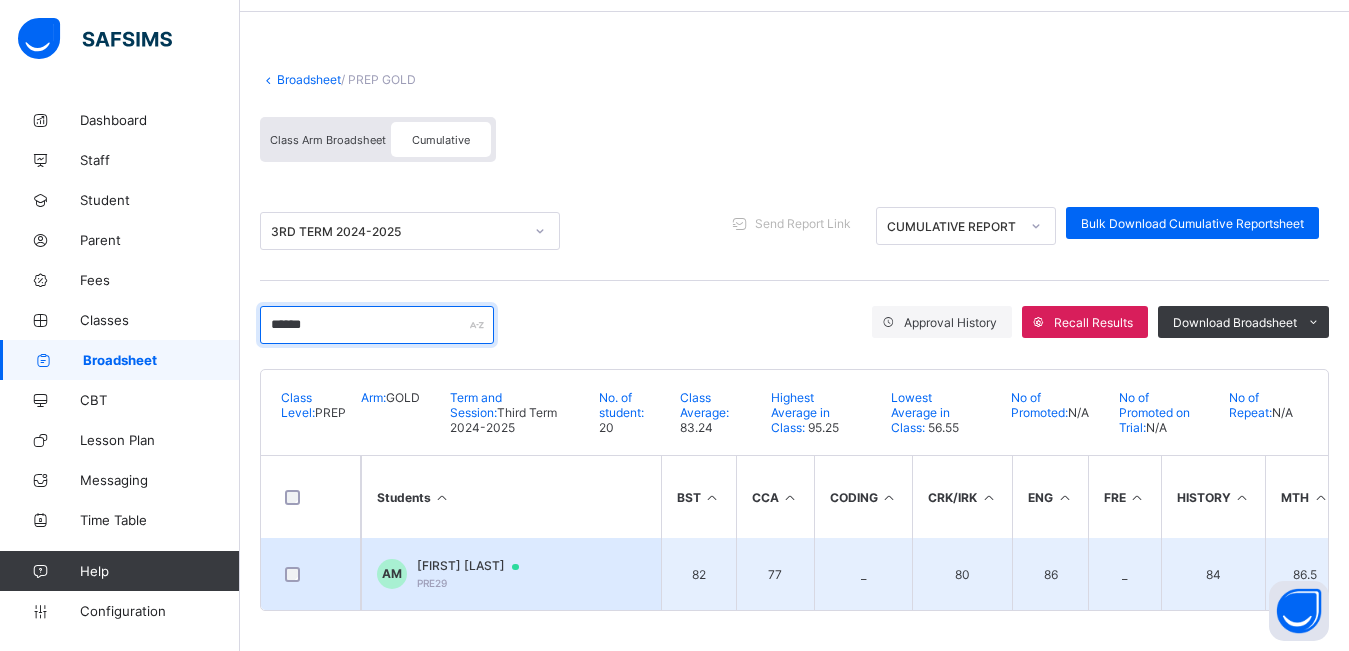 type on "******" 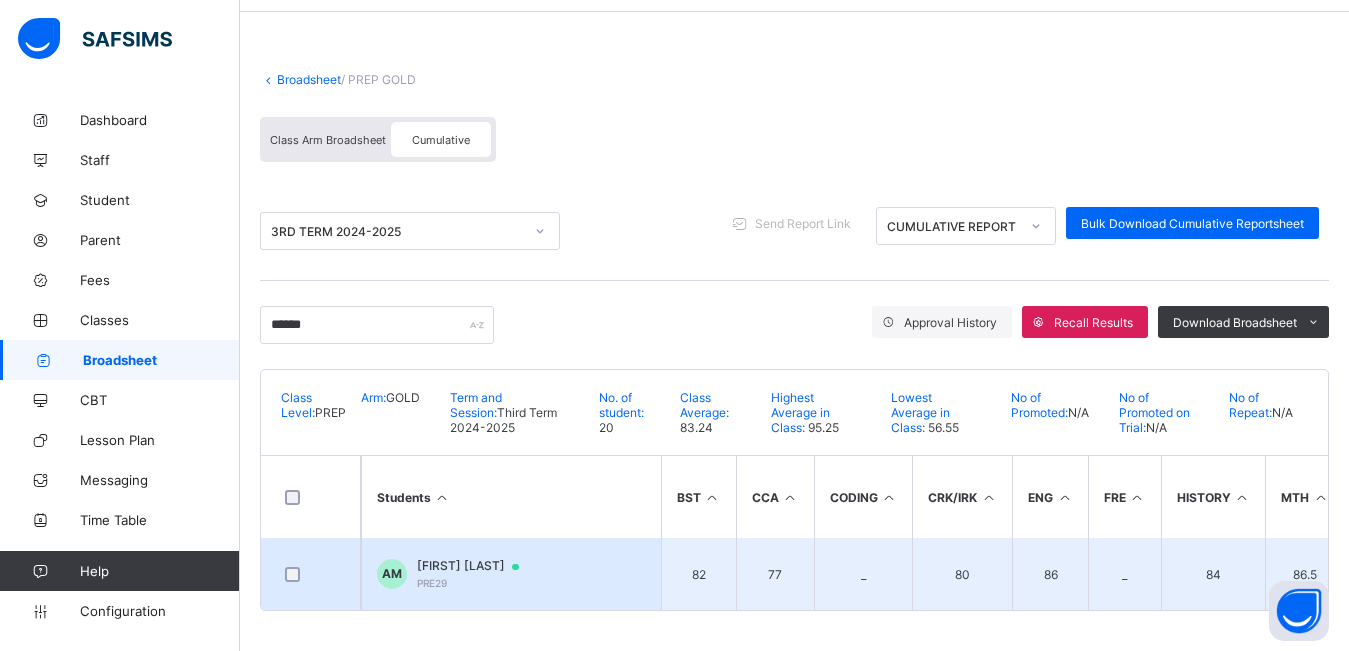 click on "[FIRST]  [LAST]" at bounding box center [477, 566] 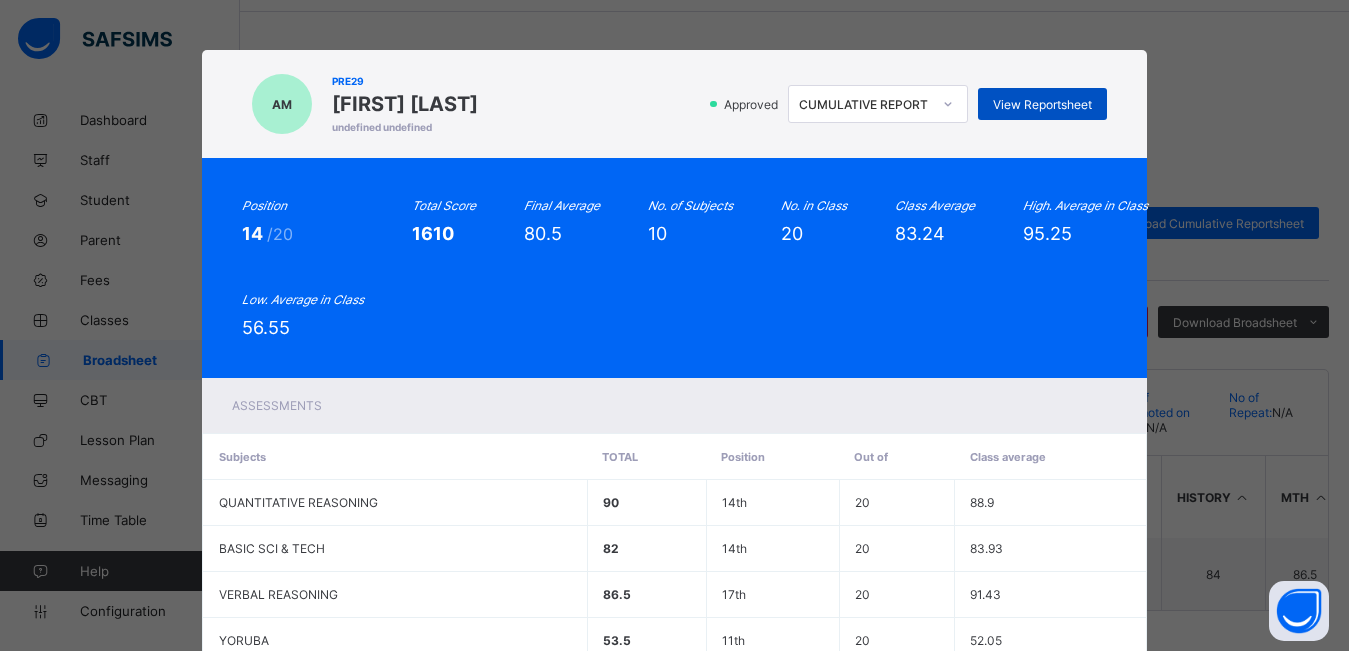 click on "View Reportsheet" at bounding box center (1042, 104) 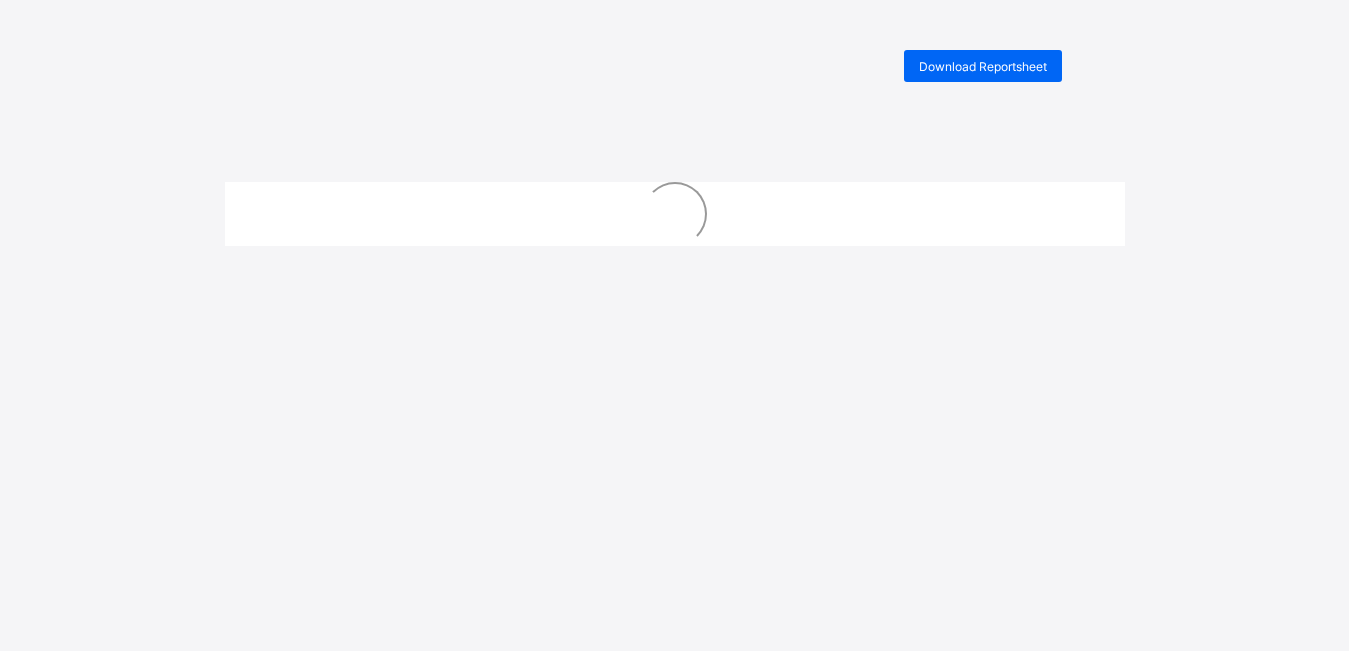 scroll, scrollTop: 0, scrollLeft: 0, axis: both 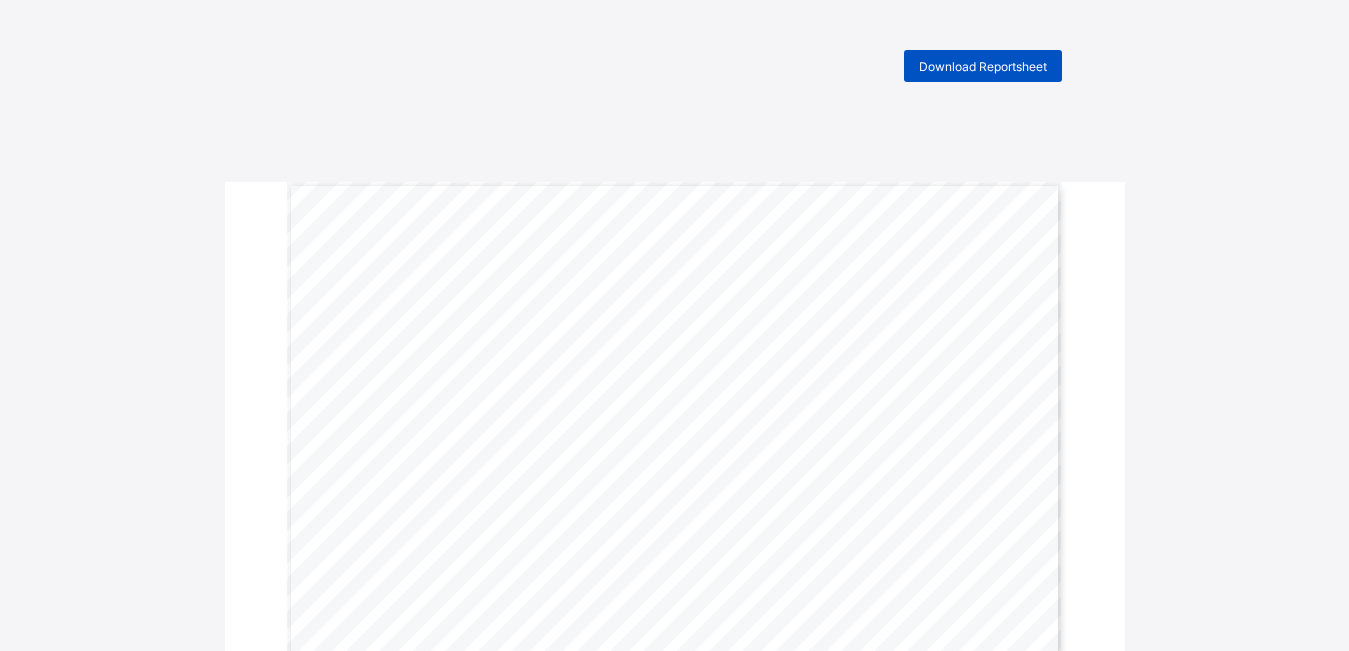 click on "Download Reportsheet" at bounding box center [983, 66] 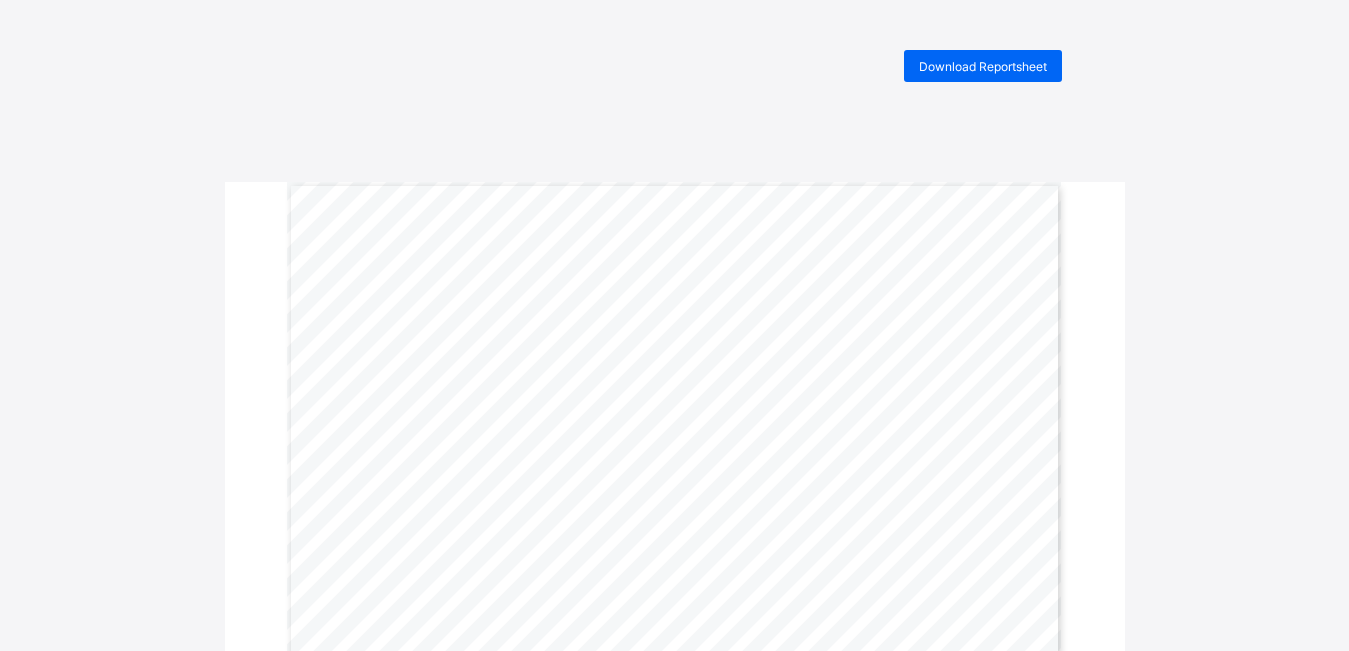 scroll, scrollTop: 0, scrollLeft: 0, axis: both 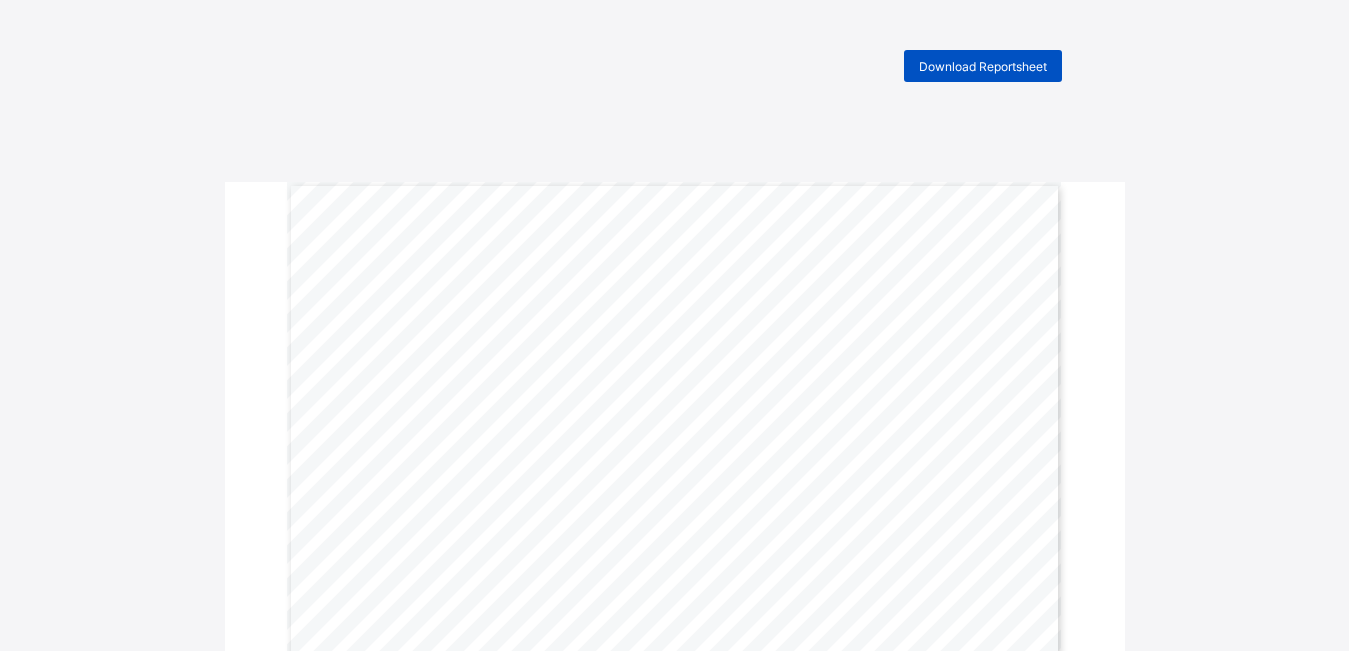 click on "Download Reportsheet" at bounding box center [983, 66] 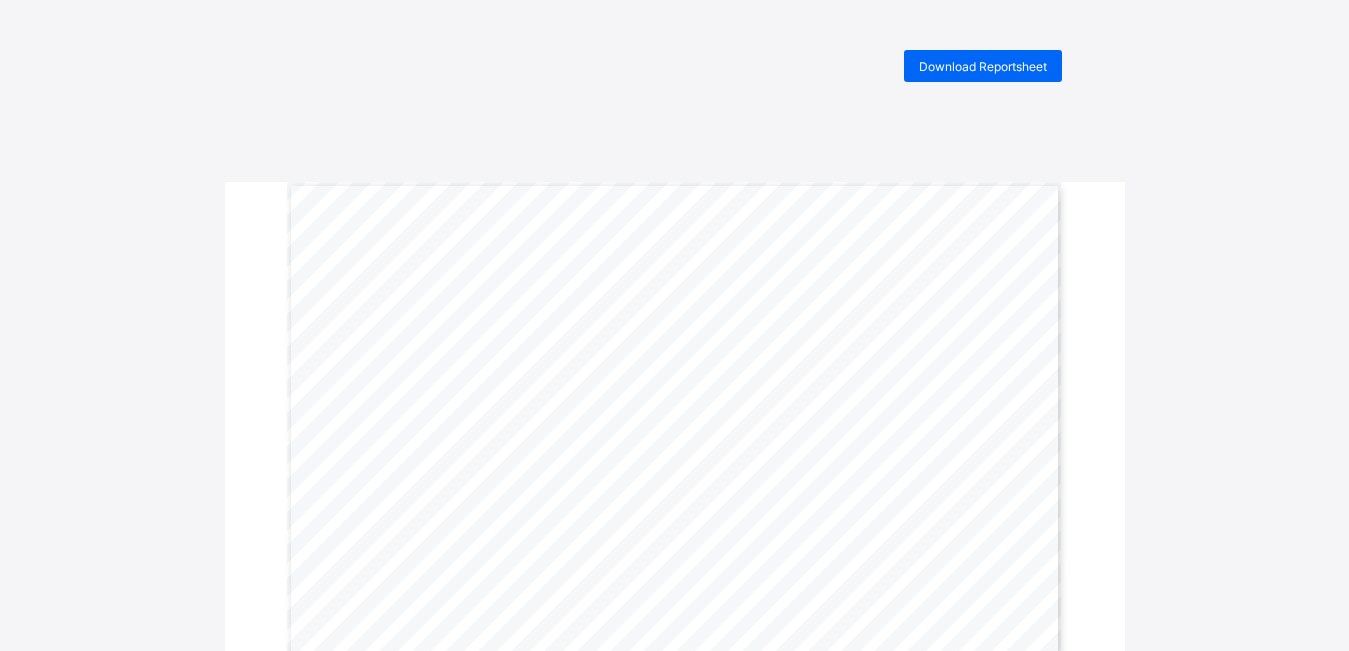 scroll, scrollTop: 0, scrollLeft: 0, axis: both 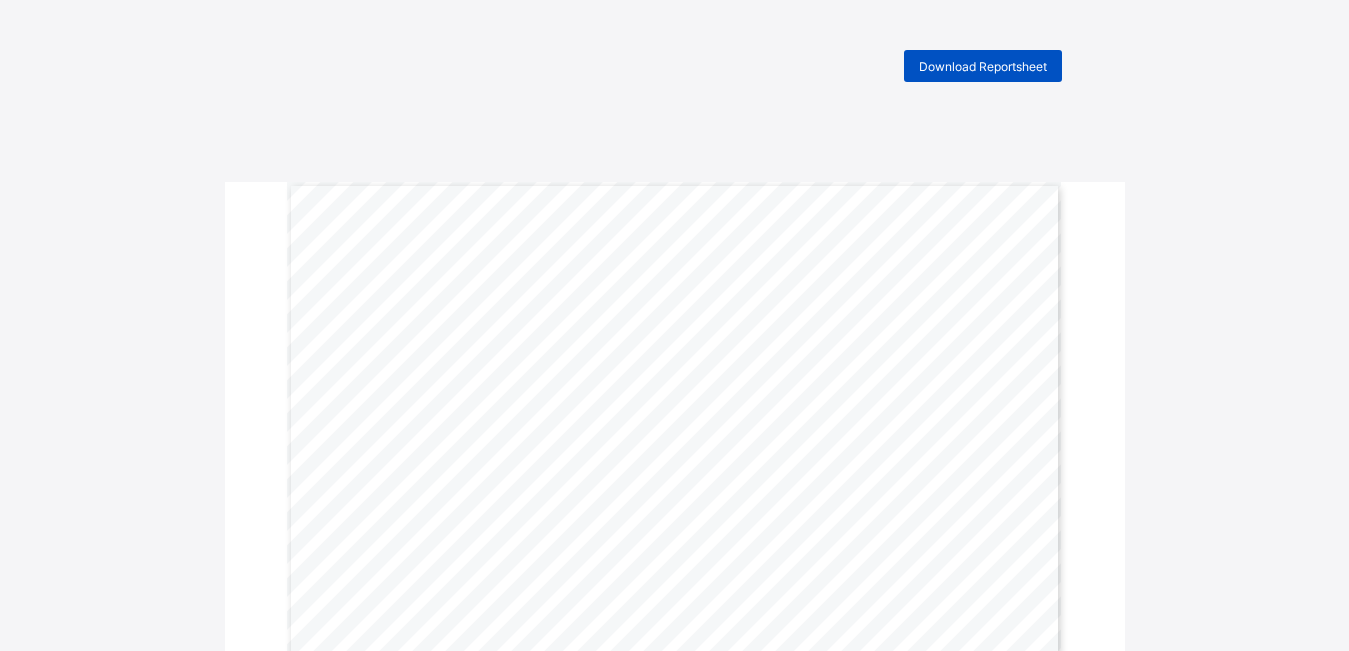 click on "Download Reportsheet" at bounding box center [983, 66] 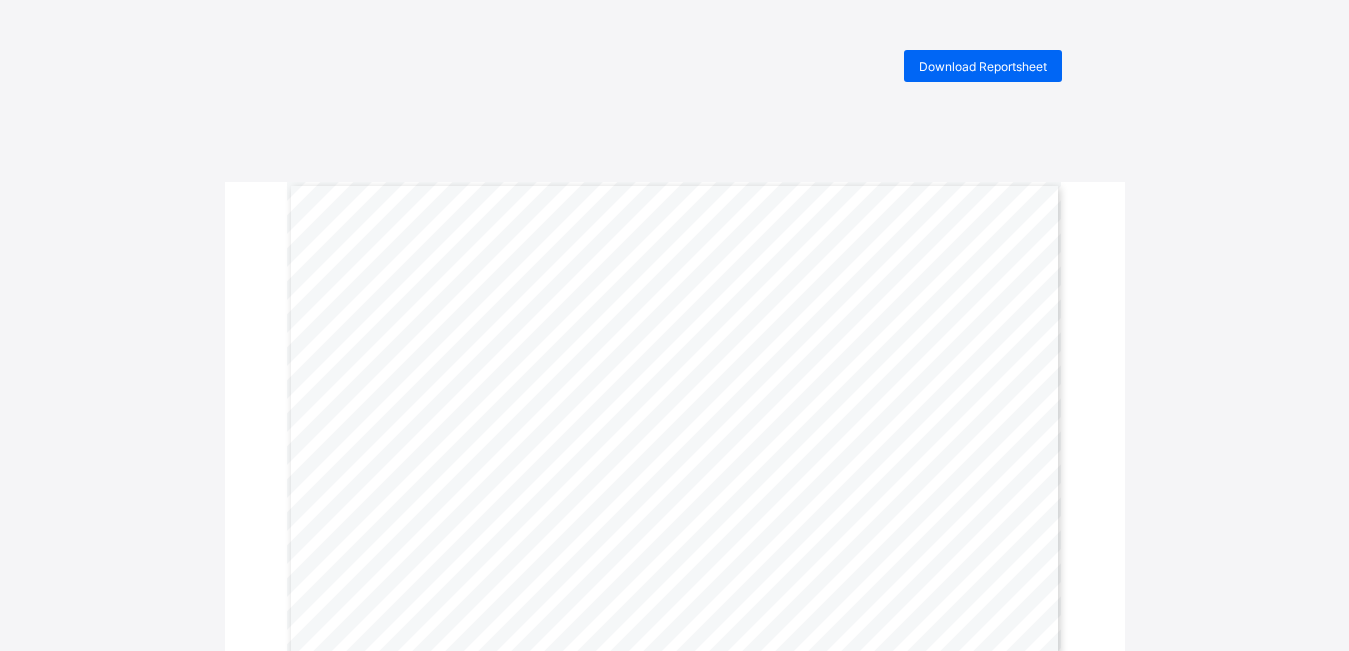 scroll, scrollTop: 0, scrollLeft: 0, axis: both 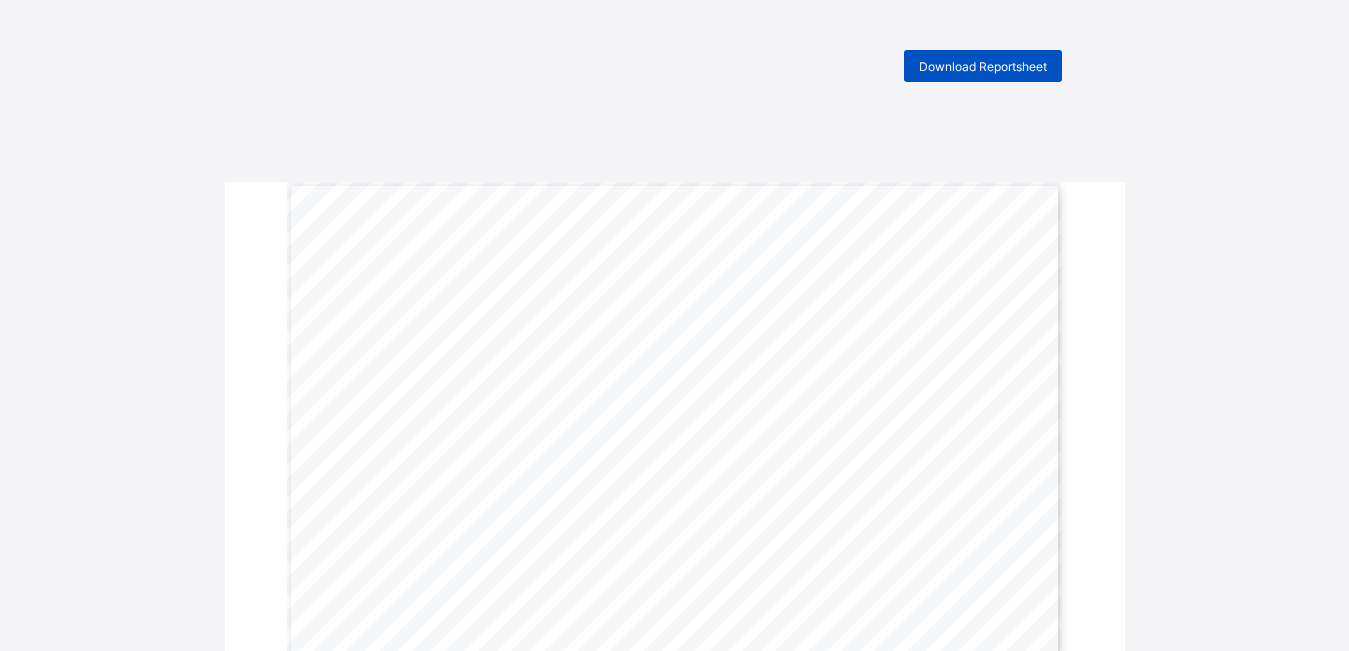 click on "Download Reportsheet" at bounding box center [983, 66] 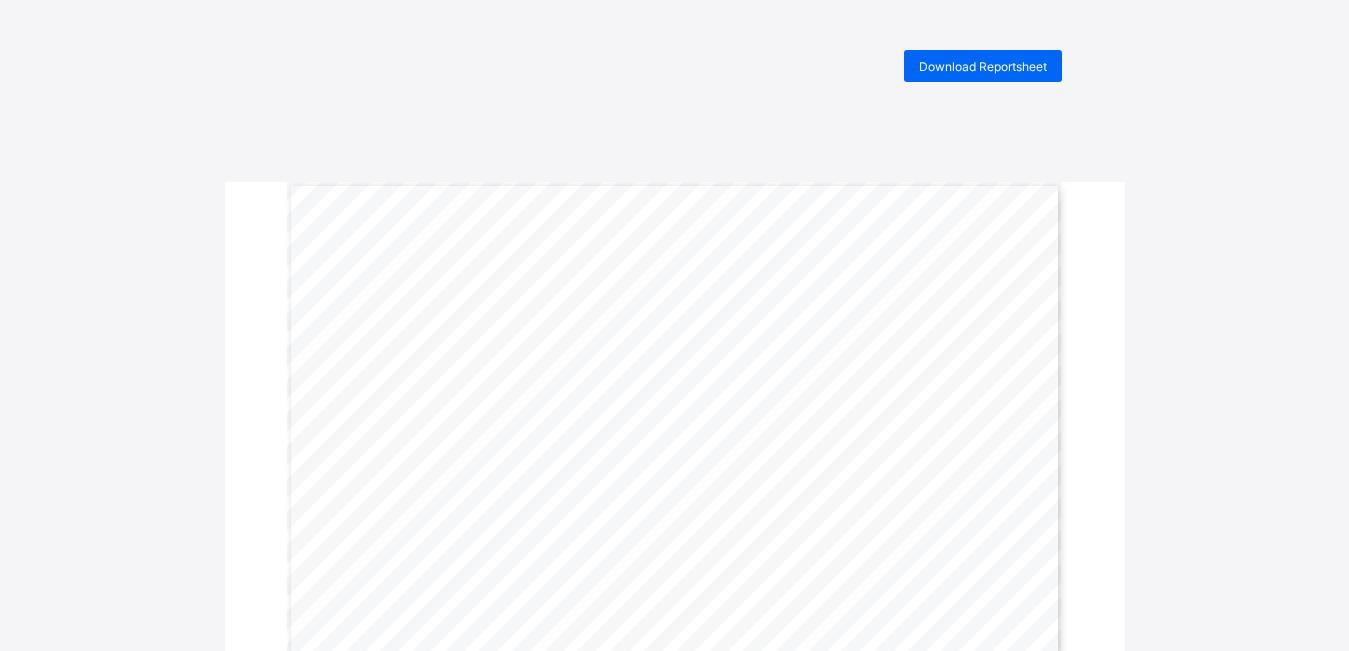 scroll, scrollTop: 0, scrollLeft: 0, axis: both 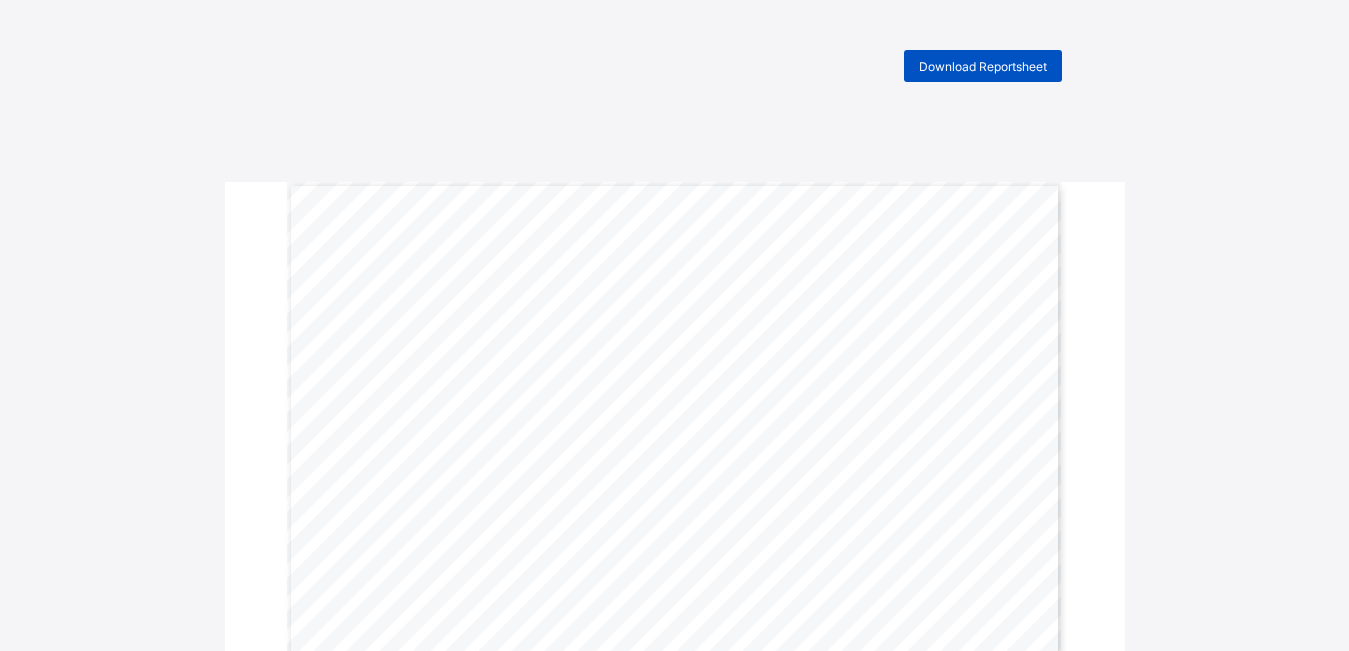 click on "Download Reportsheet" at bounding box center [983, 66] 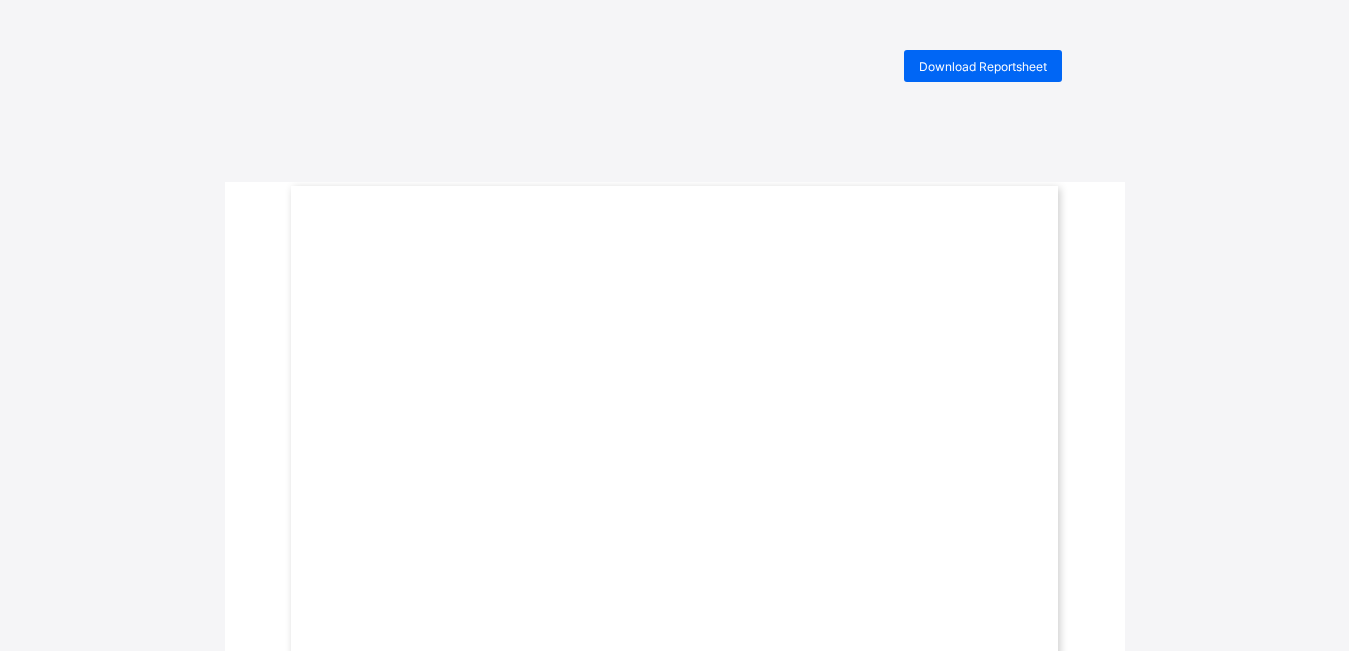 scroll, scrollTop: 0, scrollLeft: 0, axis: both 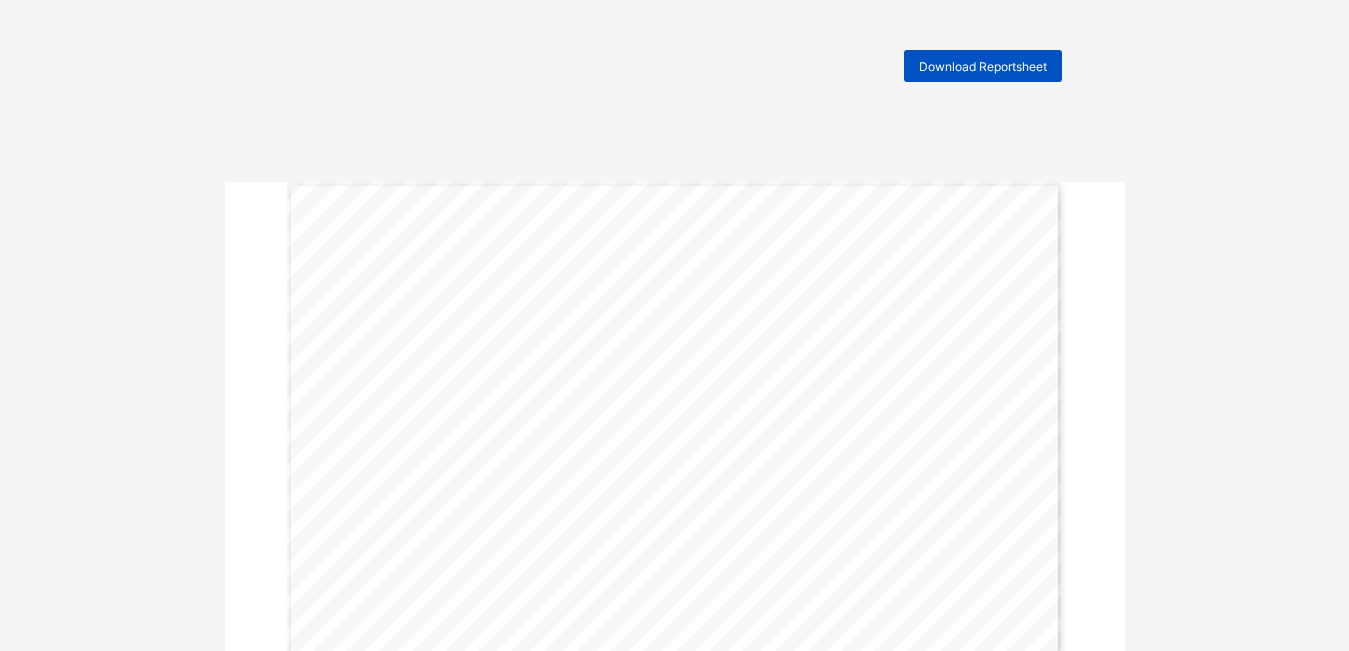 click on "Download Reportsheet" at bounding box center (983, 66) 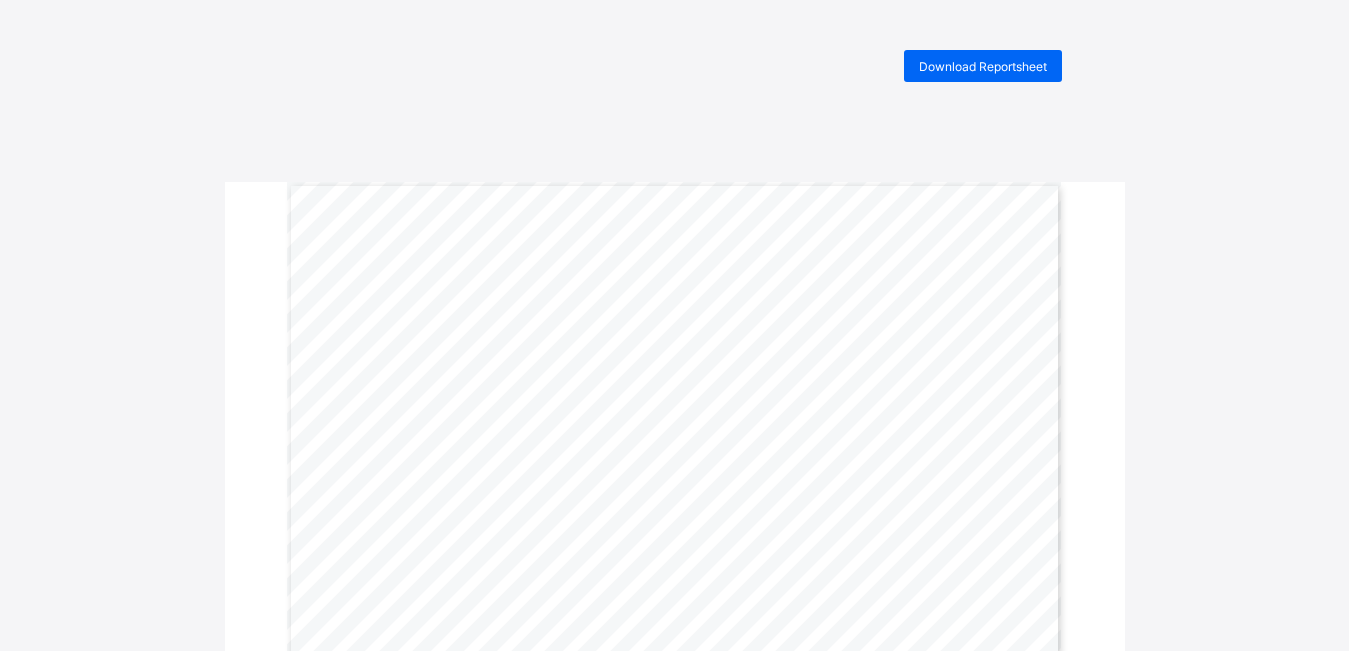click on "Download Reportsheet Name   Annabel   Emmanuel   Sex   FEMALE   Age   Class   EARLY CHILD DEV1 DIAMOND Class Size   16 Student’s Average:   93.1   No. of   Times School Opened:   130 Class Average: Student’s Grade: 90.1 A1 No. of   Times Present:   76 No. of   Times Absent:   30 CUMULATIVE REPORT | 3RD TERM 2024-2025 SUBJECTS   2ND TERM TOTAL (100) 3RD TERM CA (40) 3RD TERM EXAM (60) 3RD TERM TOTAL (100) YEAR AVG CLASS AVG GRADE   POSITION   REMARKS CHARACTER DEVELOPMENT   94.0   38.0   60.0   98.0   96.0   93.9   A1   8   Excellent COMPUTER APPRECIATION   93.0   36.0   57.0   93.0   93.0   89.7   A1   8   Excellent CULTURAL & CREATIVE ART   90.0   32.0   56.0   88.0   89.0   86.3   A1   5   Excellent HEALTH HABITS   97.0   38.0   60.0   98.0   97.5   94.2   A1   4   Excellent LITERACY   94.0   34.0   60.0   94.0   94.0   88.7   A1   8   Excellent NUMERACY   90.0   34.0   56.0   90.0   90.0   85.5   A1   7   Excellent NURSERY RHYMES   100.0   38.0   60.0   98.0   99.0   97.7   A1   7   Excellent   94.0" at bounding box center [674, 663] 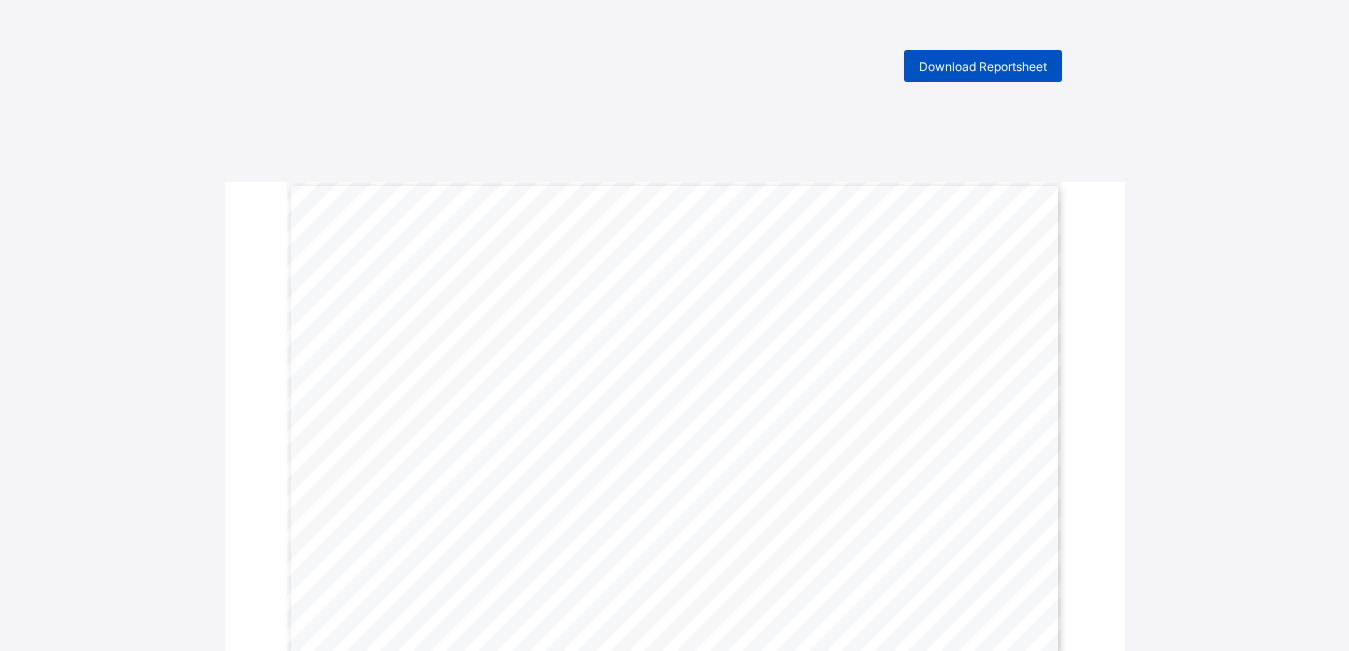 click on "Download Reportsheet" at bounding box center [983, 66] 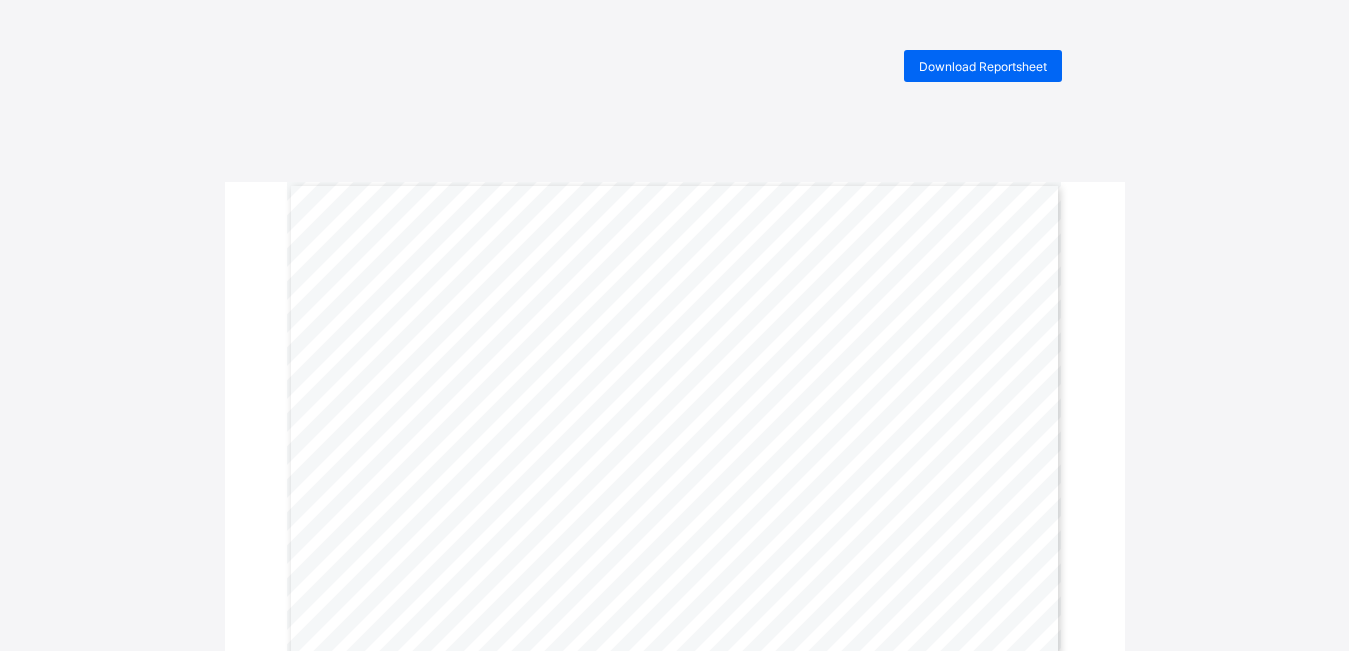 scroll, scrollTop: 0, scrollLeft: 0, axis: both 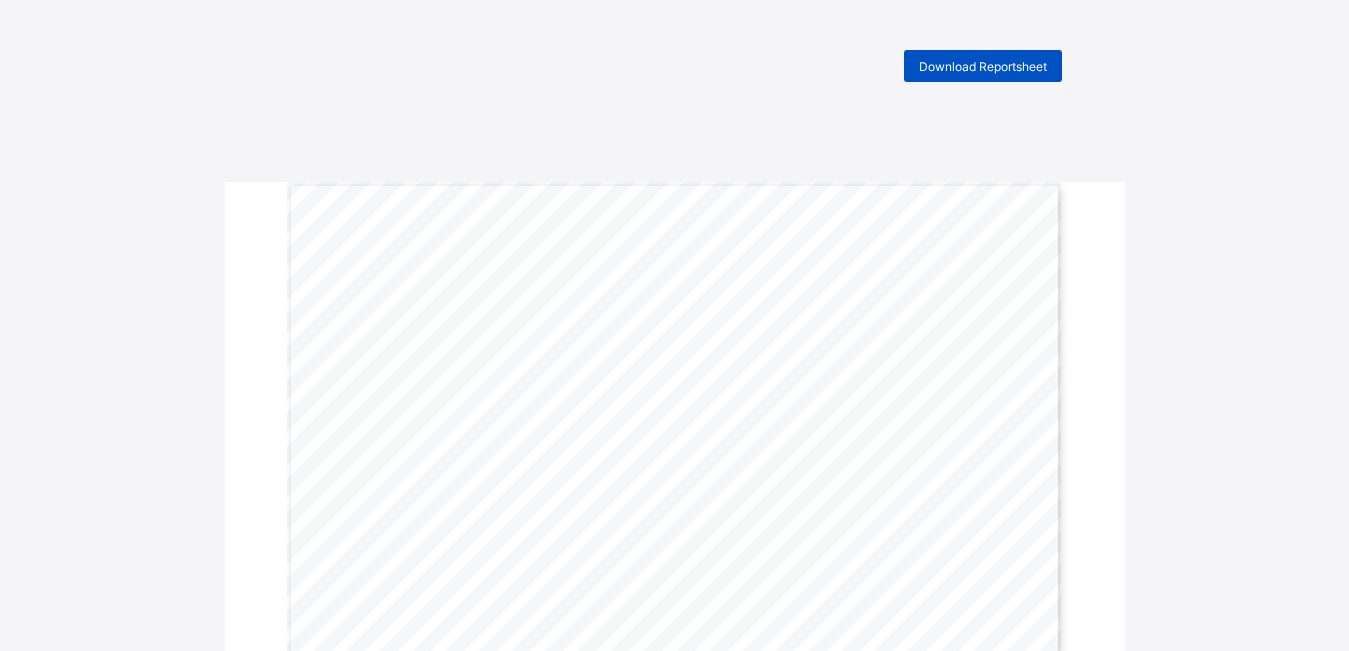 click on "Download Reportsheet" at bounding box center [983, 66] 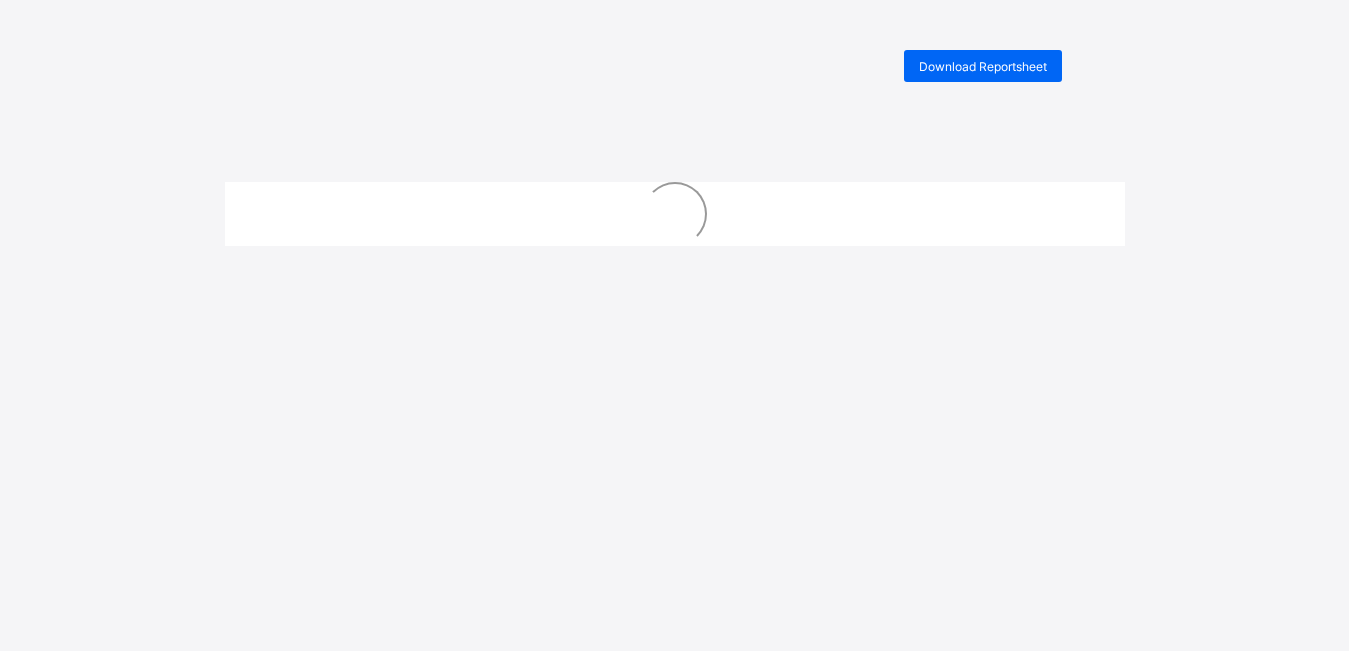 scroll, scrollTop: 0, scrollLeft: 0, axis: both 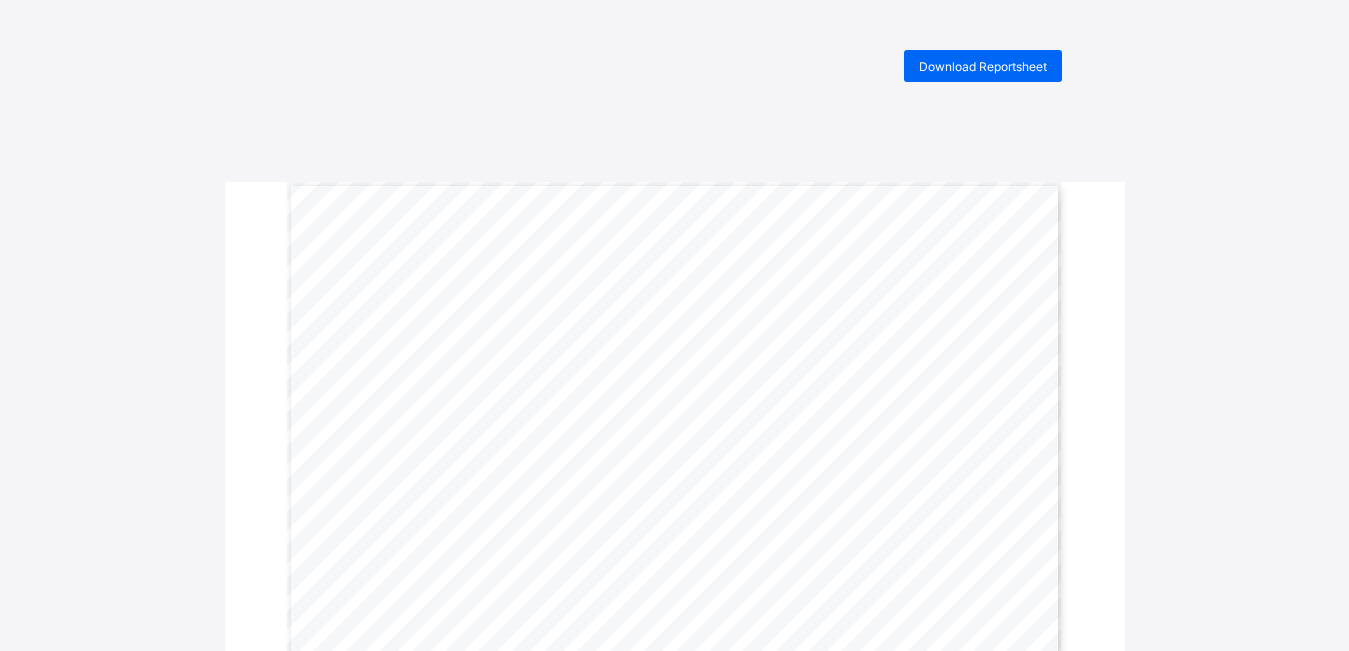 click on "Download Reportsheet" at bounding box center (983, 66) 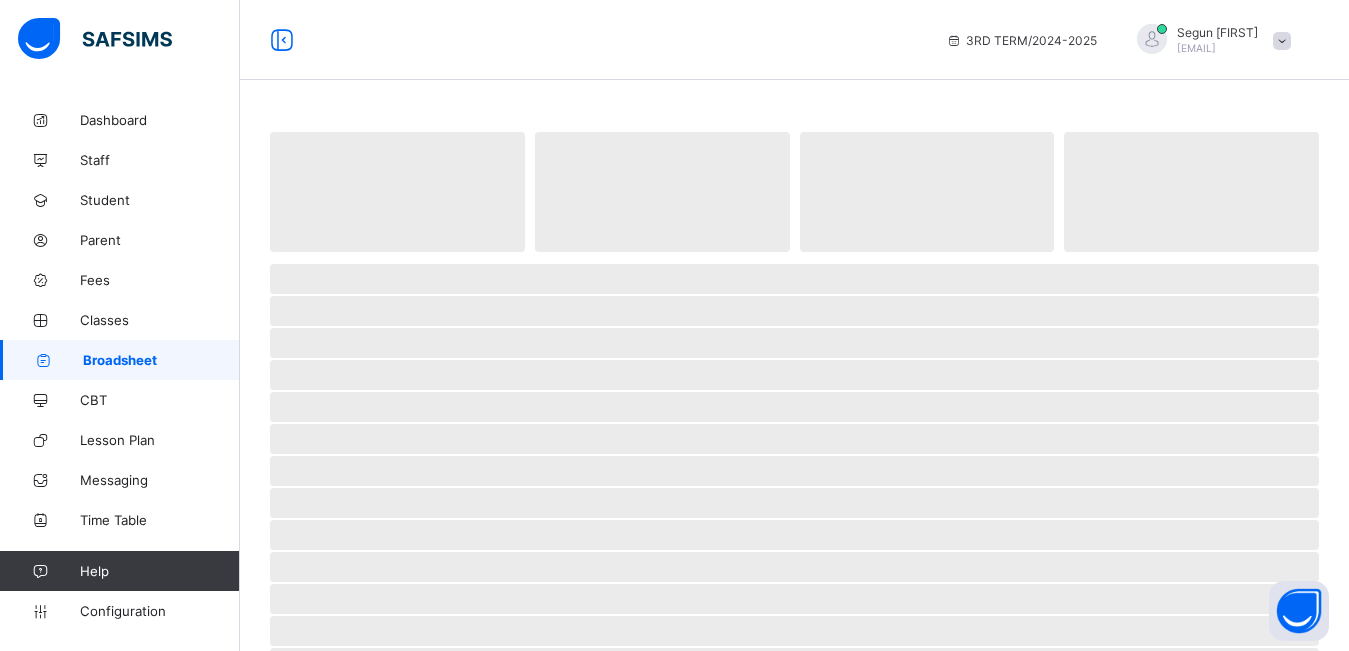 scroll, scrollTop: 0, scrollLeft: 0, axis: both 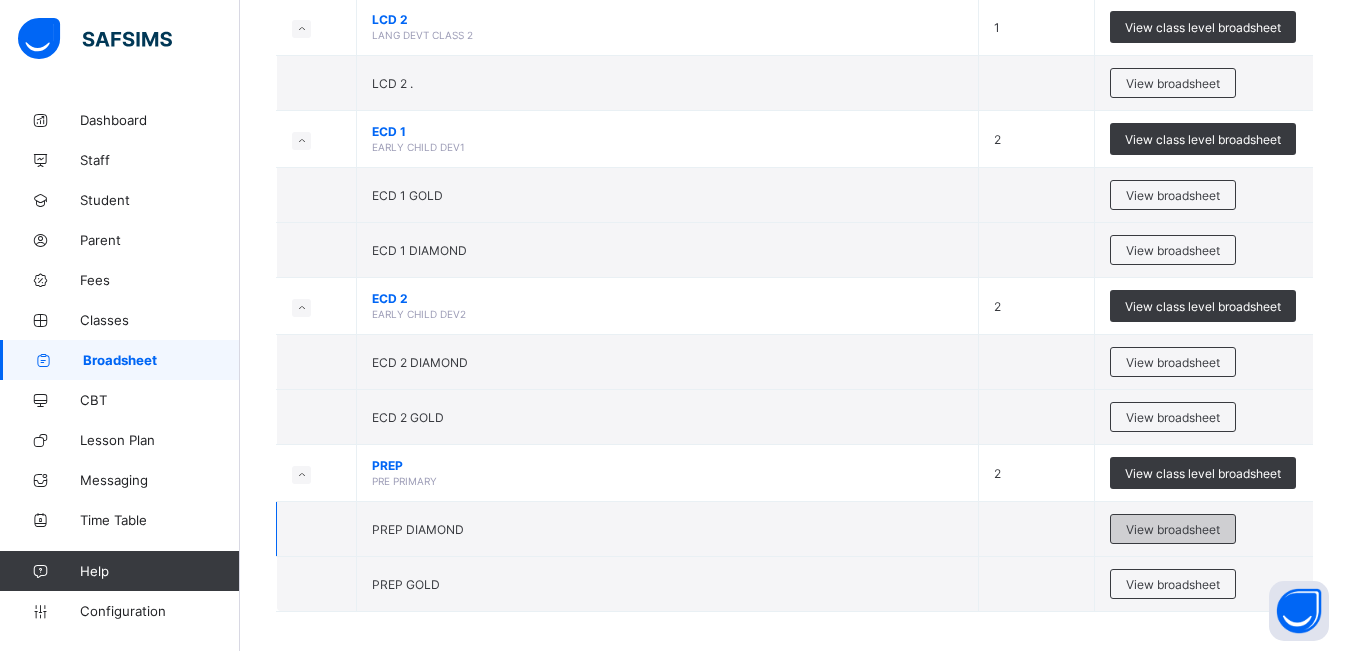 click on "View broadsheet" at bounding box center (1173, 529) 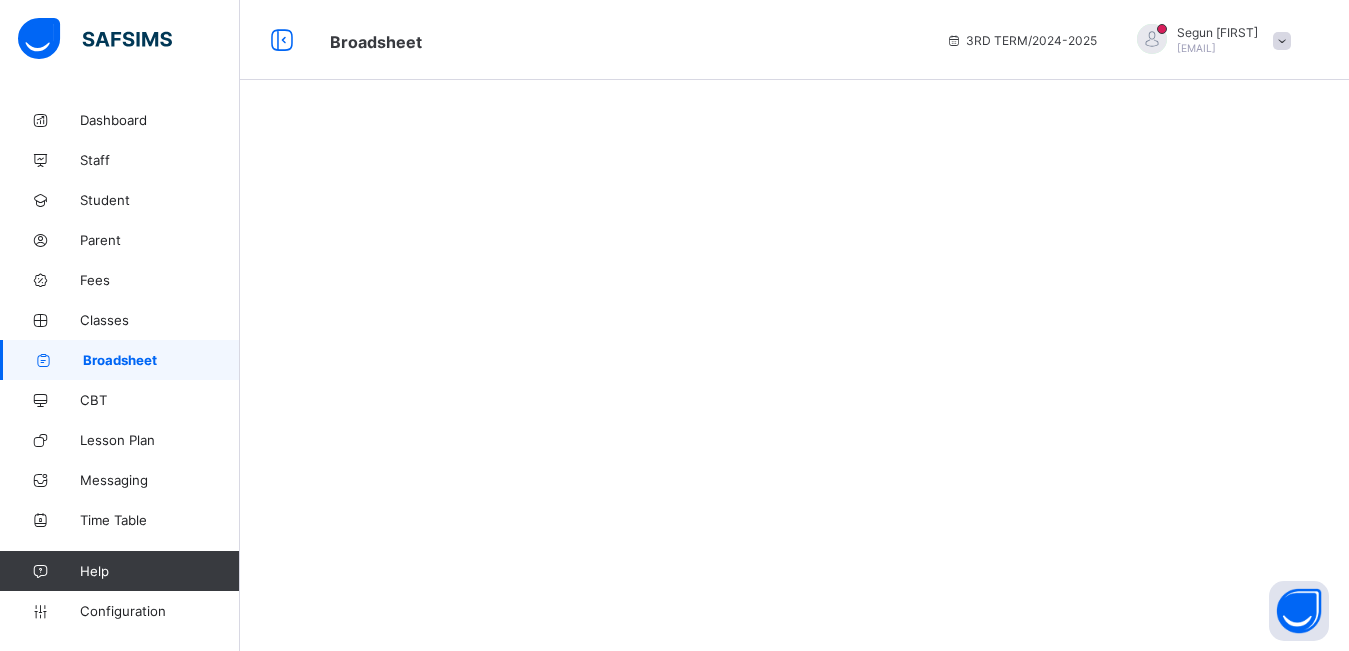 scroll, scrollTop: 0, scrollLeft: 0, axis: both 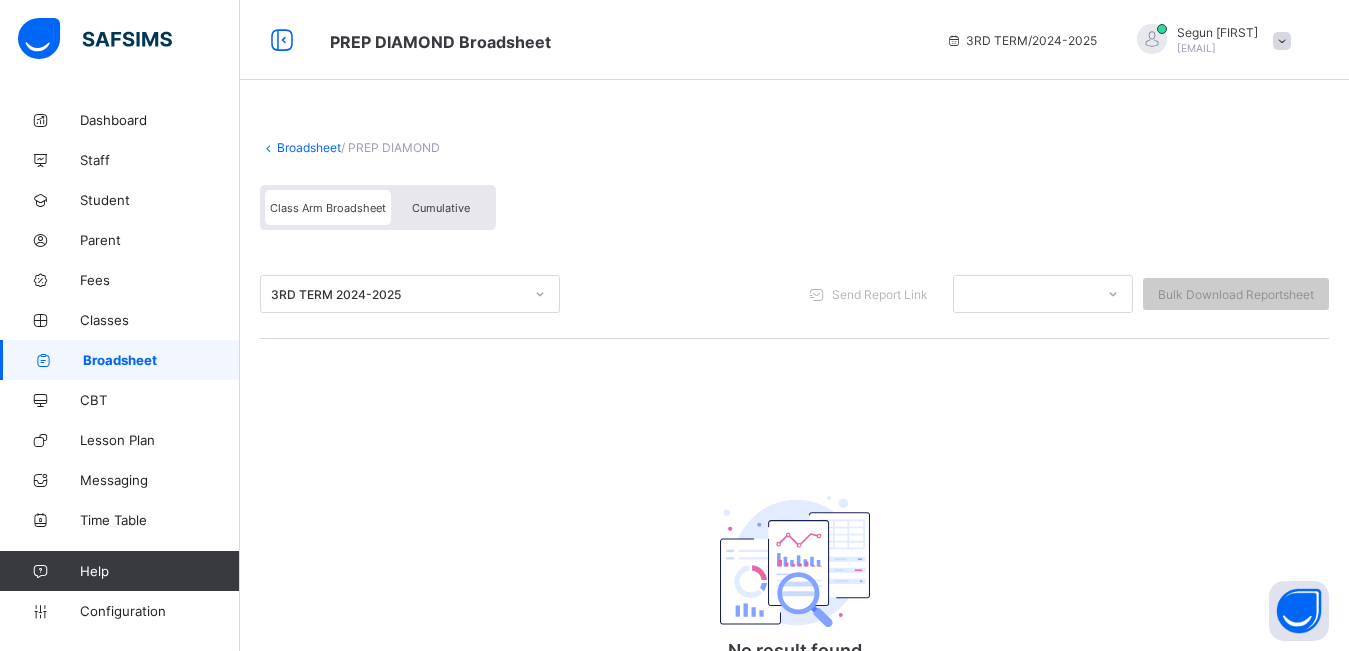 click on "Cumulative" at bounding box center [441, 207] 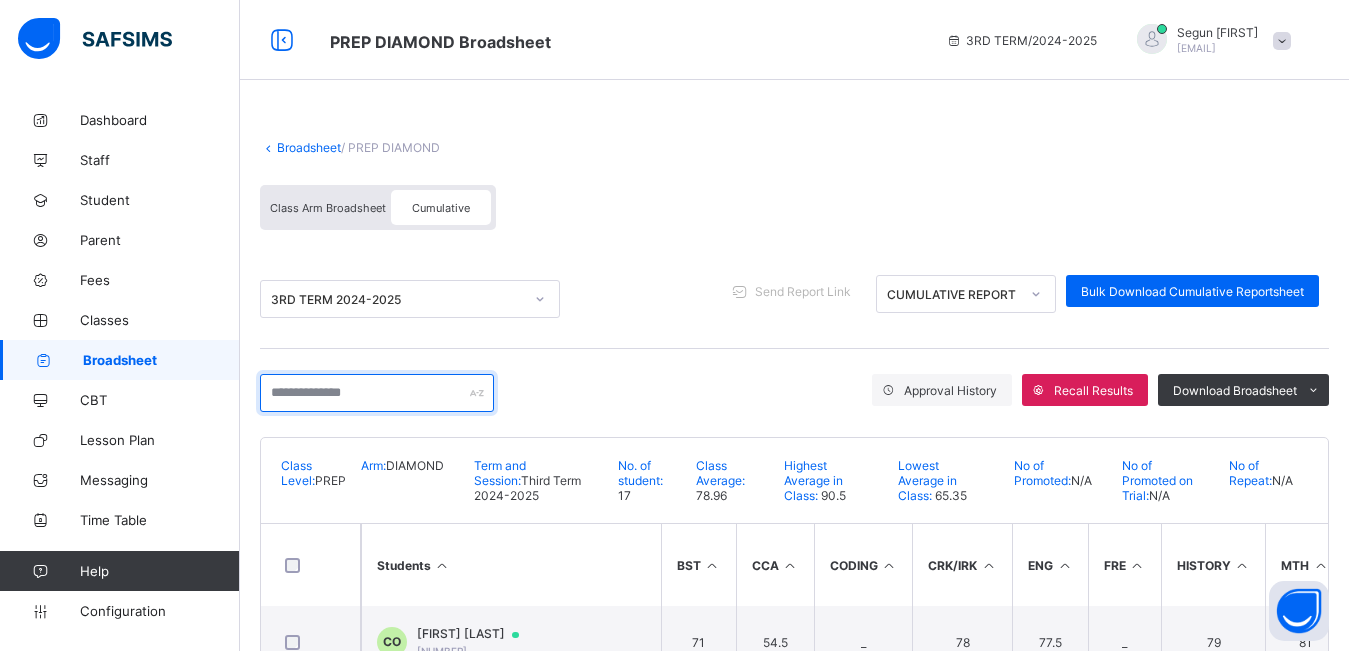 click at bounding box center [377, 393] 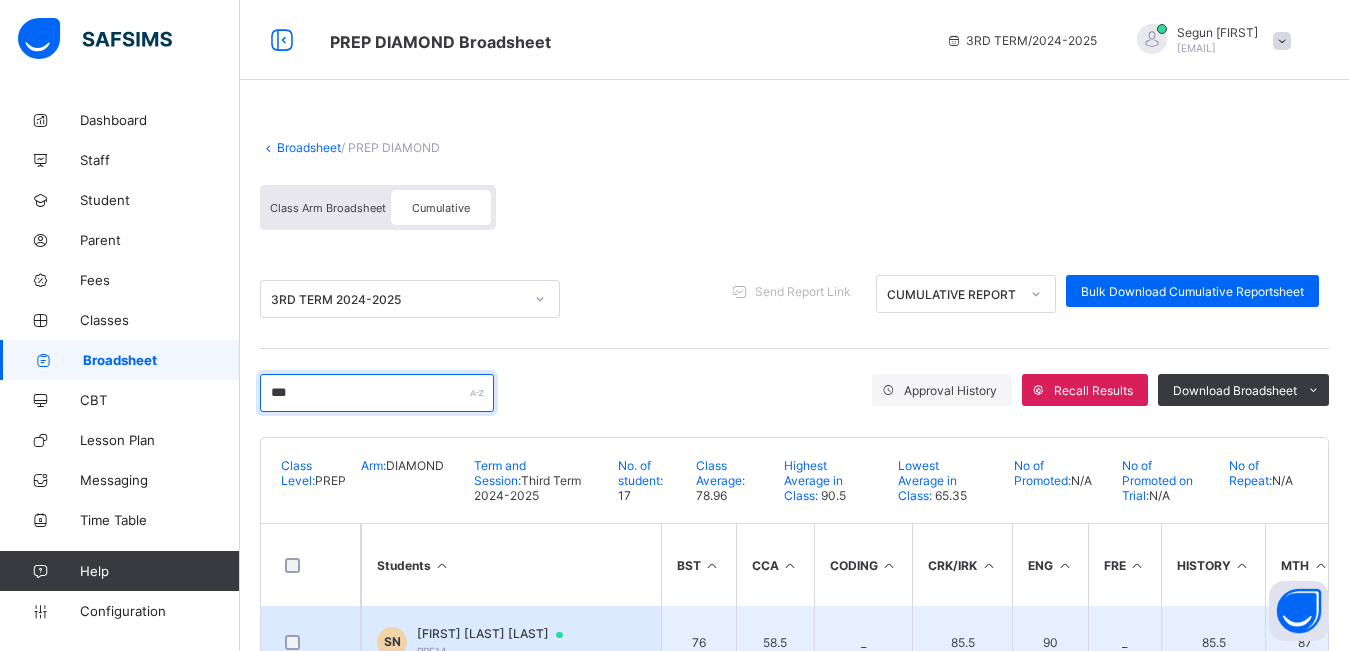 type on "***" 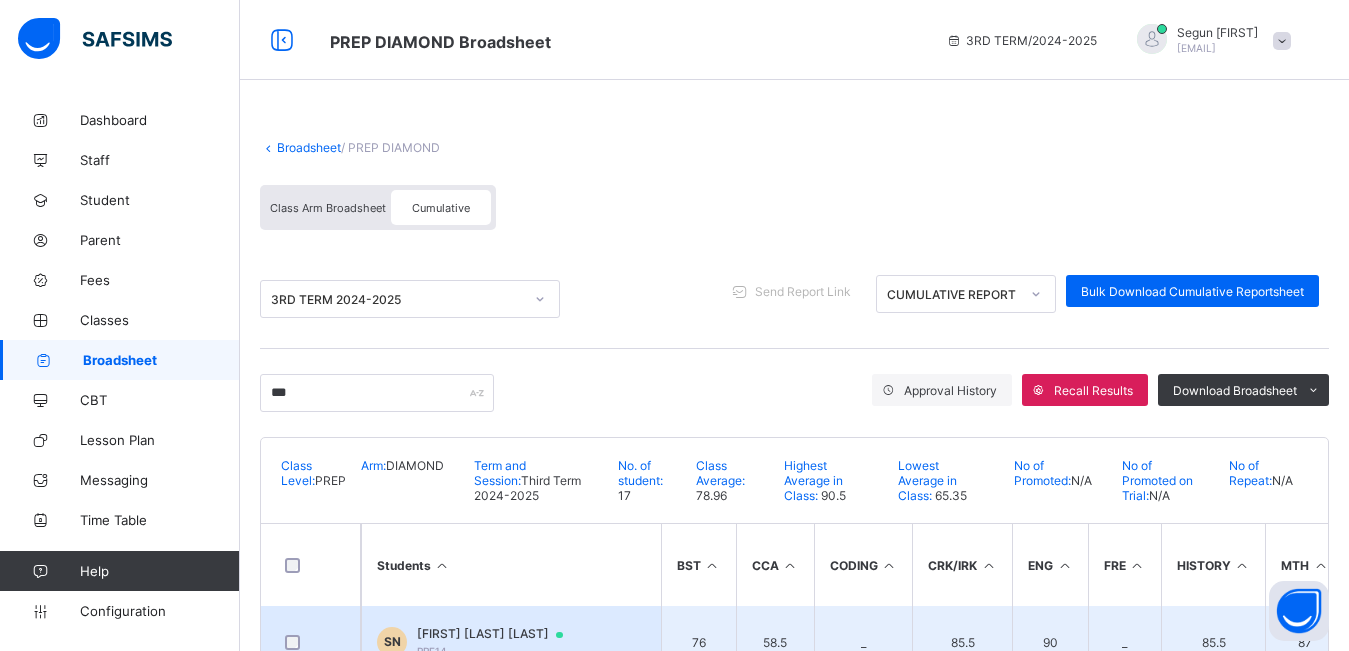 click on "Samuel Nwachukwu Nwachukwu" at bounding box center (499, 634) 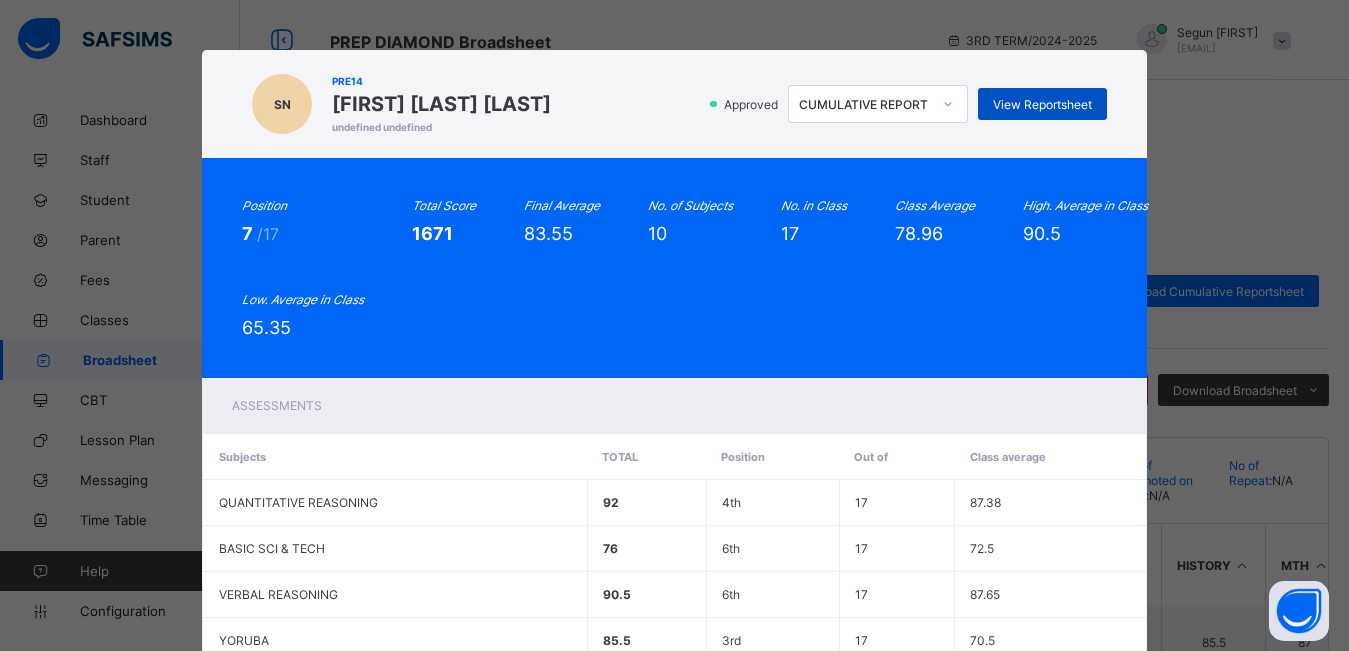 click on "View Reportsheet" at bounding box center (1042, 104) 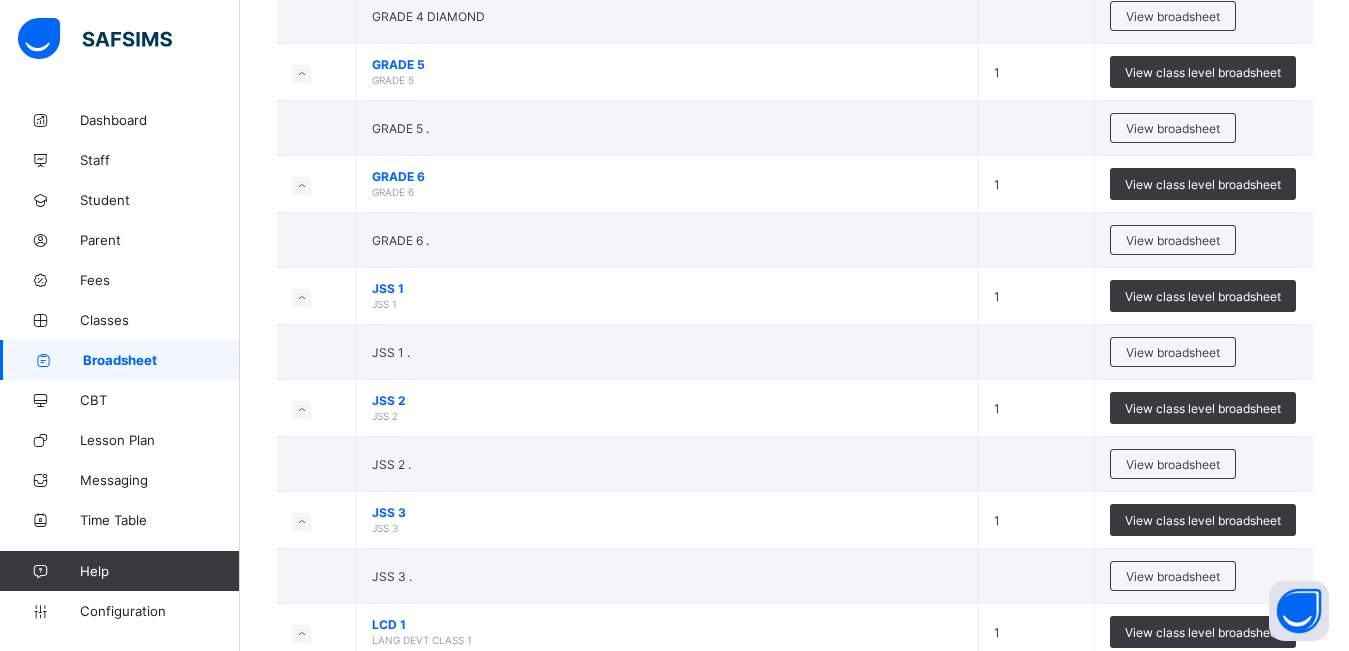 scroll, scrollTop: 1587, scrollLeft: 0, axis: vertical 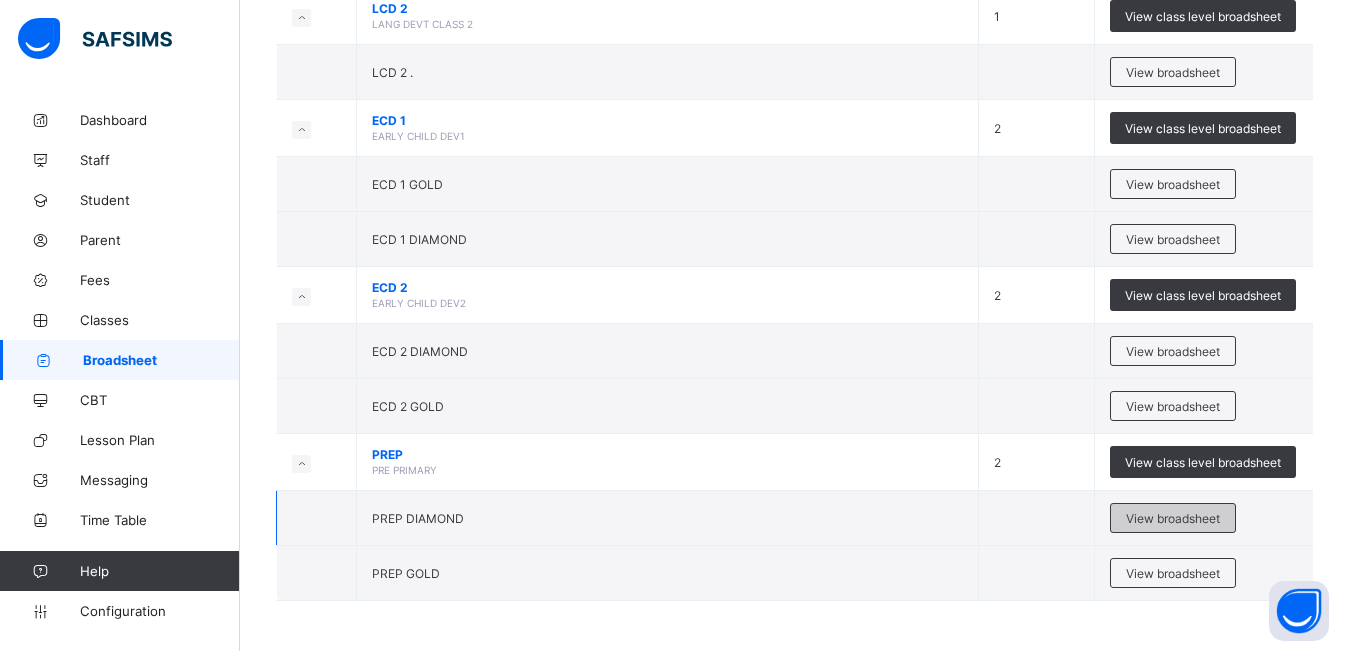 click on "View broadsheet" at bounding box center [1173, 518] 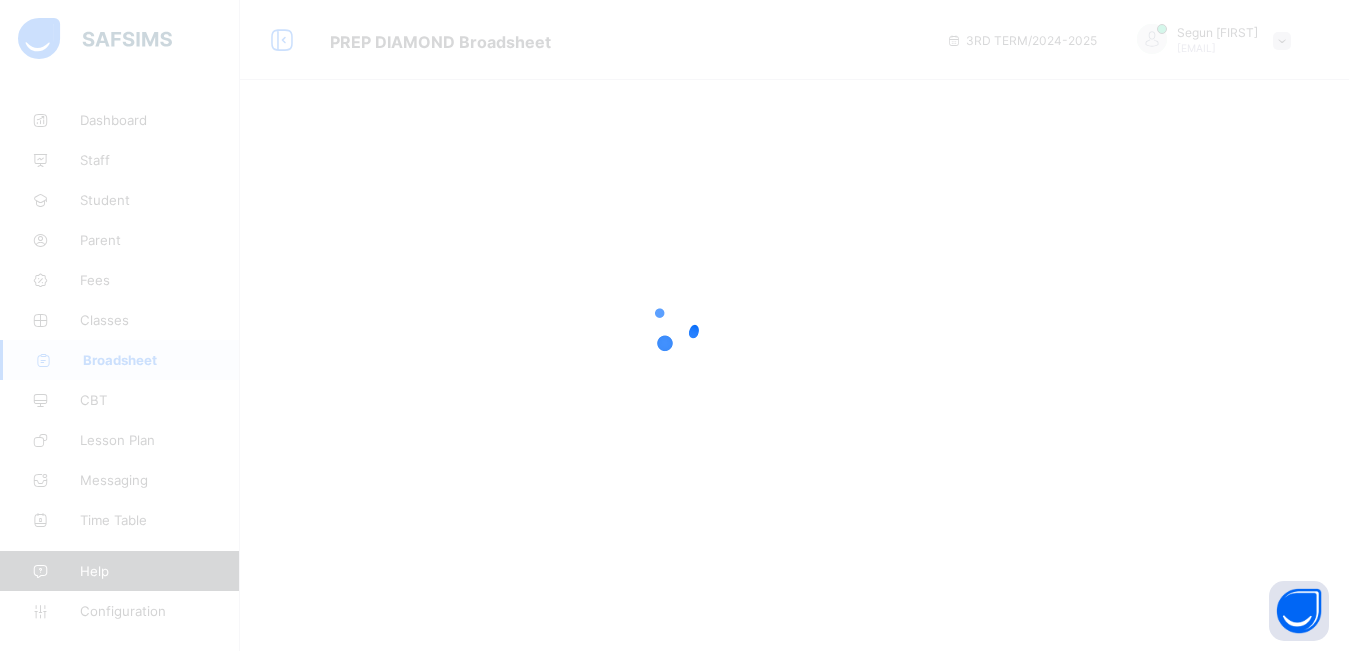 scroll, scrollTop: 0, scrollLeft: 0, axis: both 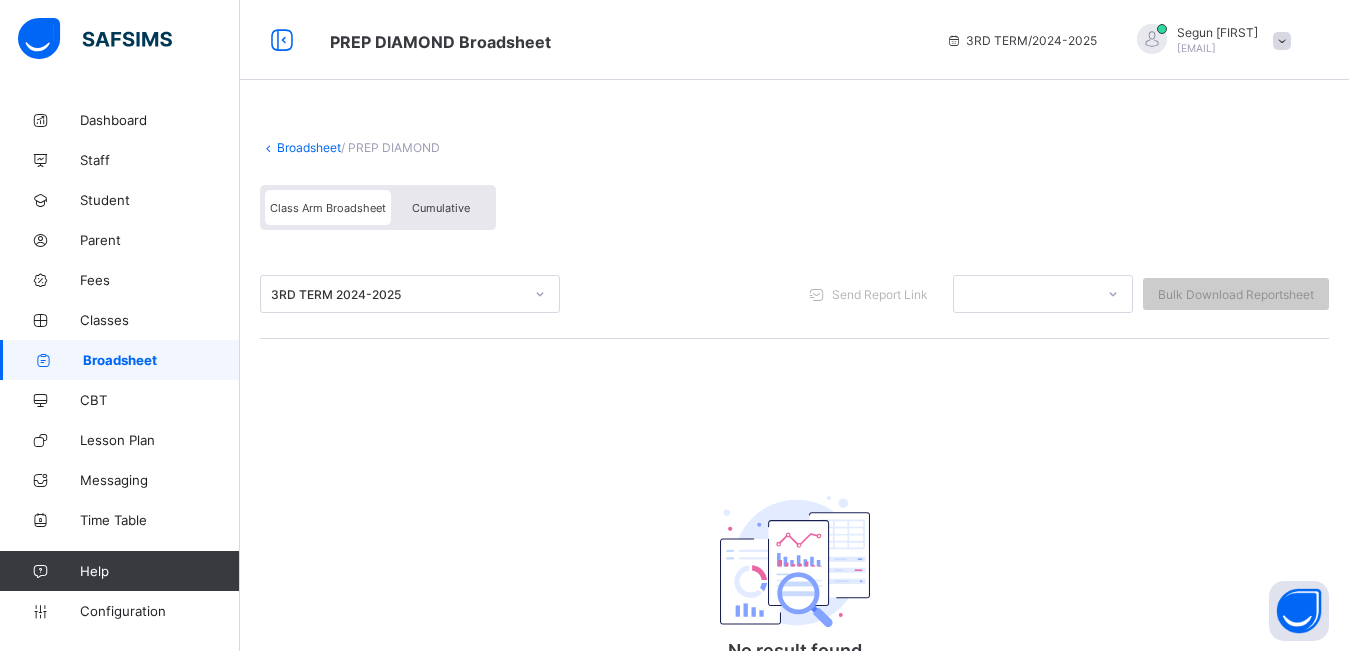 click on "Cumulative" at bounding box center (441, 208) 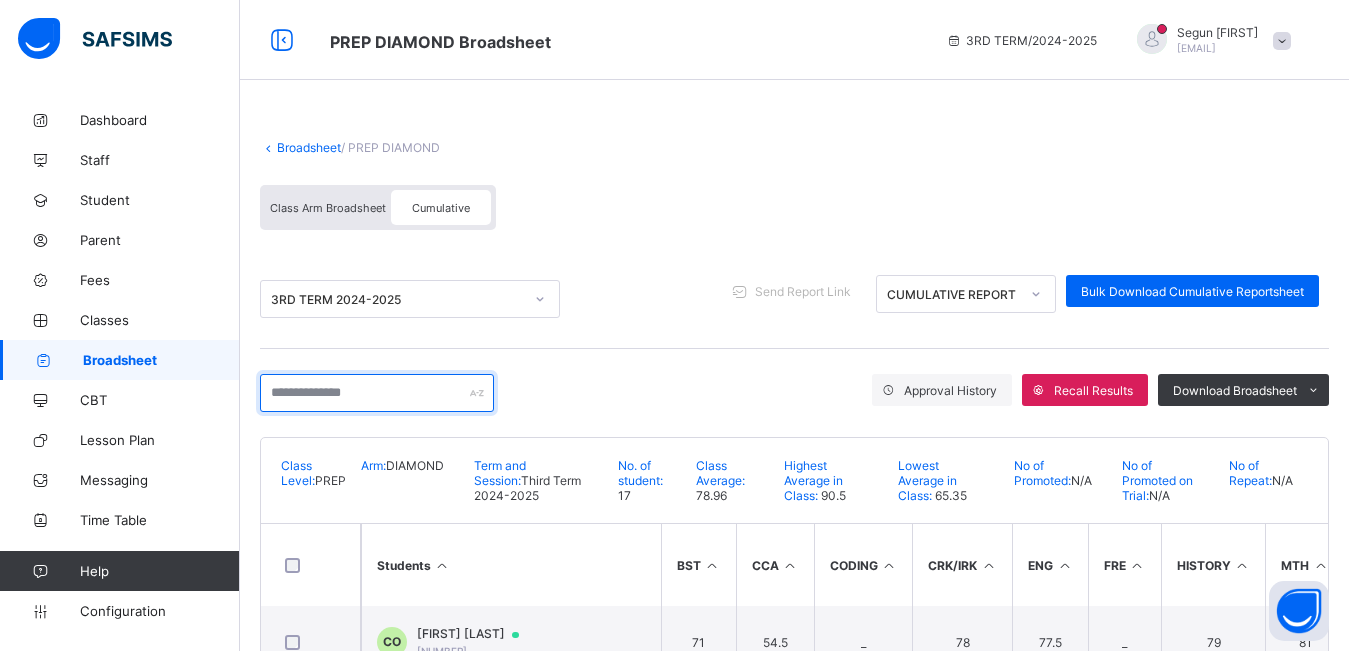 click at bounding box center [377, 393] 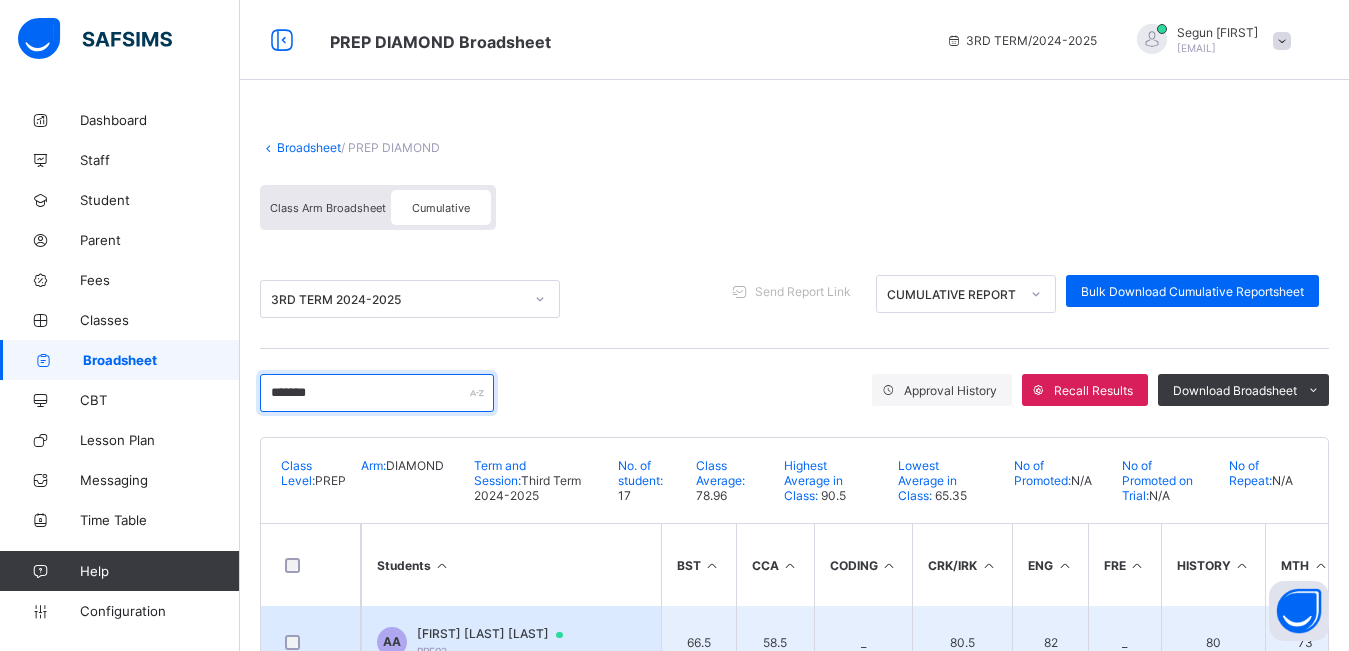 type on "*******" 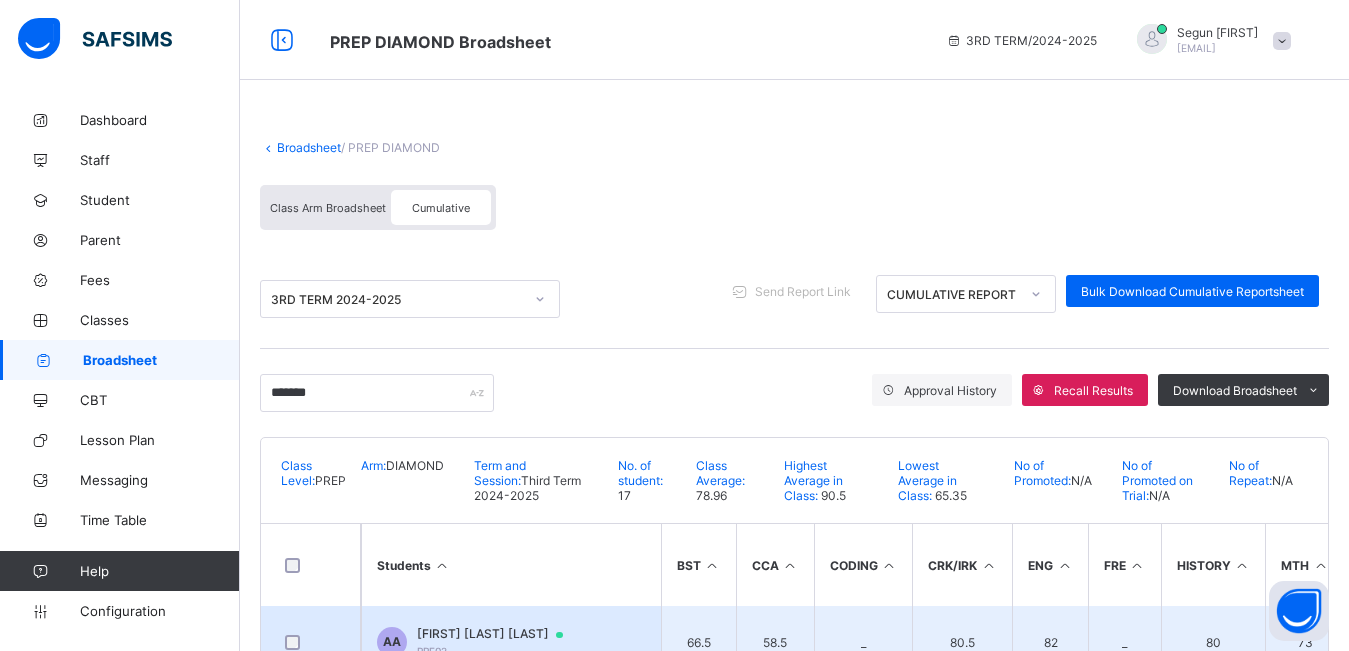click on "Adetola Adeniran Adeniran" at bounding box center [499, 634] 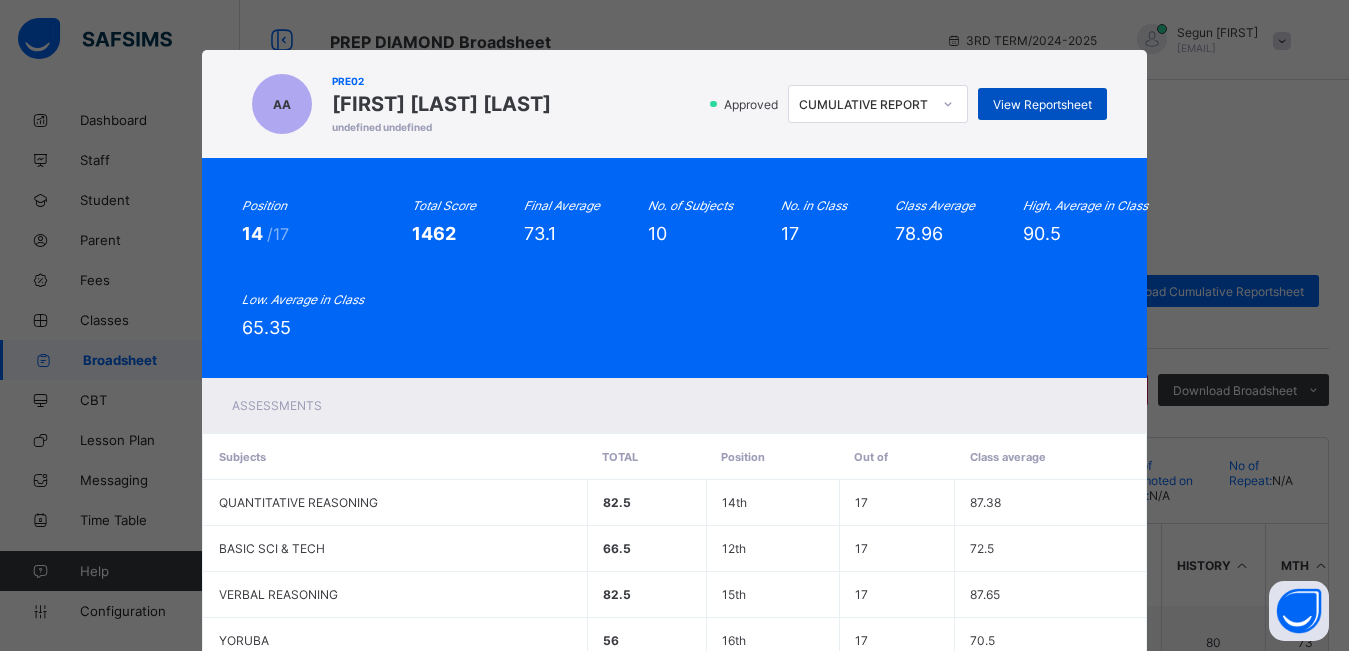 click on "View Reportsheet" at bounding box center [1042, 104] 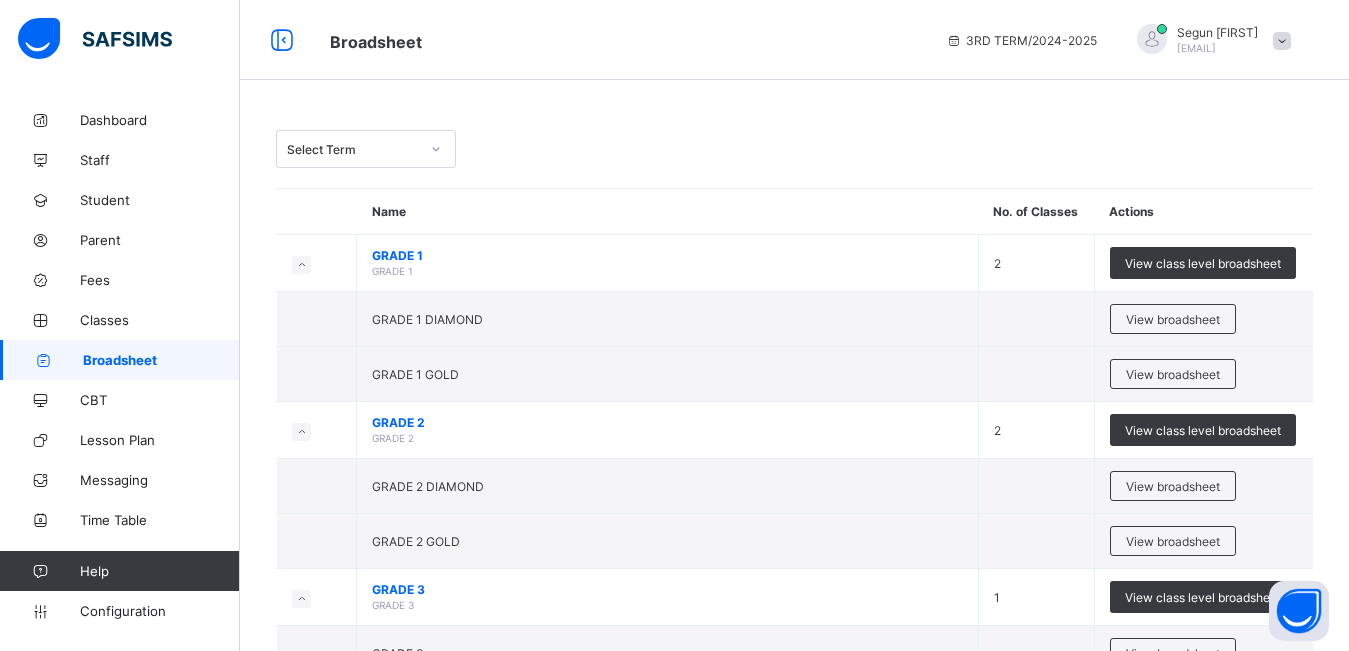 scroll, scrollTop: 116, scrollLeft: 0, axis: vertical 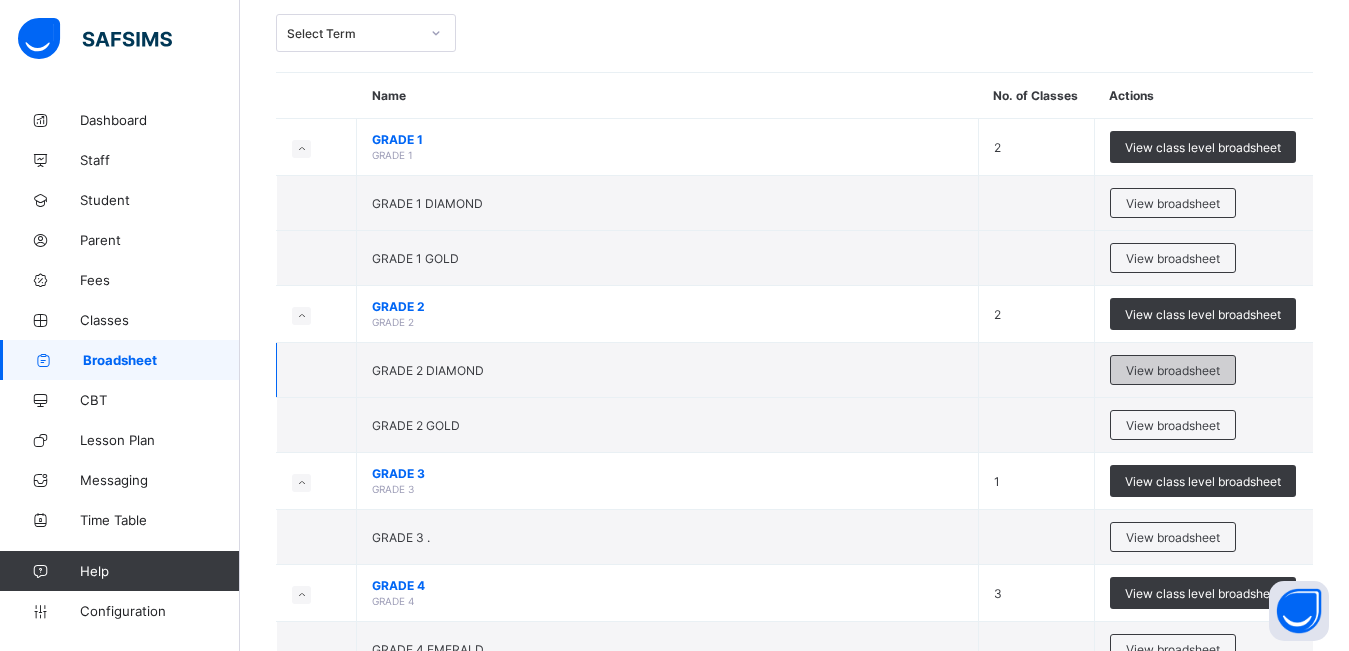 click on "View broadsheet" at bounding box center (1173, 370) 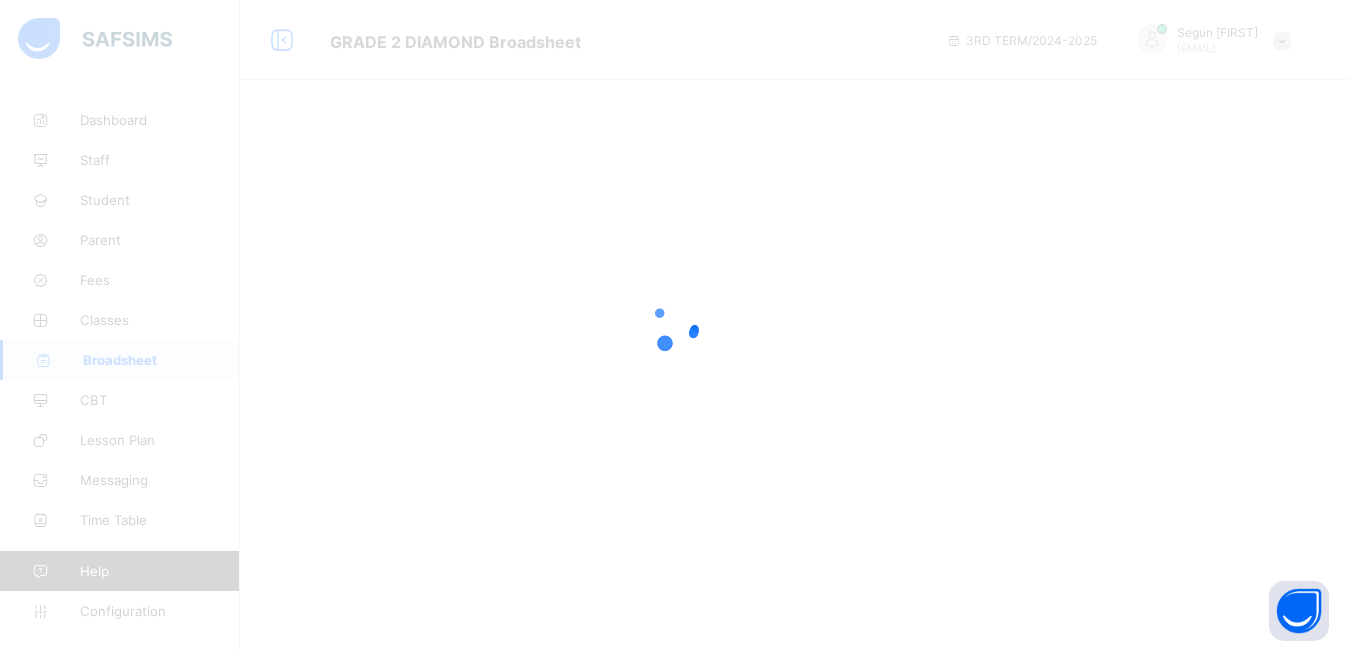 scroll, scrollTop: 0, scrollLeft: 0, axis: both 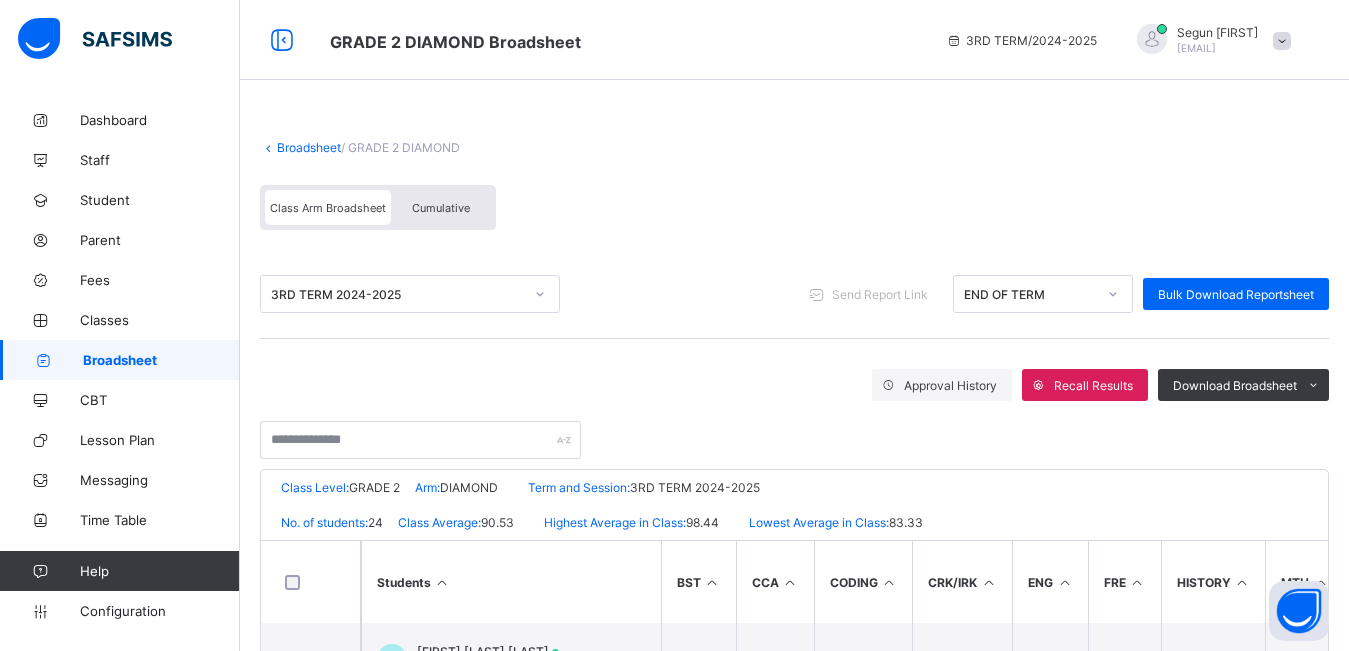 click on "Cumulative" at bounding box center (441, 208) 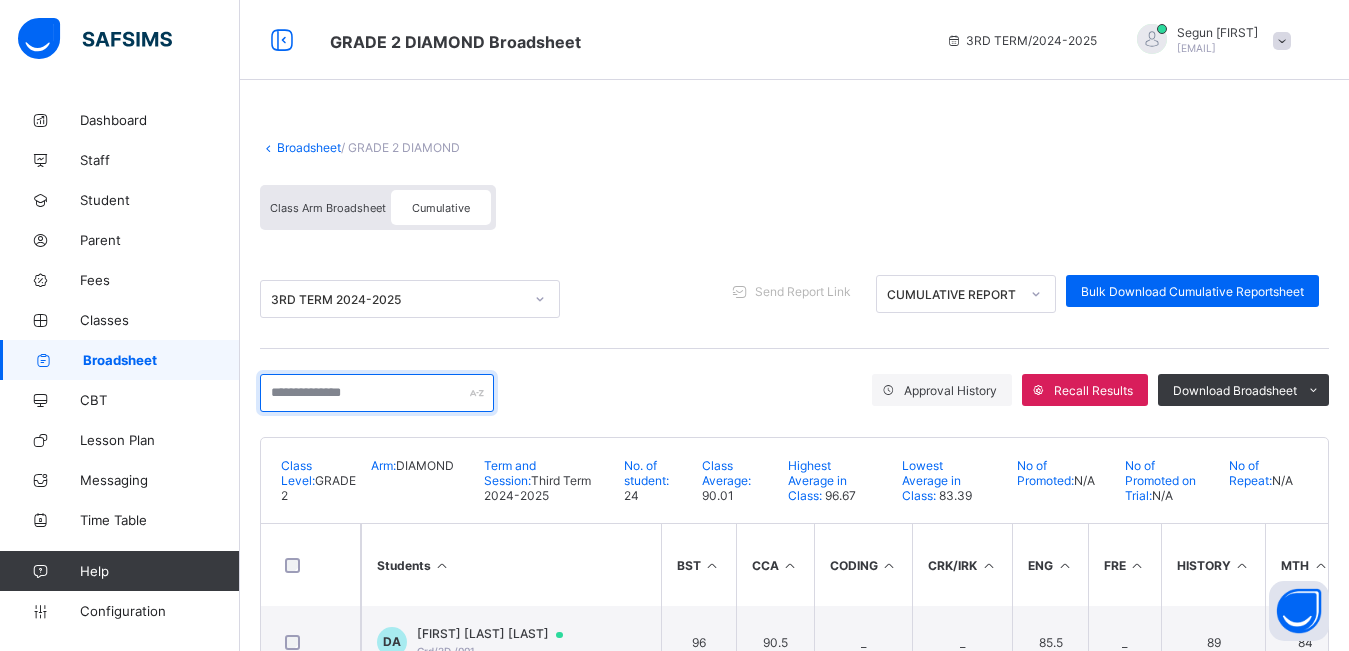 click at bounding box center (377, 393) 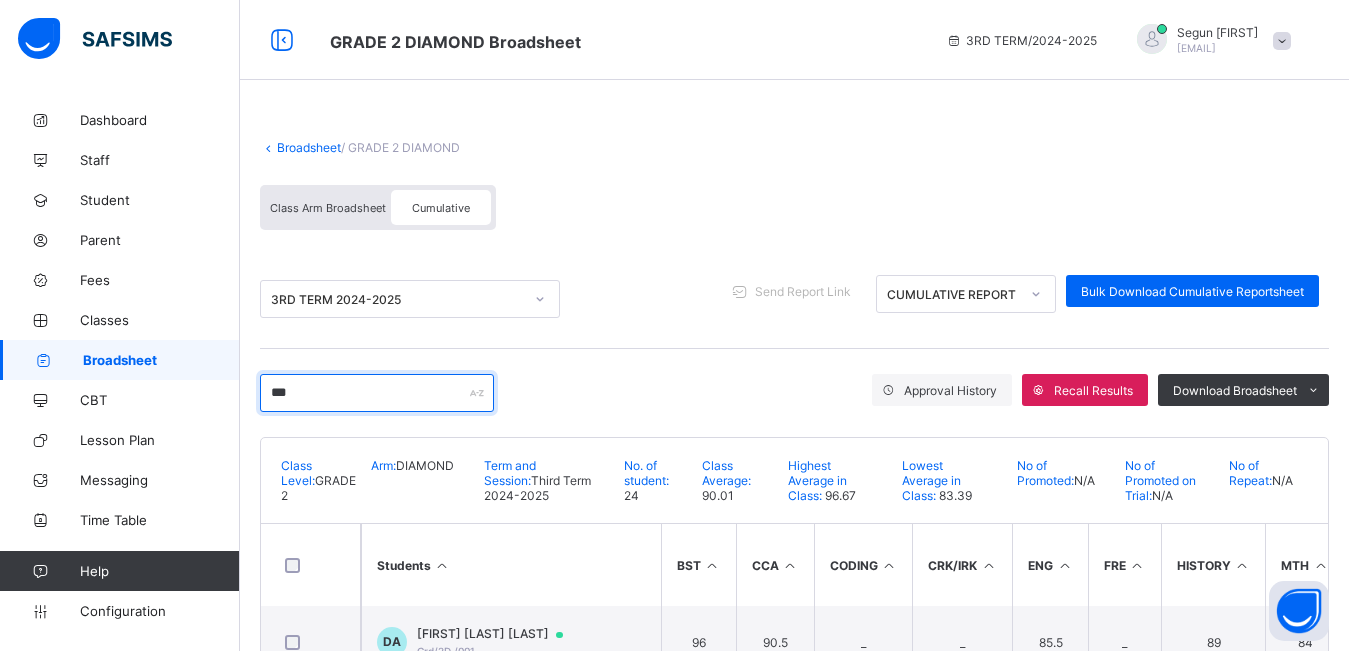click on "***" at bounding box center (377, 393) 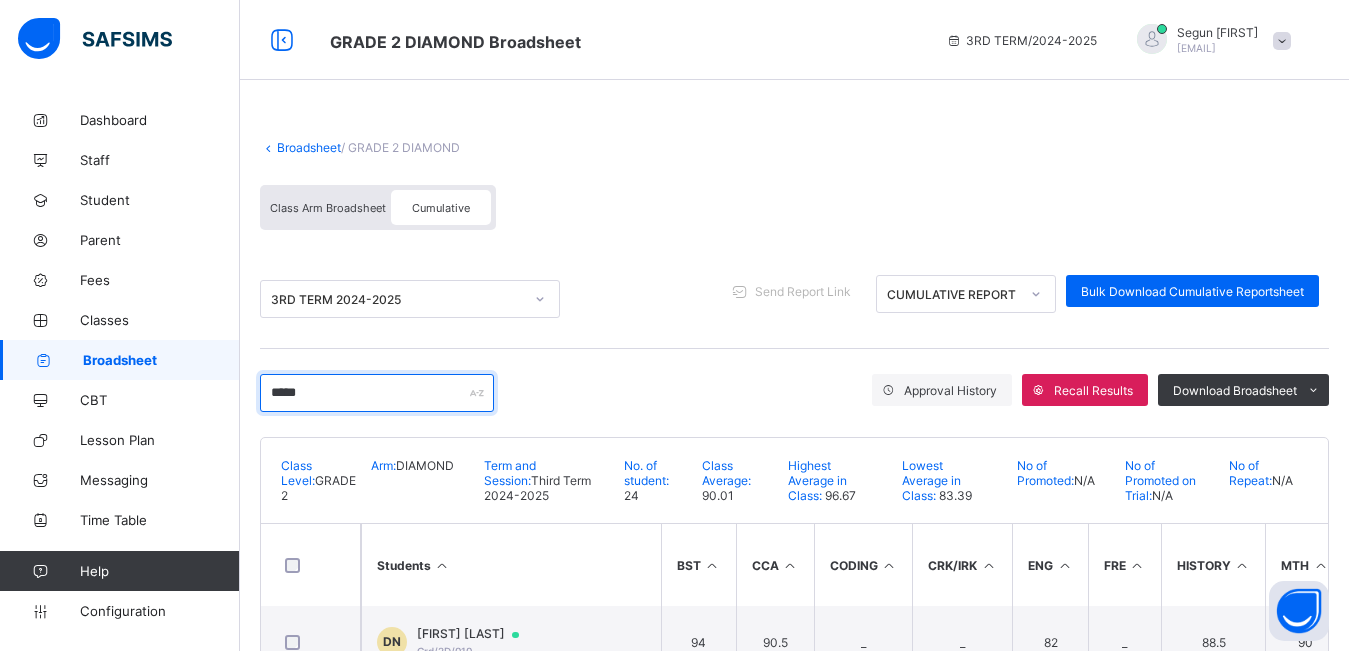 scroll, scrollTop: 76, scrollLeft: 0, axis: vertical 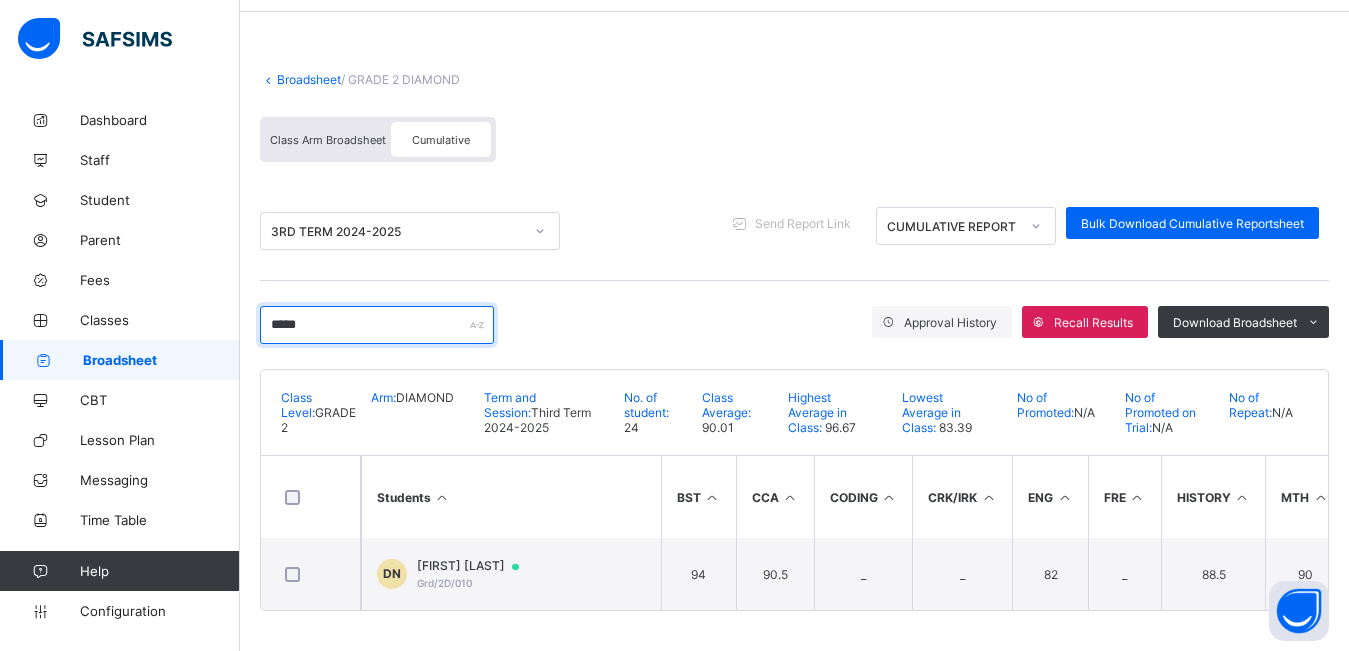 click on "*****" at bounding box center (377, 325) 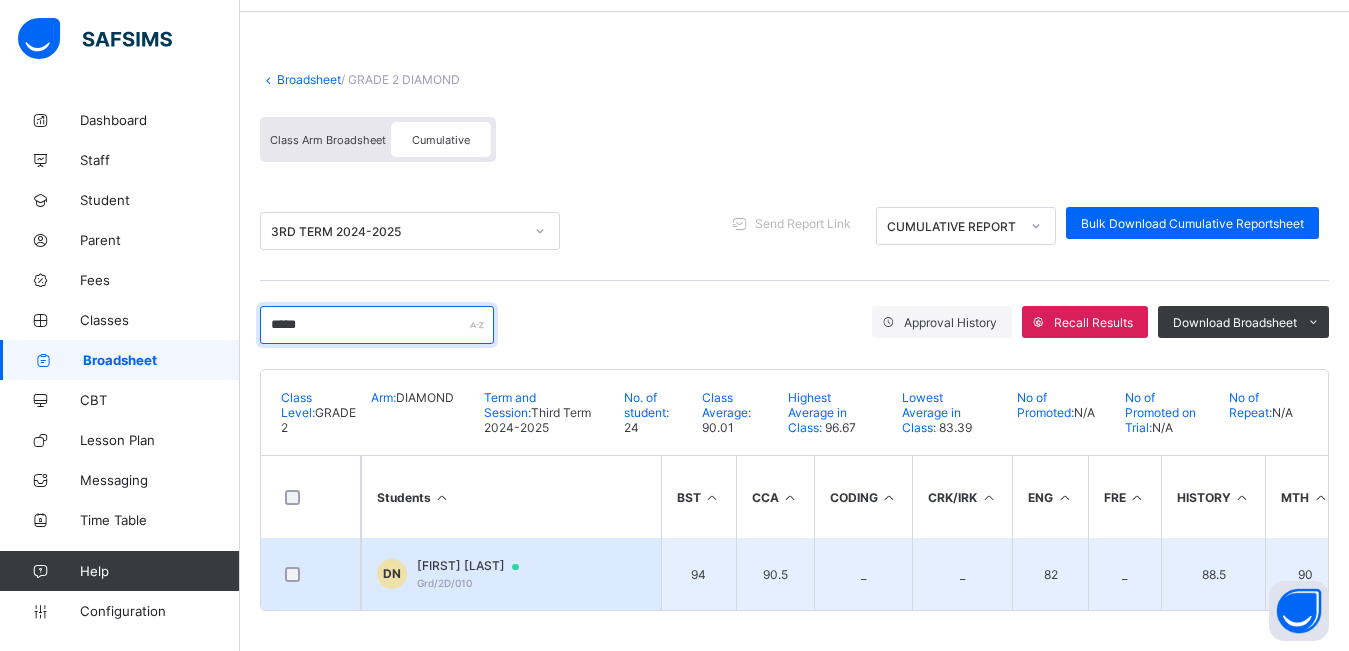 type on "*****" 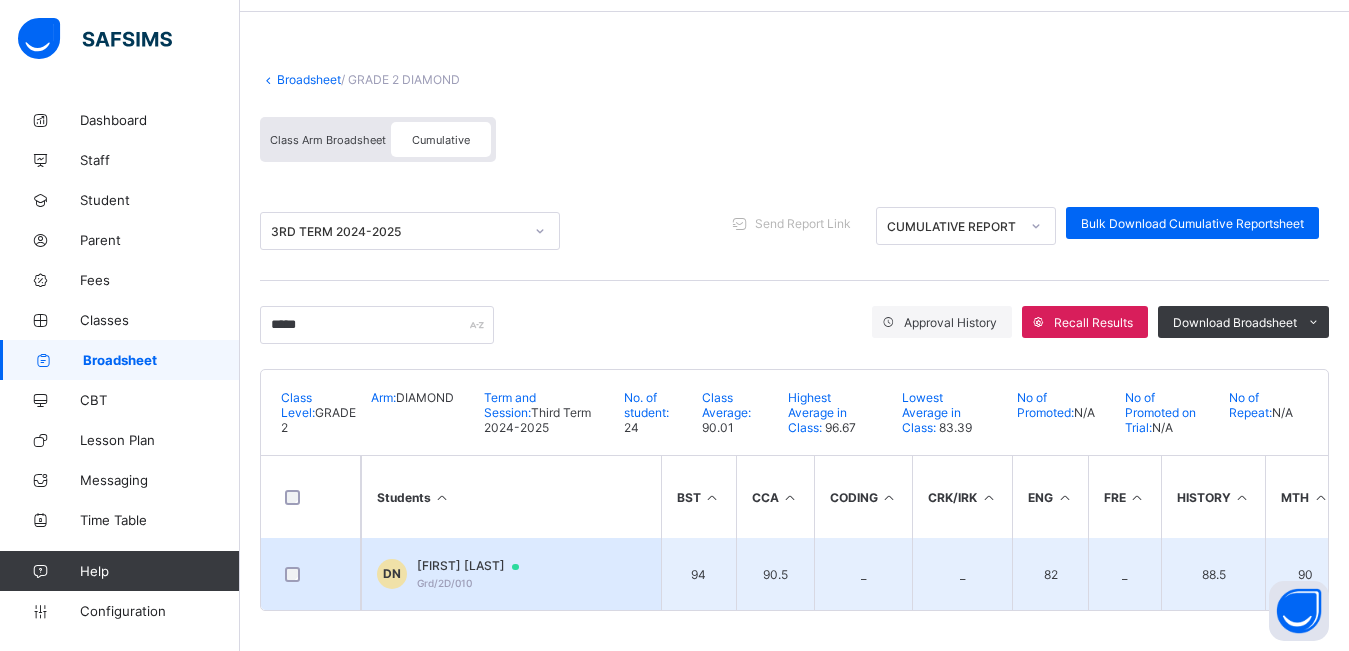click on "Divine  Nwachukwu" at bounding box center [477, 566] 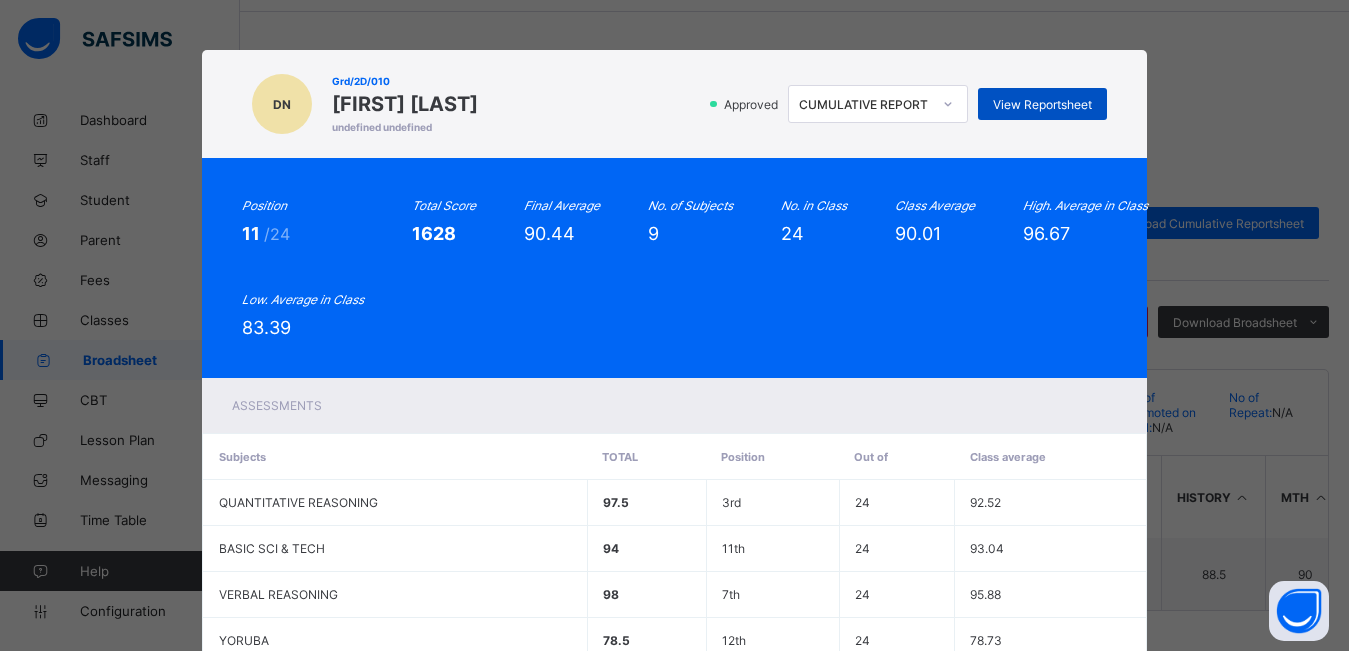 click on "View Reportsheet" at bounding box center [1042, 104] 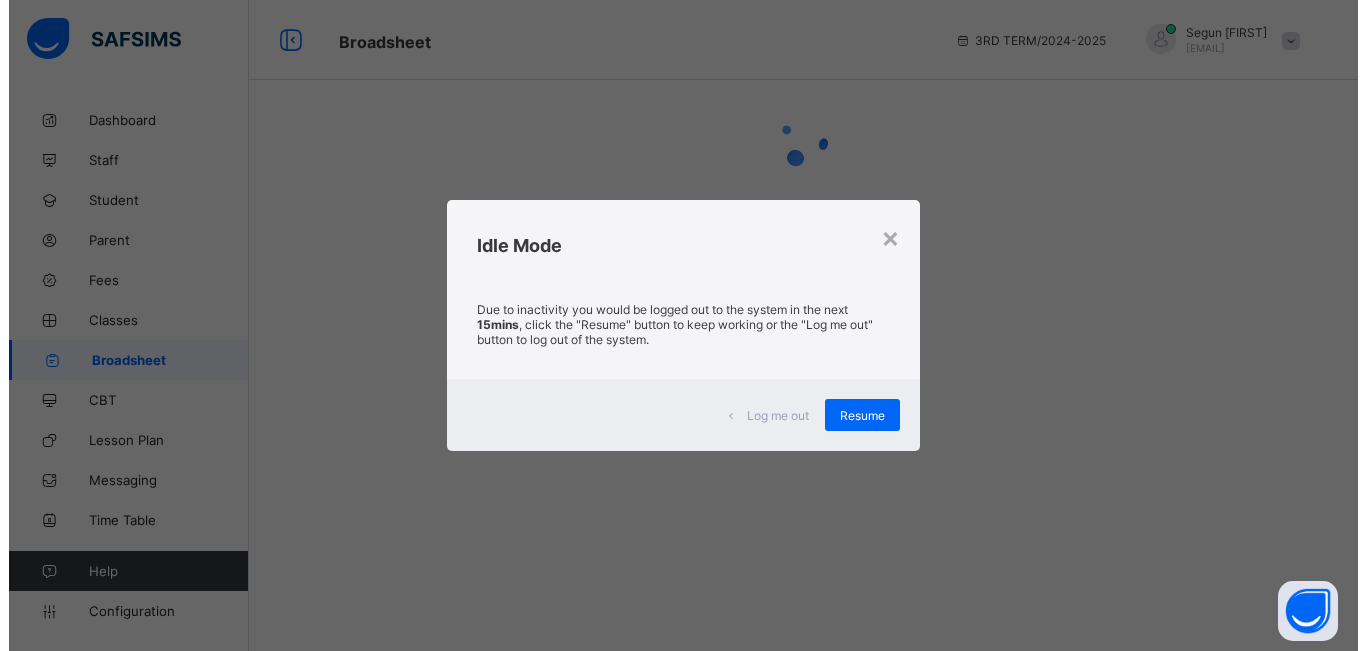 scroll, scrollTop: 0, scrollLeft: 0, axis: both 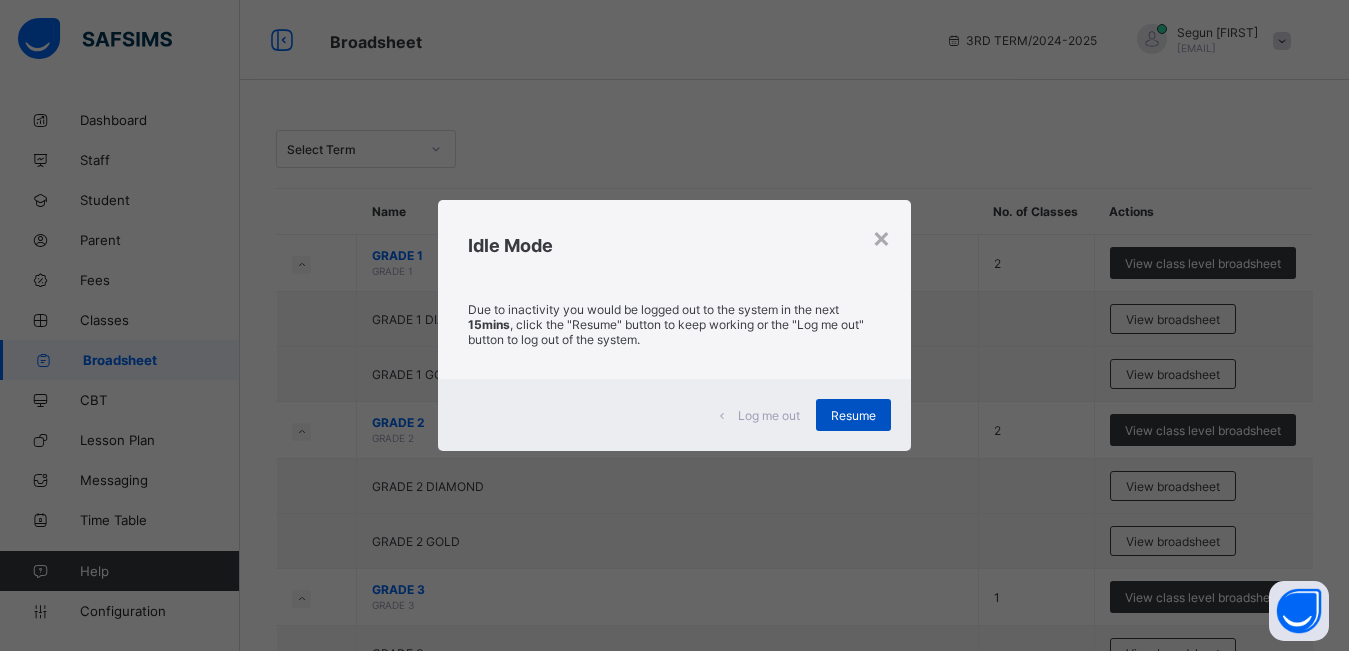 click on "Resume" at bounding box center [853, 415] 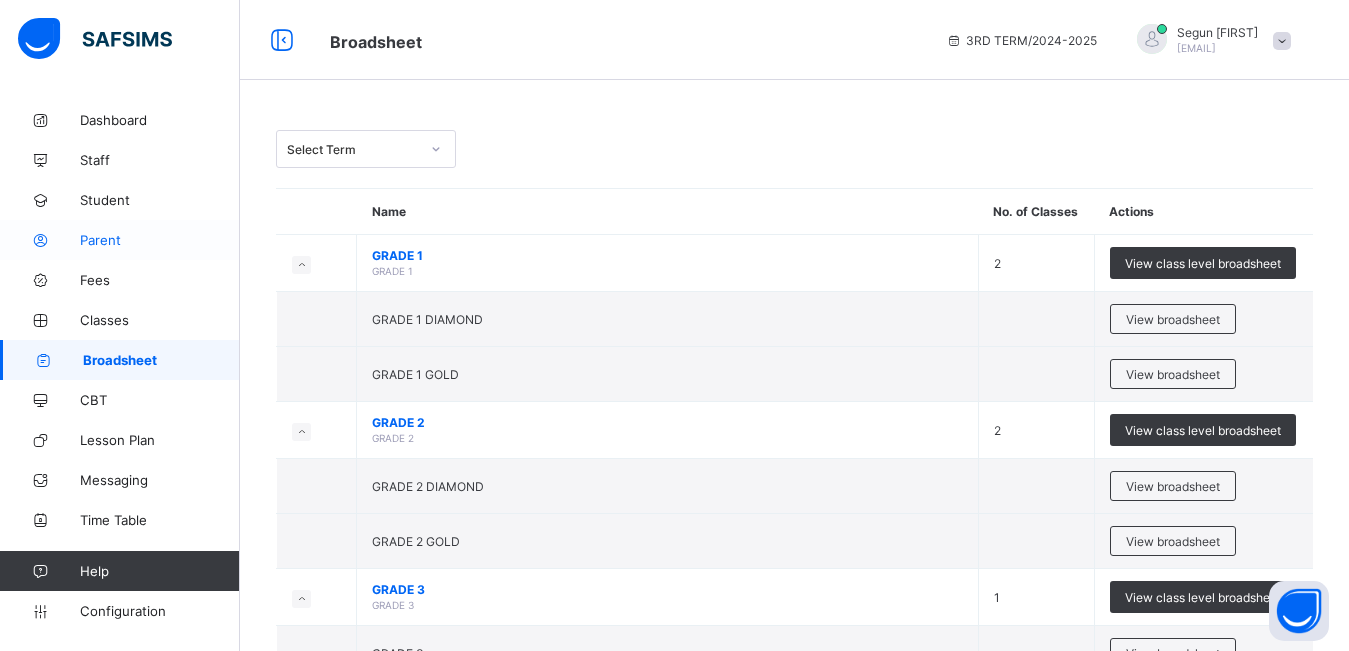 click on "Parent" at bounding box center [160, 240] 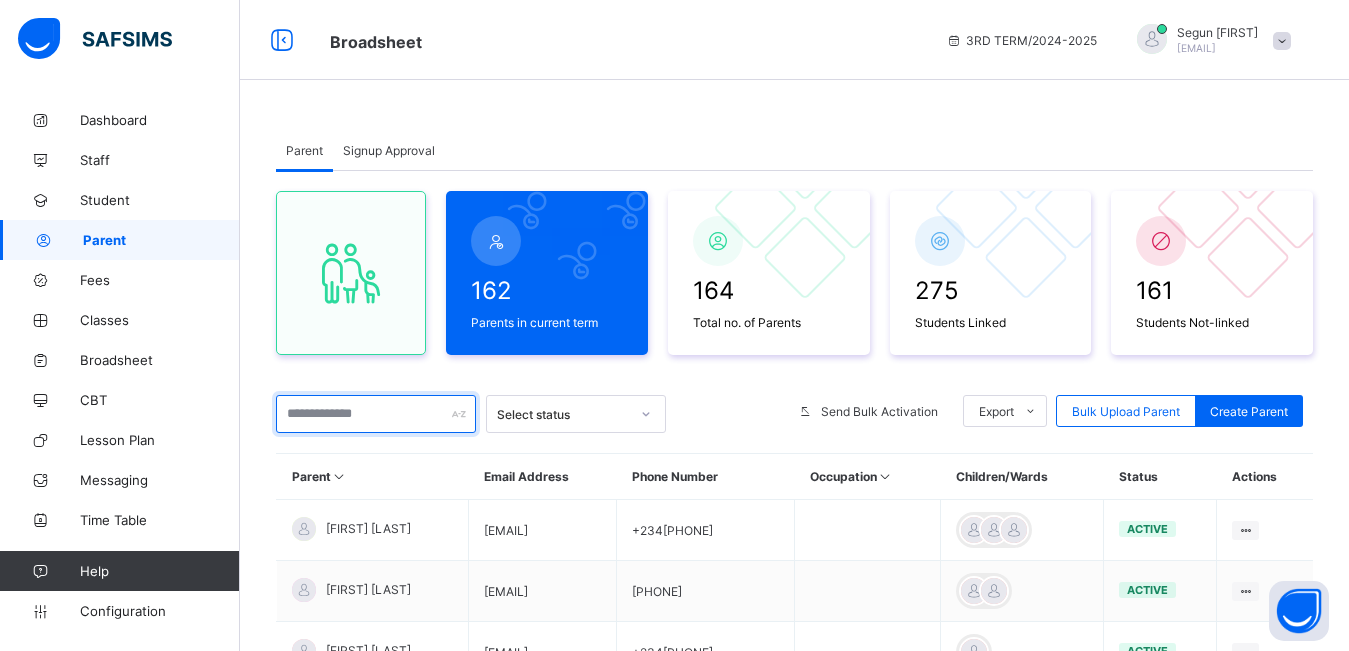 click at bounding box center [376, 414] 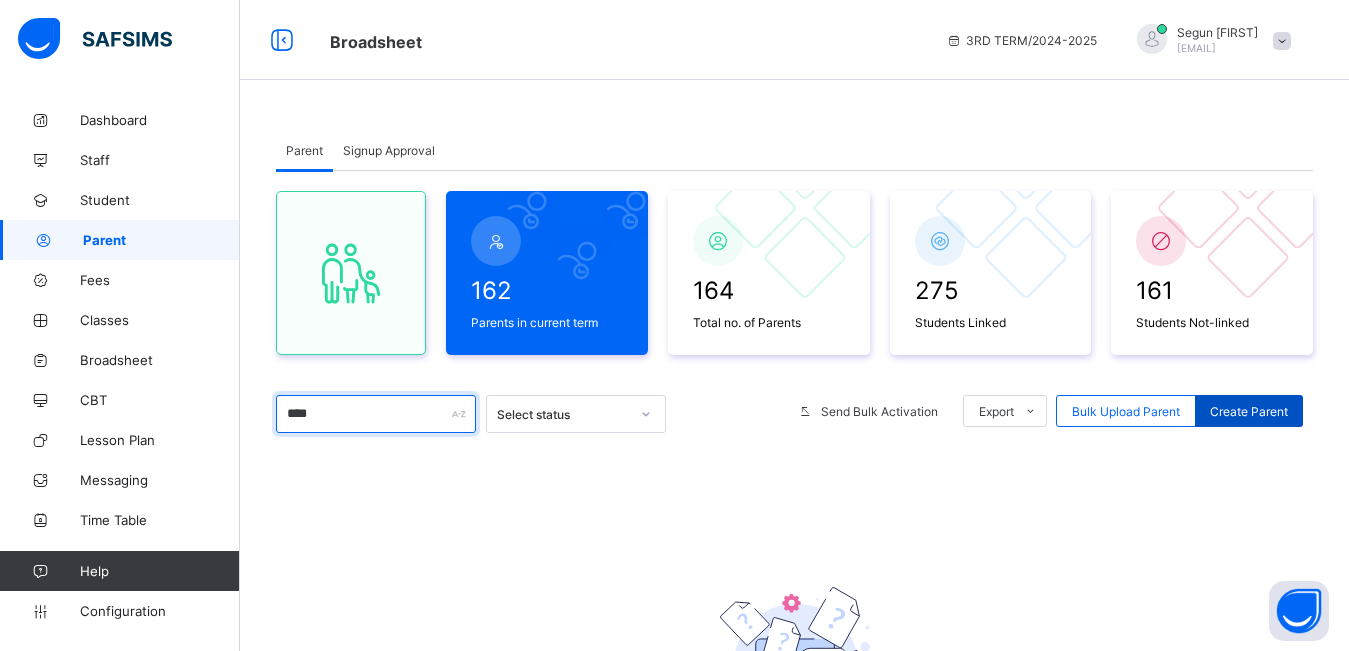 type on "****" 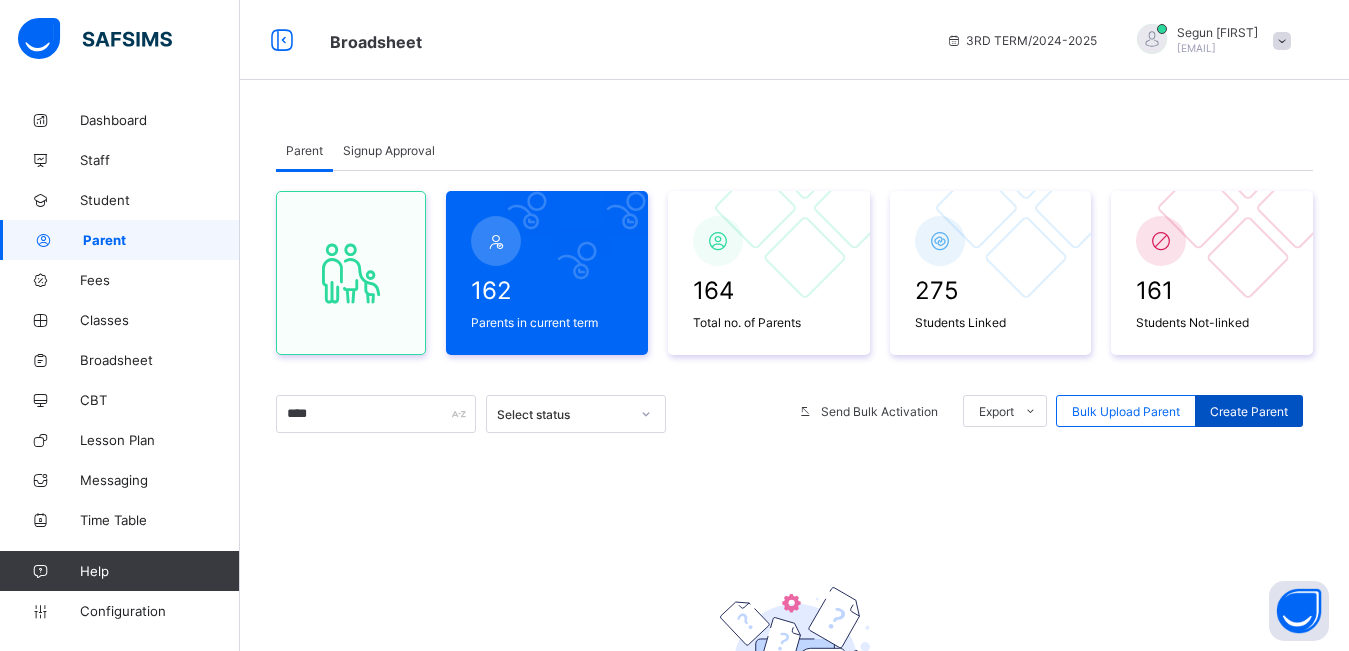 click on "Create Parent" at bounding box center (1249, 411) 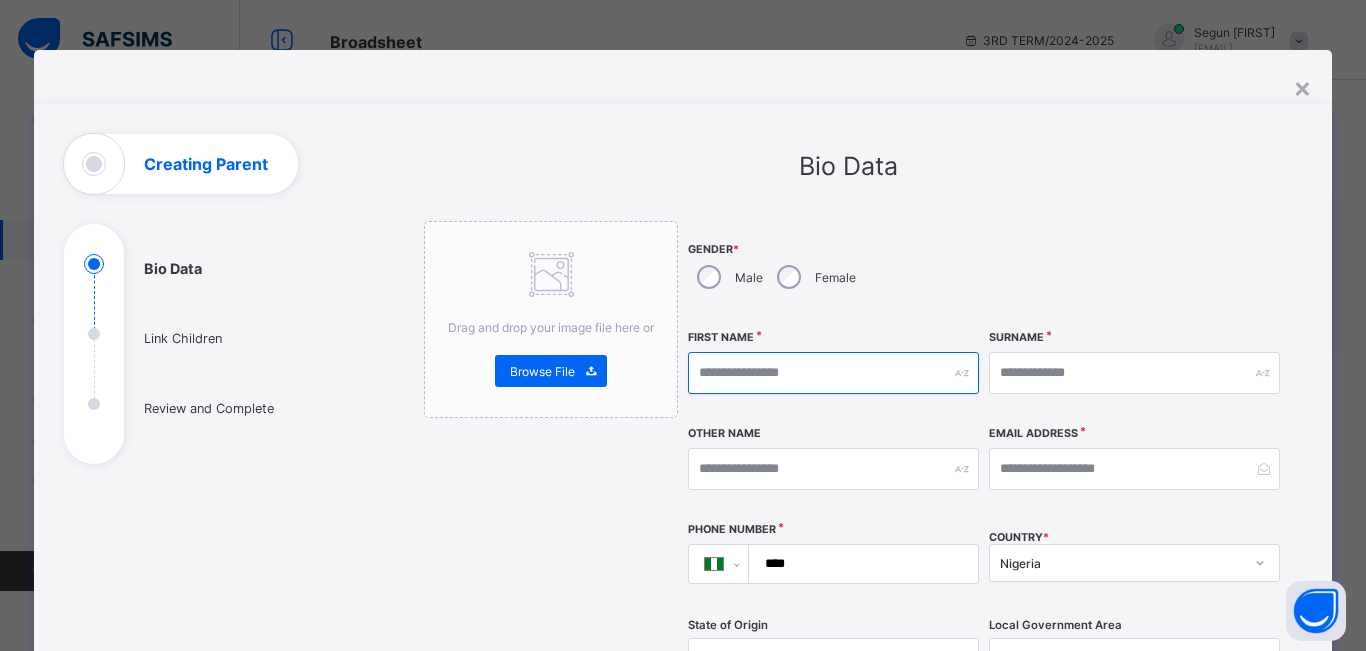 click at bounding box center [833, 373] 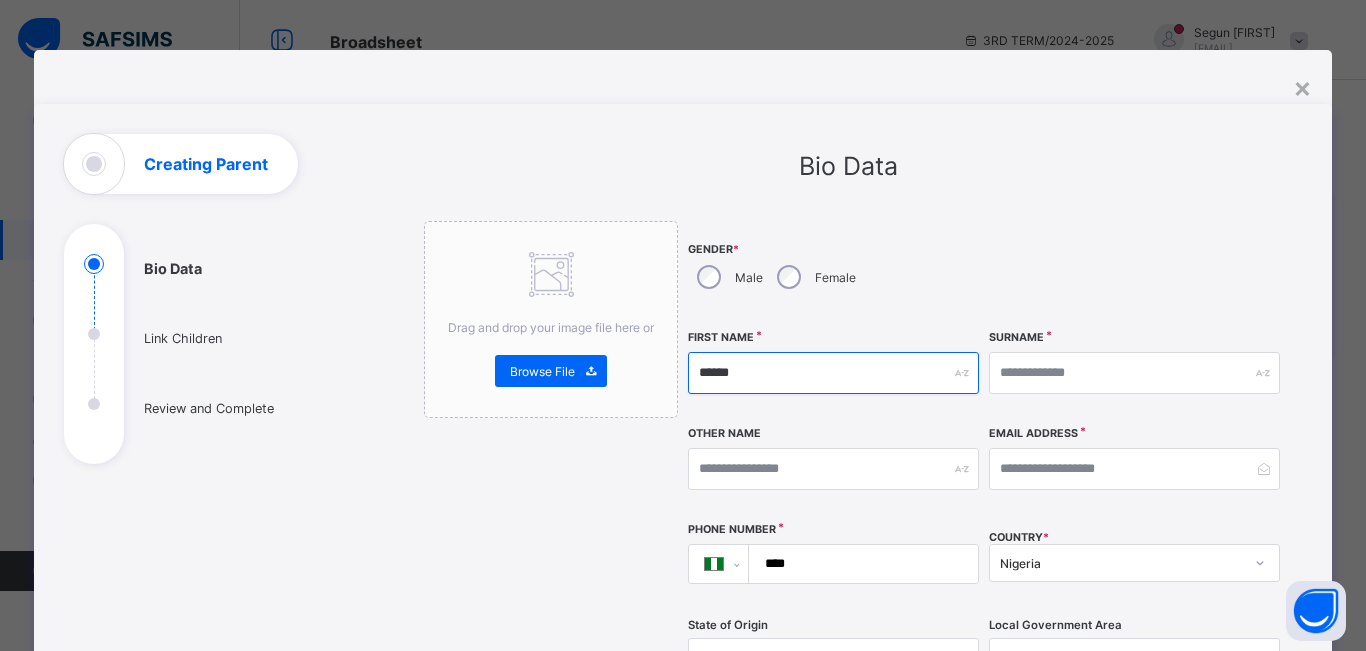 type on "******" 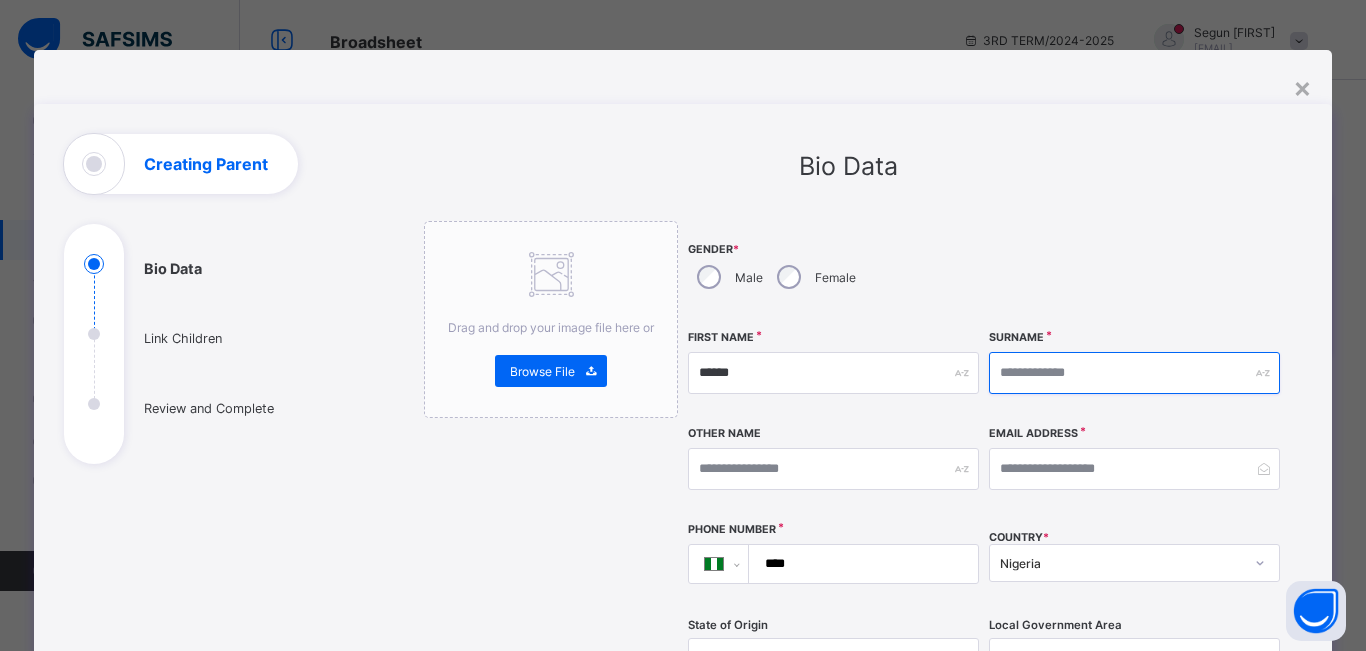 click at bounding box center (1134, 373) 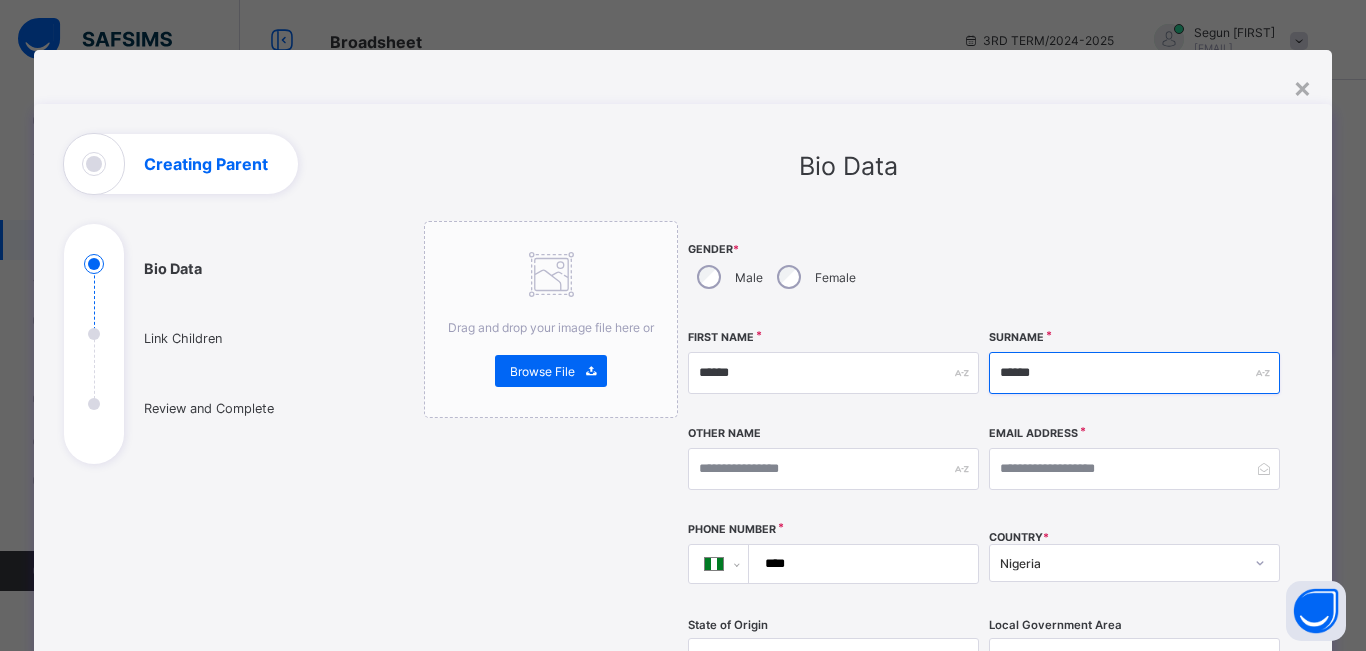type on "******" 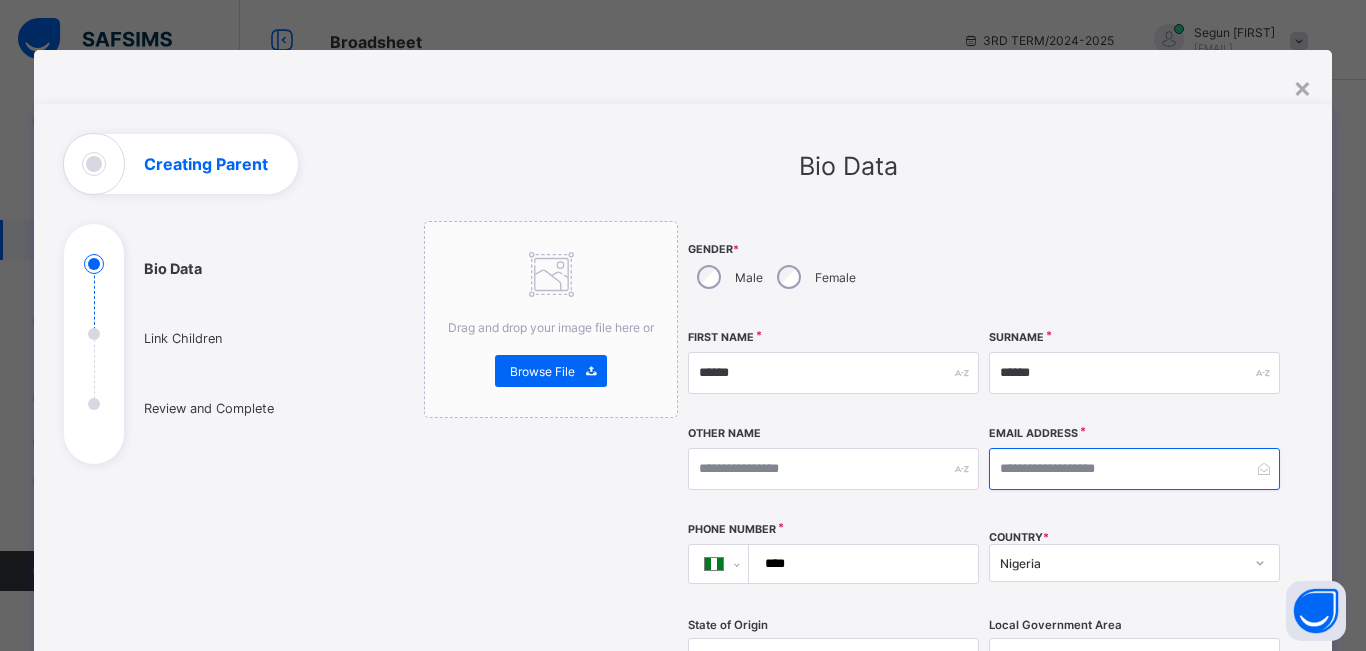 click at bounding box center [1134, 469] 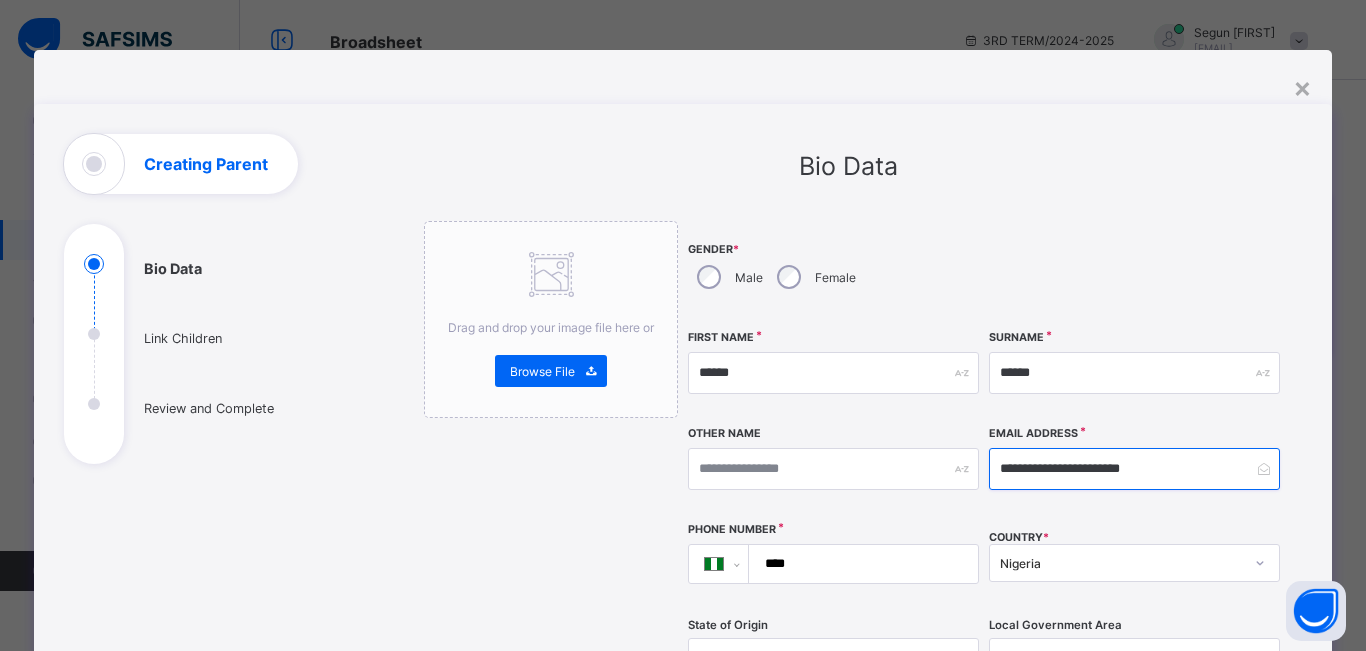 type on "**********" 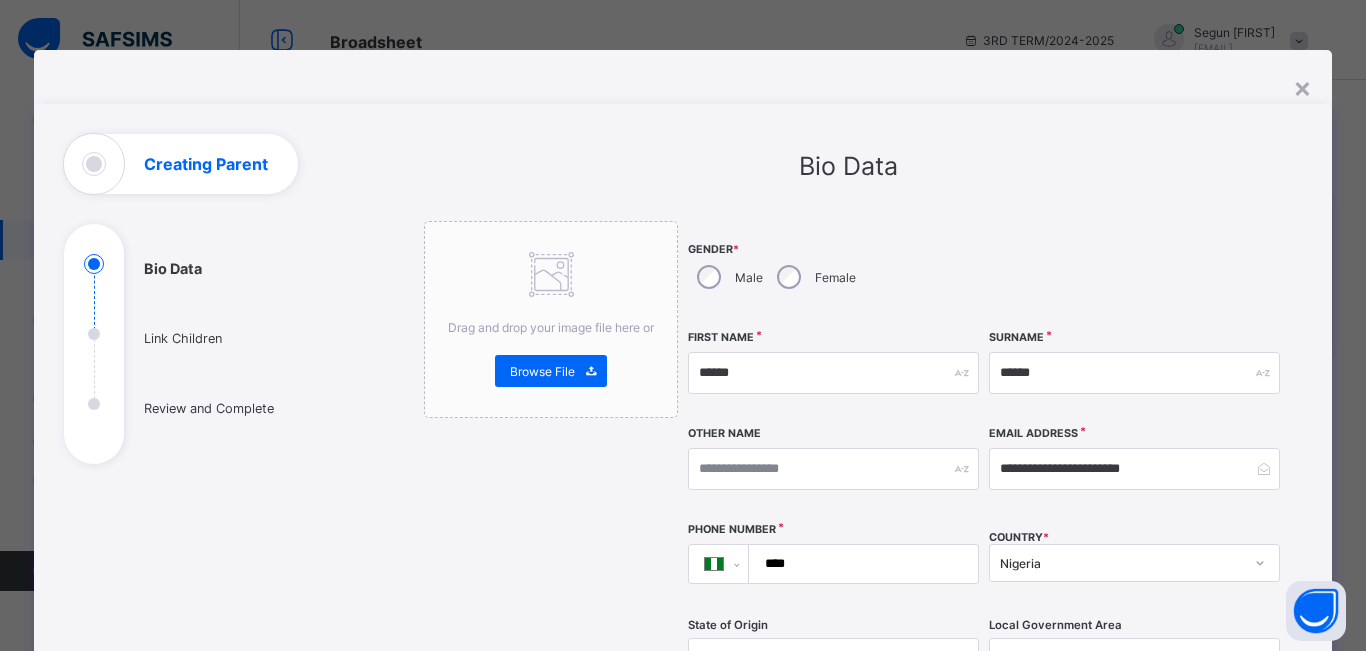 click on "****" at bounding box center (859, 564) 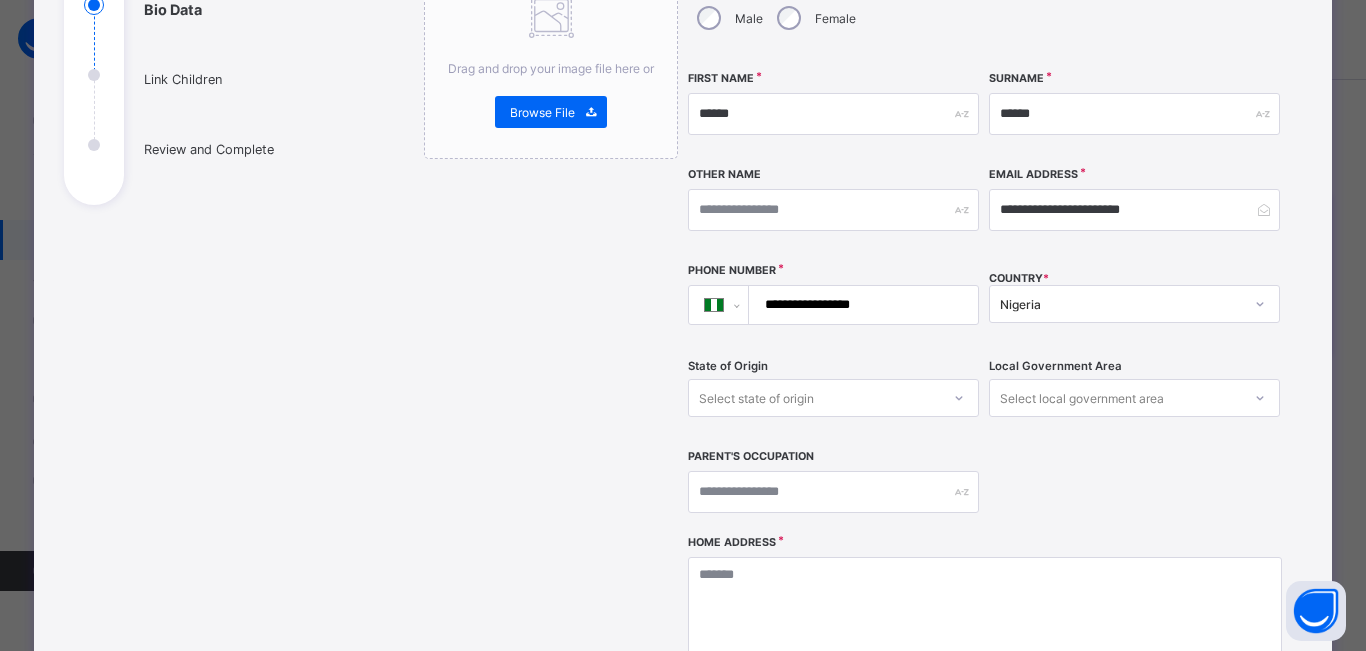 scroll, scrollTop: 261, scrollLeft: 0, axis: vertical 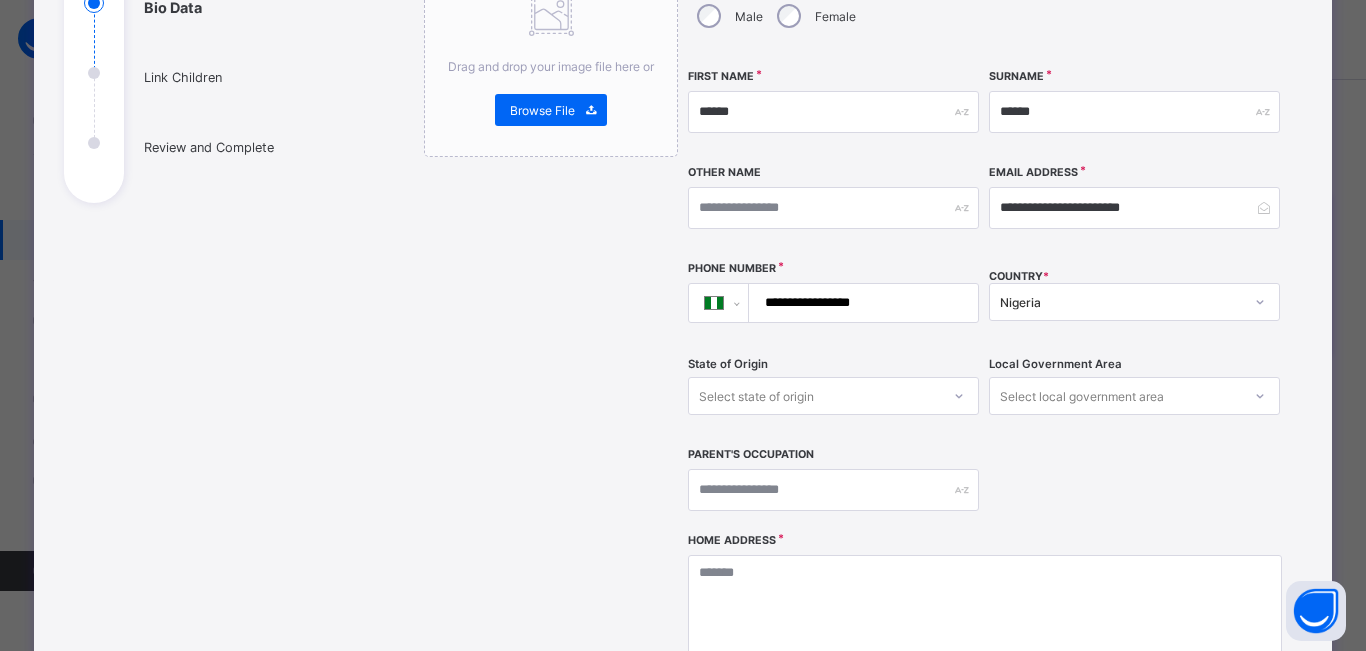 type on "**********" 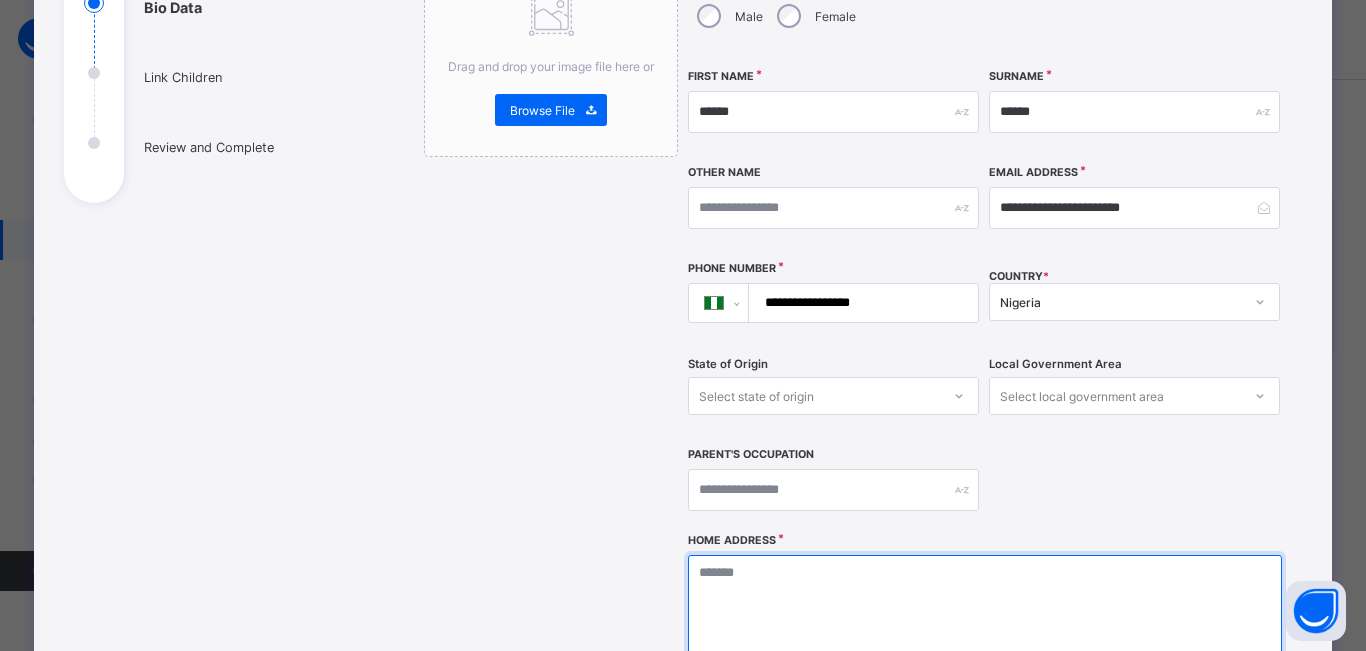 click at bounding box center [984, 655] 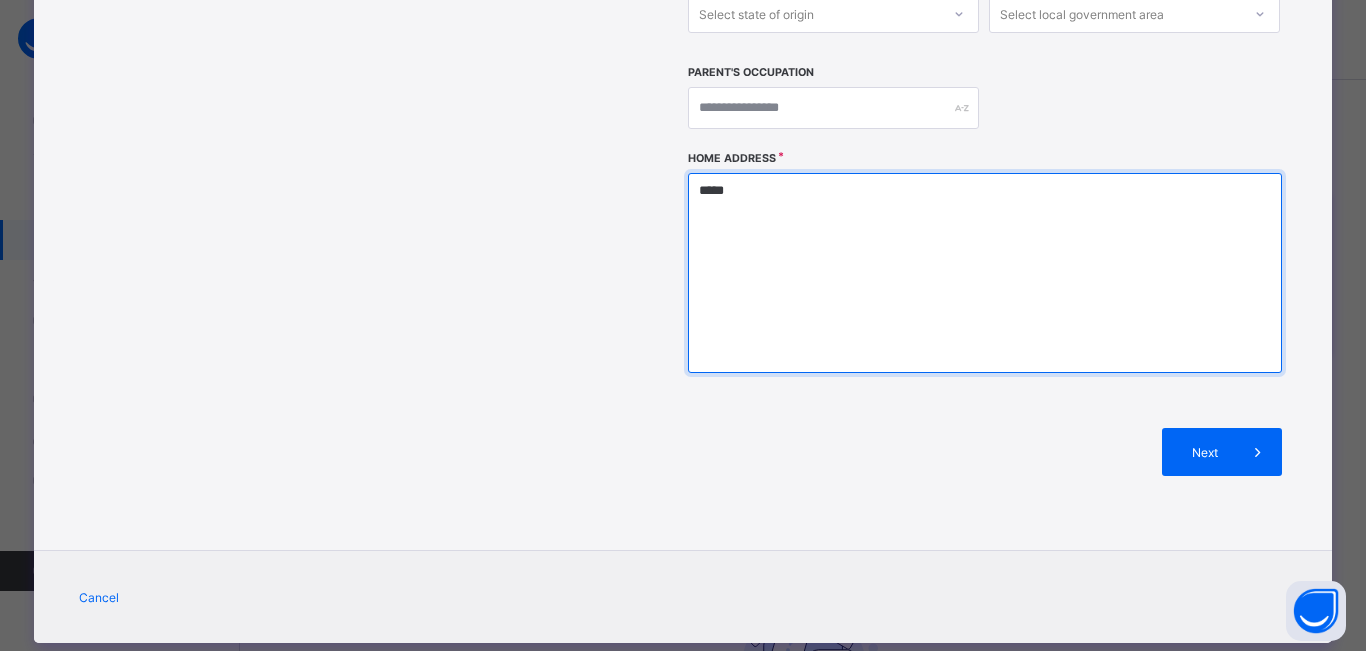scroll, scrollTop: 686, scrollLeft: 0, axis: vertical 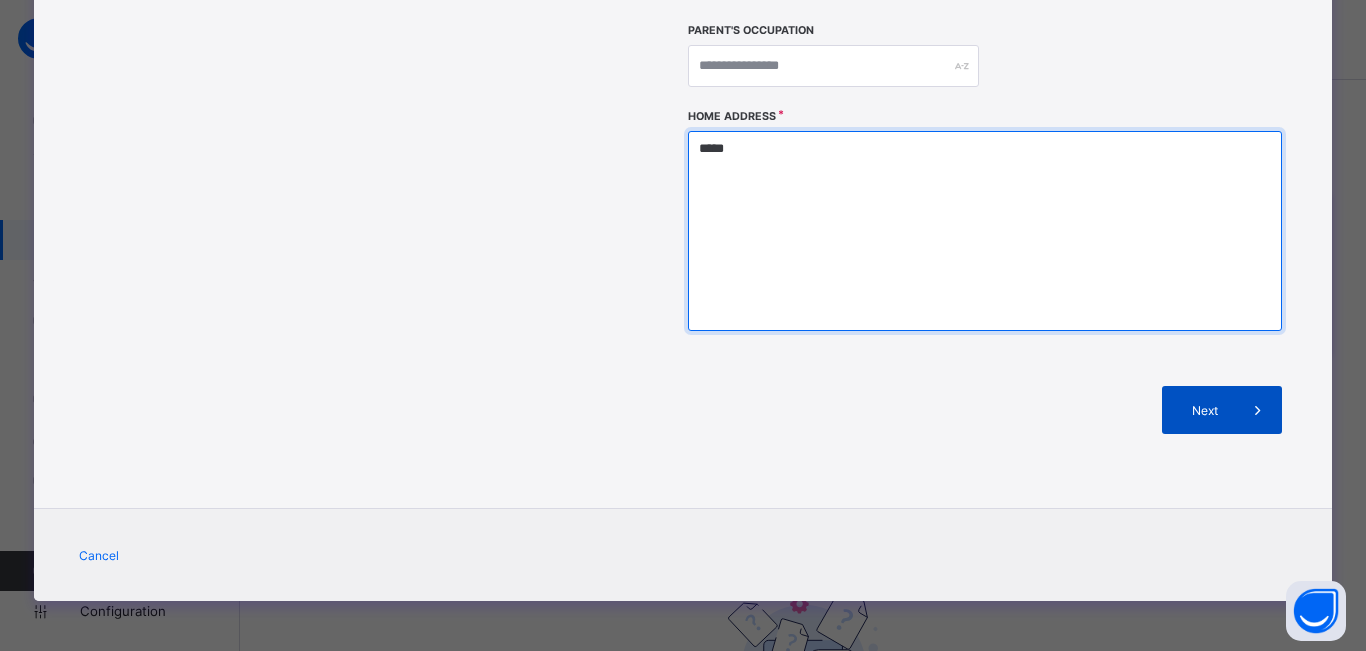 type on "*****" 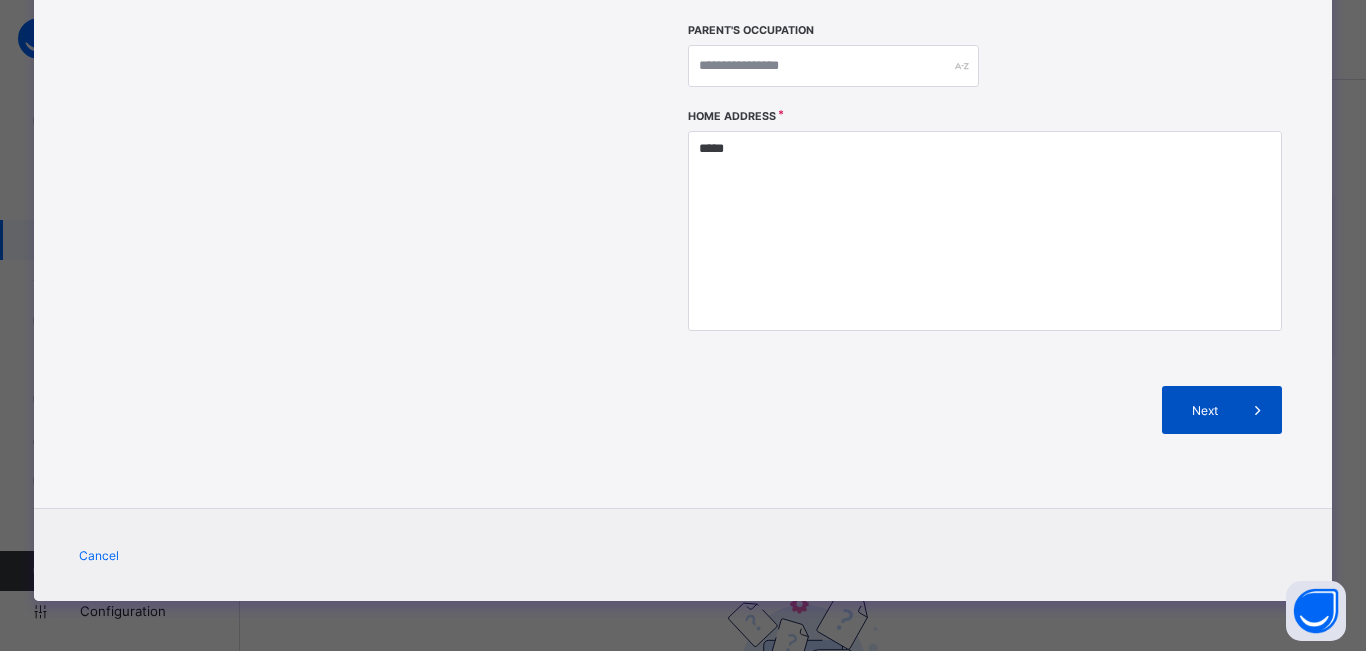 click on "Next" at bounding box center [1222, 410] 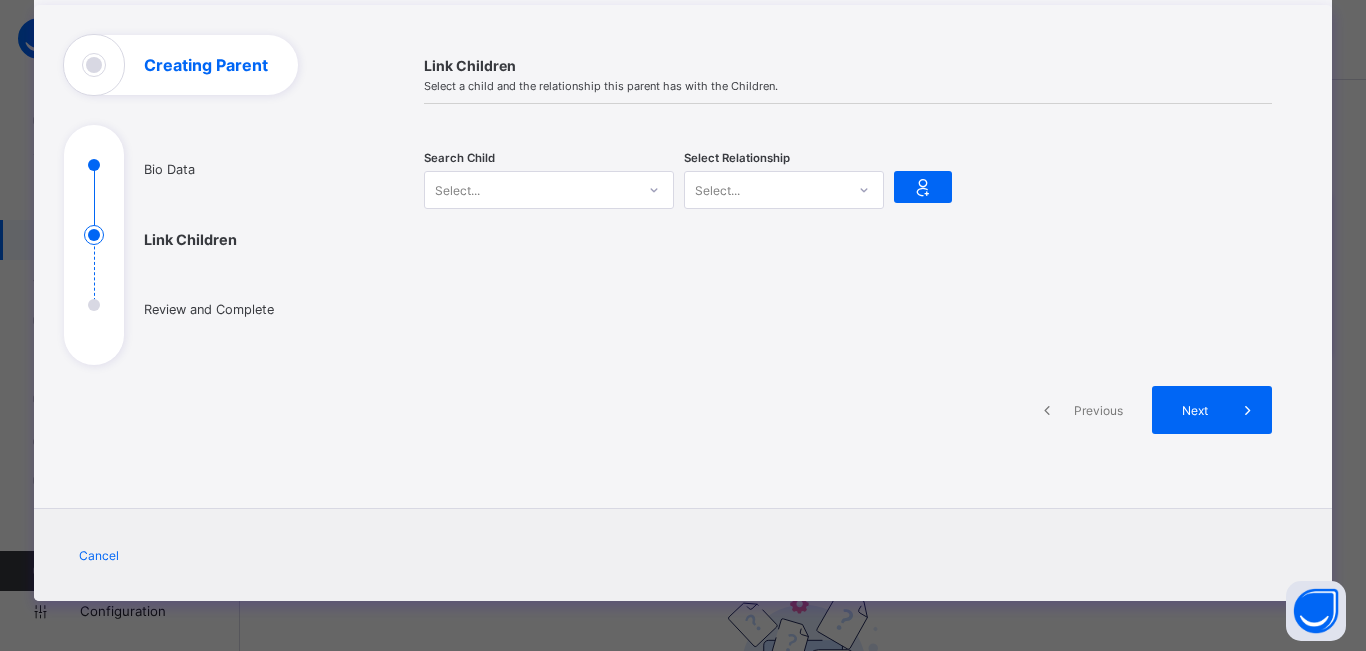 click on "Select..." at bounding box center (530, 190) 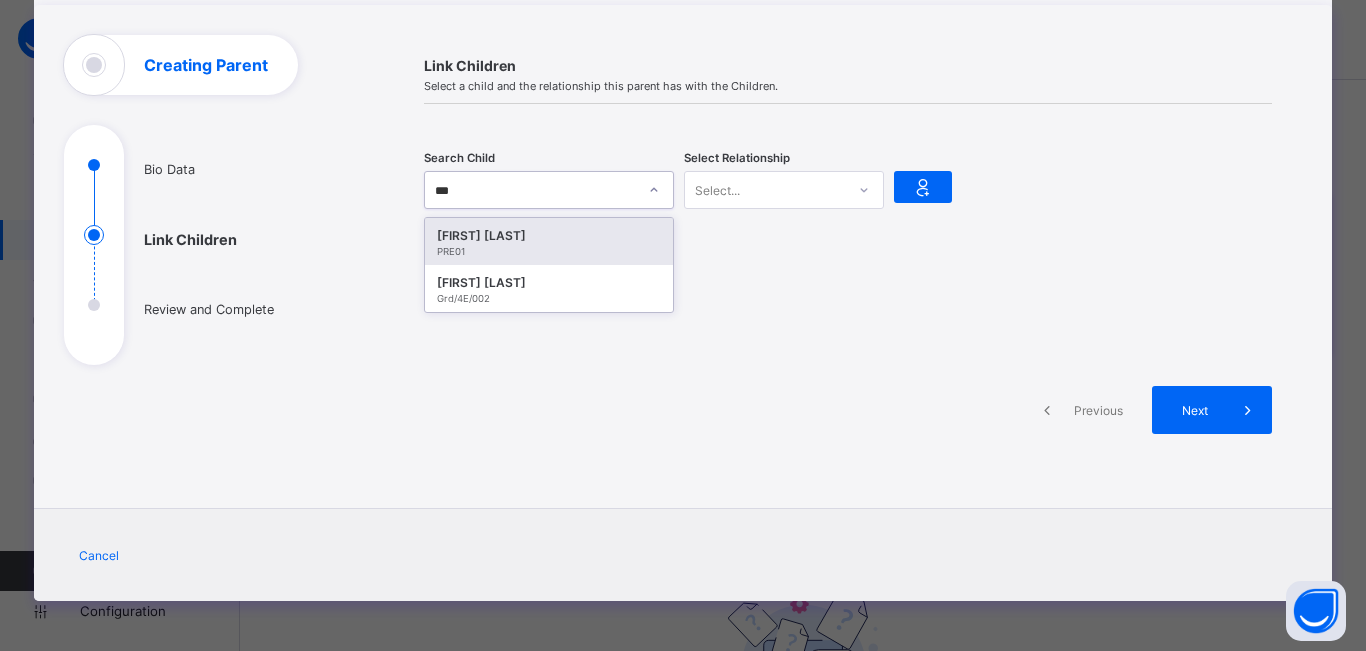 type on "****" 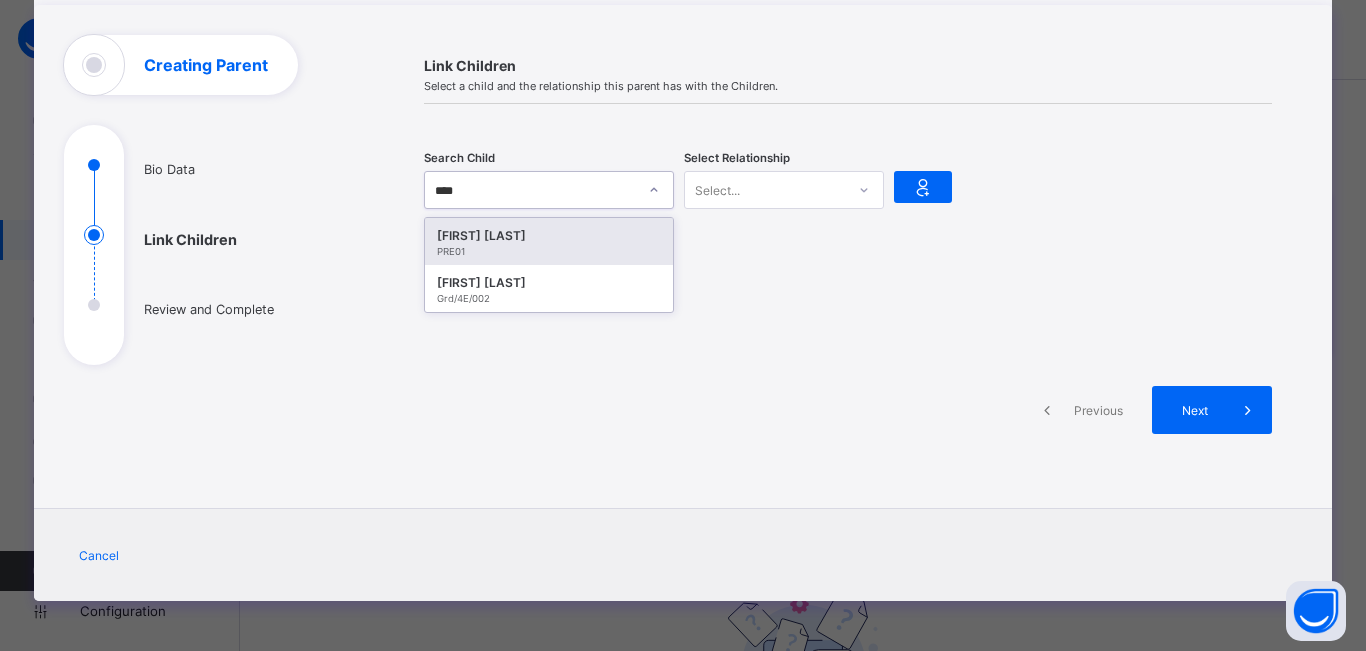 click on "Gold  Abbah" at bounding box center [549, 236] 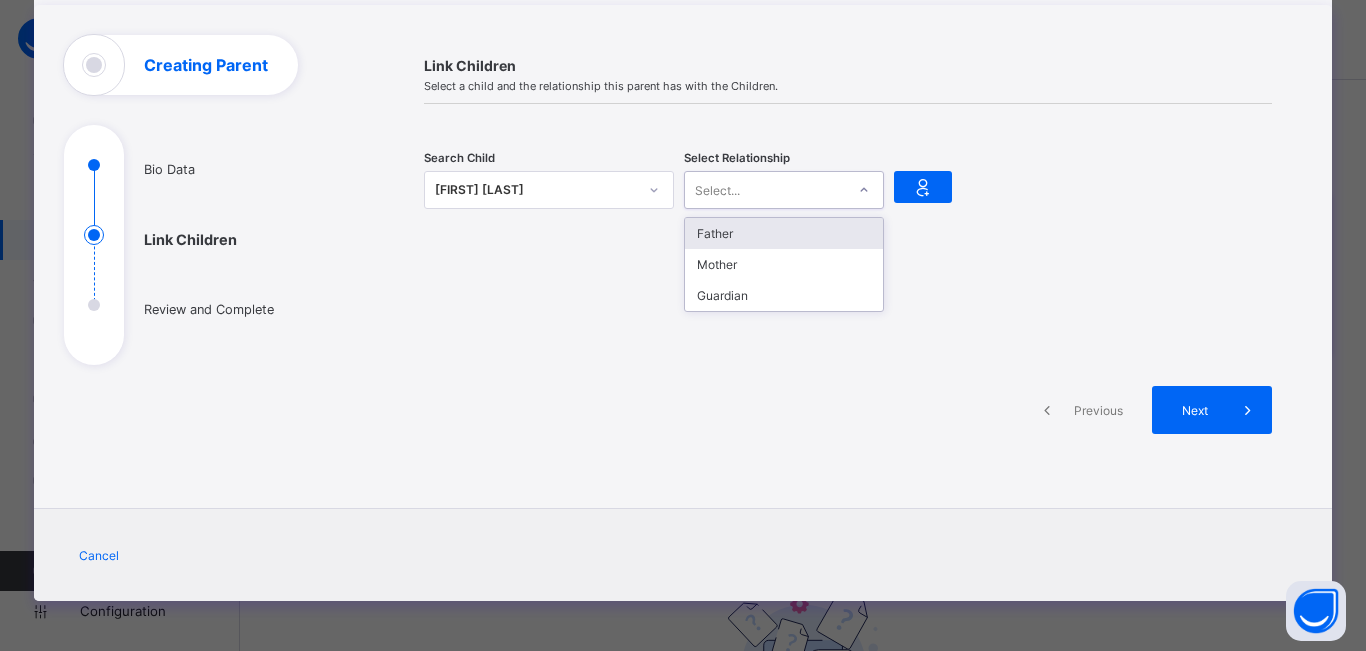 click on "Select..." at bounding box center [717, 190] 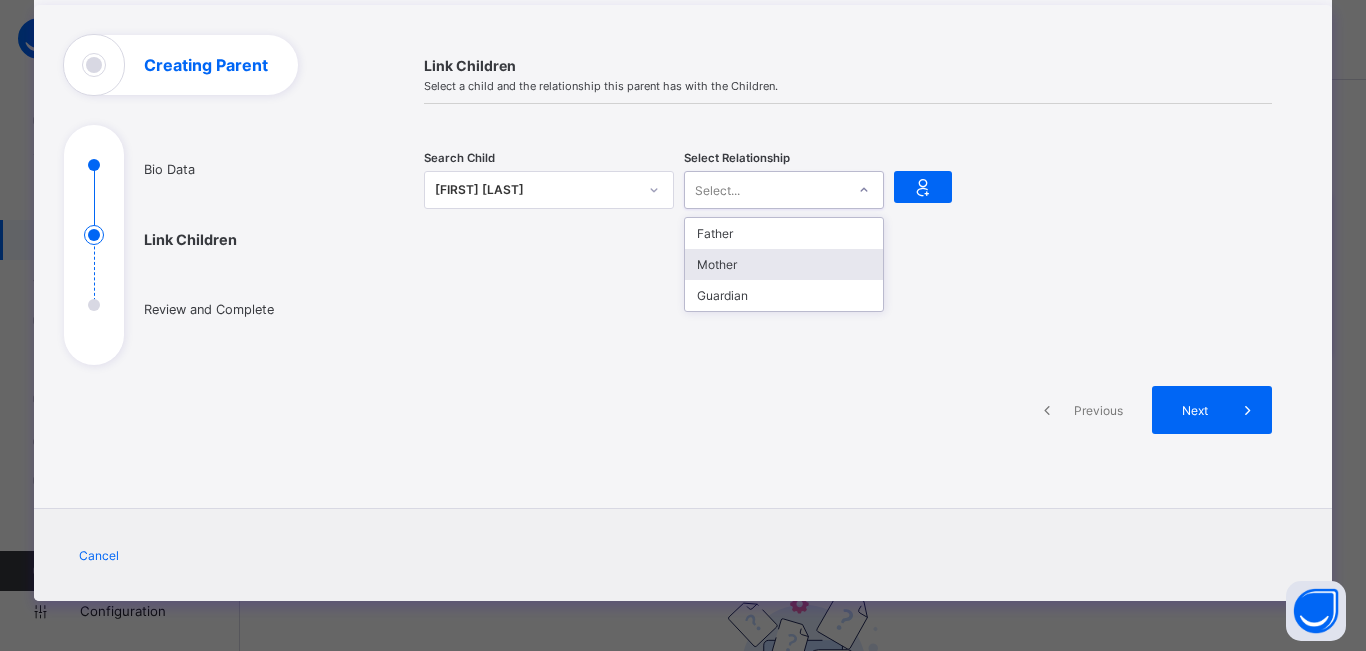 click on "Mother" at bounding box center [784, 264] 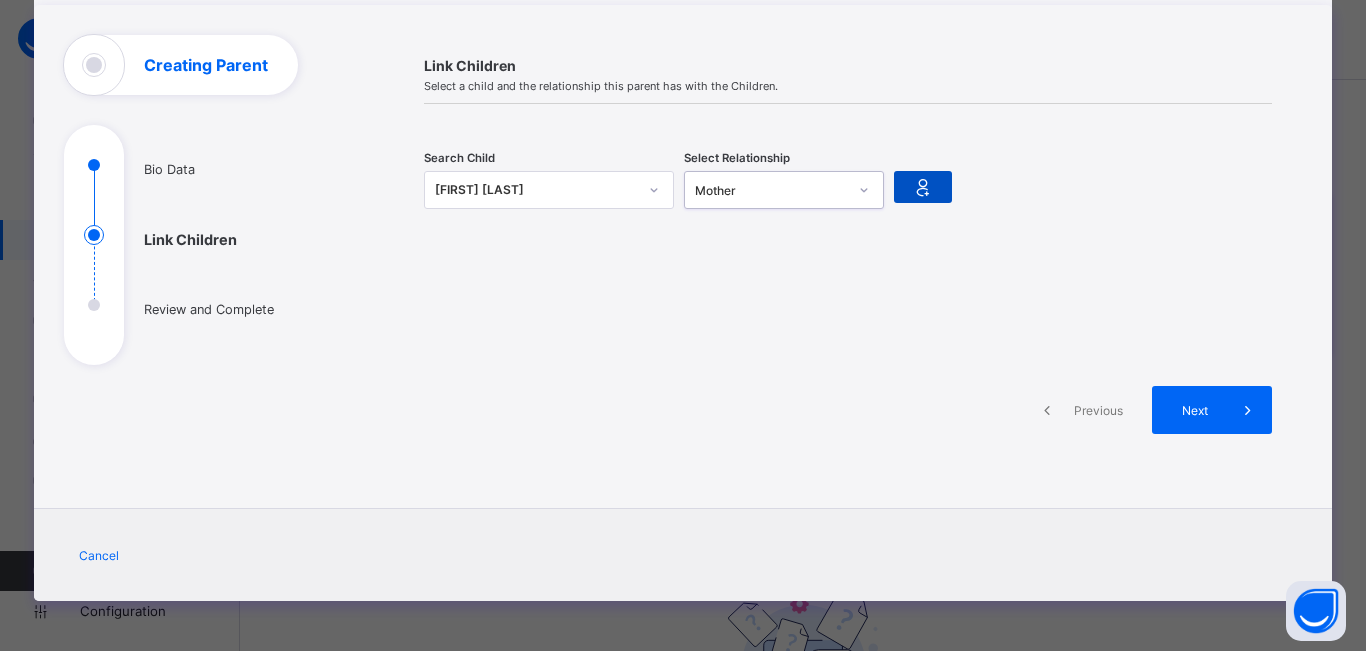 click at bounding box center [923, 187] 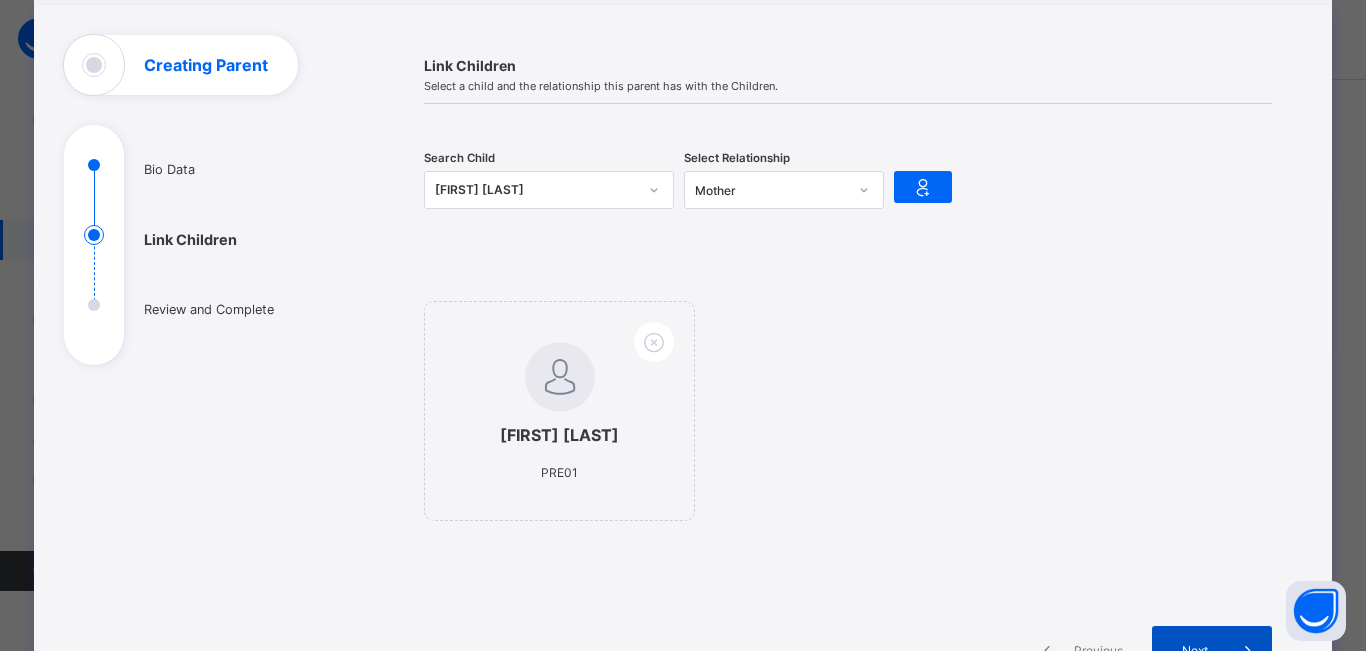 click on "Next" at bounding box center (1212, 650) 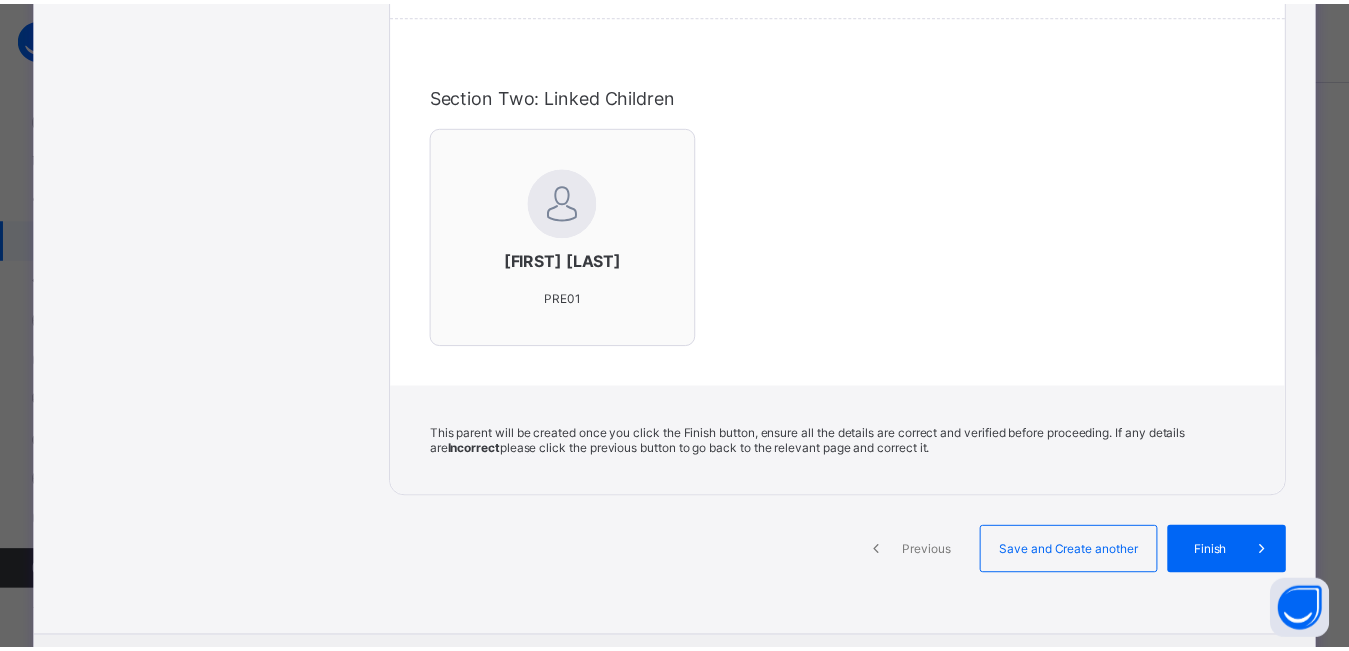 scroll, scrollTop: 661, scrollLeft: 0, axis: vertical 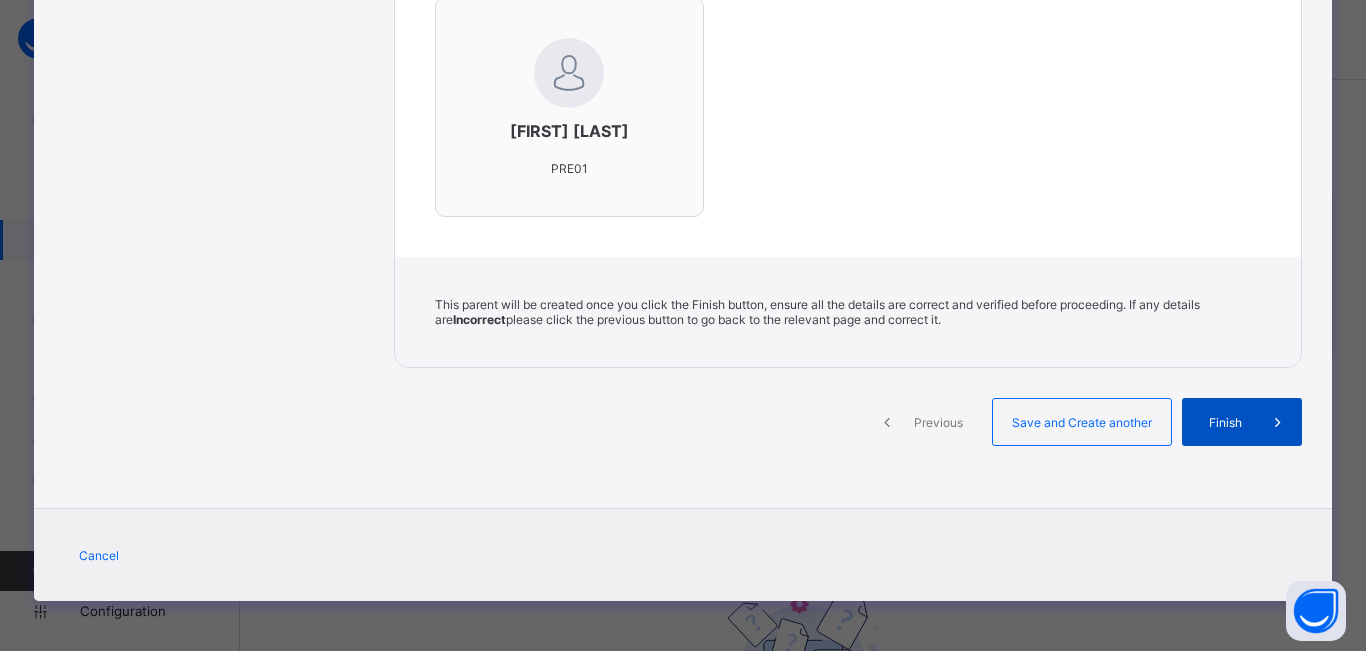 click on "Finish" at bounding box center [1242, 422] 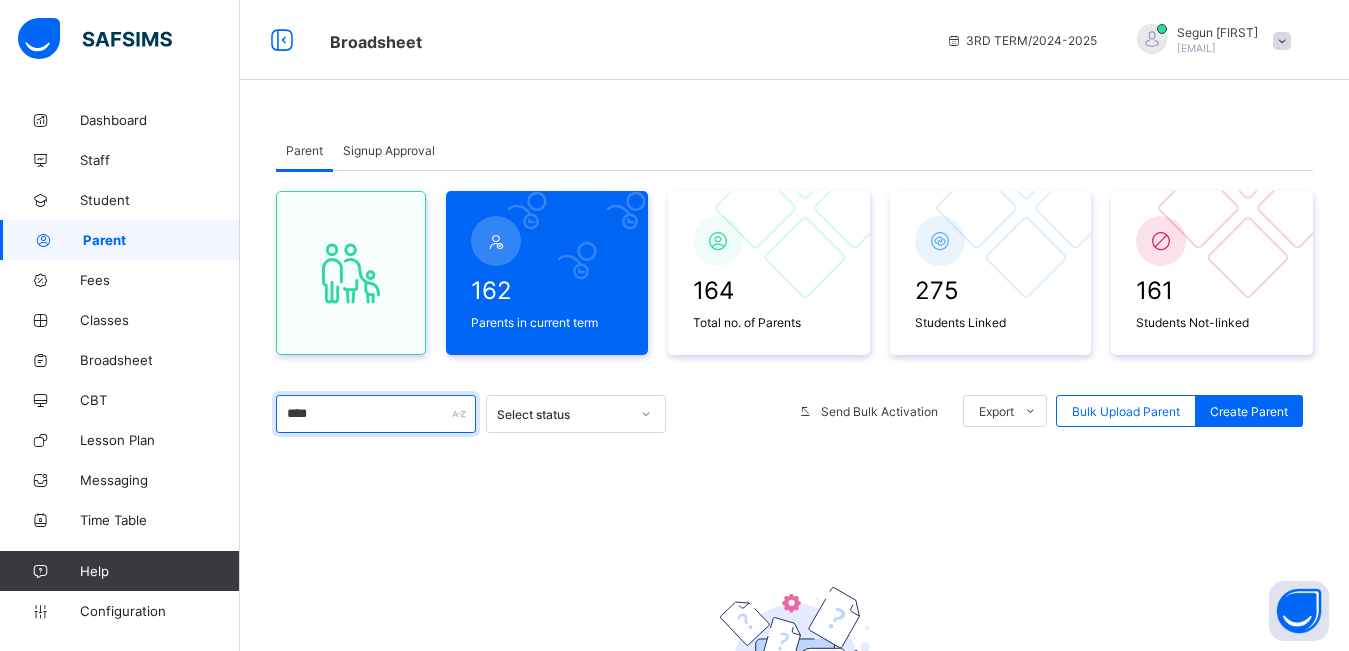 click on "****" at bounding box center (376, 414) 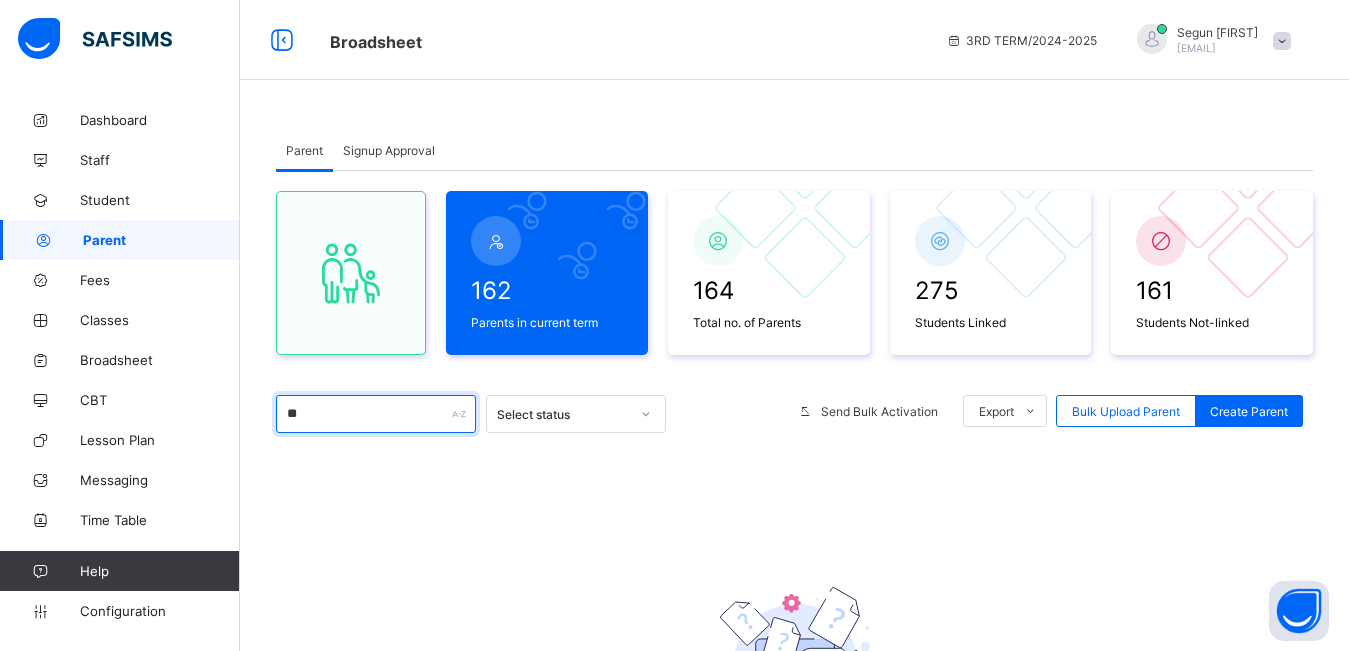 type on "*" 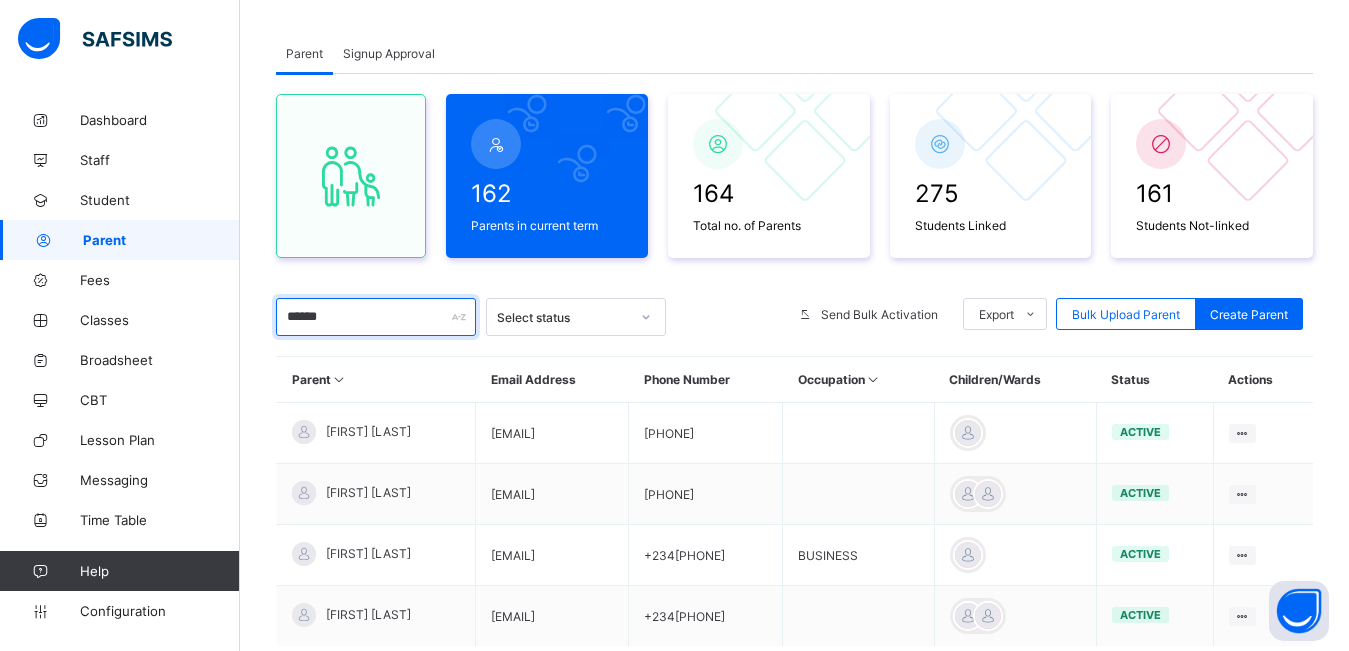 scroll, scrollTop: 9, scrollLeft: 0, axis: vertical 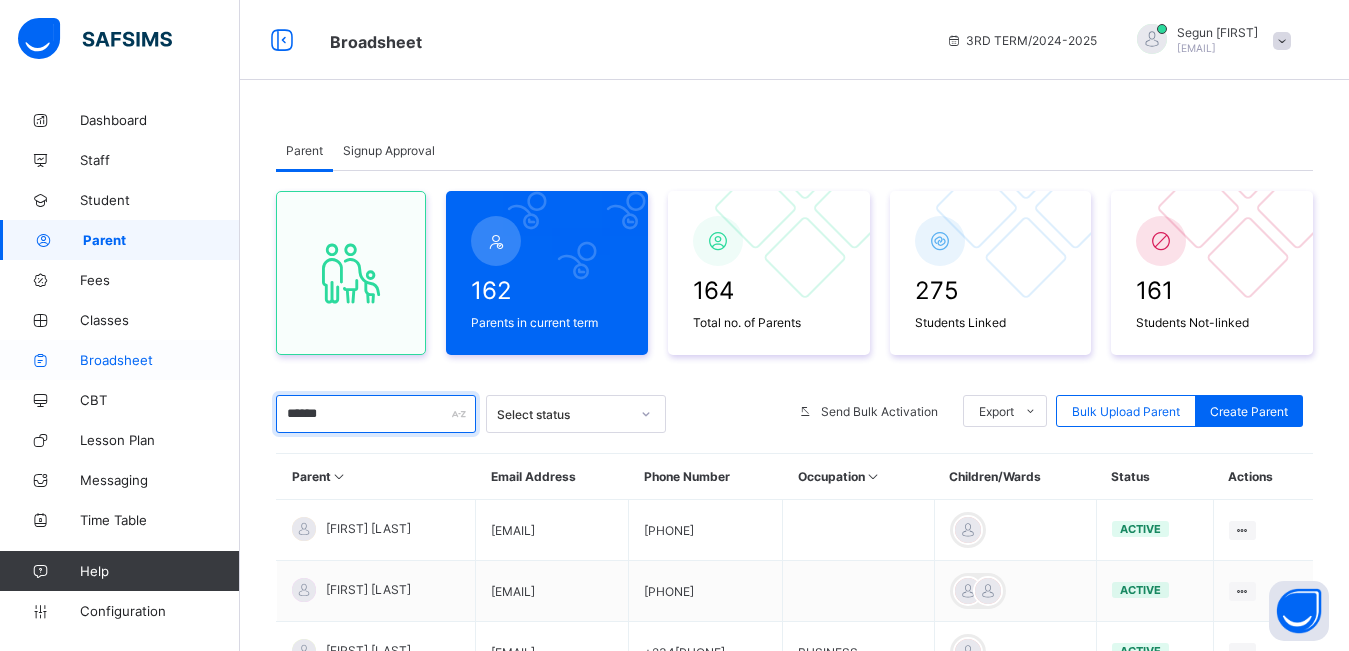 type on "******" 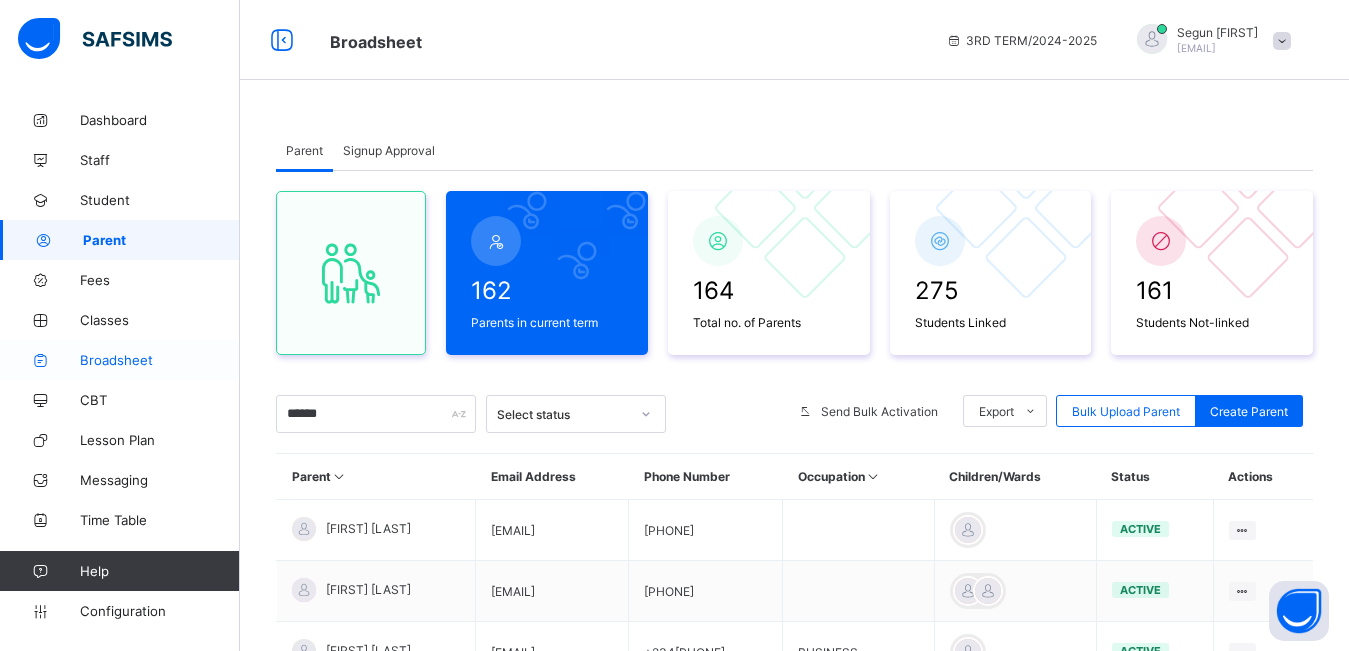 click on "Broadsheet" at bounding box center [120, 360] 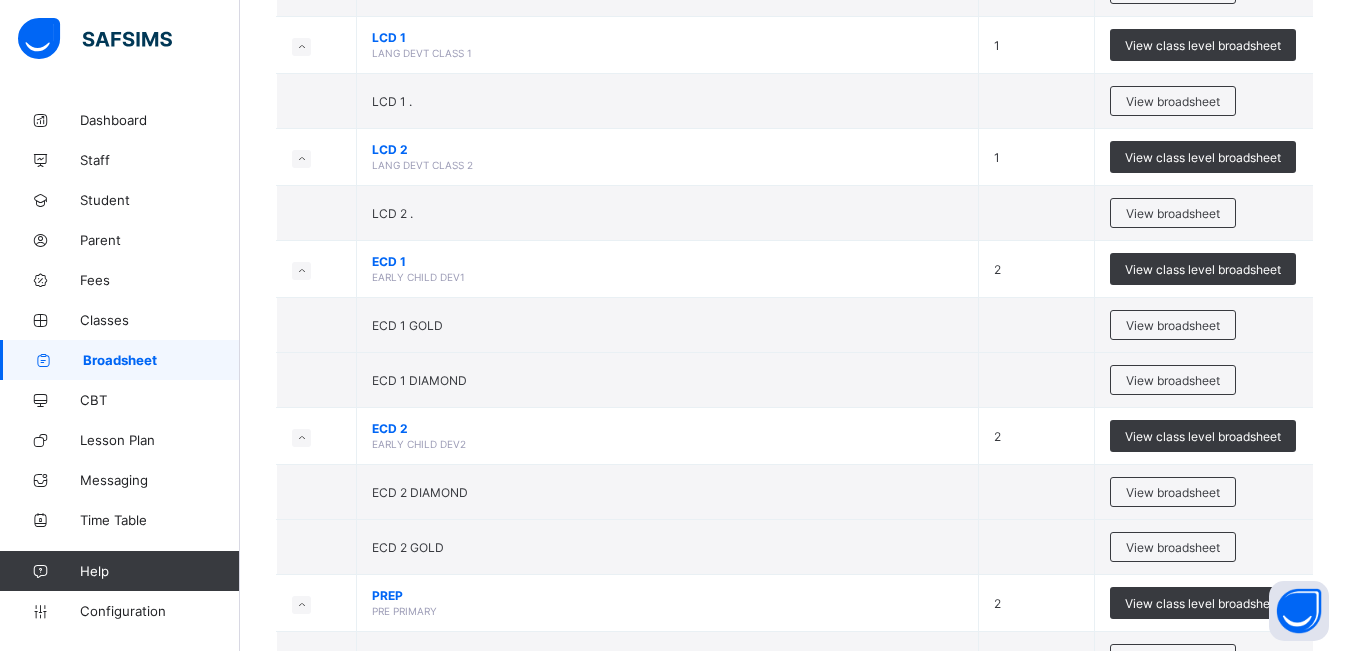 scroll, scrollTop: 1587, scrollLeft: 0, axis: vertical 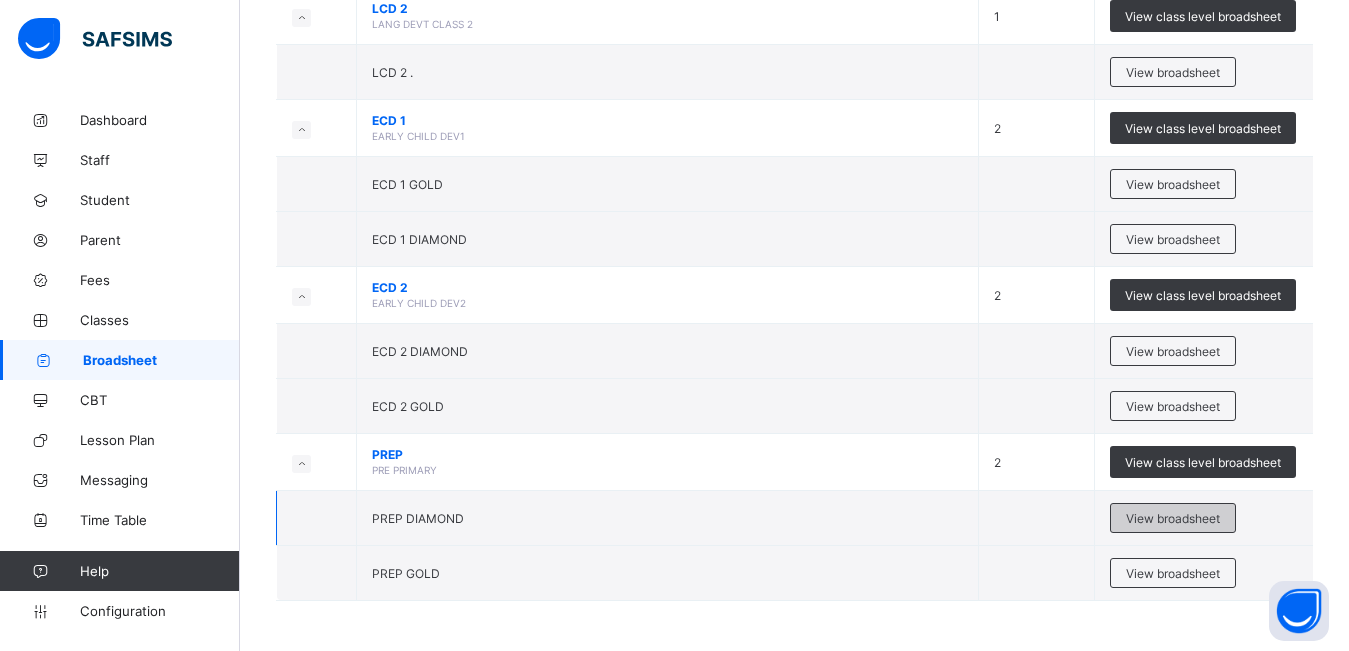 click on "View broadsheet" at bounding box center [1173, 518] 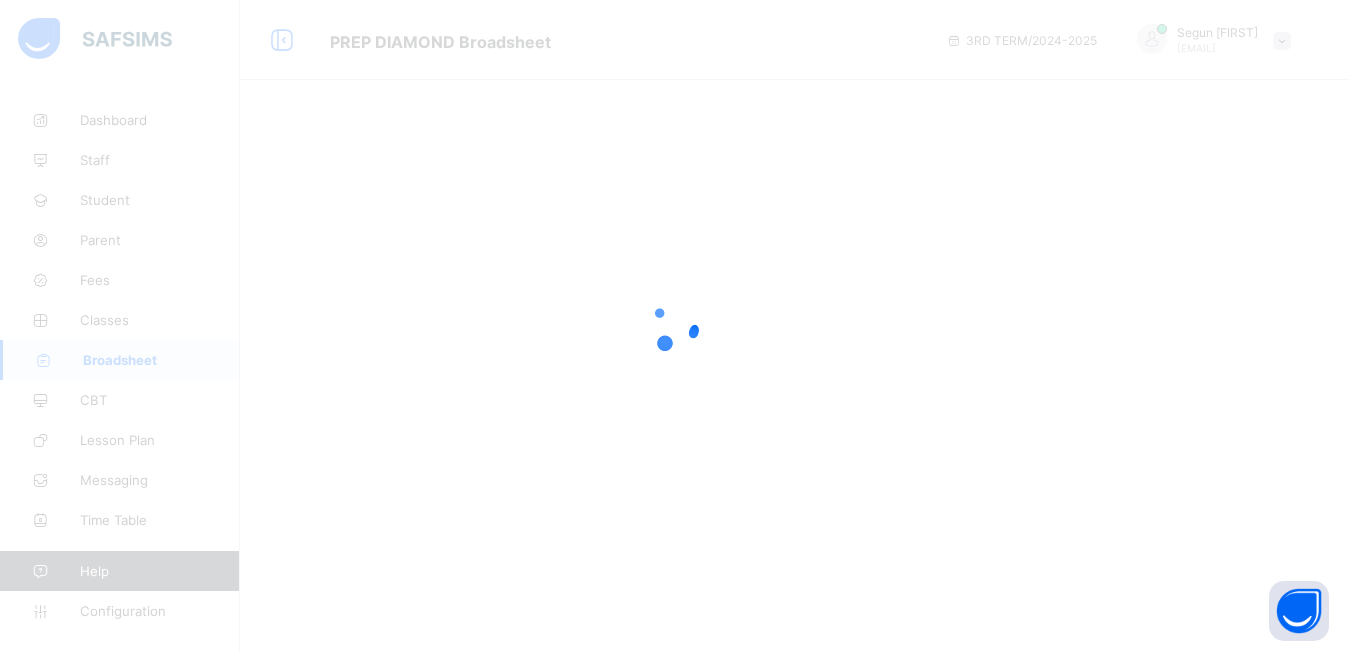 scroll, scrollTop: 0, scrollLeft: 0, axis: both 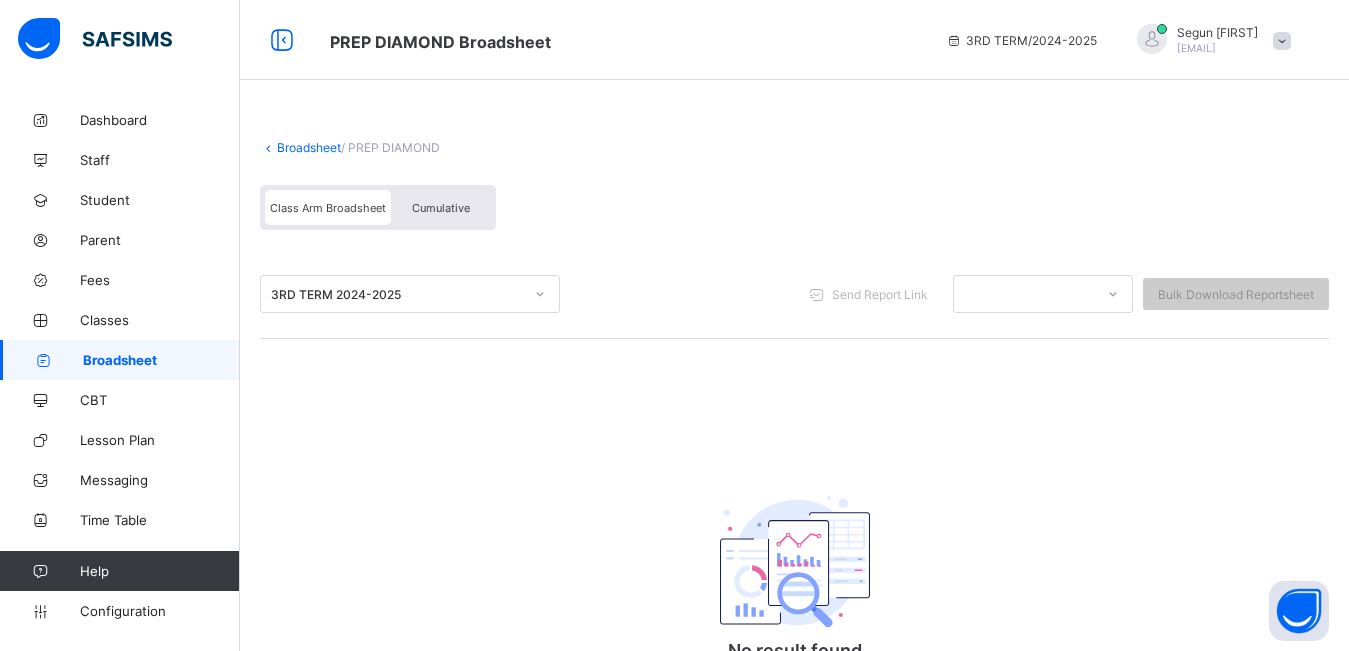 click on "Cumulative" at bounding box center [441, 208] 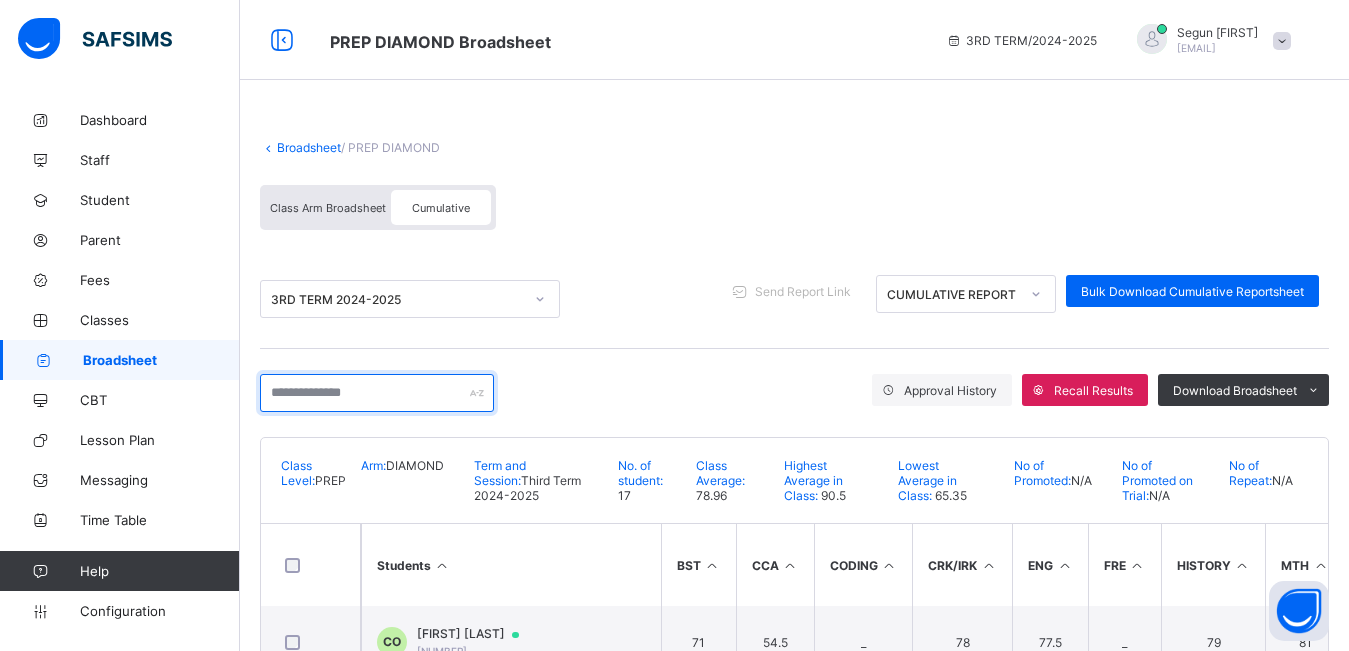 click at bounding box center (377, 393) 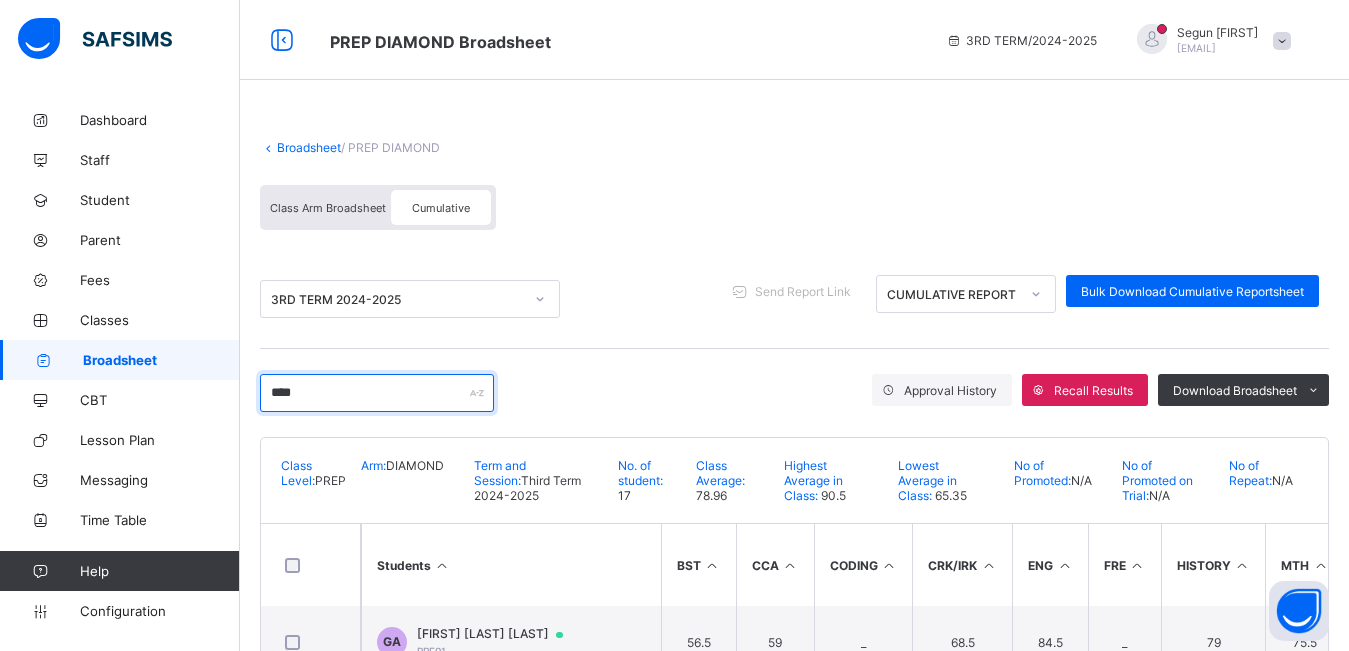 scroll, scrollTop: 76, scrollLeft: 0, axis: vertical 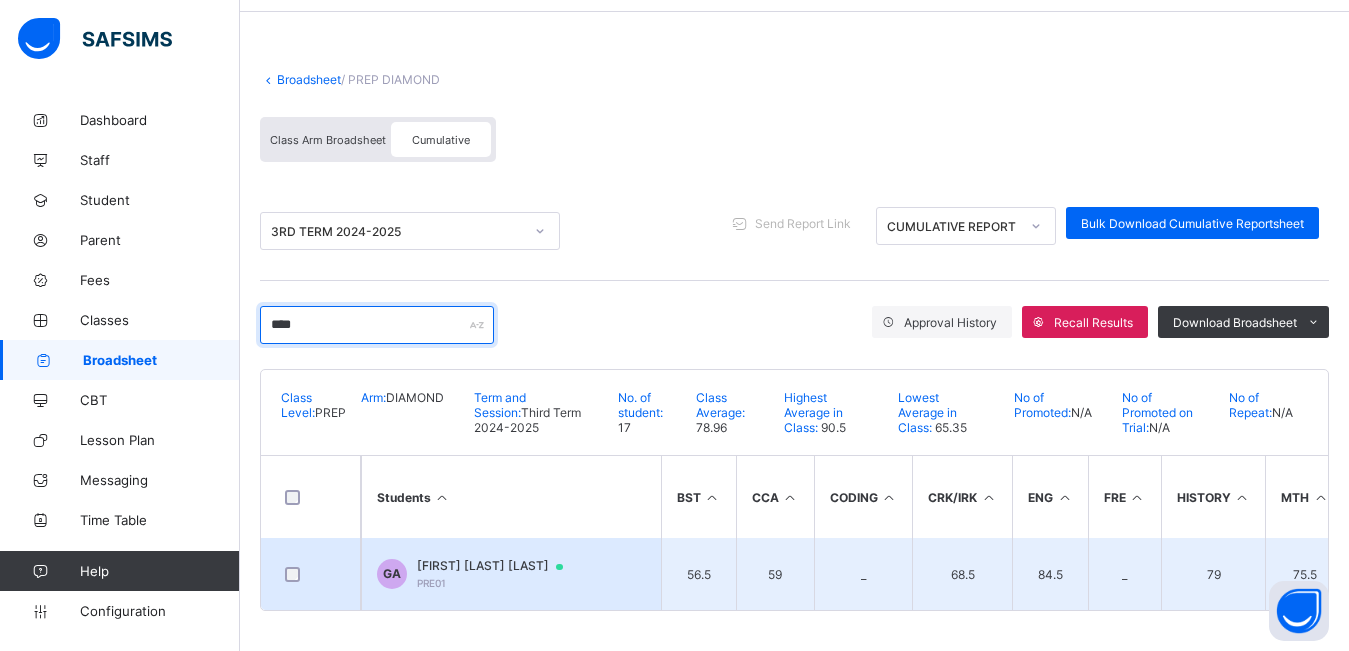 type on "****" 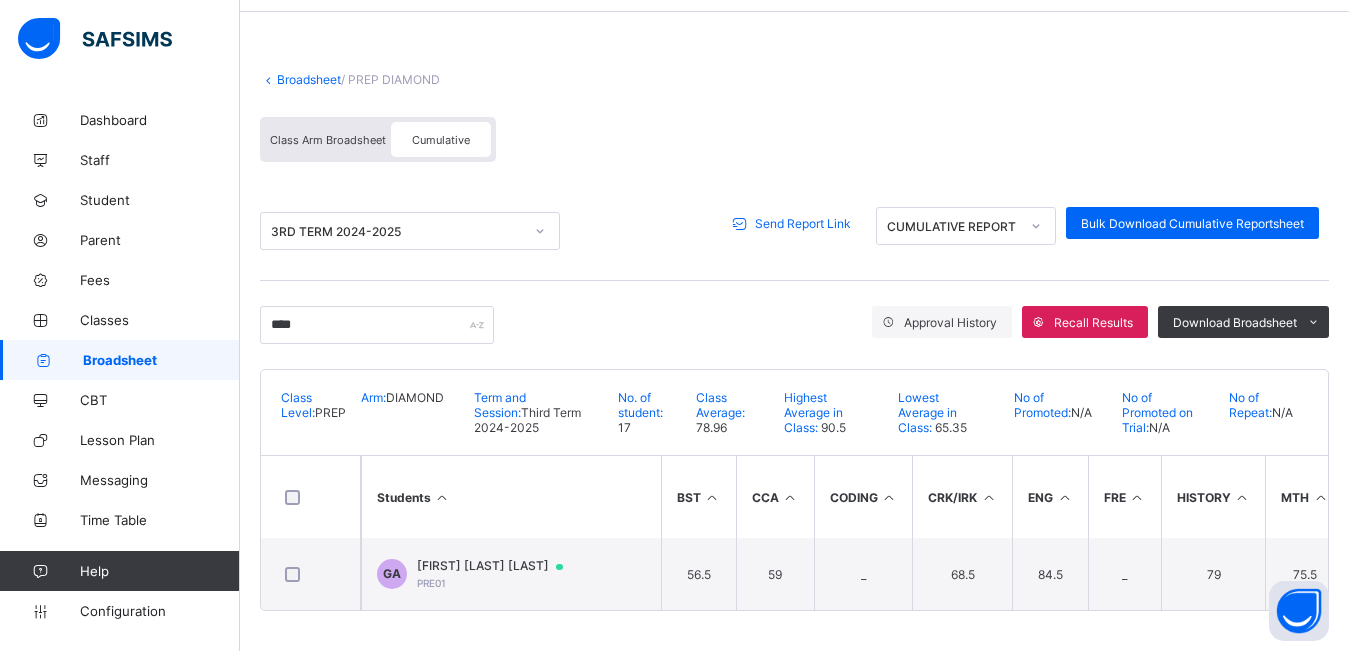 click on "Send Report Link" at bounding box center [803, 223] 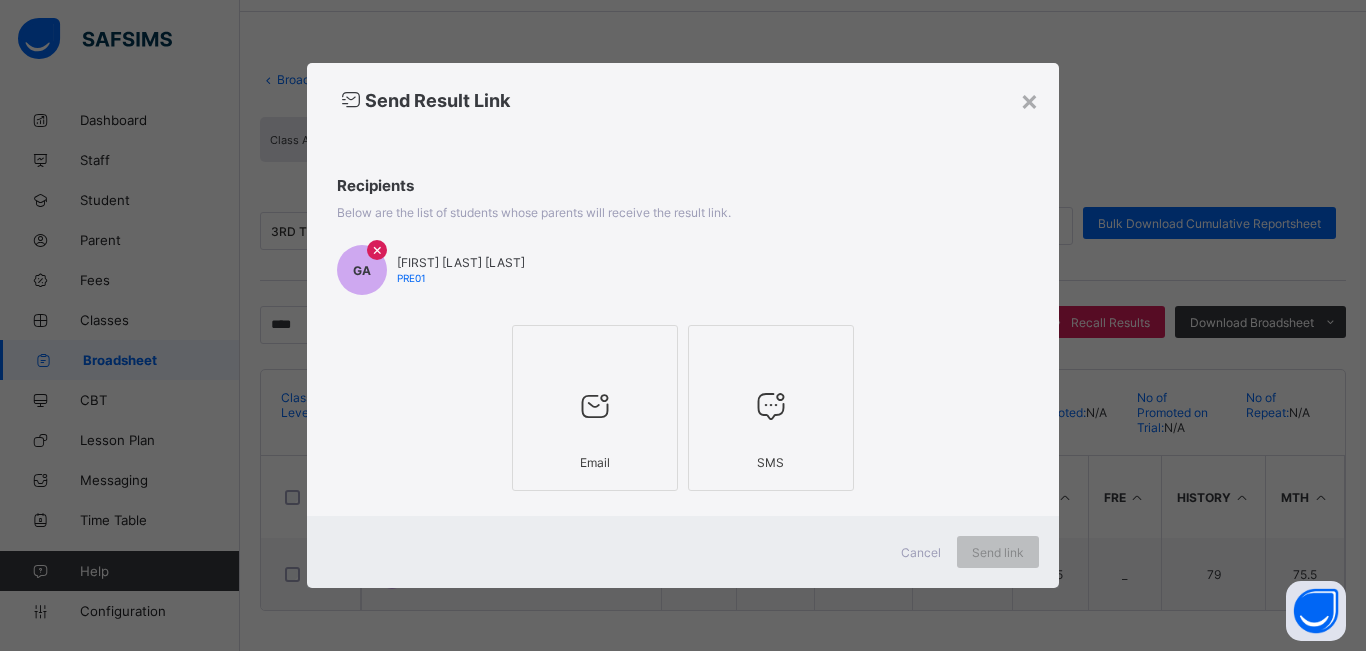click at bounding box center [595, 405] 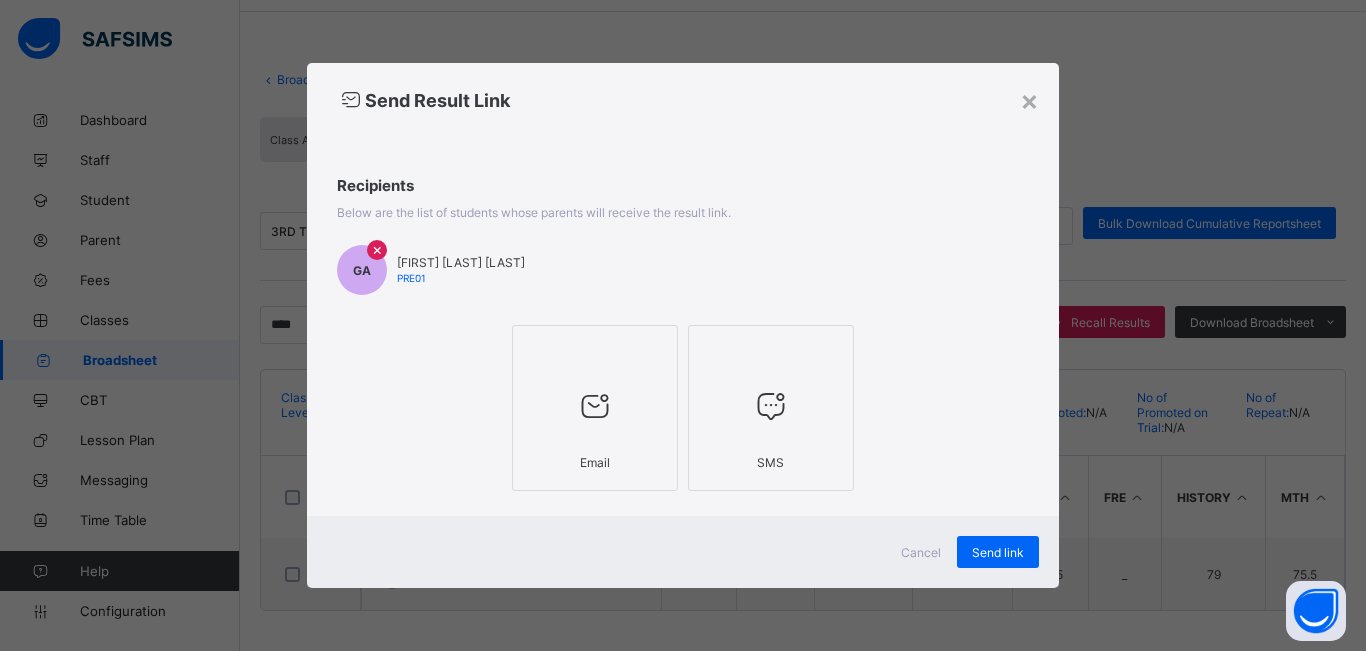 click on "Cancel Send link" at bounding box center (682, 552) 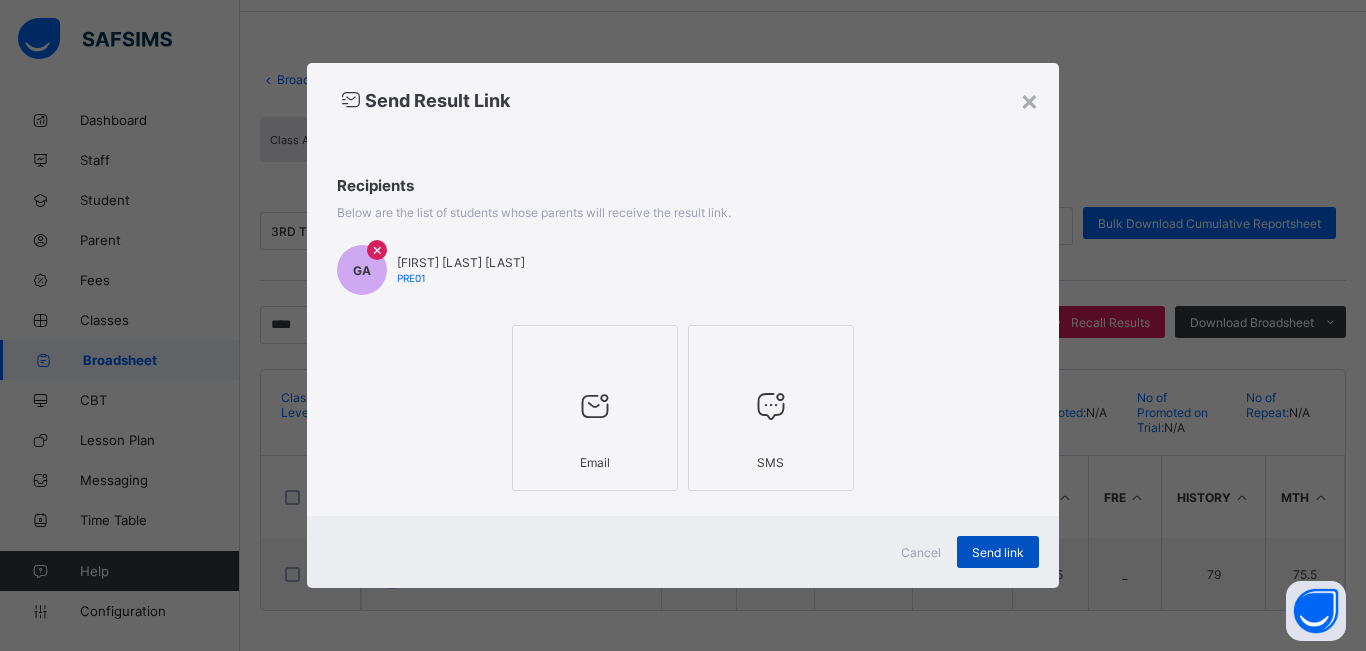 click on "Send link" at bounding box center (998, 552) 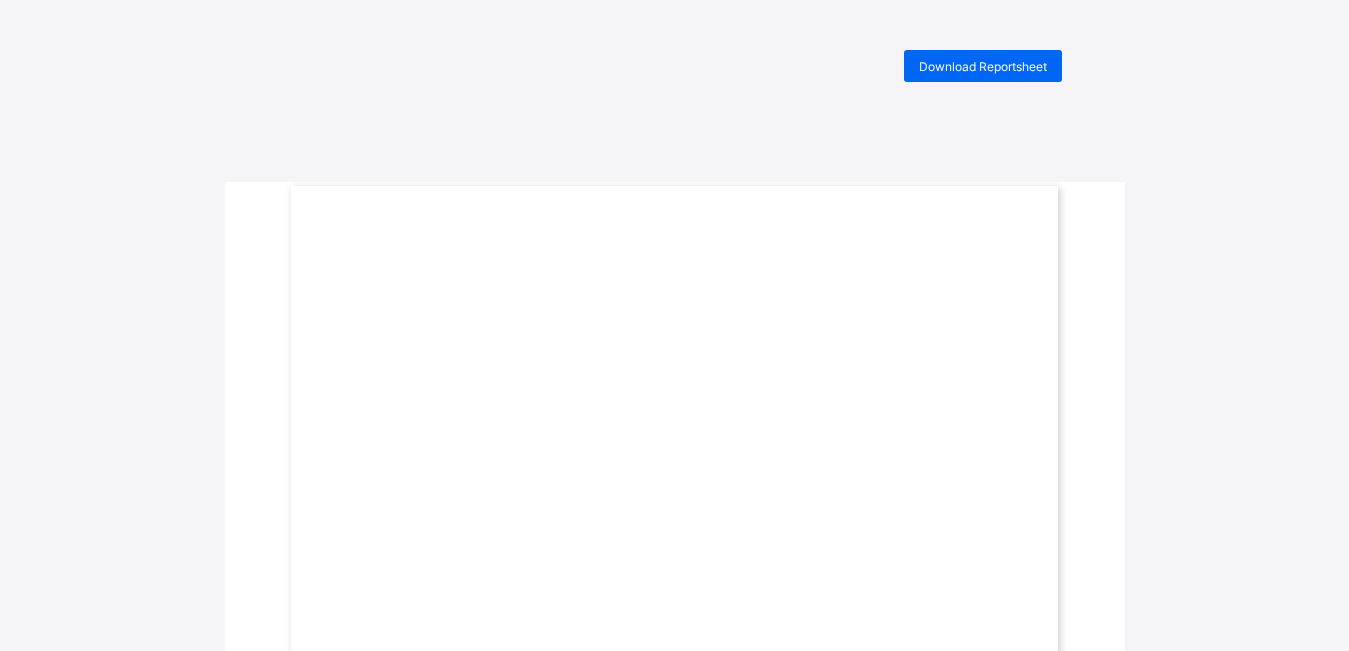 scroll, scrollTop: 0, scrollLeft: 0, axis: both 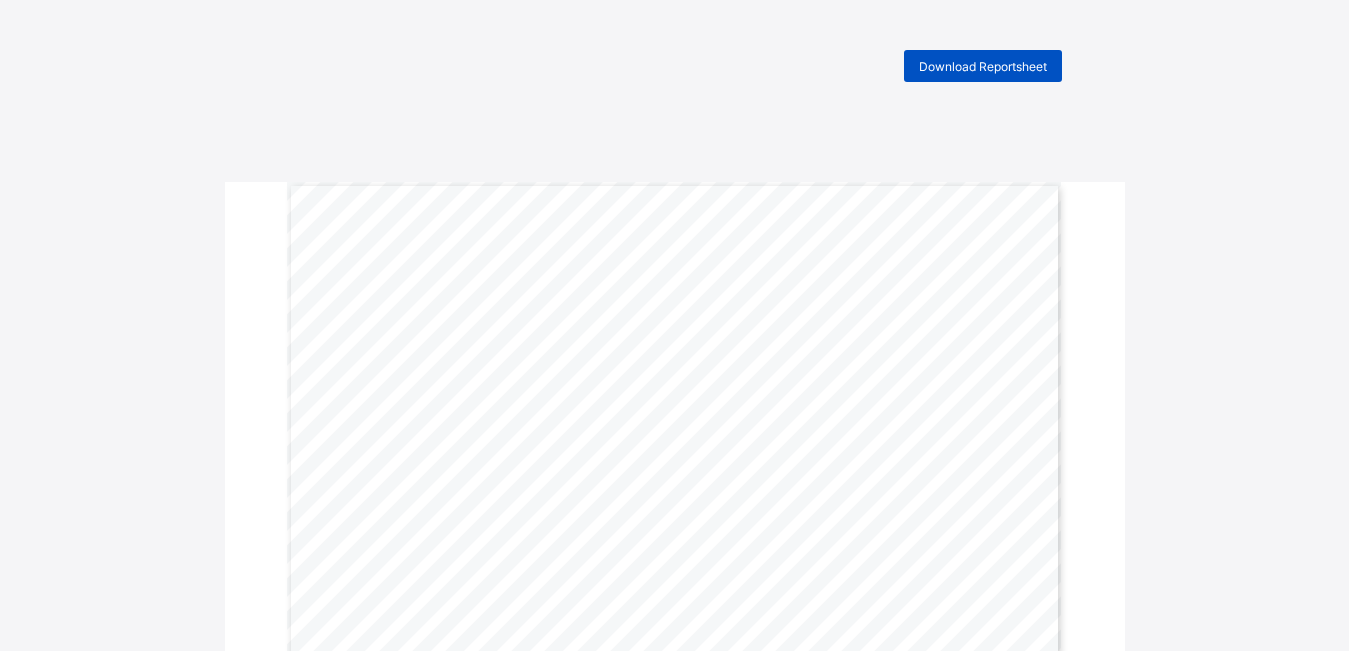 click on "Download Reportsheet" at bounding box center (983, 66) 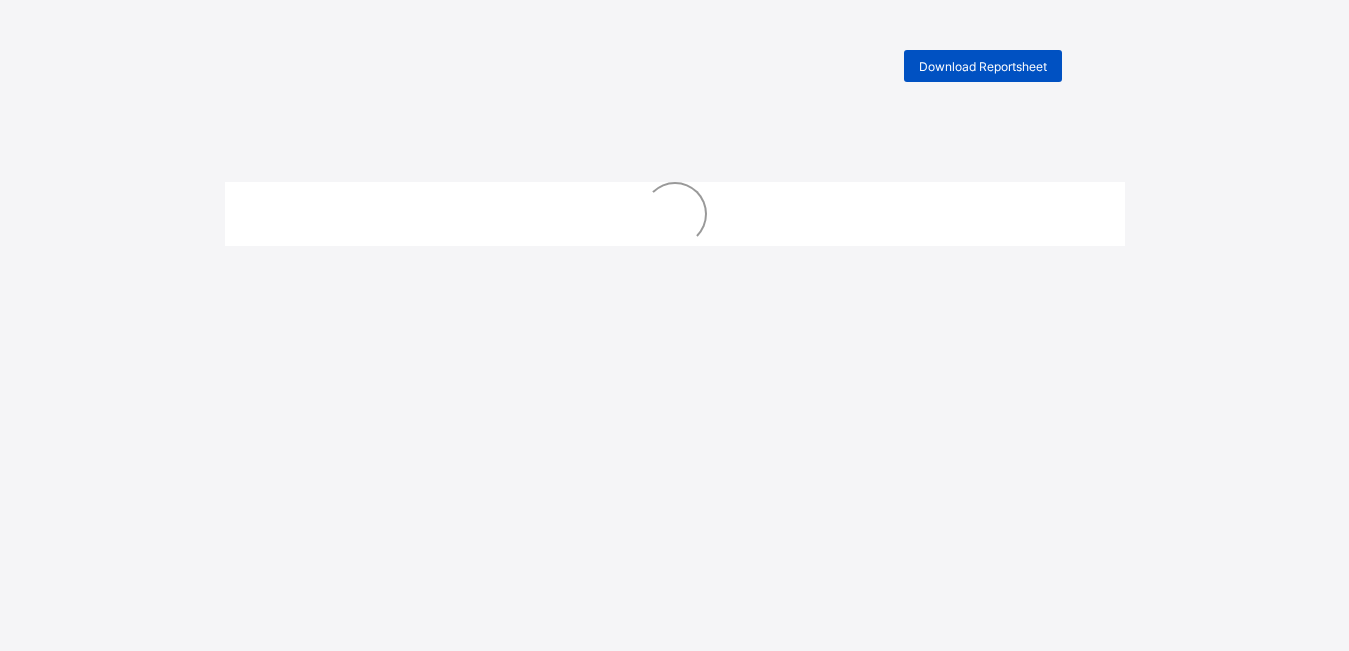 scroll, scrollTop: 0, scrollLeft: 0, axis: both 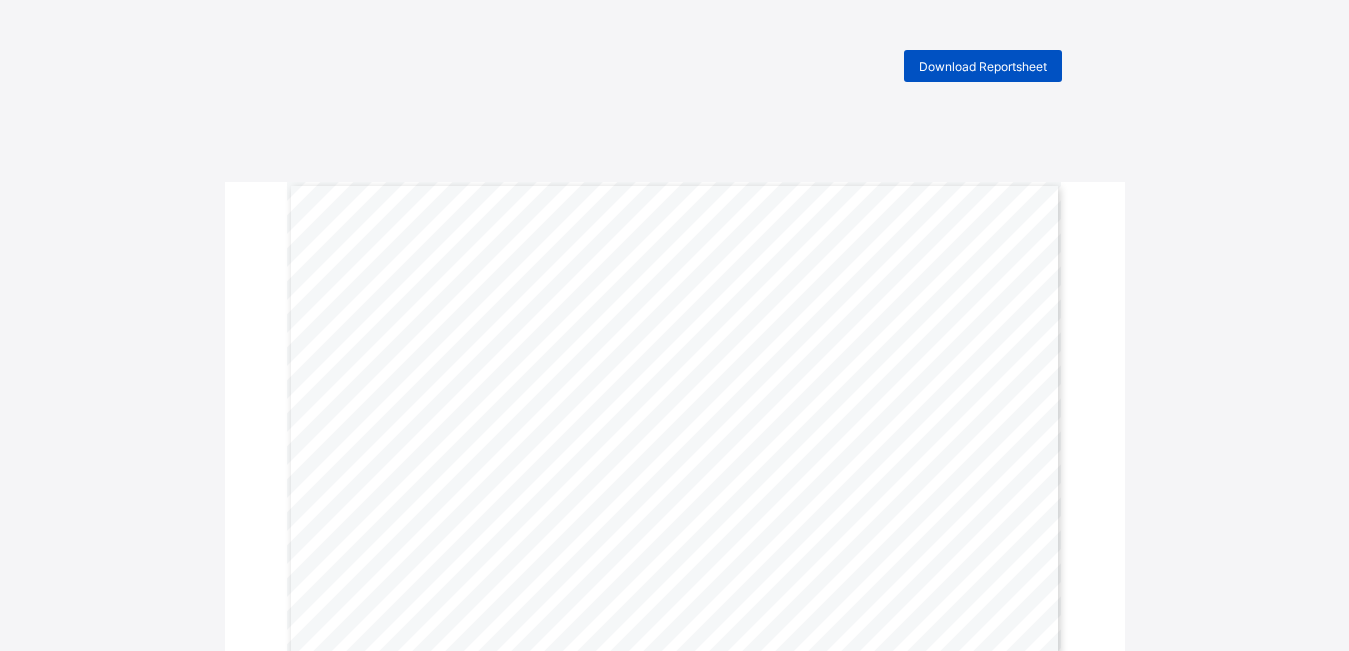 click on "Download Reportsheet" at bounding box center [983, 66] 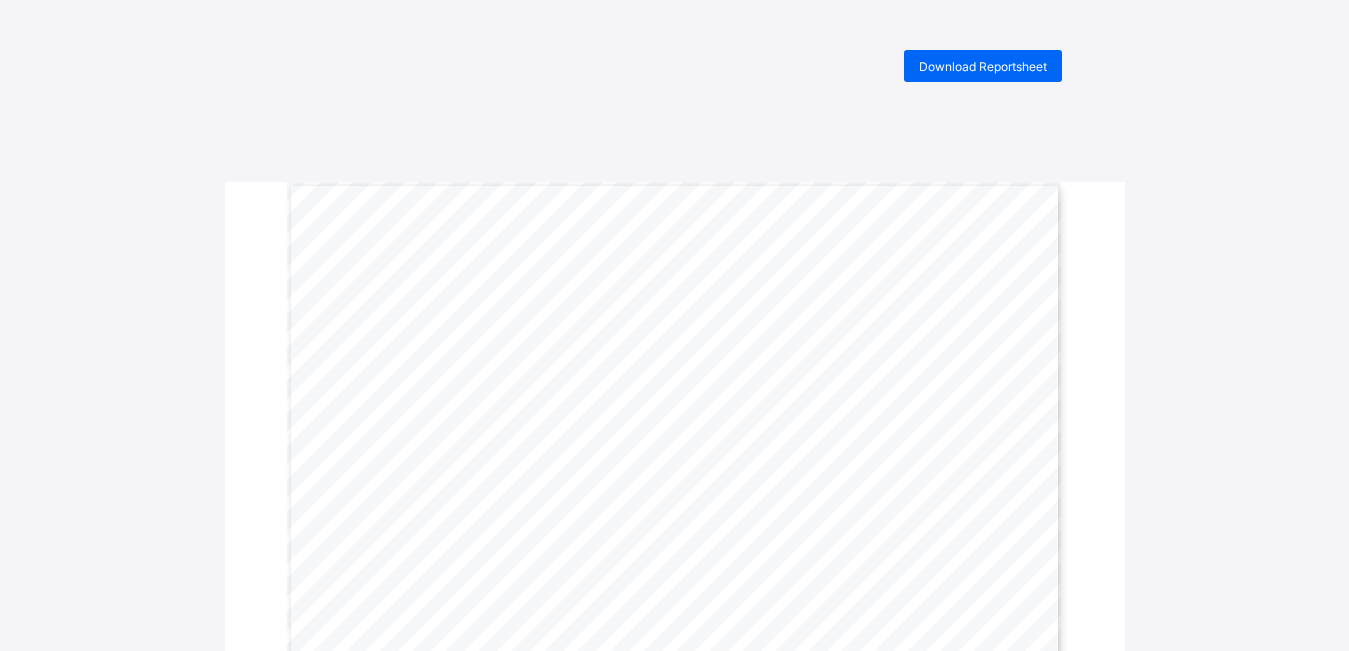 scroll, scrollTop: 0, scrollLeft: 0, axis: both 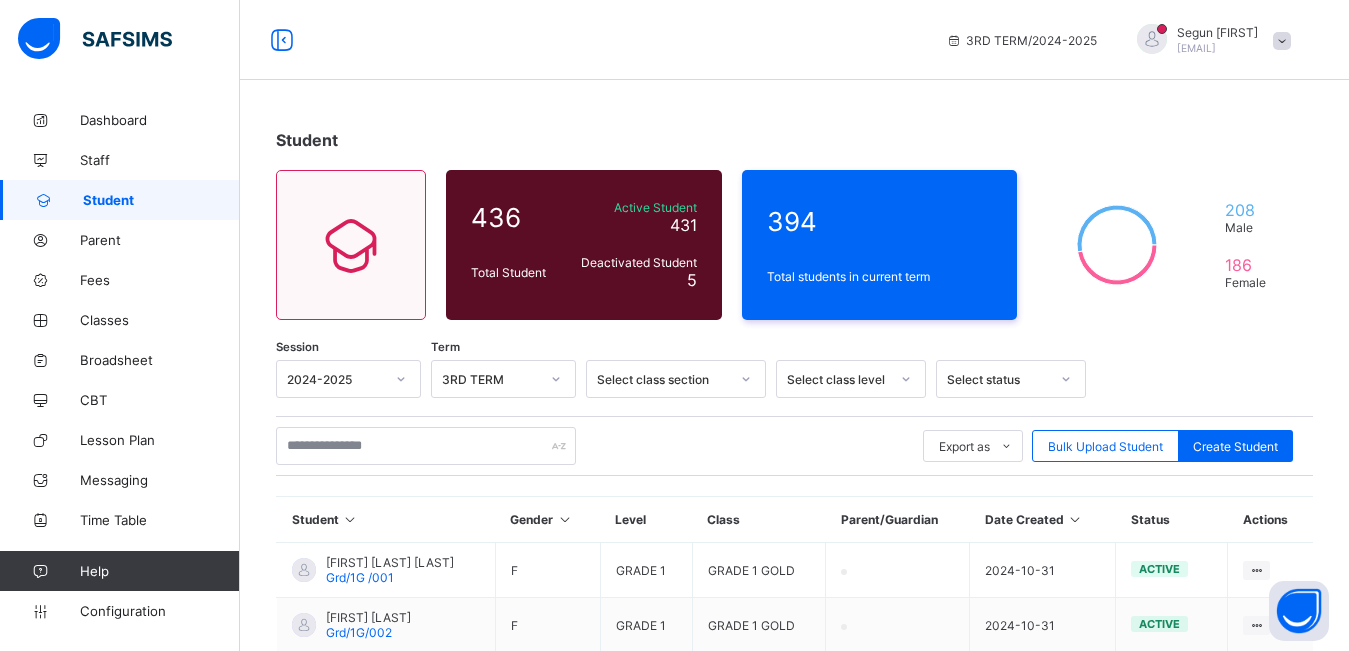 click on "Student" at bounding box center (161, 200) 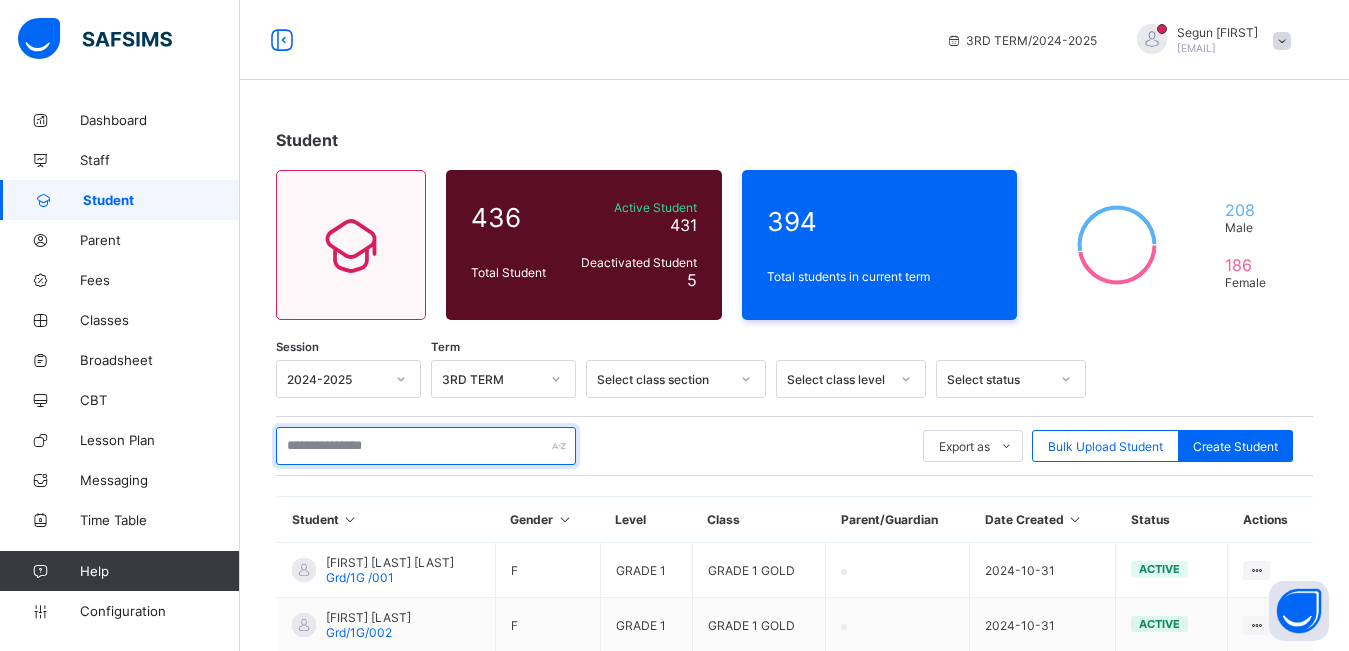 click at bounding box center (426, 446) 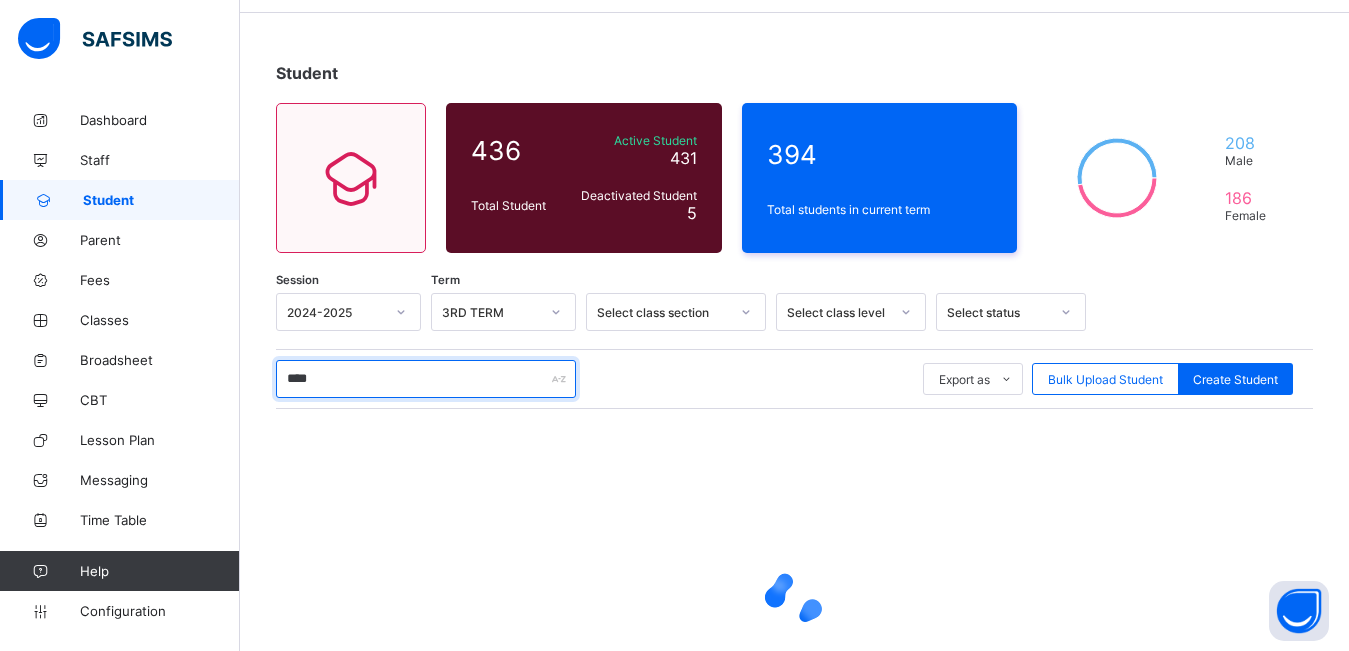 scroll, scrollTop: 75, scrollLeft: 0, axis: vertical 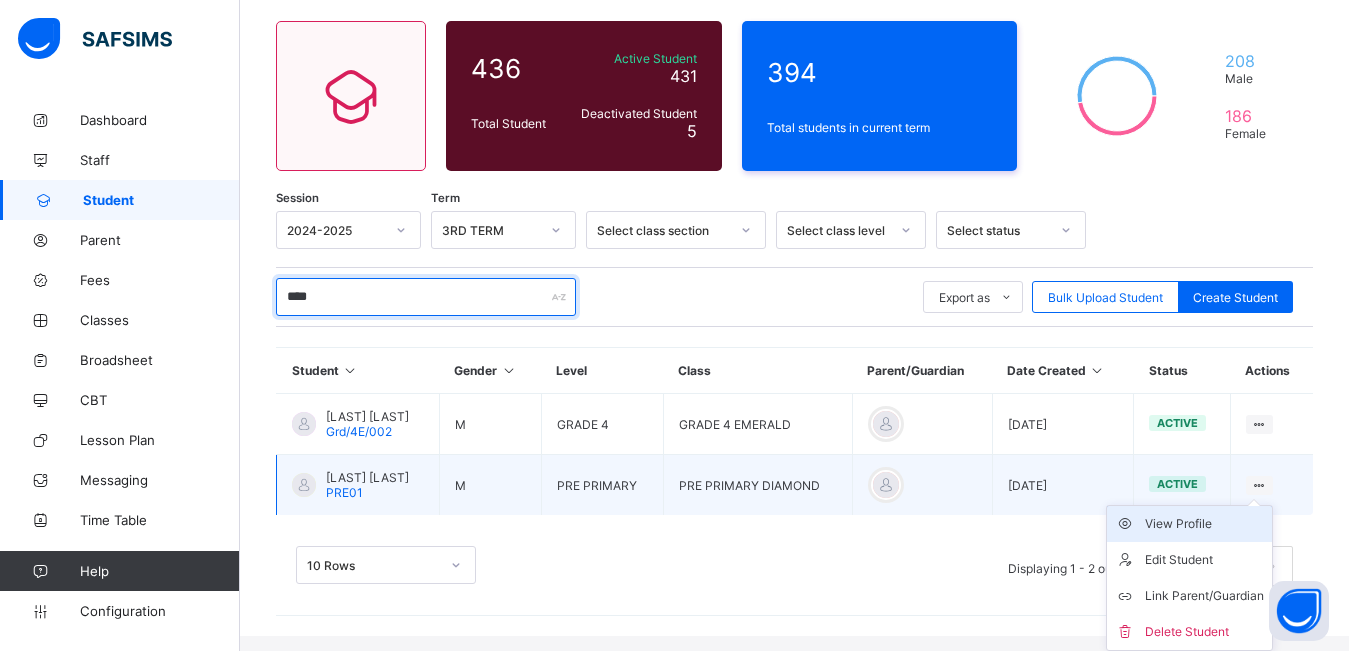 type on "****" 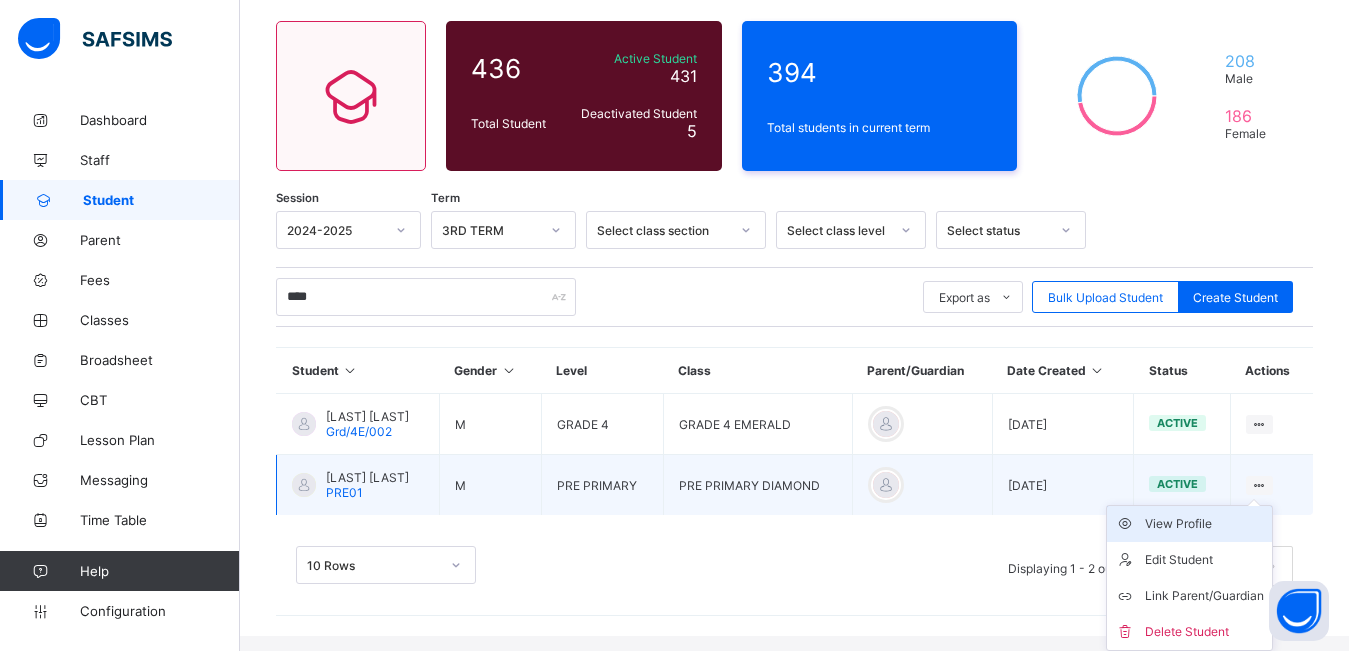 click on "View Profile" at bounding box center [1204, 524] 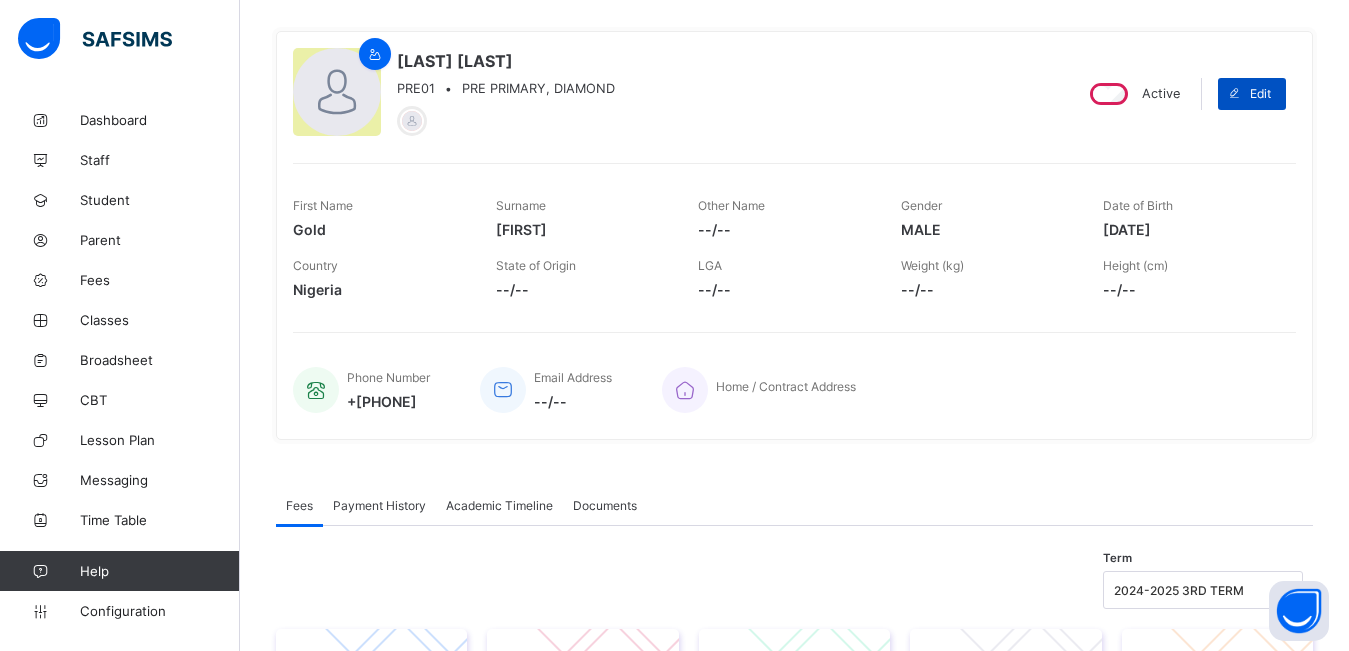 click on "Edit" at bounding box center [1260, 93] 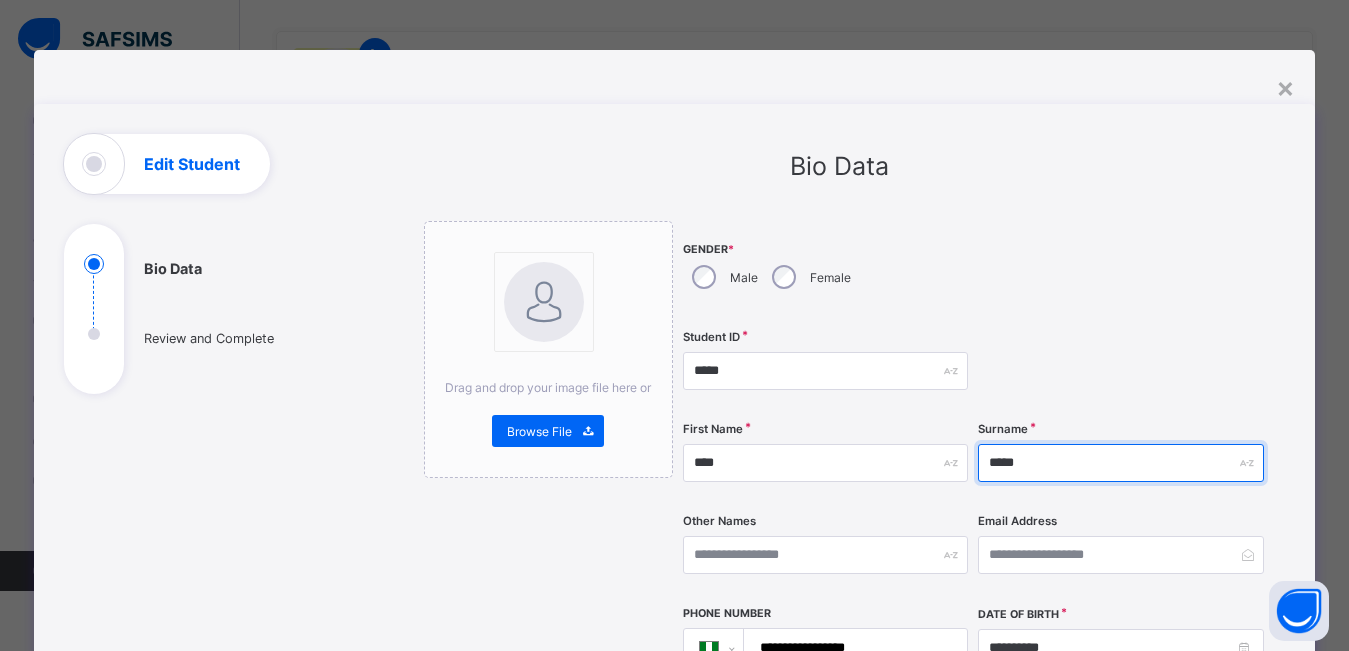 click on "*****" at bounding box center (1120, 463) 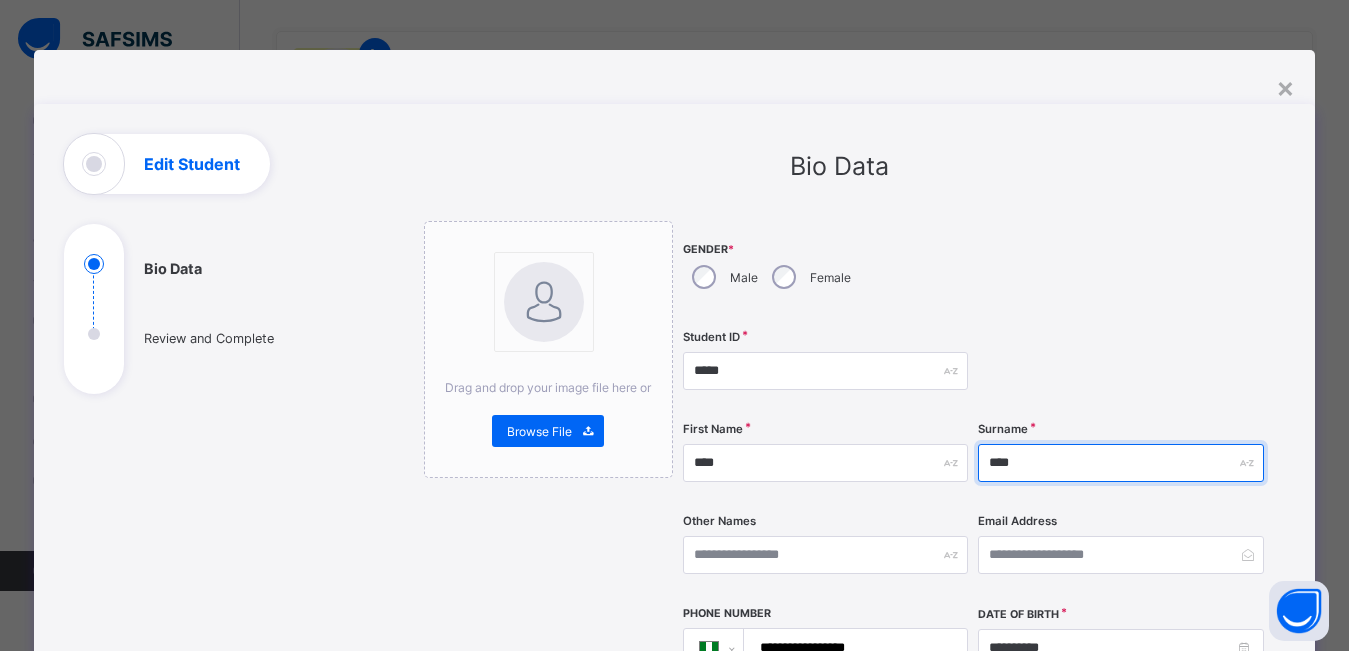 type on "****" 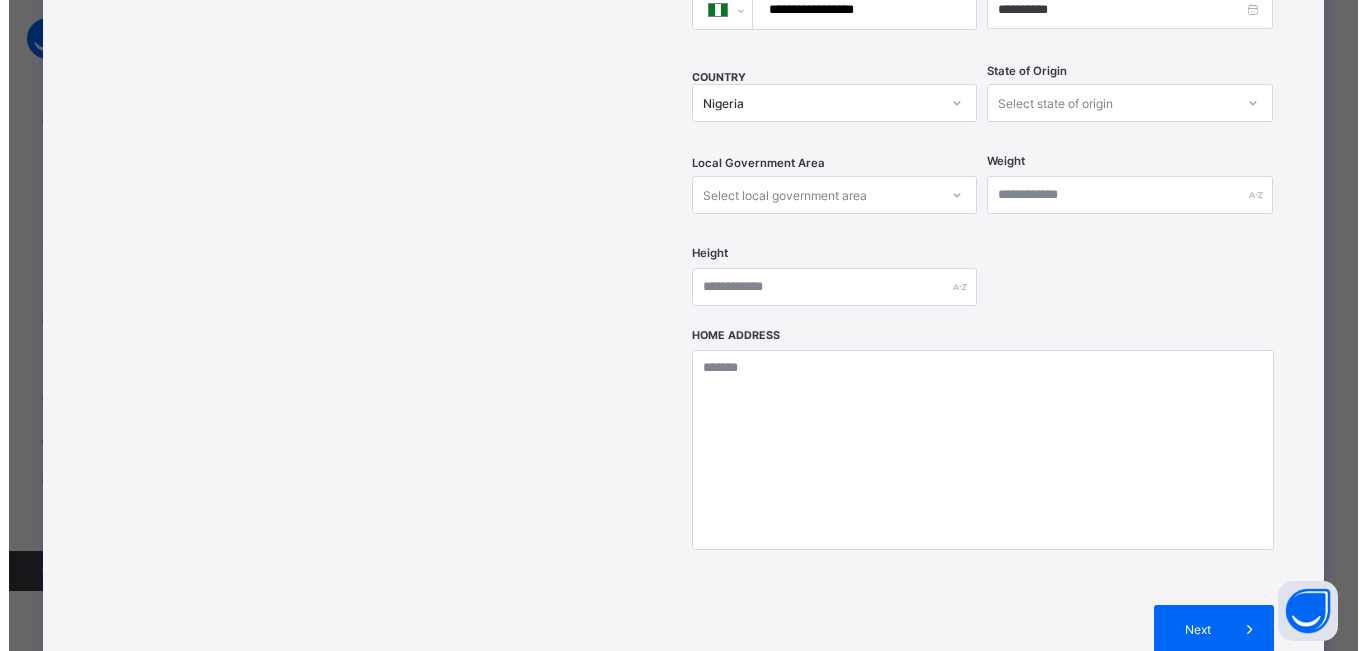 scroll, scrollTop: 696, scrollLeft: 0, axis: vertical 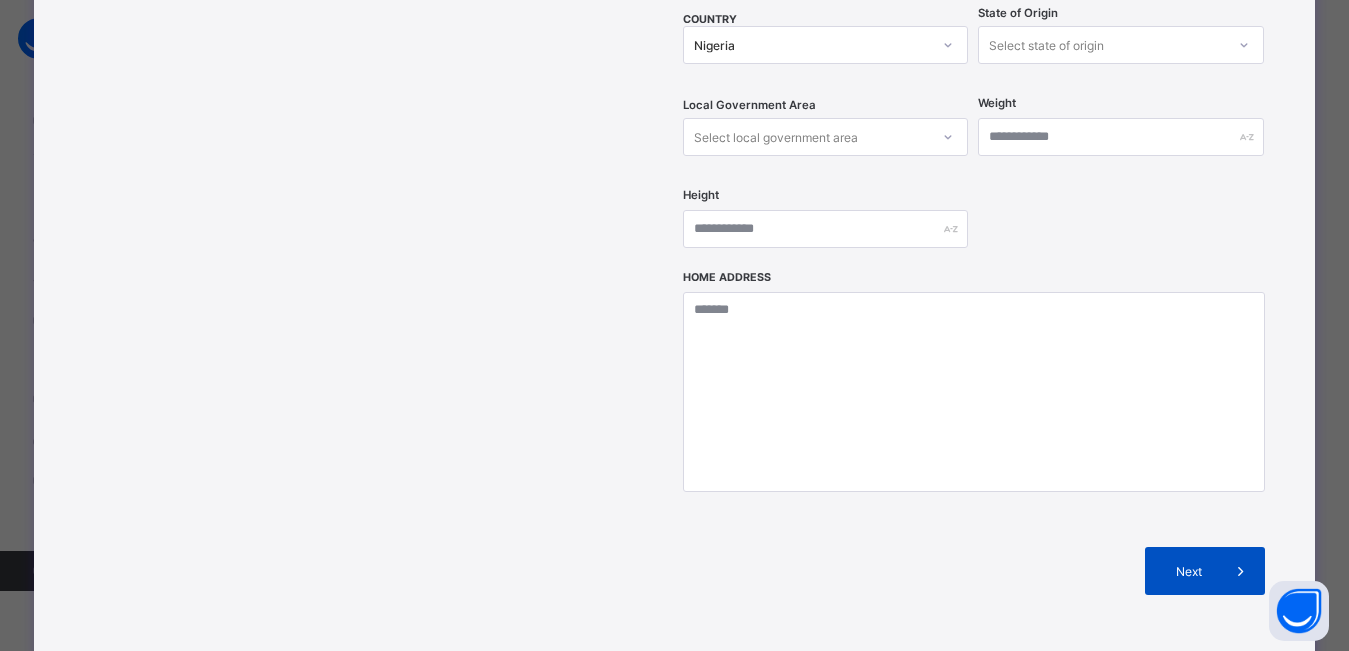 click on "Next" at bounding box center [1188, 571] 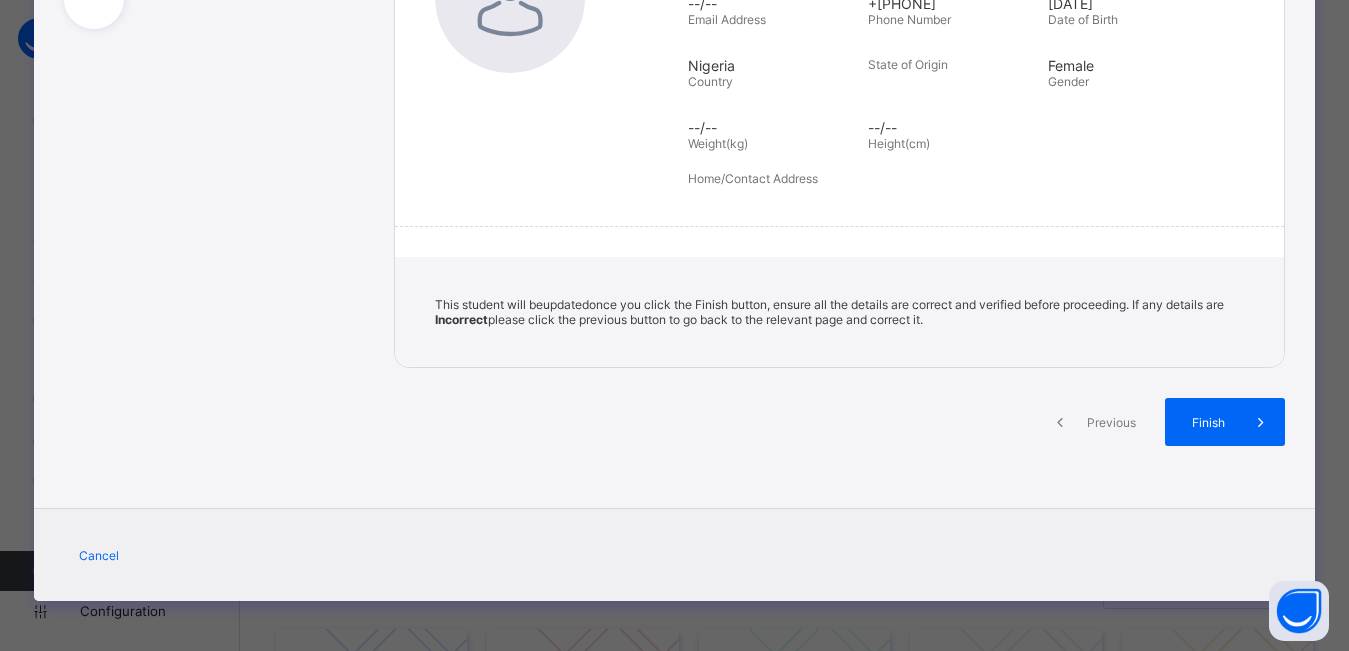 scroll, scrollTop: 365, scrollLeft: 0, axis: vertical 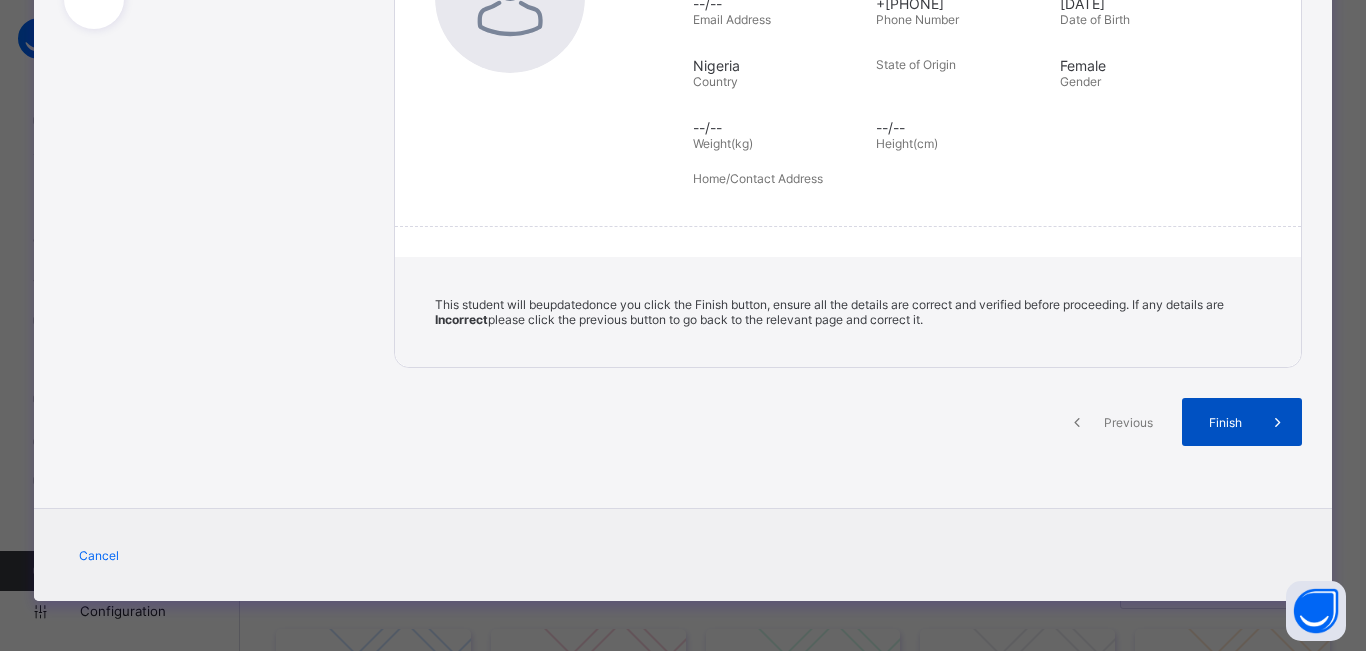 click on "Finish" at bounding box center [1225, 422] 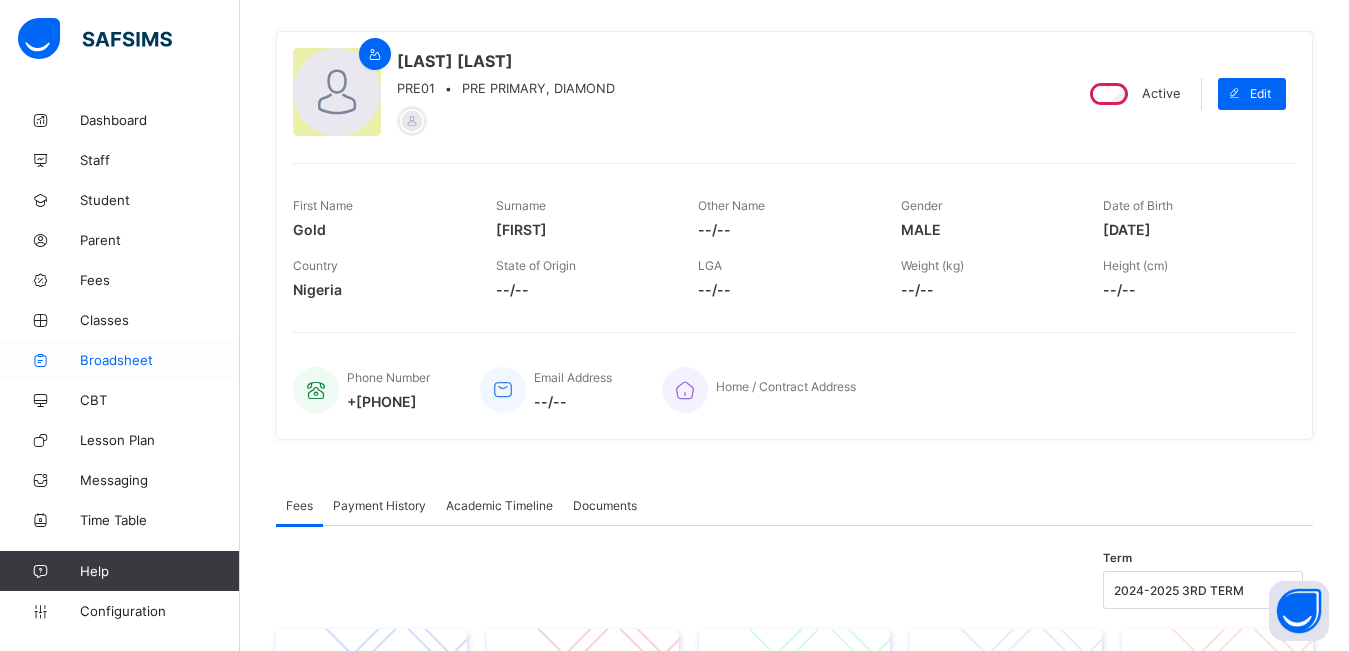 click on "Broadsheet" at bounding box center [160, 360] 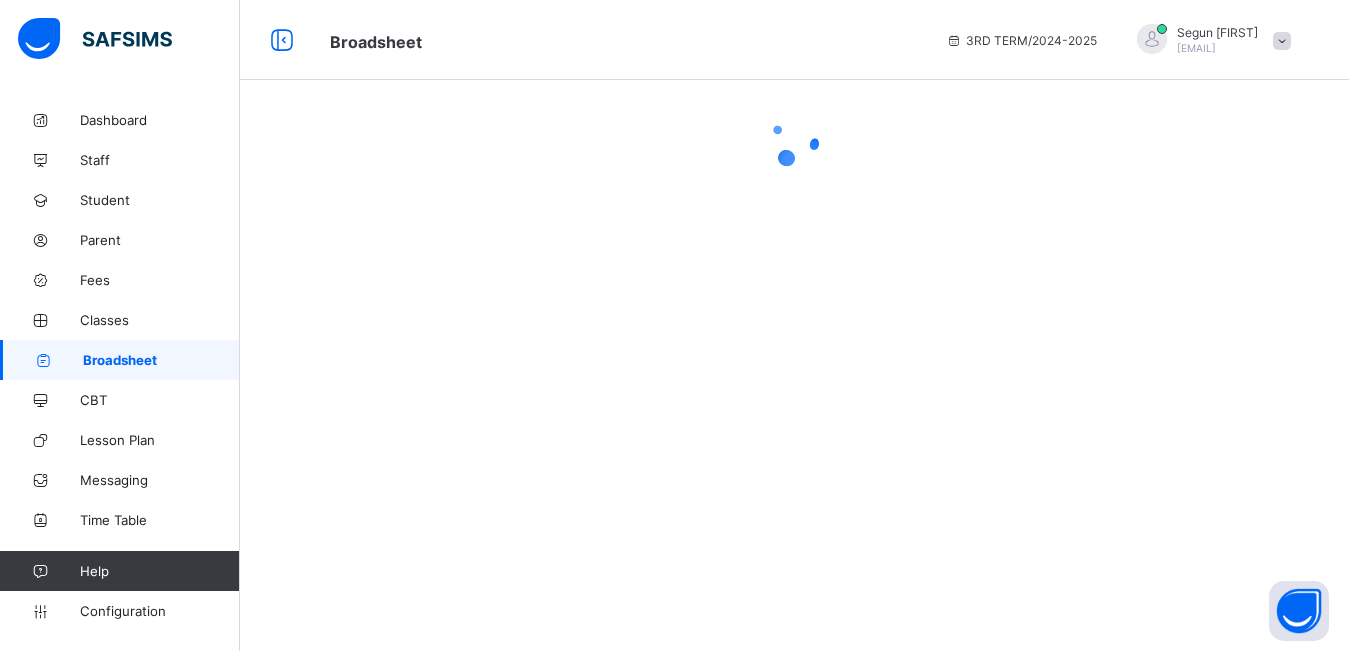 scroll, scrollTop: 0, scrollLeft: 0, axis: both 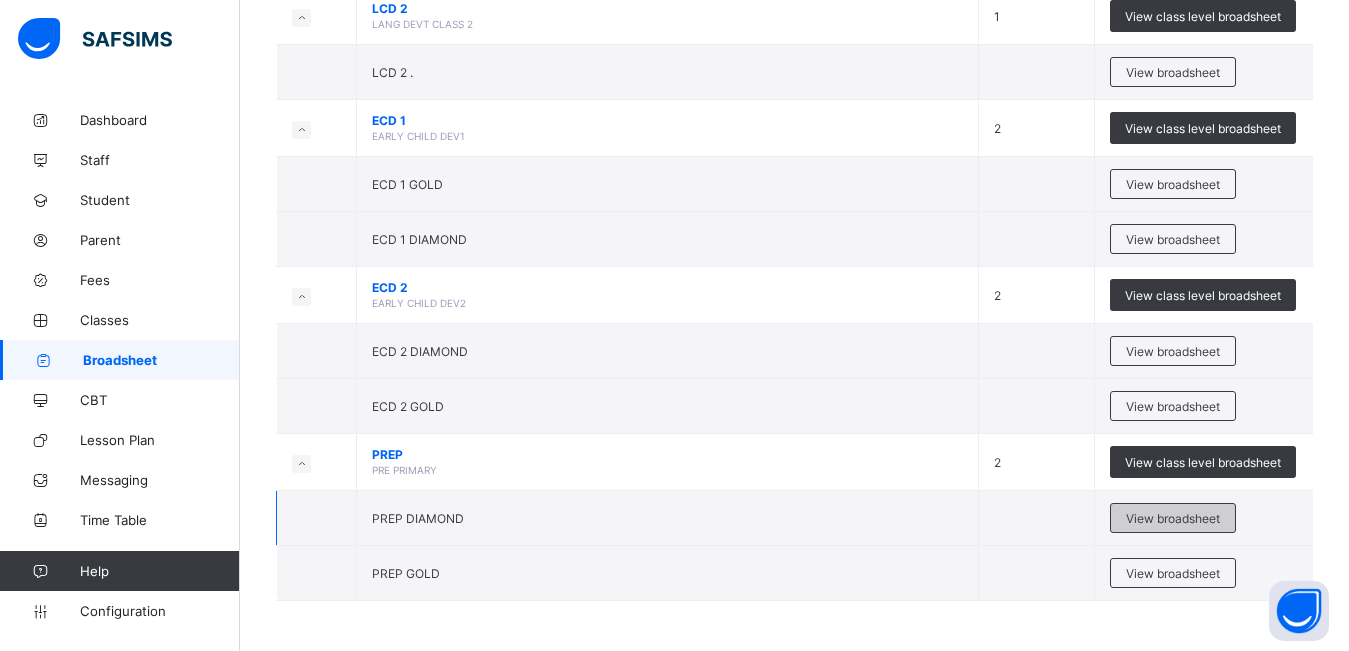 click on "View broadsheet" at bounding box center (1173, 518) 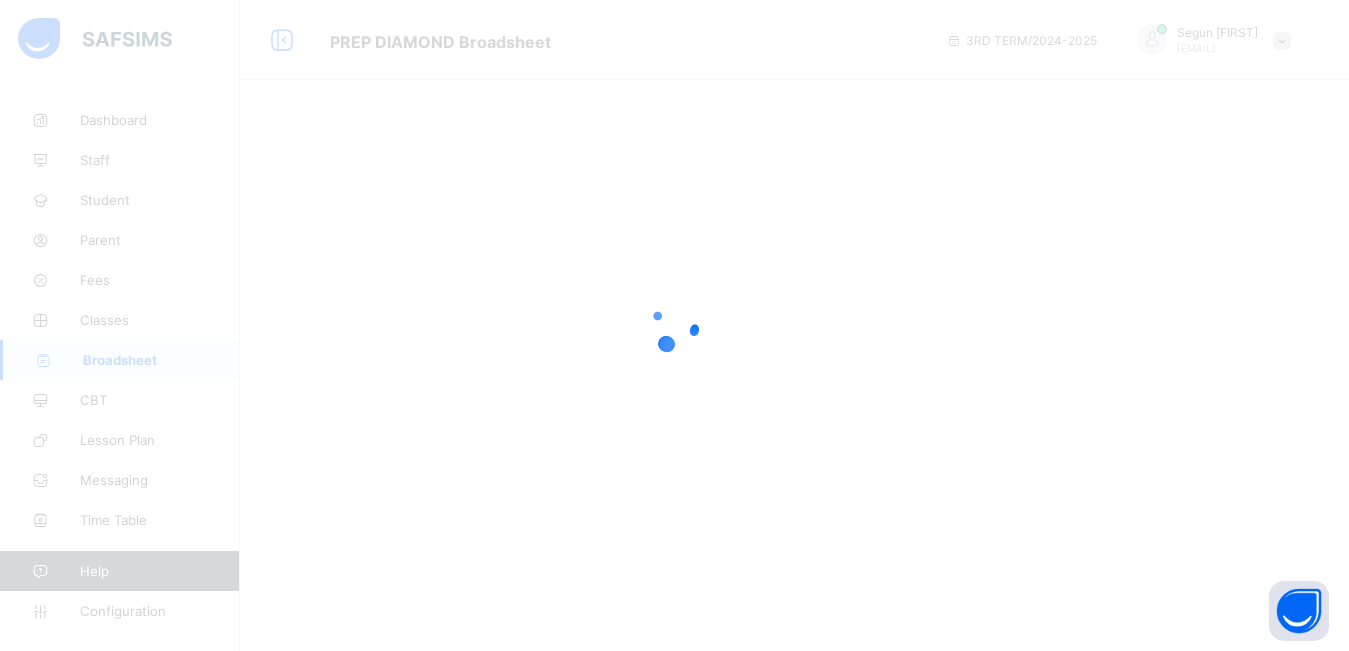 scroll, scrollTop: 0, scrollLeft: 0, axis: both 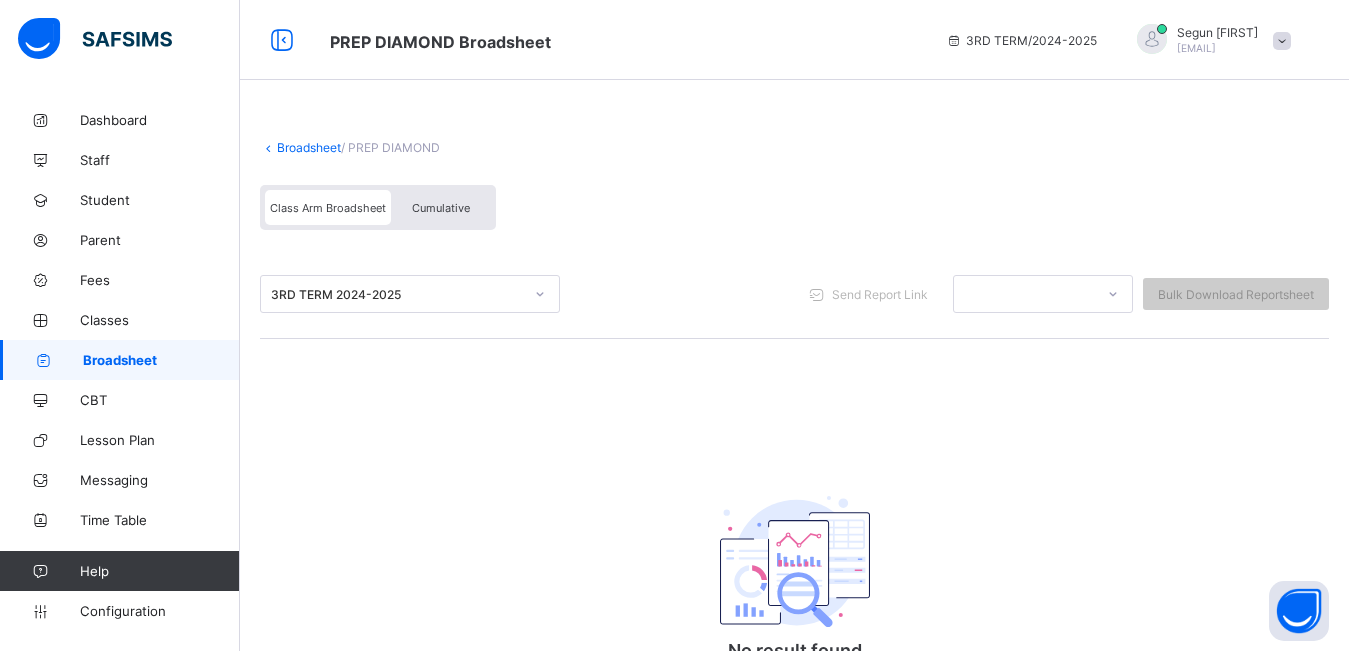 click on "Cumulative" at bounding box center (441, 208) 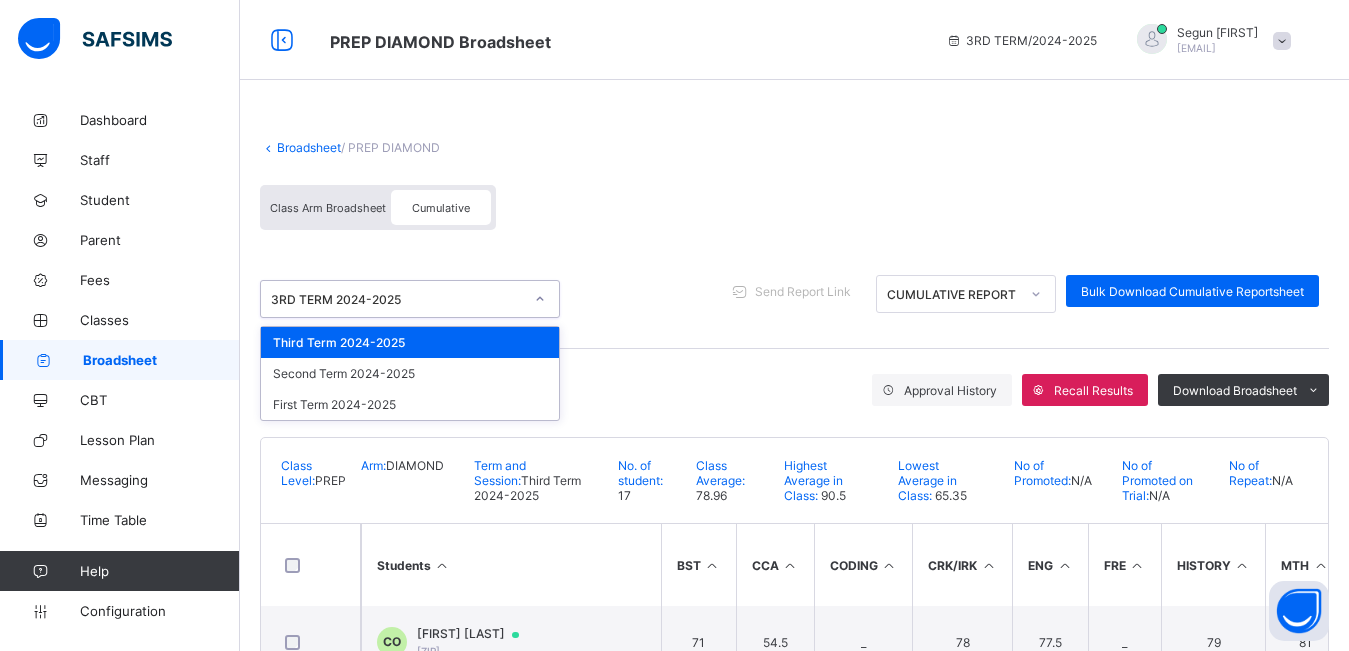 click on "3RD TERM 2024-2025" at bounding box center [397, 299] 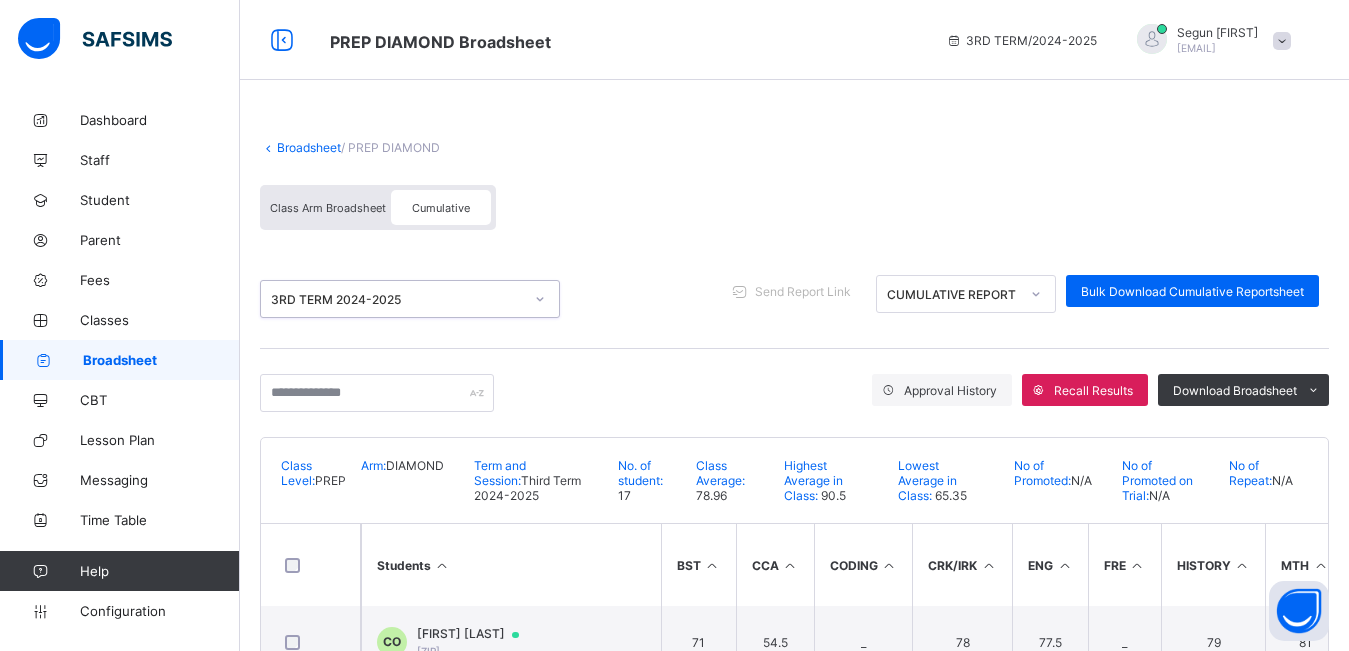 click on "3RD TERM 2024-2025" at bounding box center (397, 299) 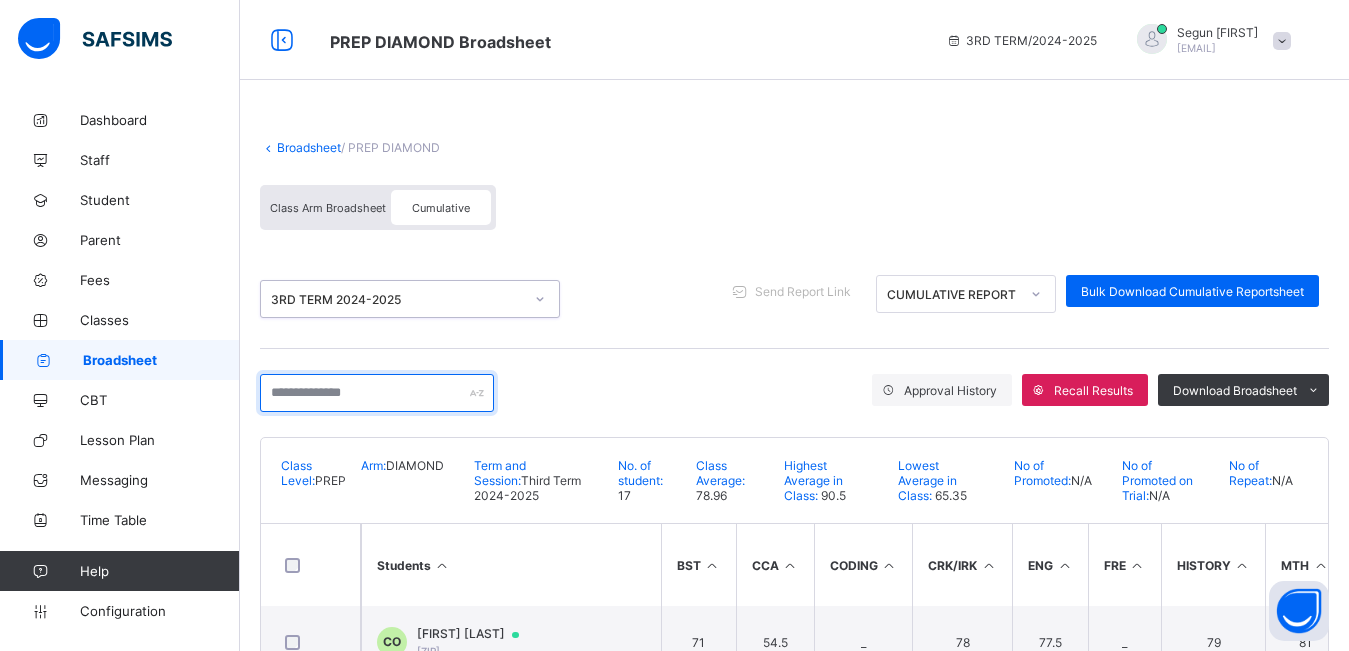 click at bounding box center (377, 393) 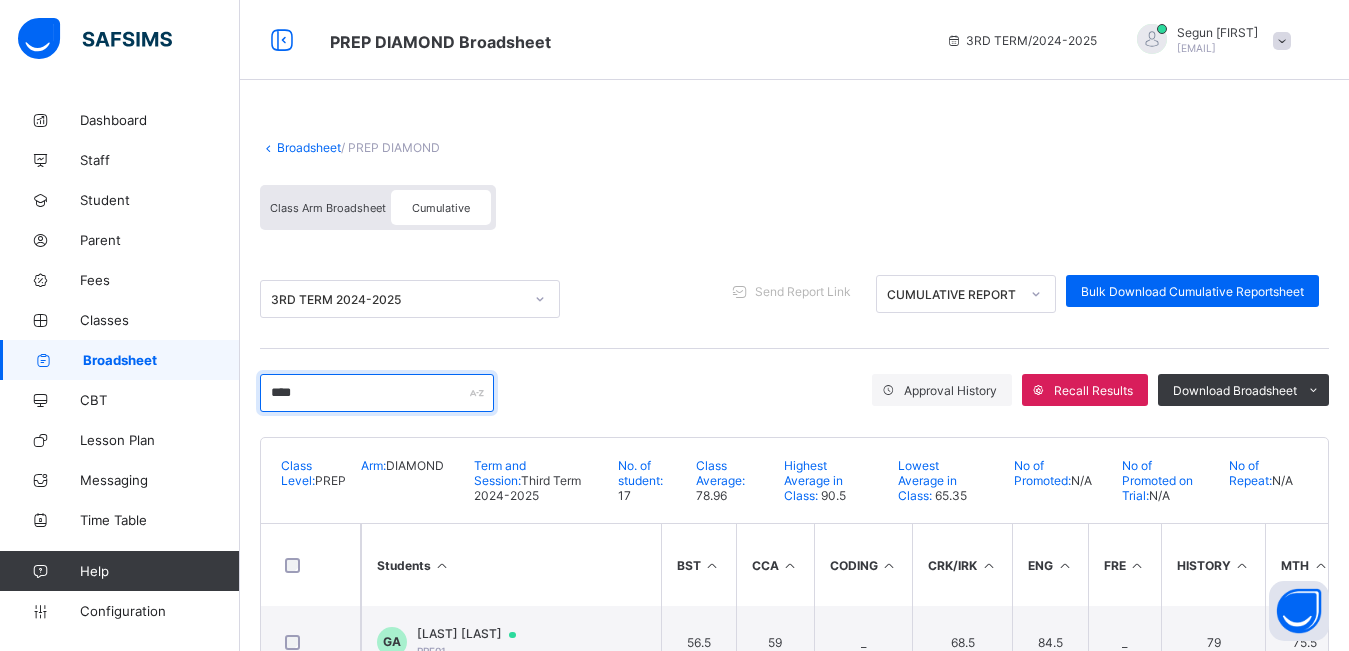 scroll, scrollTop: 76, scrollLeft: 0, axis: vertical 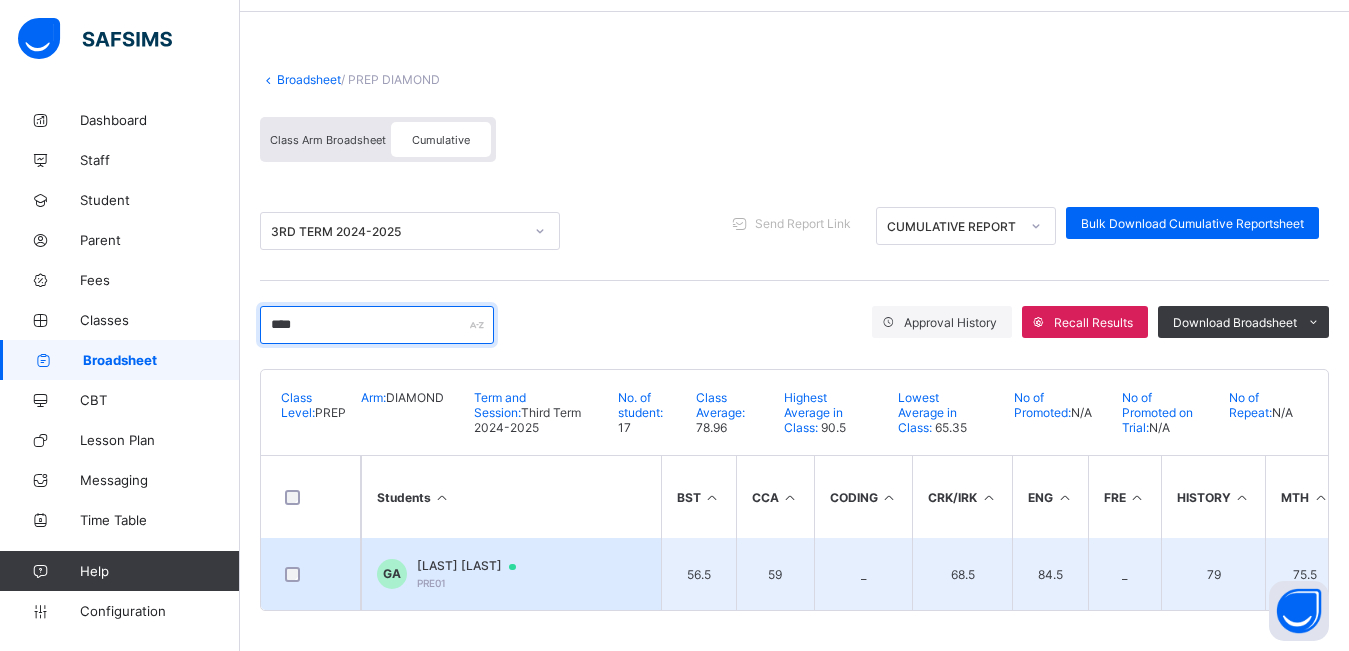 type on "****" 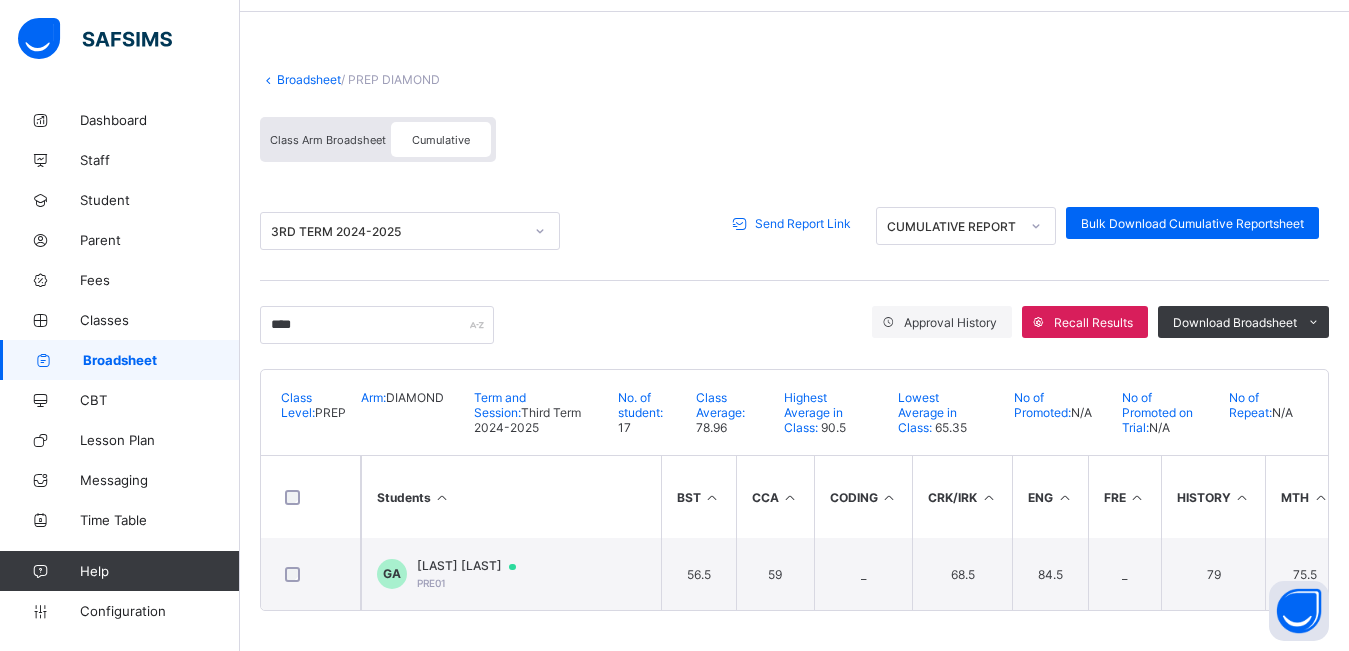 click on "Send Report Link" at bounding box center (803, 223) 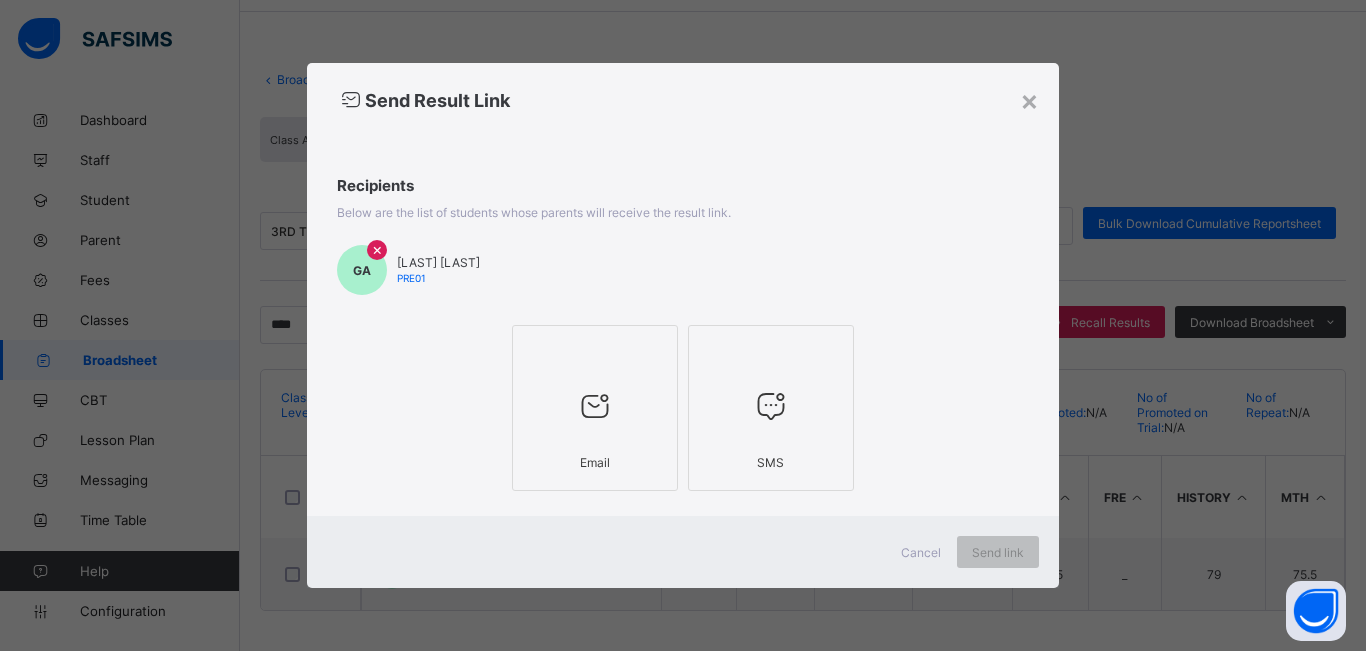 click at bounding box center (595, 351) 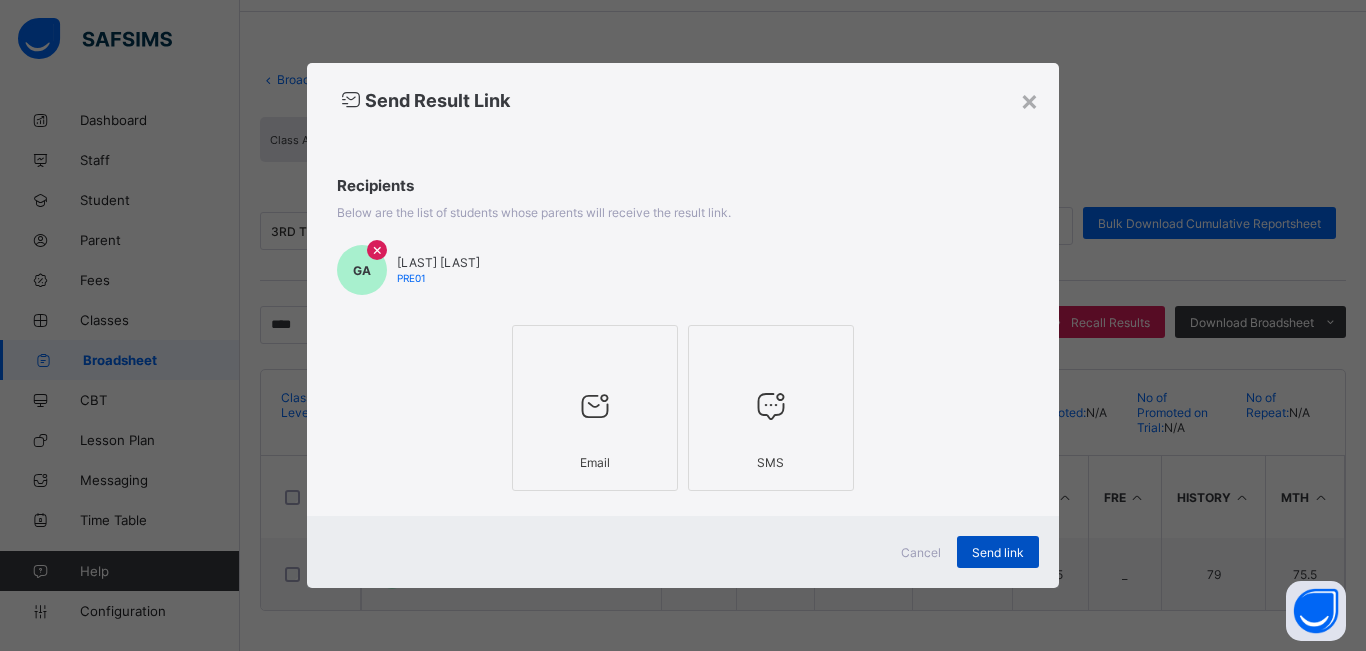 click on "Send link" at bounding box center (998, 552) 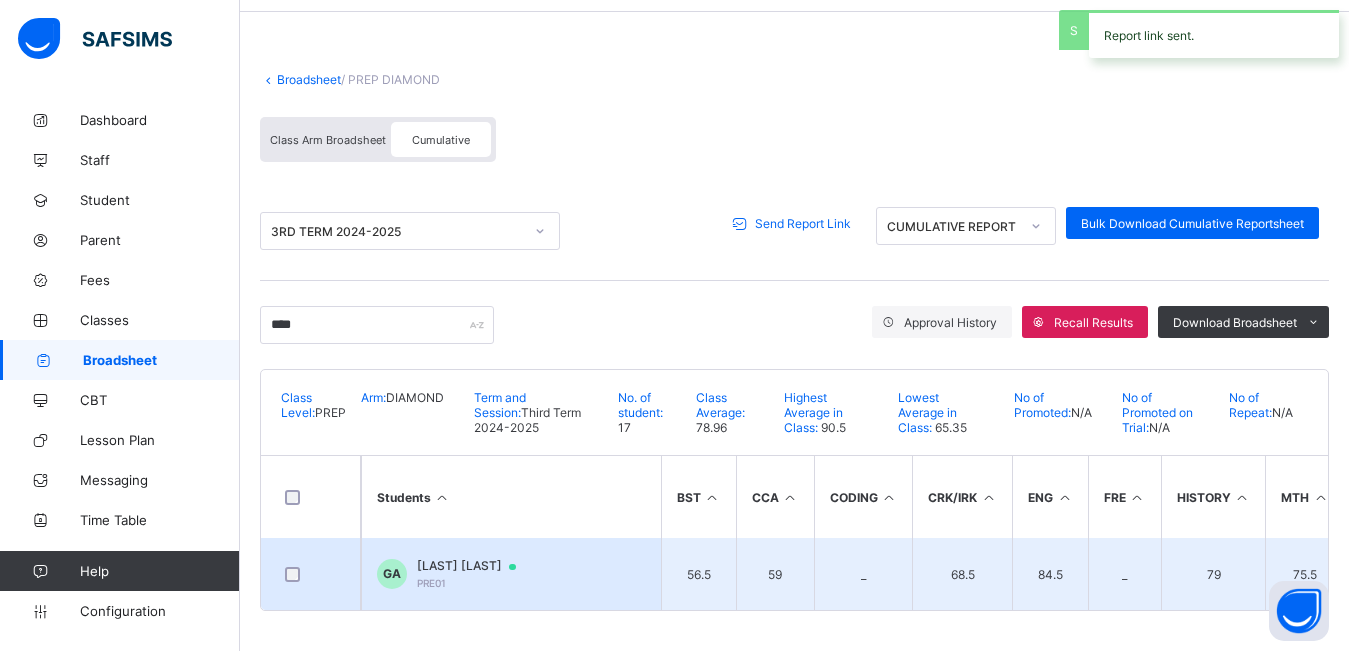 click on "[STATE] [LAST]  [LAST] PRE01" at bounding box center [511, 574] 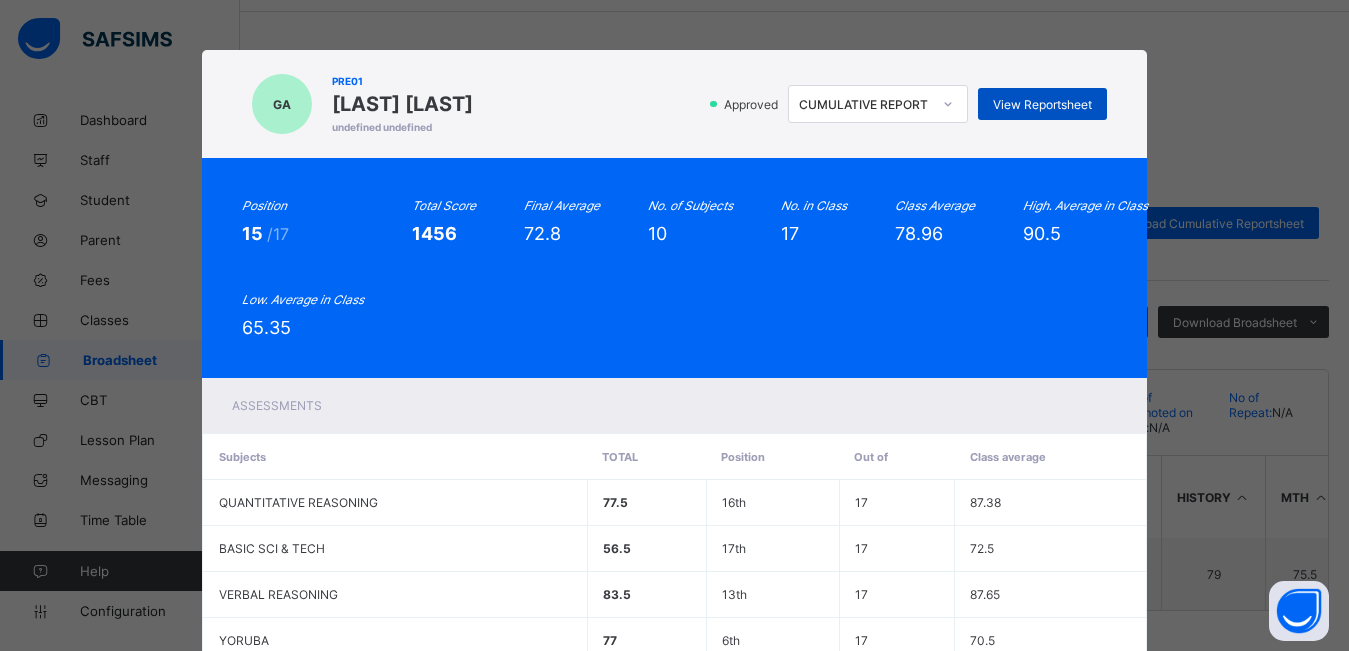 click on "View Reportsheet" at bounding box center [1042, 104] 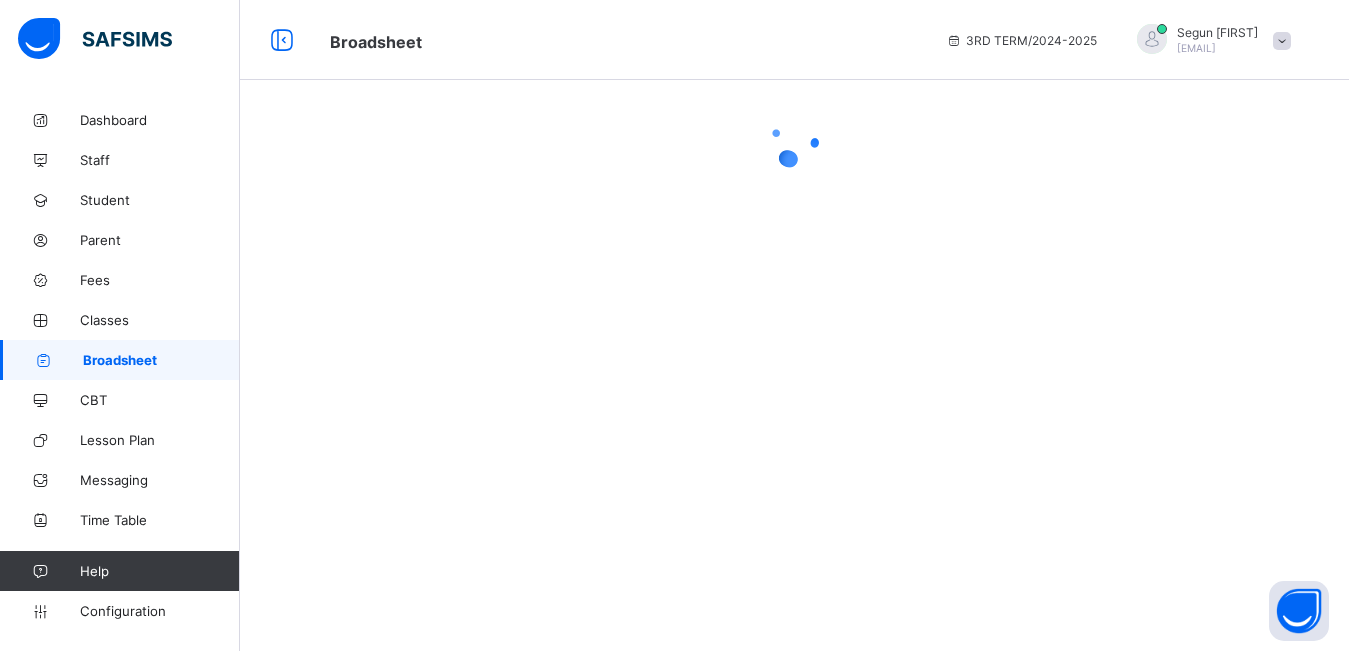 scroll, scrollTop: 0, scrollLeft: 0, axis: both 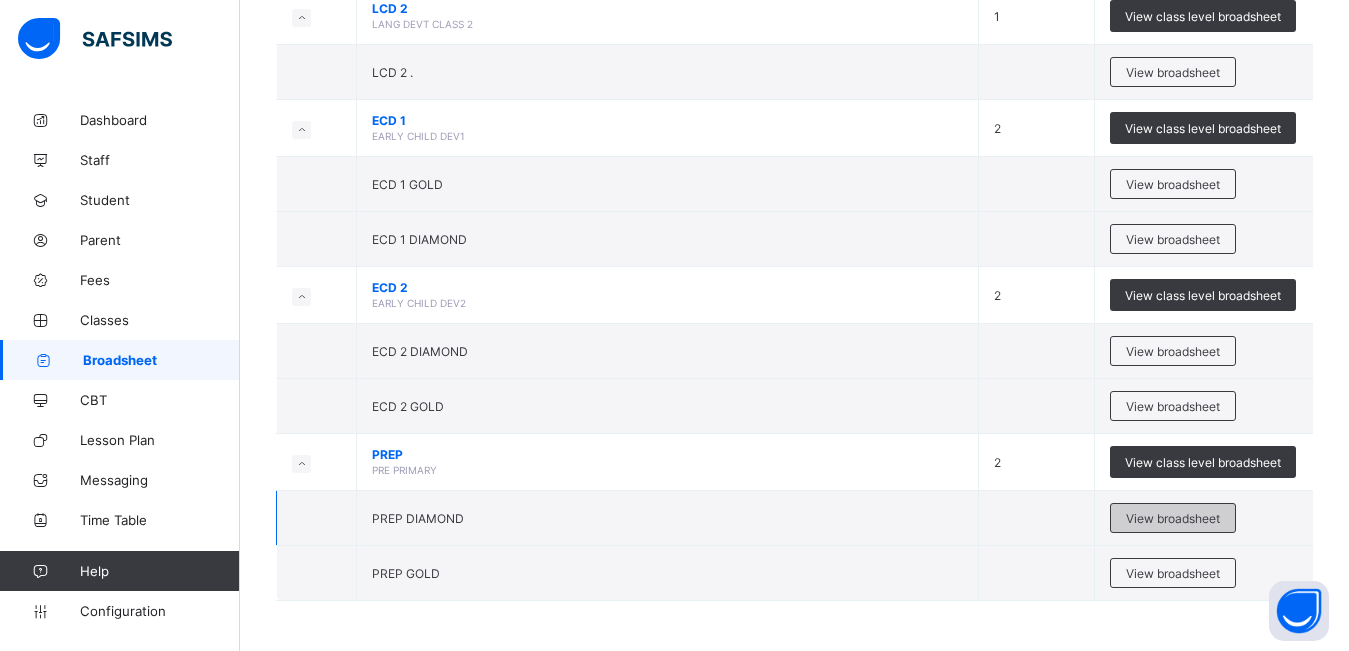 click on "View broadsheet" at bounding box center [1173, 518] 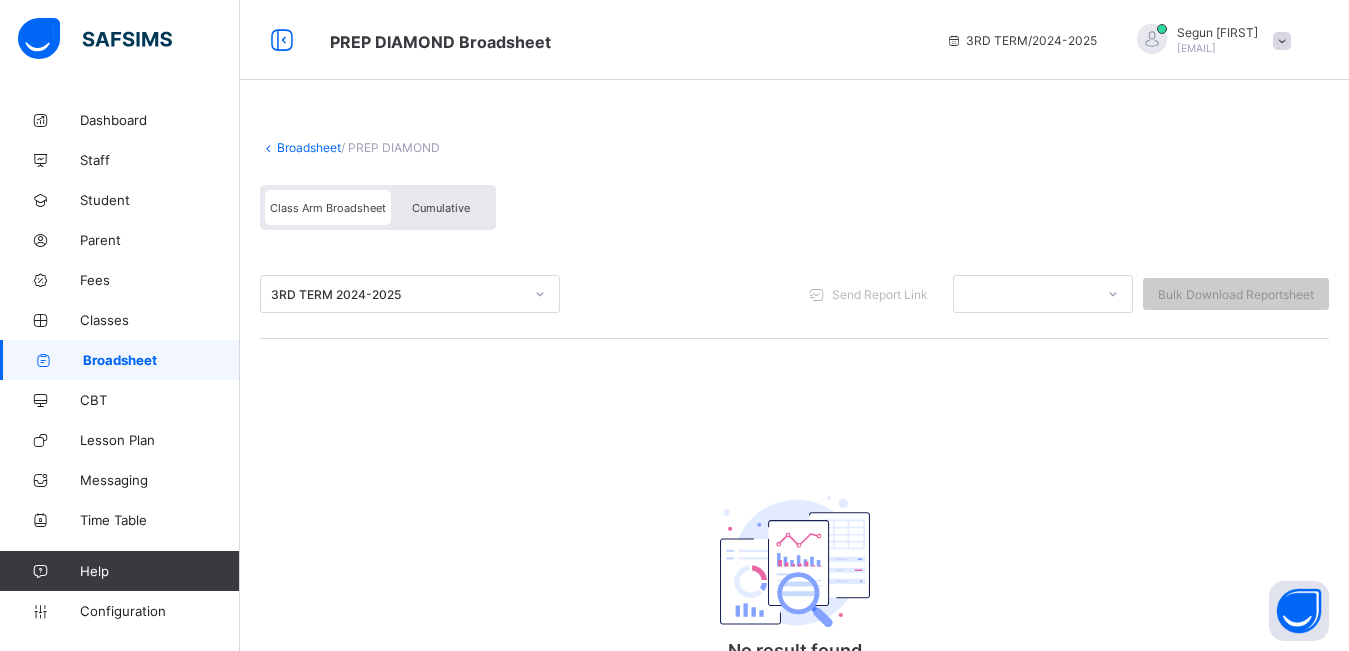 click on "Cumulative" at bounding box center [441, 208] 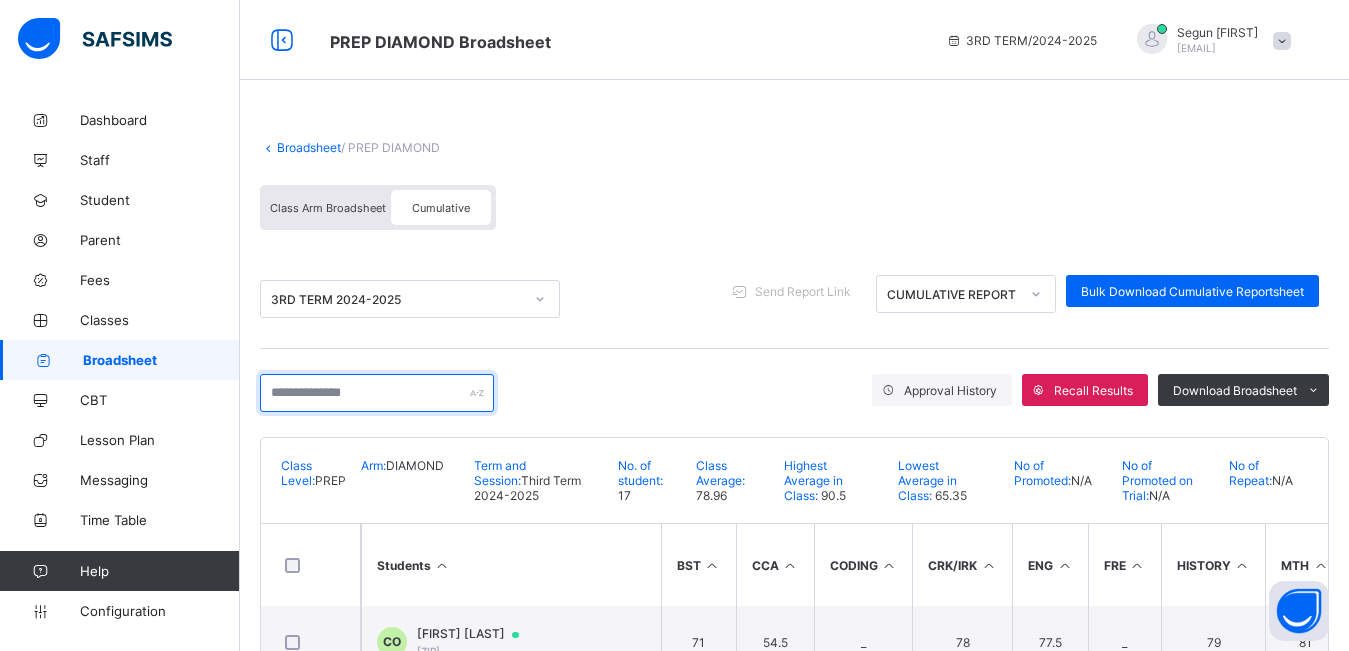 click at bounding box center [377, 393] 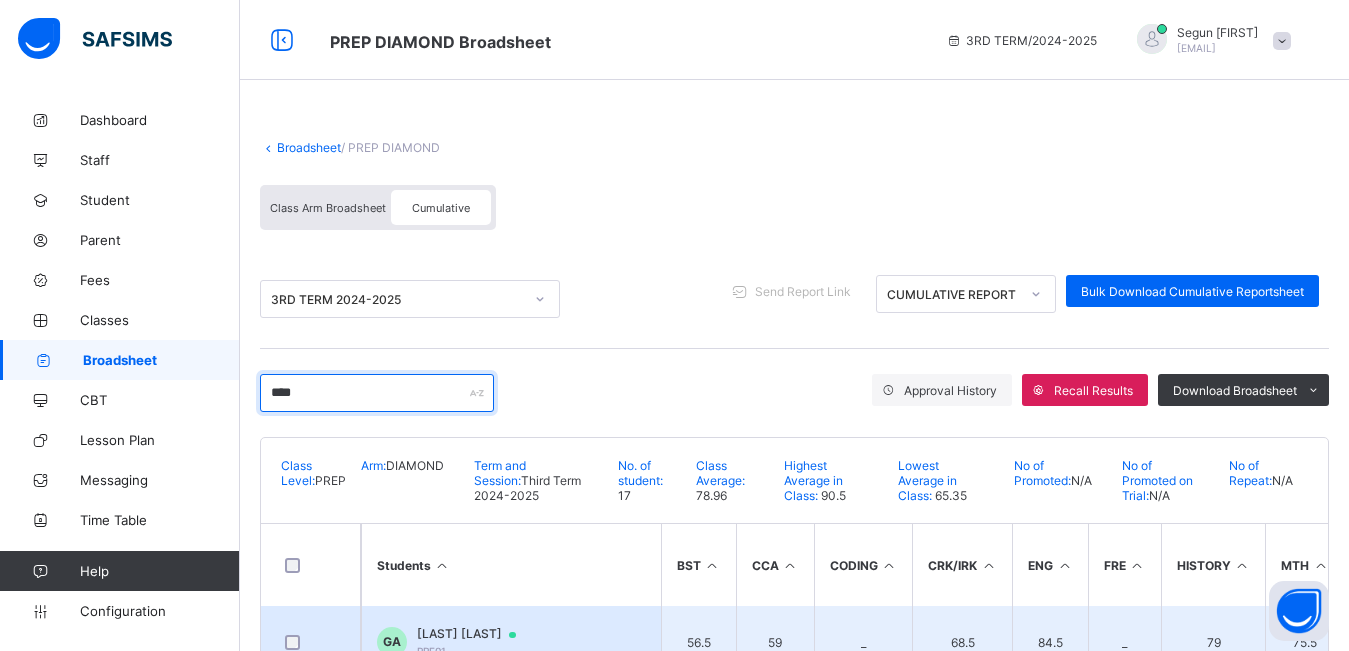 type on "****" 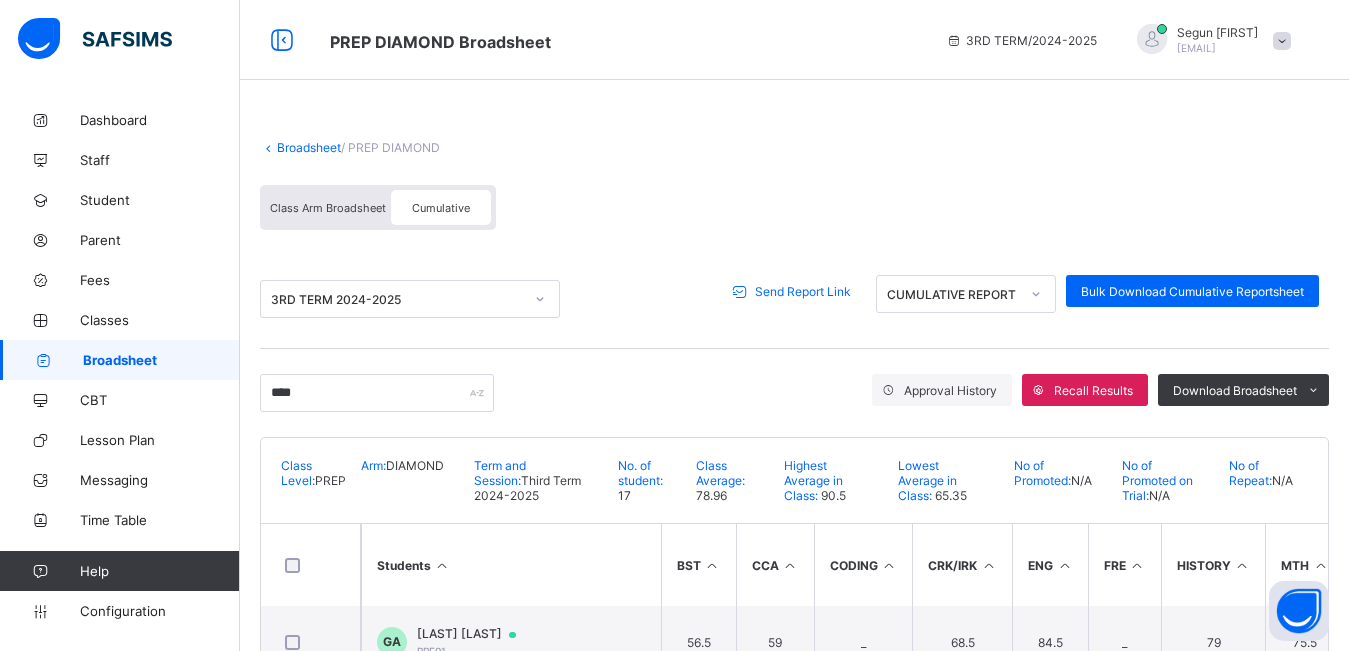click on "Send Report Link" at bounding box center [803, 291] 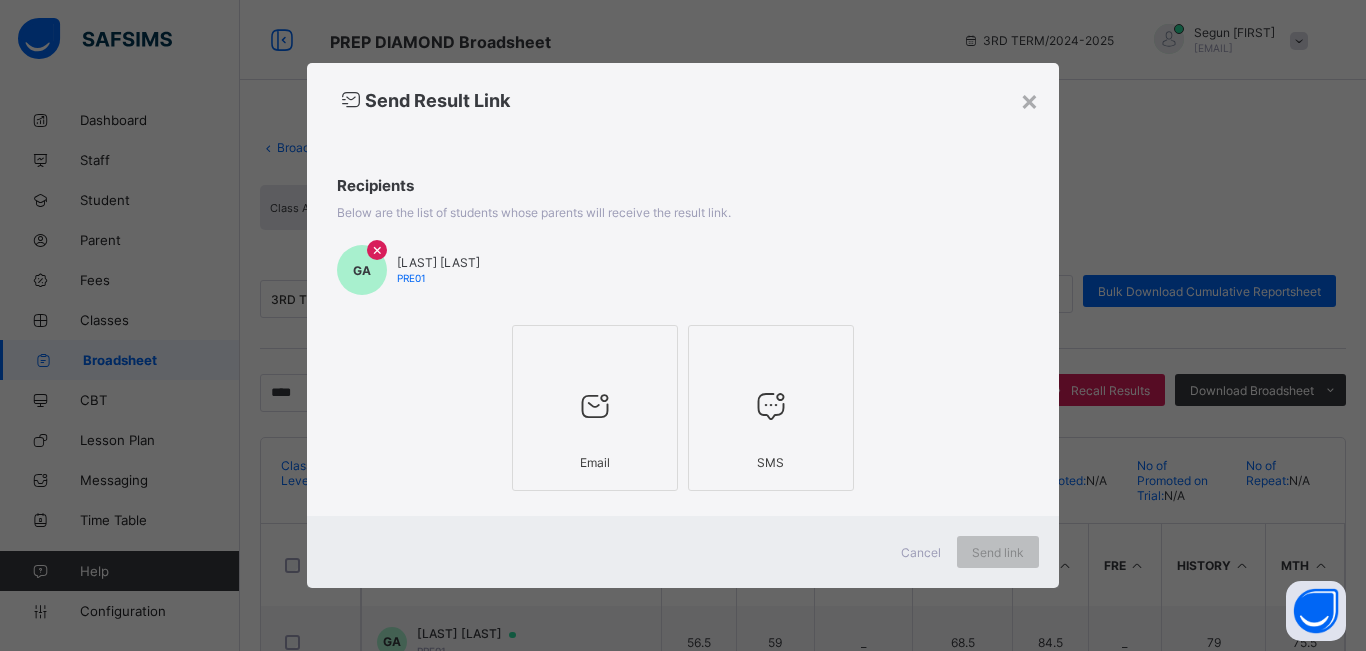 click on "Email" at bounding box center [595, 462] 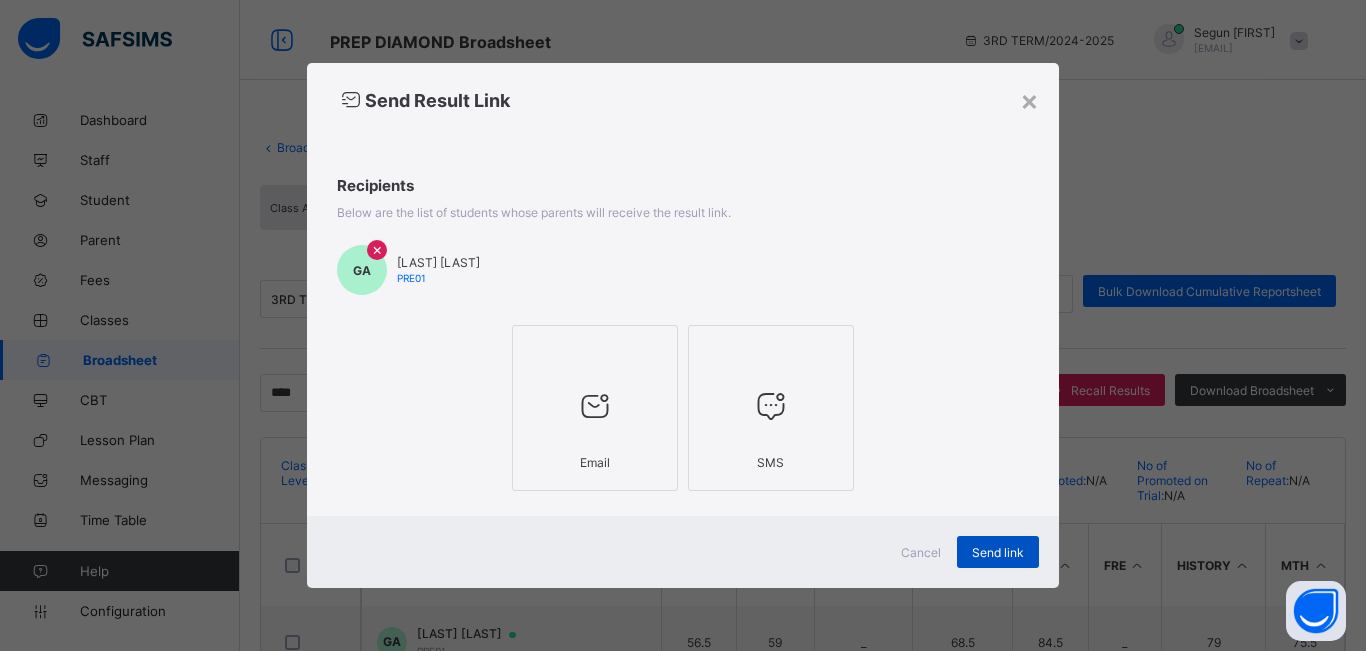 click on "Send link" at bounding box center [998, 552] 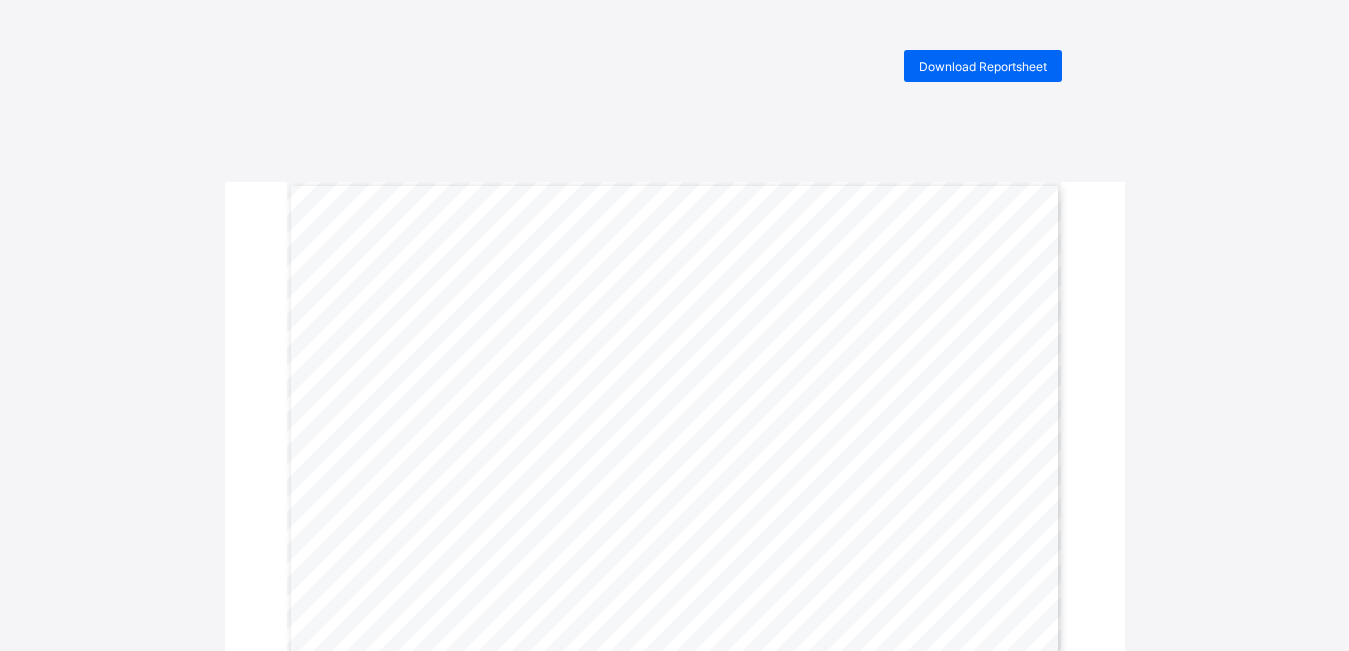 scroll, scrollTop: 0, scrollLeft: 0, axis: both 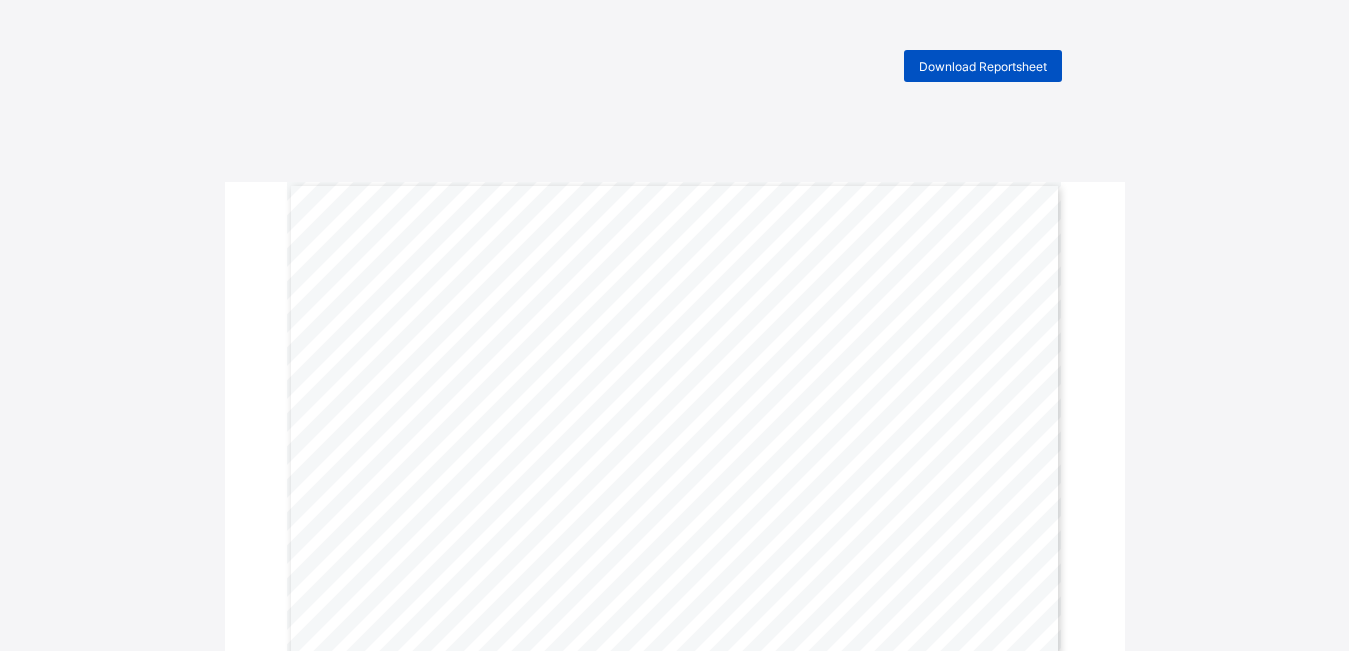 click on "Download Reportsheet" at bounding box center [983, 66] 